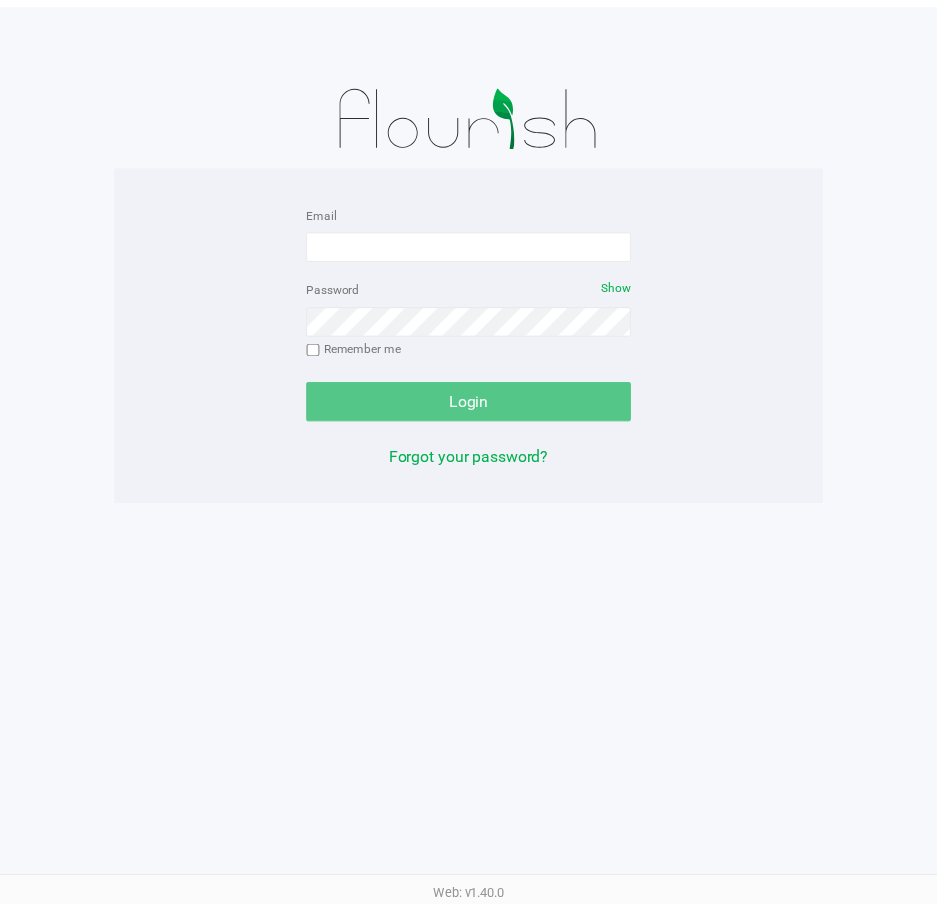 scroll, scrollTop: 0, scrollLeft: 0, axis: both 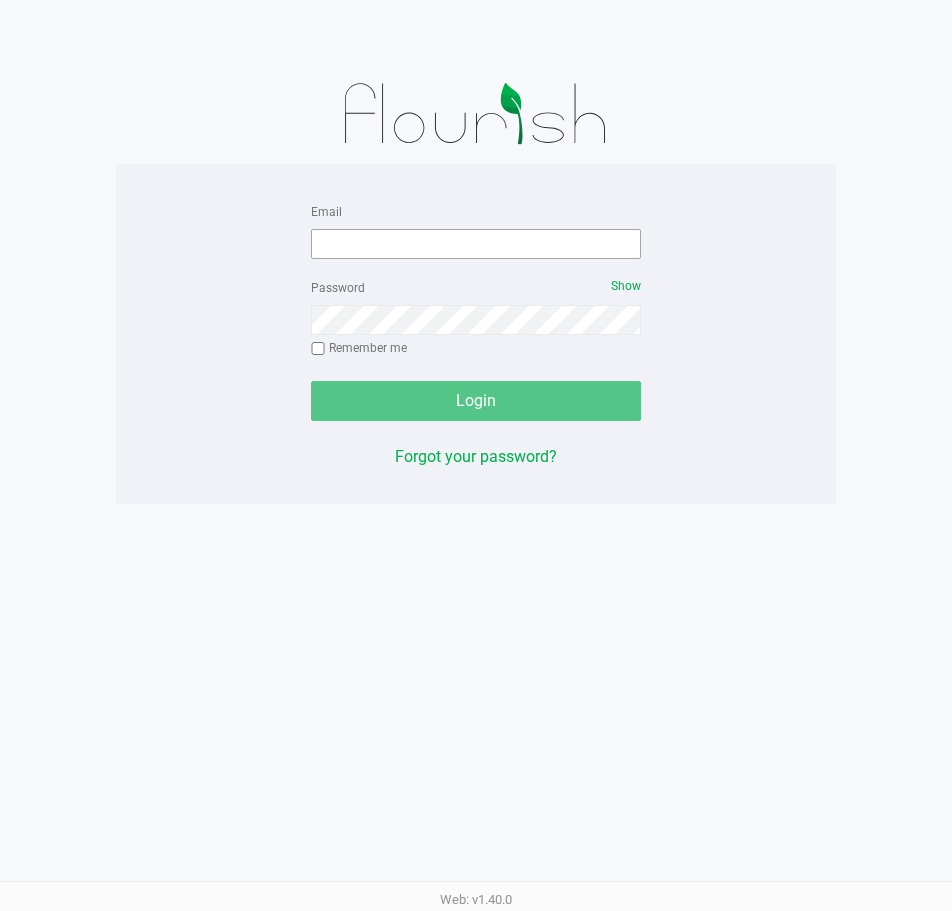 click on "Email   Password   Show  Remember me   Login" 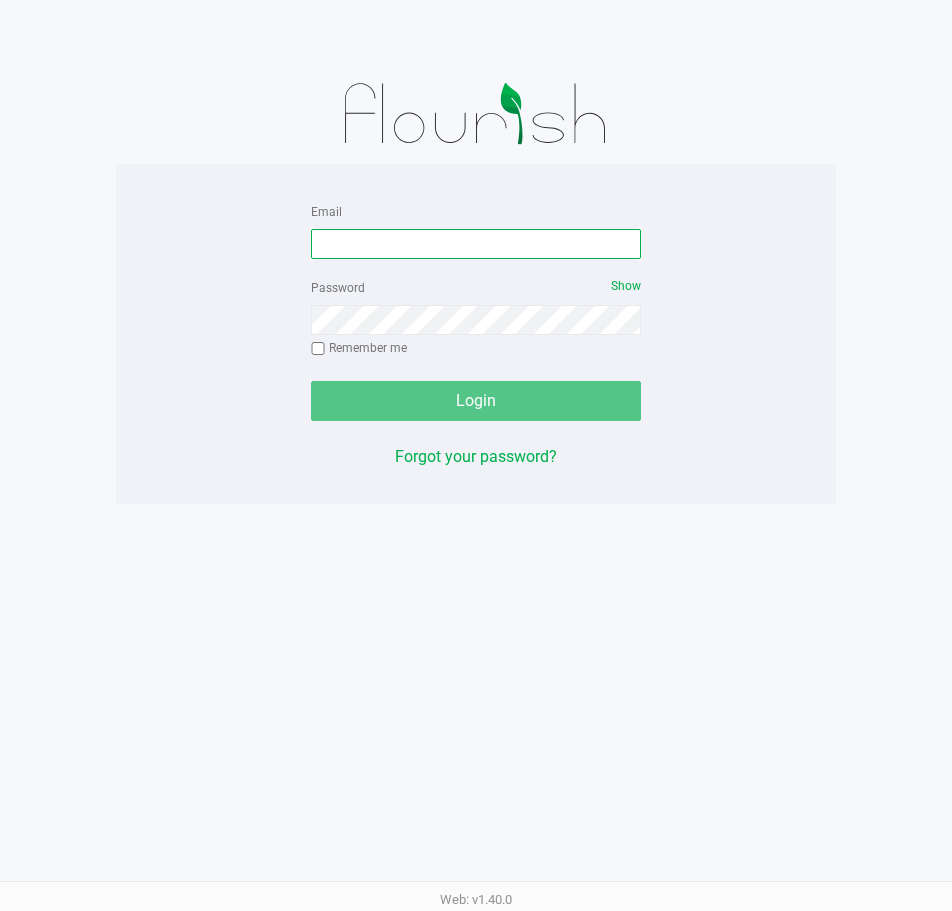 click on "Email" at bounding box center [476, 244] 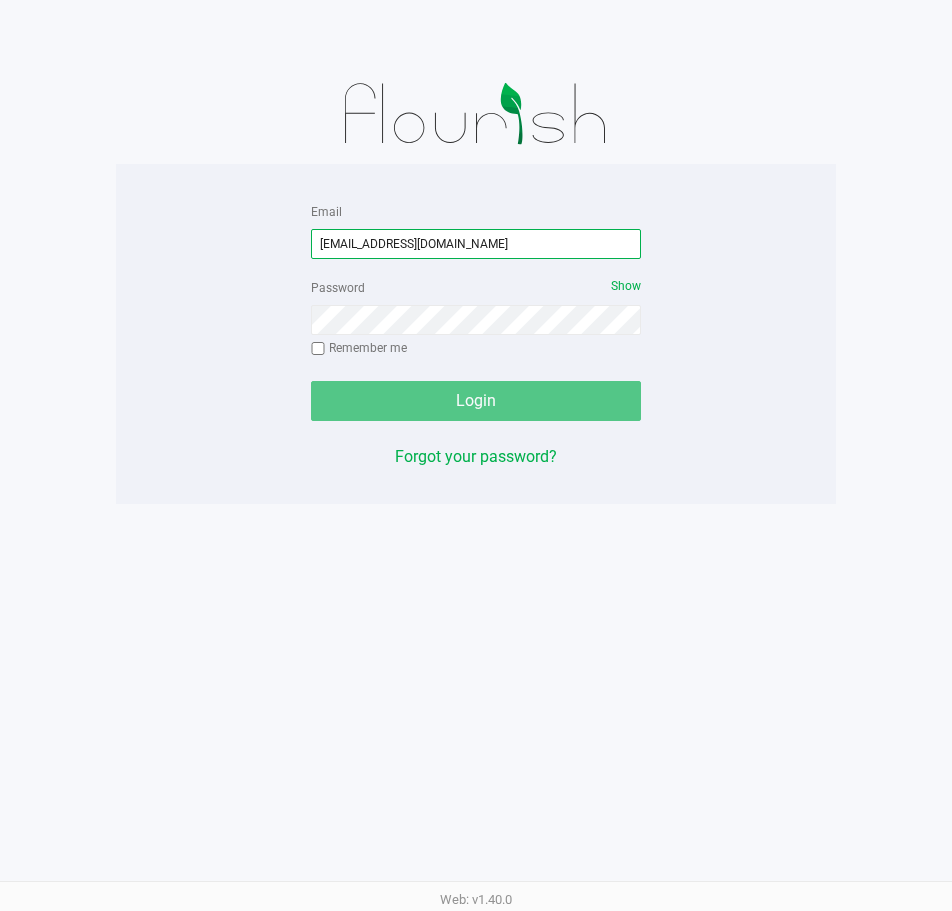 type on "[EMAIL_ADDRESS][DOMAIN_NAME]" 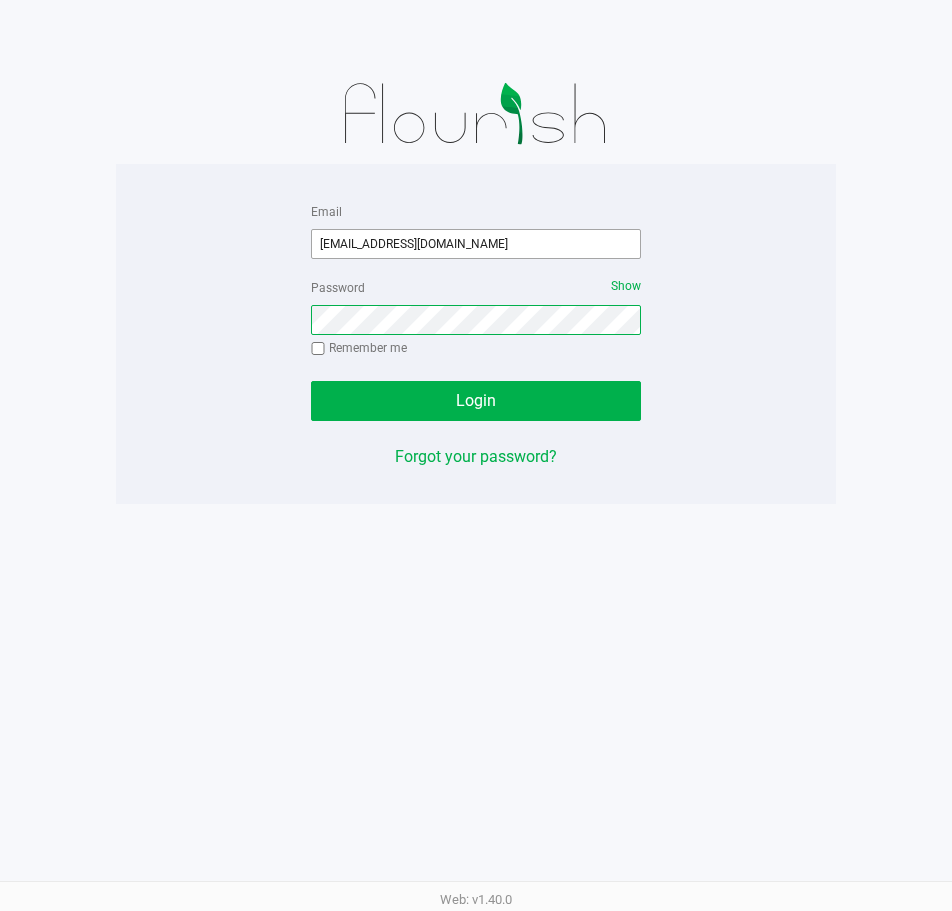 click on "Login" 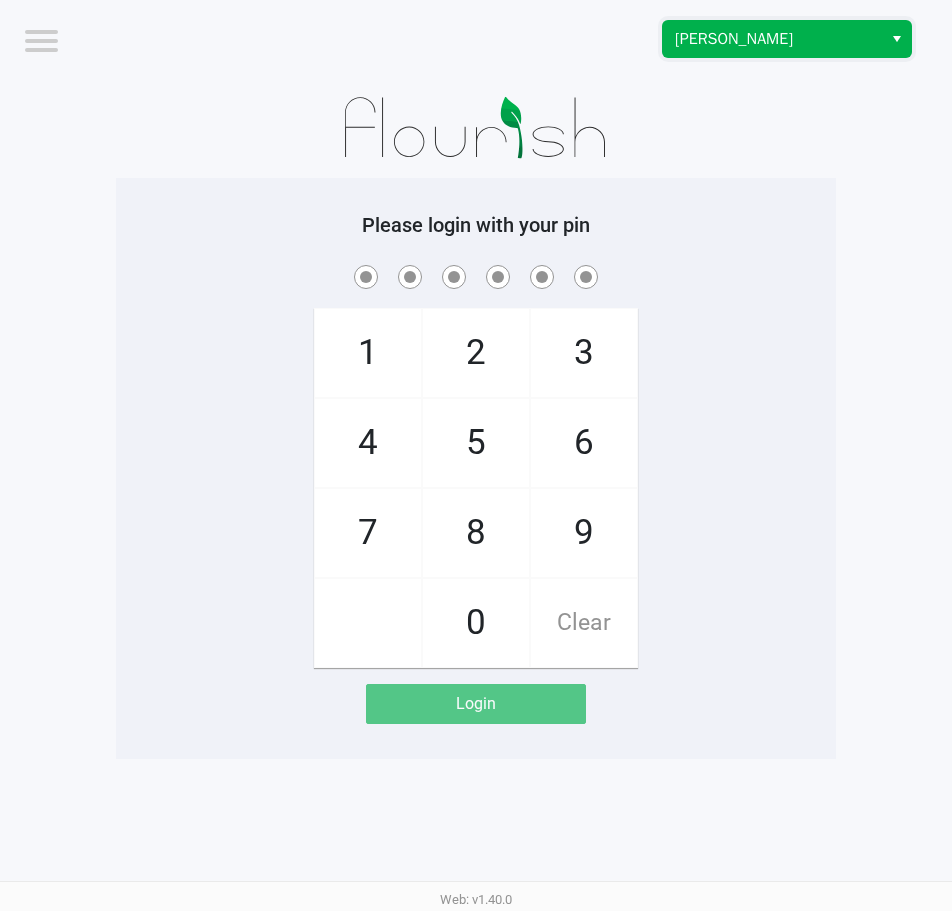click on "[PERSON_NAME]" at bounding box center (772, 39) 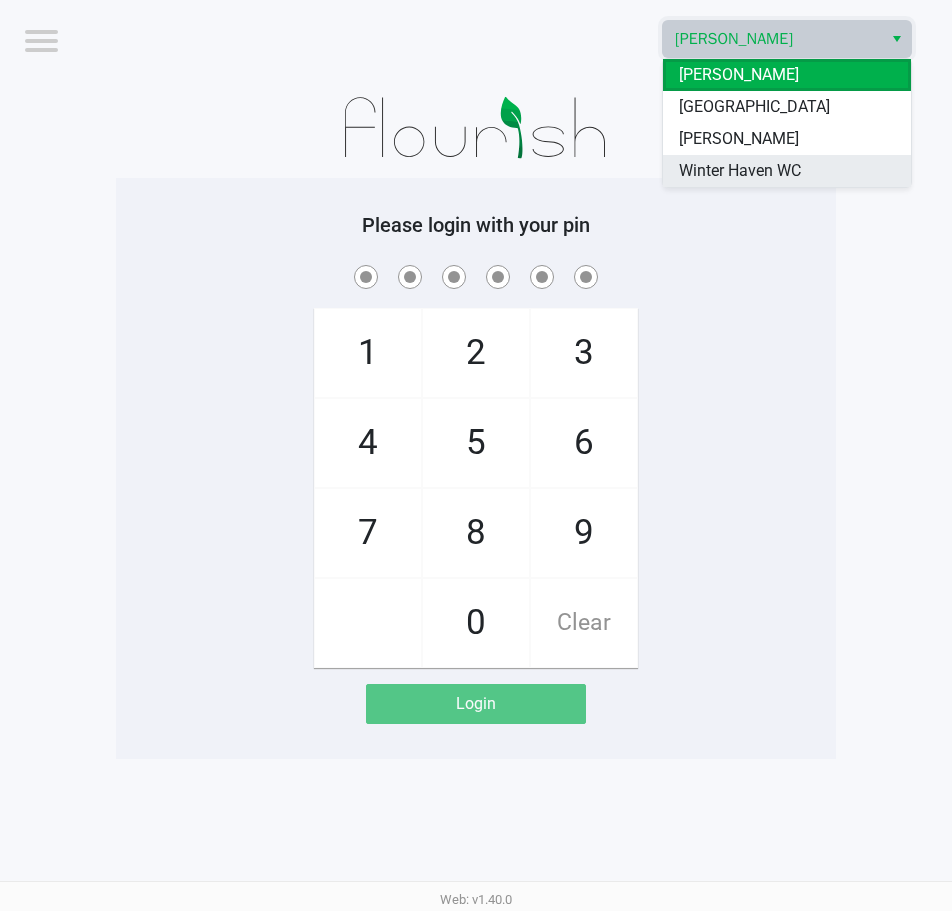 click on "Winter Haven WC" at bounding box center [740, 171] 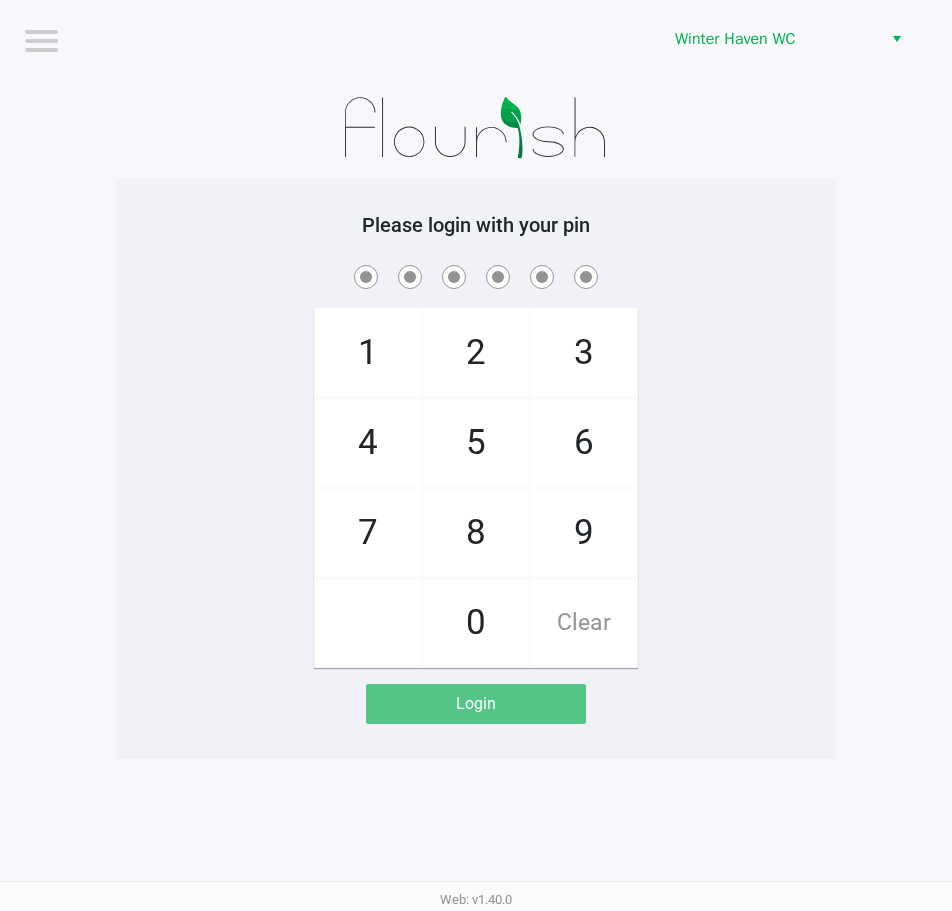 click 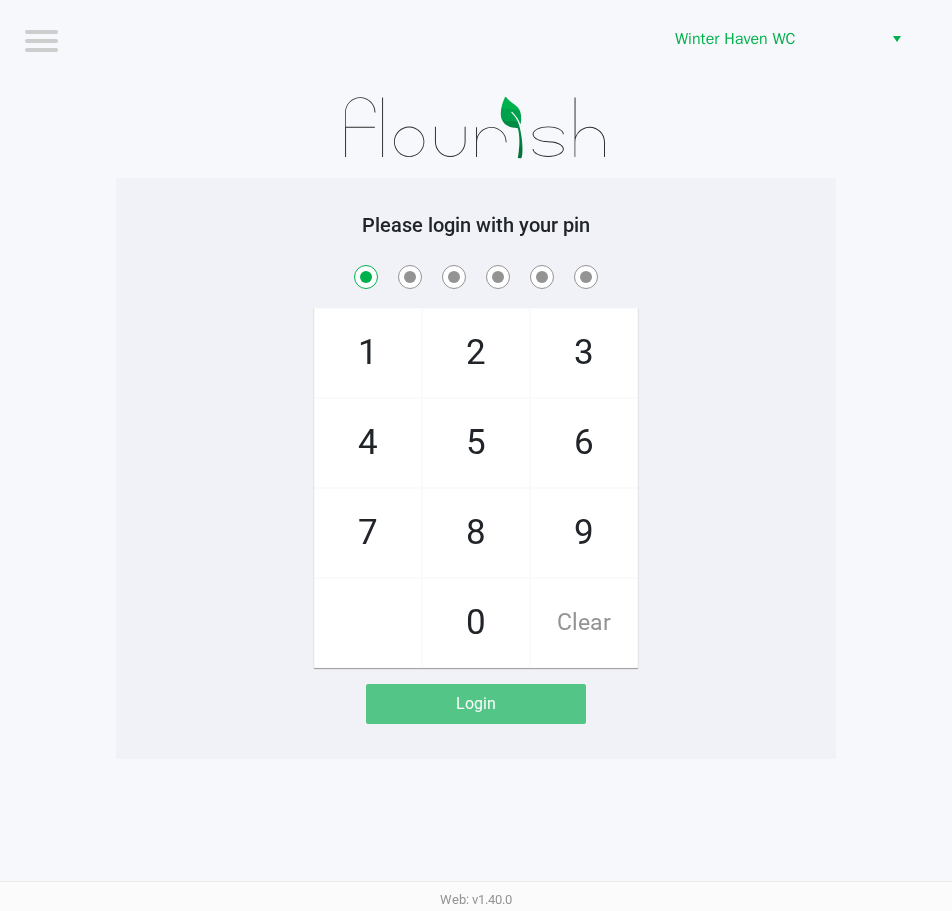 checkbox on "true" 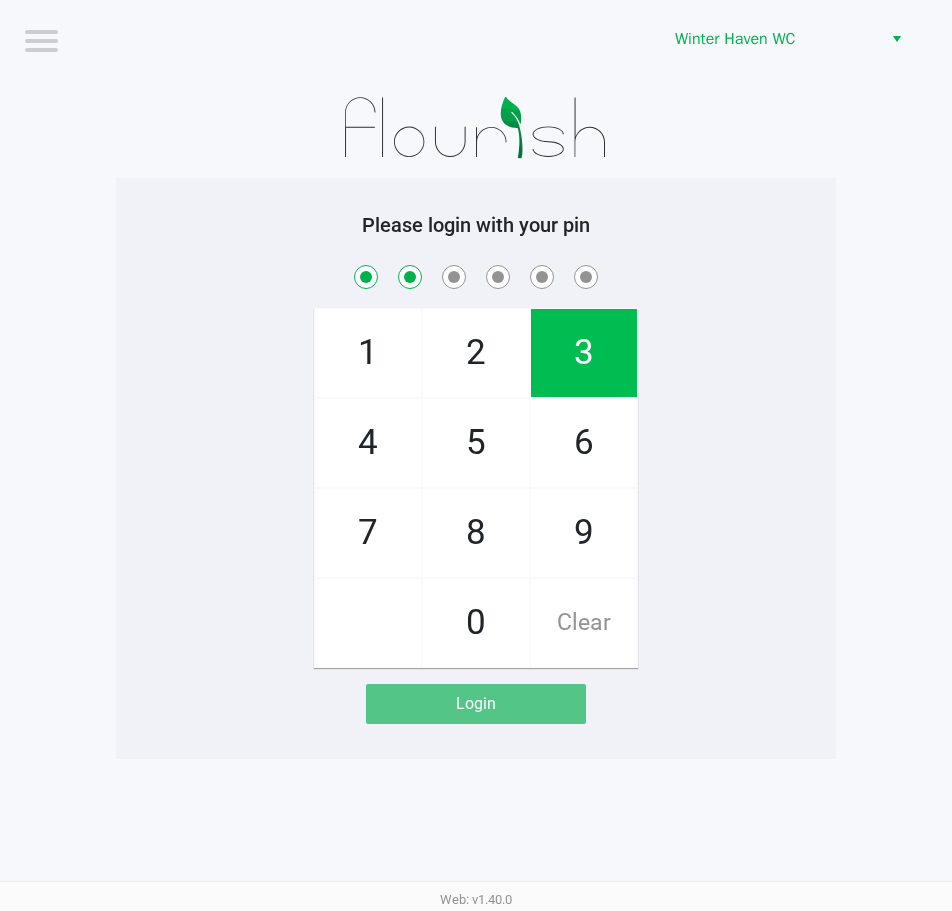 checkbox on "true" 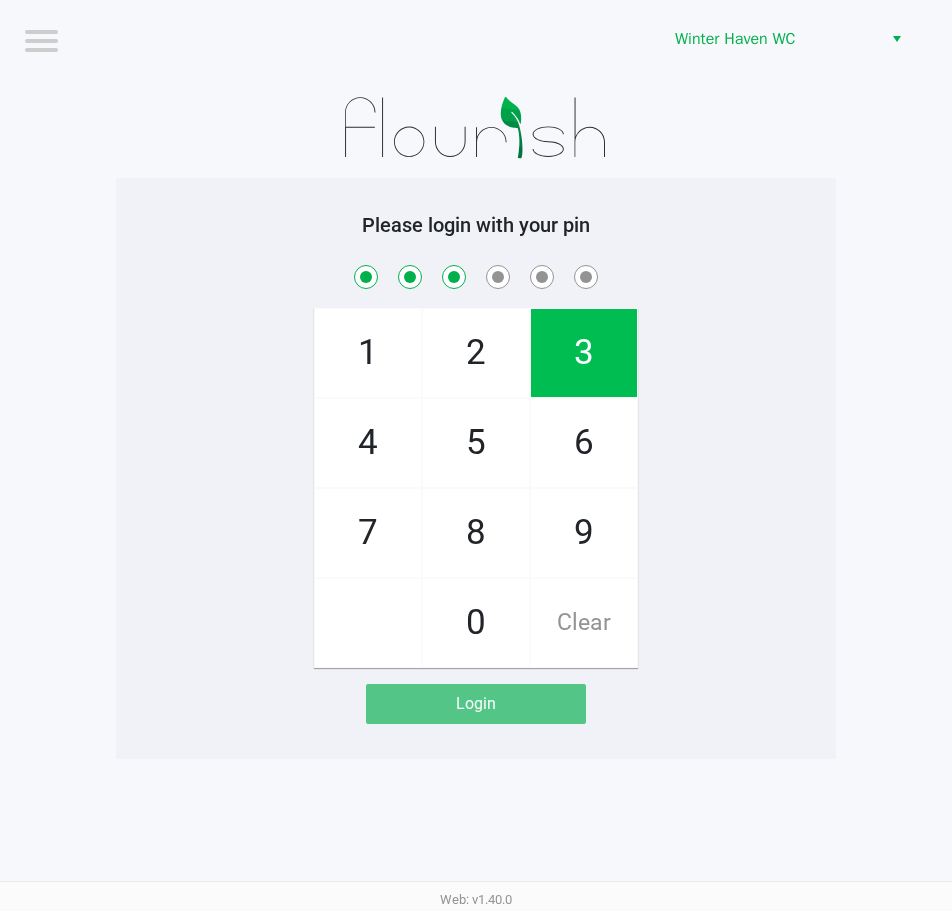 checkbox on "true" 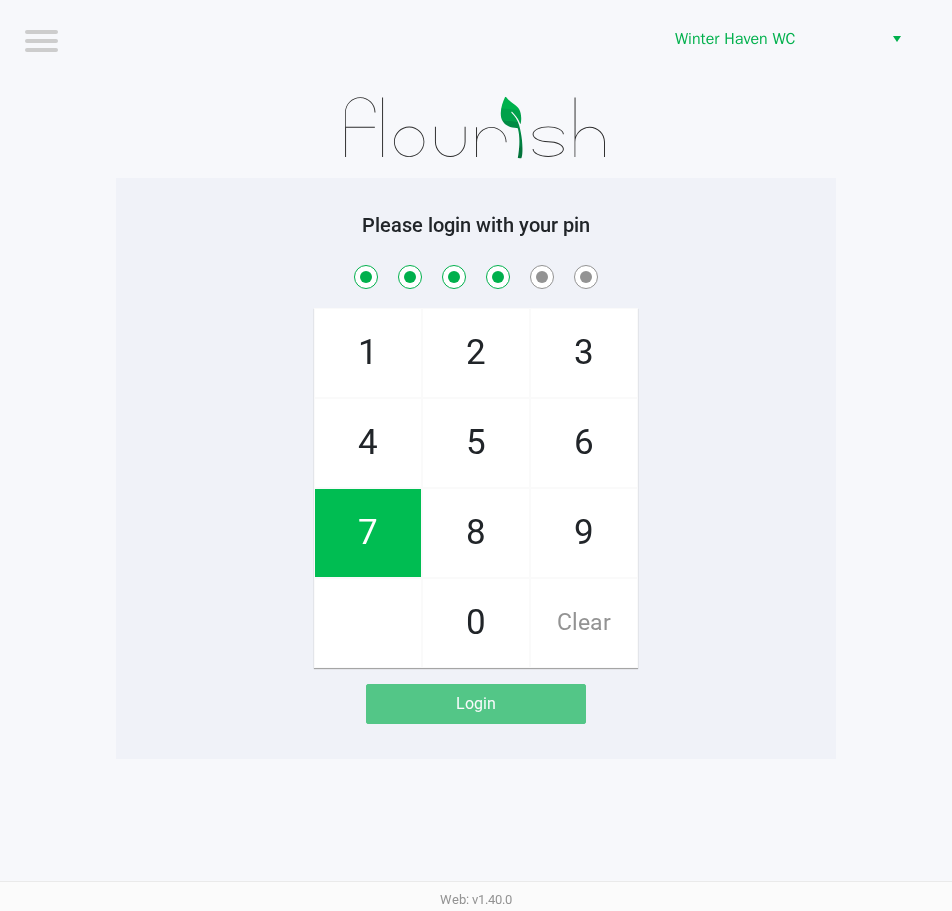 checkbox on "true" 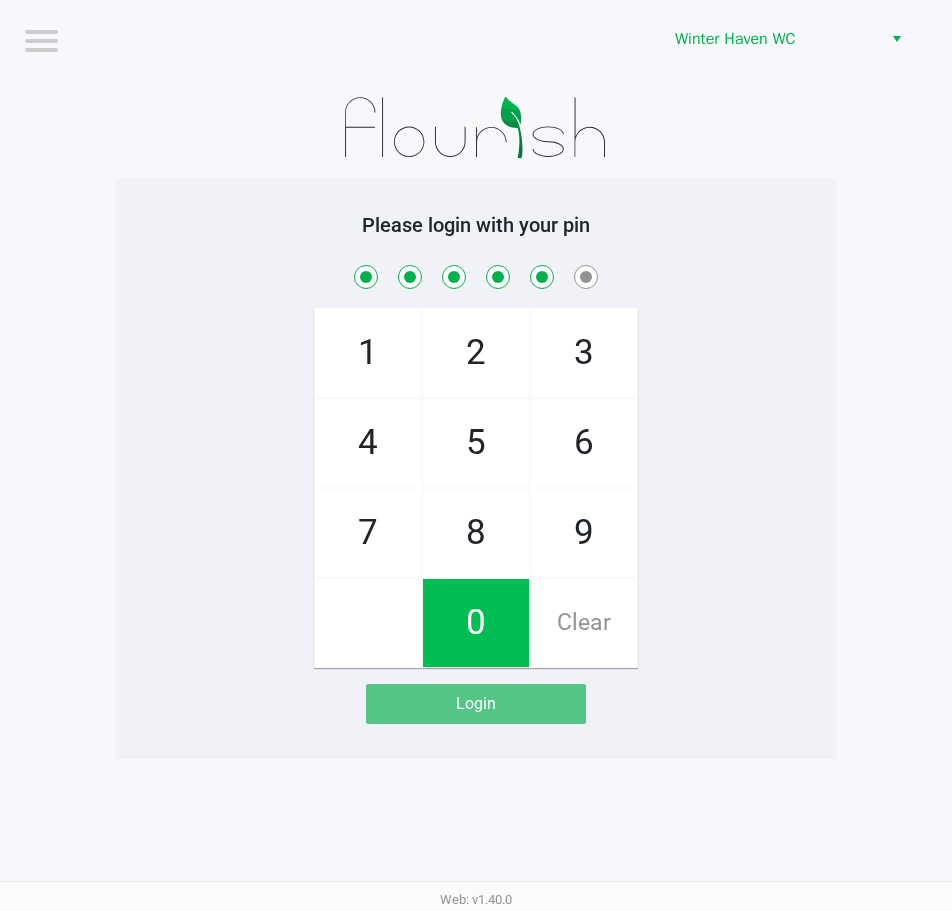 checkbox on "true" 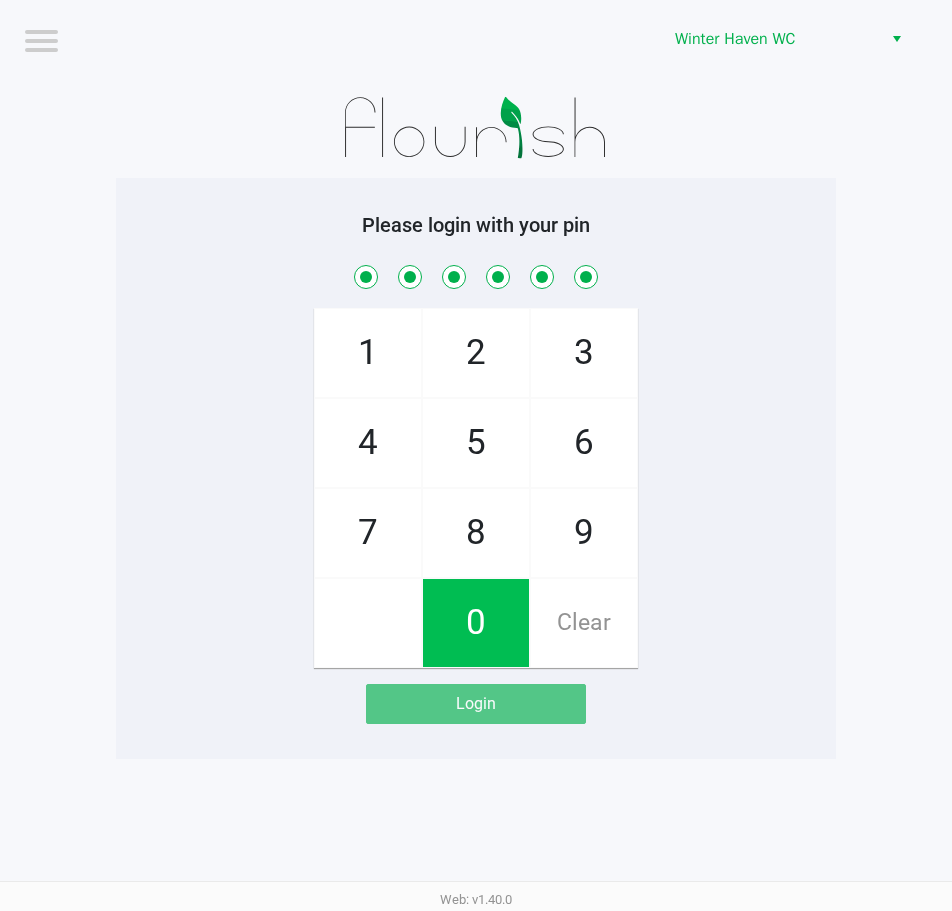 checkbox on "true" 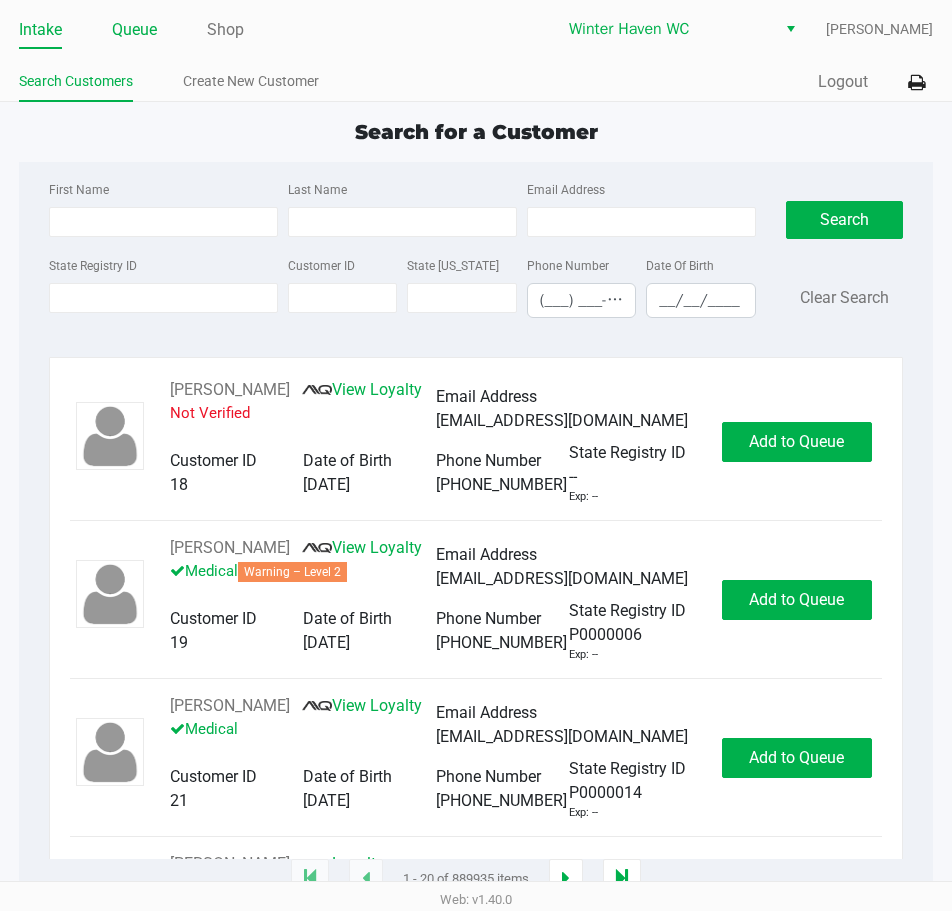 click on "Queue" 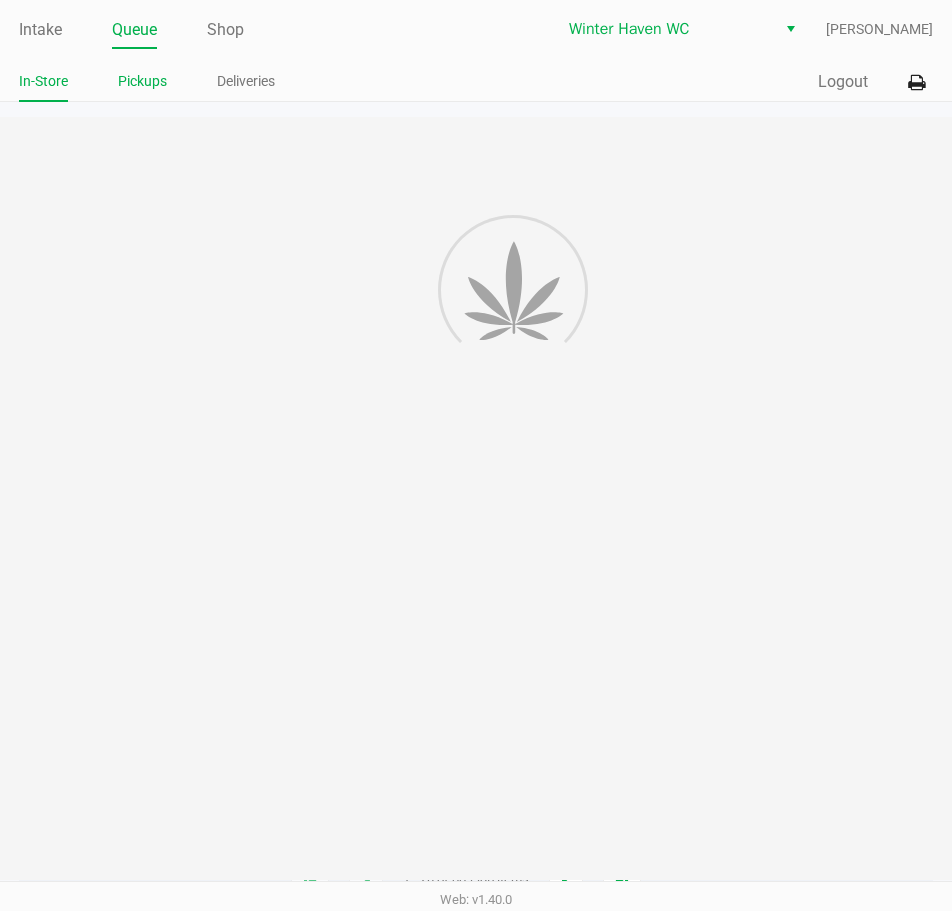 click on "Pickups" 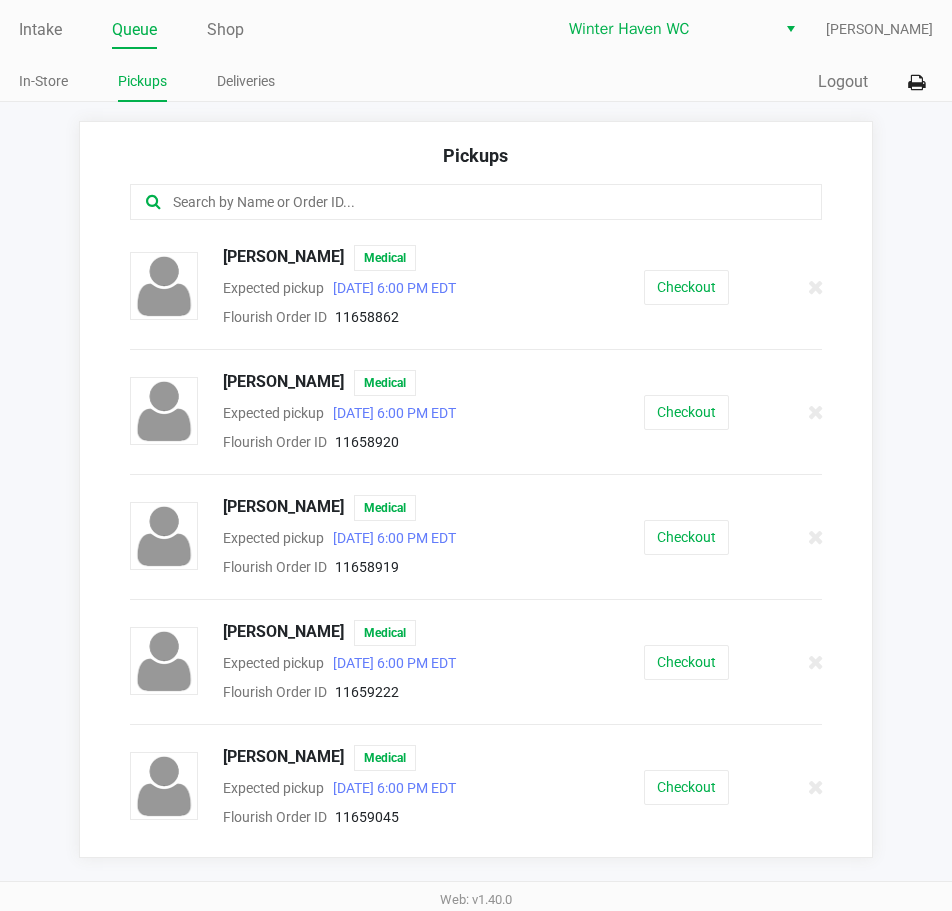 click 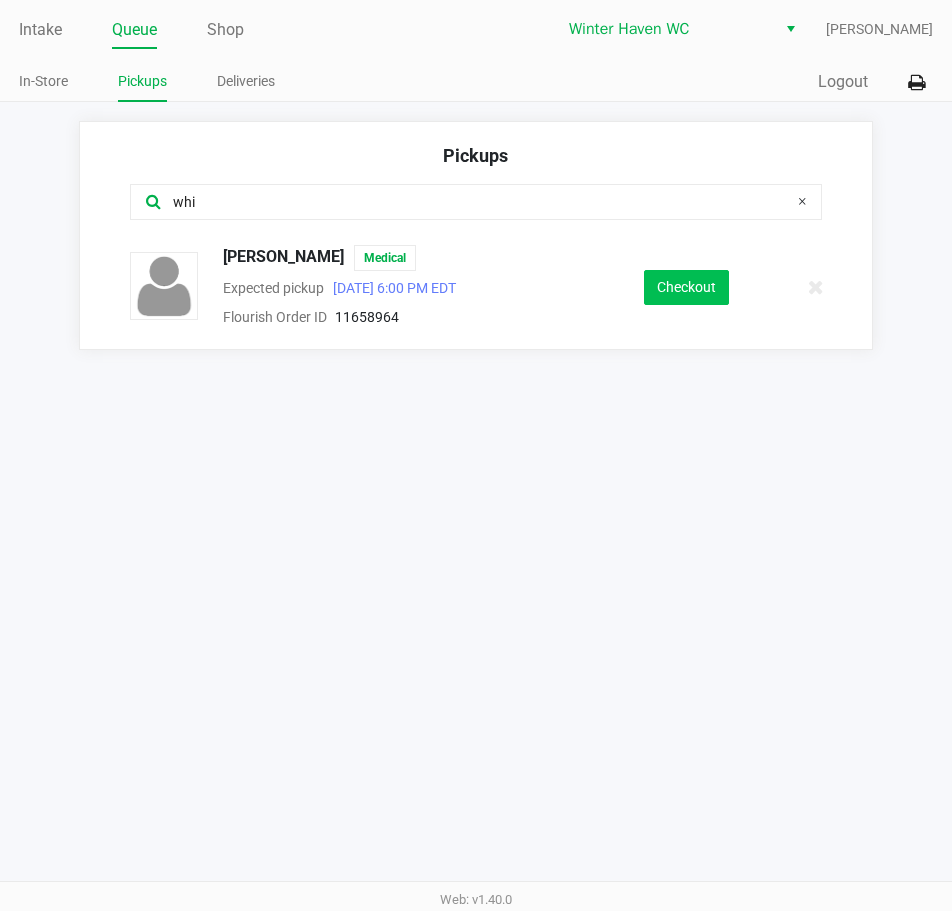 type on "whi" 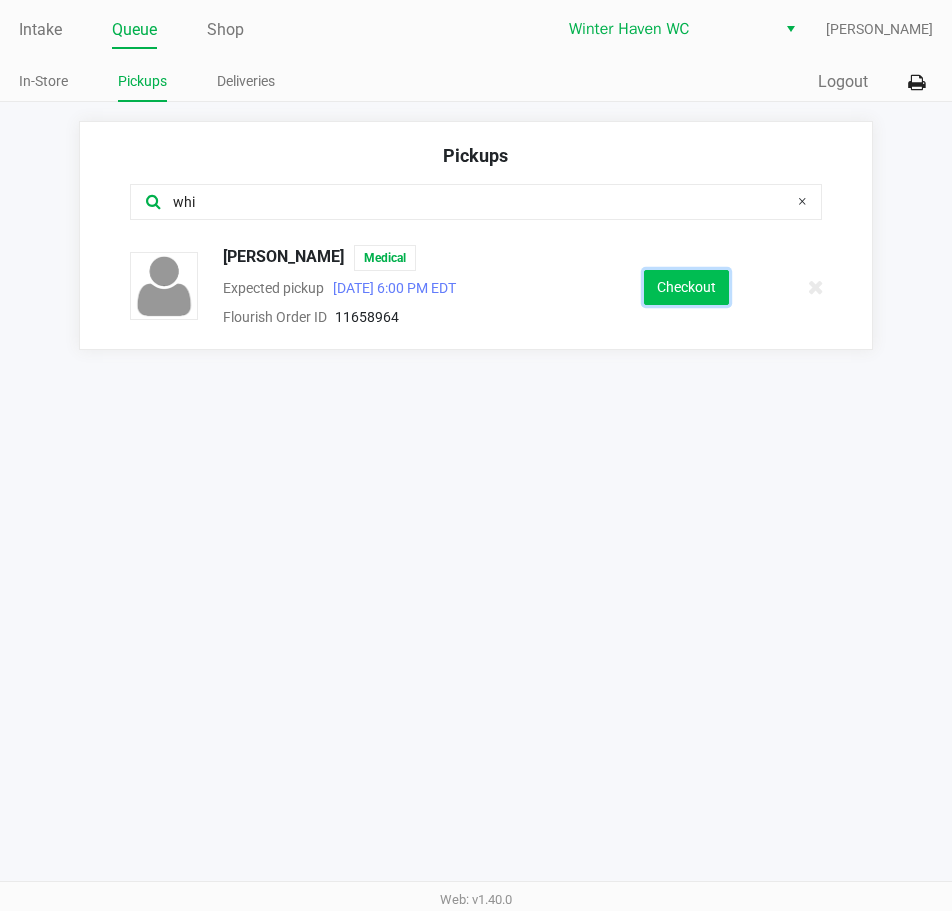click on "Checkout" 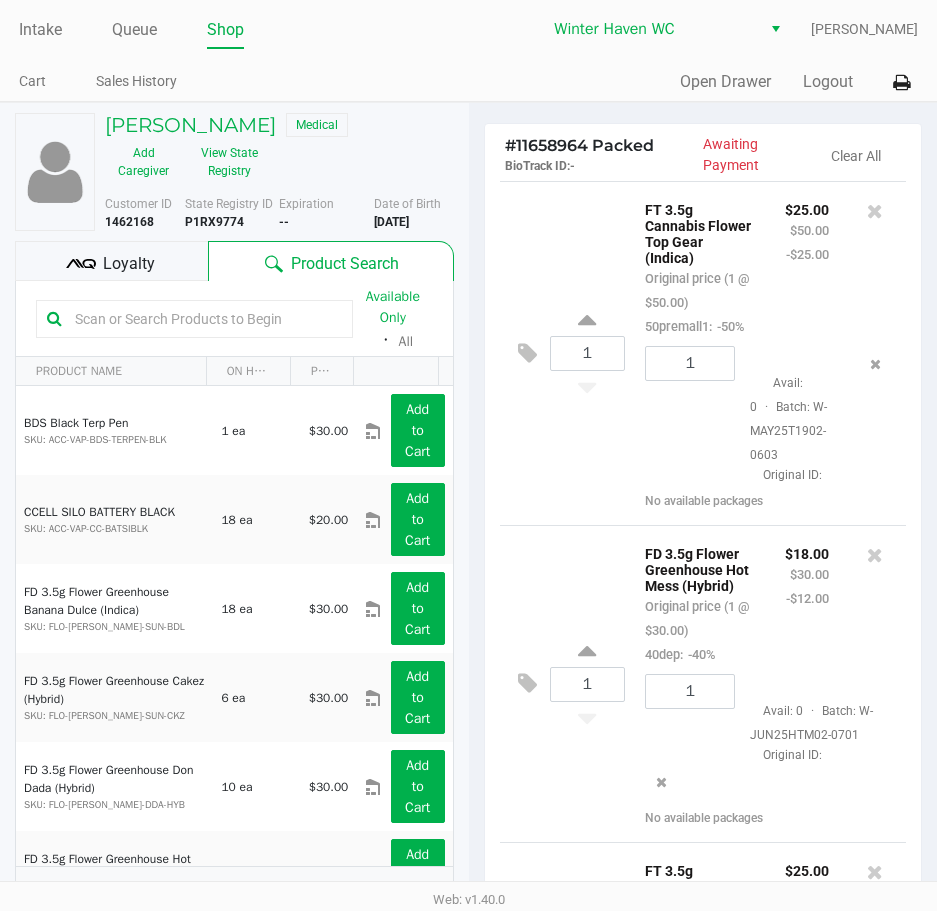 scroll, scrollTop: 654, scrollLeft: 0, axis: vertical 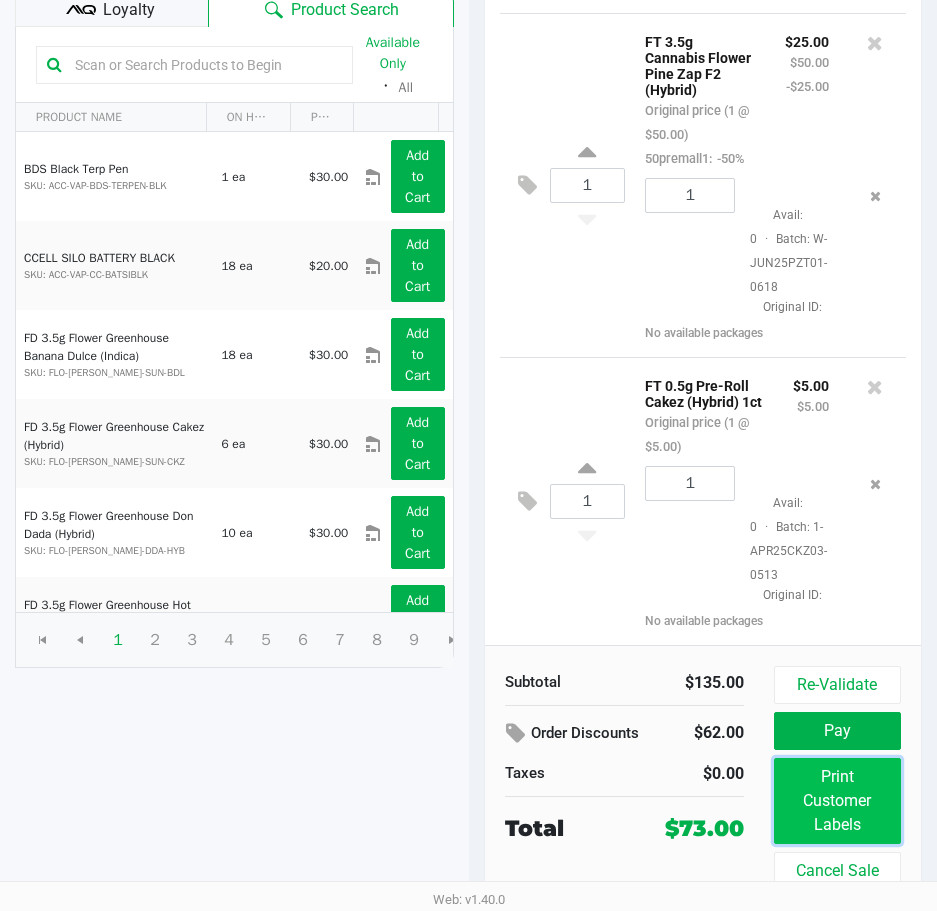 click on "Print Customer Labels" 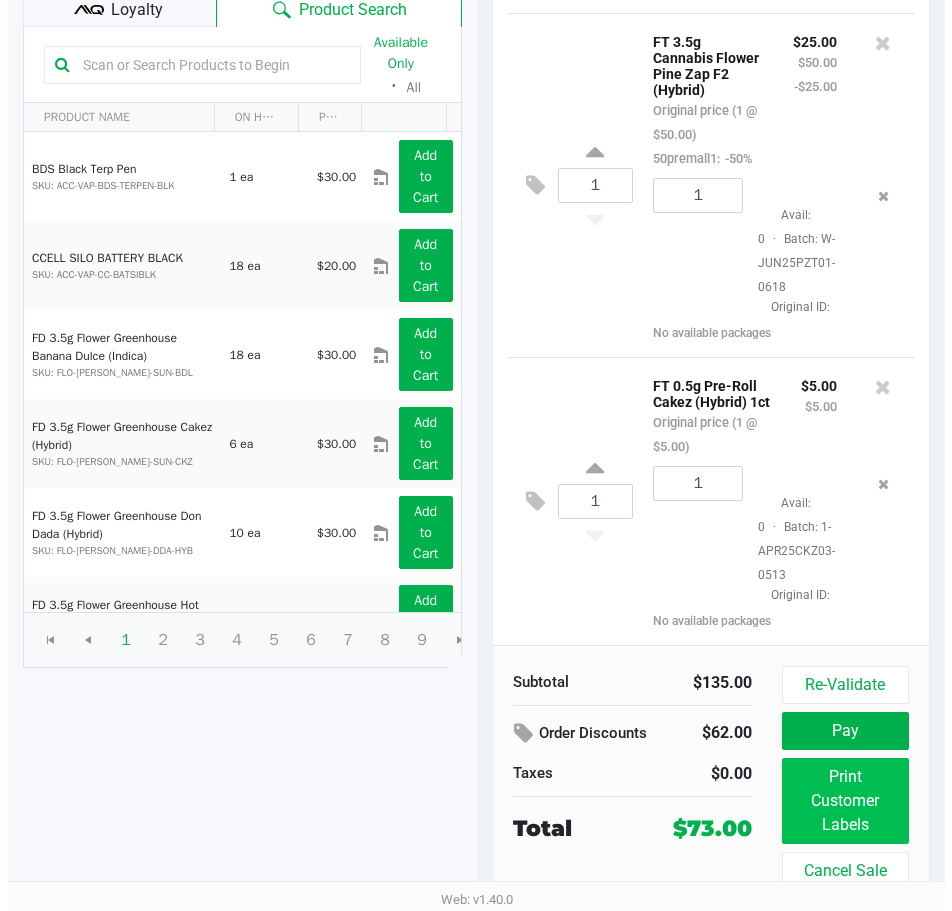 scroll, scrollTop: 0, scrollLeft: 0, axis: both 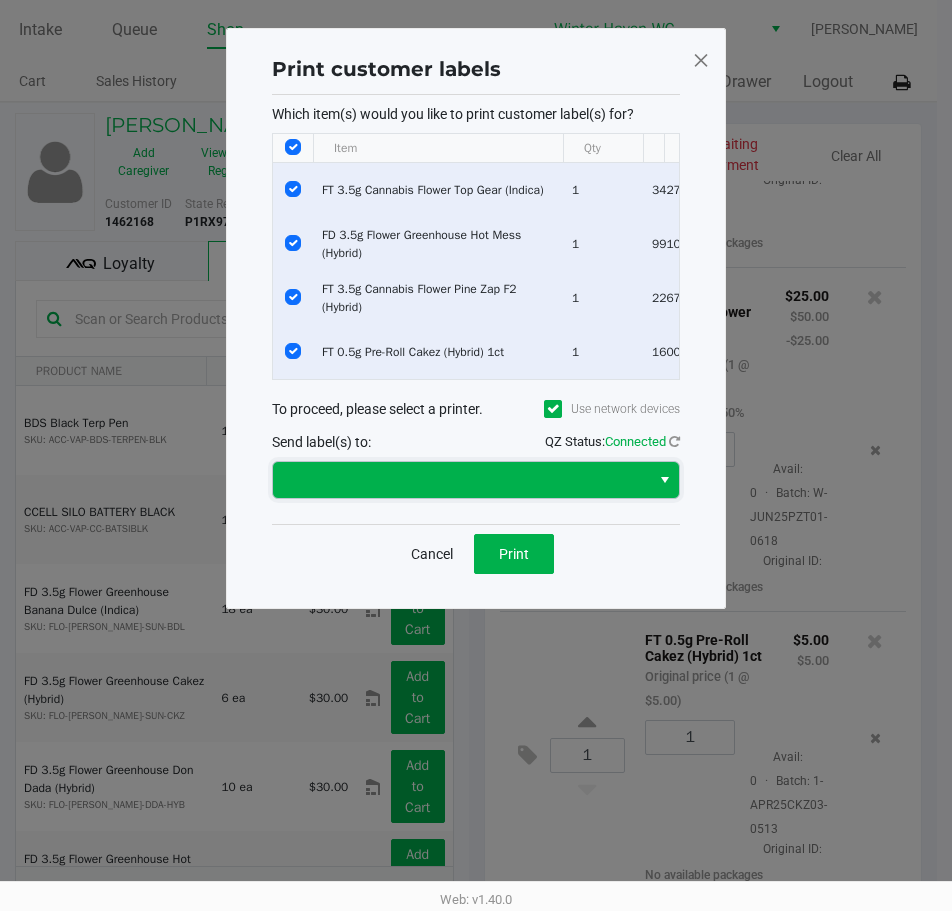 click at bounding box center (461, 480) 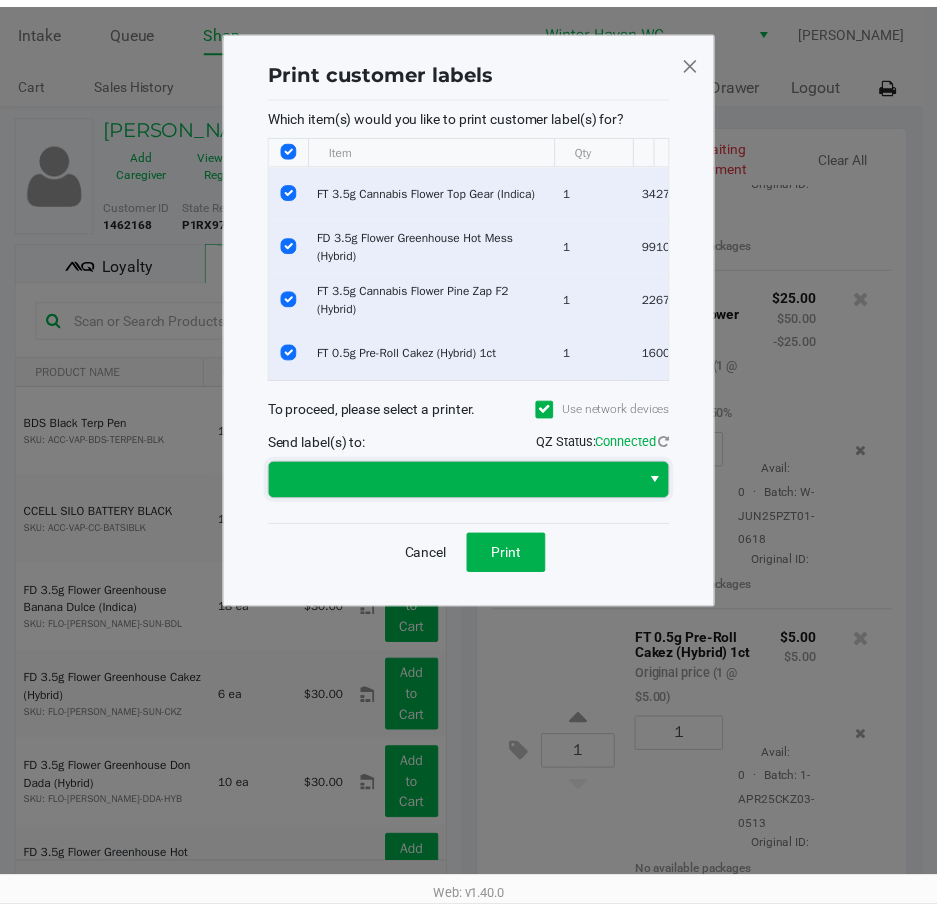 scroll, scrollTop: 674, scrollLeft: 0, axis: vertical 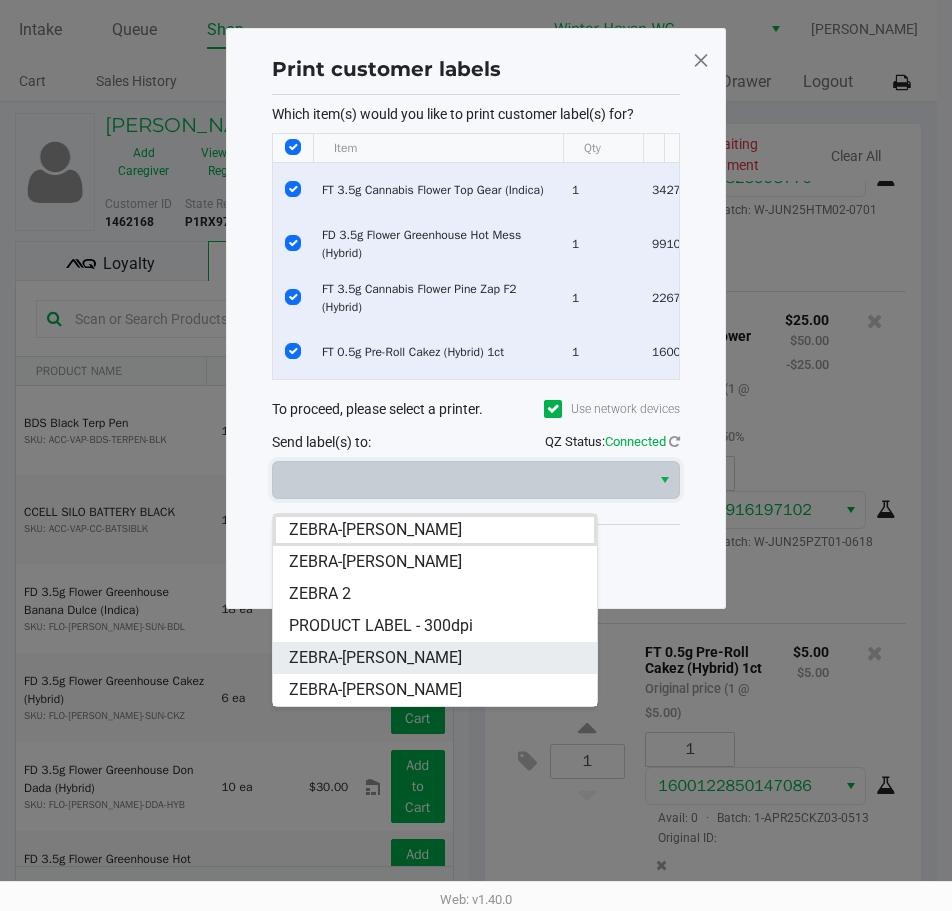 click on "ZEBRA-JAMES-BROWN" at bounding box center (375, 658) 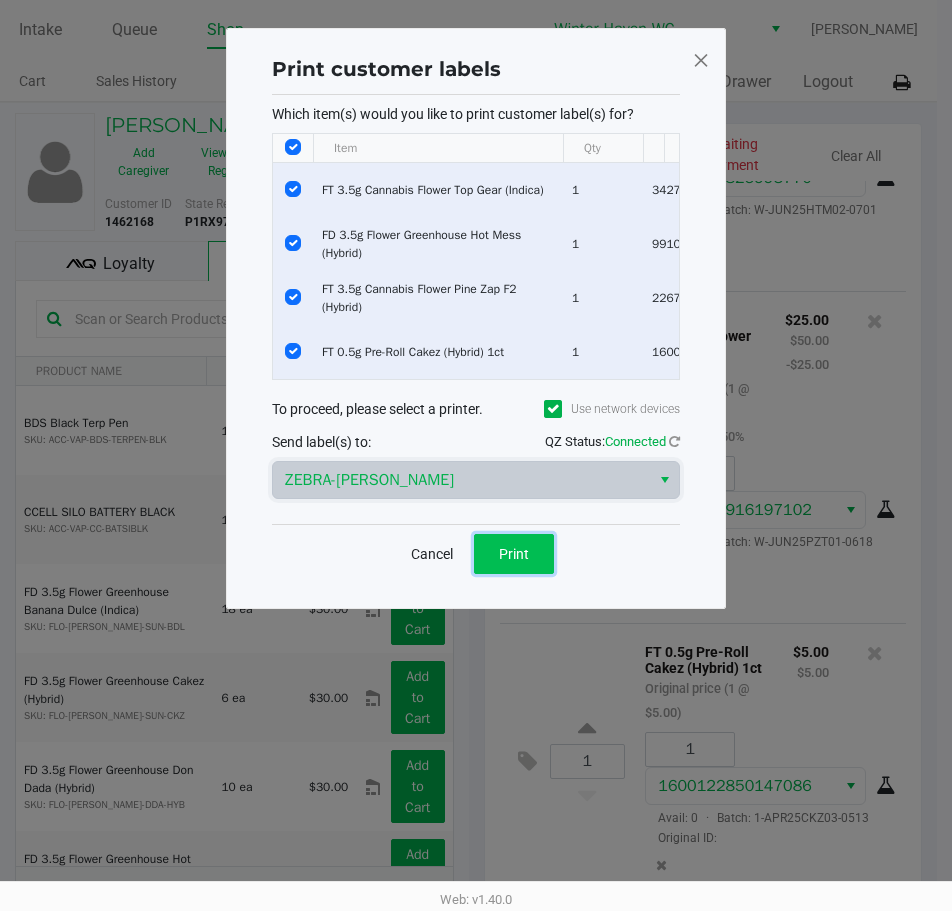 click on "Print" 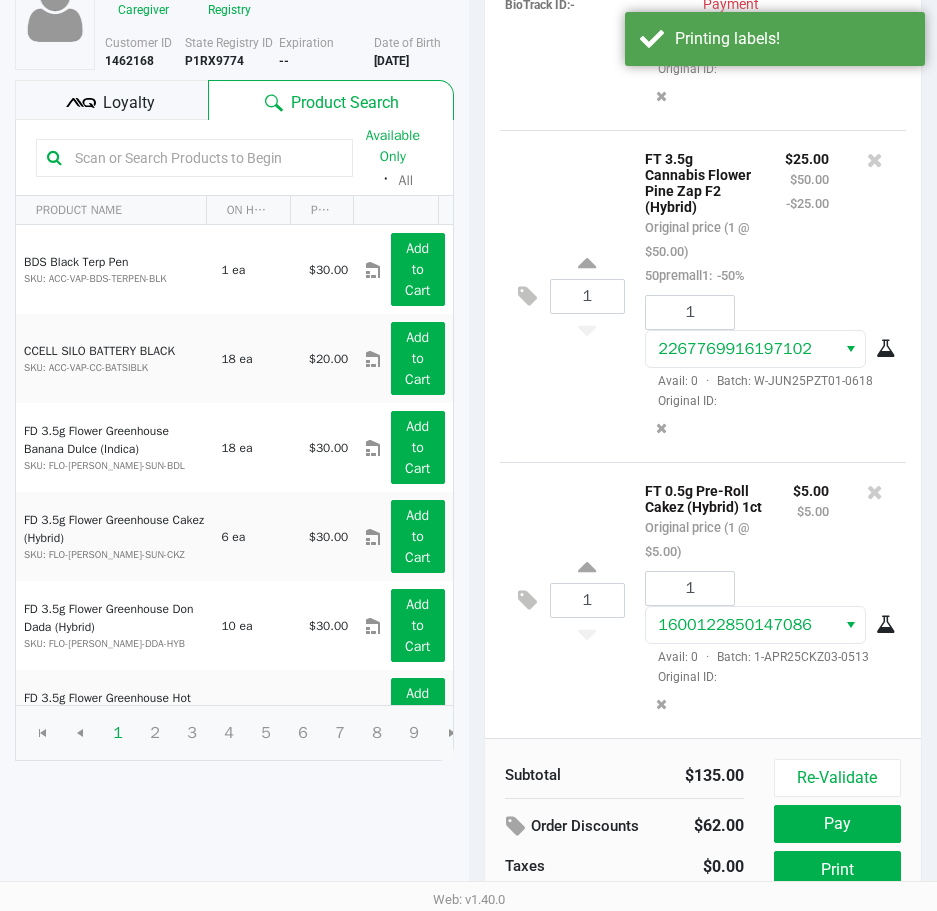 scroll, scrollTop: 254, scrollLeft: 0, axis: vertical 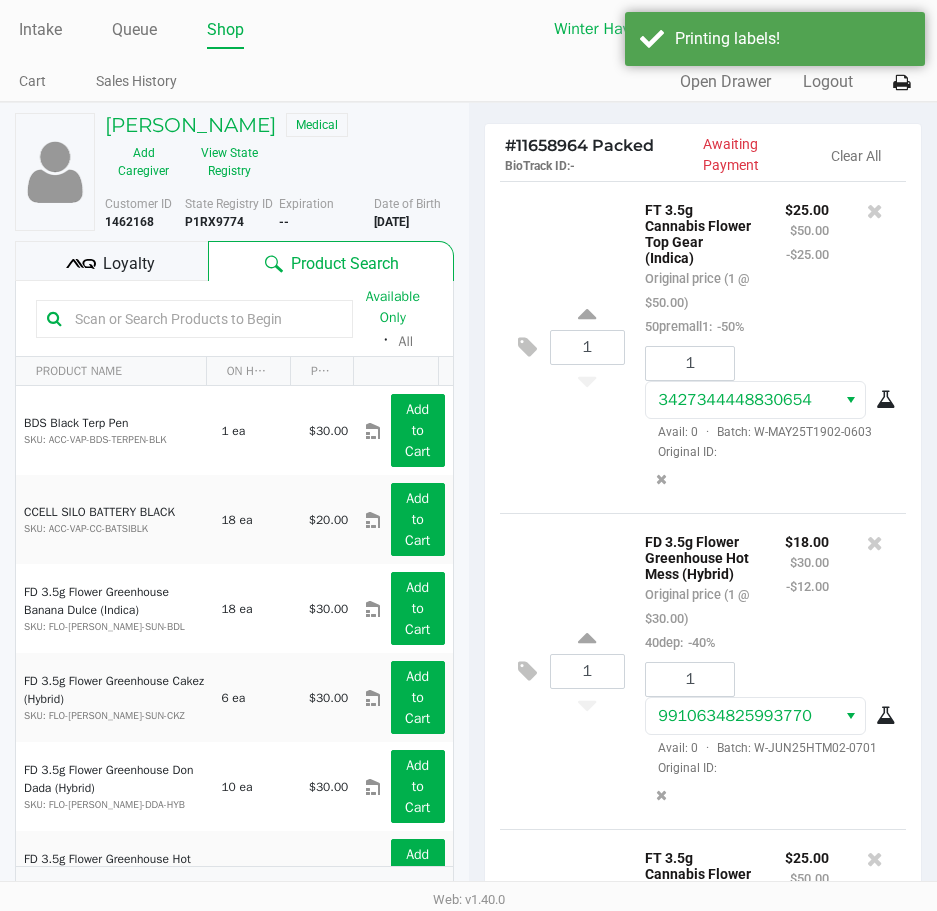 click on "Intake Queue Shop Winter Haven WC  Krystal Pierce  Cart Sales History  Quick Sale   Open Drawer   Logout" 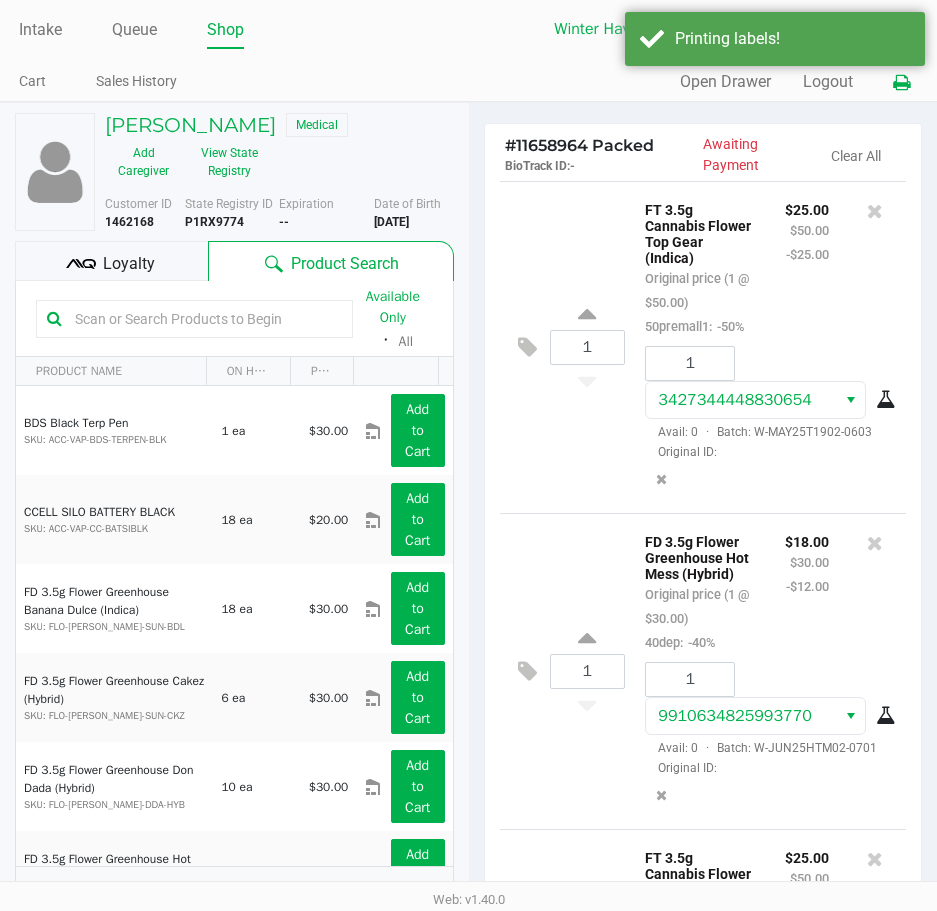 click 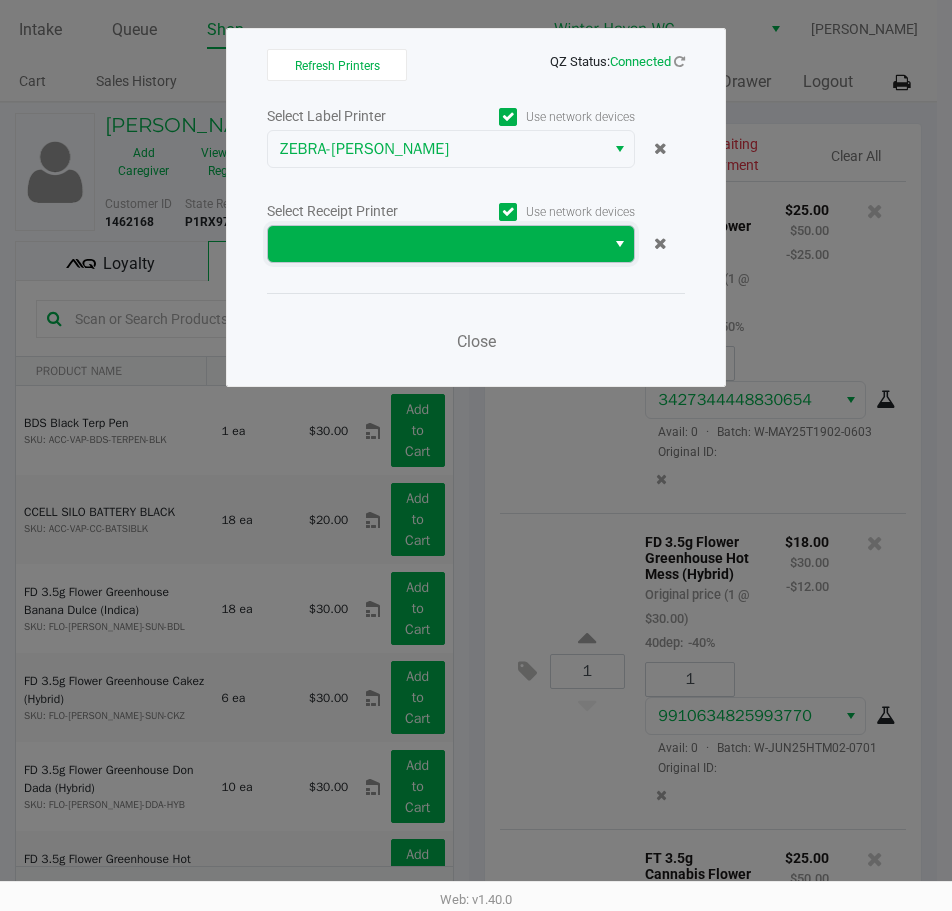 click at bounding box center (436, 244) 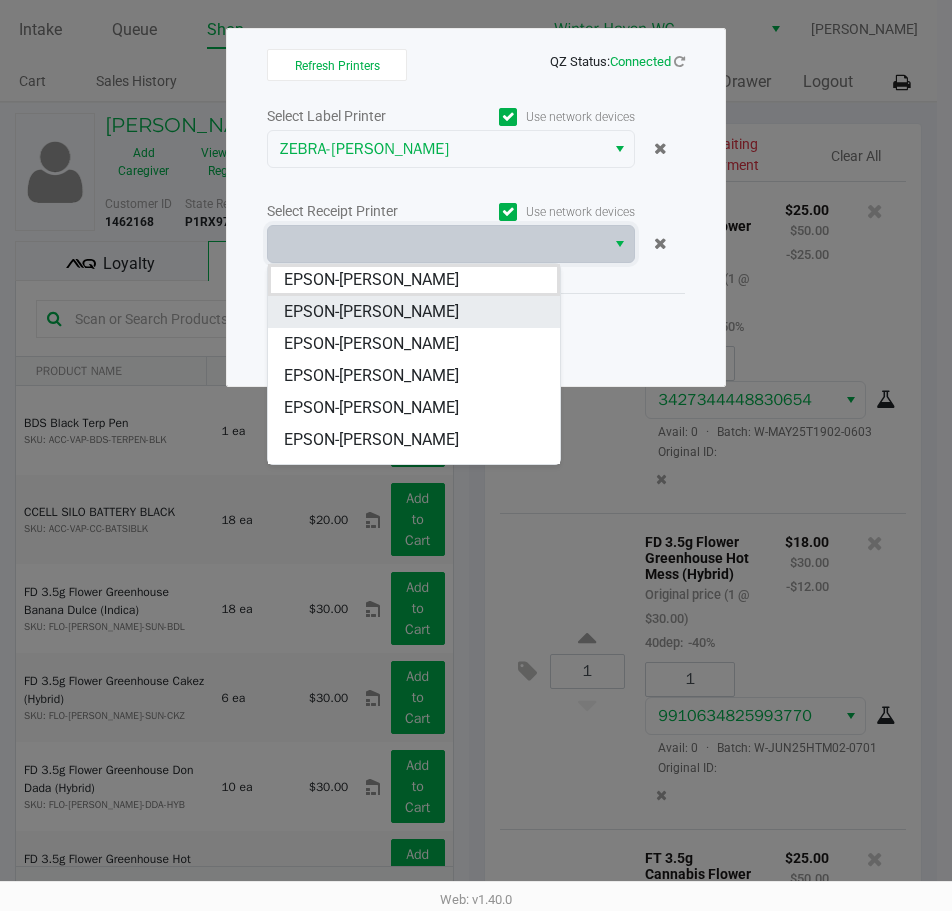 click on "EPSON-JAMES-BROWN" at bounding box center (414, 312) 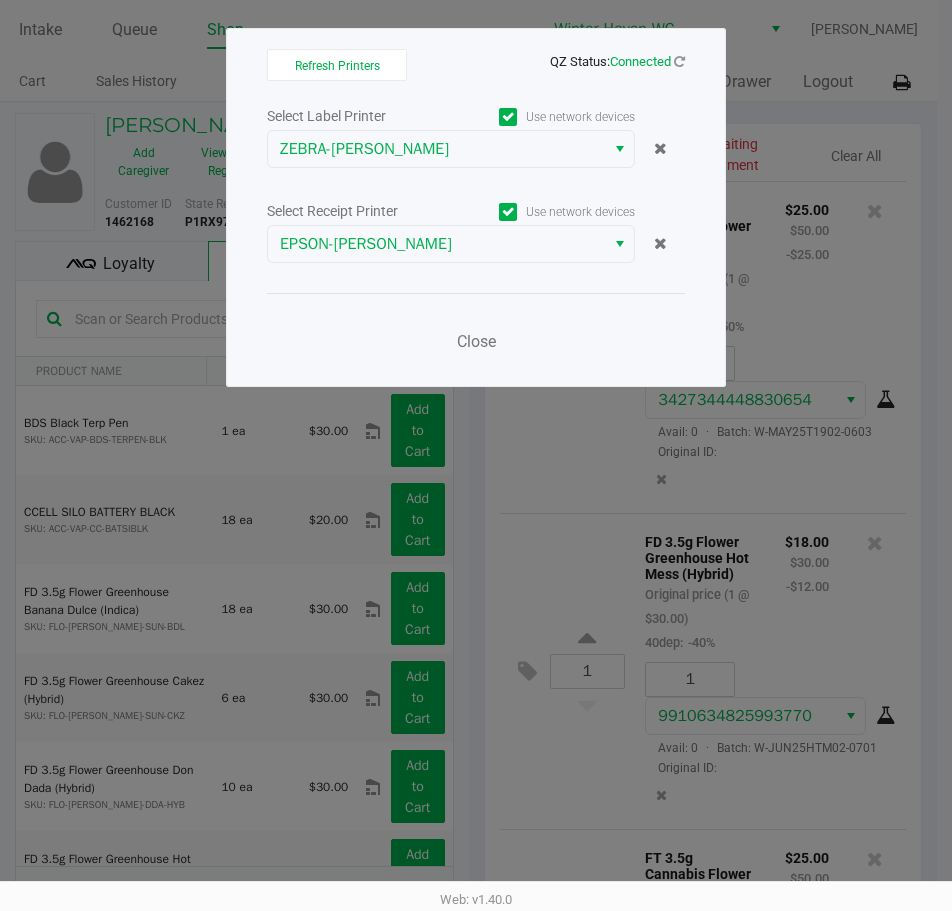 click on "QZ Status:   Connected" 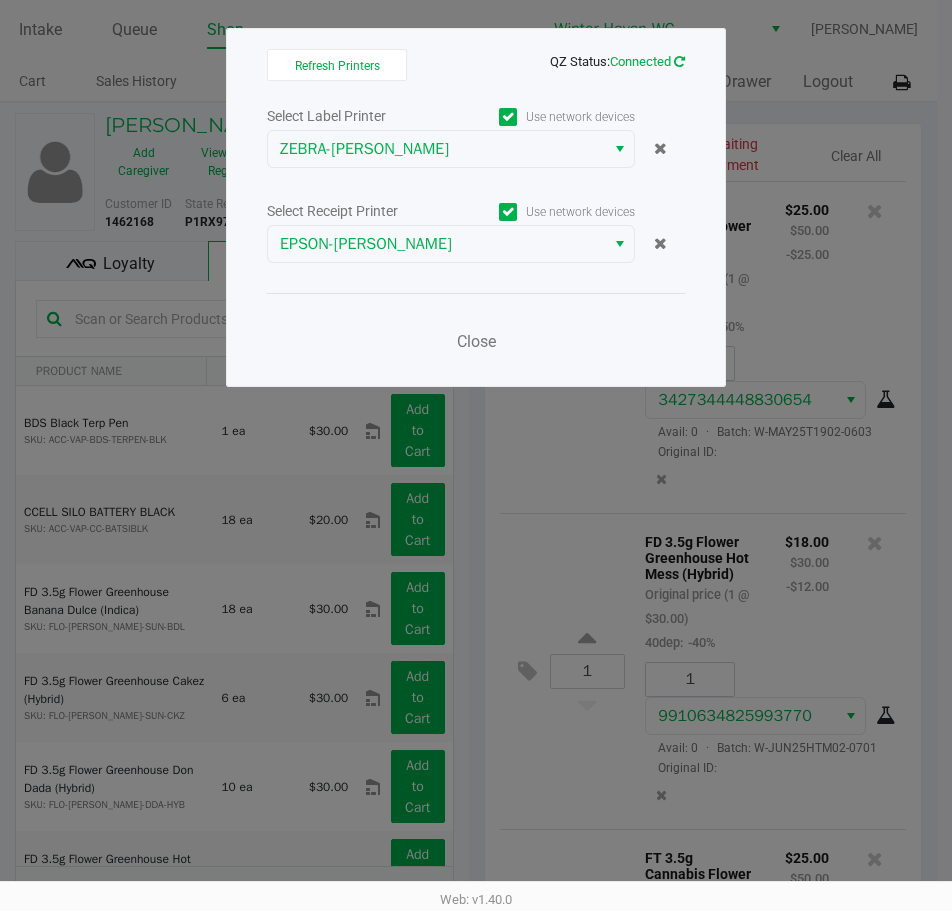 click 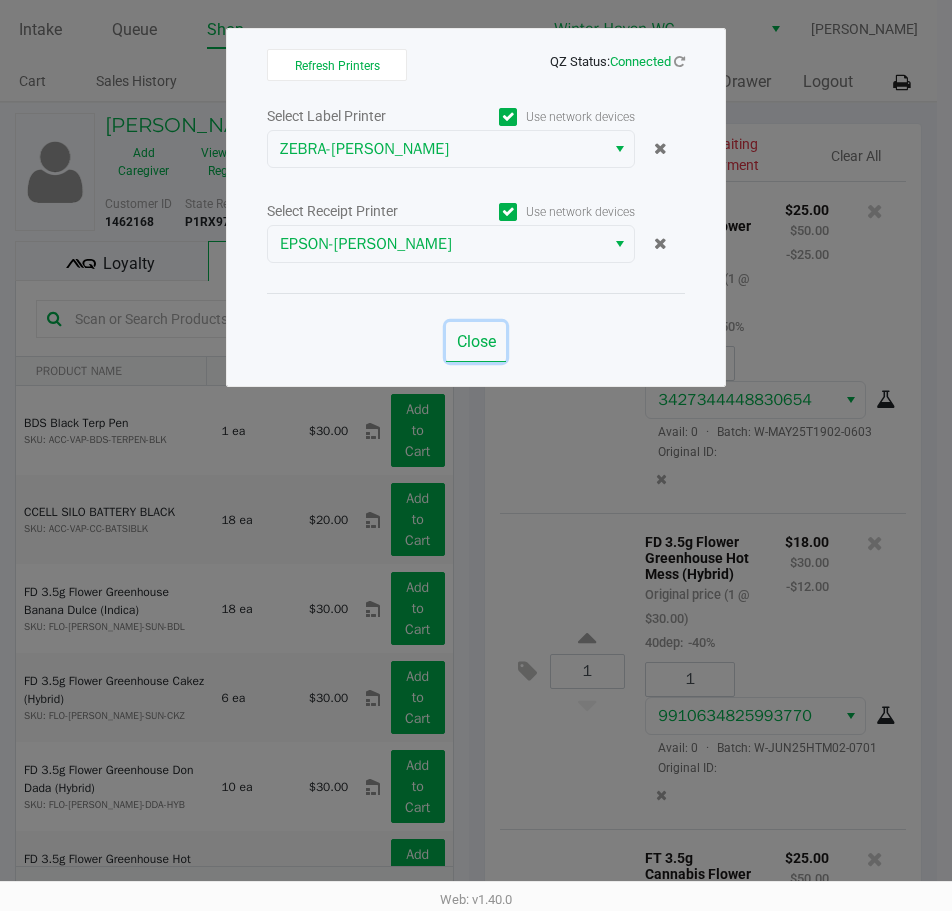 click on "Close" 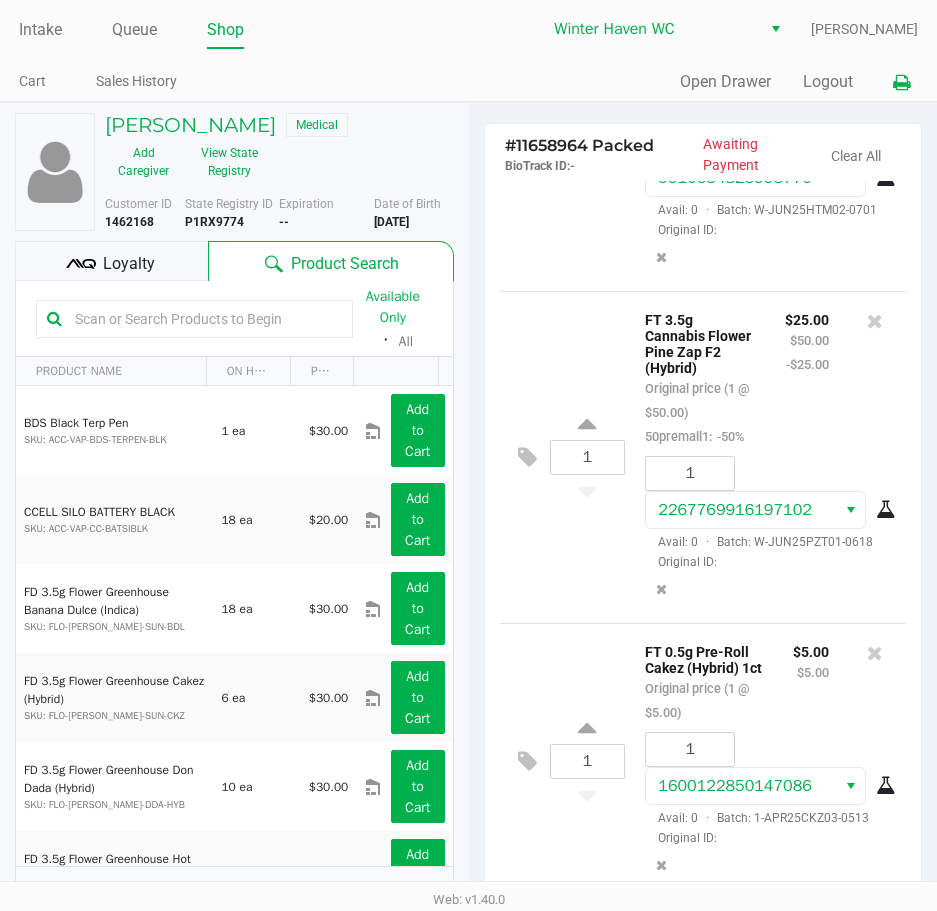 scroll, scrollTop: 674, scrollLeft: 0, axis: vertical 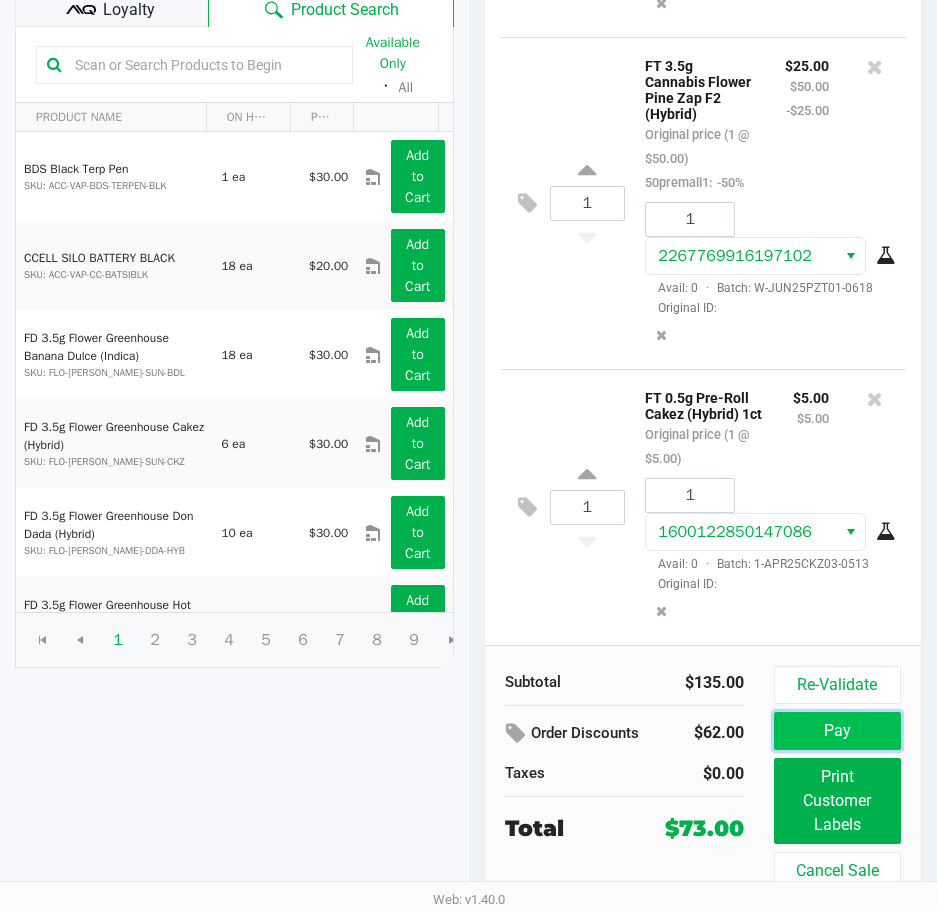 click on "Pay" 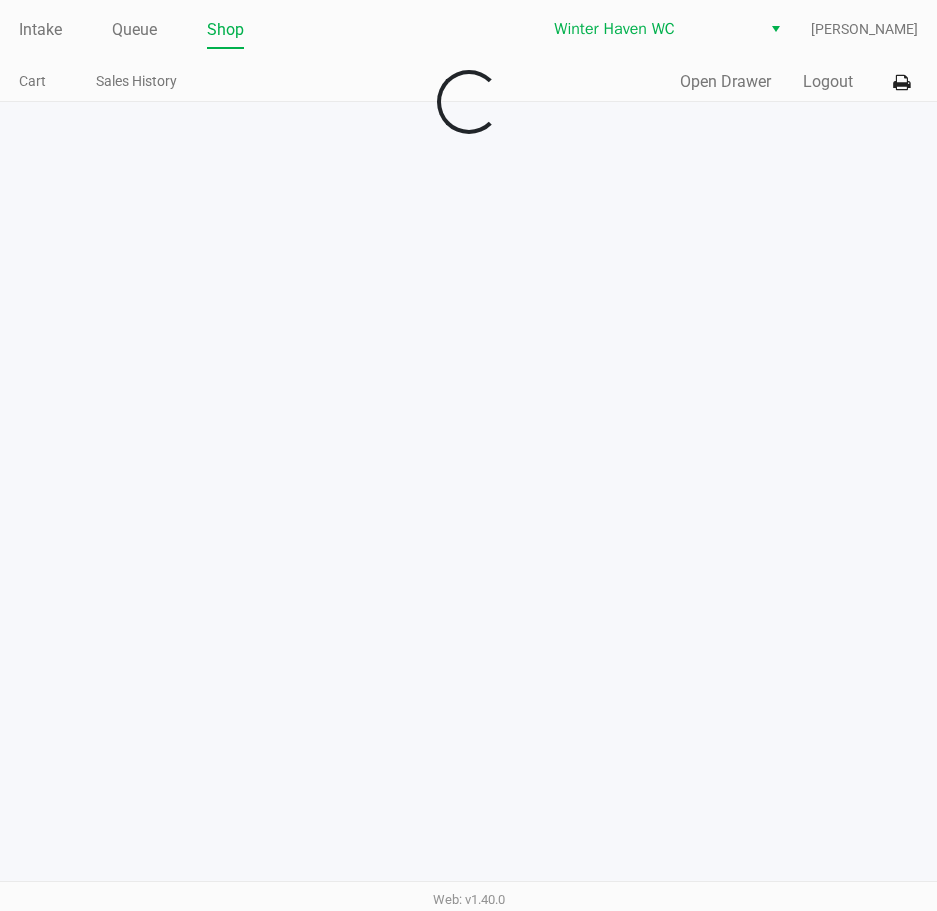 scroll, scrollTop: 0, scrollLeft: 0, axis: both 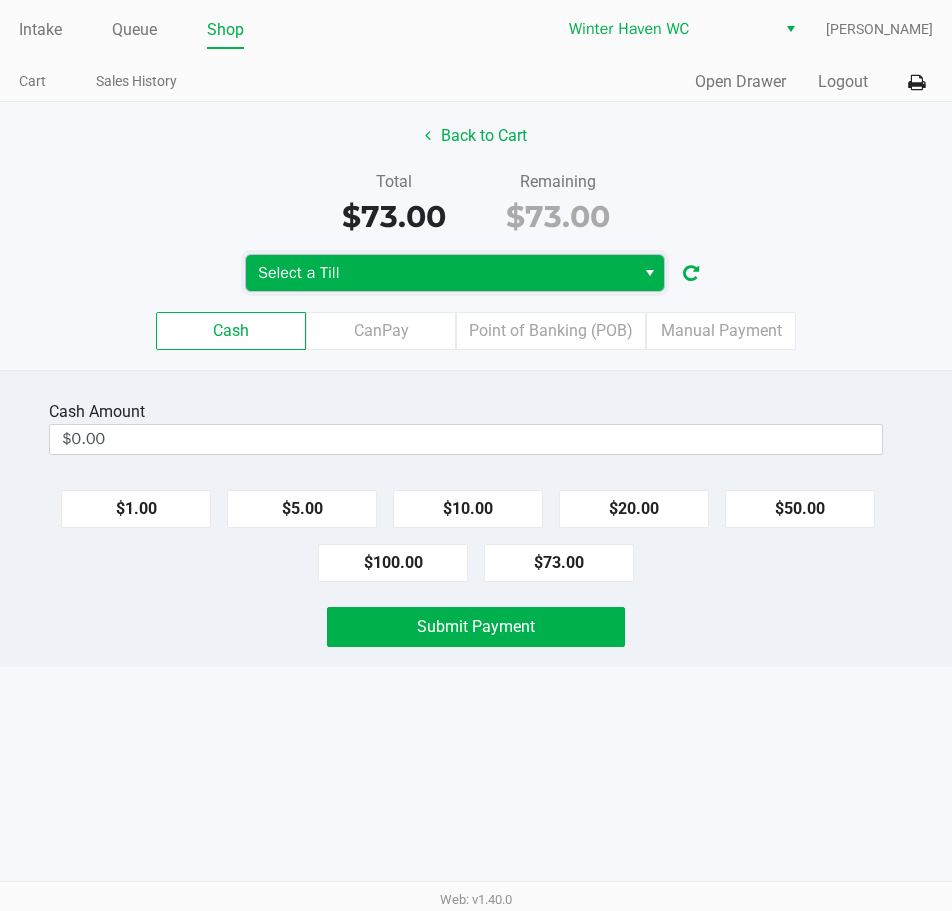 click on "Select a Till" at bounding box center (440, 273) 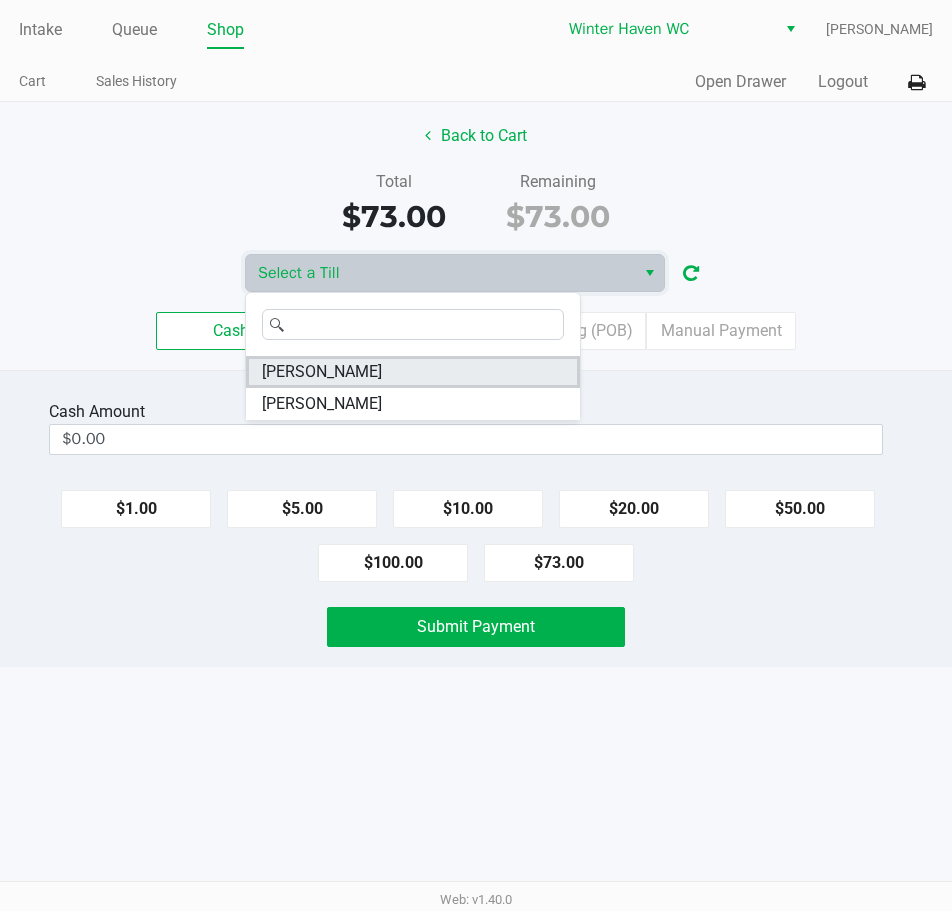 click on "[PERSON_NAME]" at bounding box center (413, 372) 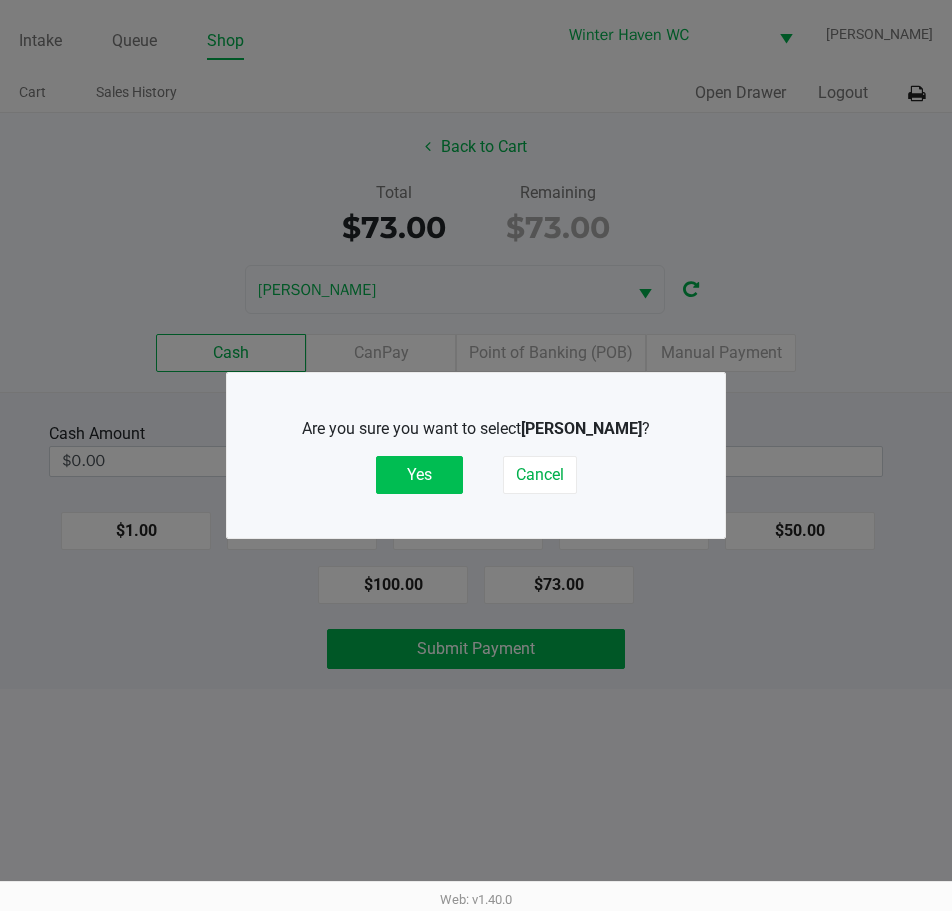 click on "Yes" 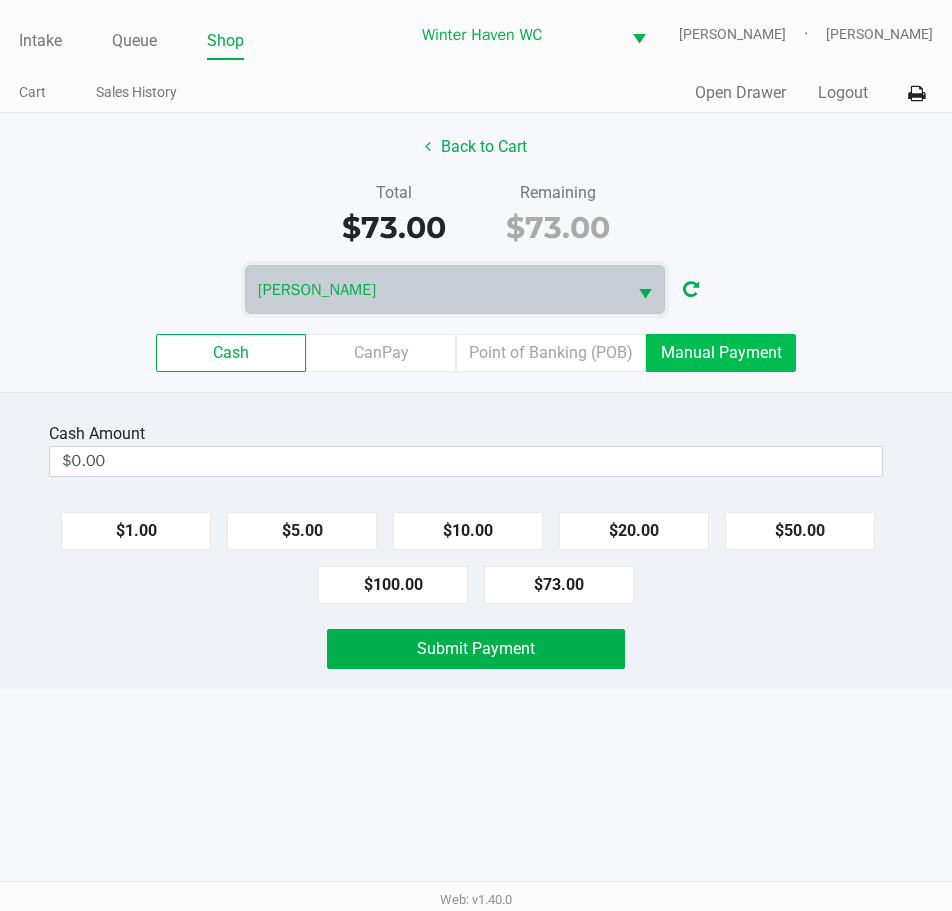 click on "Manual Payment" 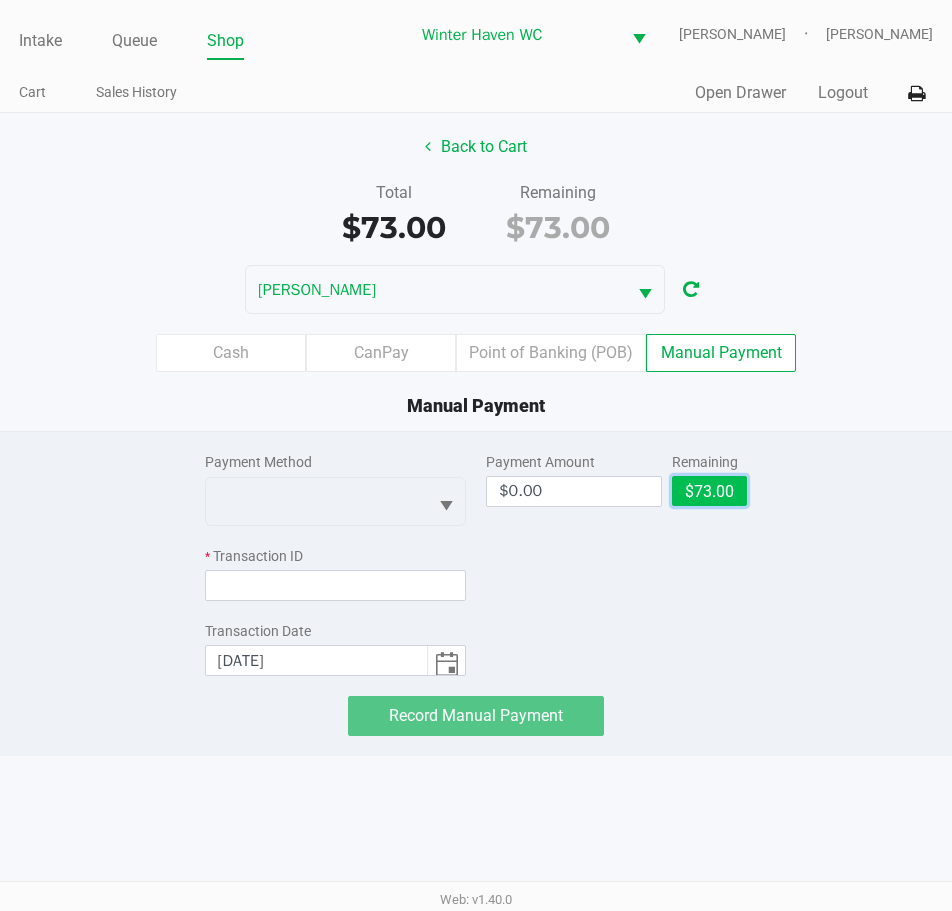 click on "$73.00" 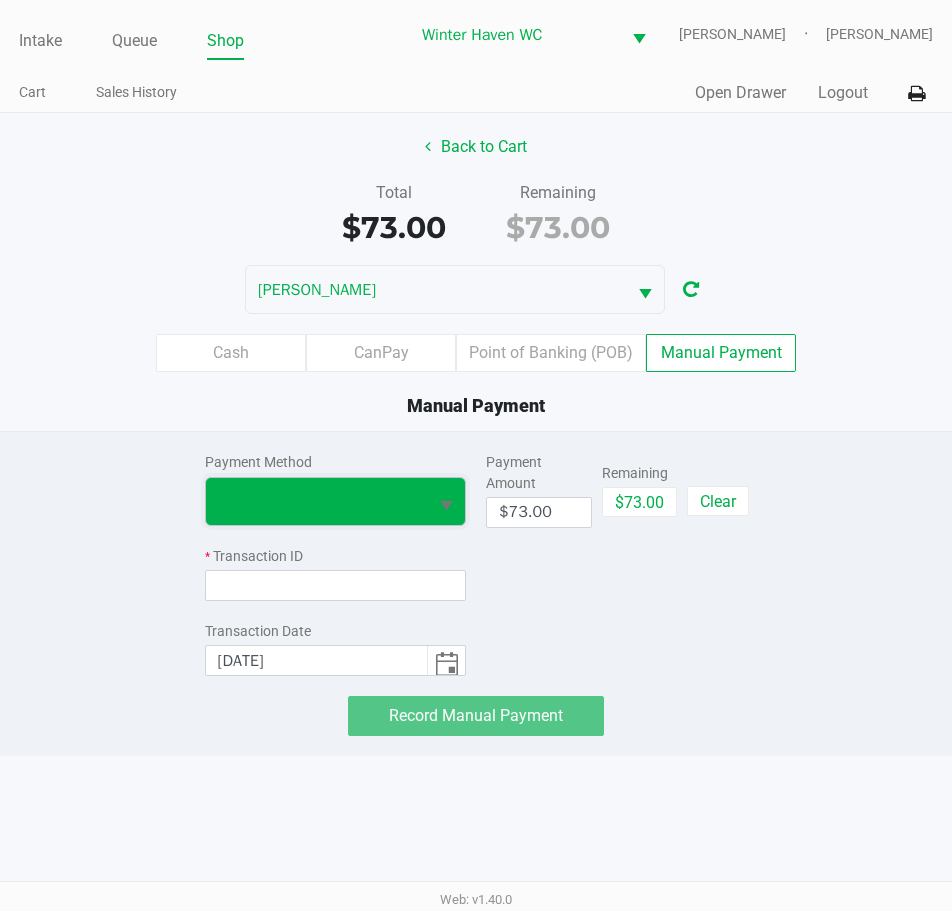 click at bounding box center [316, 501] 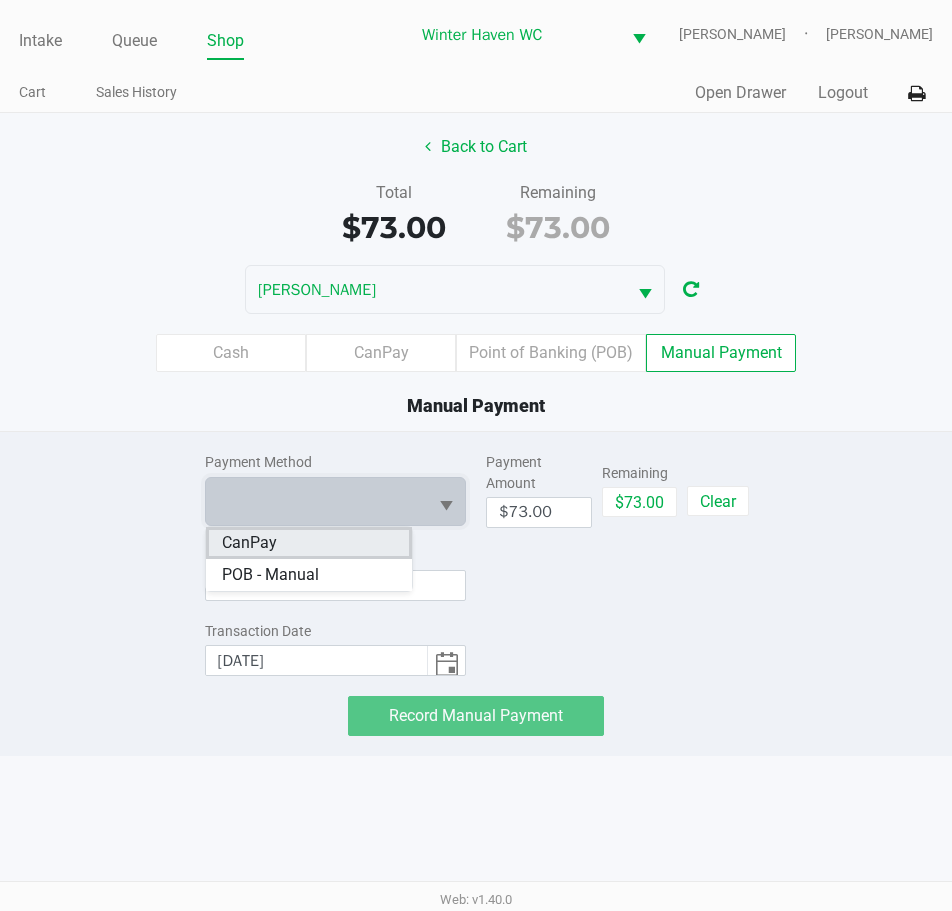 click on "CanPay" at bounding box center (309, 543) 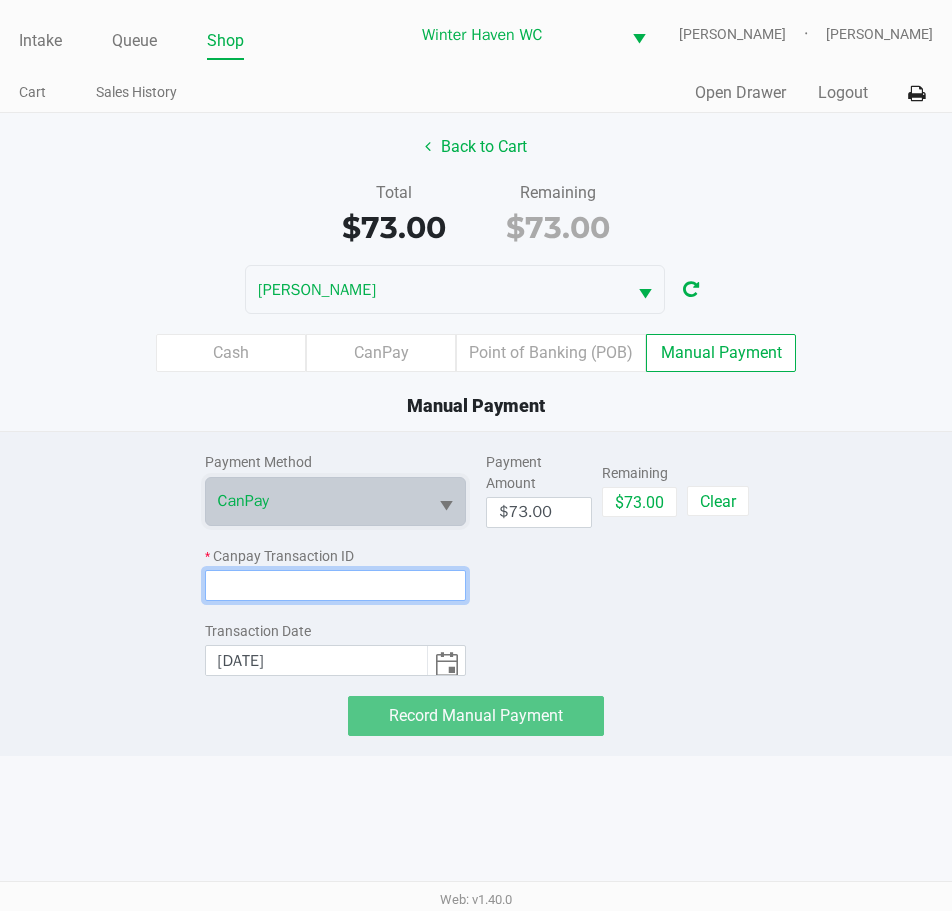 click 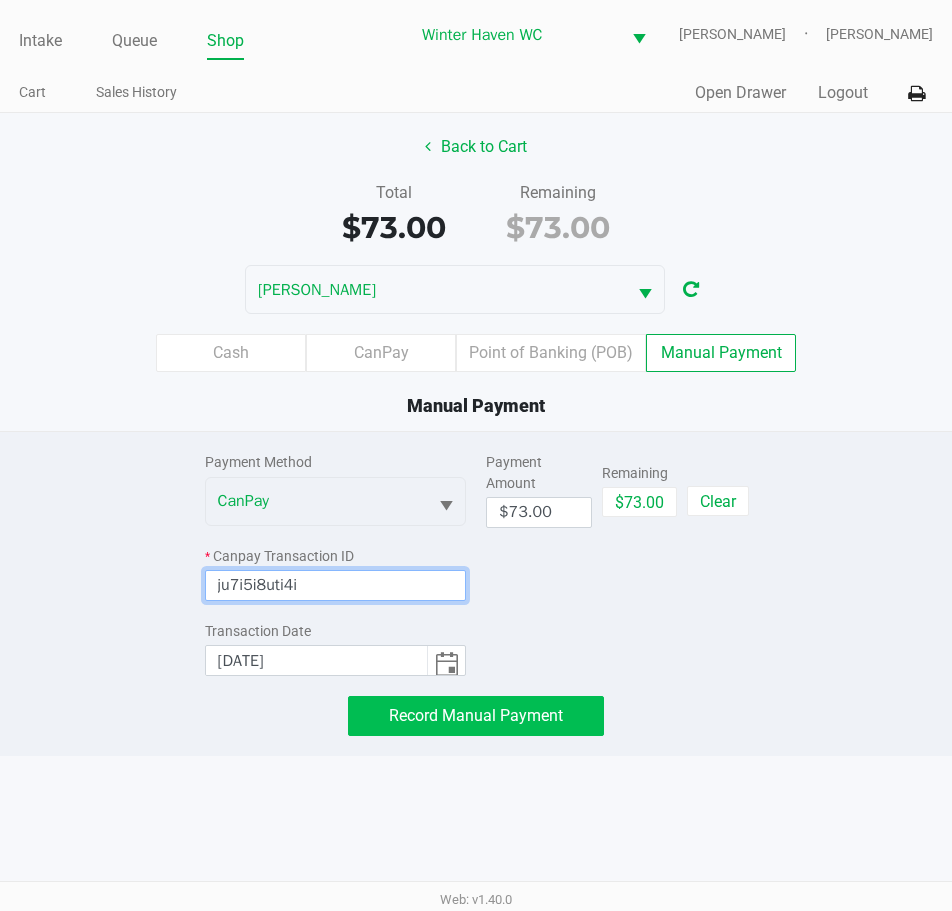 type on "ju7i5i8uti4i" 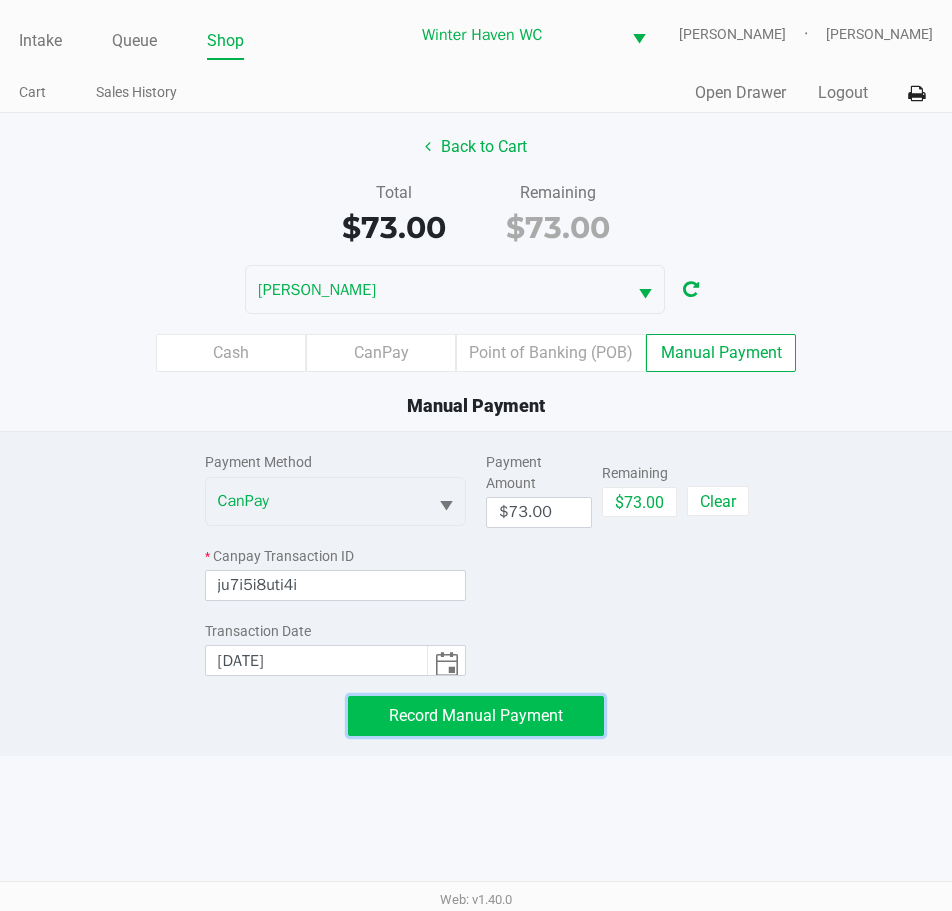 click on "Record Manual Payment" 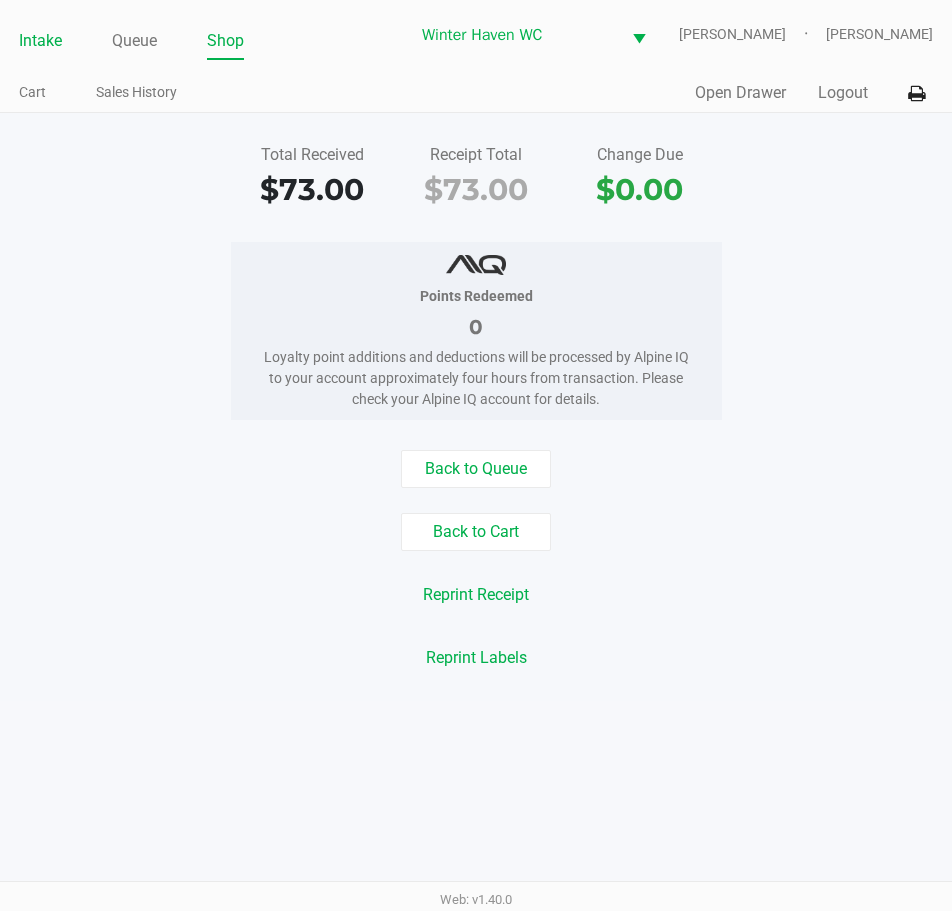 click on "Intake" 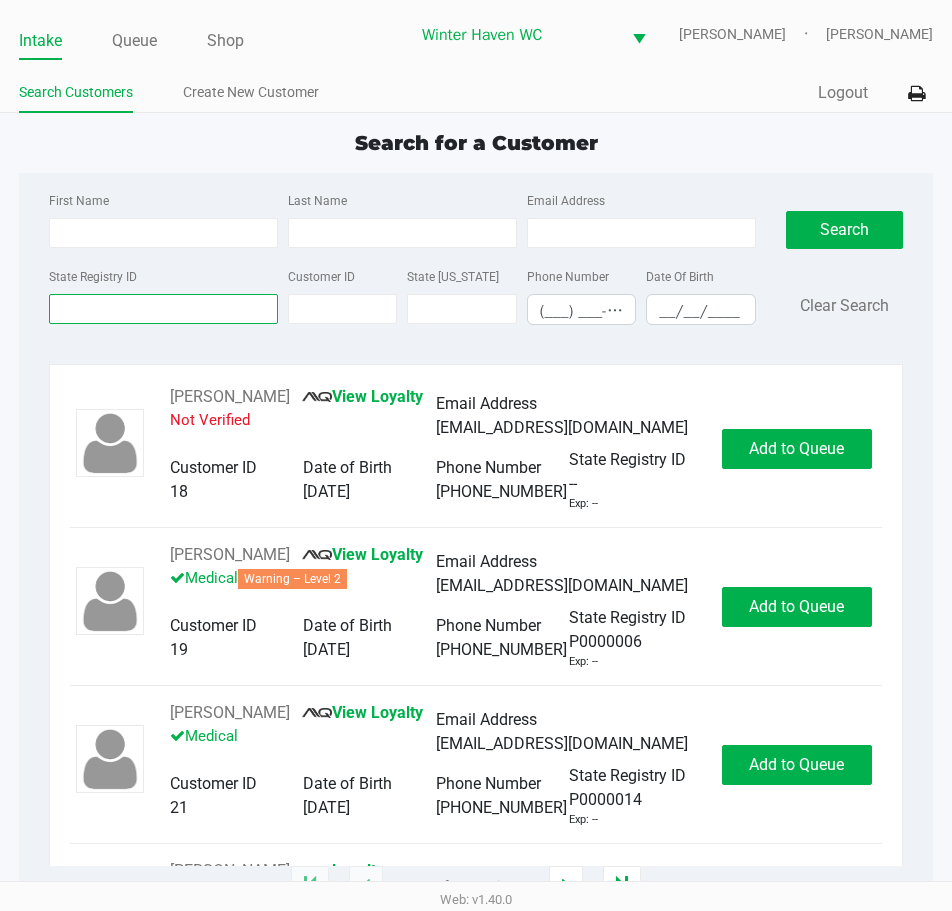 click on "State Registry ID" at bounding box center (163, 309) 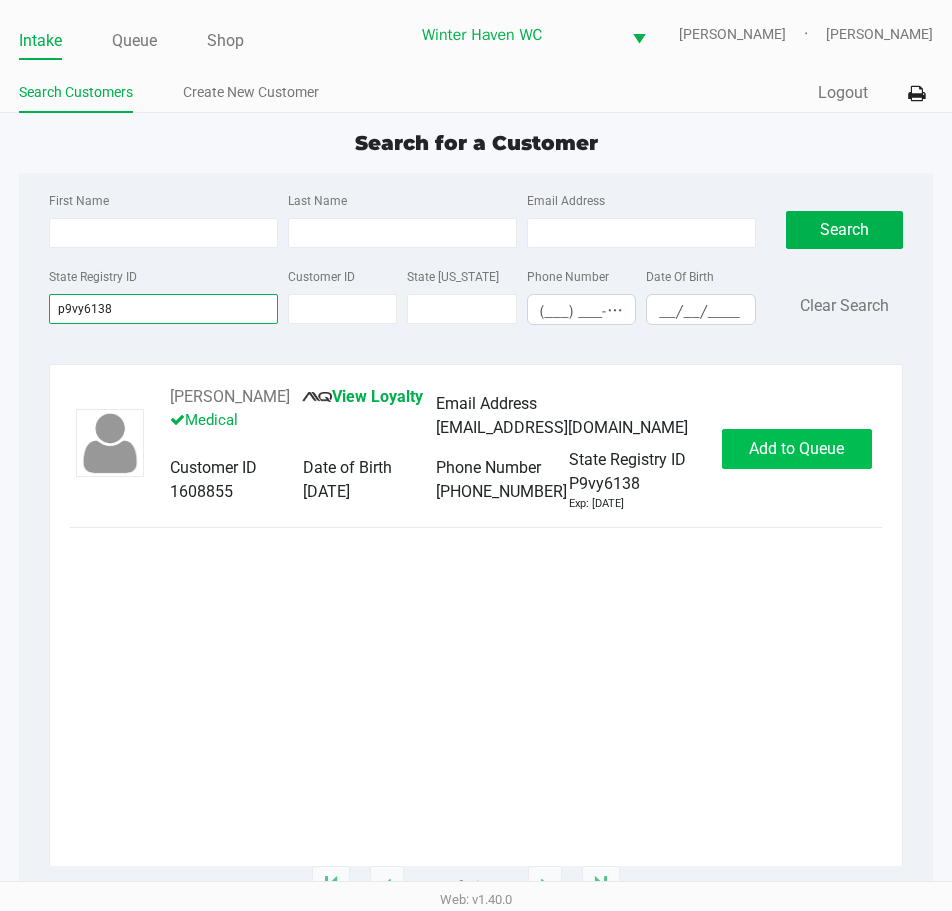 type on "p9vy6138" 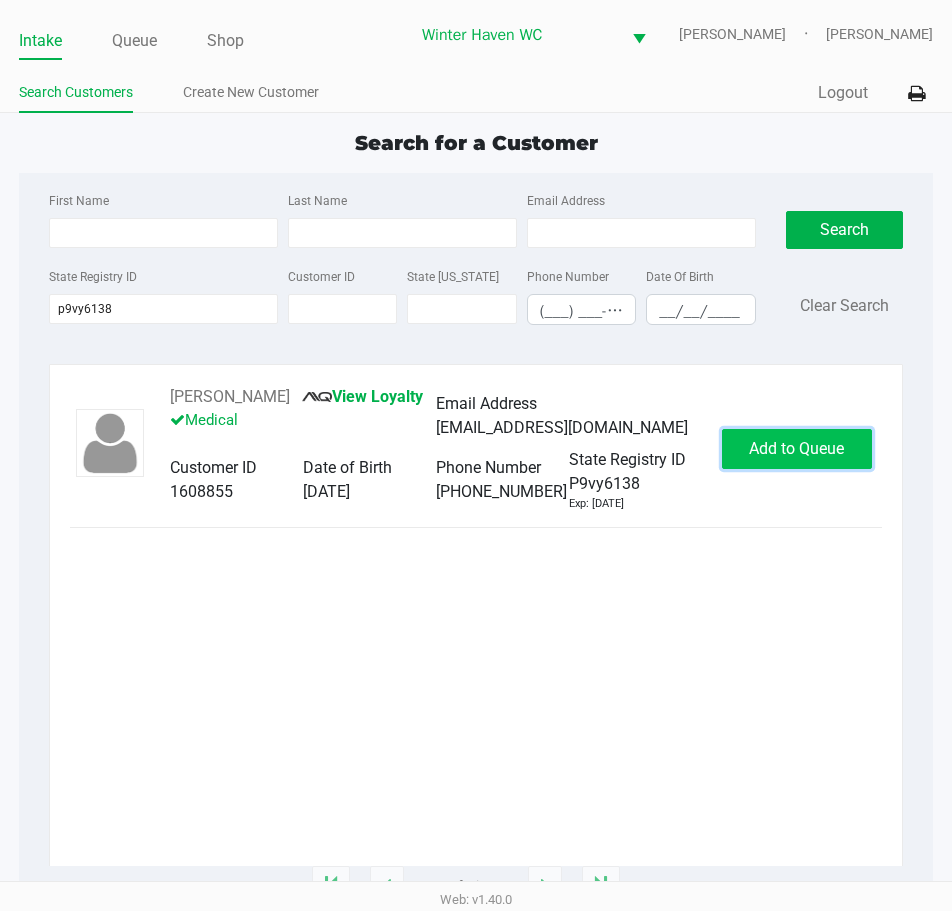 click on "Add to Queue" 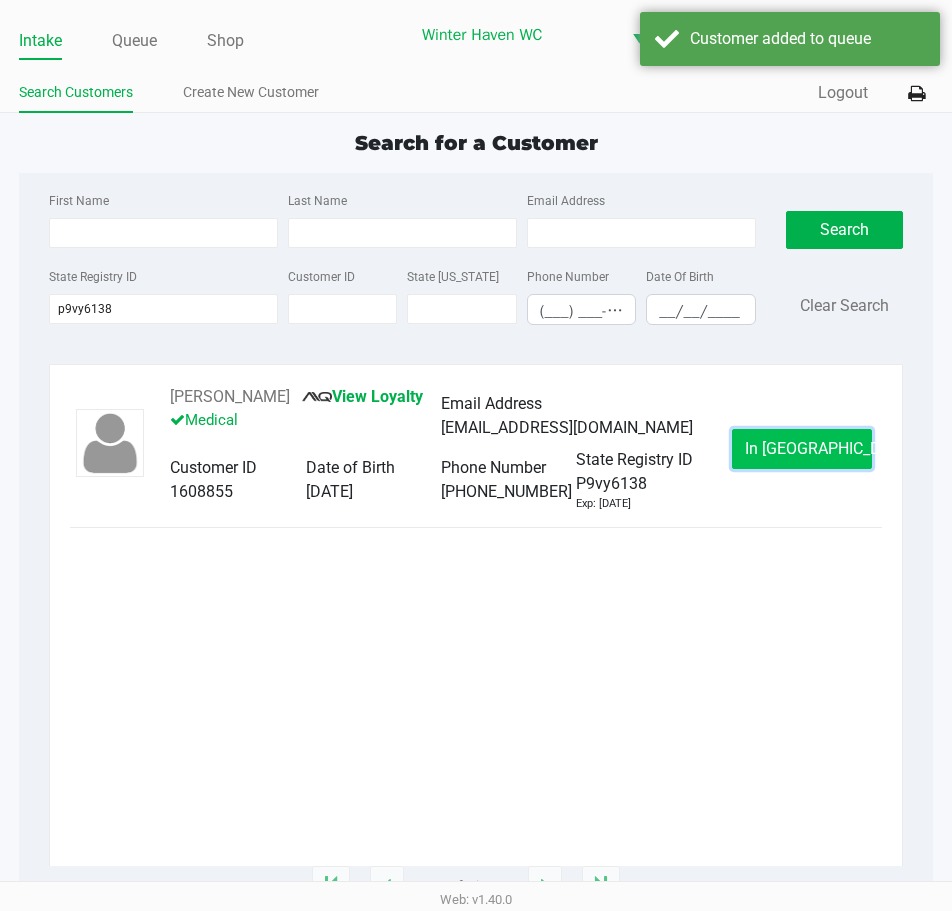 click on "In Queue" 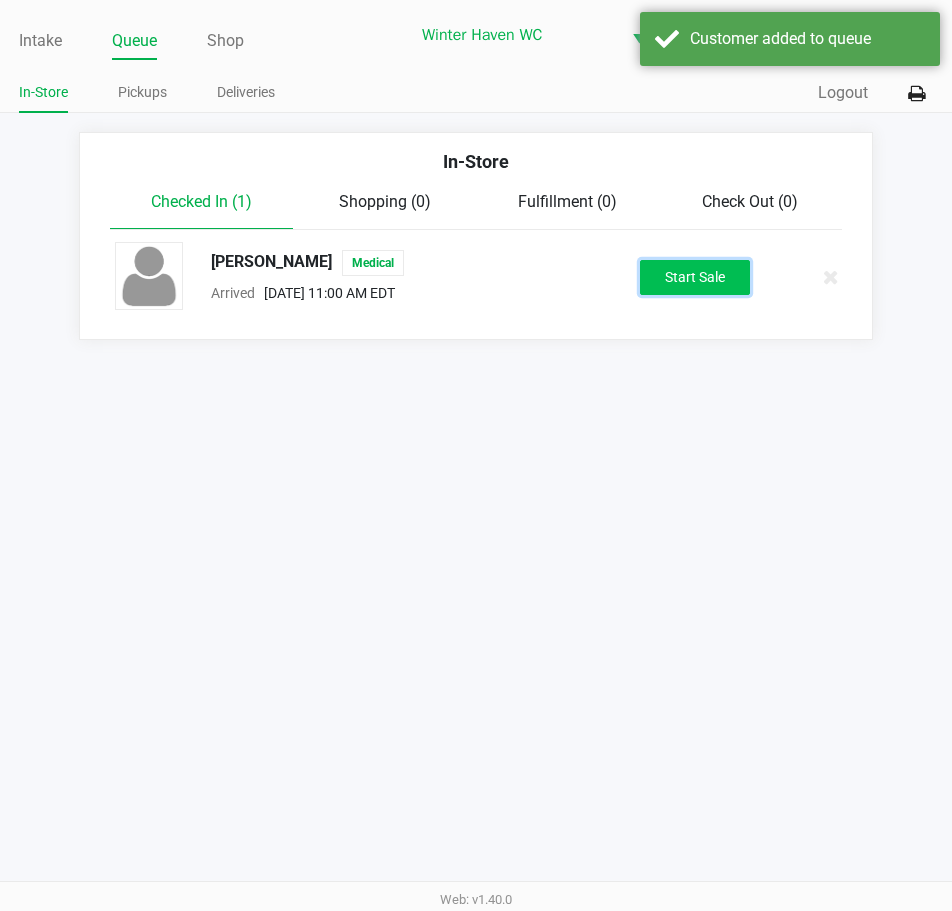 click on "Start Sale" 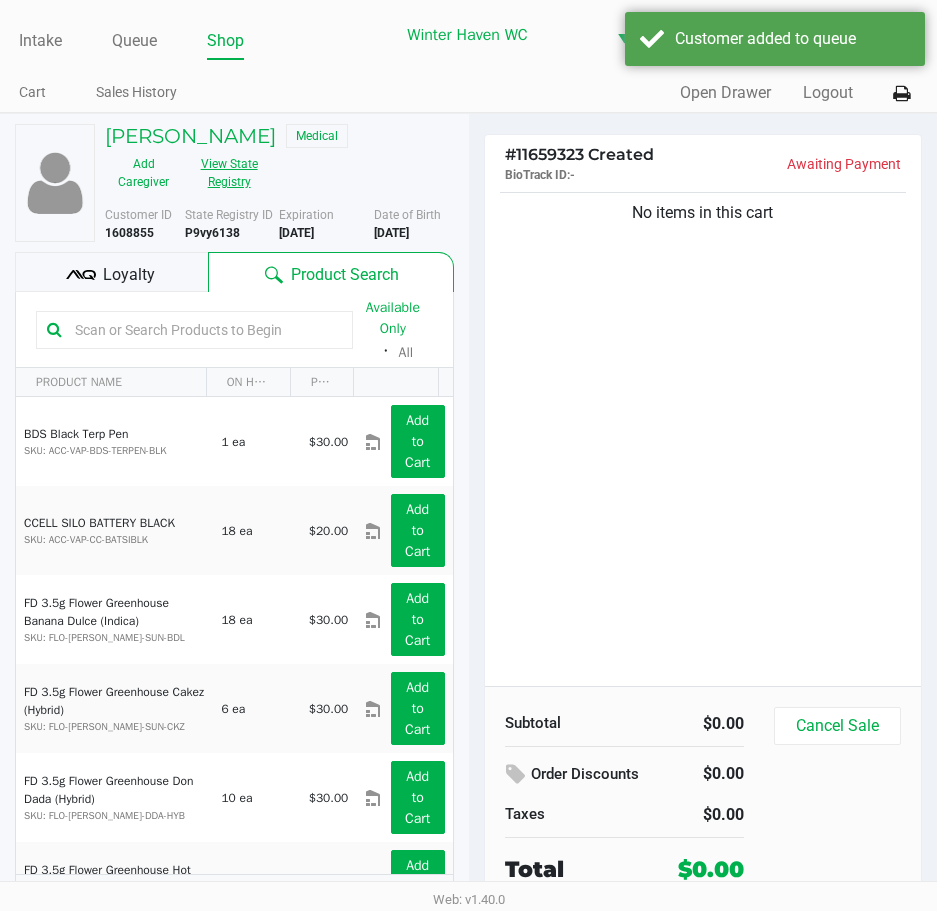 click on "View State Registry" 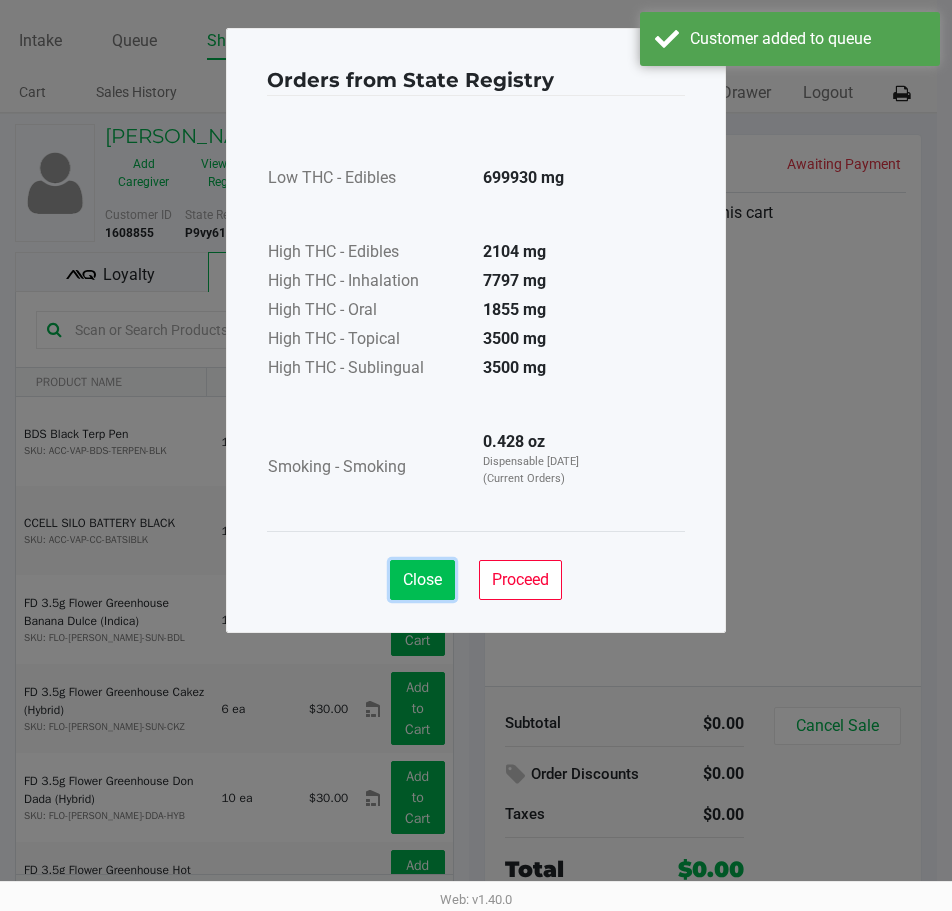 click on "Close" 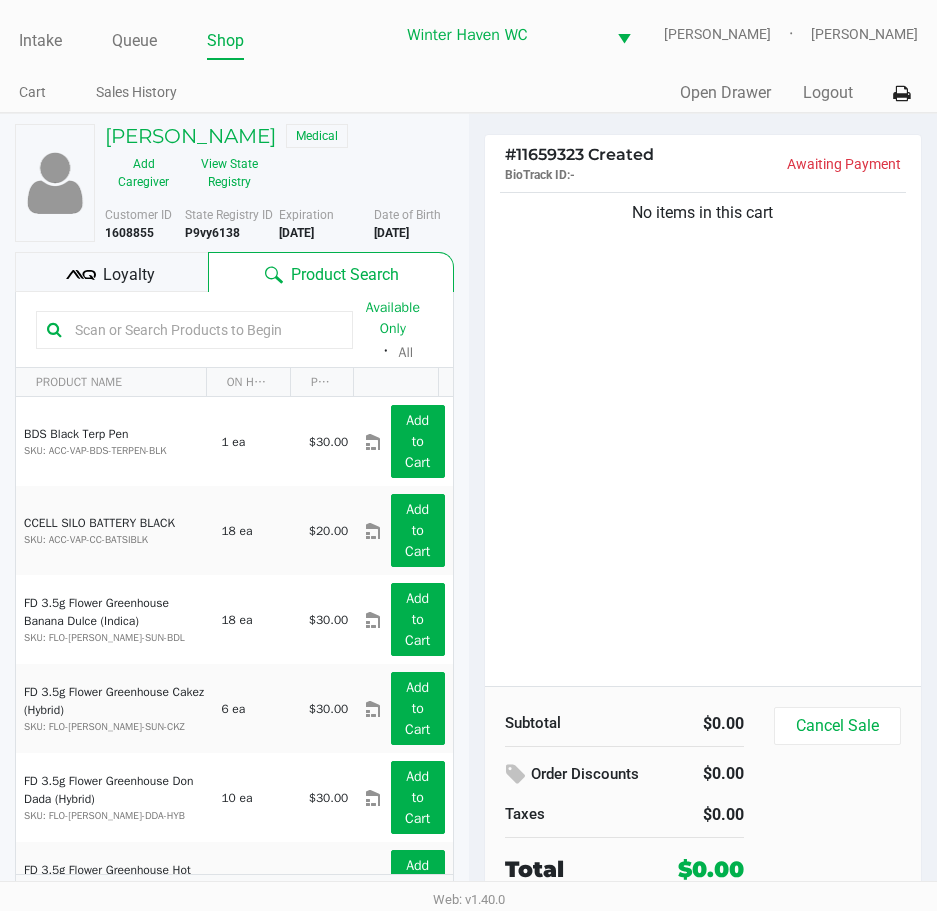 click 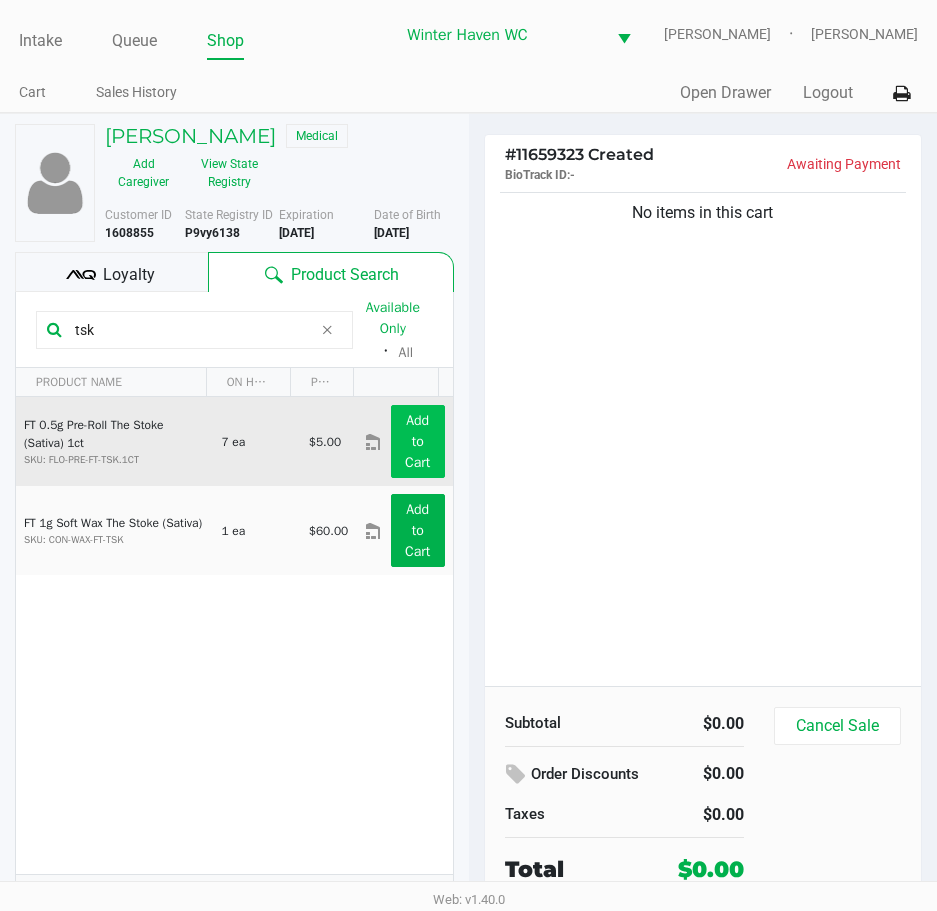 type on "tsk" 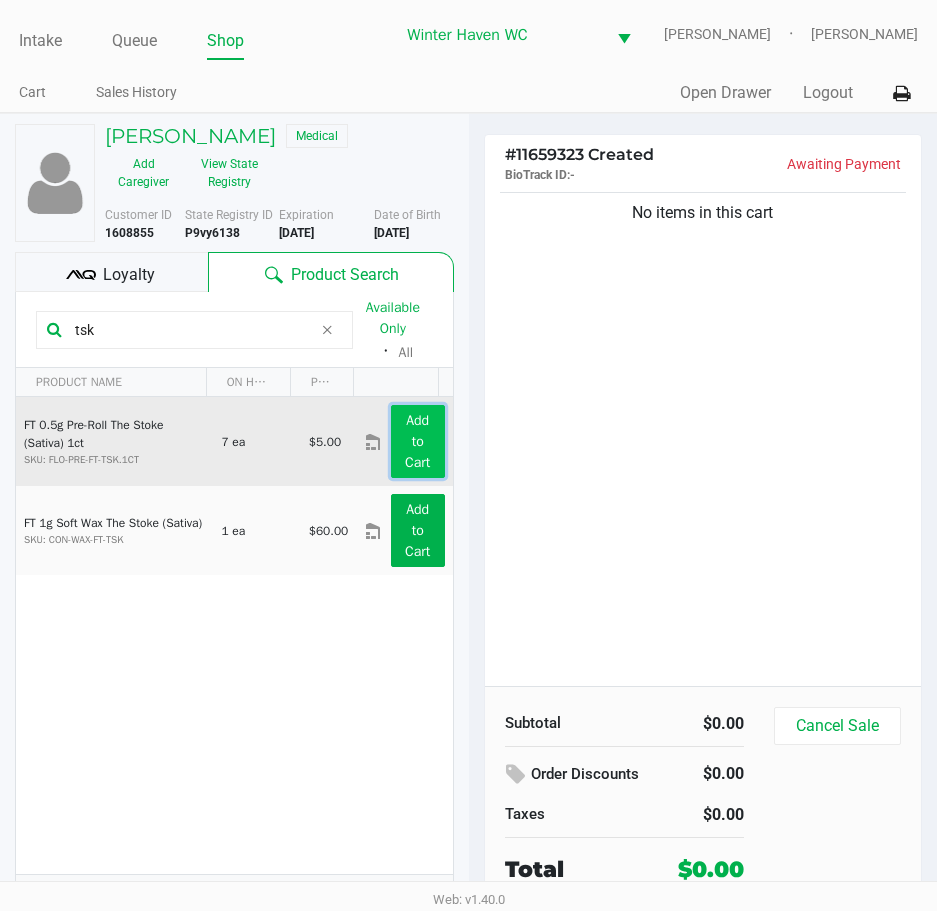 click on "Add to Cart" 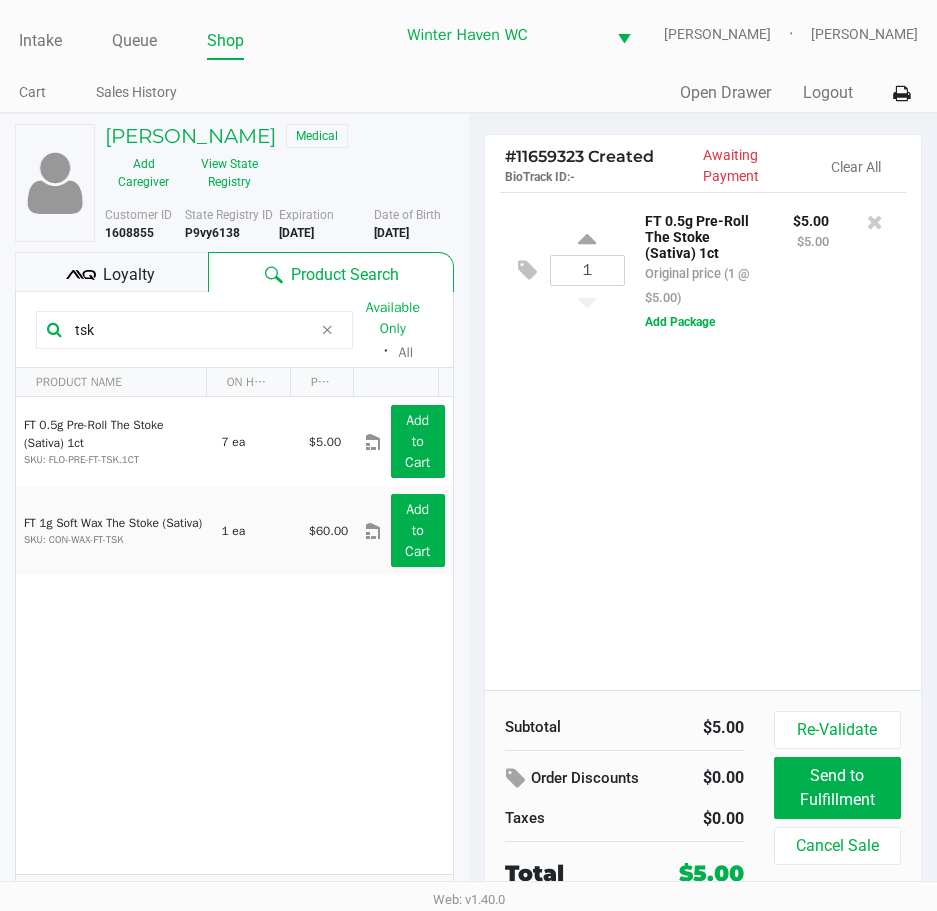 click on "Loyalty" 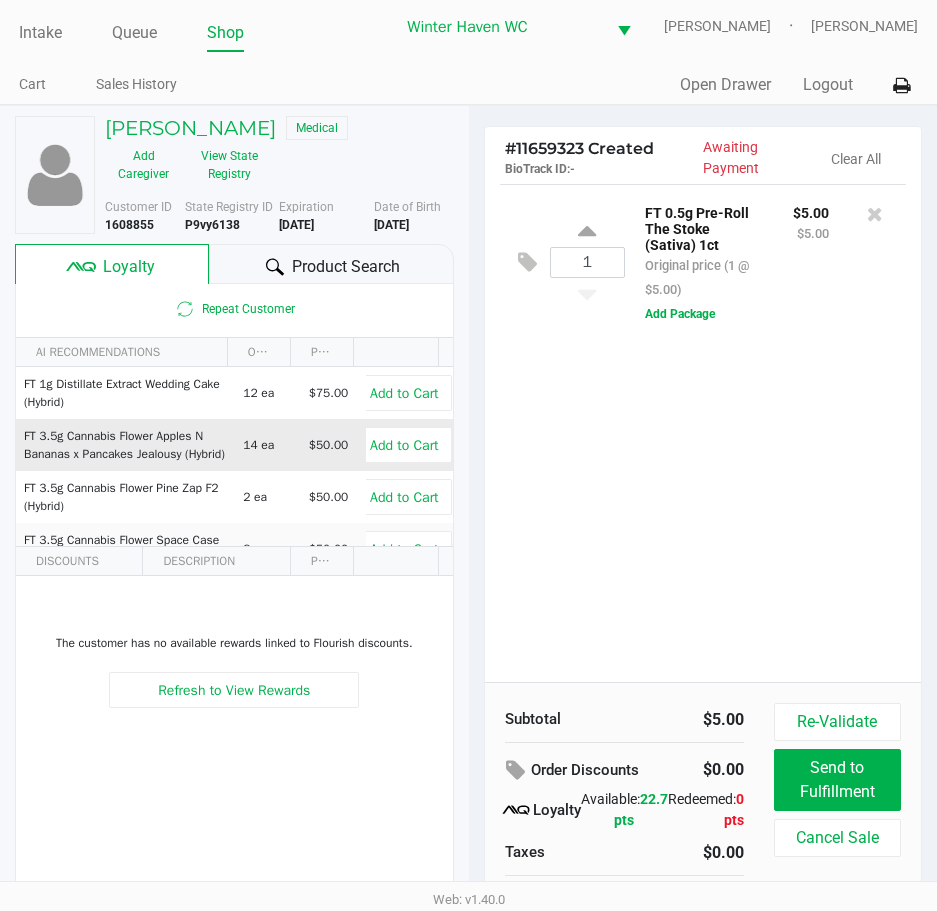 scroll, scrollTop: 0, scrollLeft: 0, axis: both 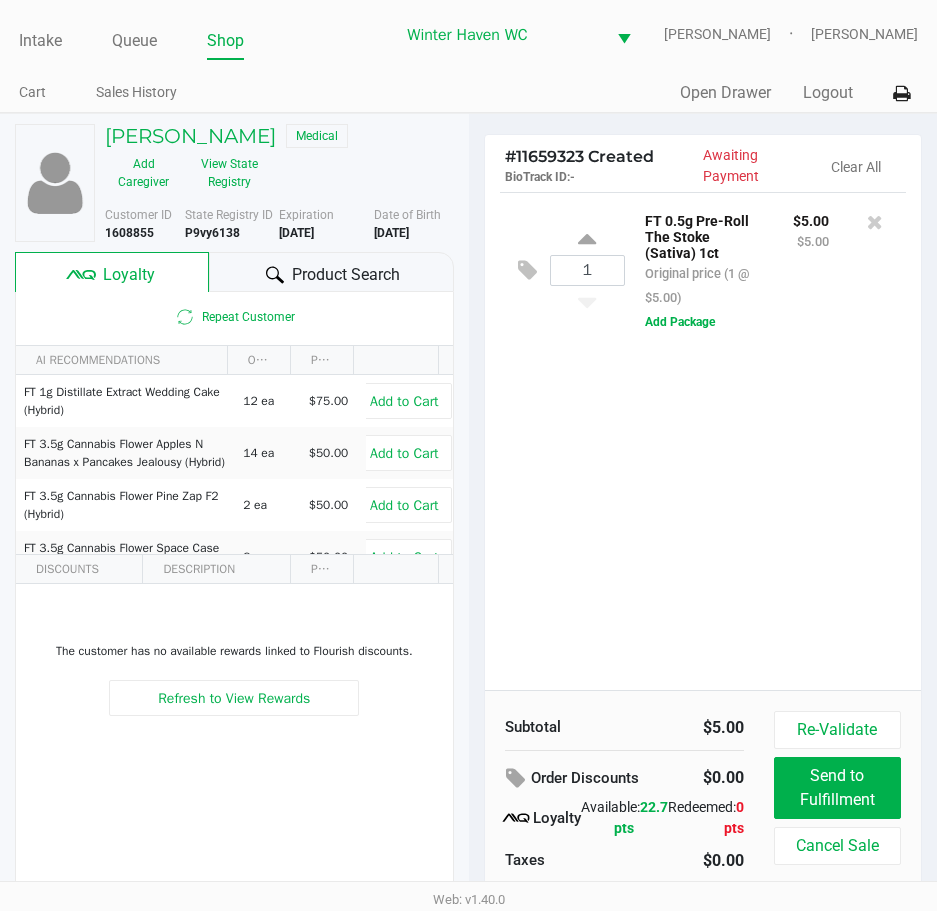 click on "Product Search" 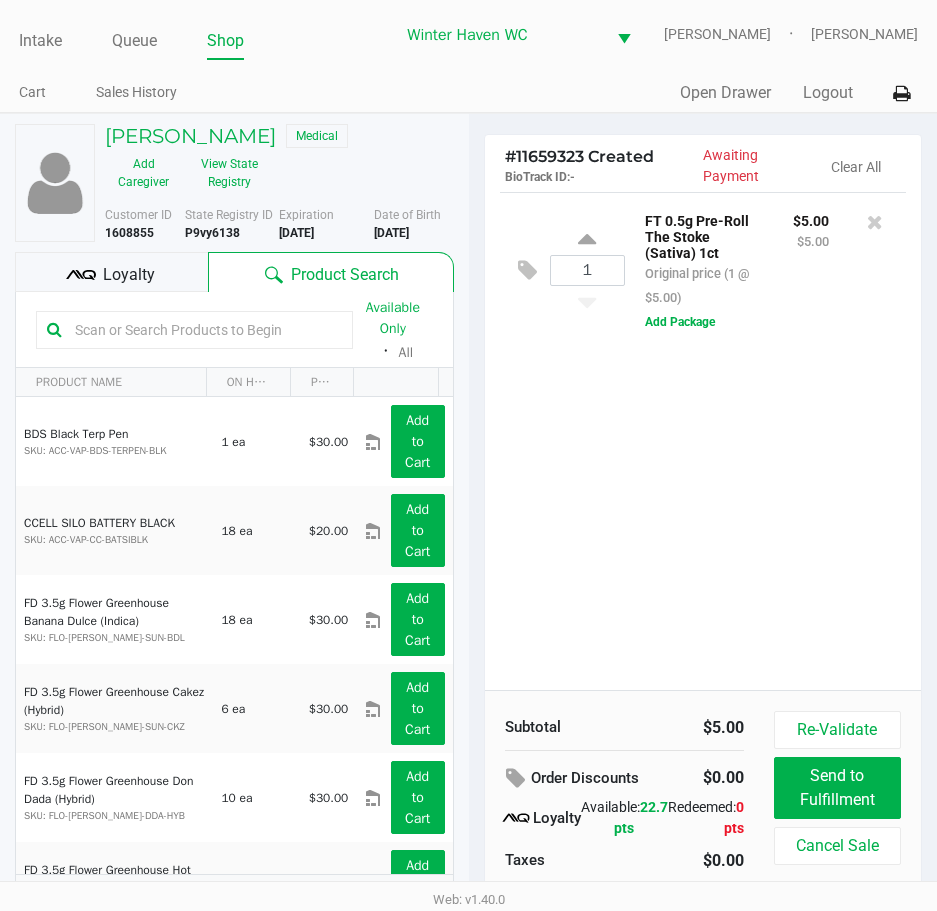 click on "1  FT 0.5g Pre-Roll The Stoke (Sativa) 1ct   Original price (1 @ $5.00) $5.00 $5.00  Add Package" 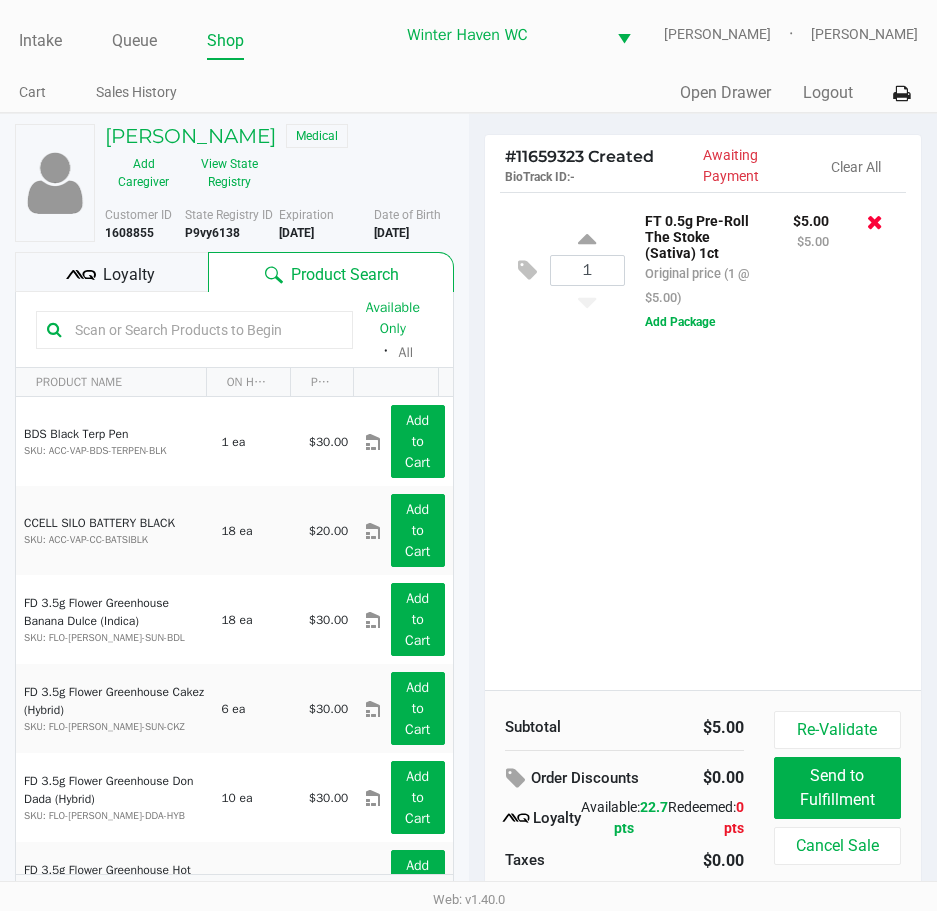 click 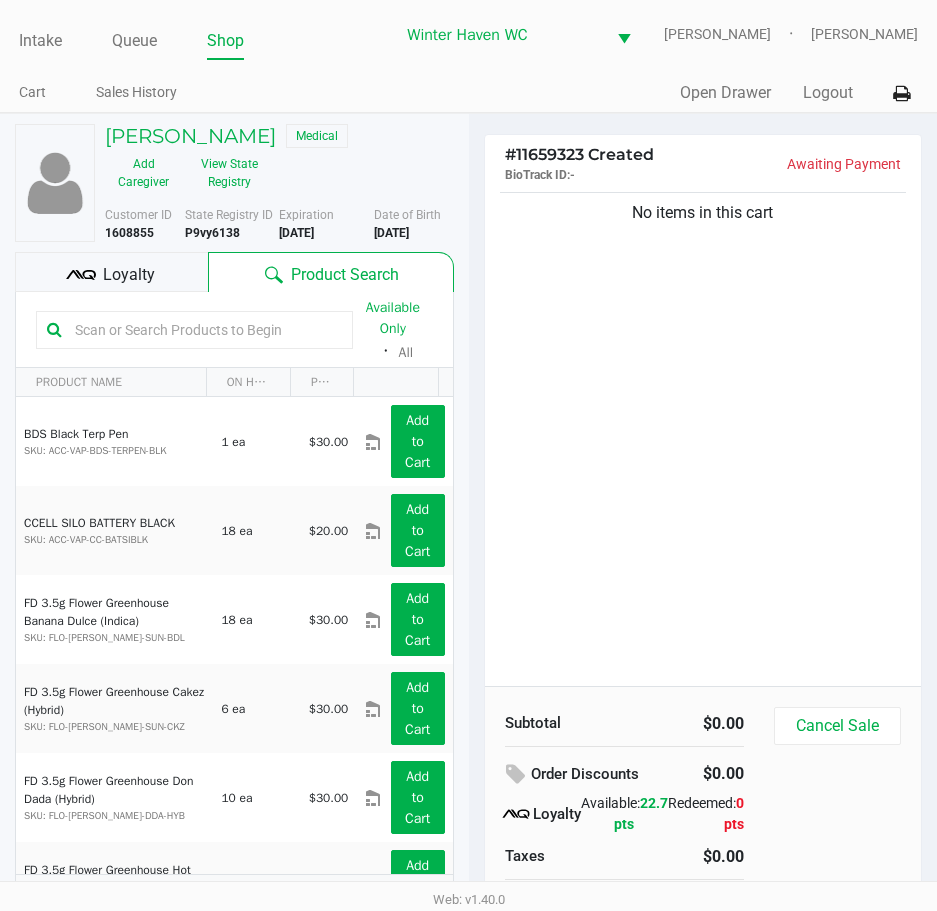 click on "No items in this cart" 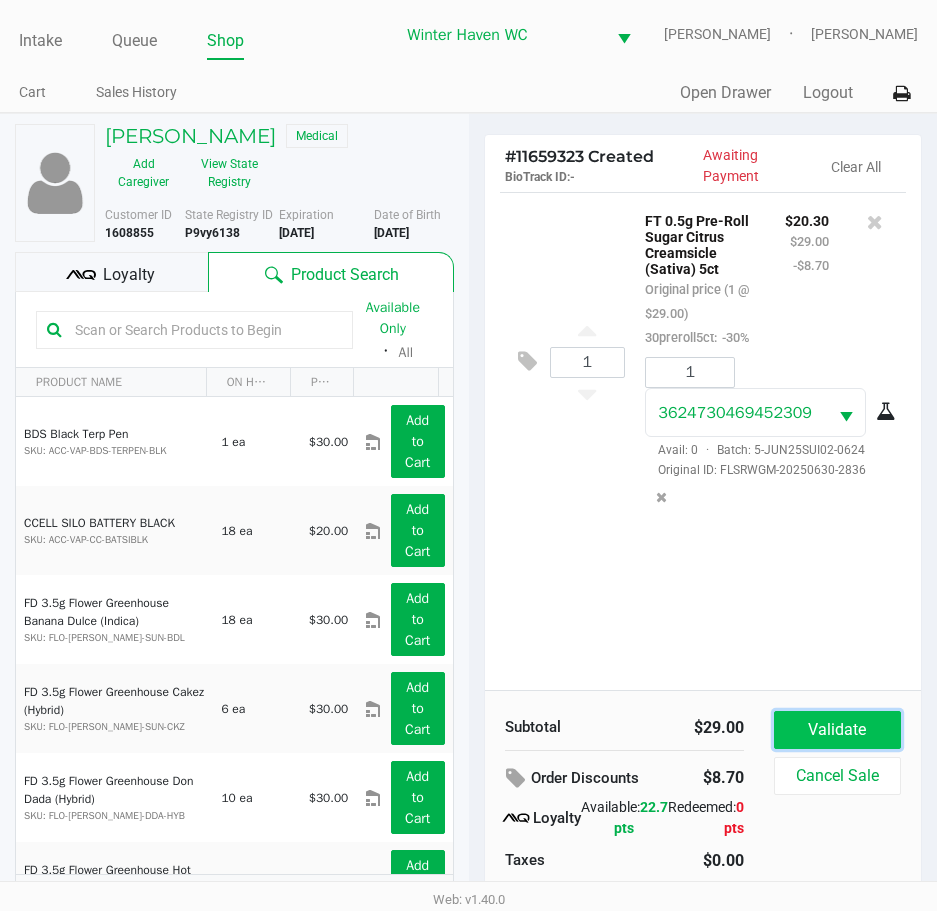 click on "Validate" 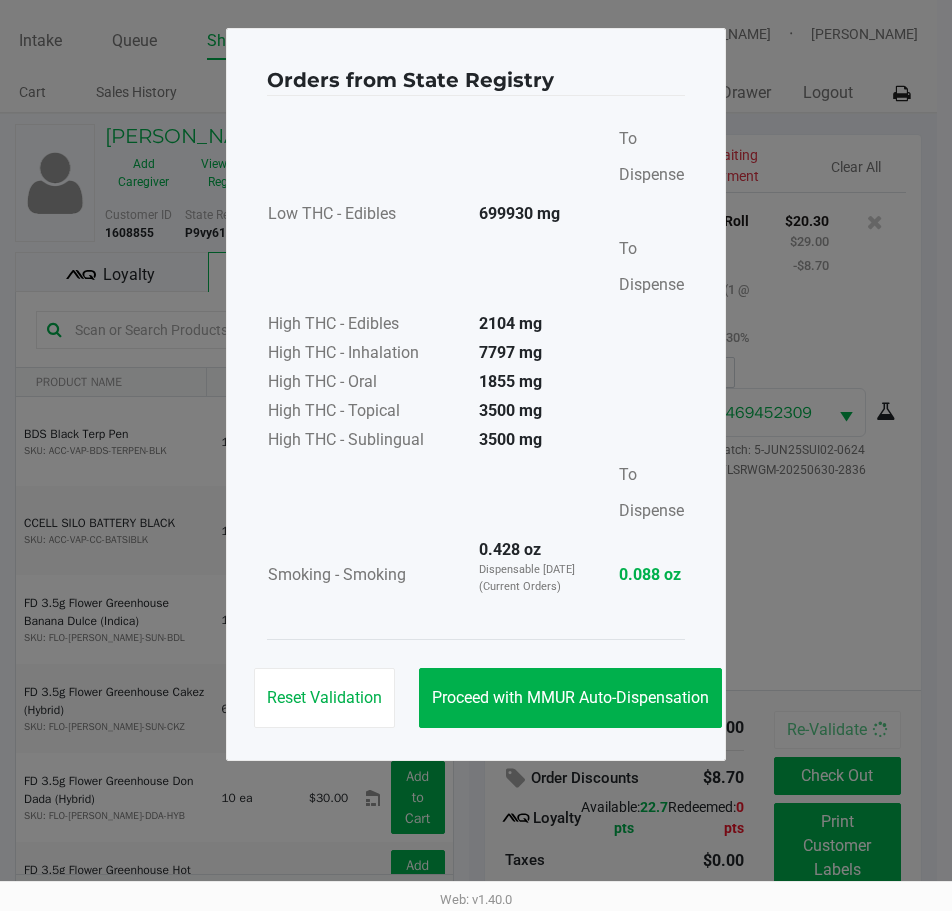 click on "Reset Validation   Proceed with MMUR Auto-Dispensation" 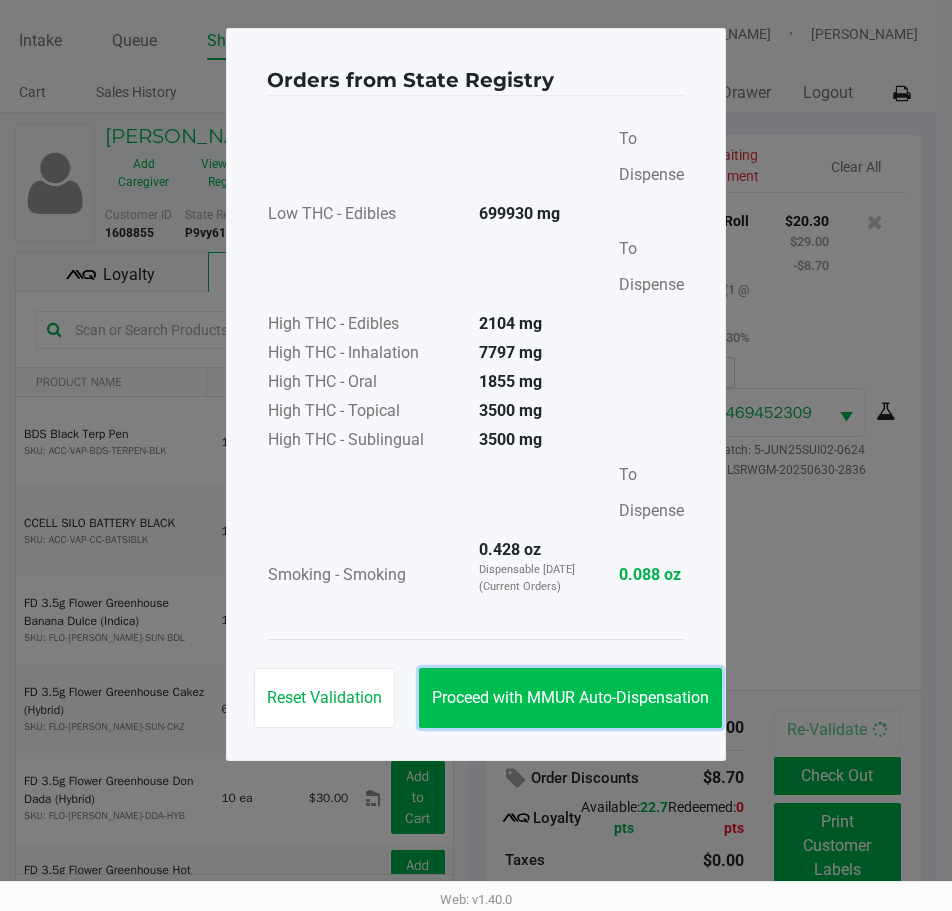 click on "Proceed with MMUR Auto-Dispensation" 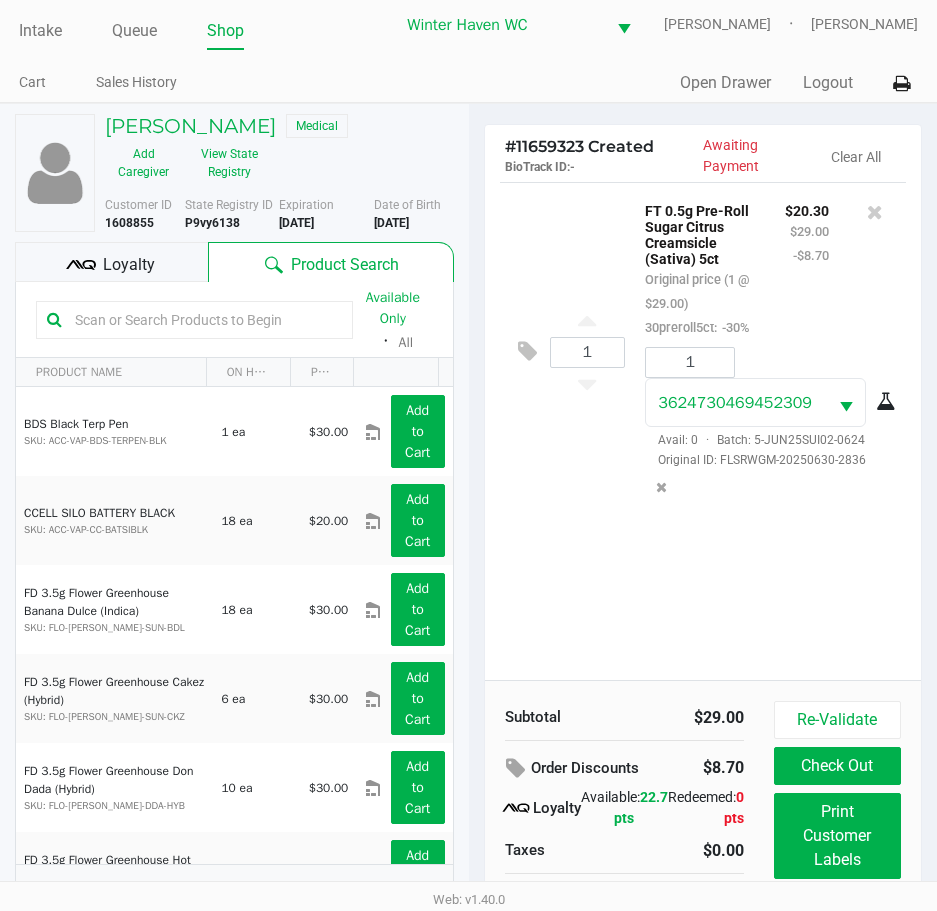 scroll, scrollTop: 45, scrollLeft: 0, axis: vertical 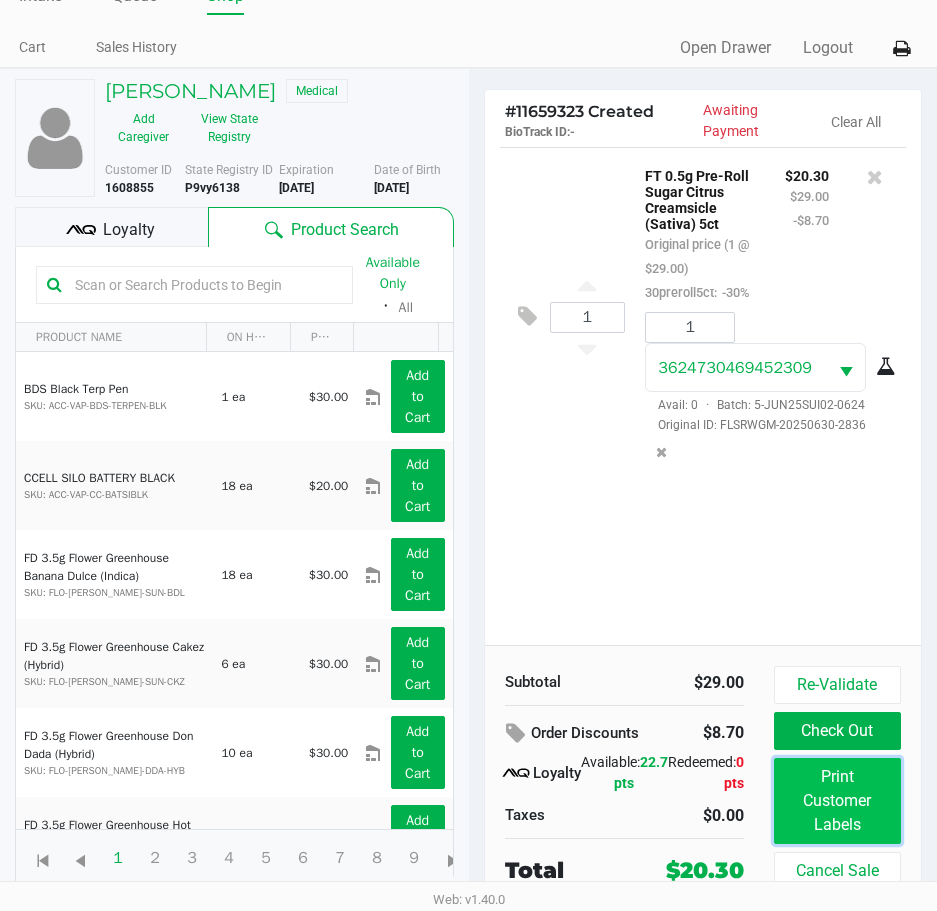 click on "Print Customer Labels" 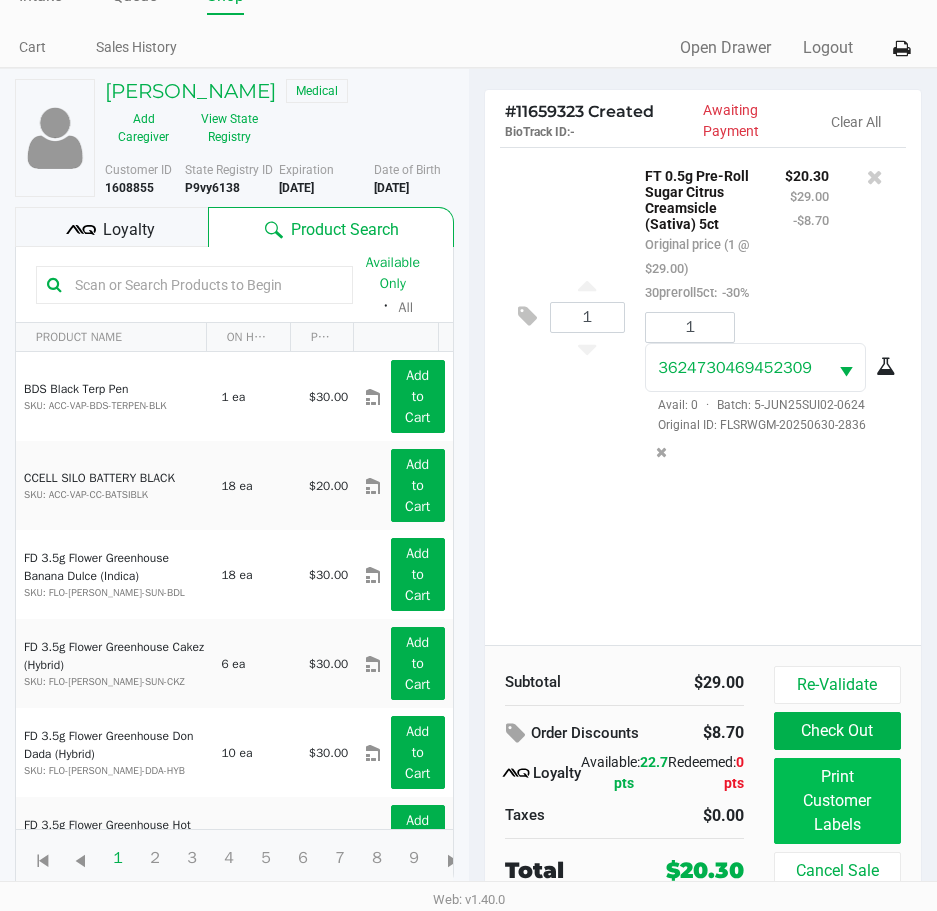 scroll, scrollTop: 0, scrollLeft: 0, axis: both 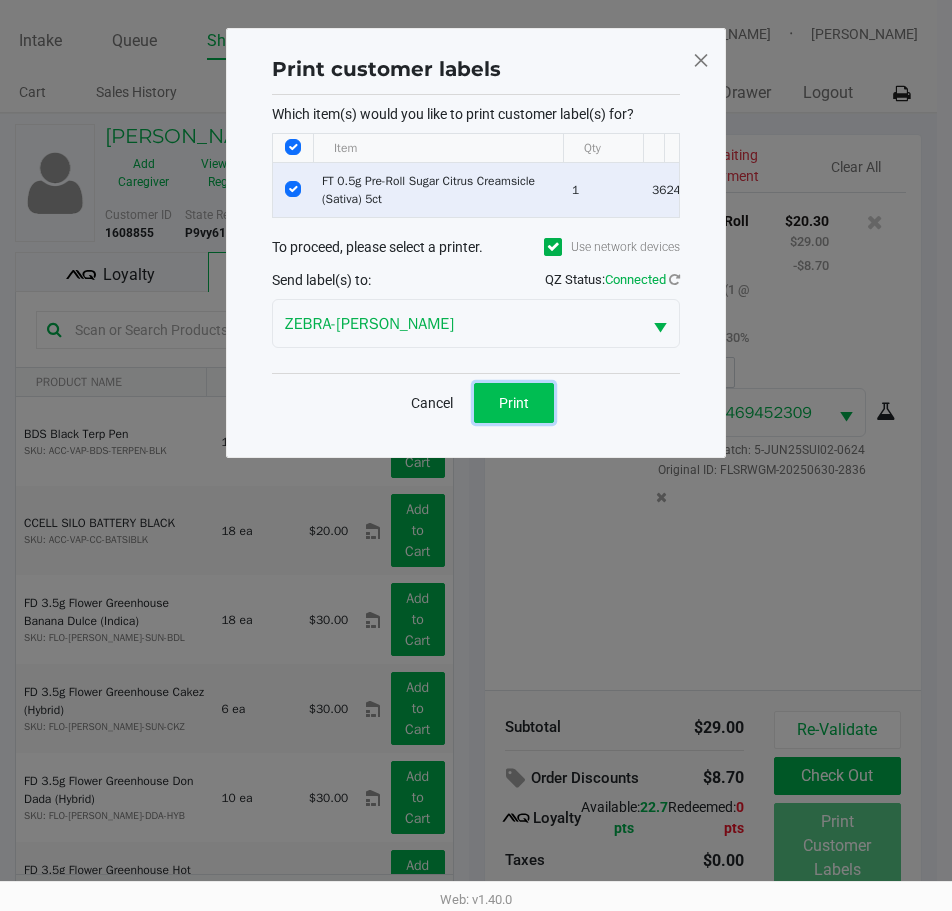 click on "Print" 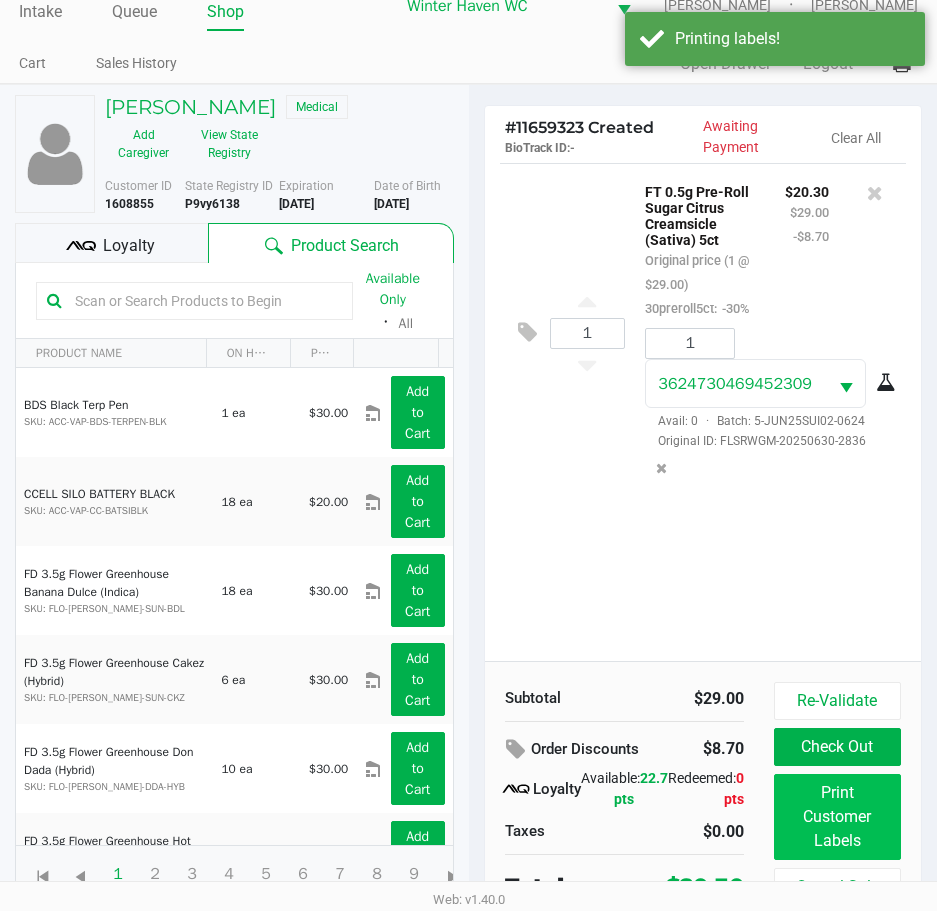 scroll, scrollTop: 45, scrollLeft: 0, axis: vertical 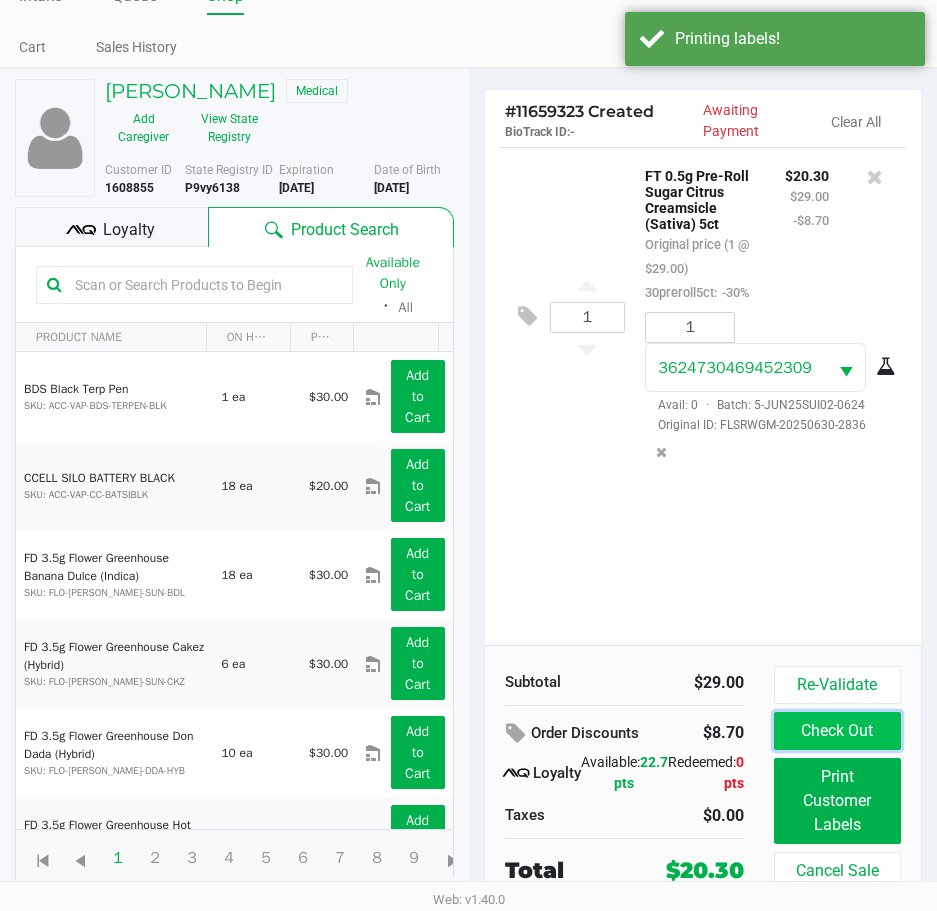 click on "Check Out" 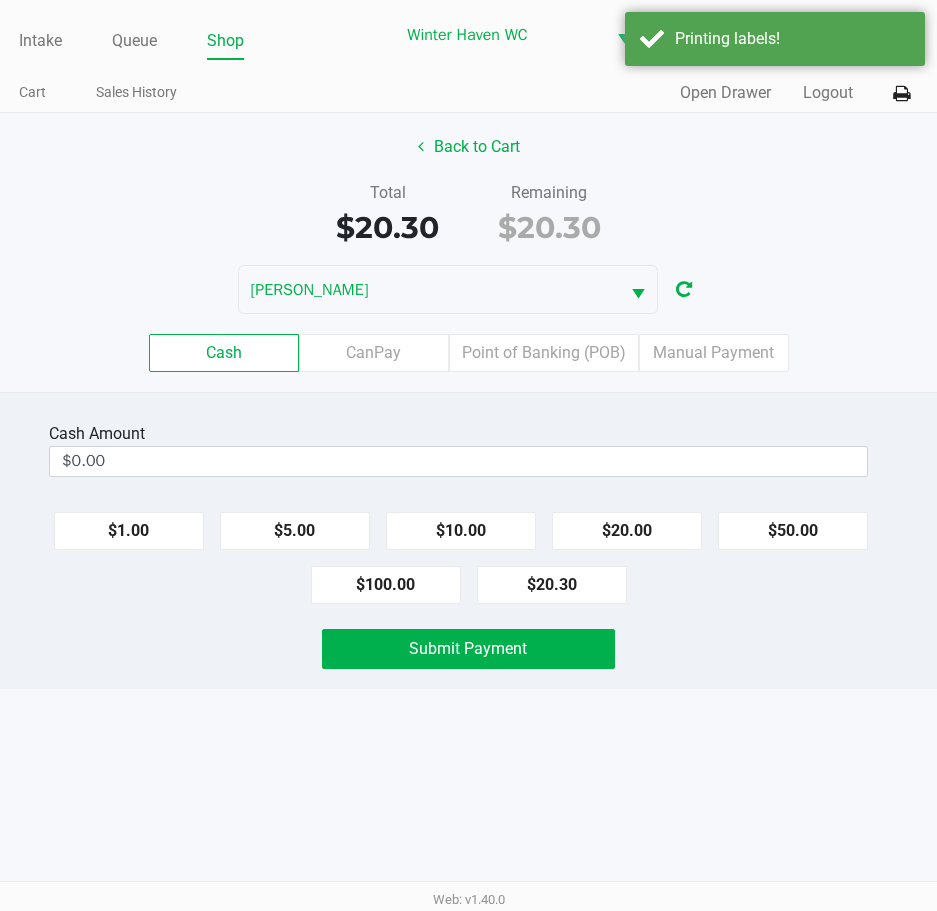 scroll, scrollTop: 0, scrollLeft: 0, axis: both 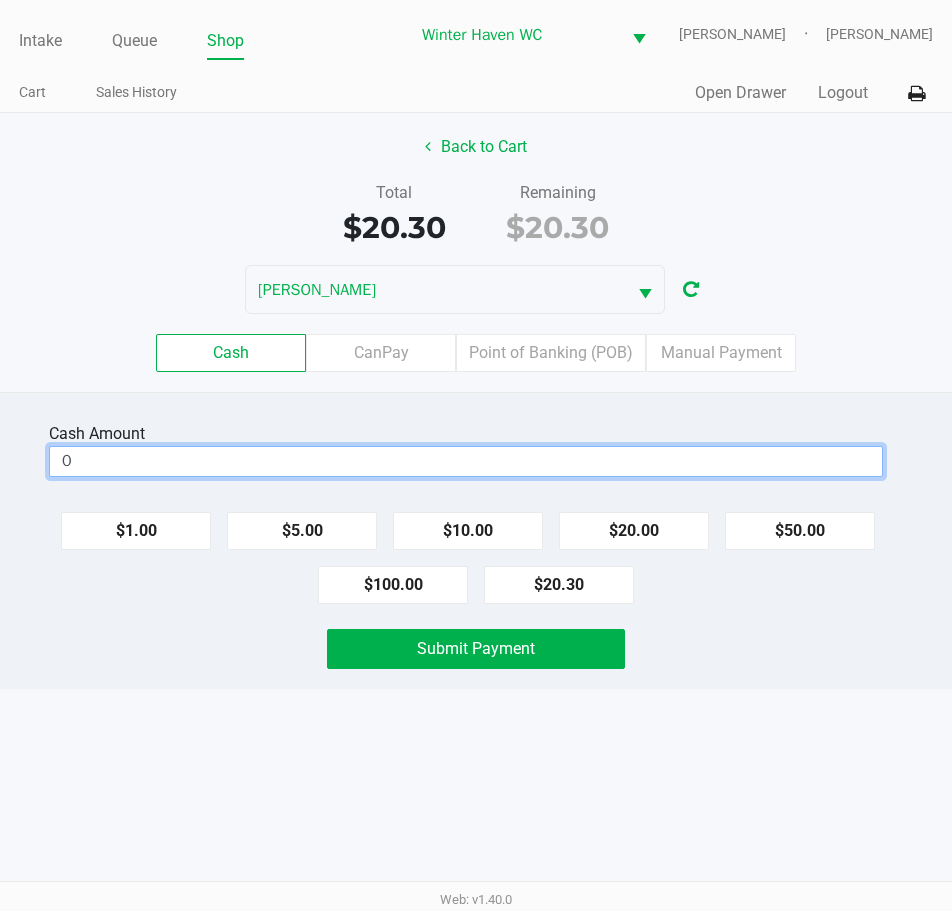 click on "0" at bounding box center (466, 461) 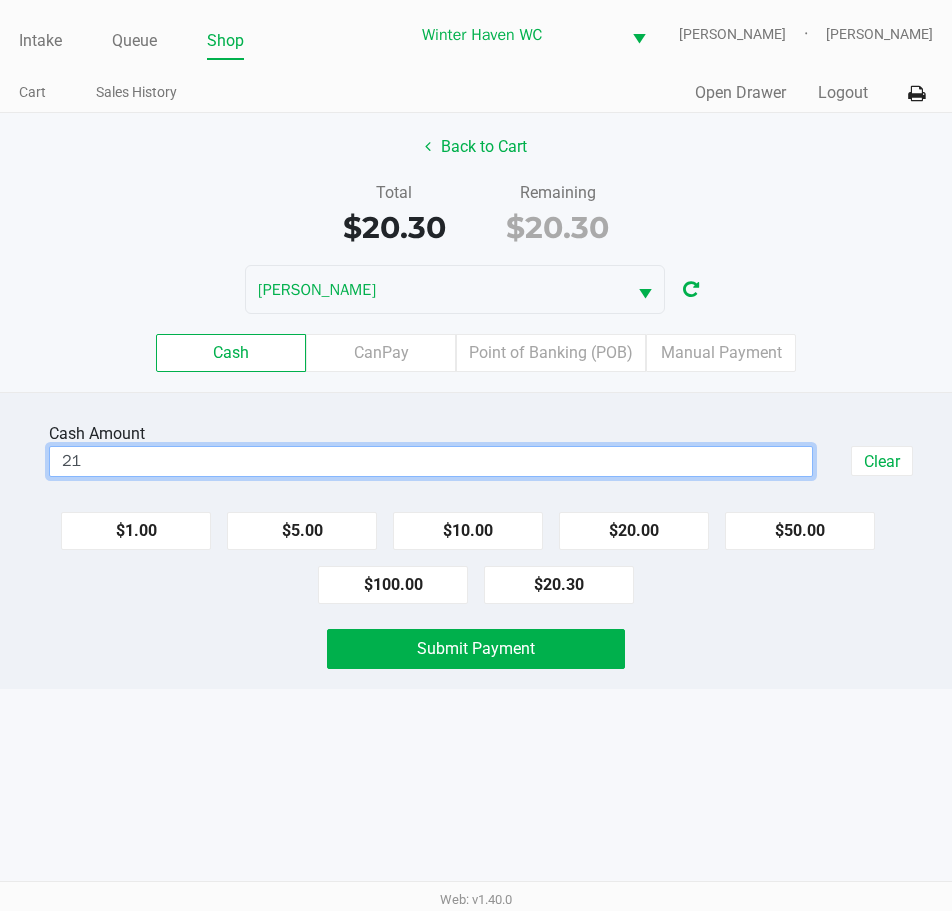 type on "$21.00" 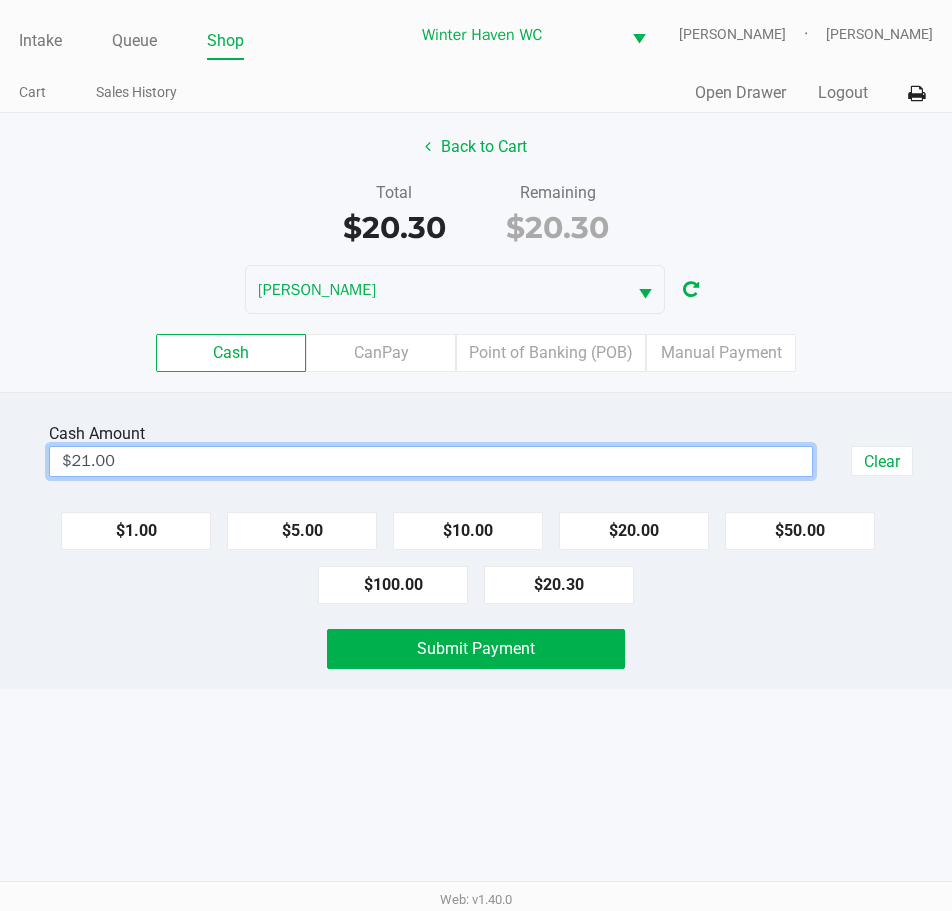 click on "Cash  Amount  $21.00  Clear   $1.00   $5.00   $10.00   $20.00   $50.00   $100.00   $20.30   Submit Payment" 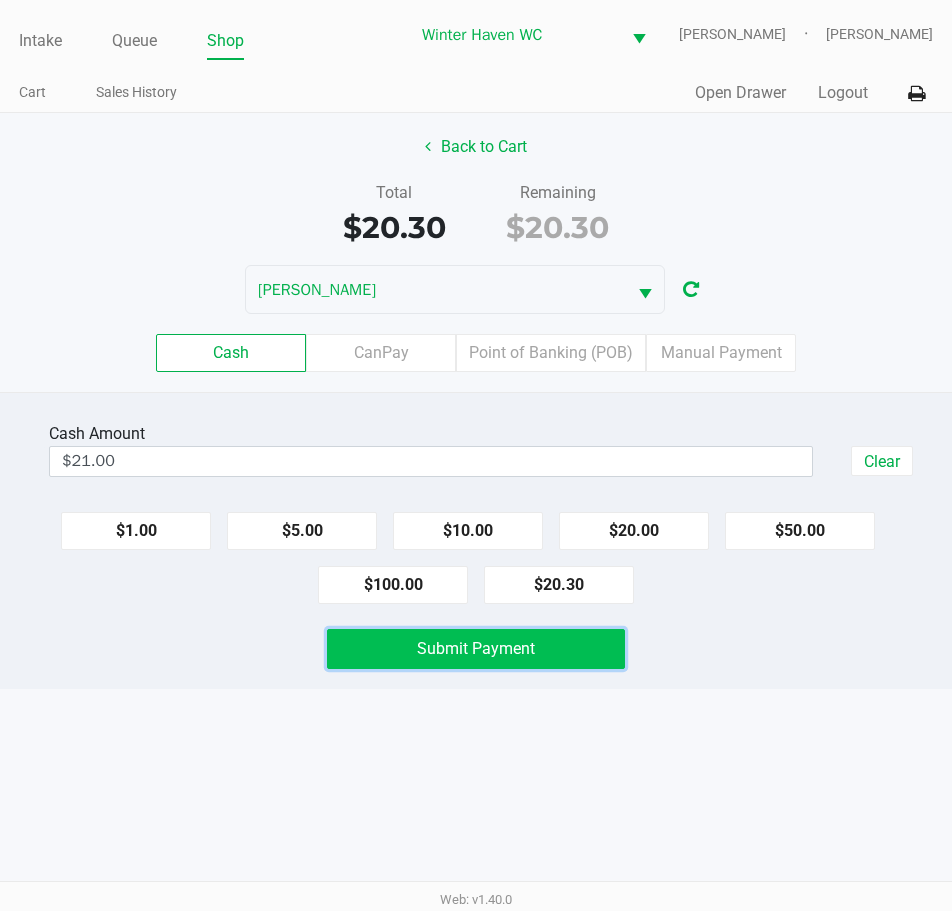 drag, startPoint x: 557, startPoint y: 657, endPoint x: 591, endPoint y: 702, distance: 56.400356 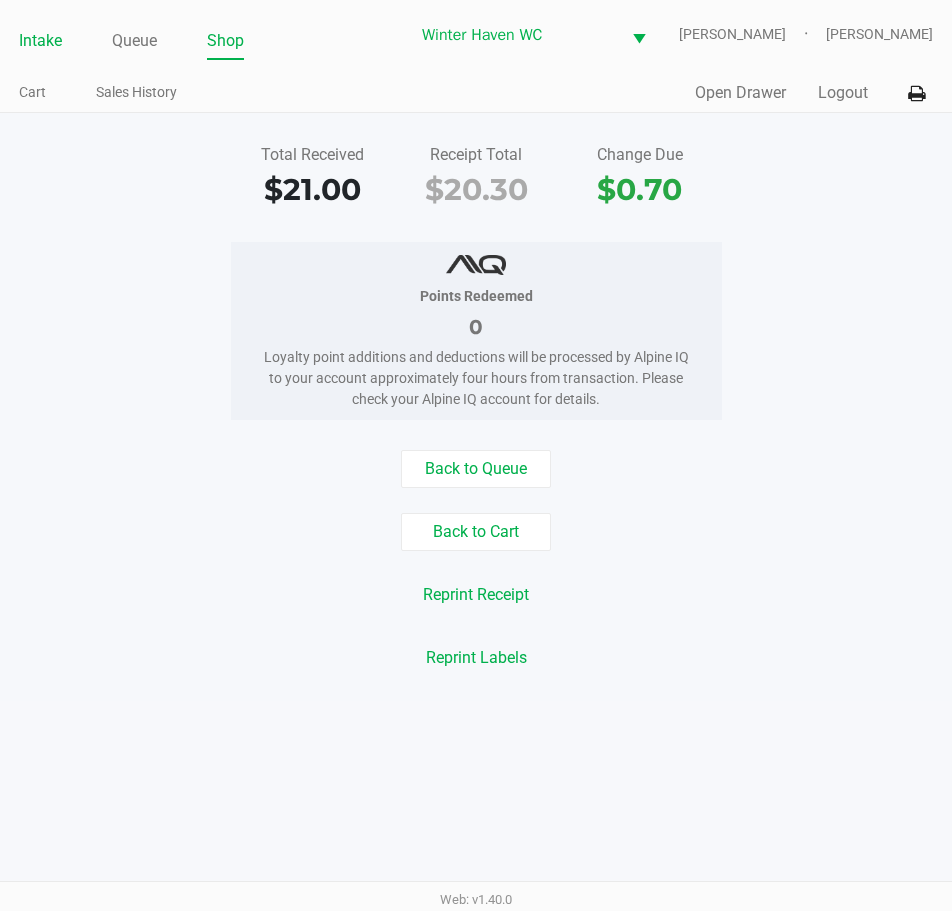 click on "Intake" 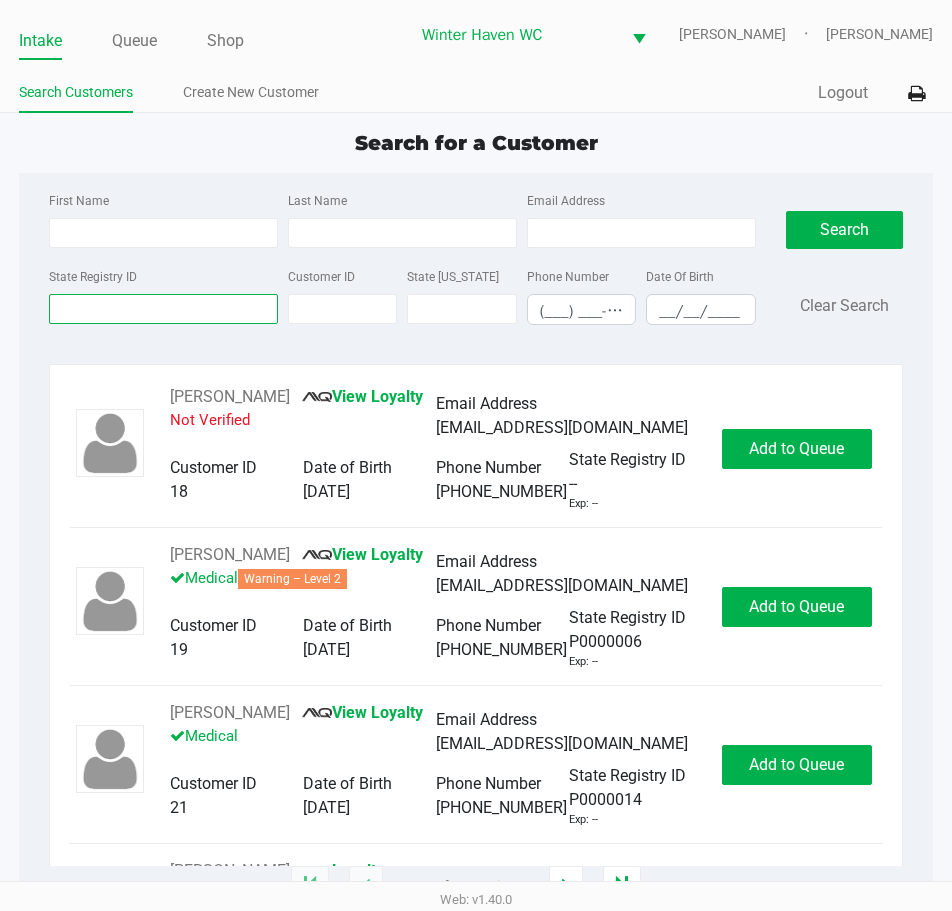 click on "State Registry ID" at bounding box center [163, 309] 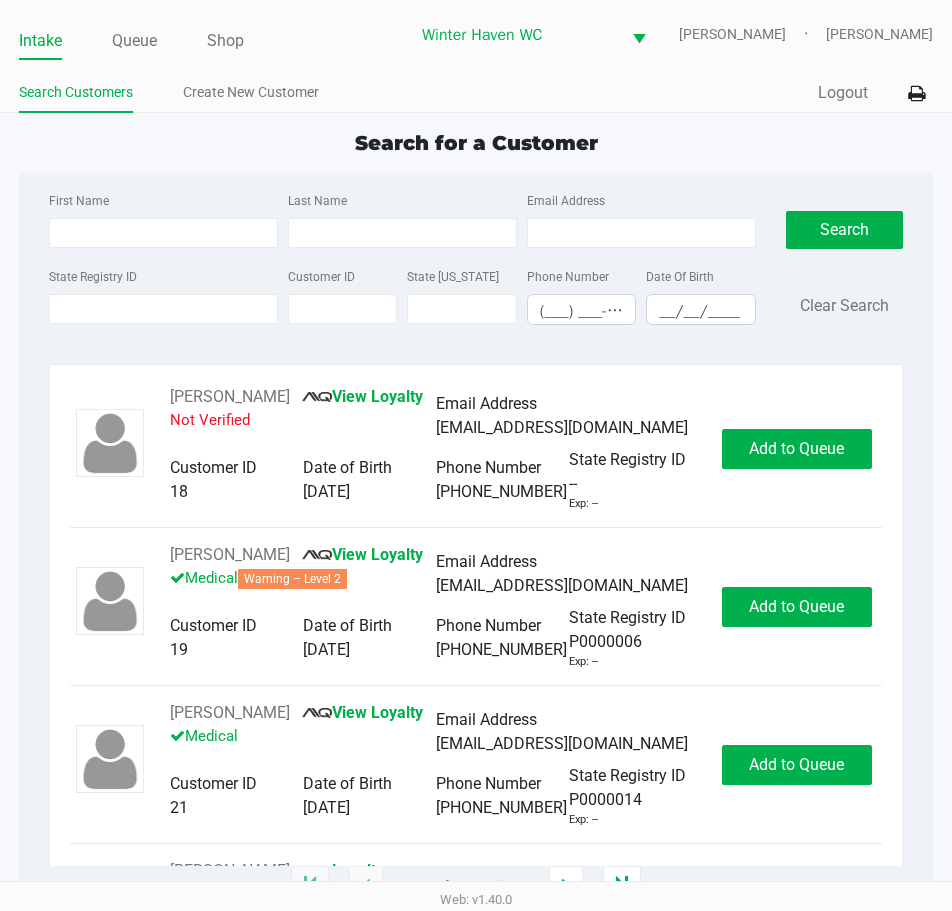 click on "Search for a Customer" 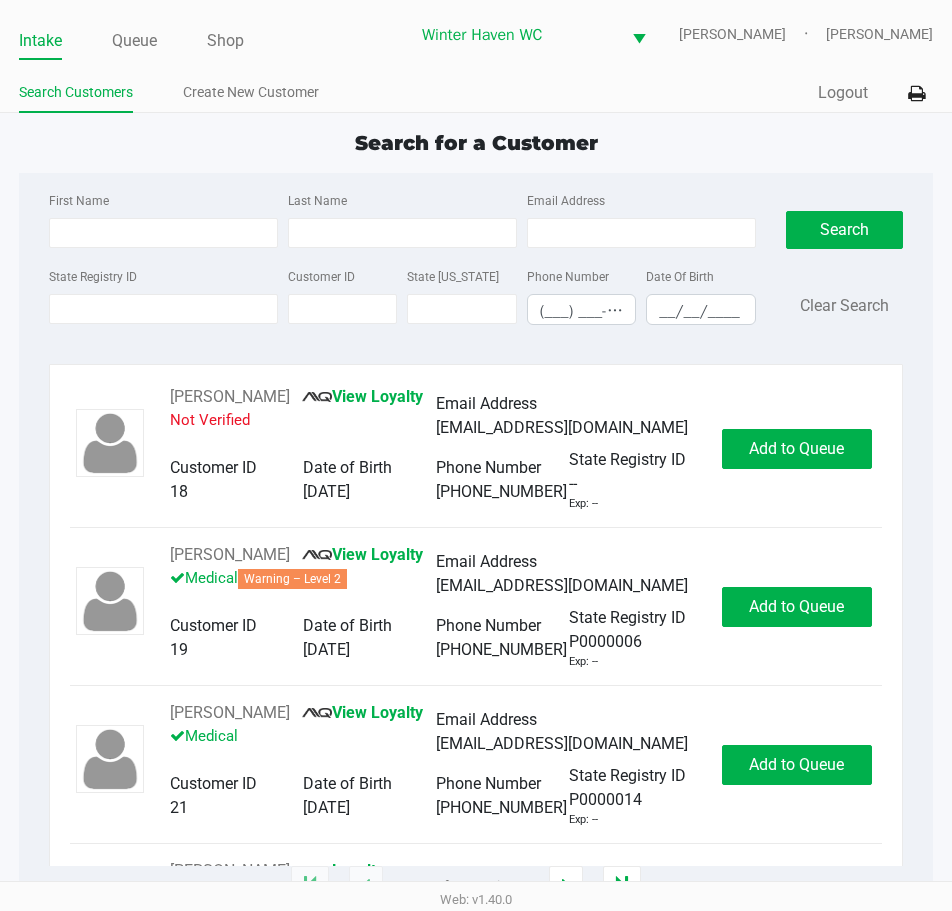 type on "ALEX" 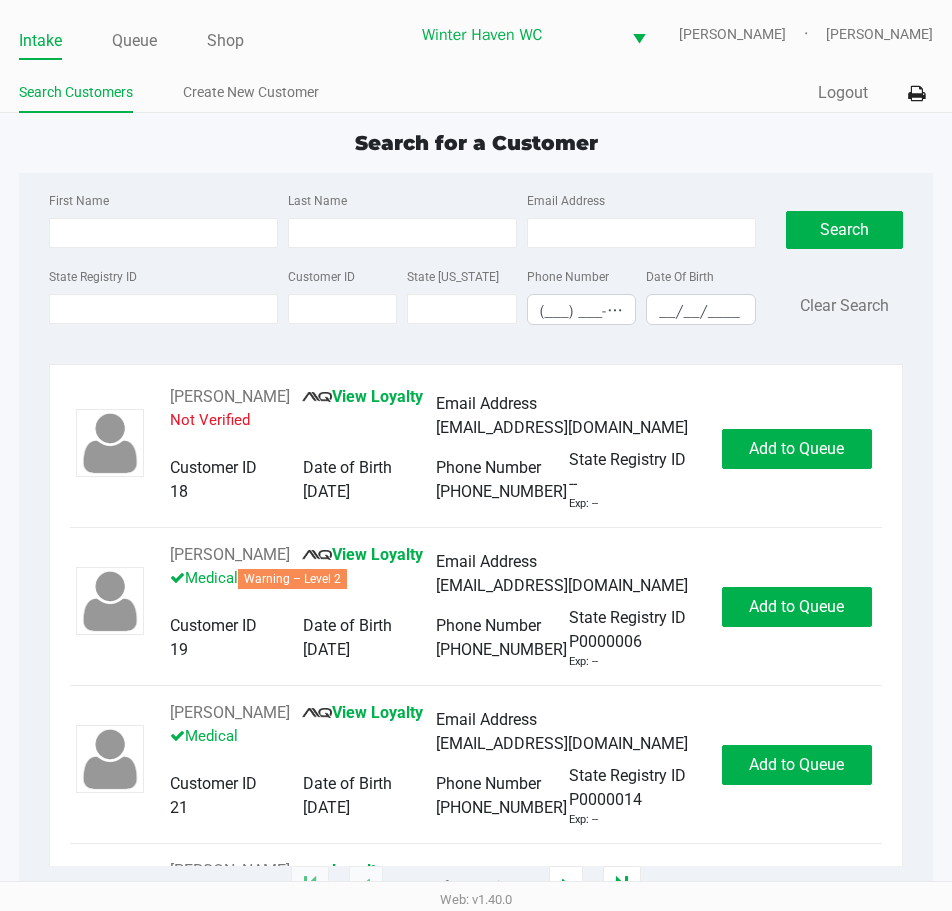 type on "DYER" 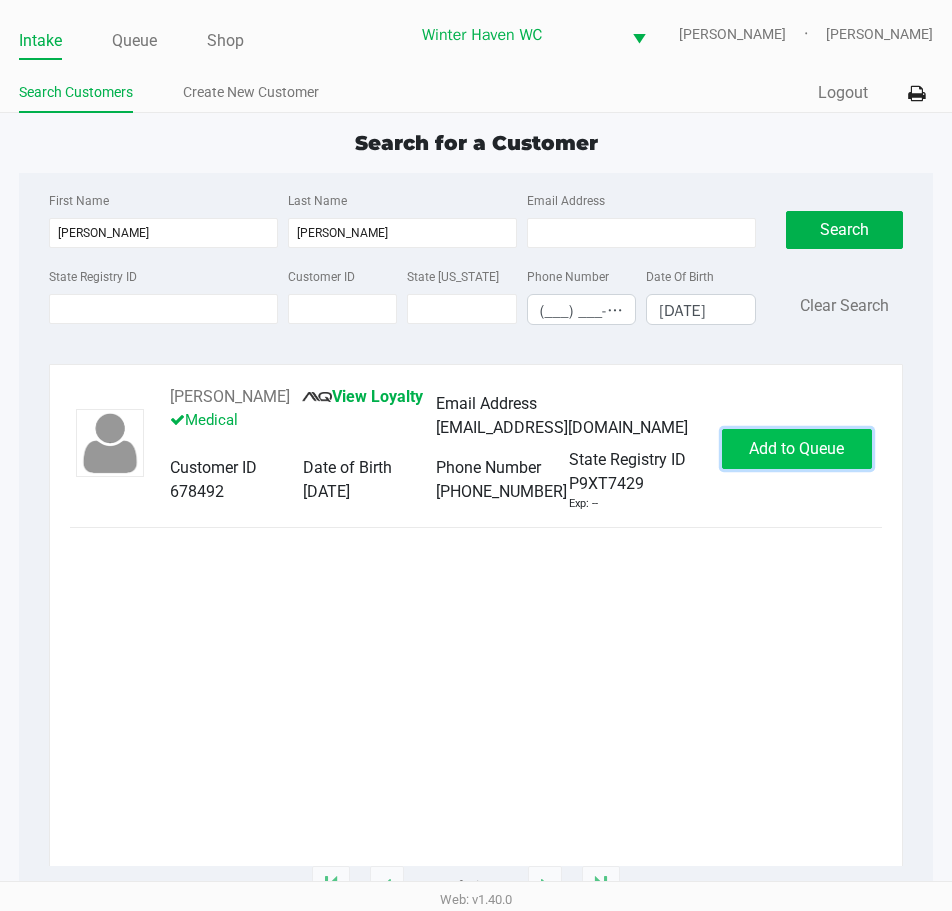 click on "Add to Queue" 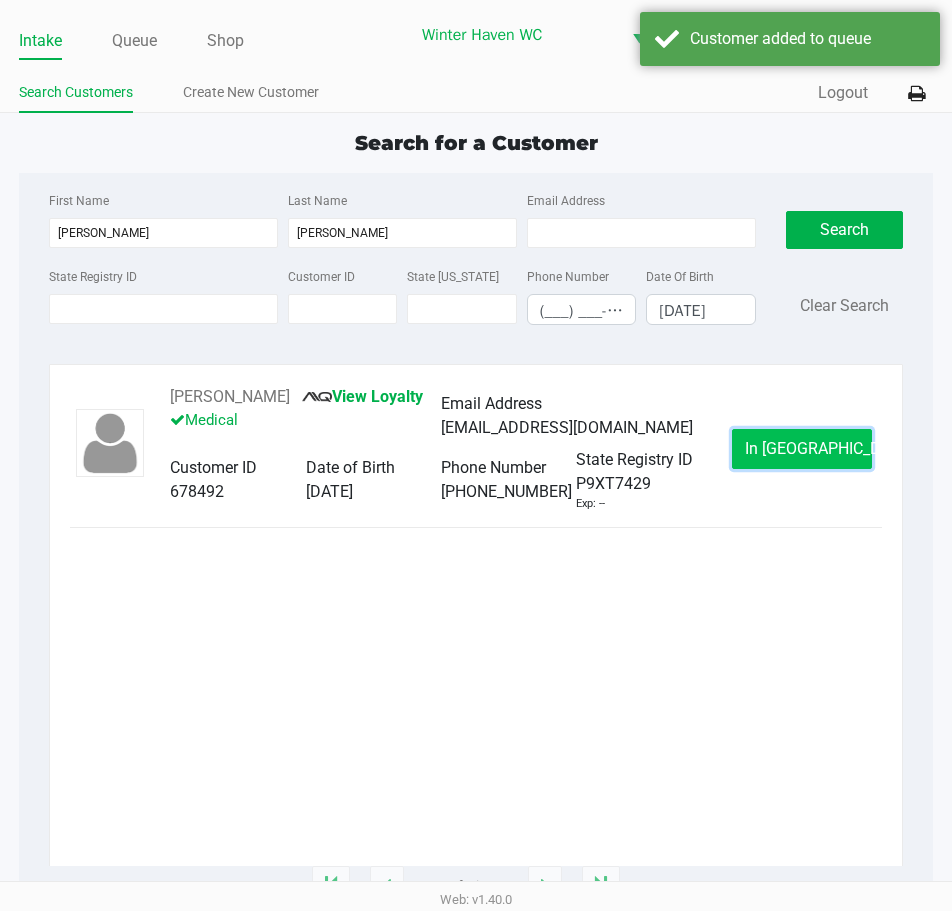 click on "In Queue" 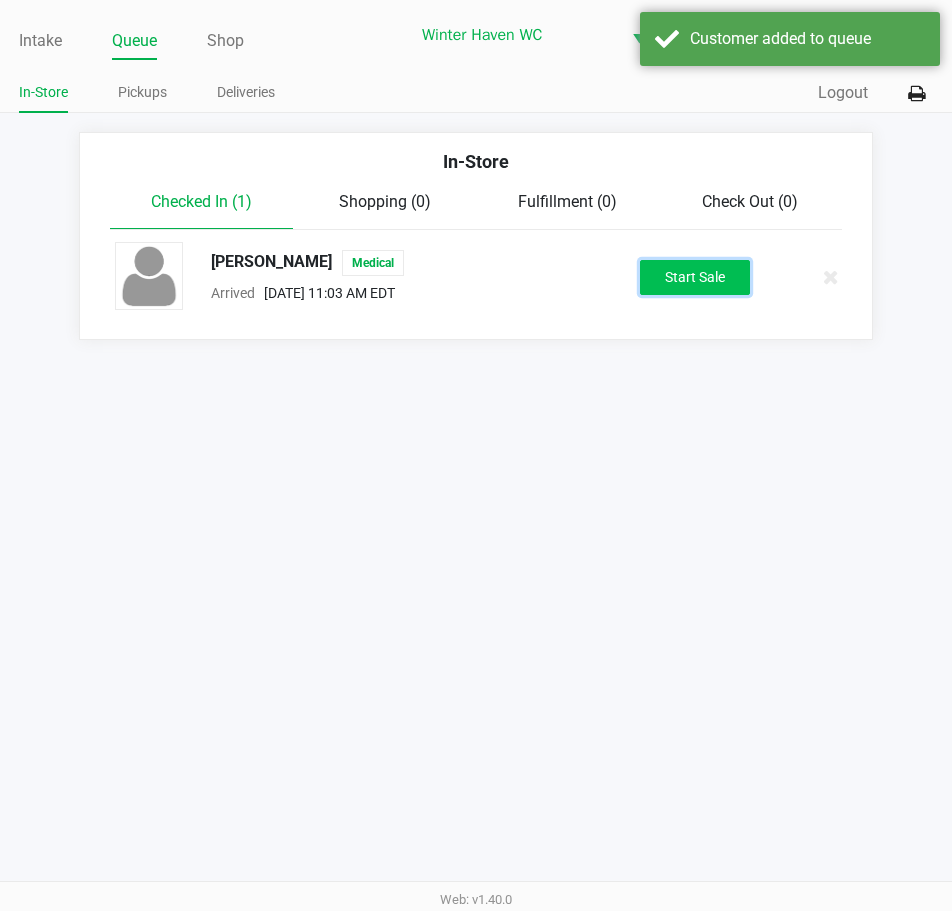 click on "Start Sale" 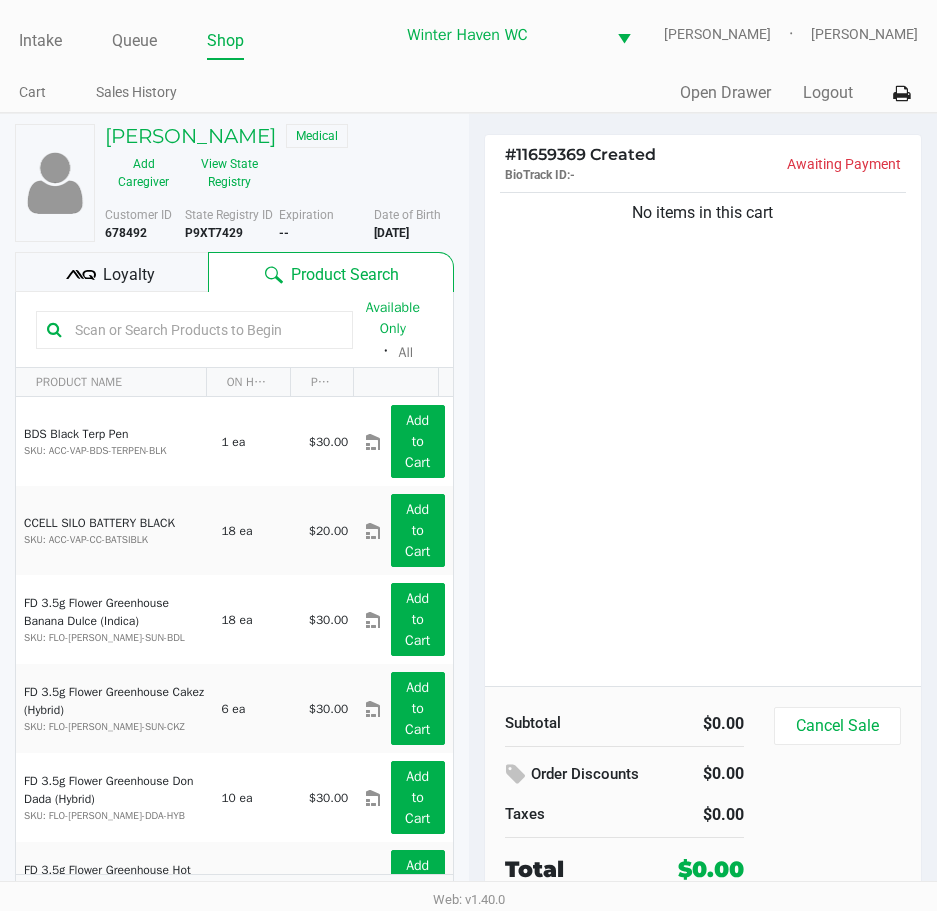 click 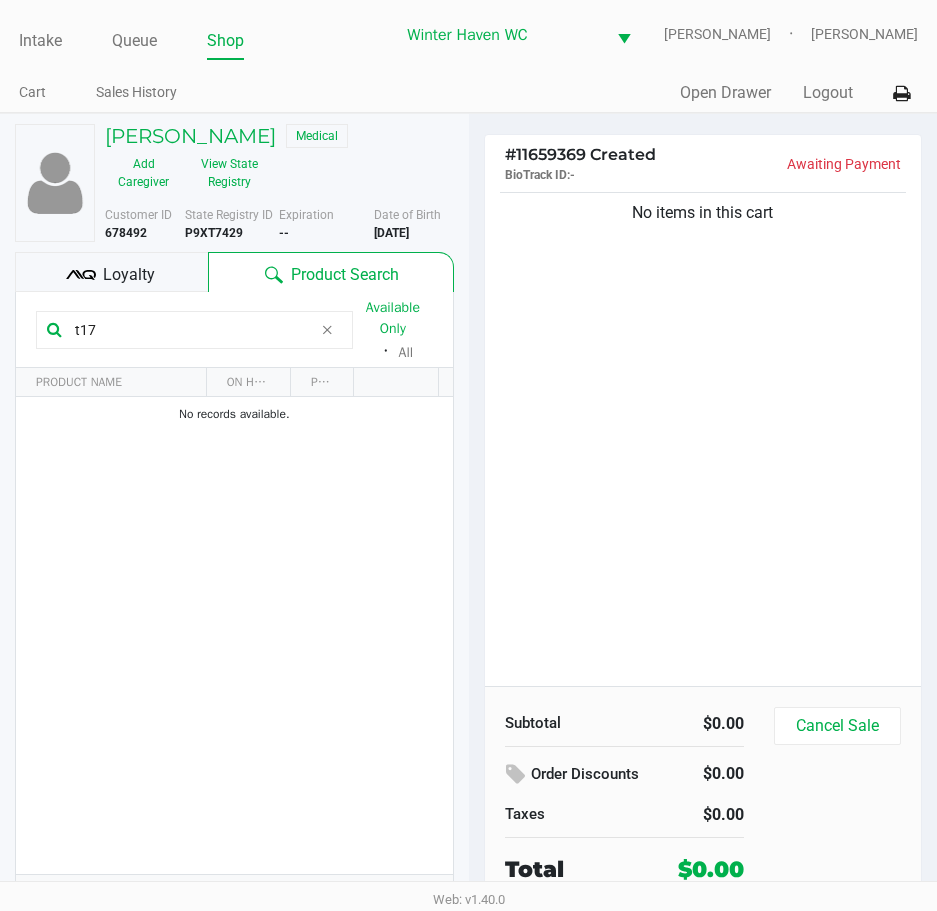 drag, startPoint x: 169, startPoint y: 324, endPoint x: -3, endPoint y: 320, distance: 172.04651 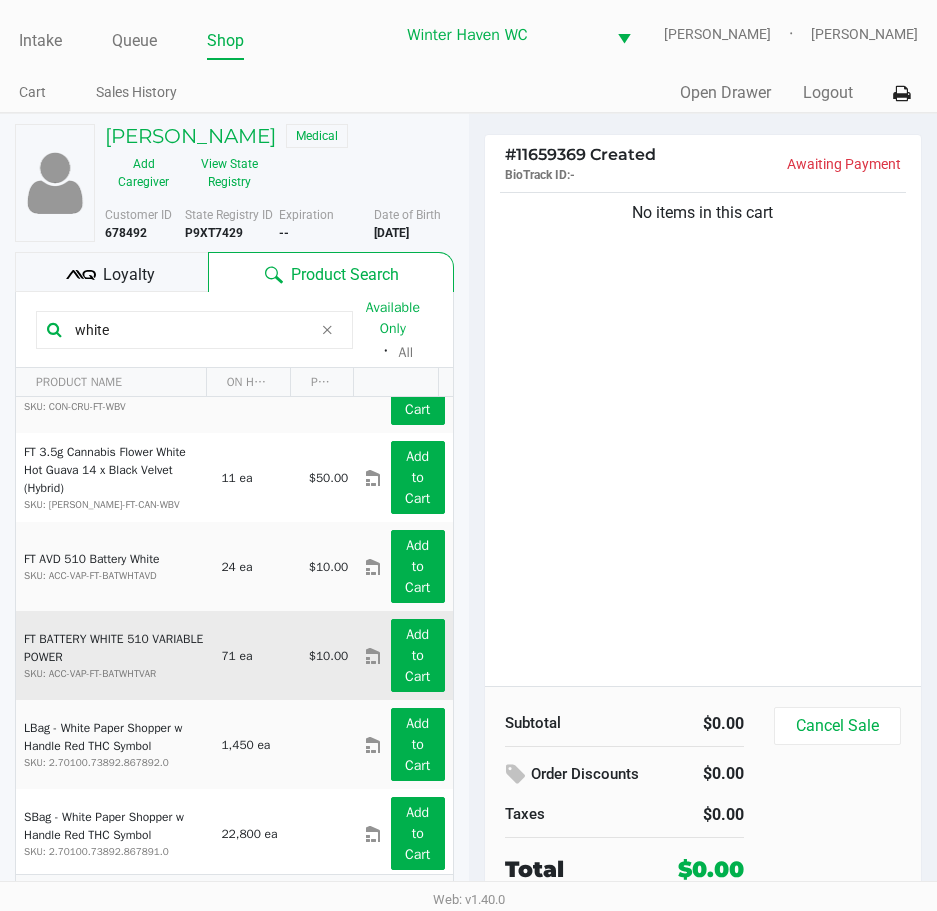 scroll, scrollTop: 145, scrollLeft: 0, axis: vertical 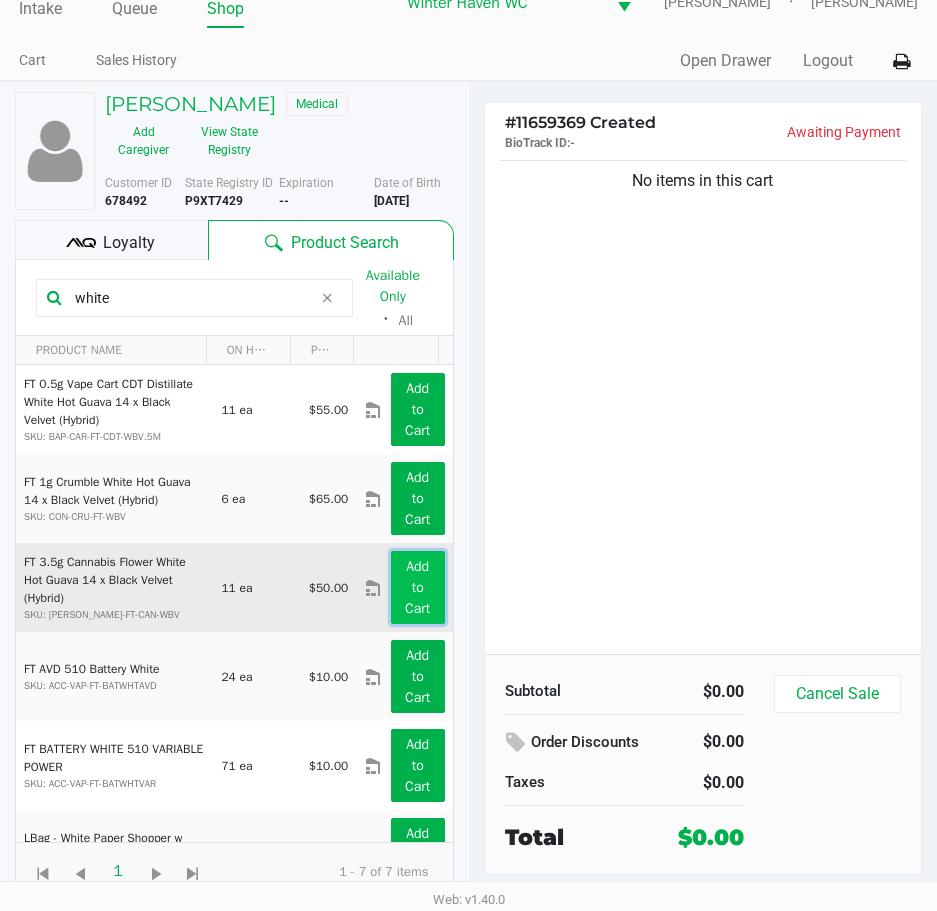 click on "Add to Cart" 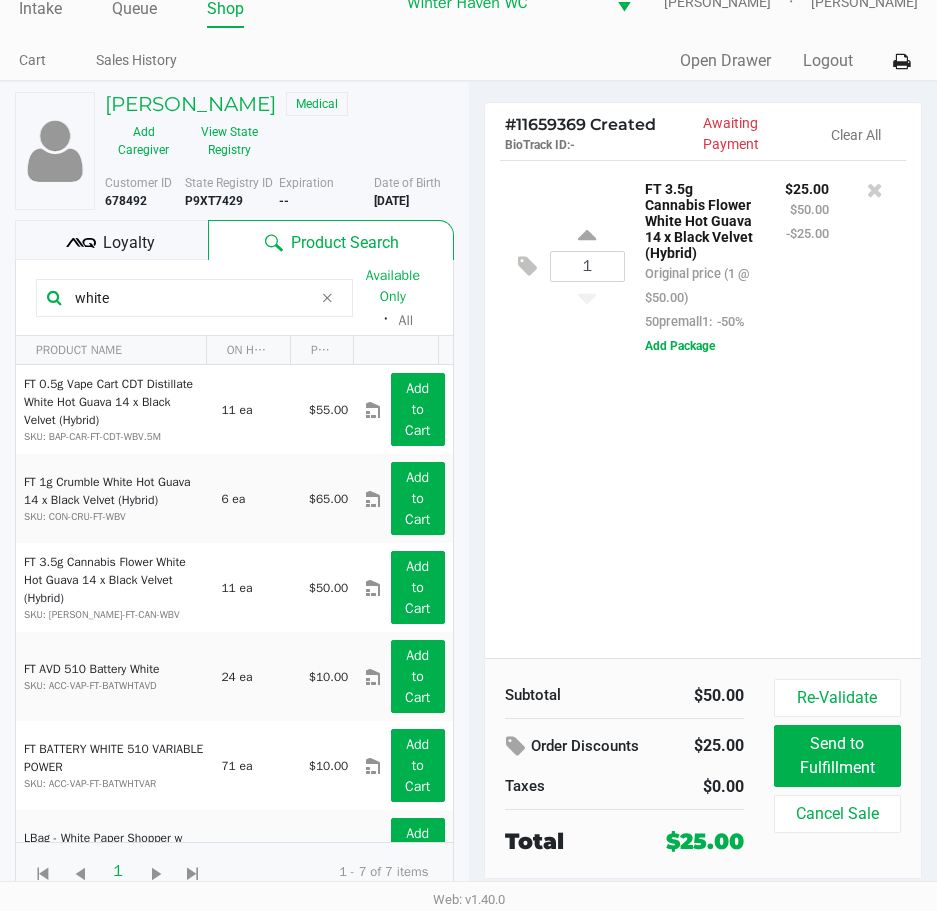 drag, startPoint x: 238, startPoint y: 291, endPoint x: -3, endPoint y: 386, distance: 259.04825 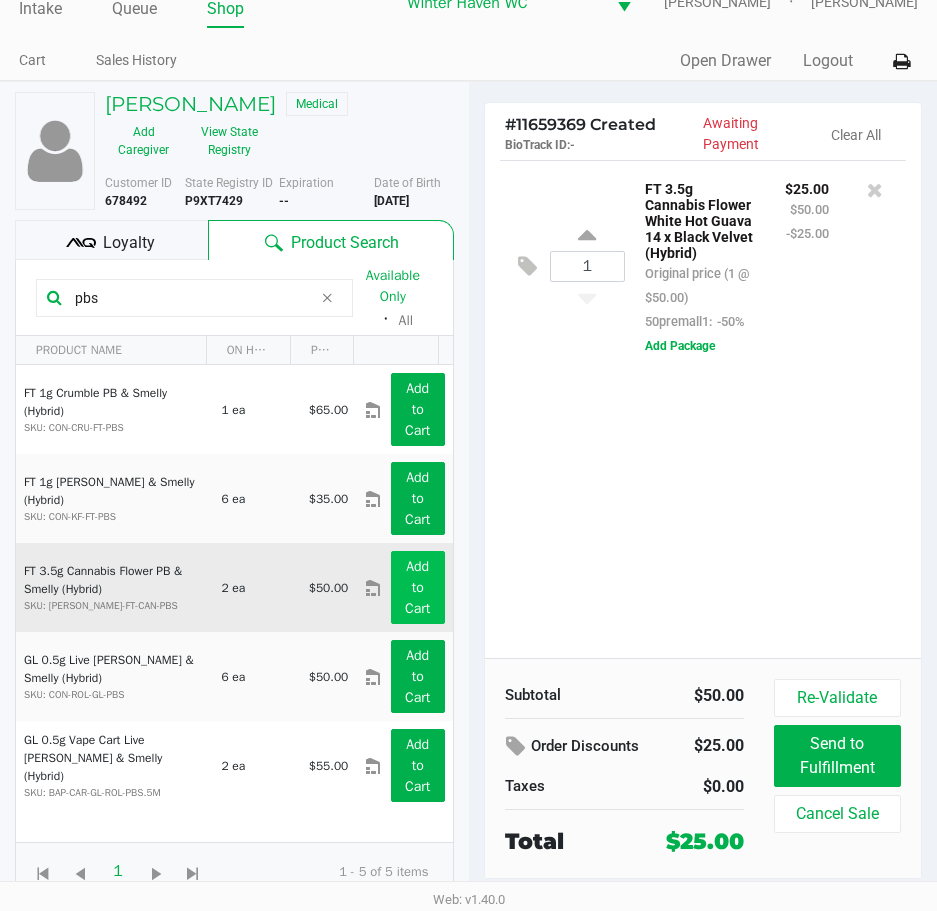 type on "pbs" 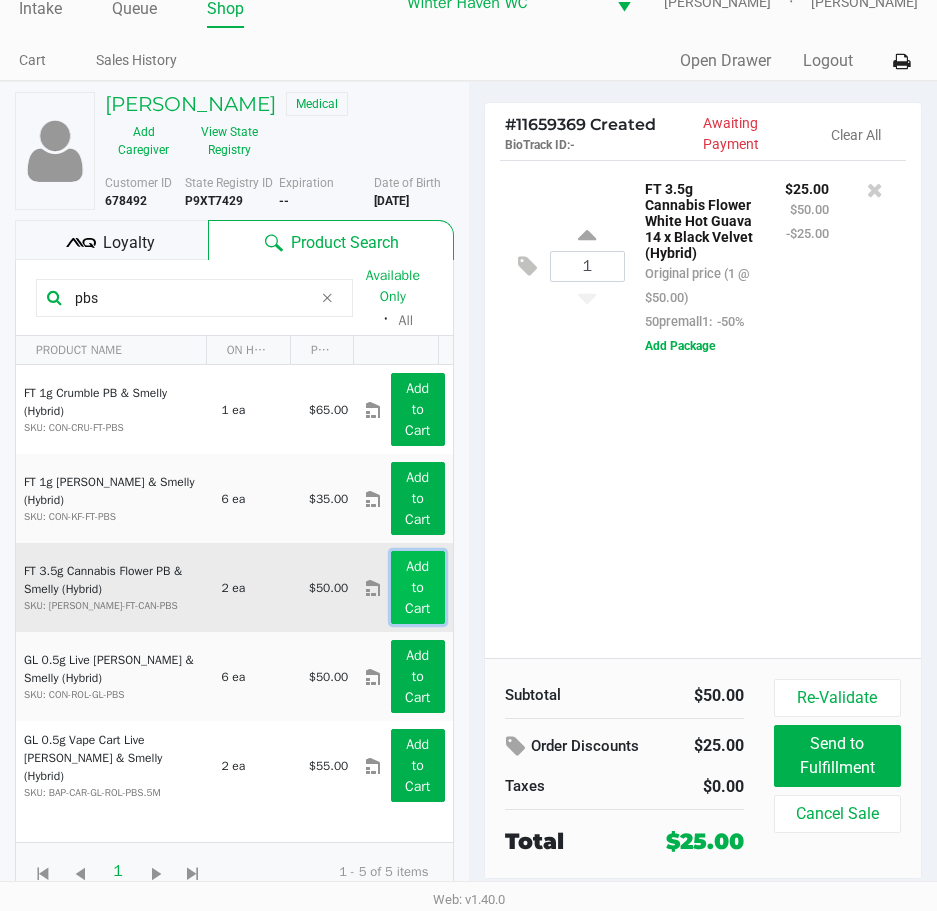 click on "Add to Cart" 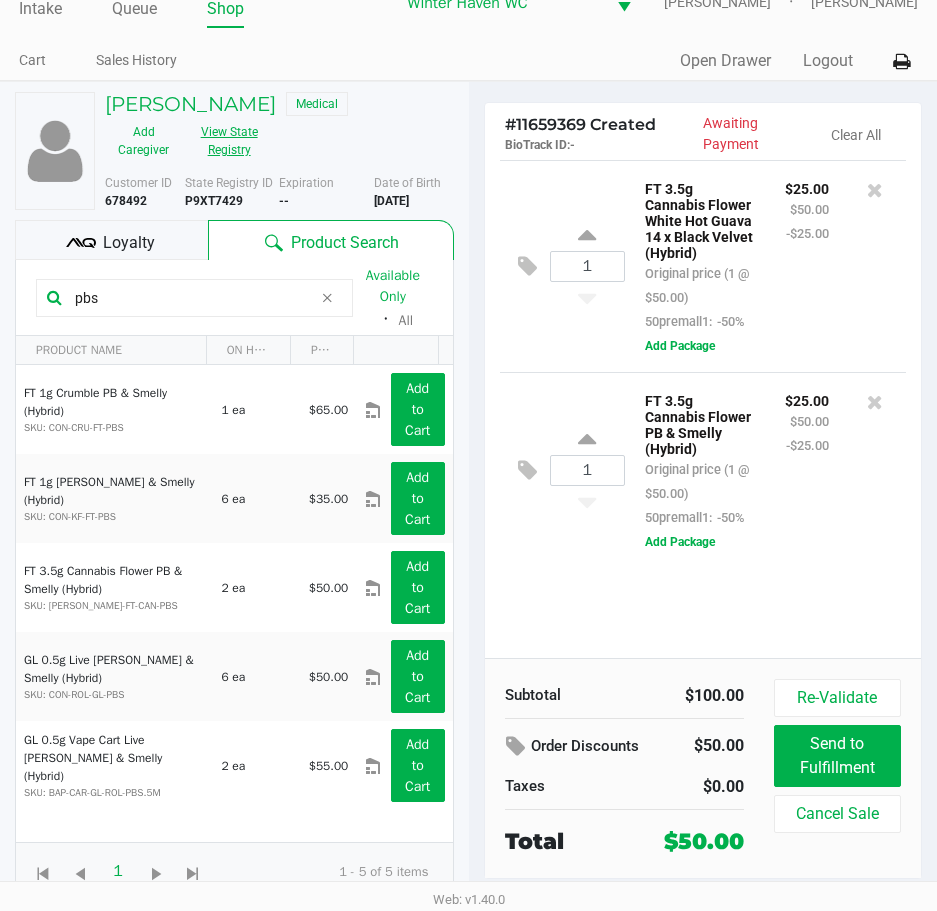 click on "View State Registry" 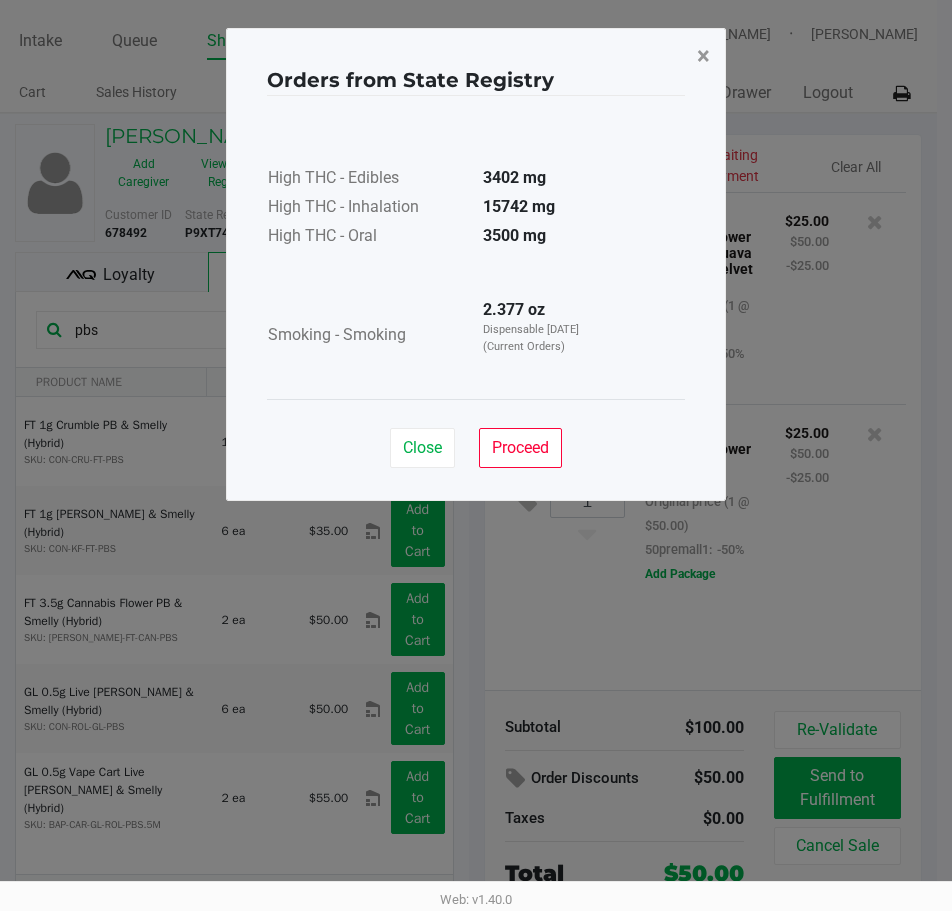 click on "×" 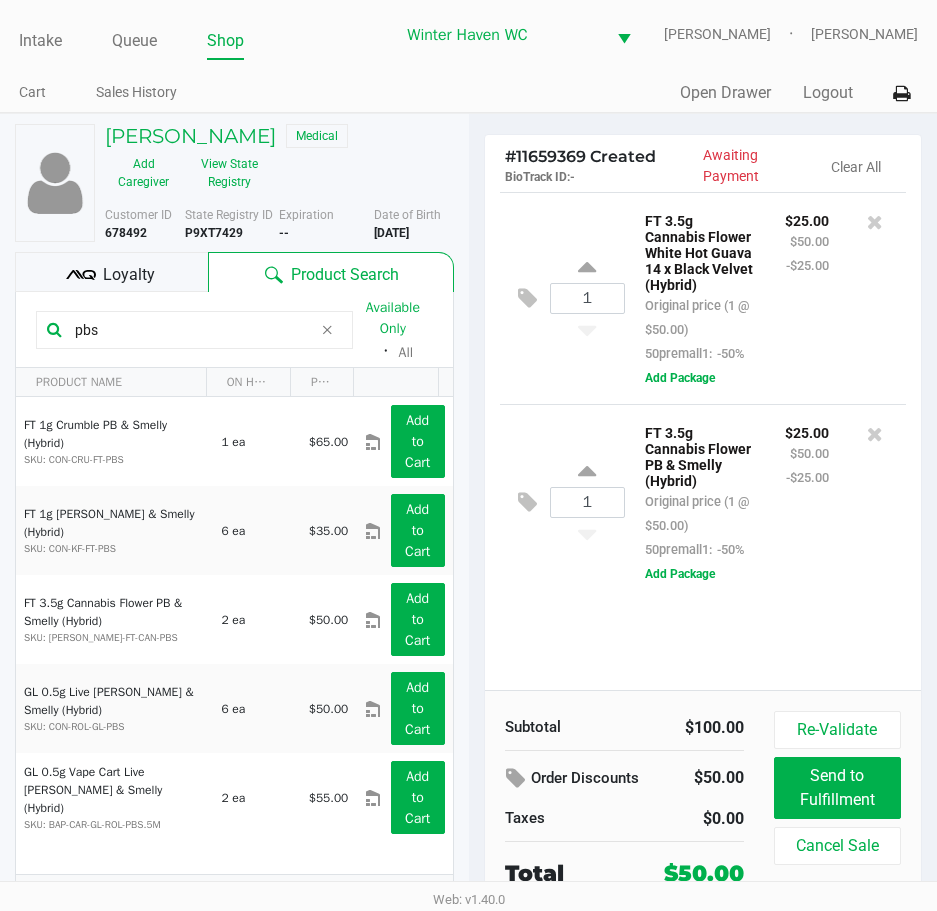 drag, startPoint x: 121, startPoint y: 324, endPoint x: -3, endPoint y: 364, distance: 130.29198 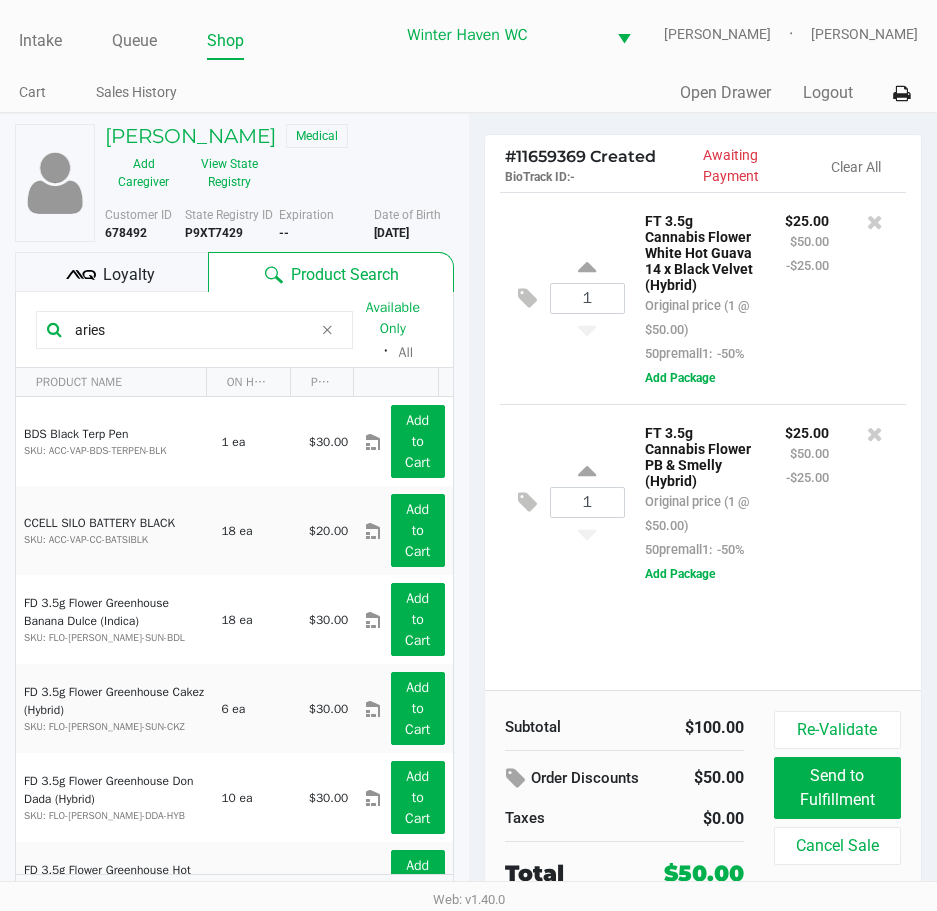 type on "aries" 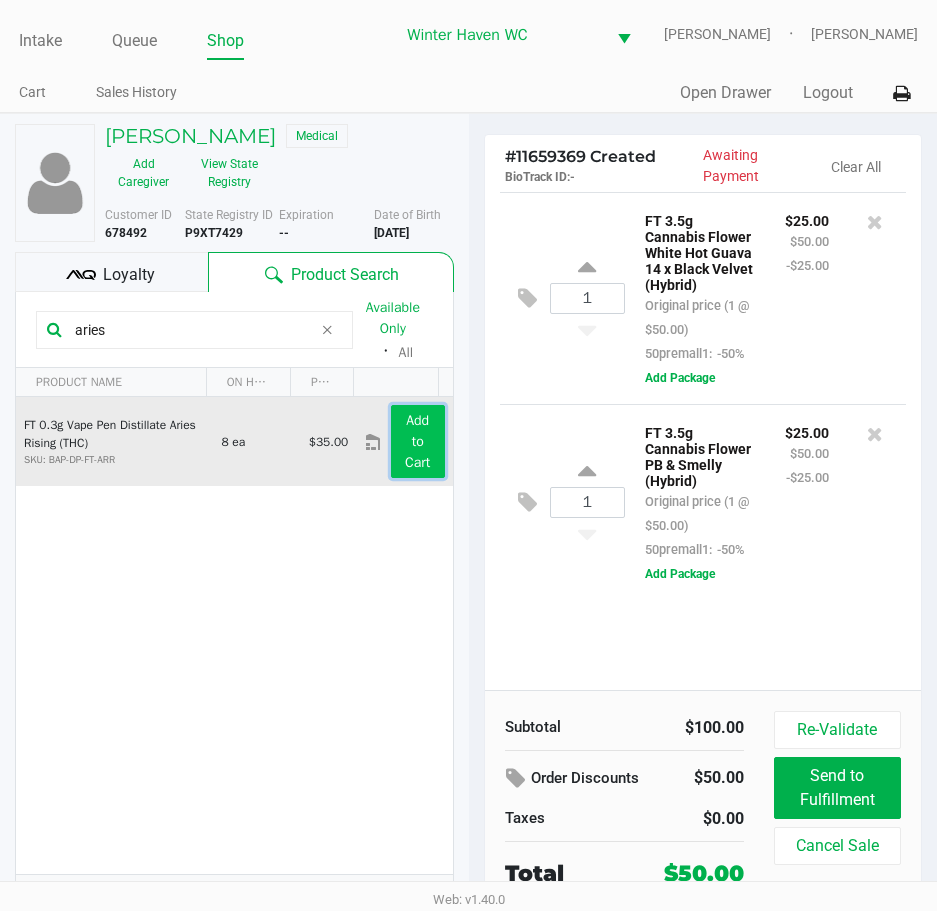click on "Add to Cart" 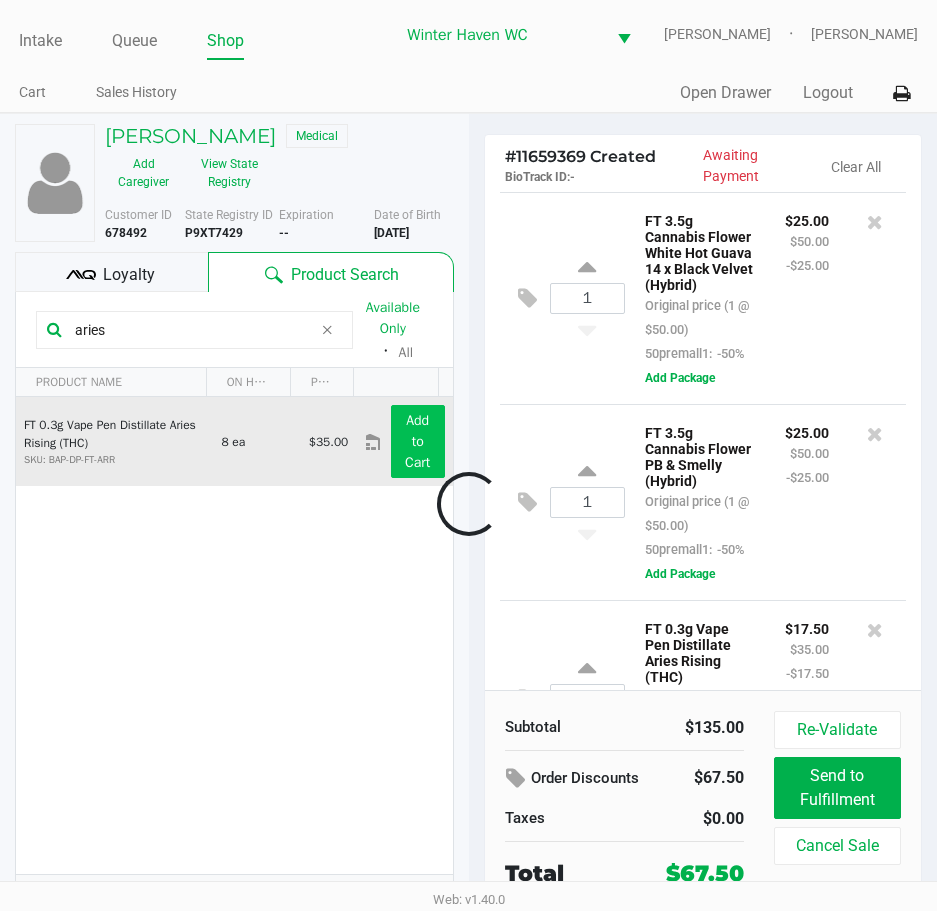 scroll, scrollTop: 201, scrollLeft: 0, axis: vertical 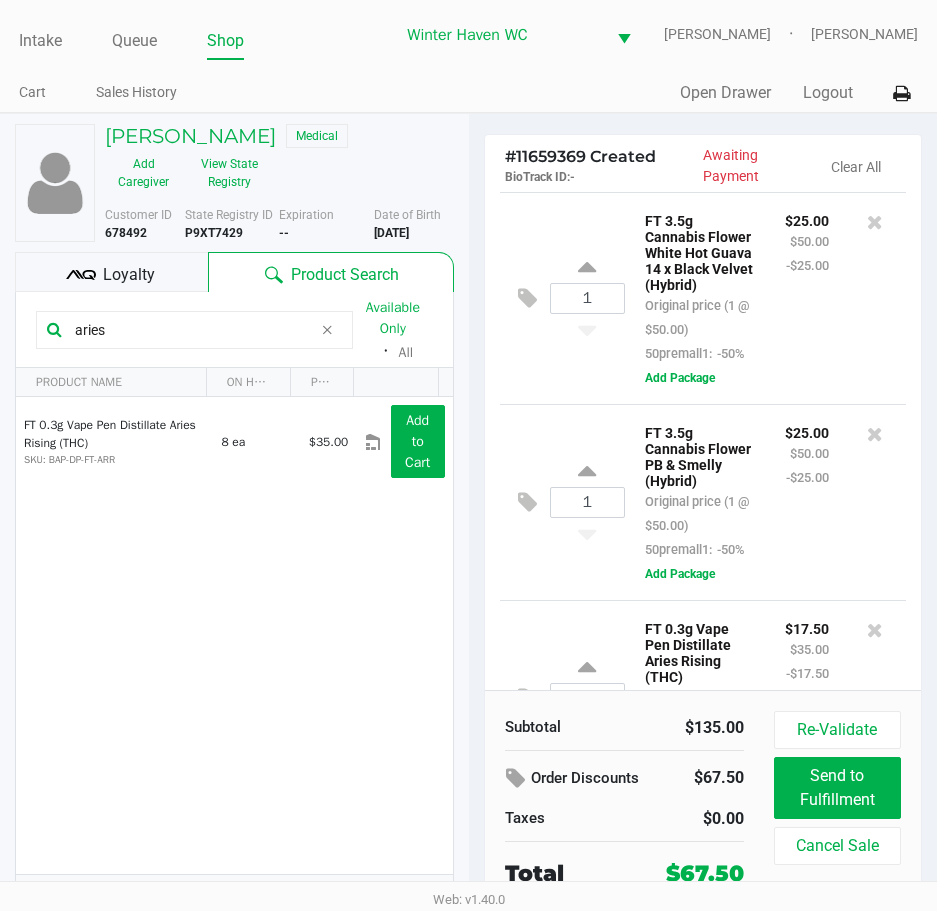 drag, startPoint x: 194, startPoint y: 332, endPoint x: -3, endPoint y: 332, distance: 197 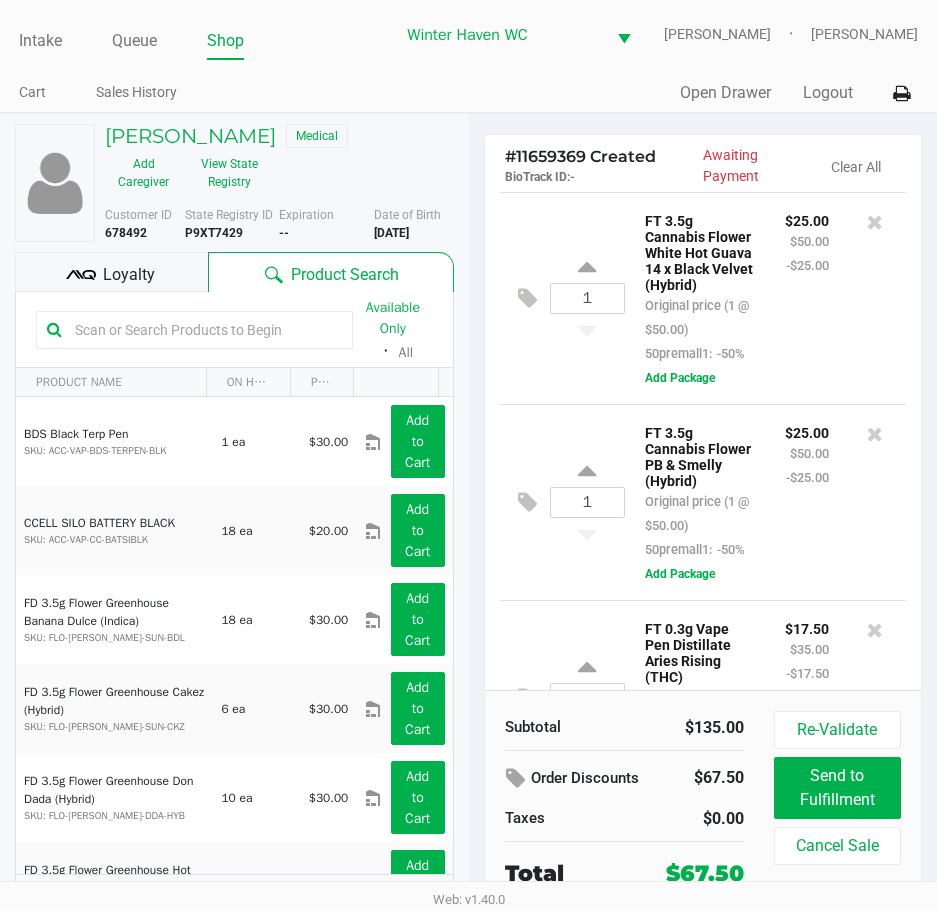 click on "1  FT 3.5g Cannabis Flower White Hot Guava 14 x Black Velvet (Hybrid)   Original price (1 @ $50.00)  50premall1:  -50% $25.00 $50.00 -$25.00  Add Package" 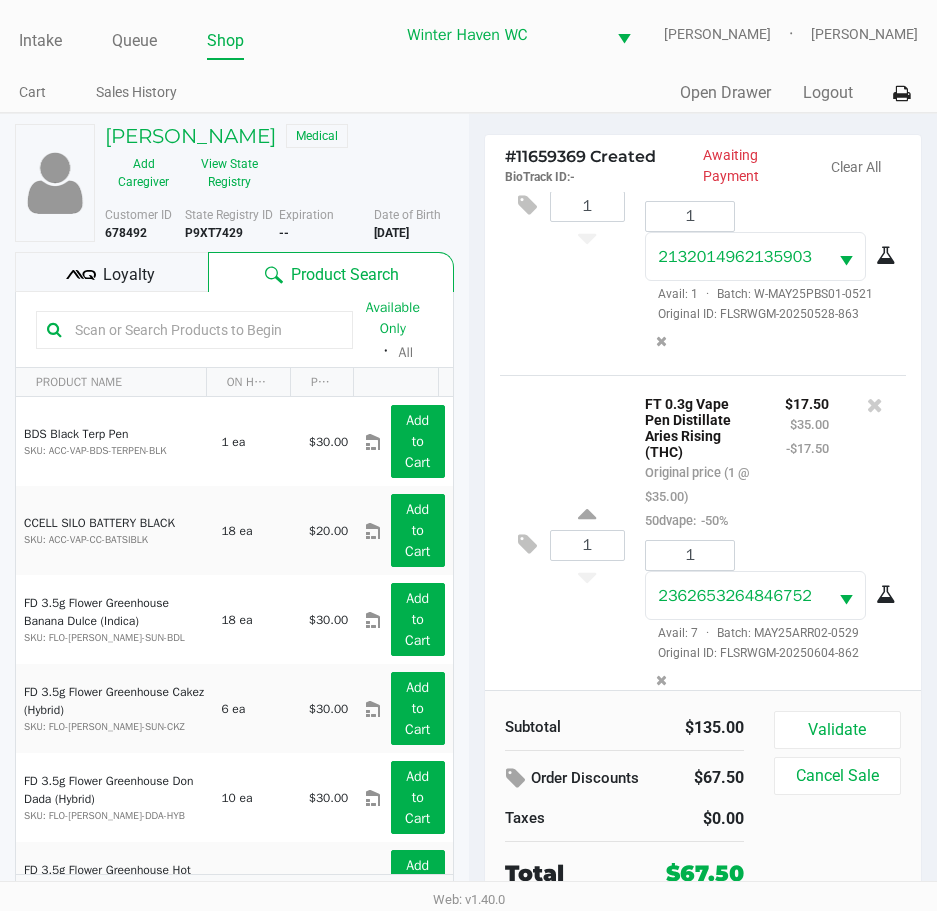 scroll, scrollTop: 654, scrollLeft: 0, axis: vertical 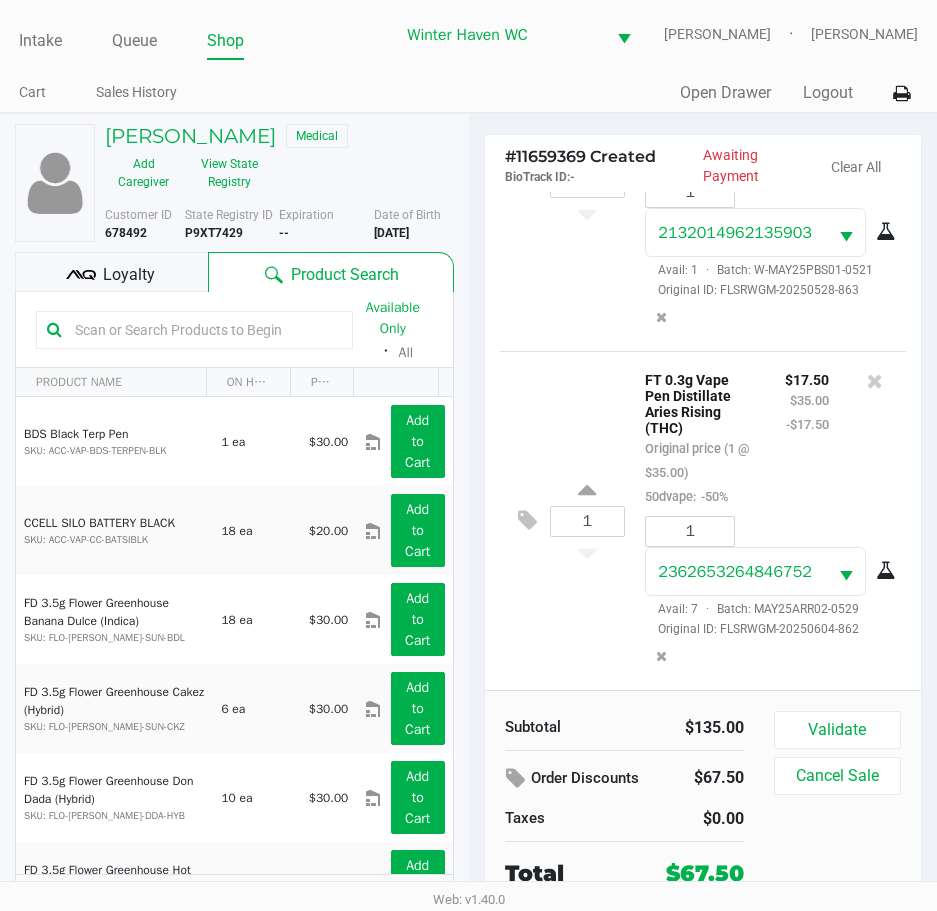 click 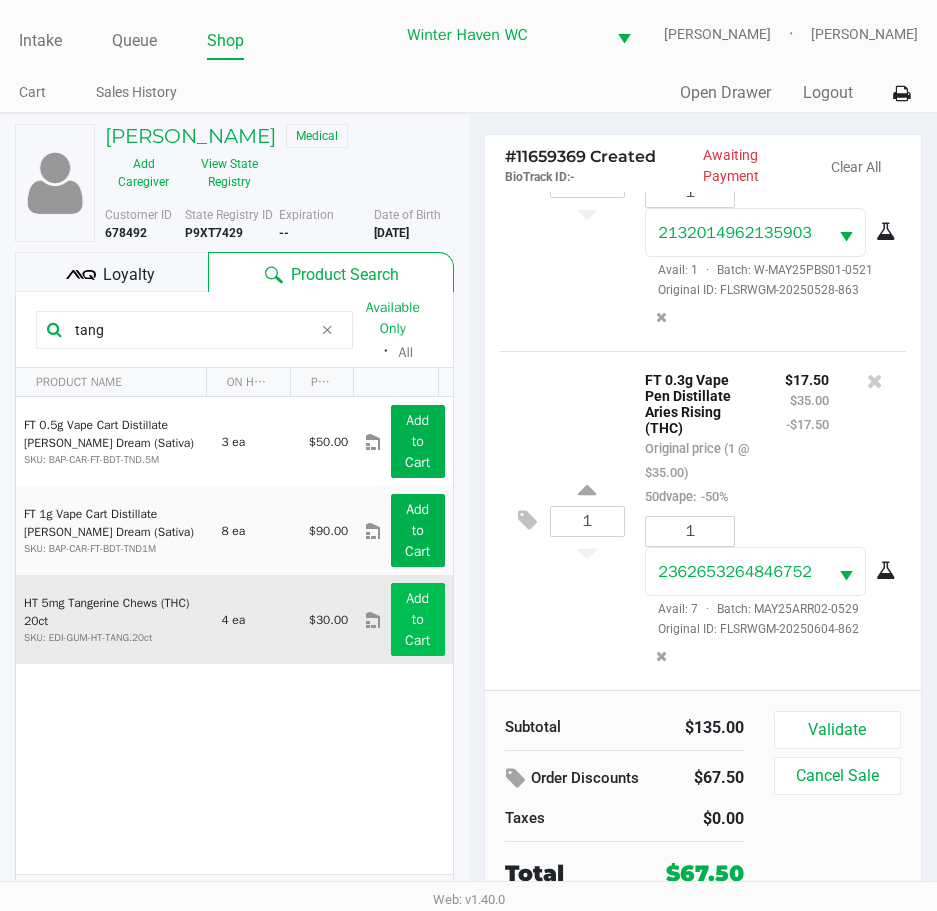 type on "tang" 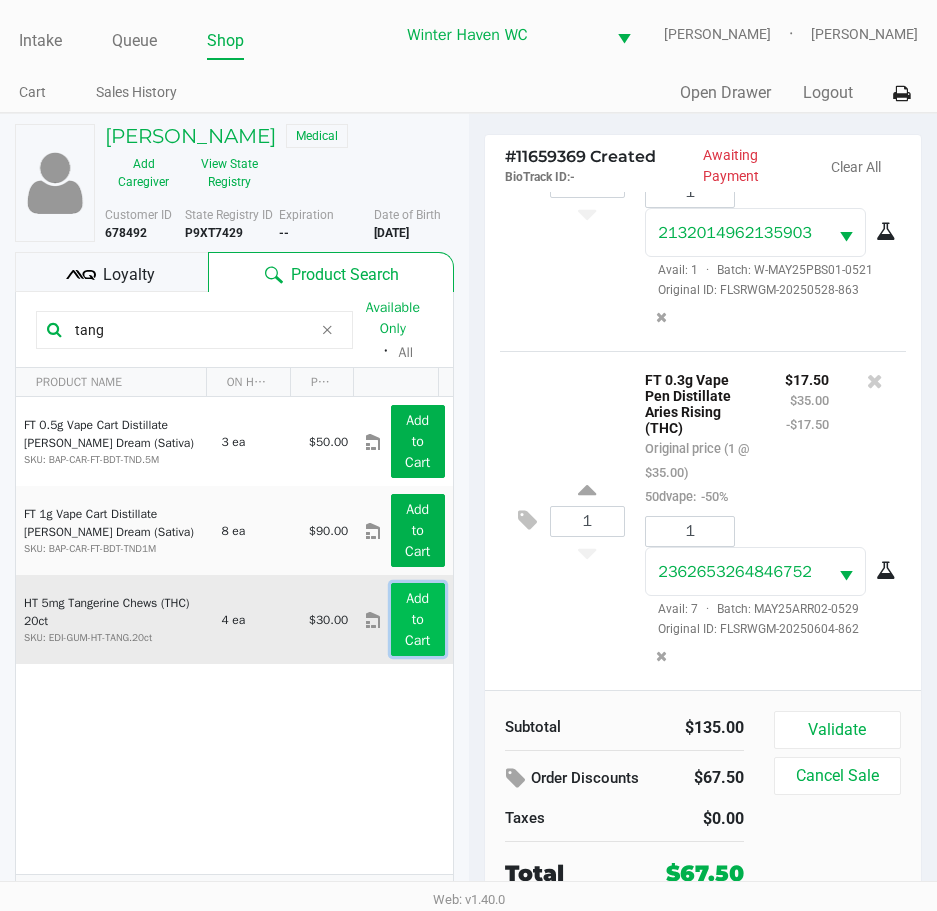 click on "Add to Cart" 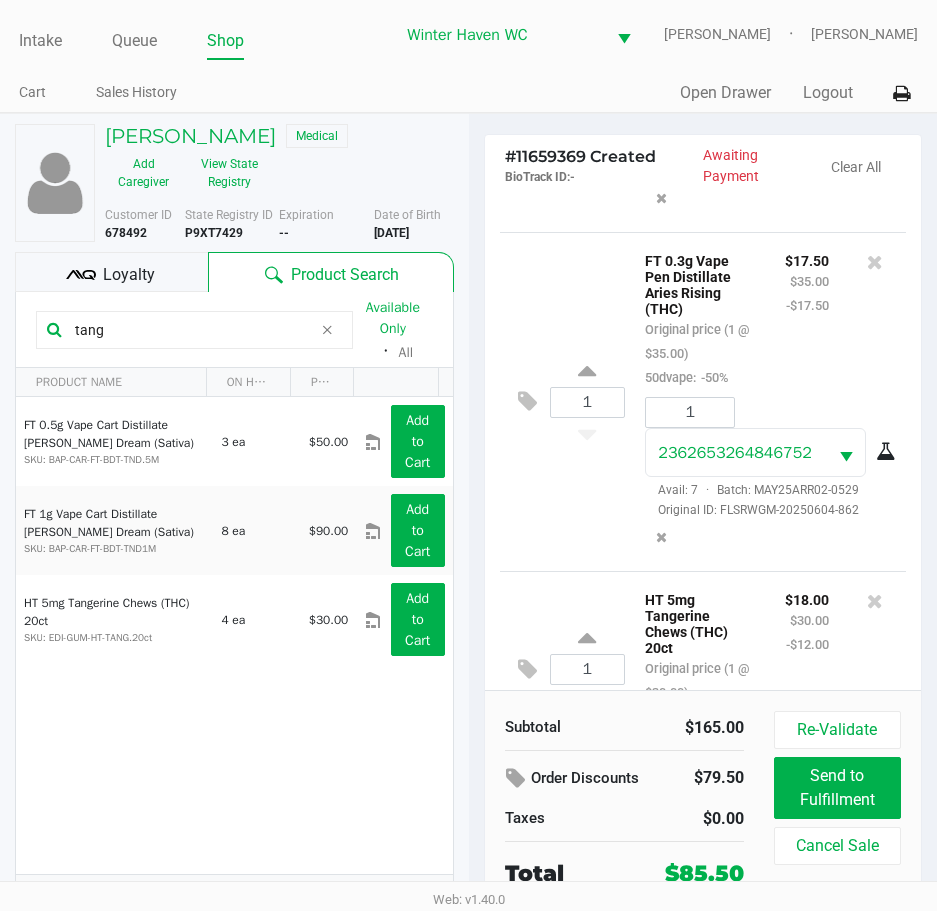 scroll, scrollTop: 854, scrollLeft: 0, axis: vertical 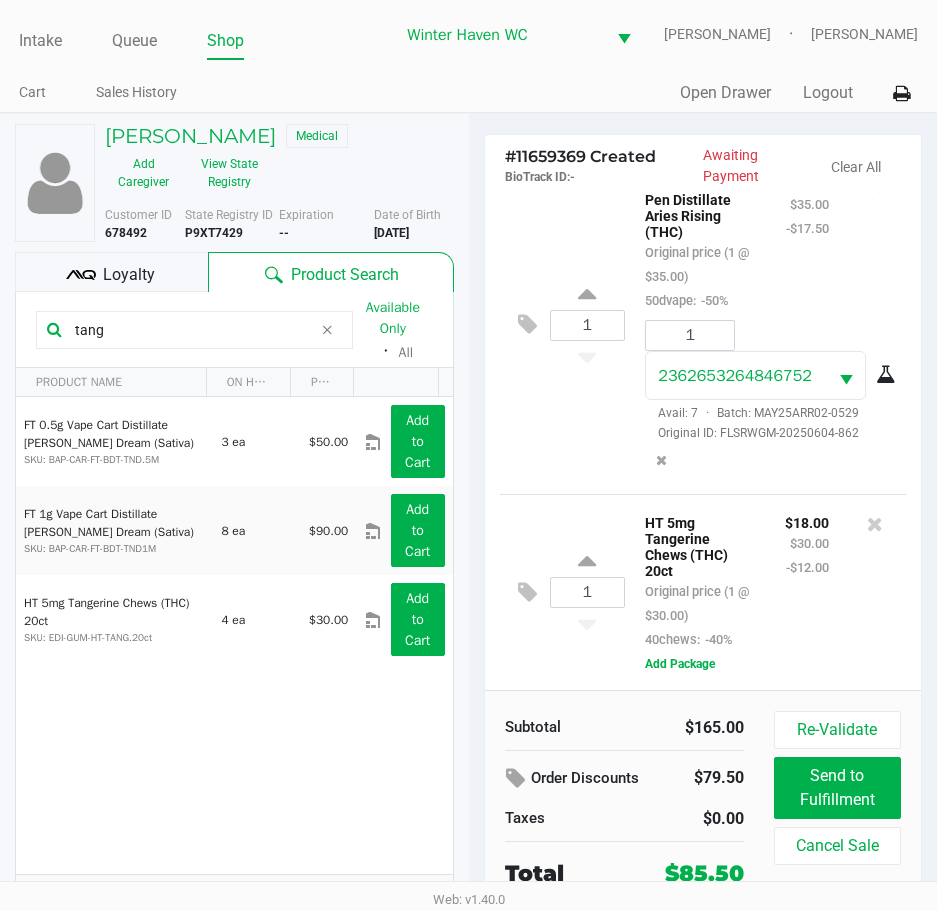 click on "ALEX DYER   Medical   Add Caregiver   View State Registry   Customer ID   678492  State Registry ID  P9XT7429   Expiration  -- More  Date of Birth   3/17/1991
Loyalty
Product Search  tang  Available Only  ᛫  All   PRODUCT NAME  ON HAND PRICE  FT 0.5g Vape Cart Distillate Tangie Dream (Sativa)  SKU: BAP-CAR-FT-BDT-TND.5M  3 ea   $50.00  Add to Cart  FT 1g Vape Cart Distillate Tangie Dream (Sativa)  SKU: BAP-CAR-FT-BDT-TND1M  8 ea   $90.00  Add to Cart  HT 5mg Tangerine Chews (THC) 20ct  SKU: EDI-GUM-HT-TANG.20ct  4 ea   $30.00  Add to Cart  1   1  1 - 3 of 3 items" 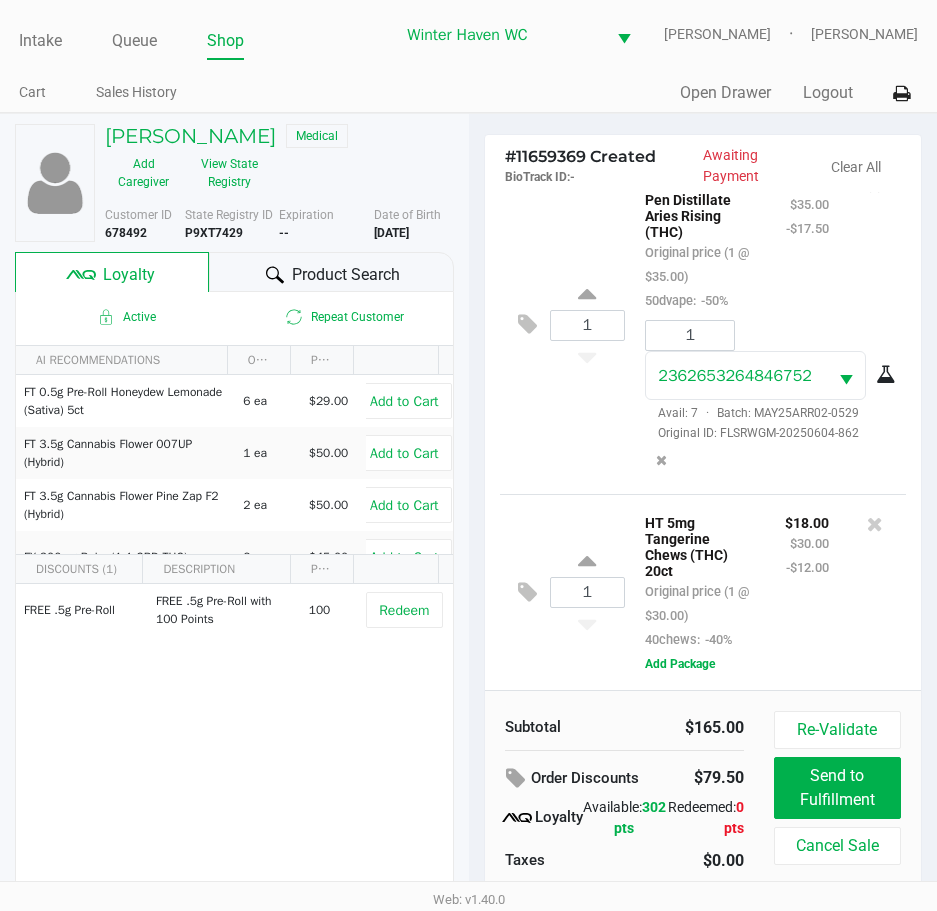 scroll, scrollTop: 854, scrollLeft: 0, axis: vertical 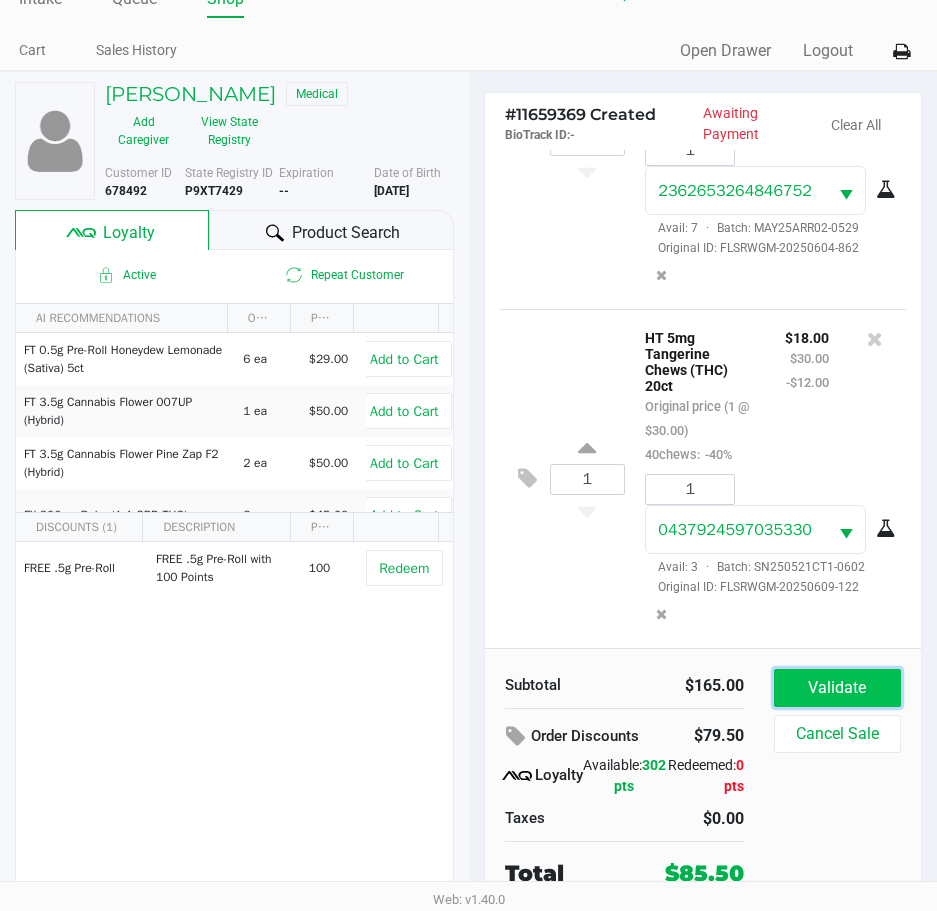 click on "Validate" 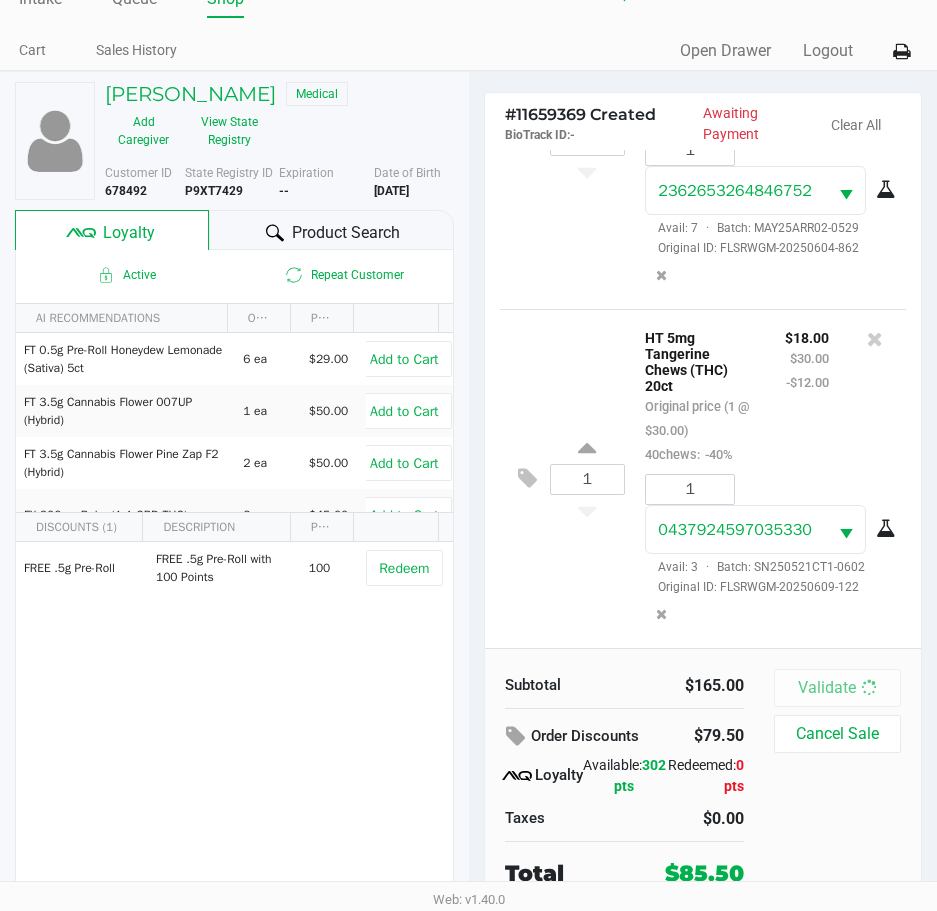 scroll, scrollTop: 0, scrollLeft: 0, axis: both 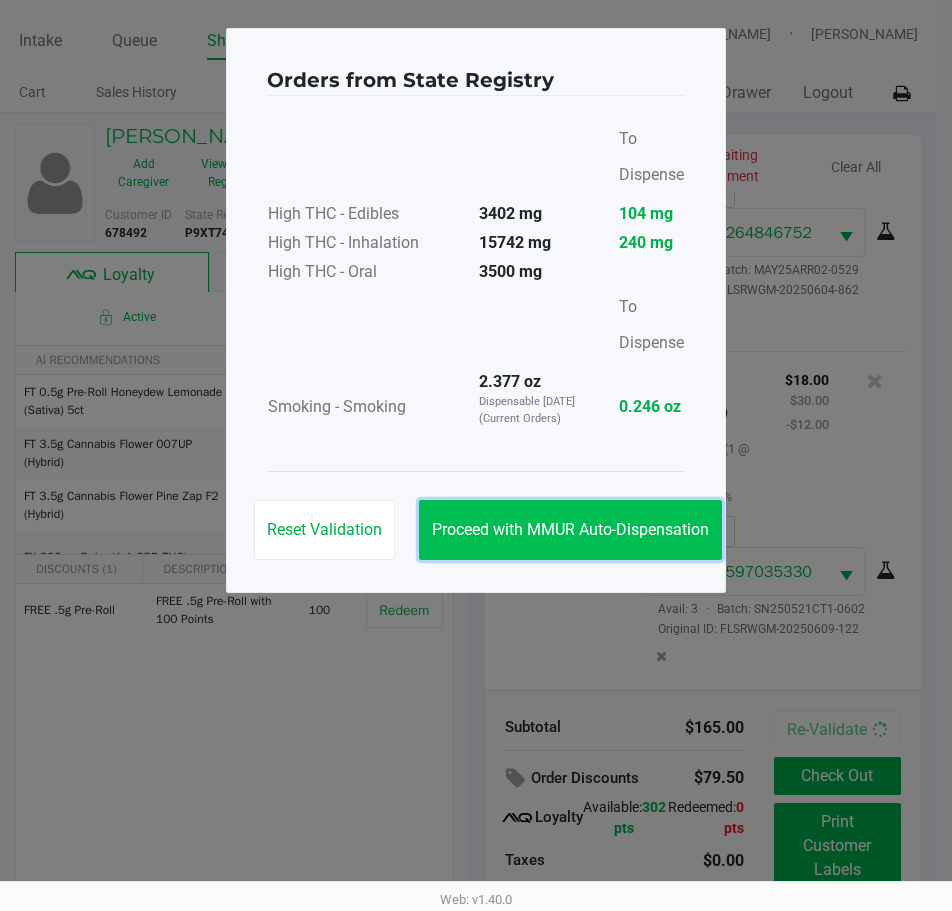 click on "Proceed with MMUR Auto-Dispensation" 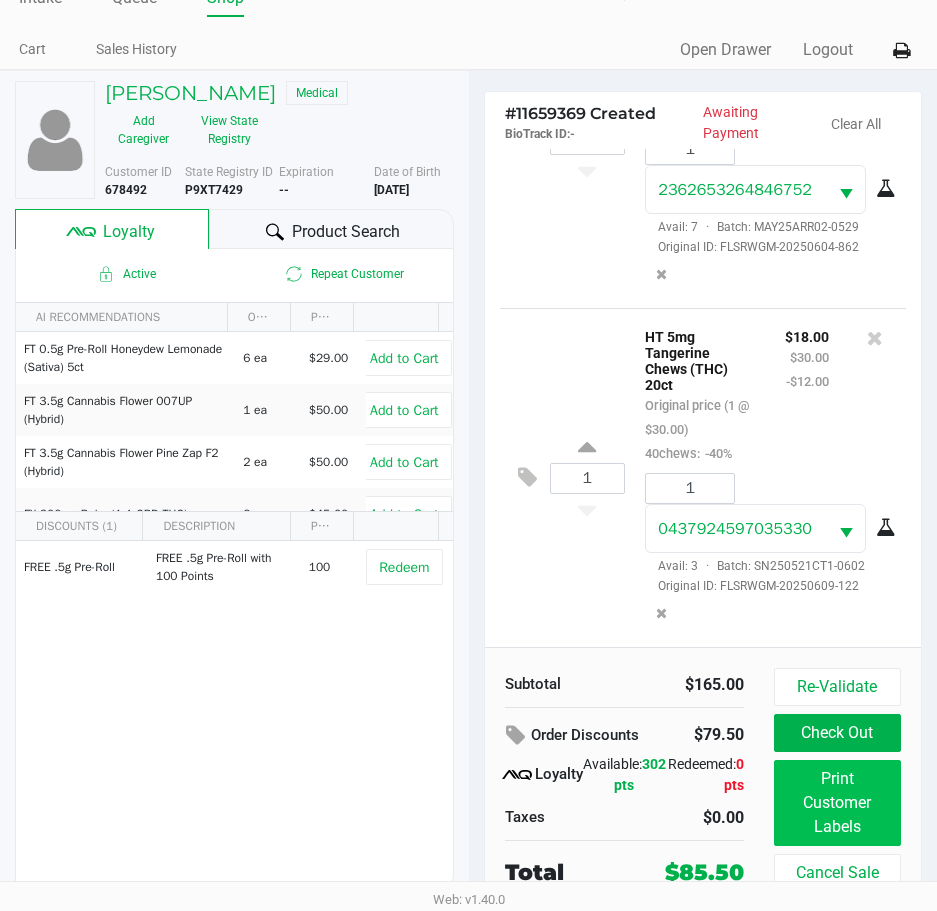 scroll, scrollTop: 45, scrollLeft: 0, axis: vertical 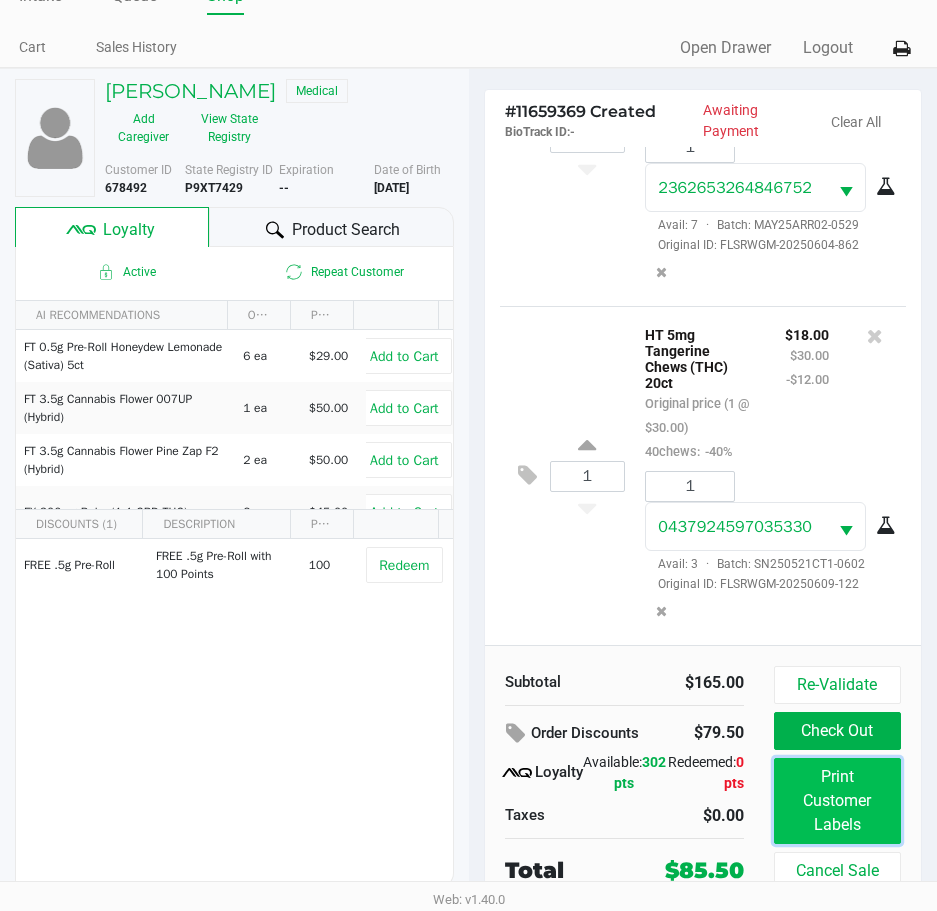 click on "Print Customer Labels" 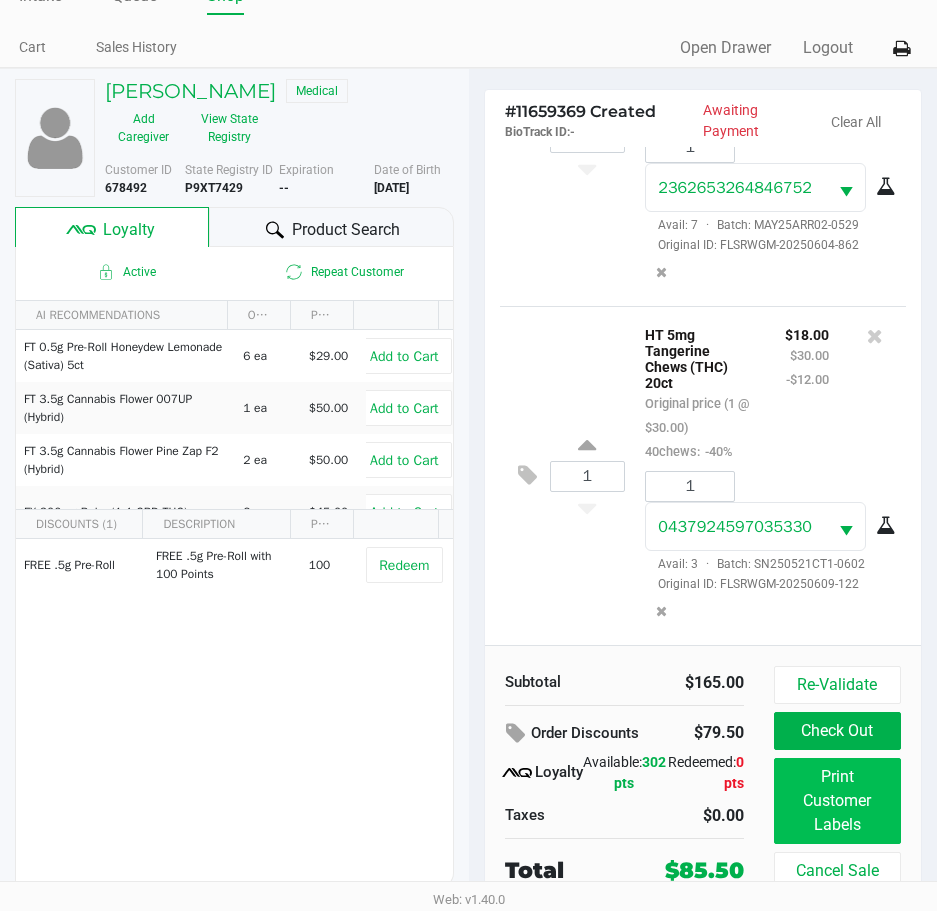 scroll, scrollTop: 0, scrollLeft: 0, axis: both 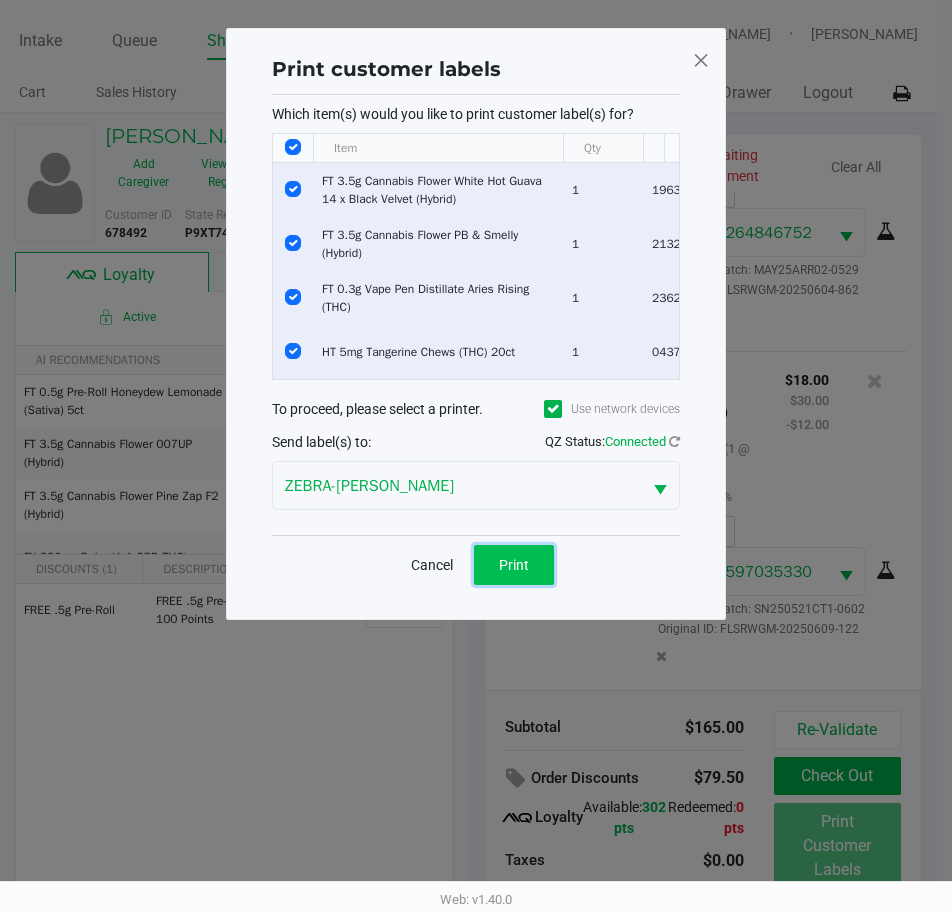 click on "Print" 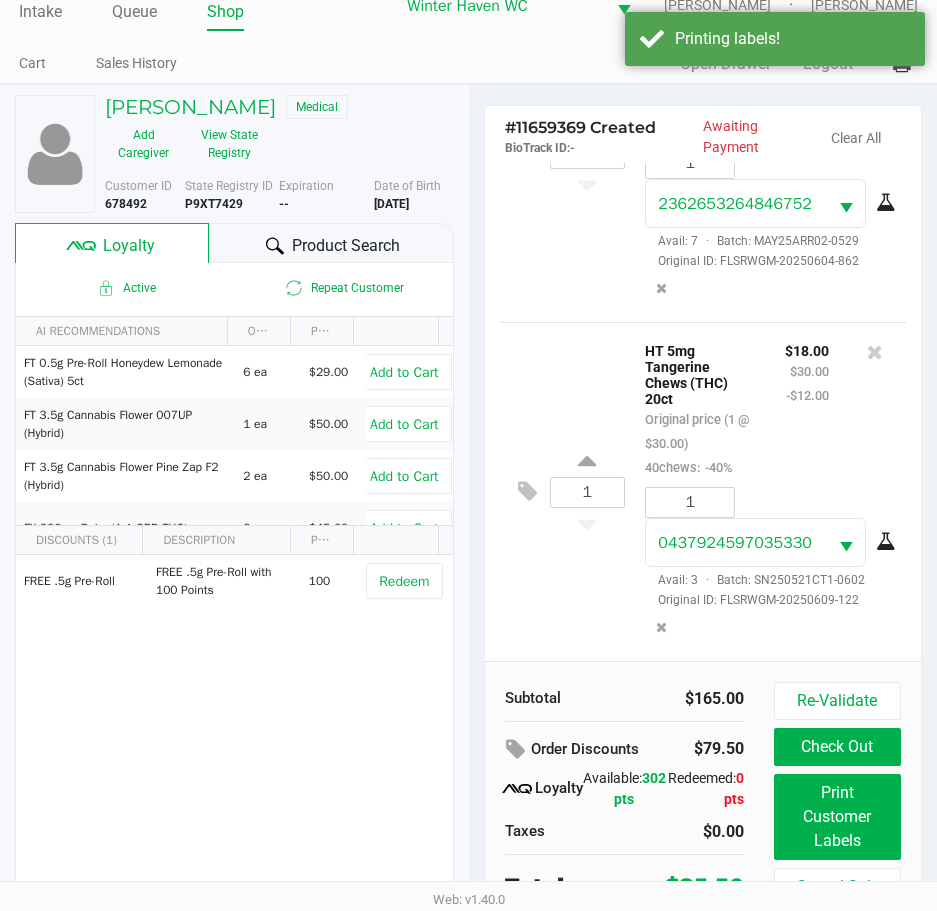 scroll, scrollTop: 45, scrollLeft: 0, axis: vertical 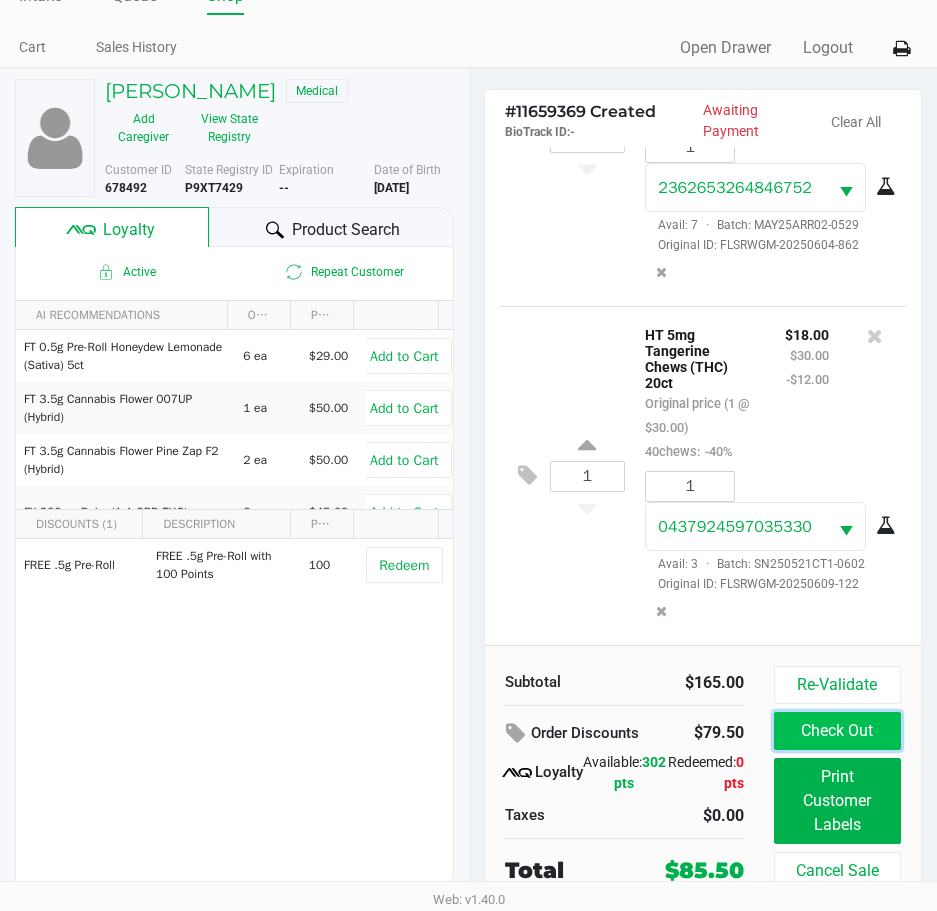 click on "Check Out" 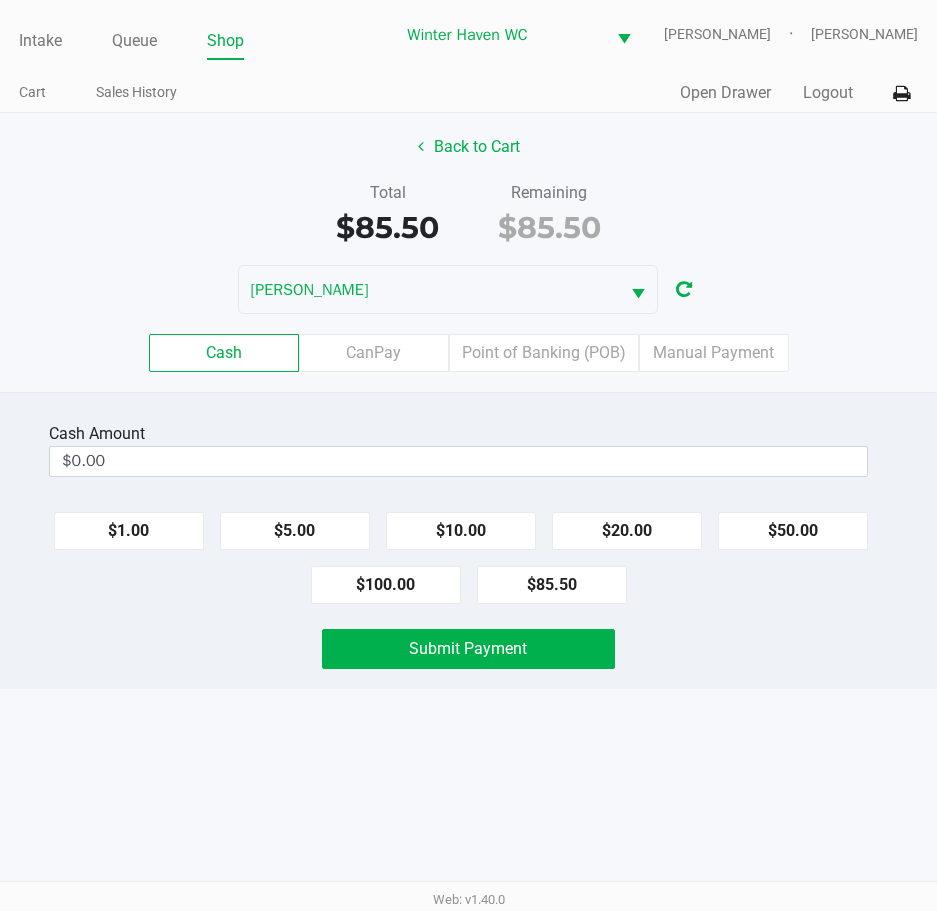 scroll, scrollTop: 0, scrollLeft: 0, axis: both 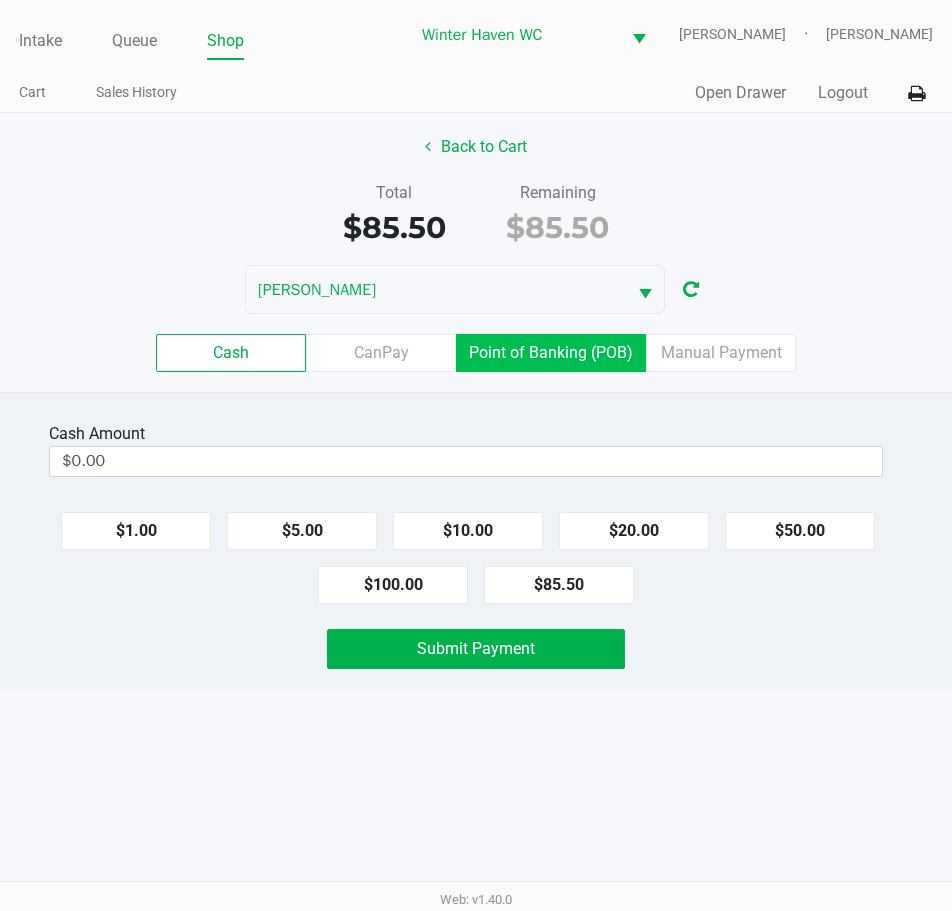click on "Point of Banking (POB)" 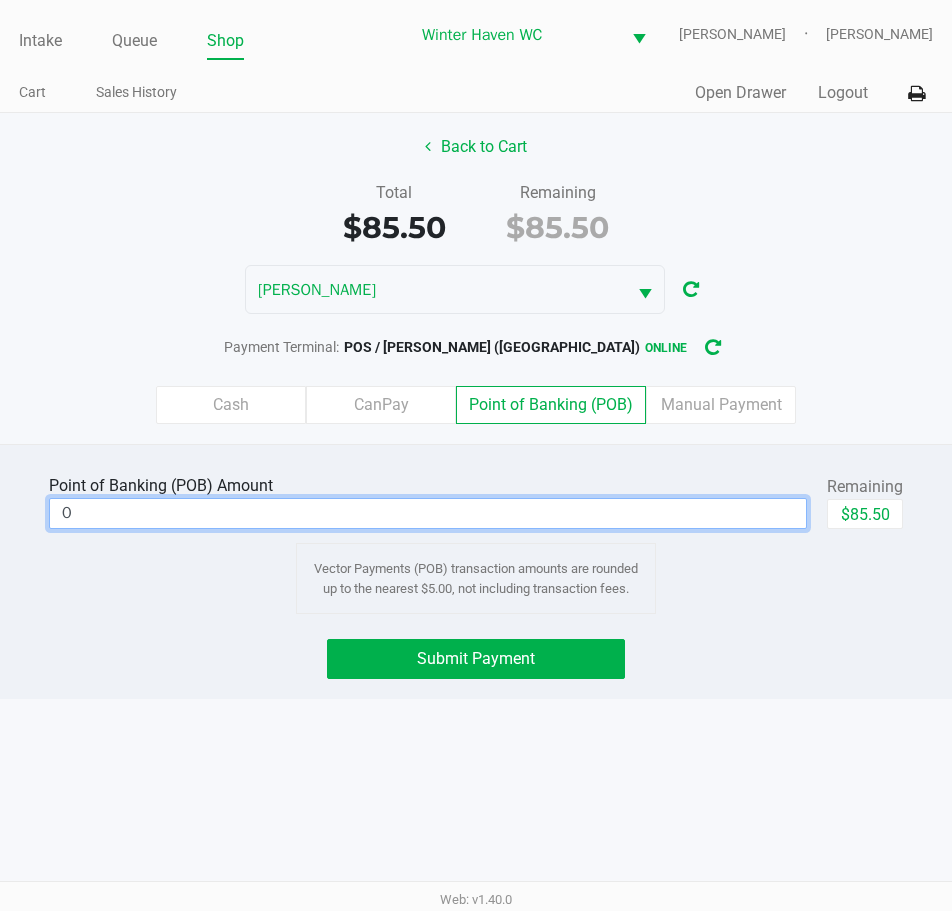 click on "0" at bounding box center (428, 513) 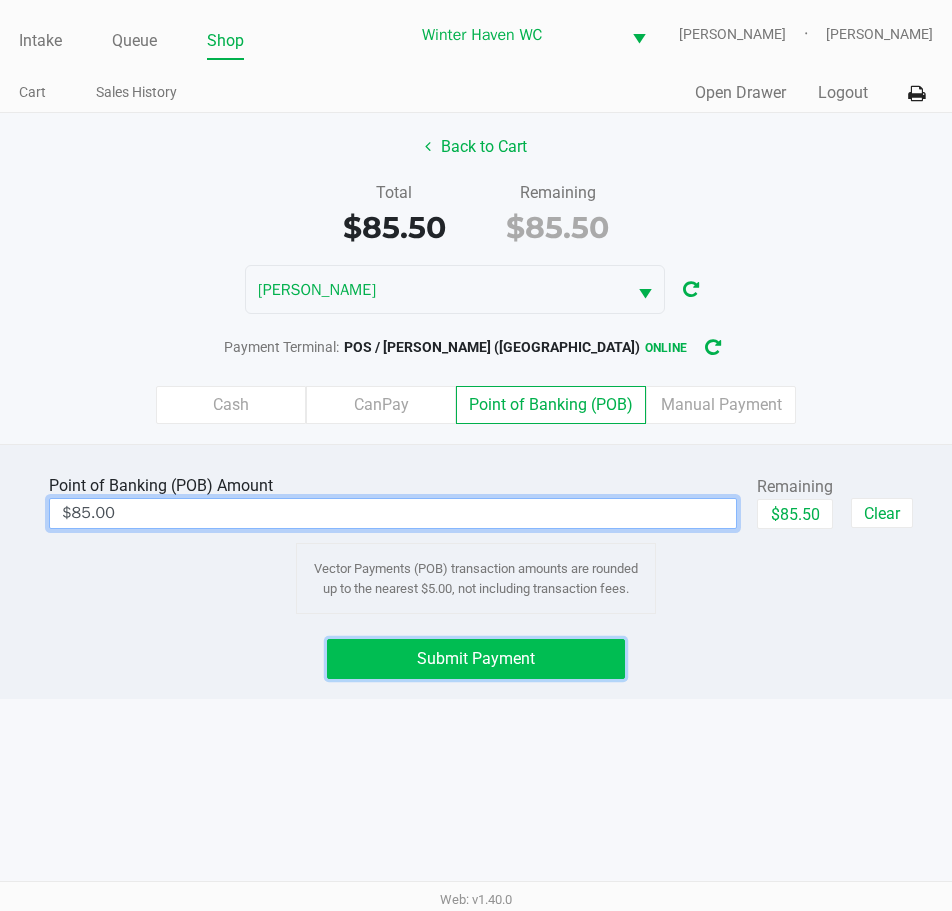 click on "Submit Payment" 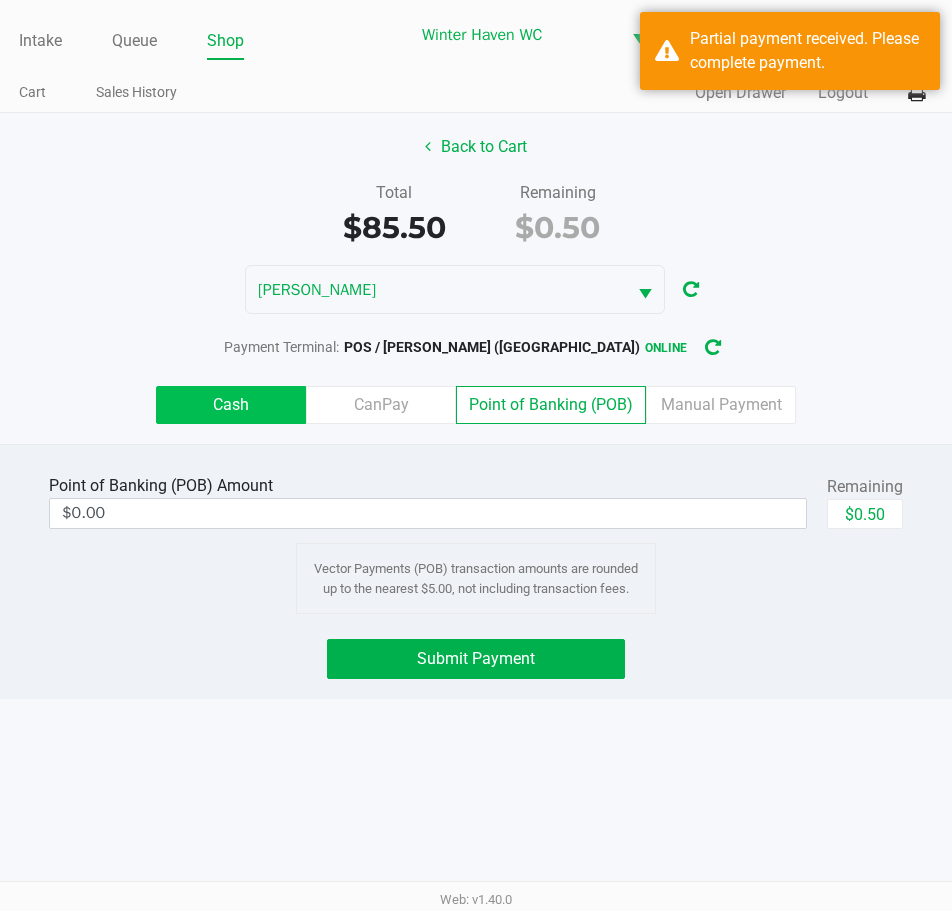 click on "Cash" 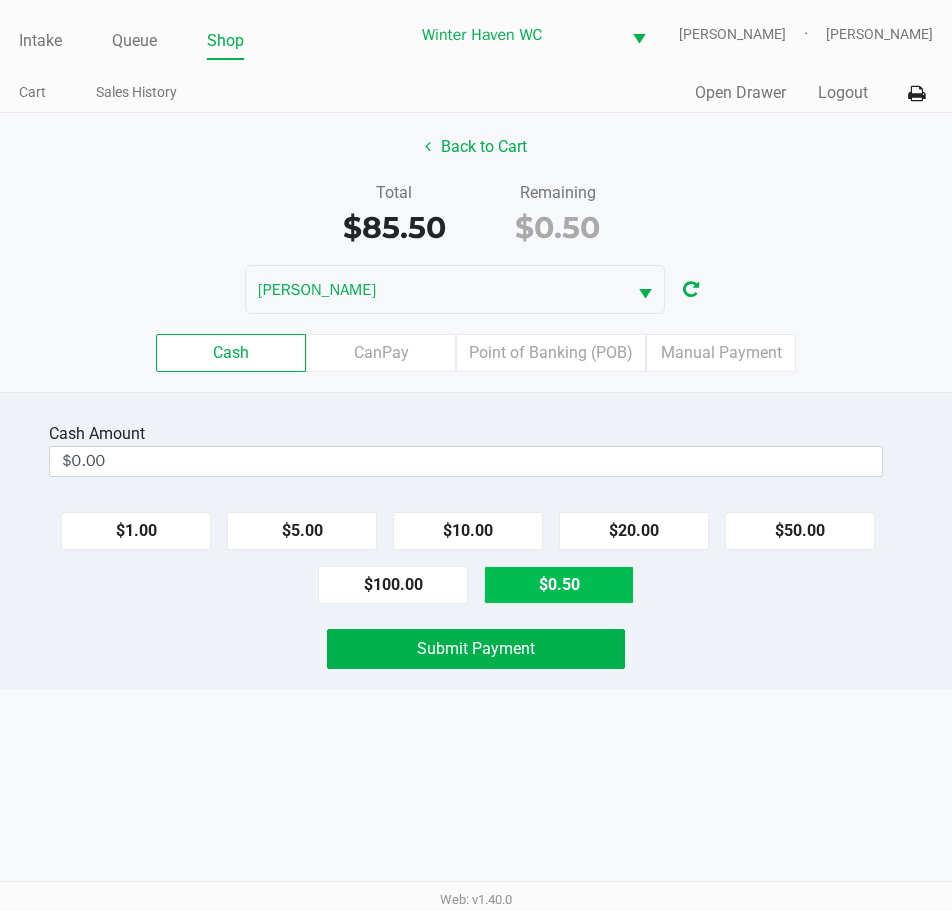 click on "$0.50" 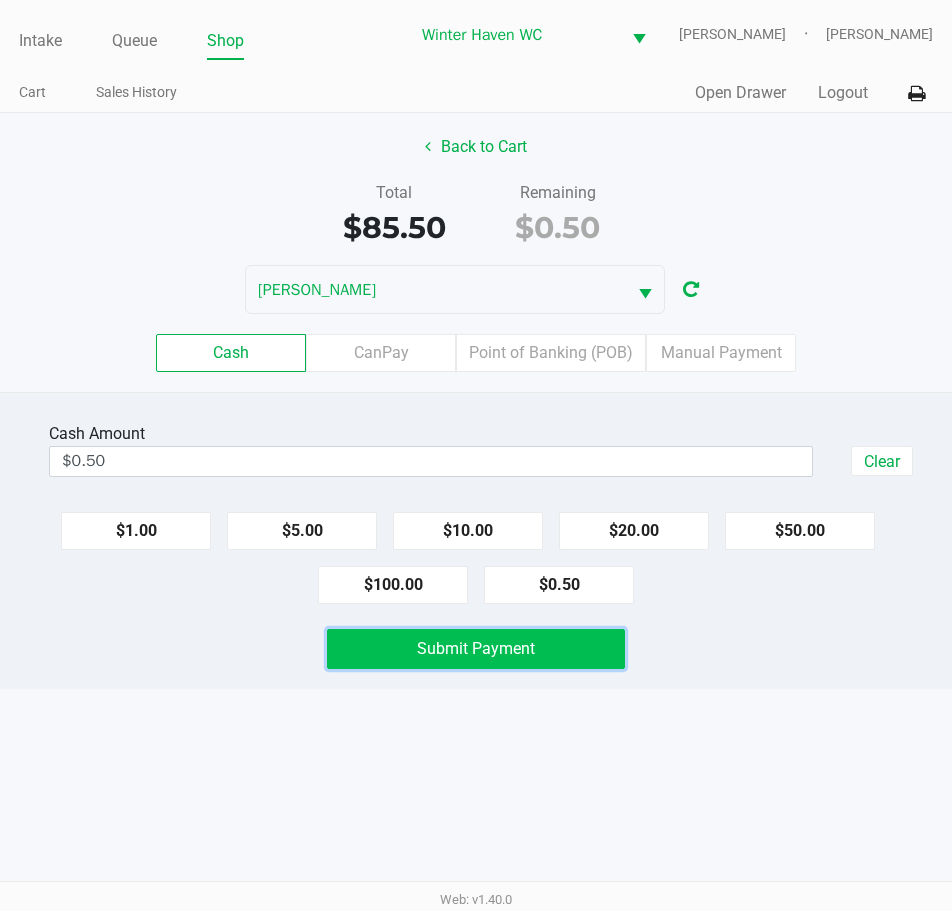 click on "Submit Payment" 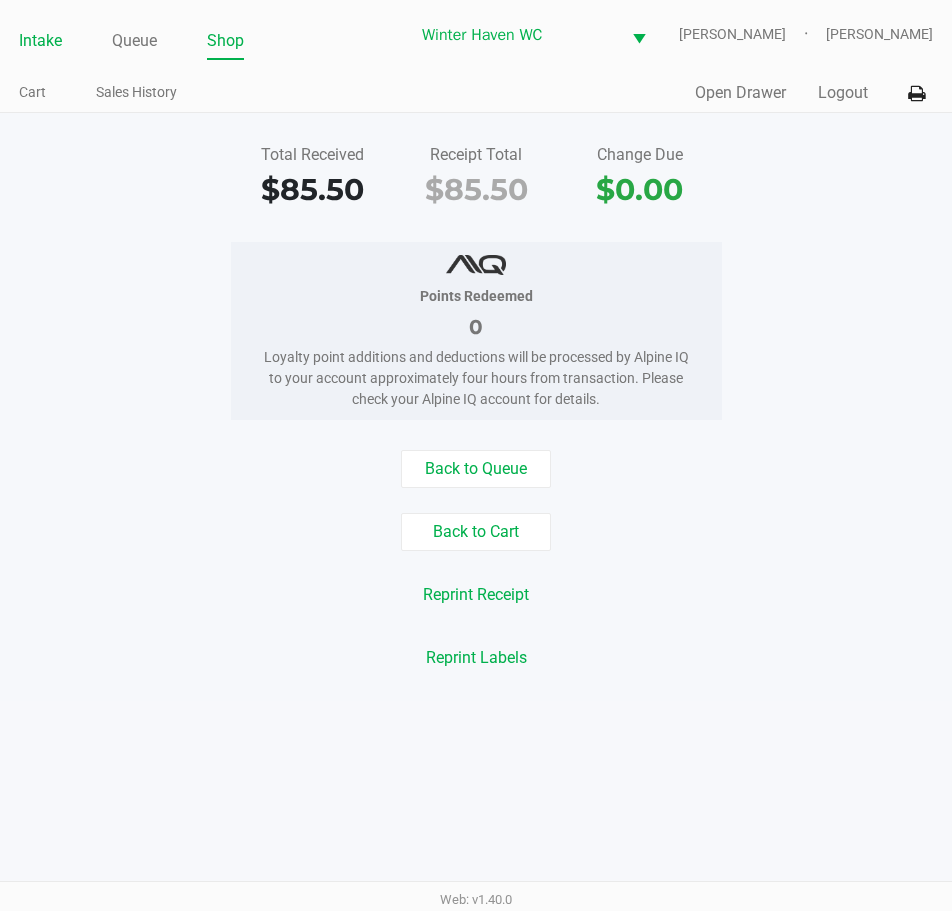 click on "Intake" 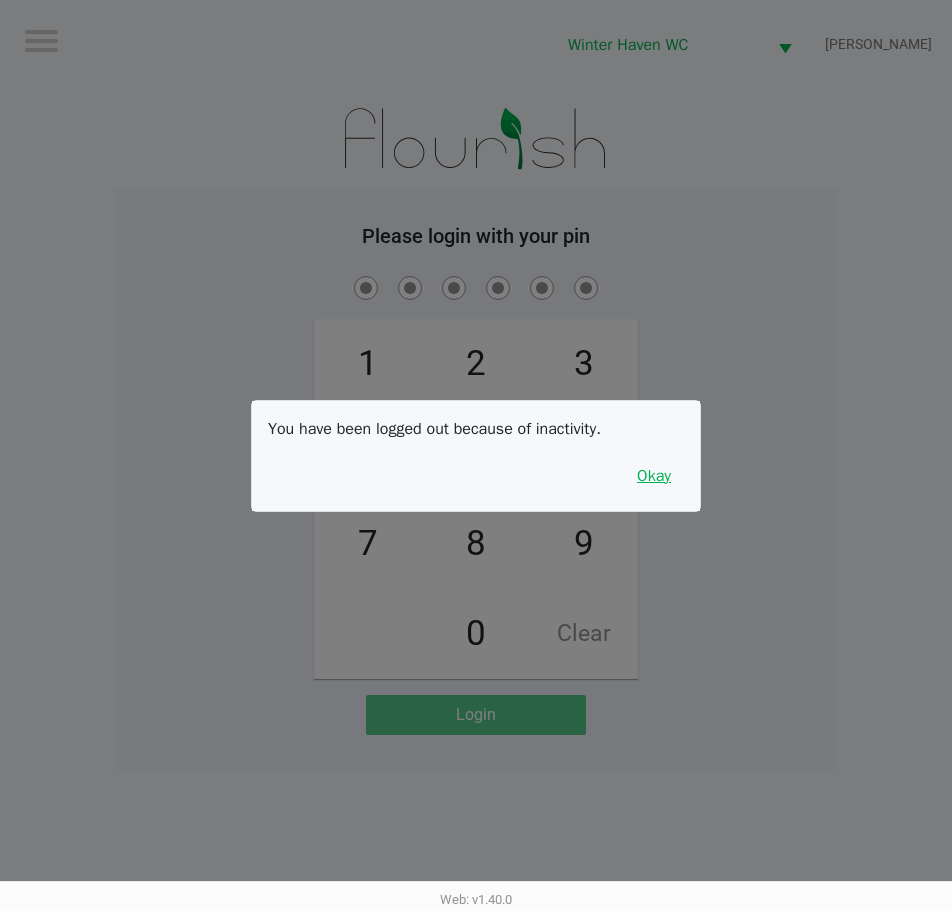 click on "Okay" at bounding box center (654, 476) 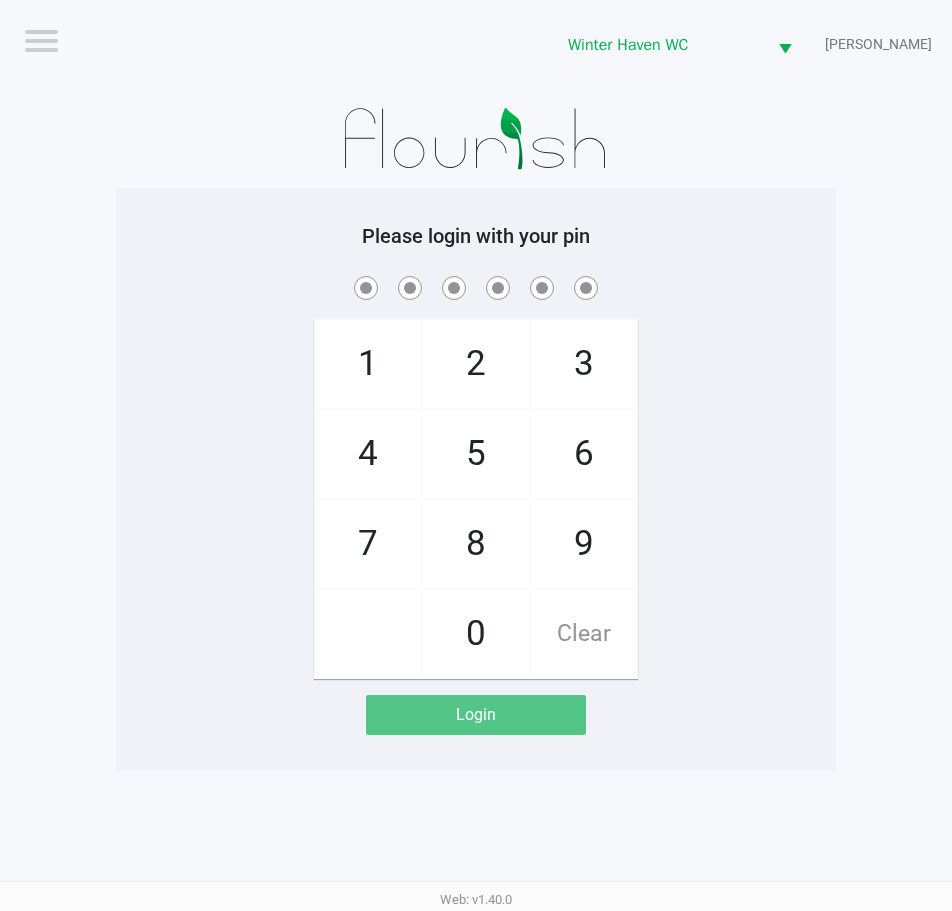 click on "1   4   7       2   5   8   0   3   6   9   Clear" 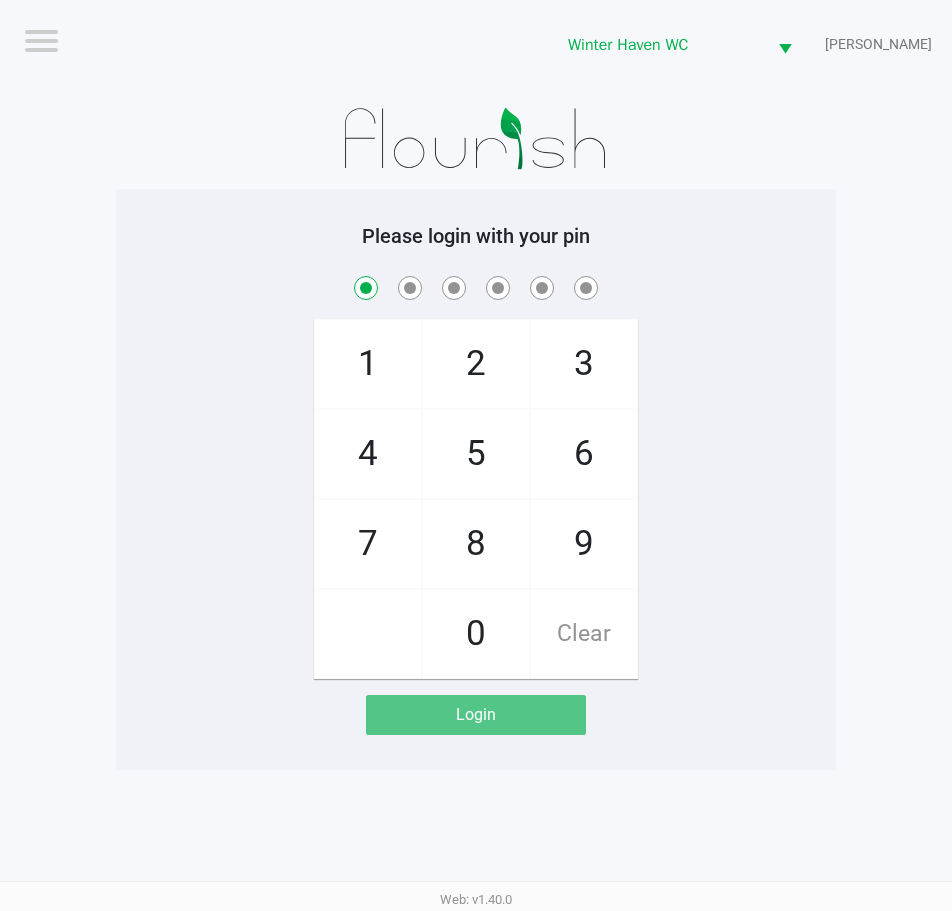 checkbox on "true" 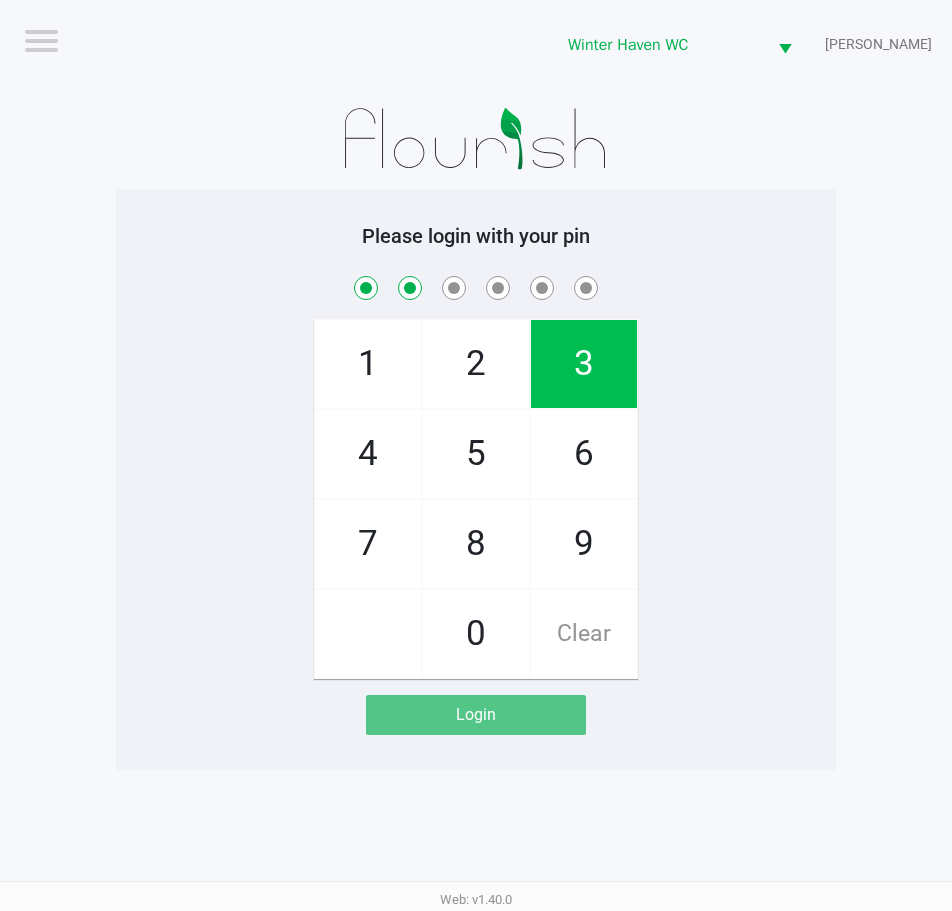 checkbox on "true" 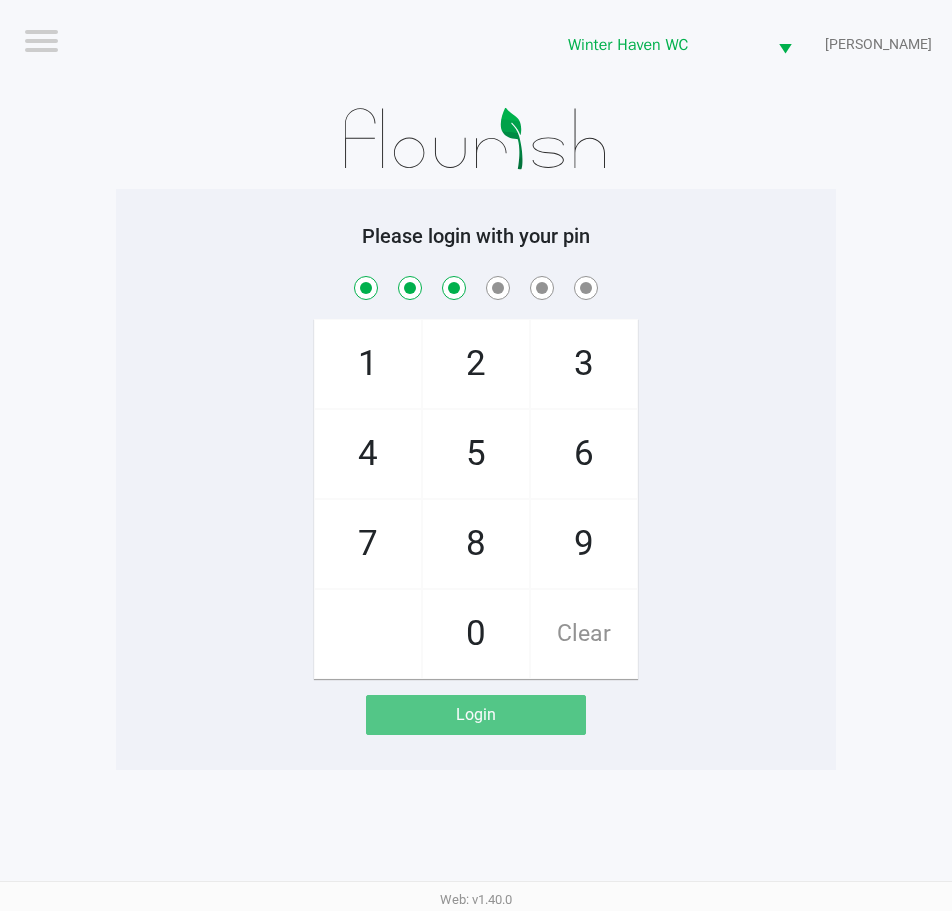 checkbox on "true" 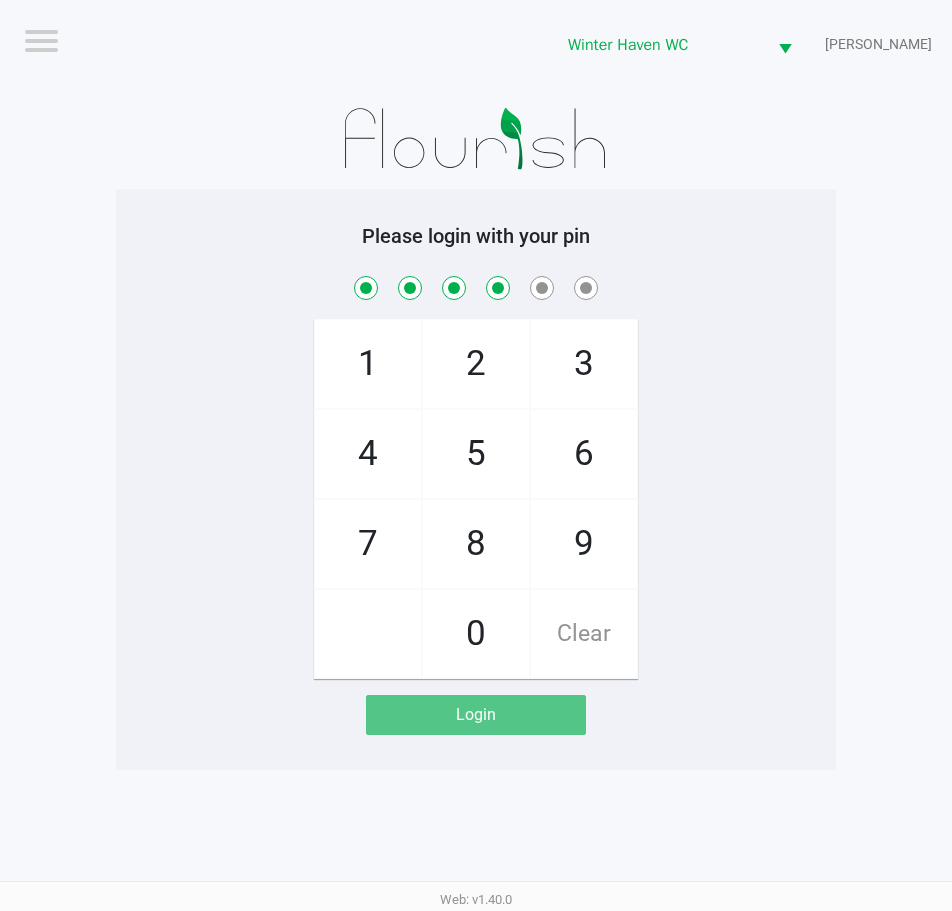checkbox on "true" 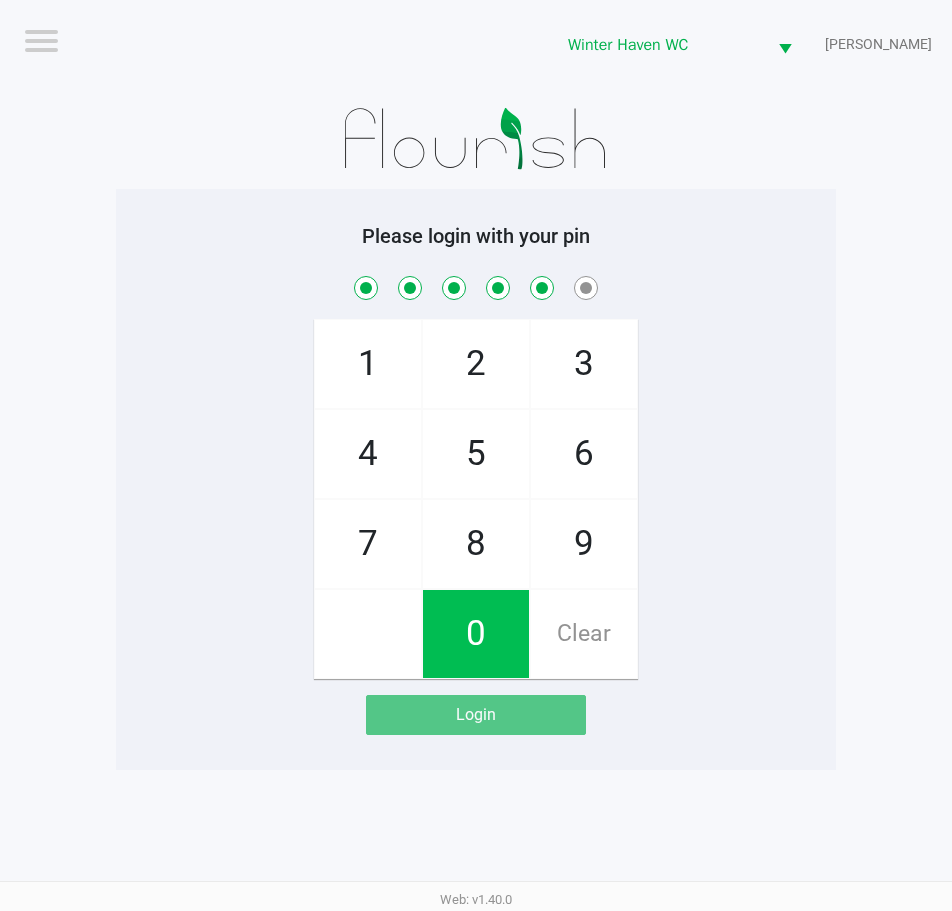 checkbox on "true" 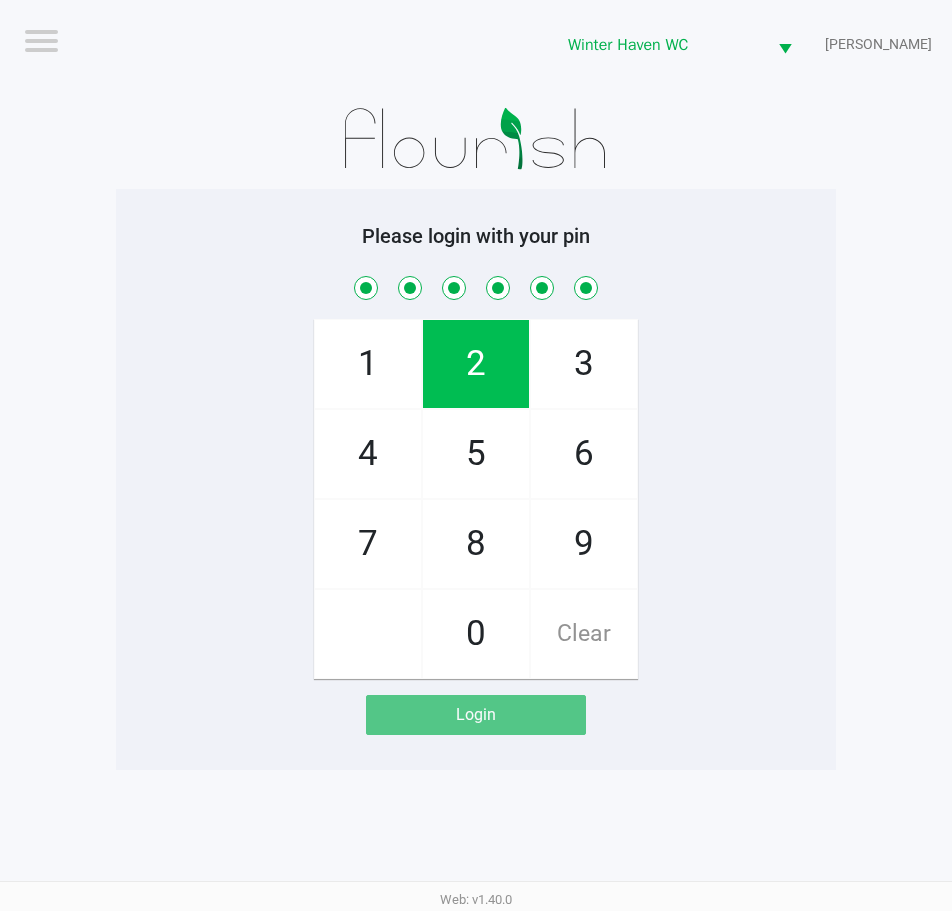 checkbox on "true" 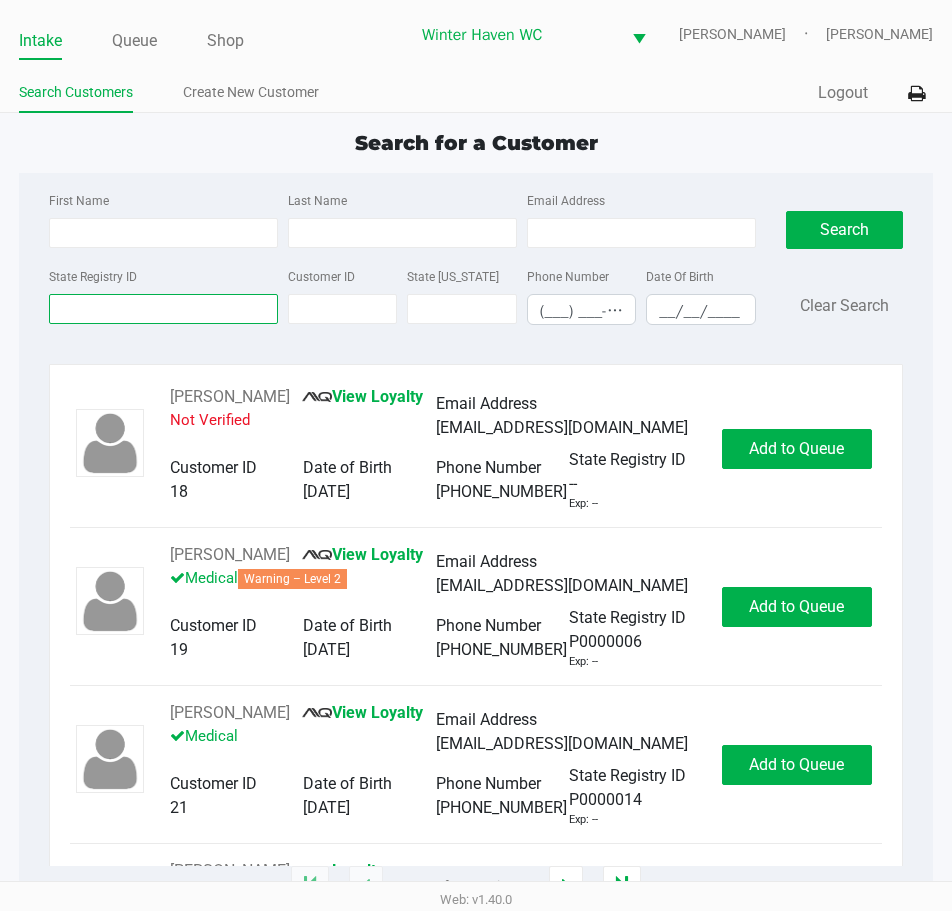 click on "State Registry ID" at bounding box center (163, 309) 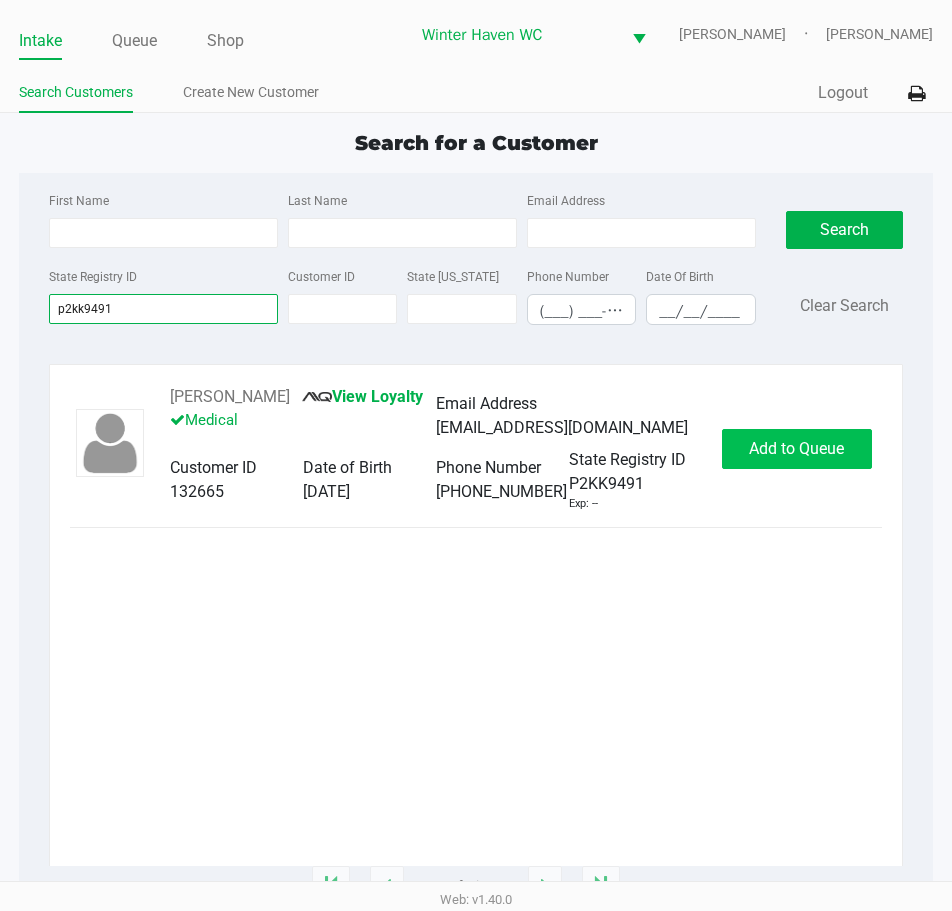 type on "p2kk9491" 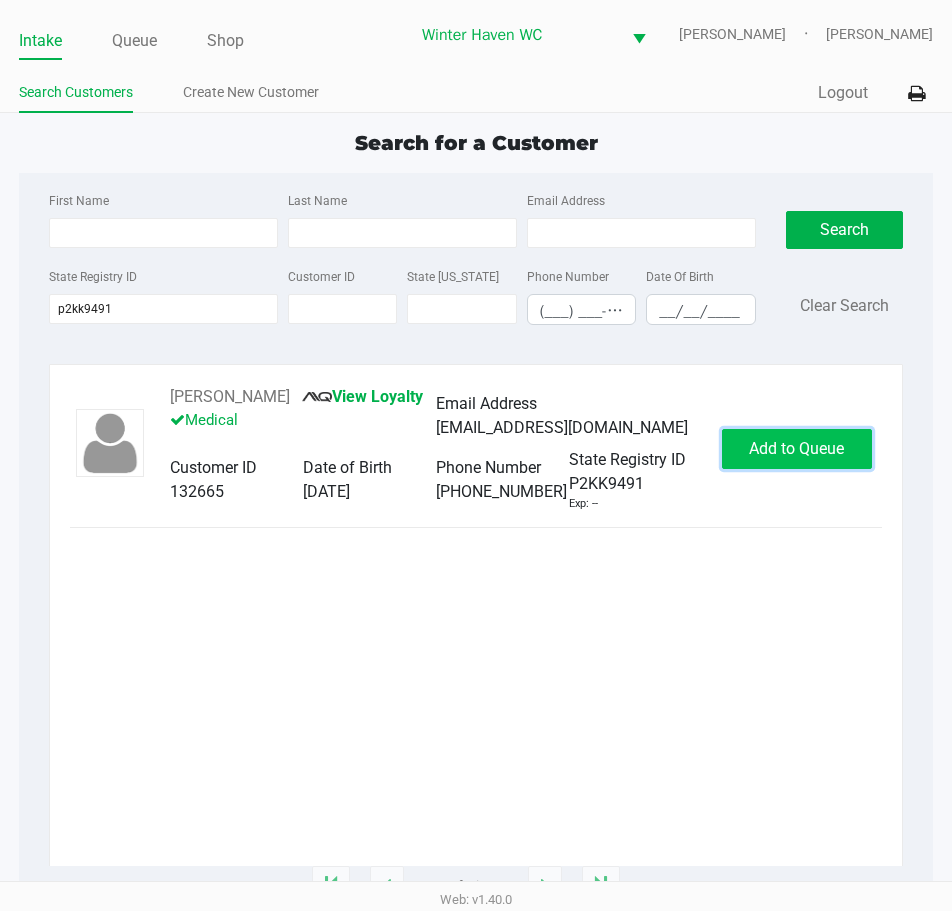 click on "Add to Queue" 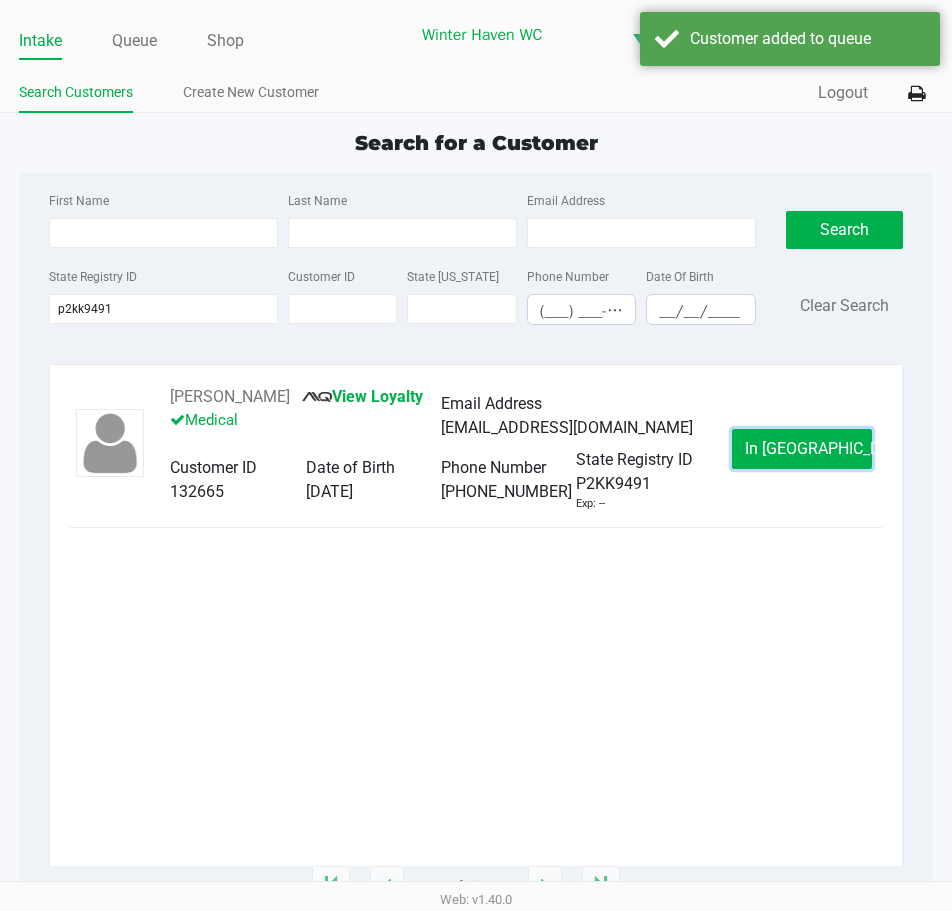click on "In Queue" 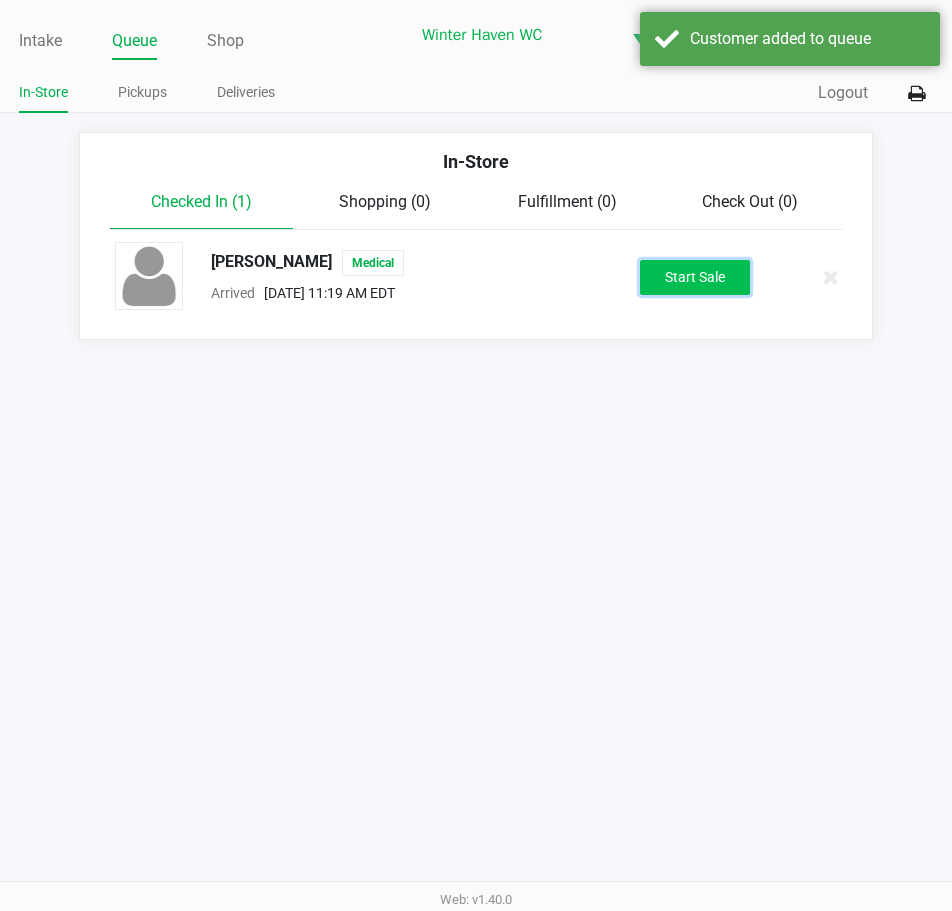 click on "Start Sale" 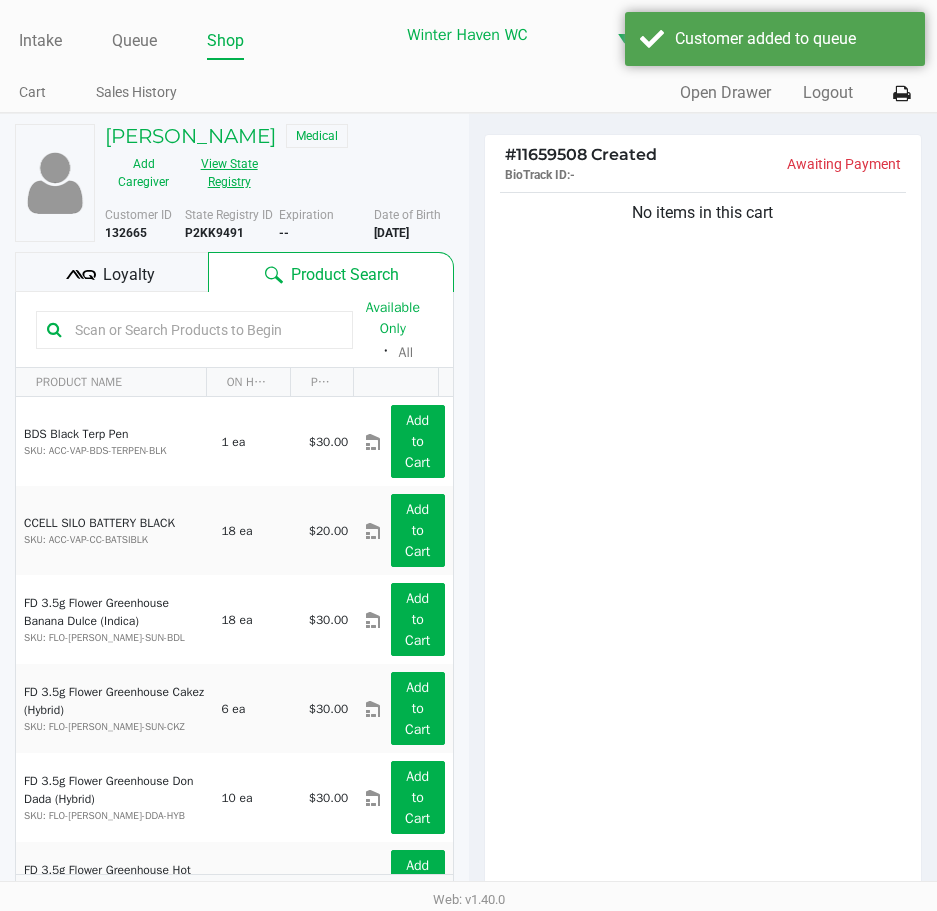 click on "View State Registry" 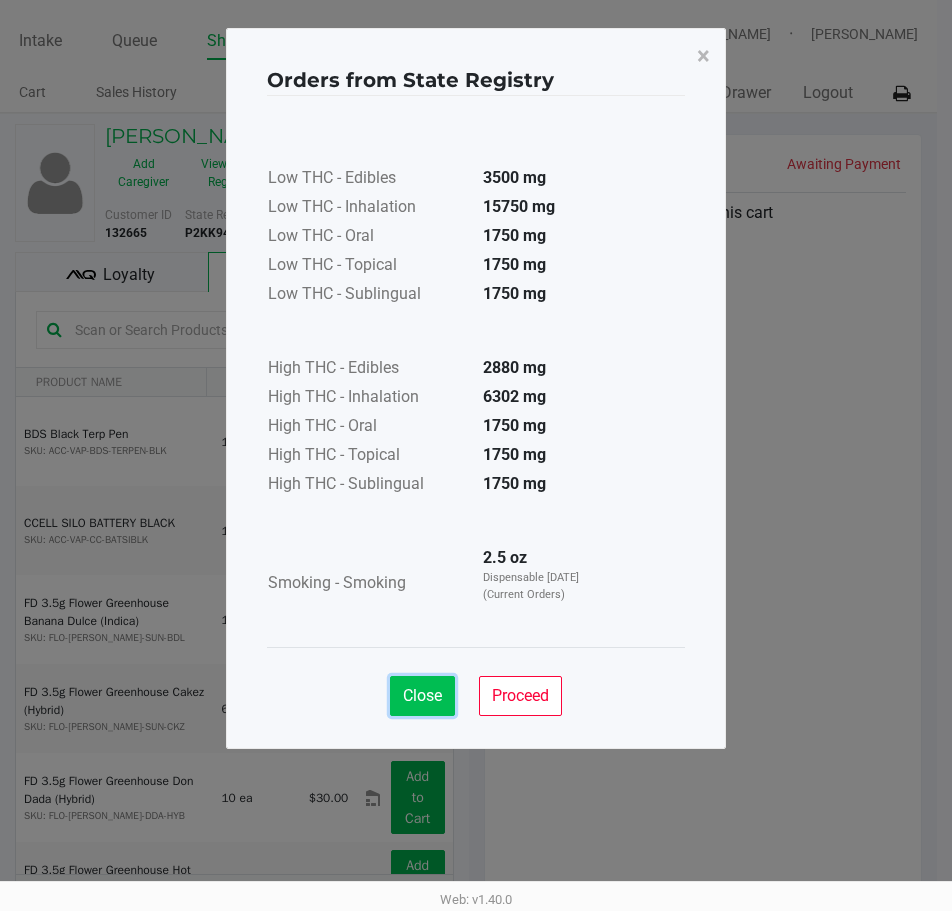 click on "Close" 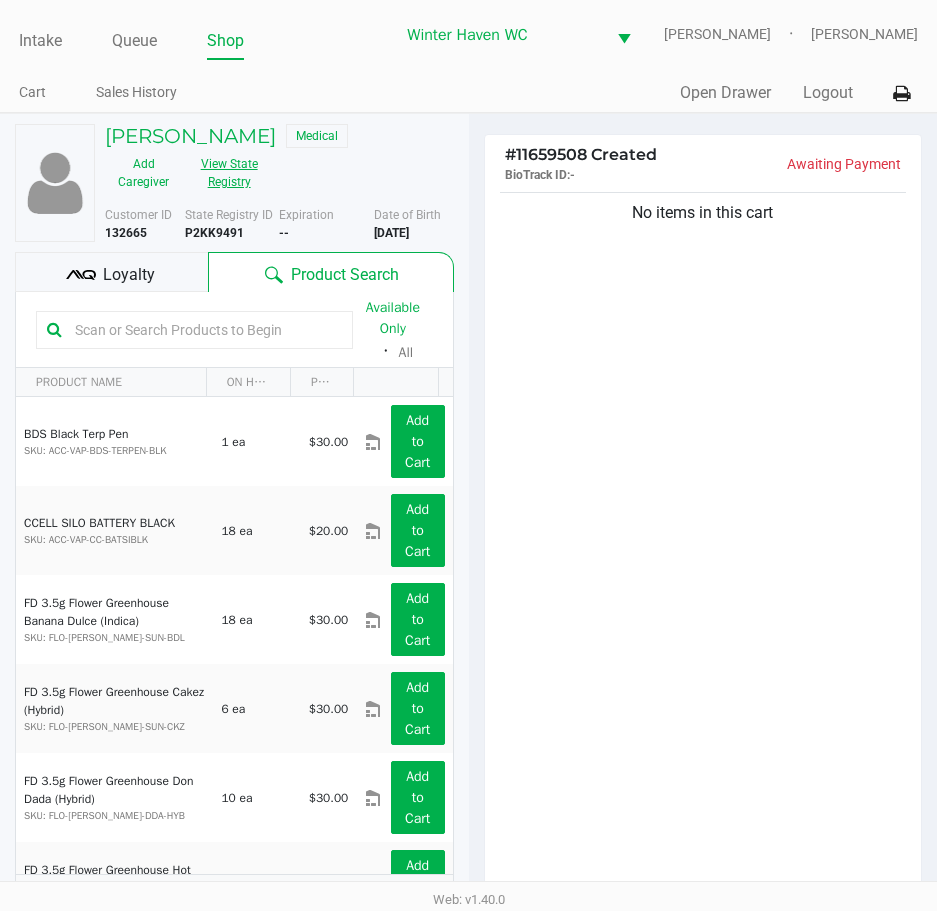 click on "View State Registry" 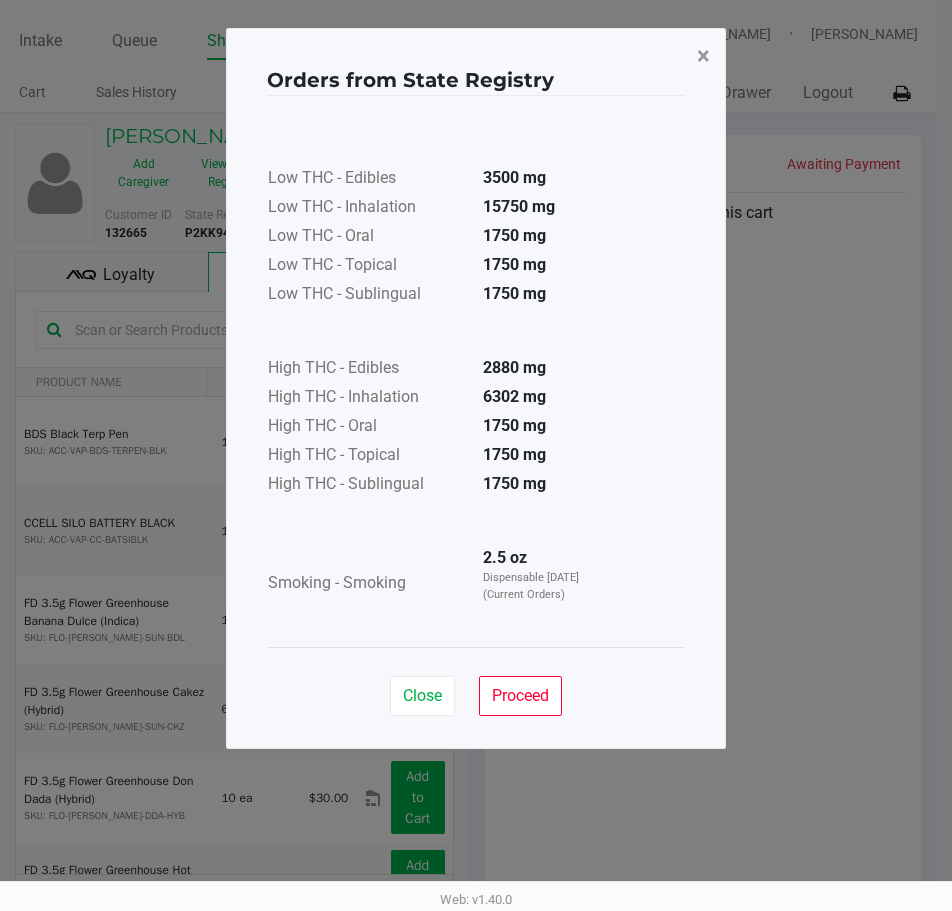 click on "×" 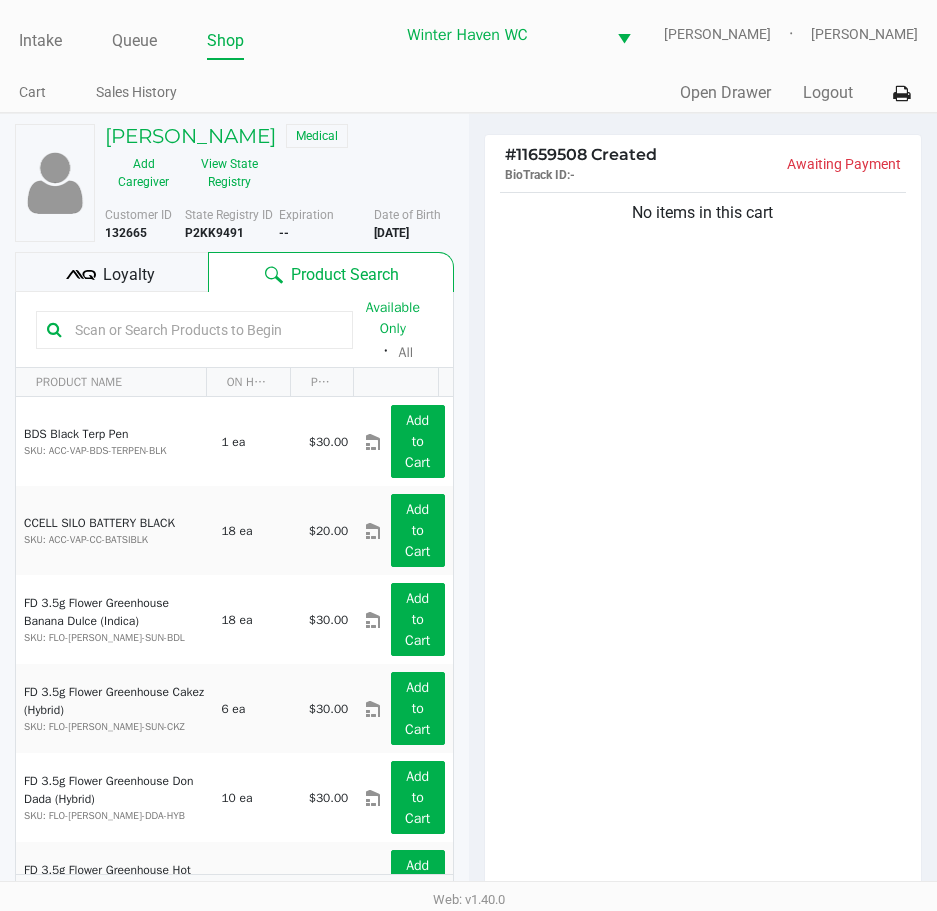 click 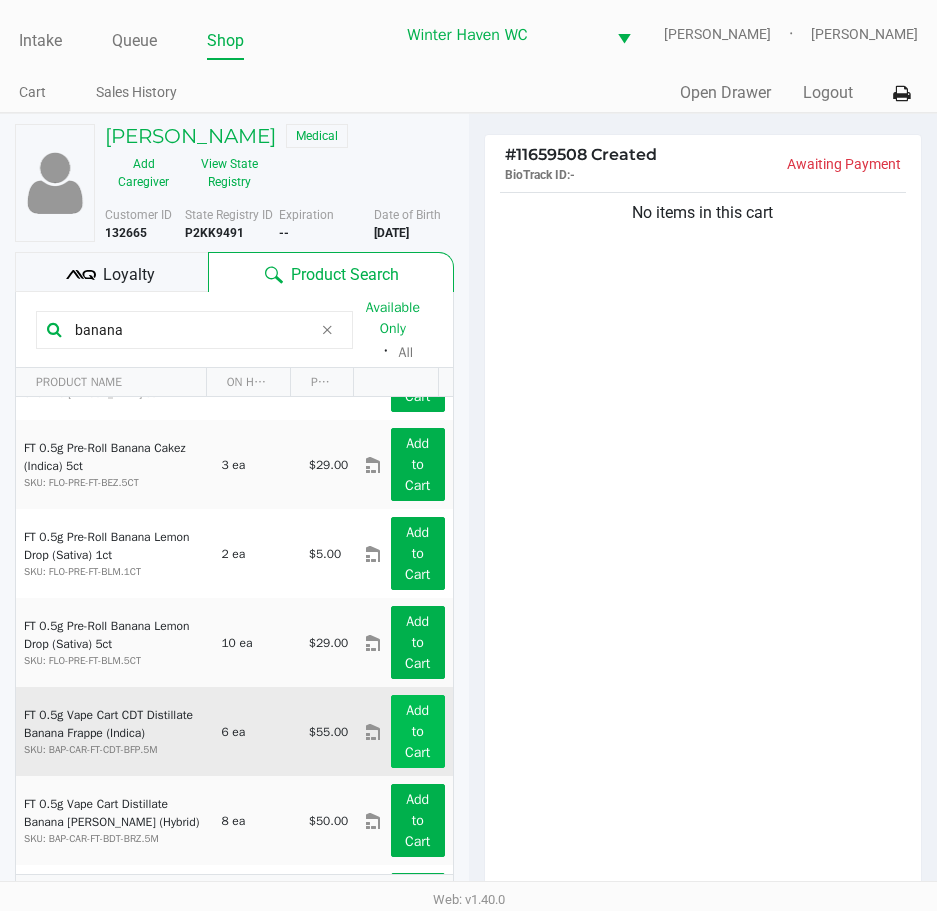 scroll, scrollTop: 100, scrollLeft: 0, axis: vertical 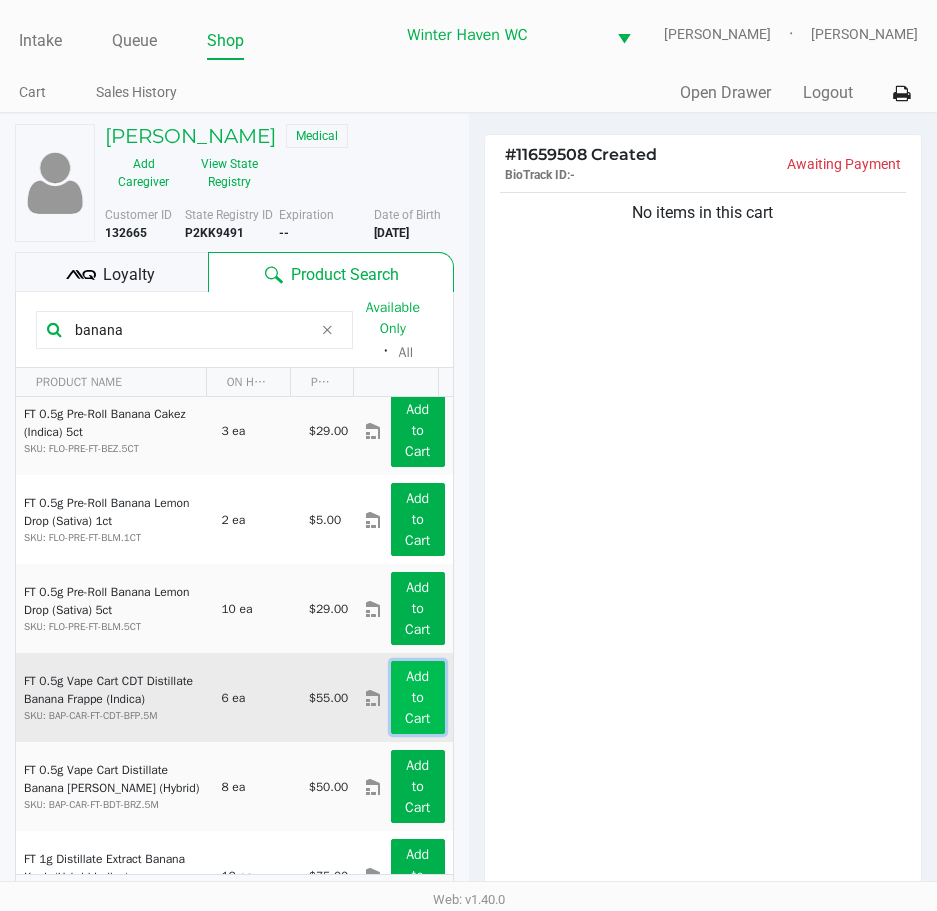 click on "Add to Cart" 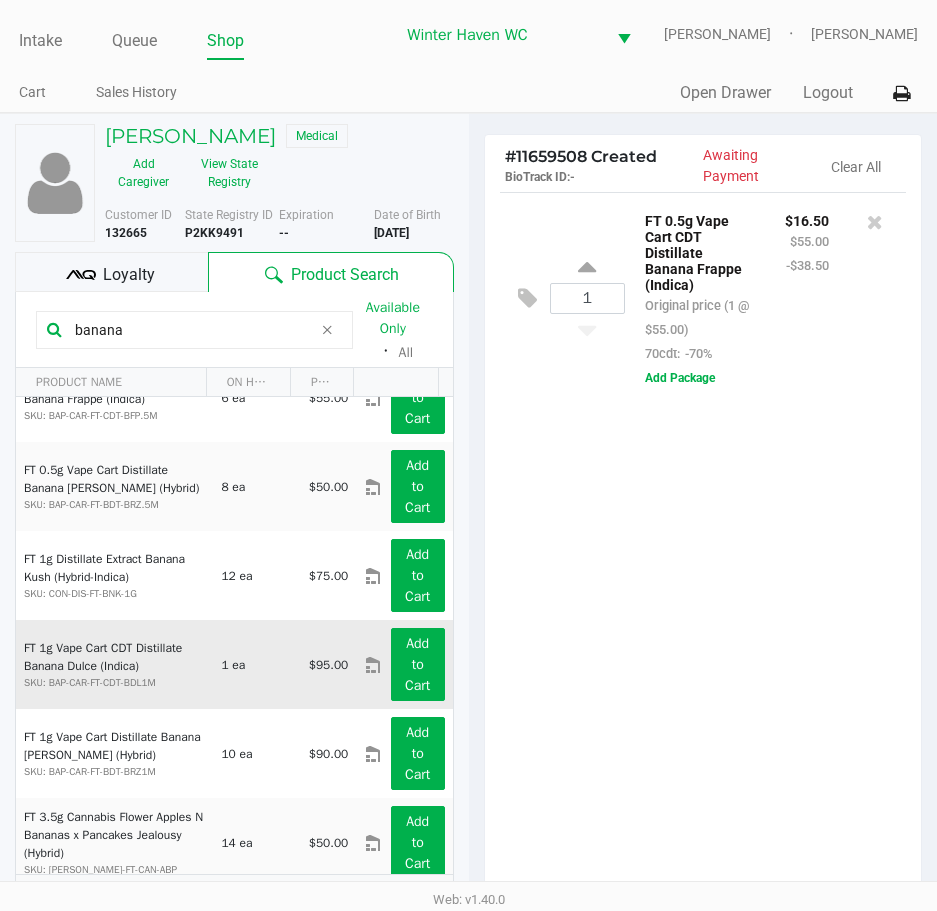 scroll, scrollTop: 500, scrollLeft: 0, axis: vertical 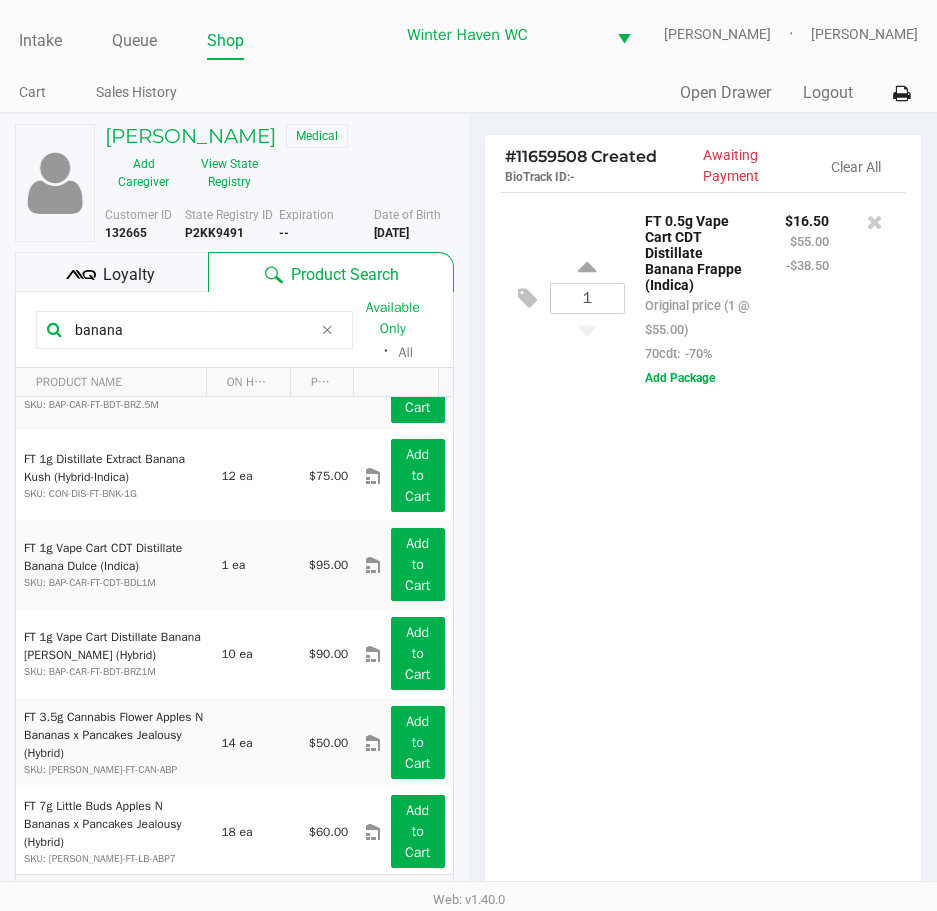 drag, startPoint x: 171, startPoint y: 320, endPoint x: -3, endPoint y: 344, distance: 175.64737 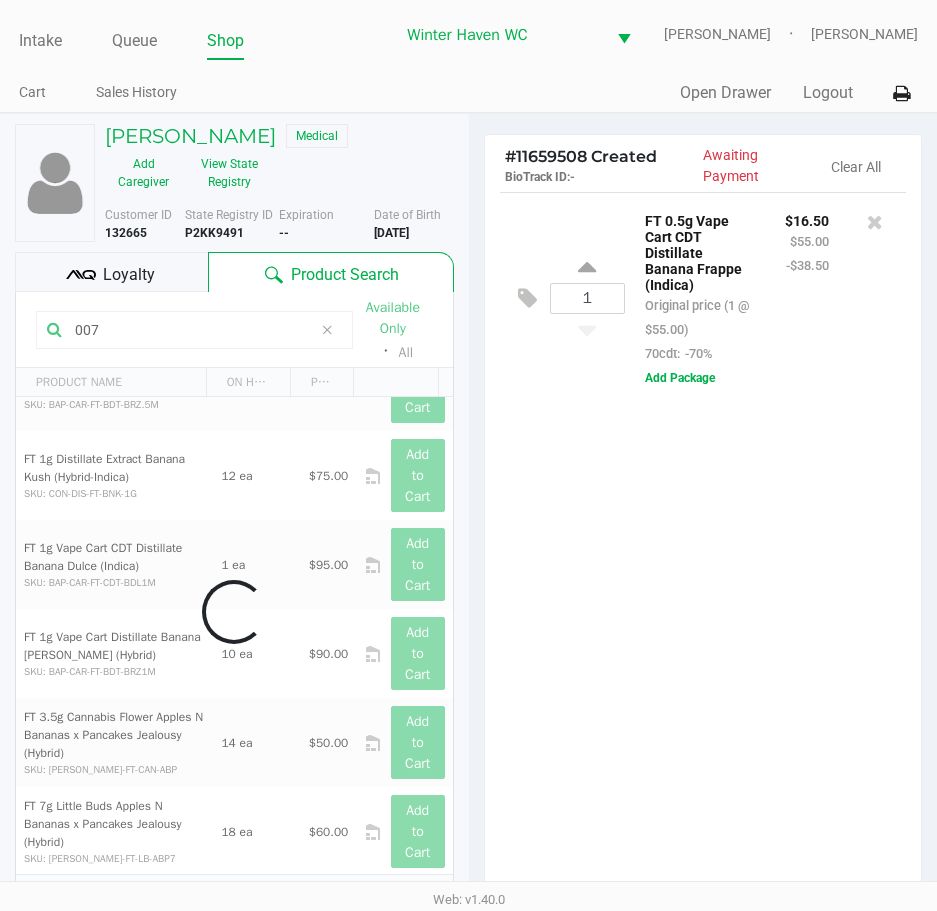 scroll, scrollTop: 0, scrollLeft: 0, axis: both 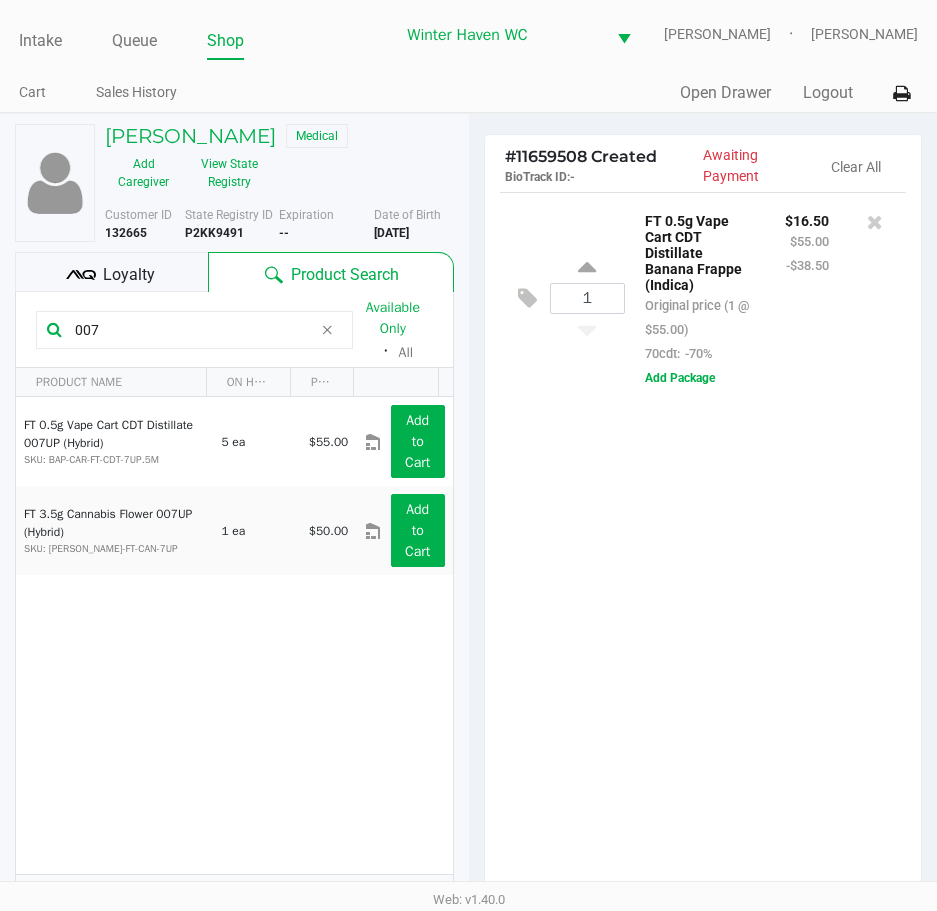 type on "007" 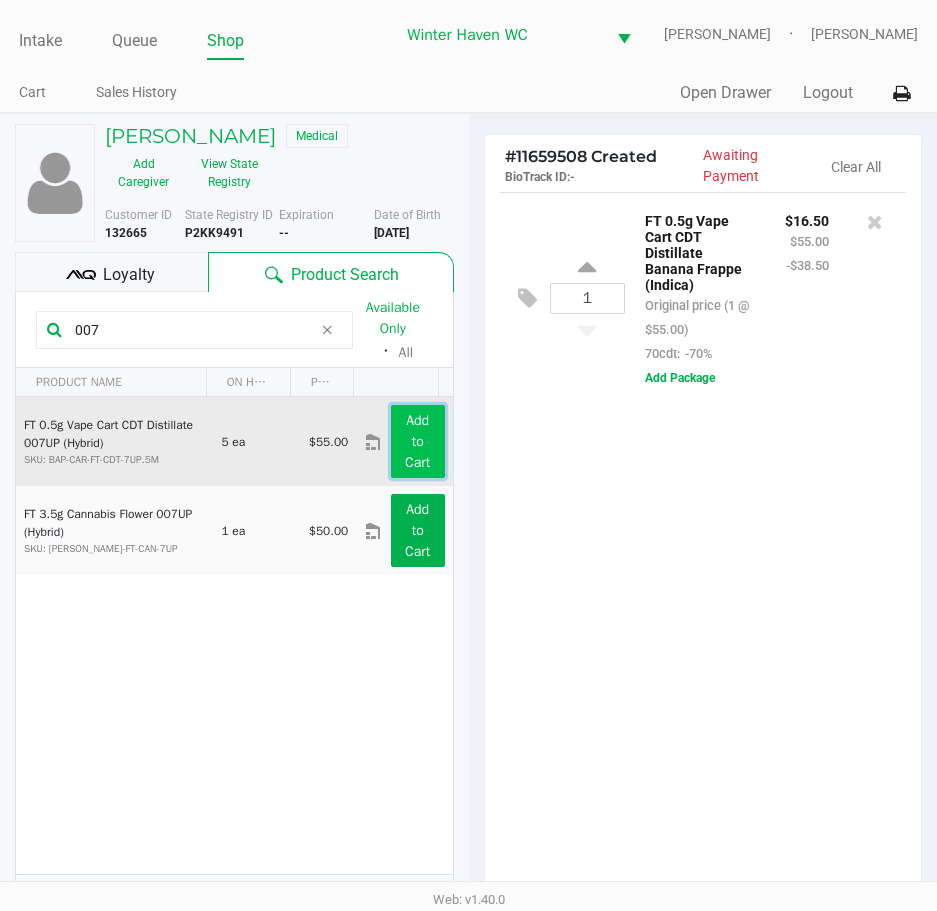 click on "Add to Cart" 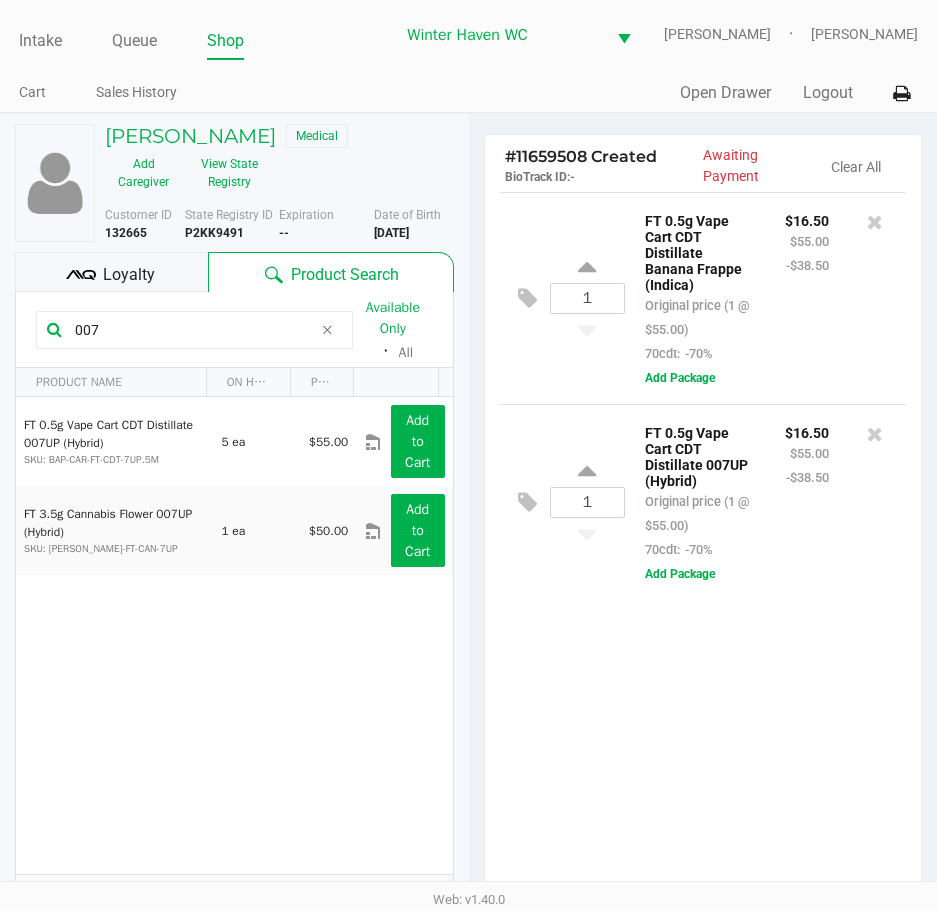 drag, startPoint x: 230, startPoint y: 327, endPoint x: -3, endPoint y: 327, distance: 233 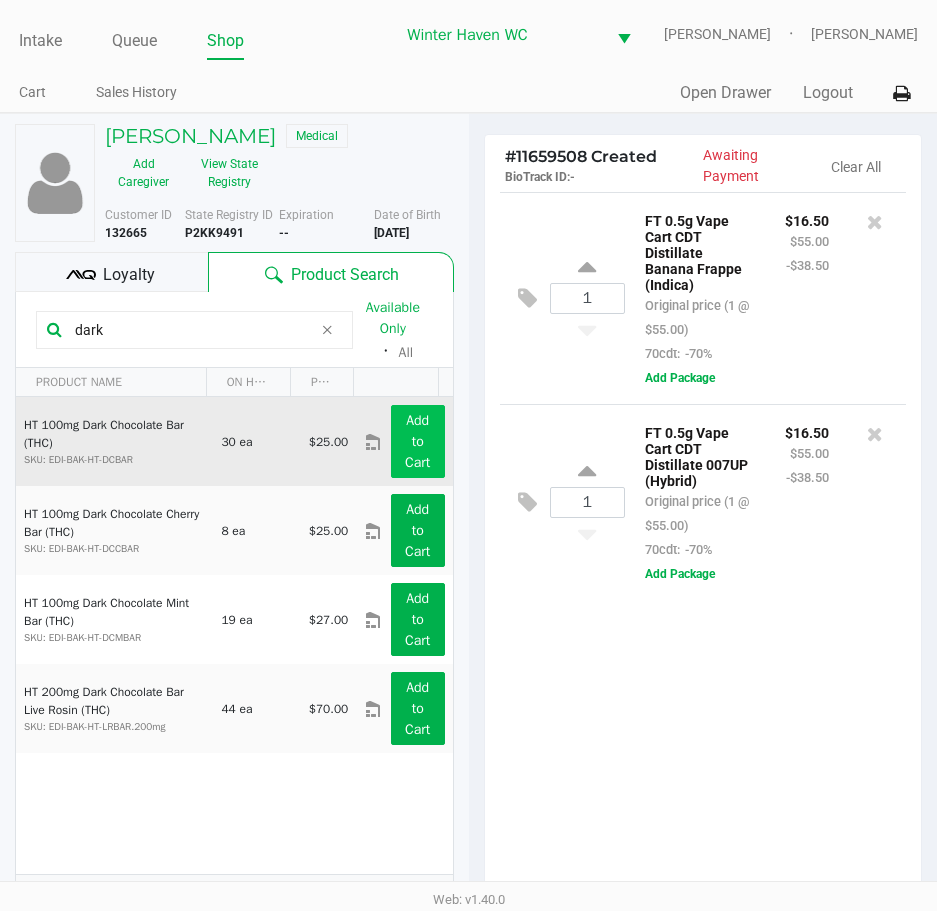type on "dark" 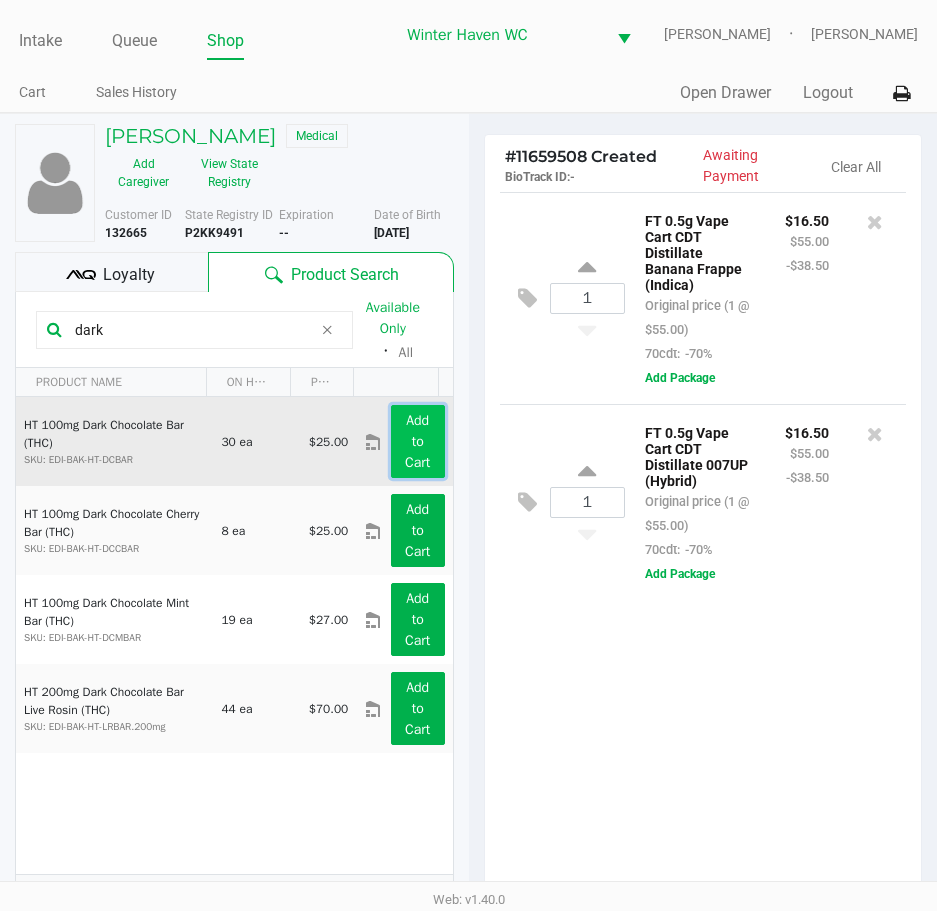 click on "Add to Cart" 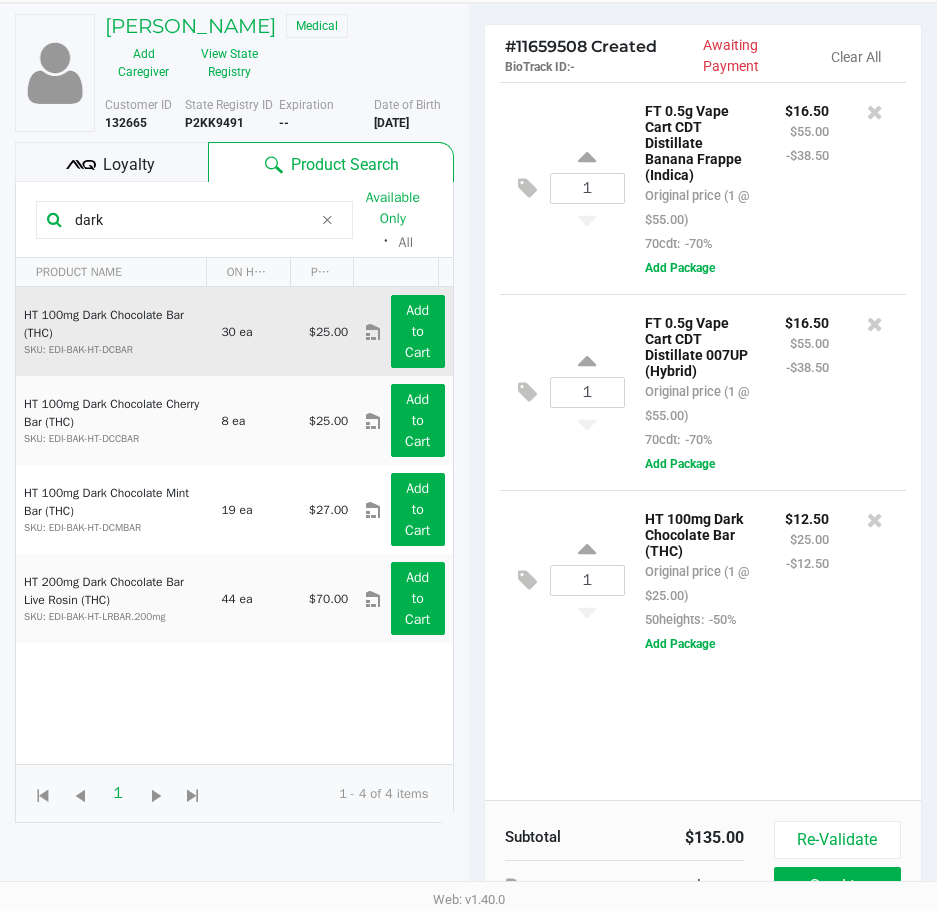 scroll, scrollTop: 220, scrollLeft: 0, axis: vertical 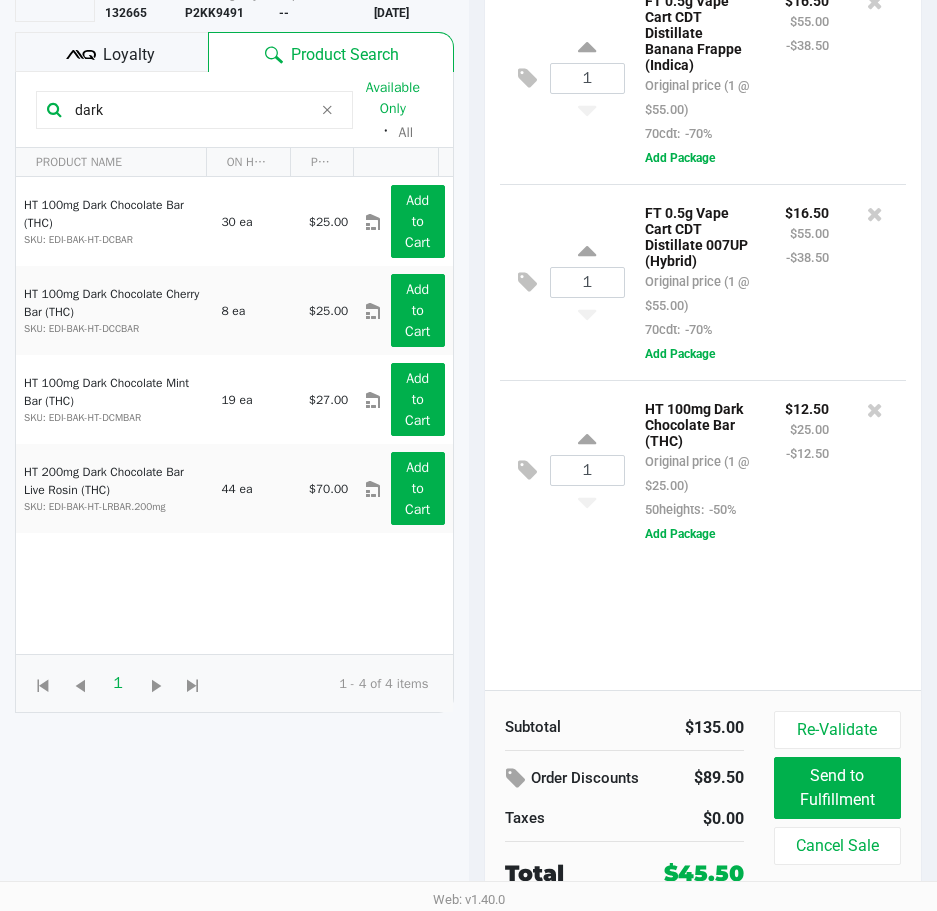 click on "Loyalty" 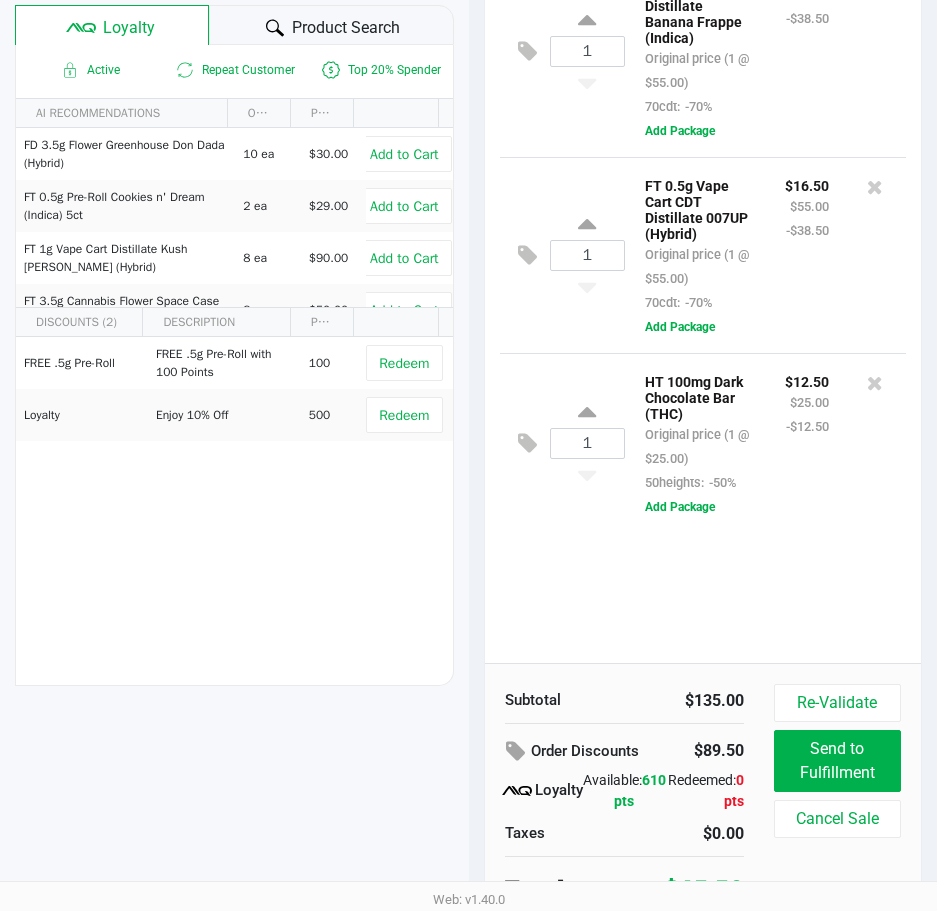 scroll, scrollTop: 262, scrollLeft: 0, axis: vertical 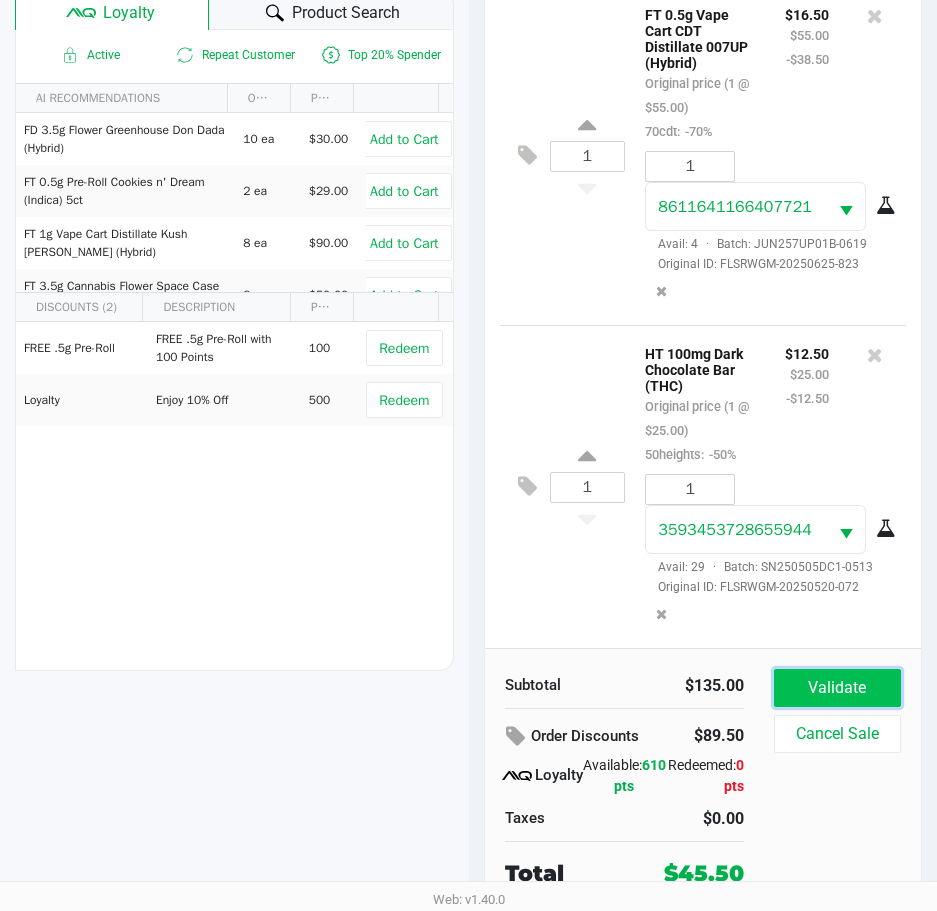 click on "Validate" 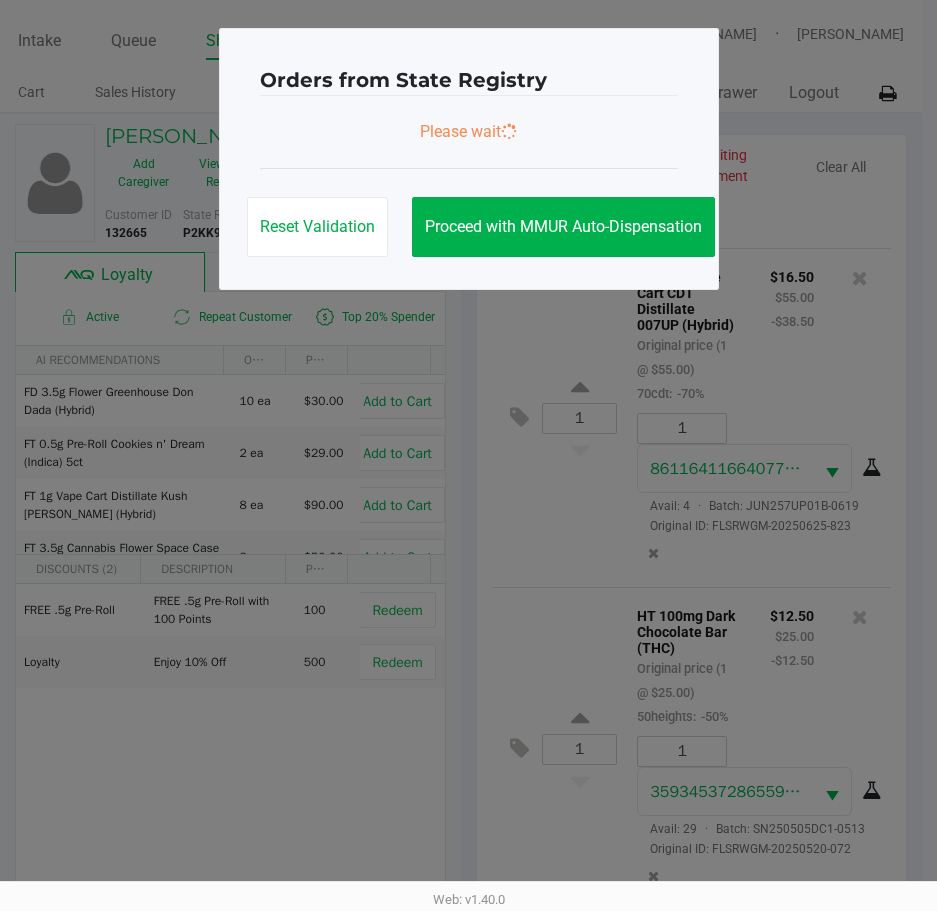 scroll, scrollTop: 0, scrollLeft: 0, axis: both 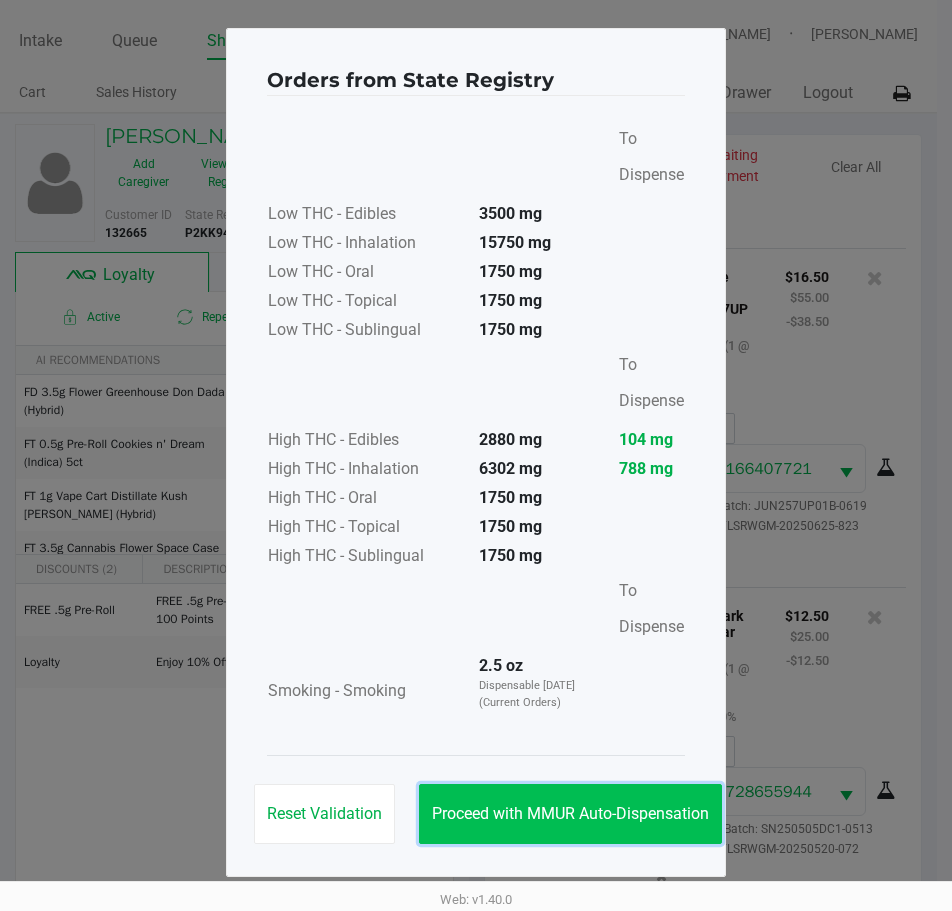 click on "Proceed with MMUR Auto-Dispensation" 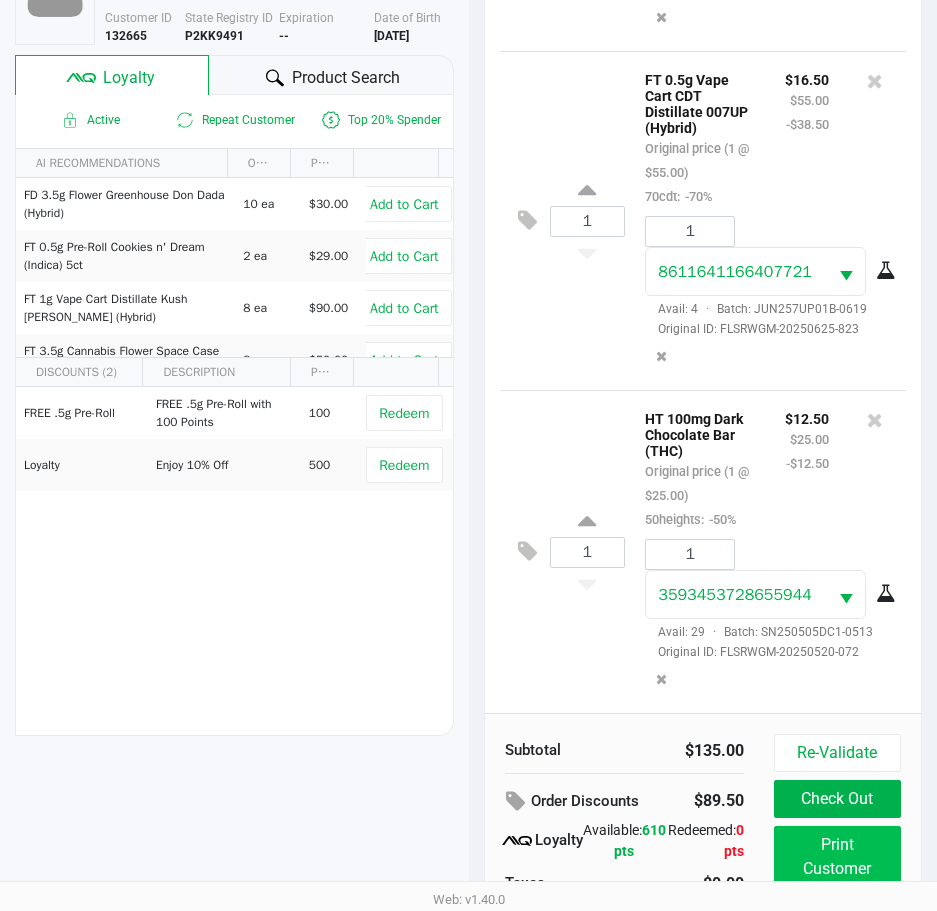 scroll, scrollTop: 265, scrollLeft: 0, axis: vertical 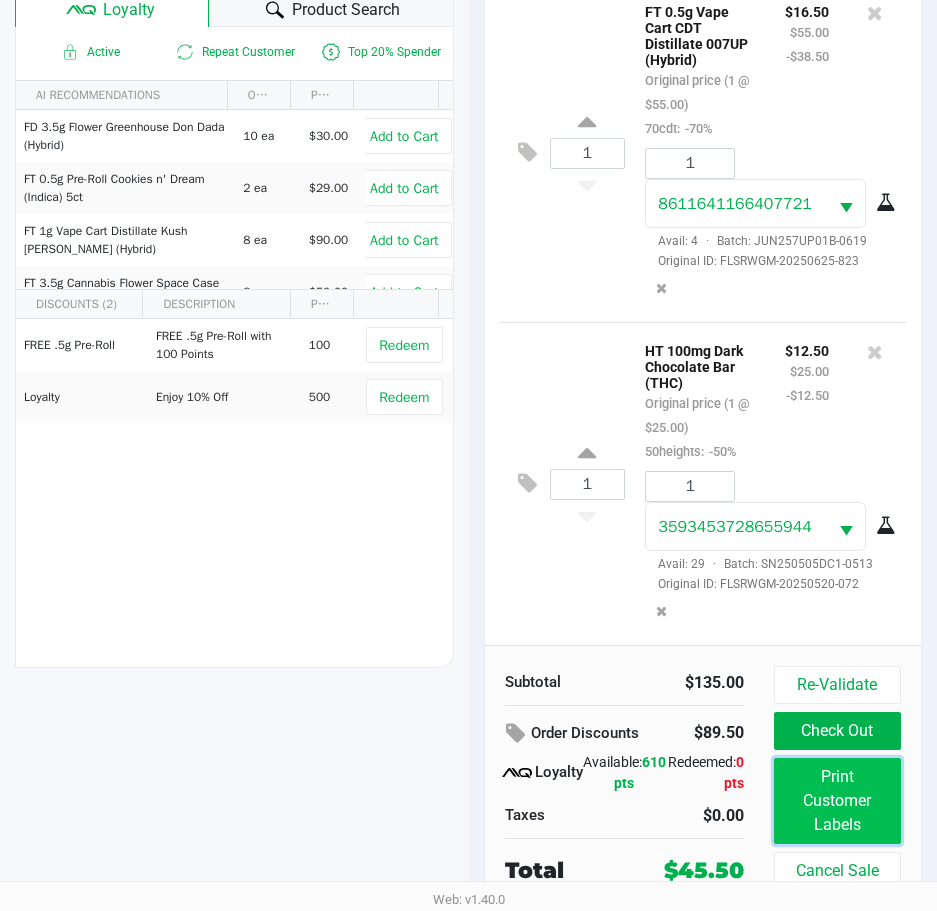 click on "Print Customer Labels" 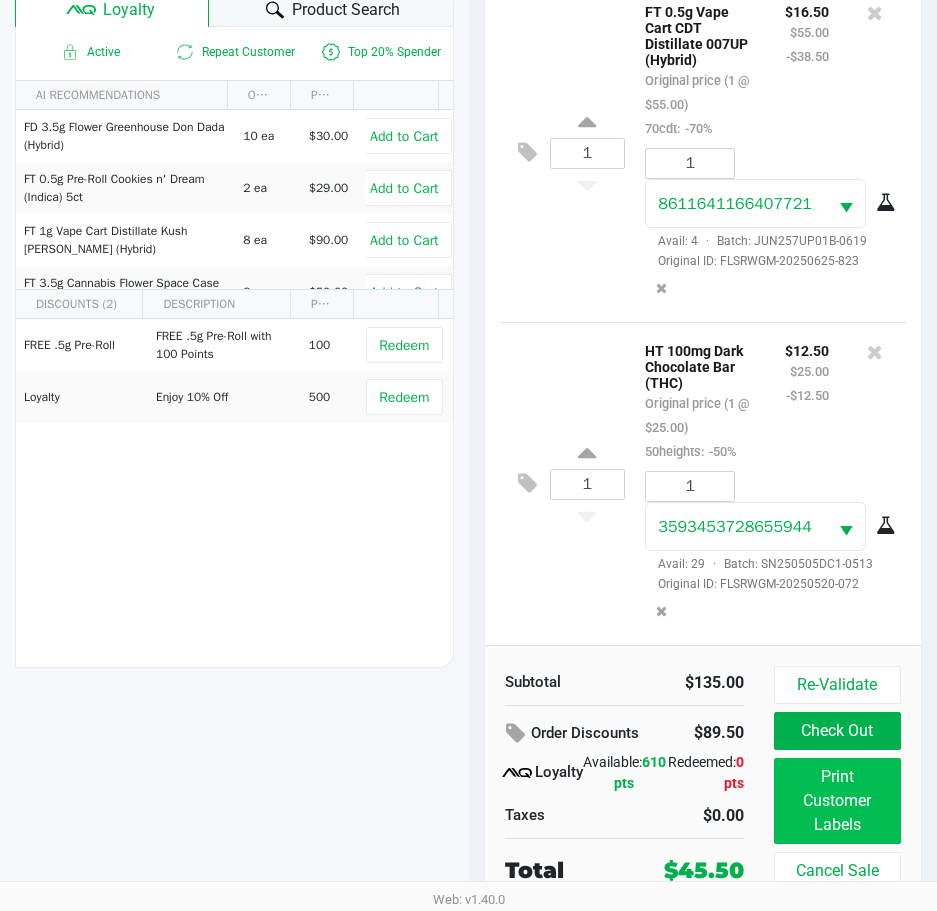 scroll, scrollTop: 0, scrollLeft: 0, axis: both 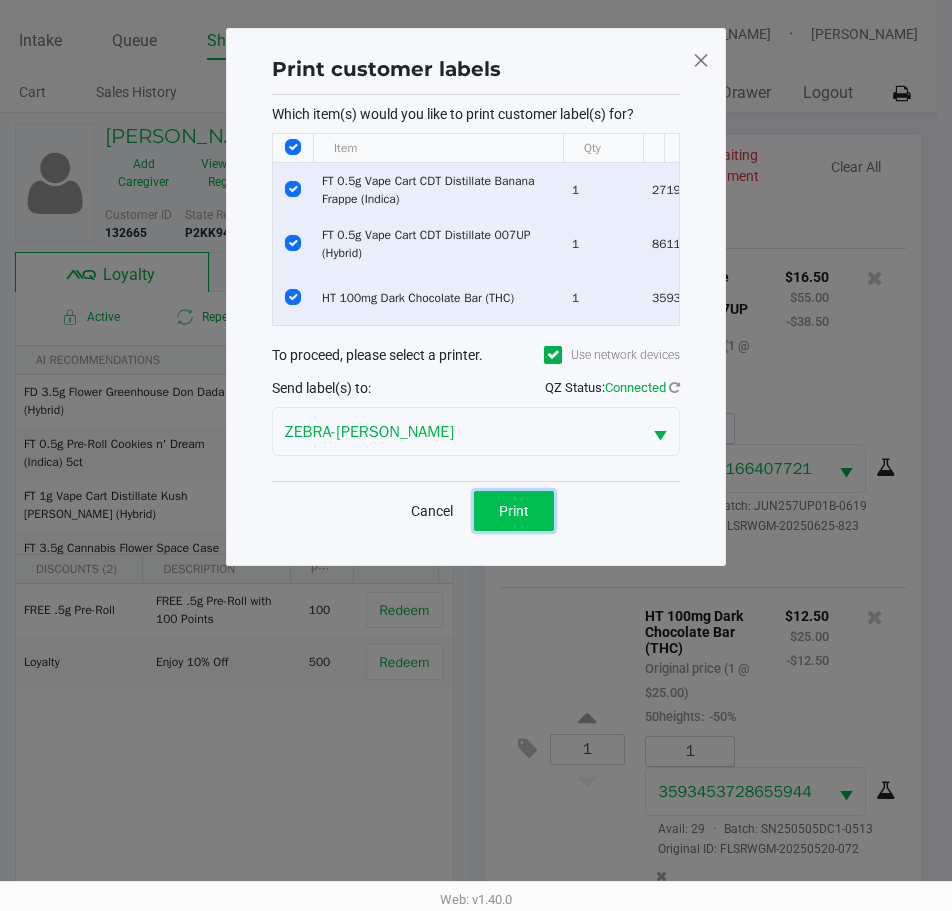 click on "Print" 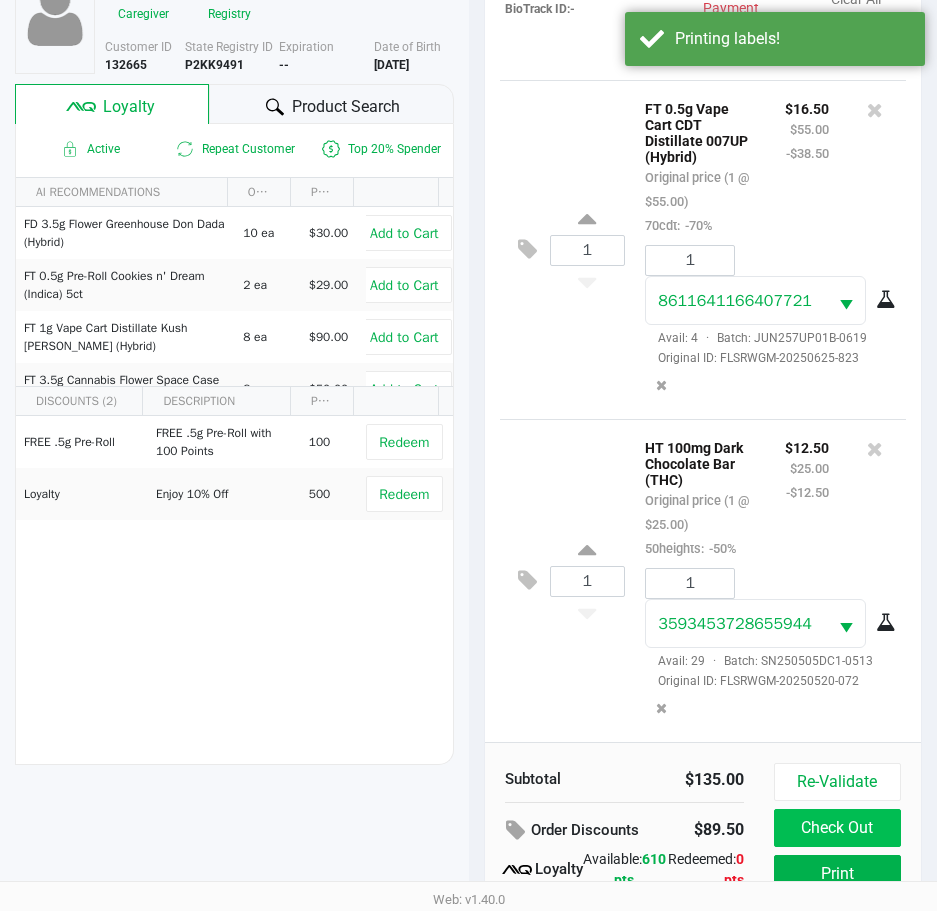 scroll, scrollTop: 265, scrollLeft: 0, axis: vertical 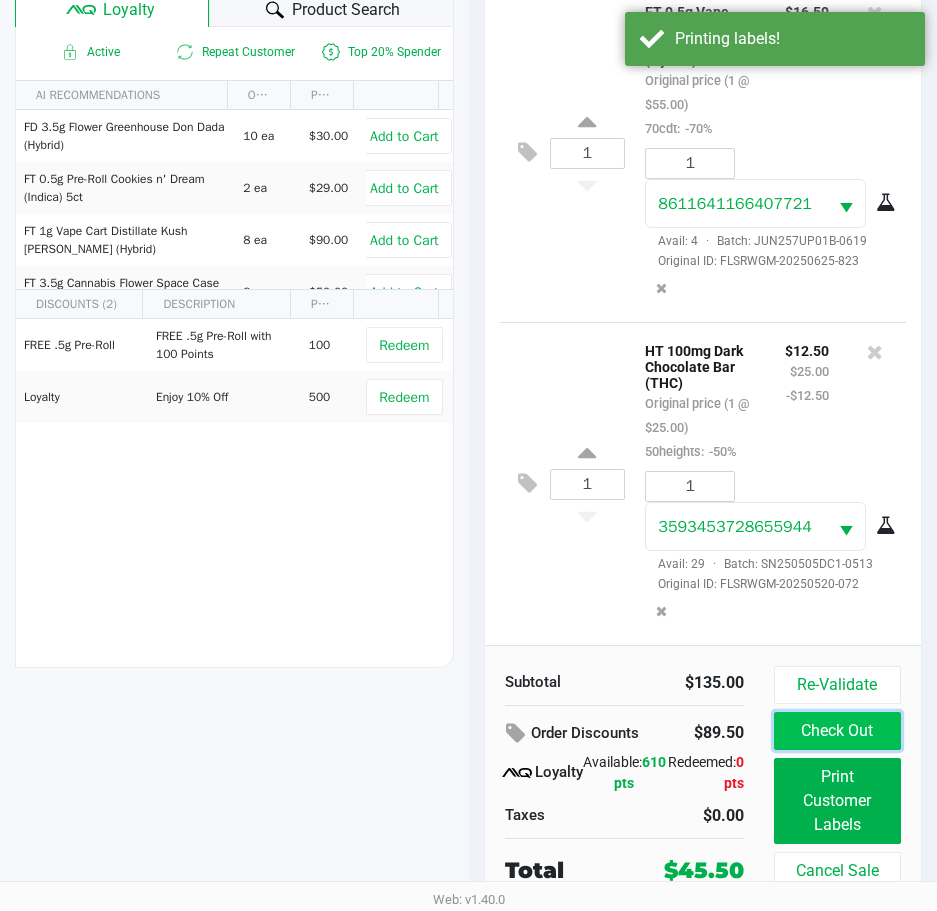click on "Check Out" 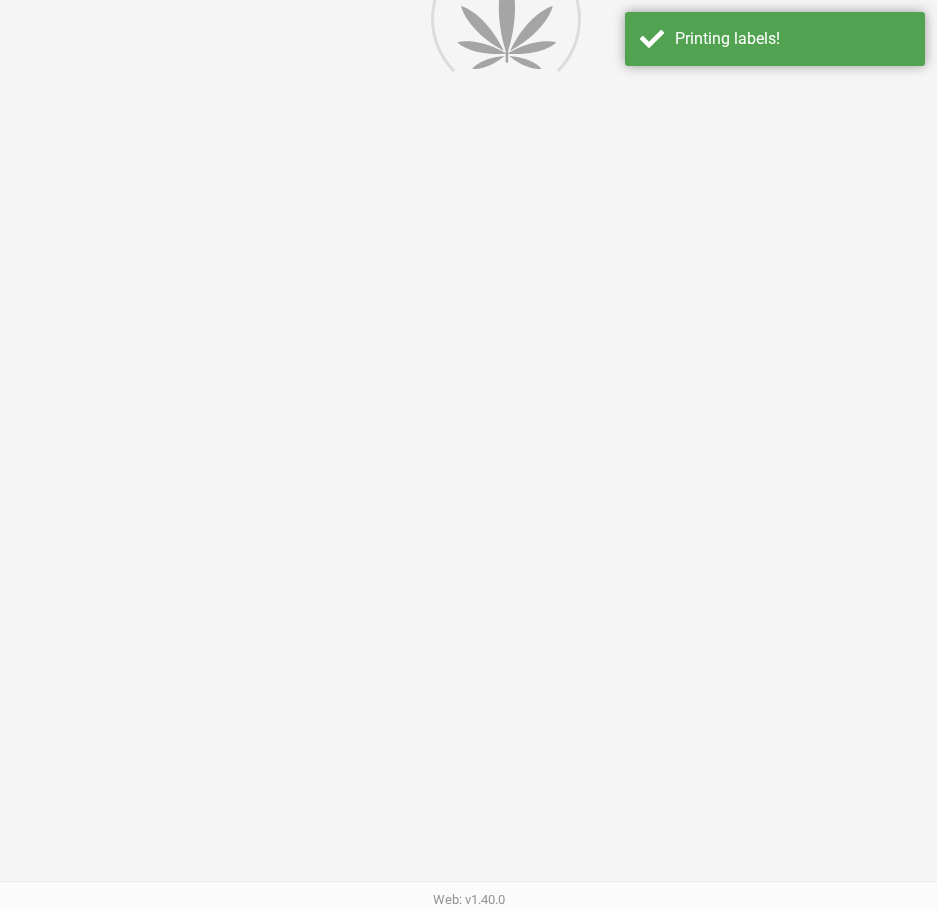 scroll, scrollTop: 0, scrollLeft: 0, axis: both 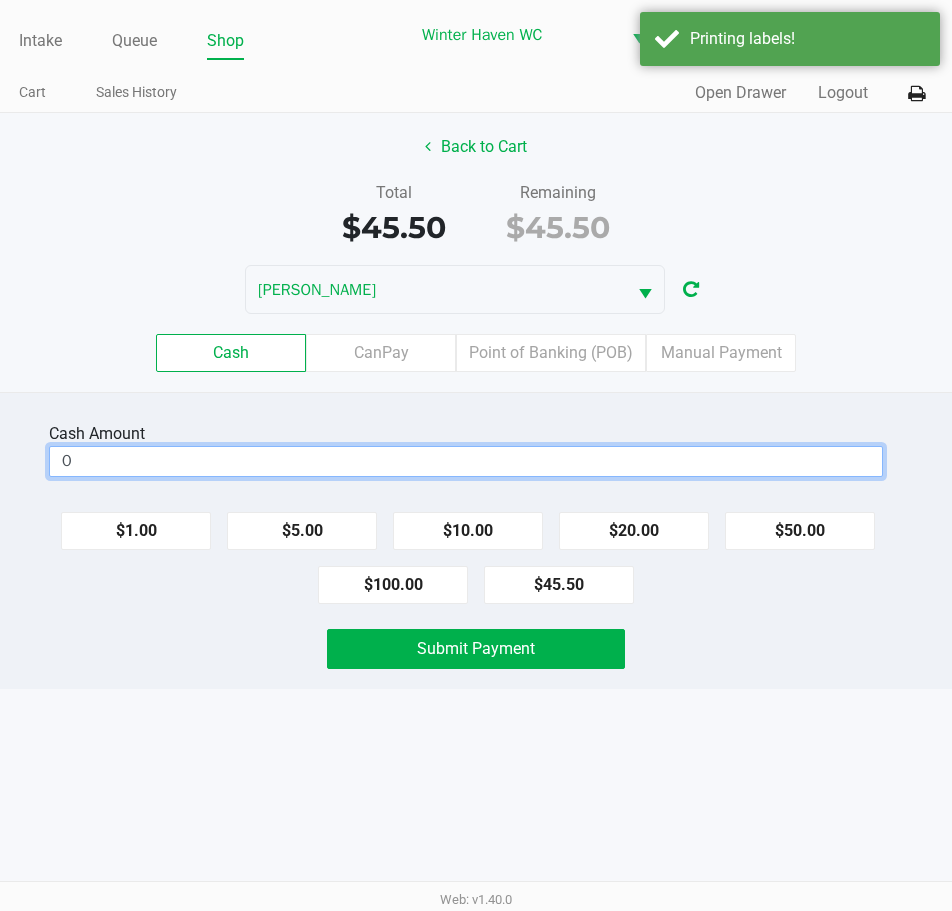 drag, startPoint x: 861, startPoint y: 734, endPoint x: 599, endPoint y: 468, distance: 373.3631 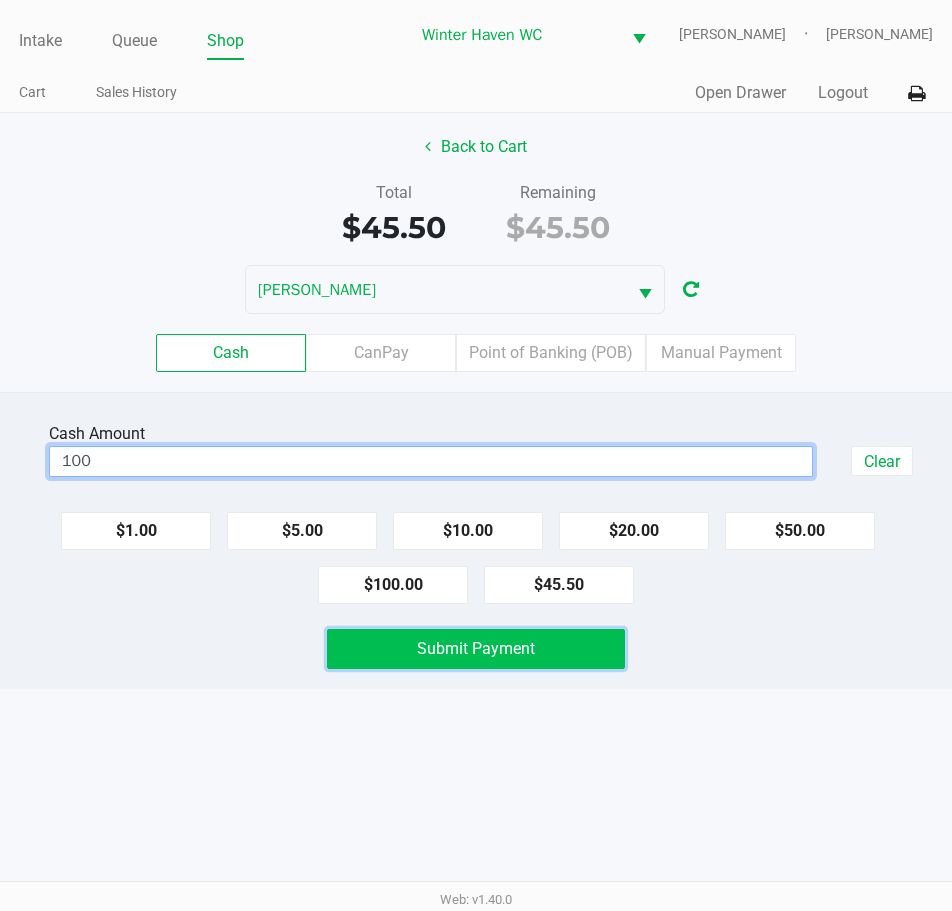 type on "$100.00" 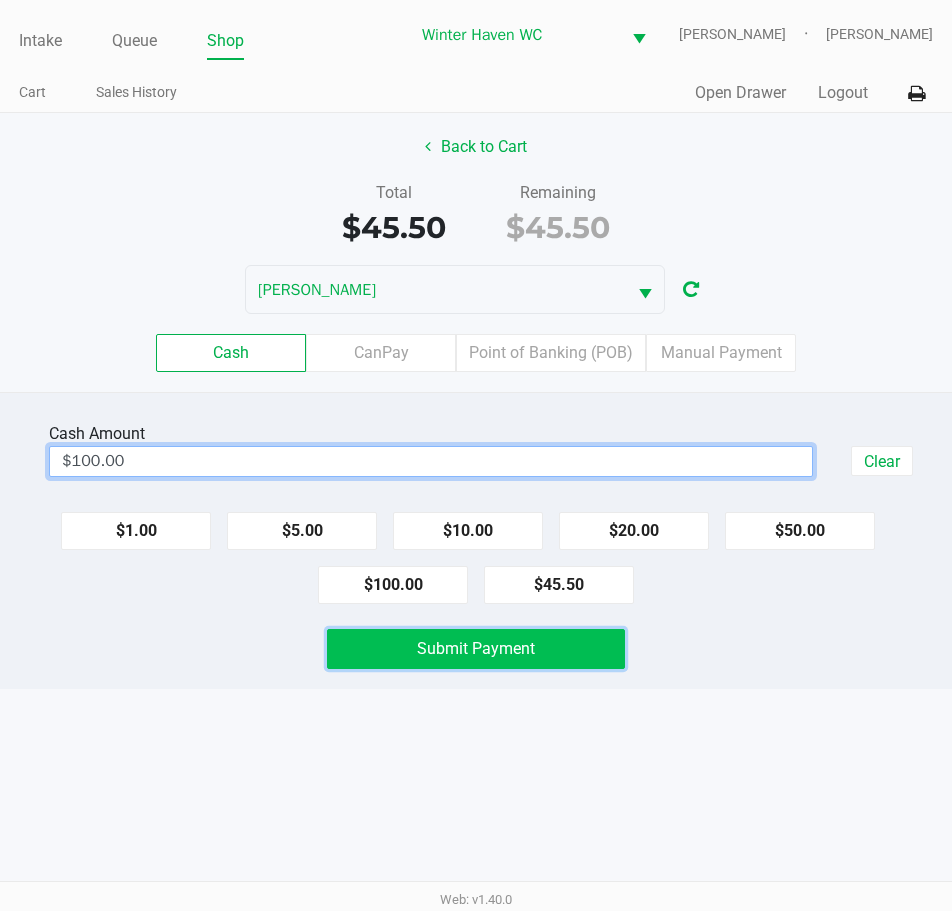 click on "Submit Payment" 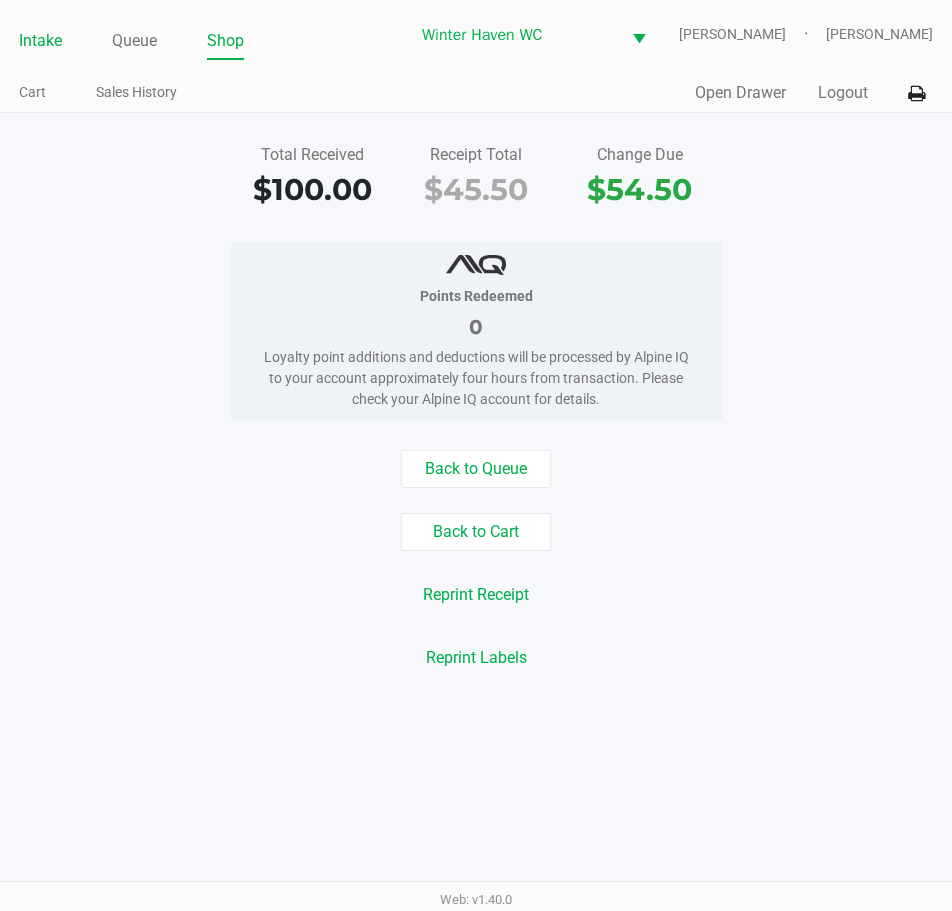 click on "Intake" 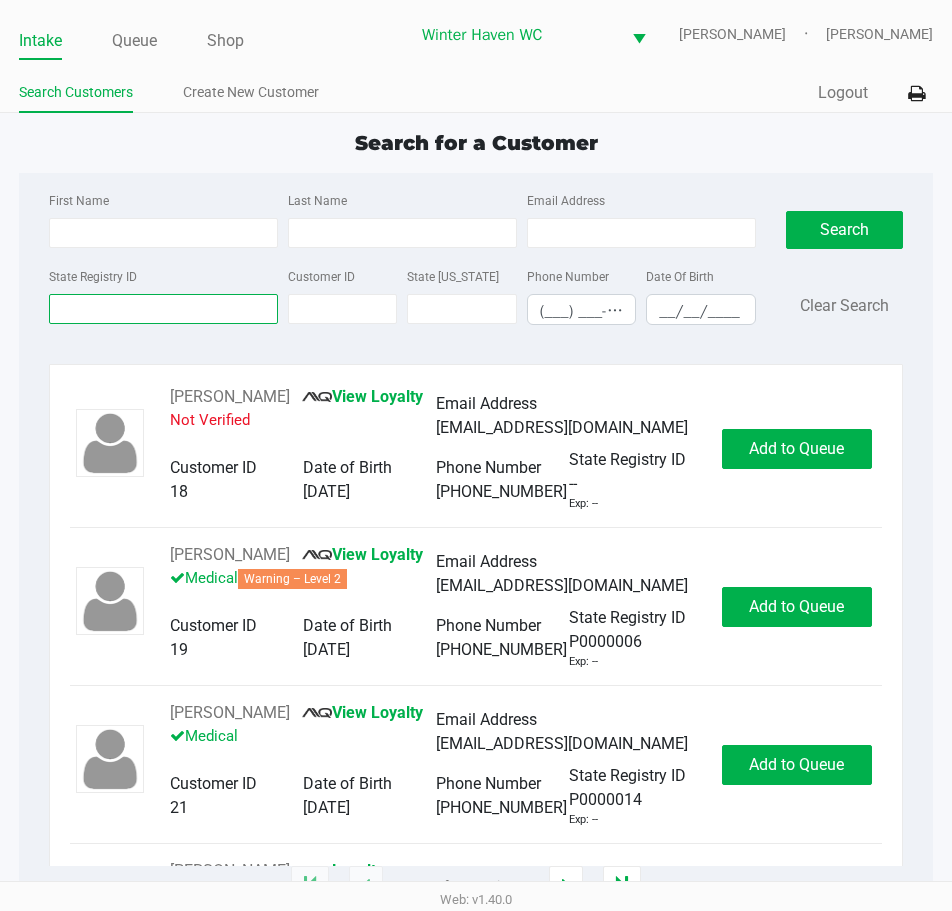click on "State Registry ID" at bounding box center (163, 309) 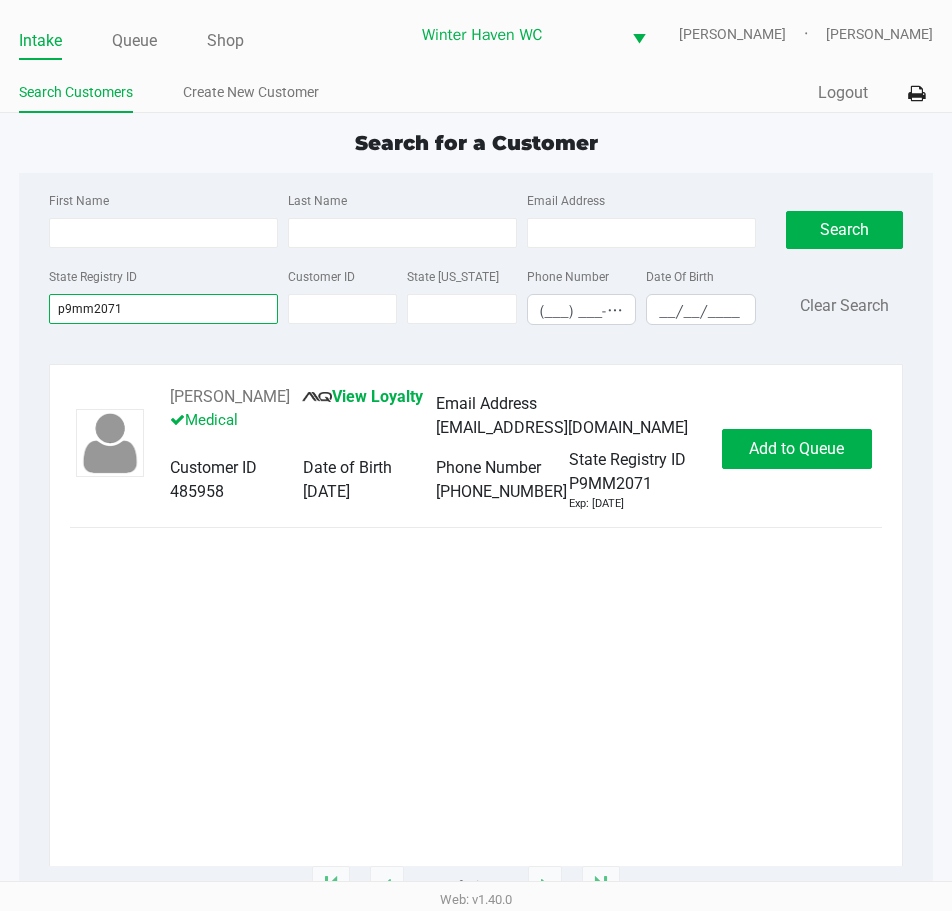 type on "p9mm2071" 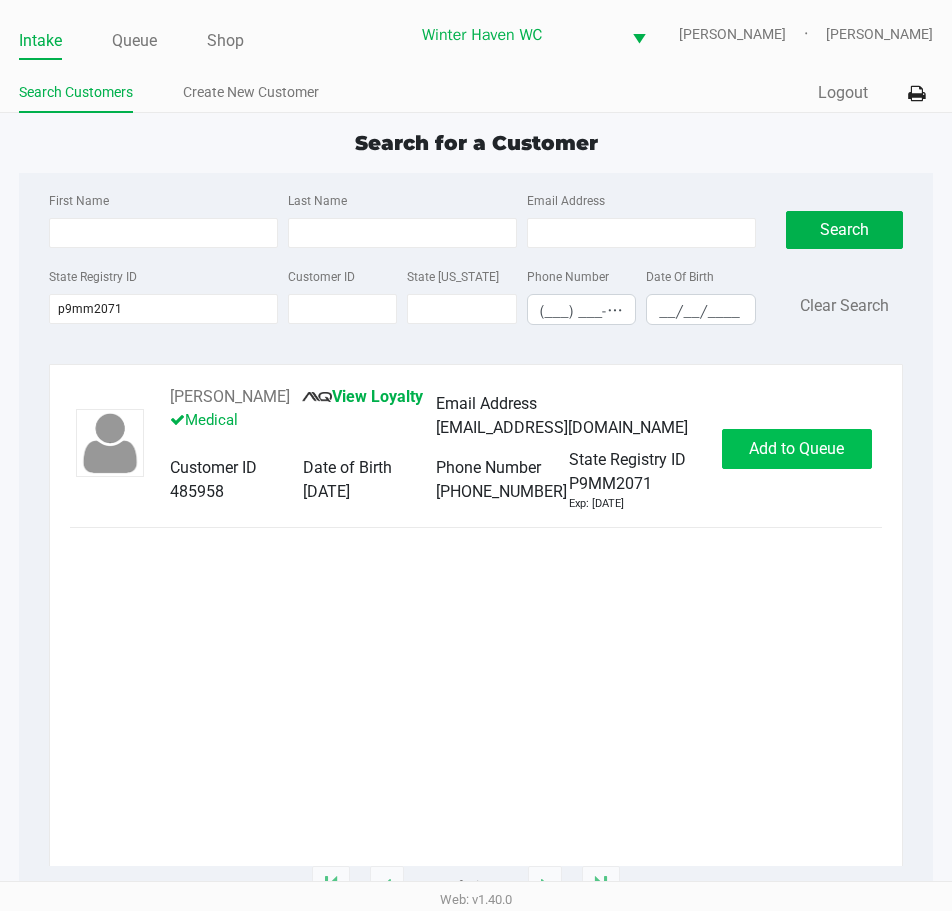 drag, startPoint x: 784, startPoint y: 470, endPoint x: 790, endPoint y: 456, distance: 15.231546 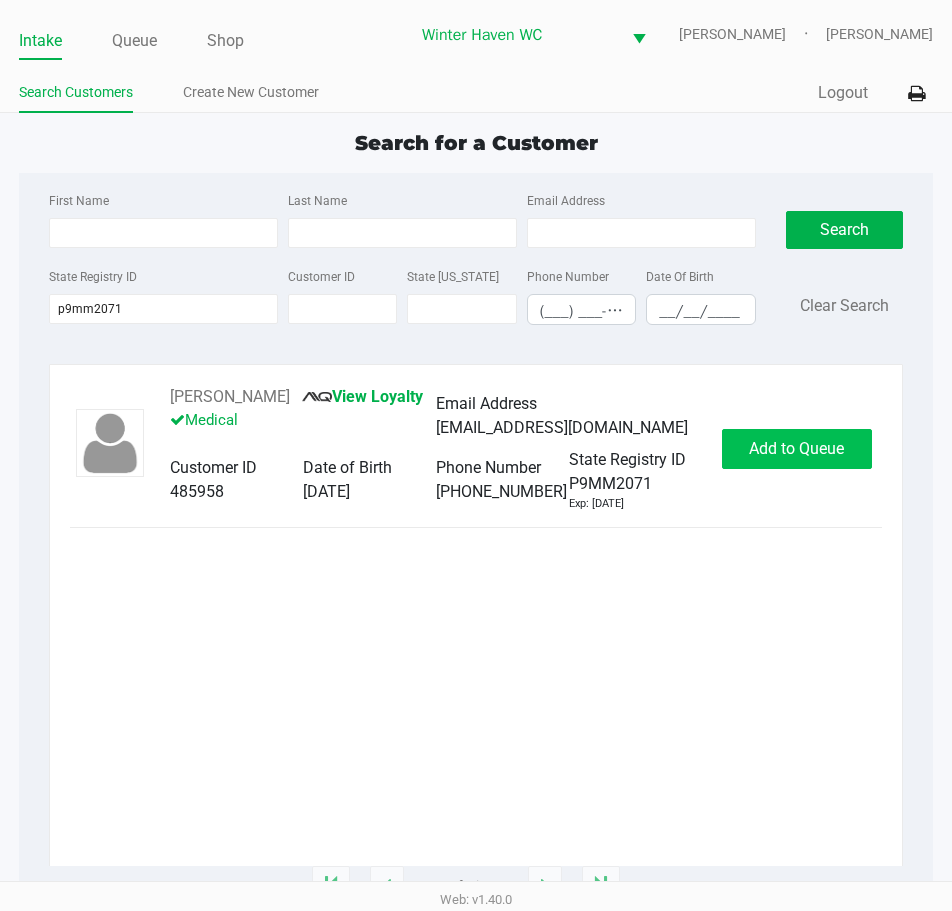 click on "JASON O'STEEN       View Loyalty   Medical   Email Address   osteen1488@icloud.com   Customer ID   485958   Date of Birth   08/17/1977   Phone Number   (863) 513-6102   State Registry ID   P9MM2071   Exp: 09/11/2025   Add to Queue" 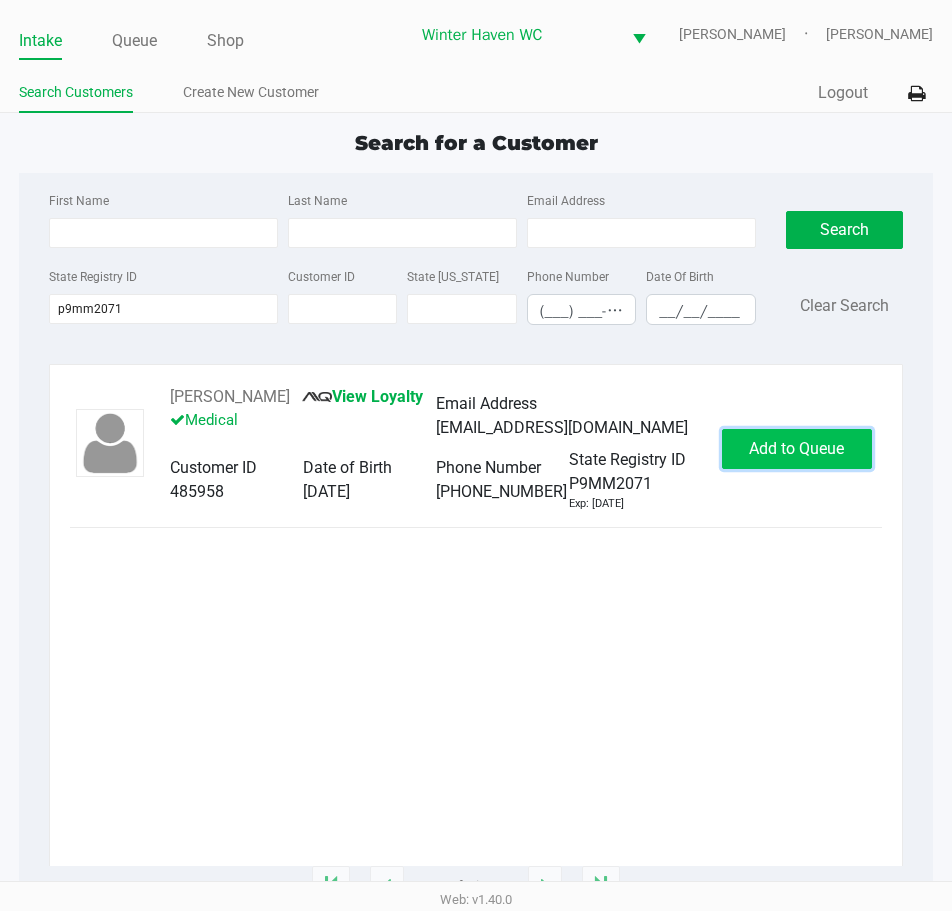 click on "Add to Queue" 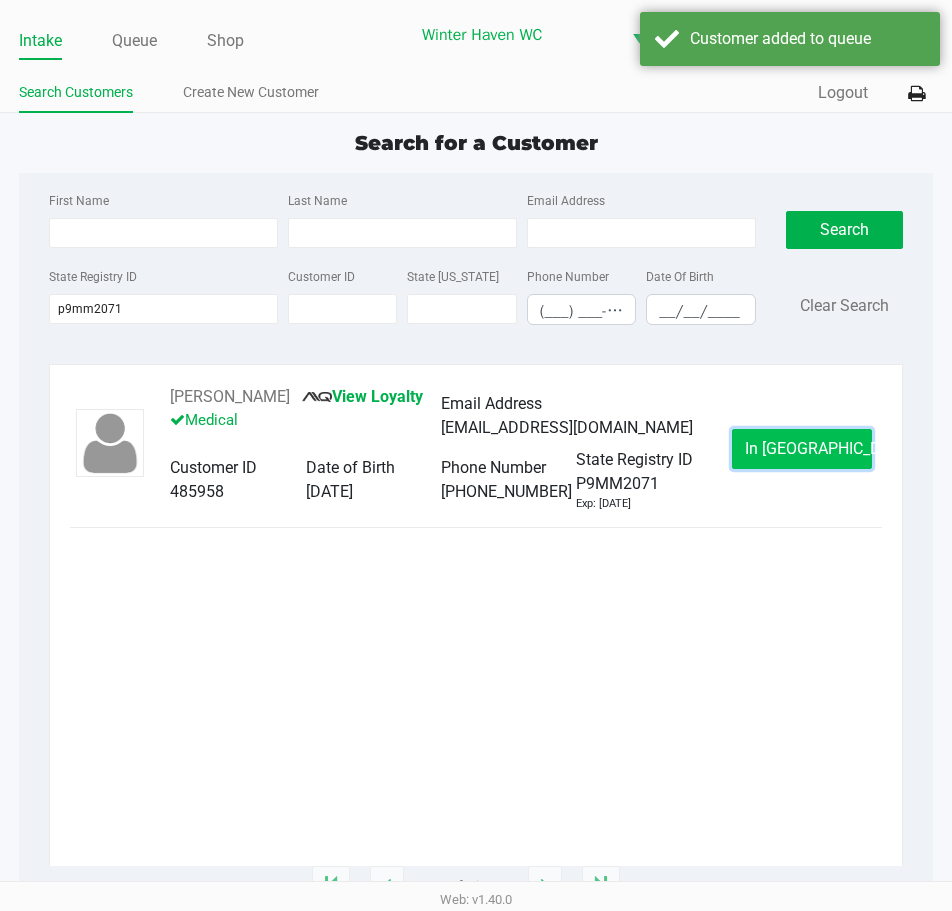 click on "In Queue" 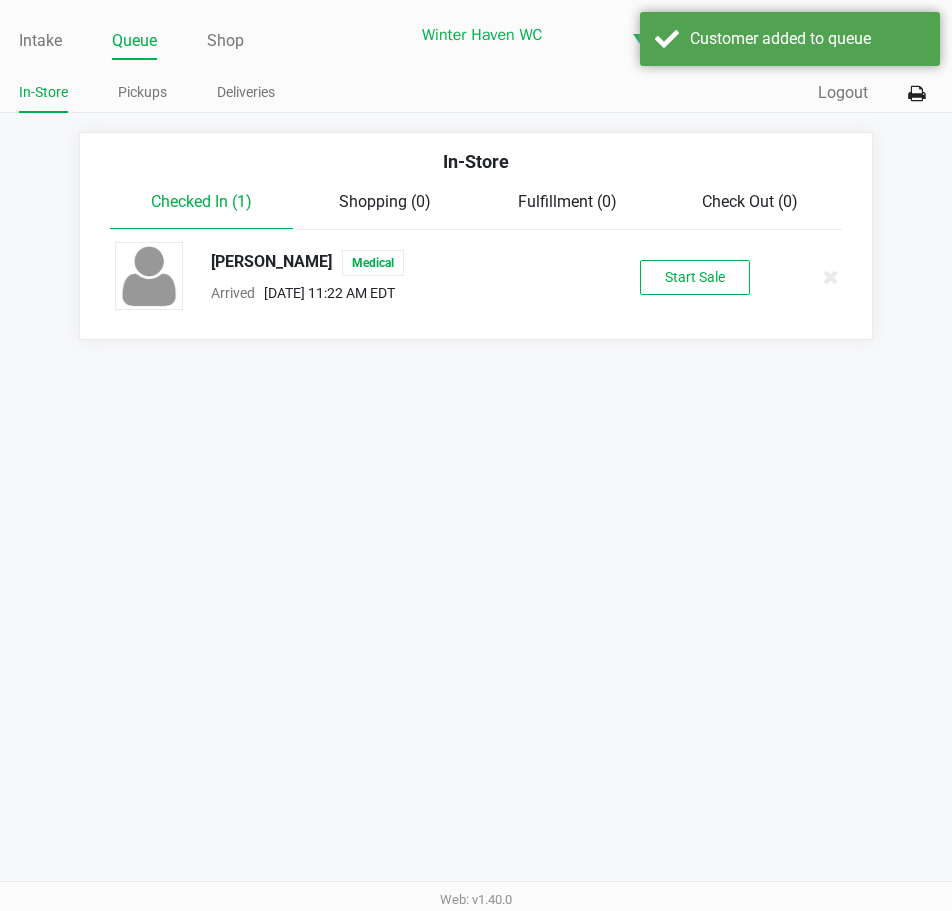 click on "JASON O'STEEN   Medical  Arrived      Jul 20, 2025 11:22 AM EDT   Start Sale" 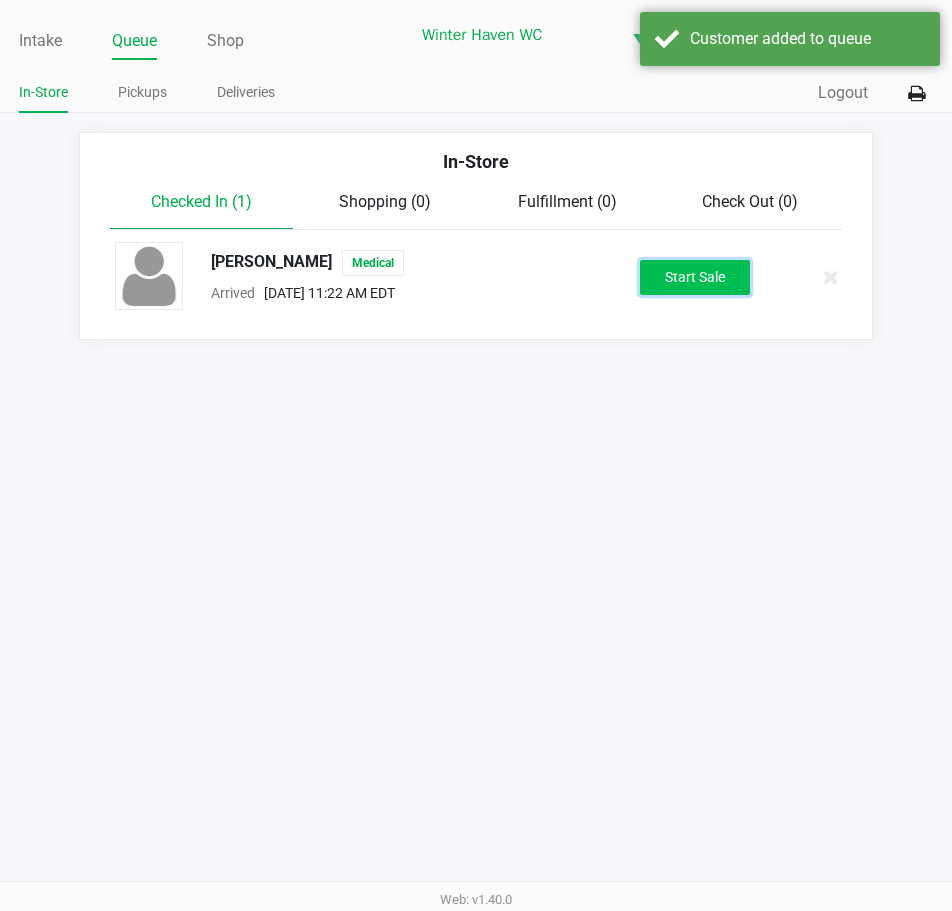 click on "Start Sale" 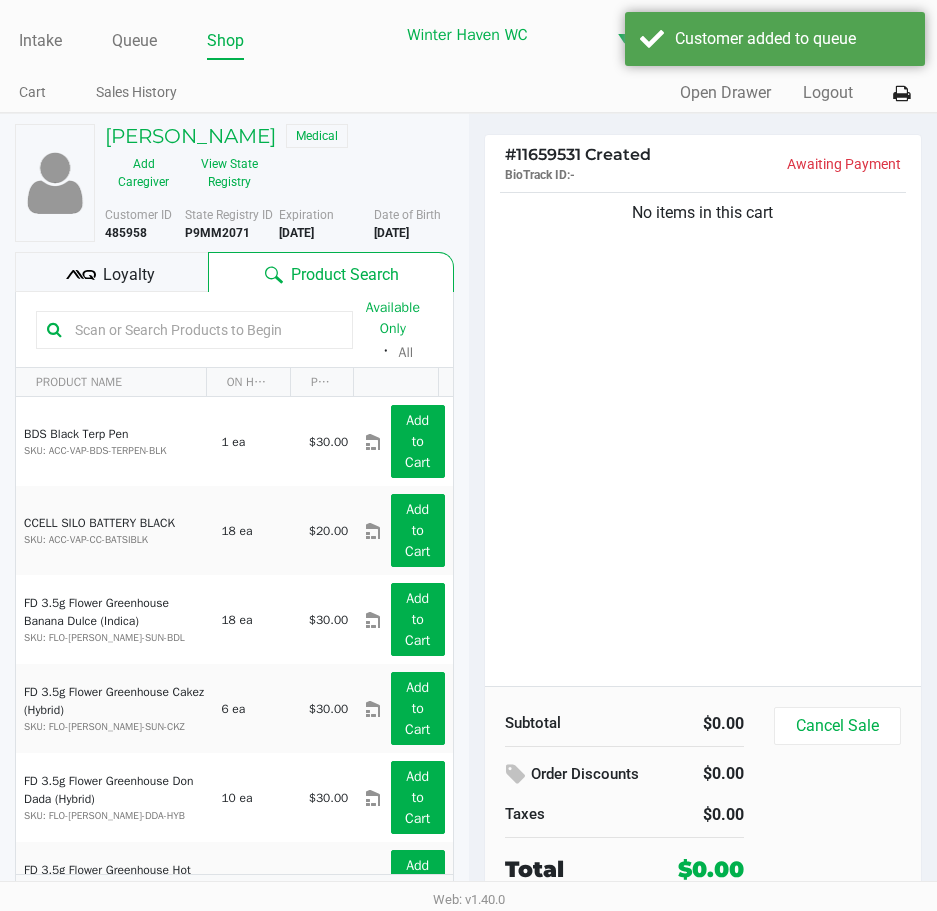 click 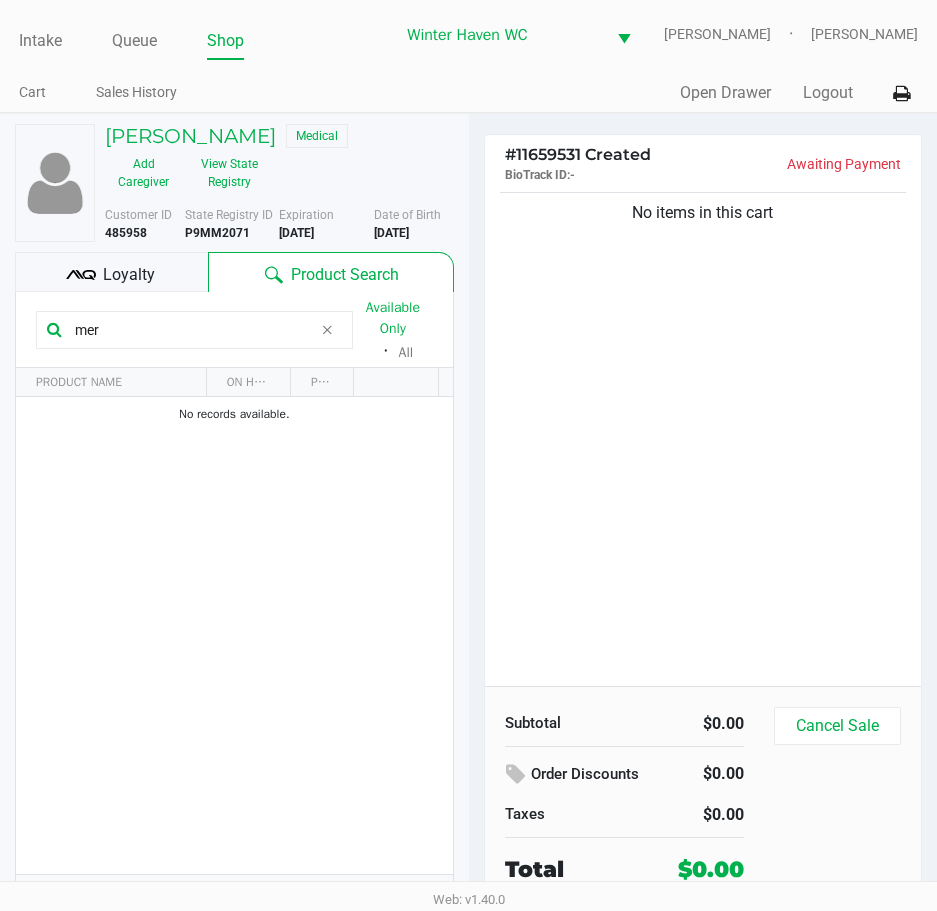drag, startPoint x: 190, startPoint y: 335, endPoint x: -3, endPoint y: 336, distance: 193.0026 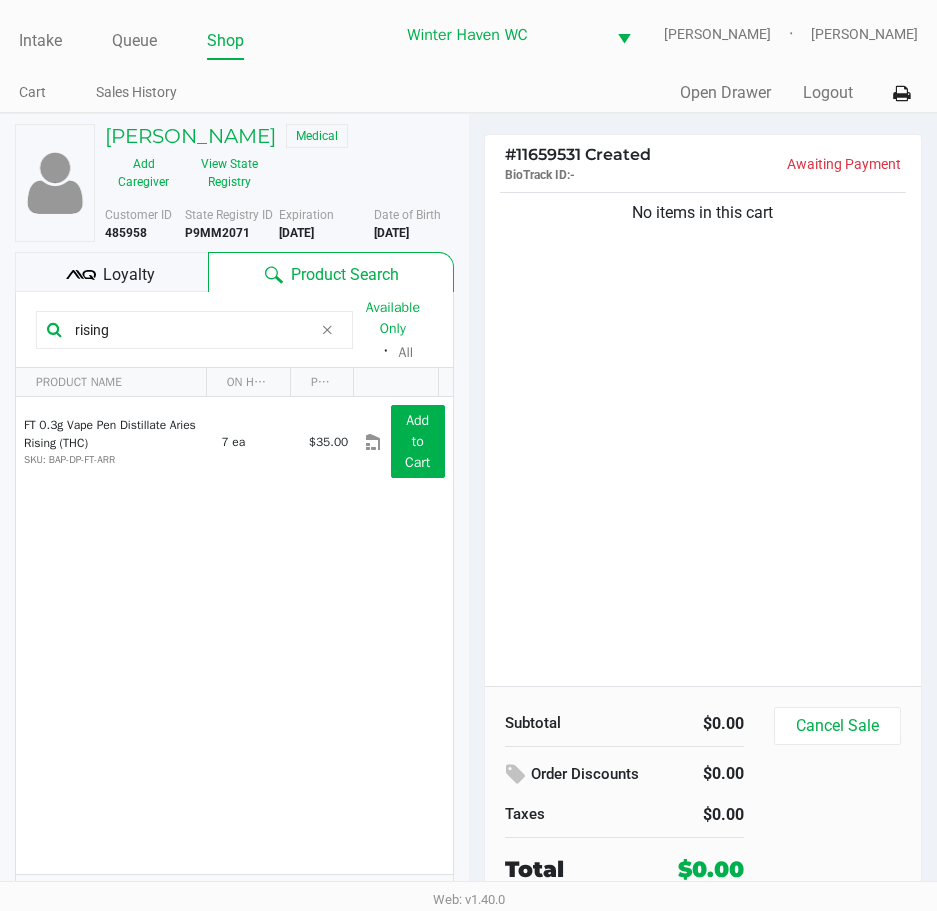 drag, startPoint x: 181, startPoint y: 334, endPoint x: -3, endPoint y: 330, distance: 184.04347 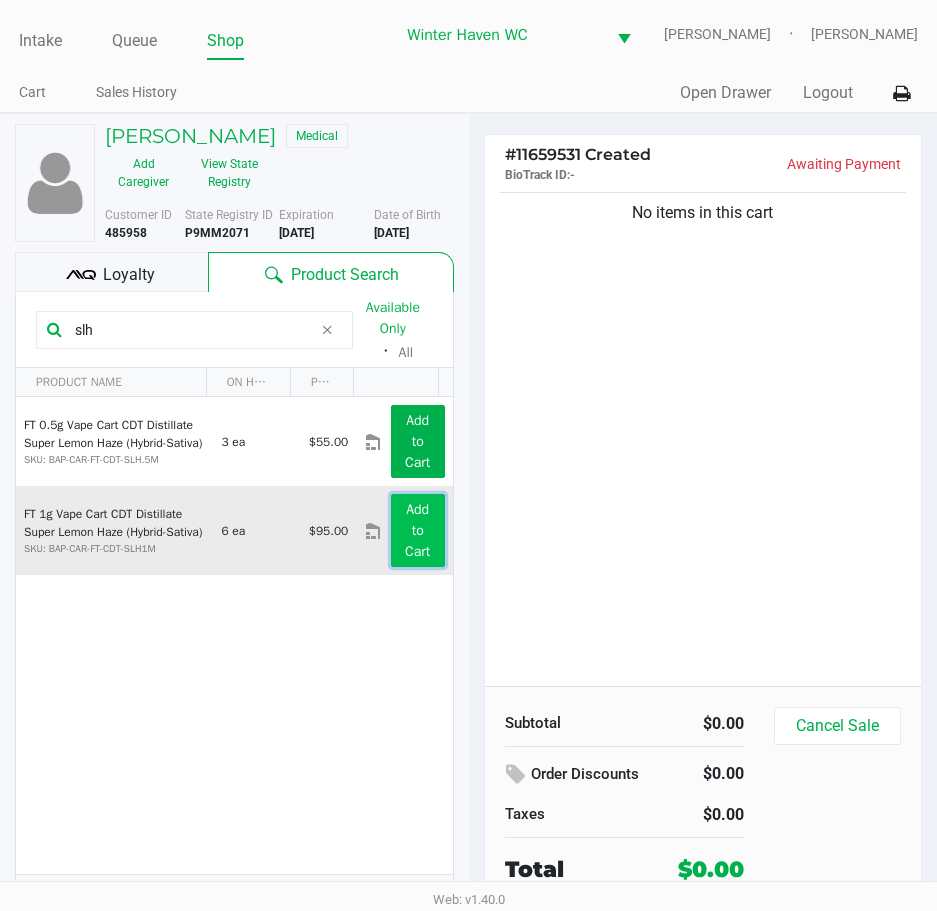 click on "Add to Cart" 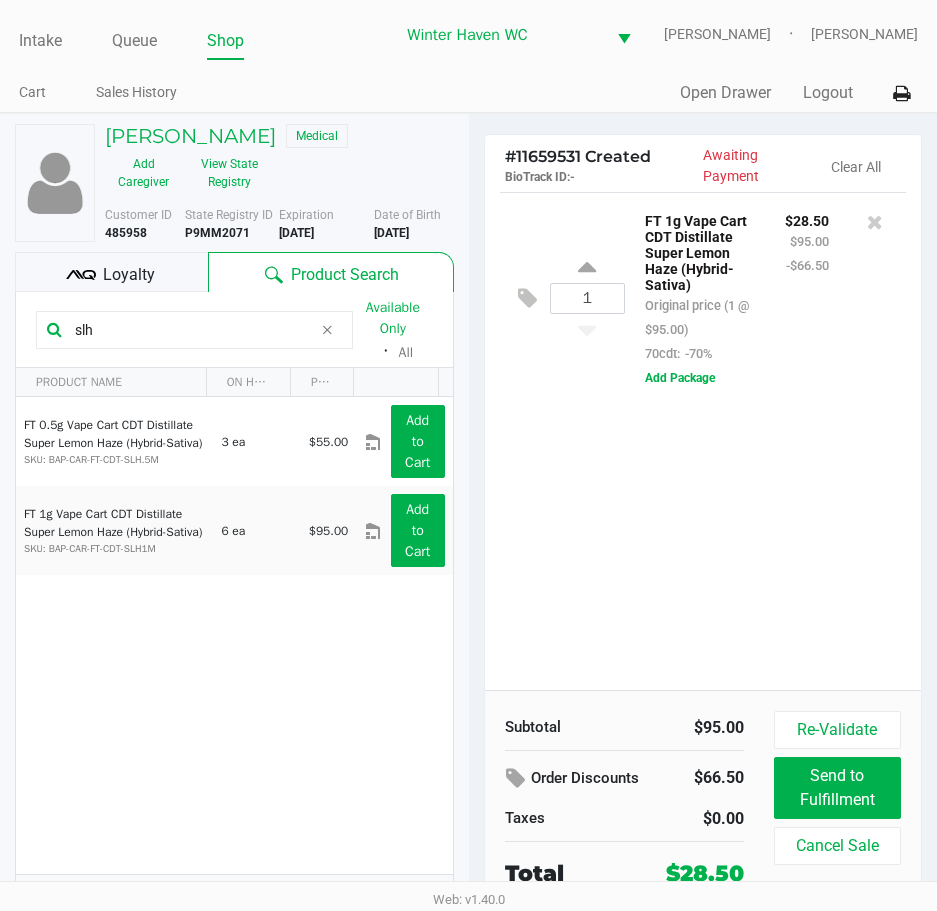 drag, startPoint x: 148, startPoint y: 322, endPoint x: -3, endPoint y: 322, distance: 151 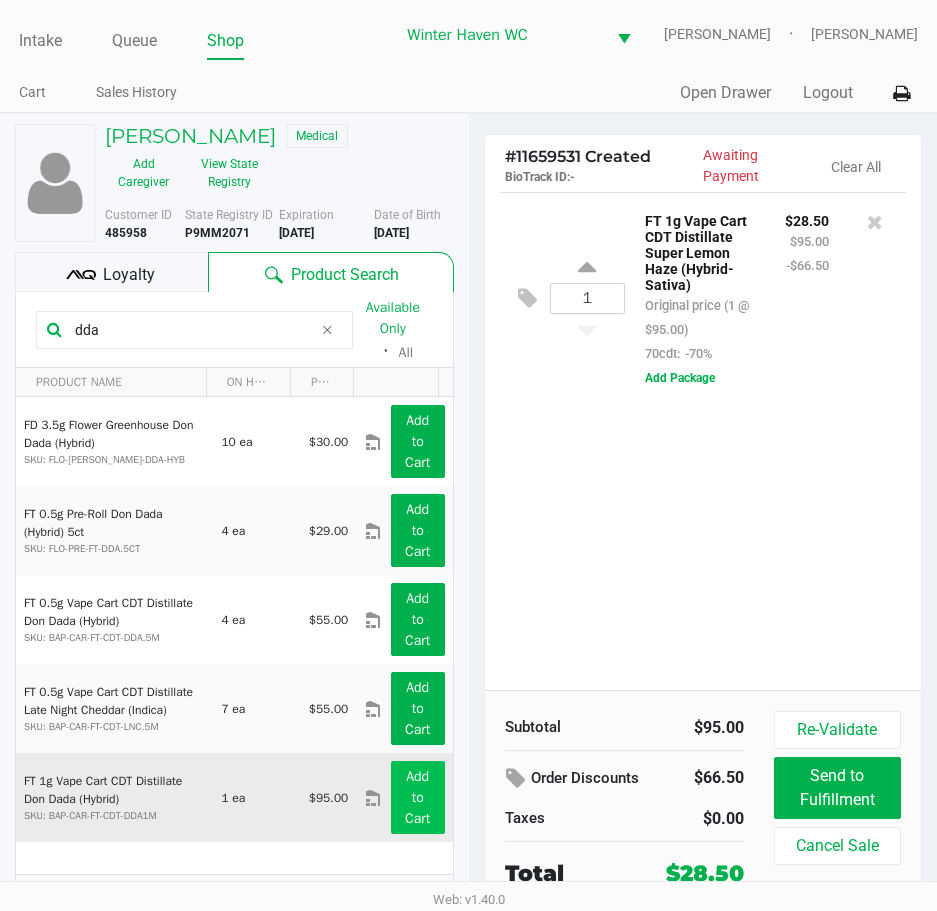 type on "dda" 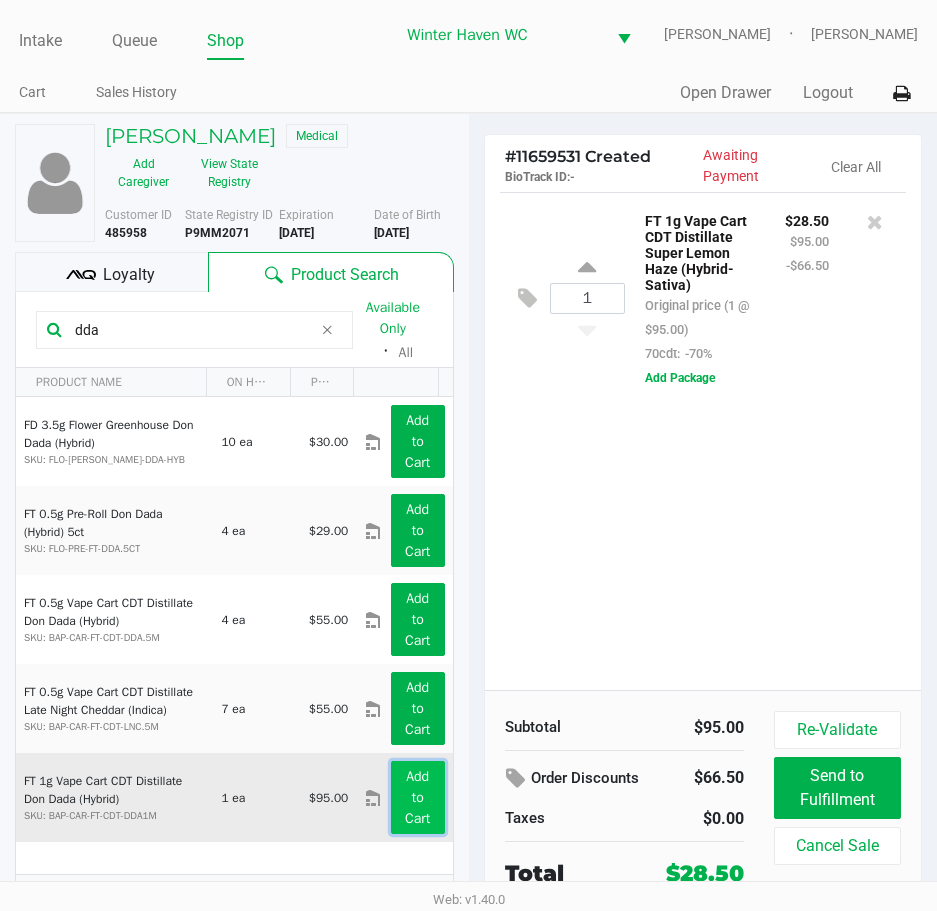 click on "Add to Cart" 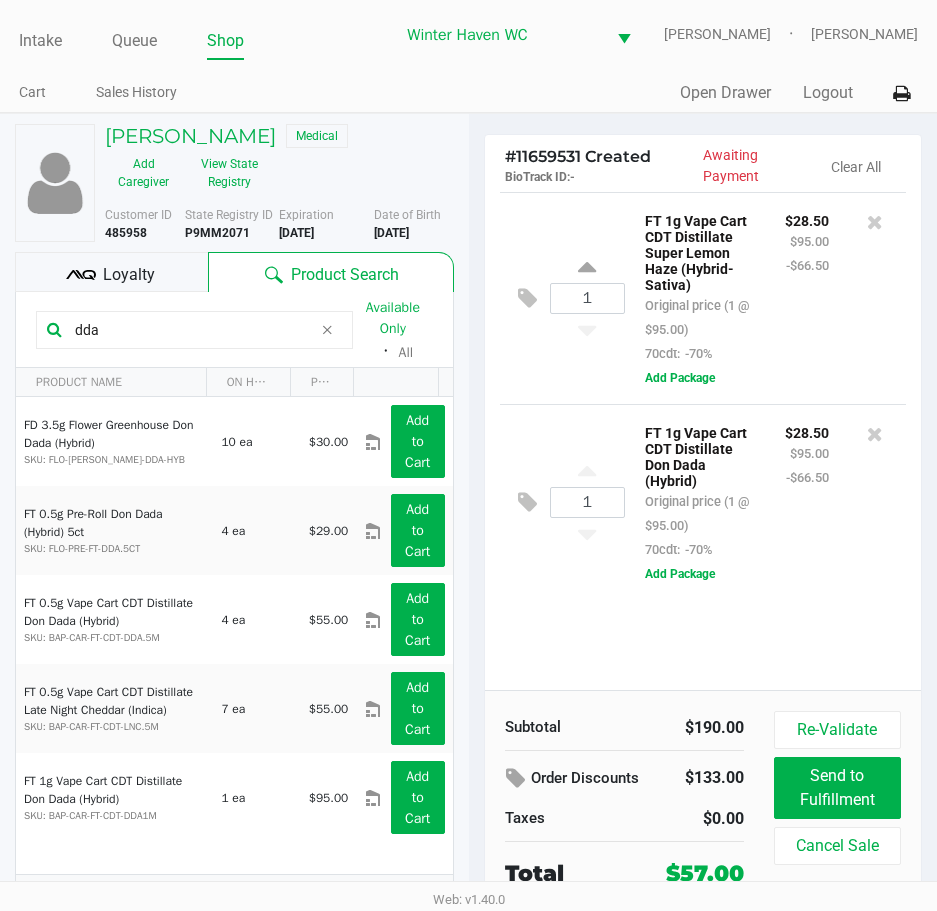 scroll, scrollTop: 32, scrollLeft: 0, axis: vertical 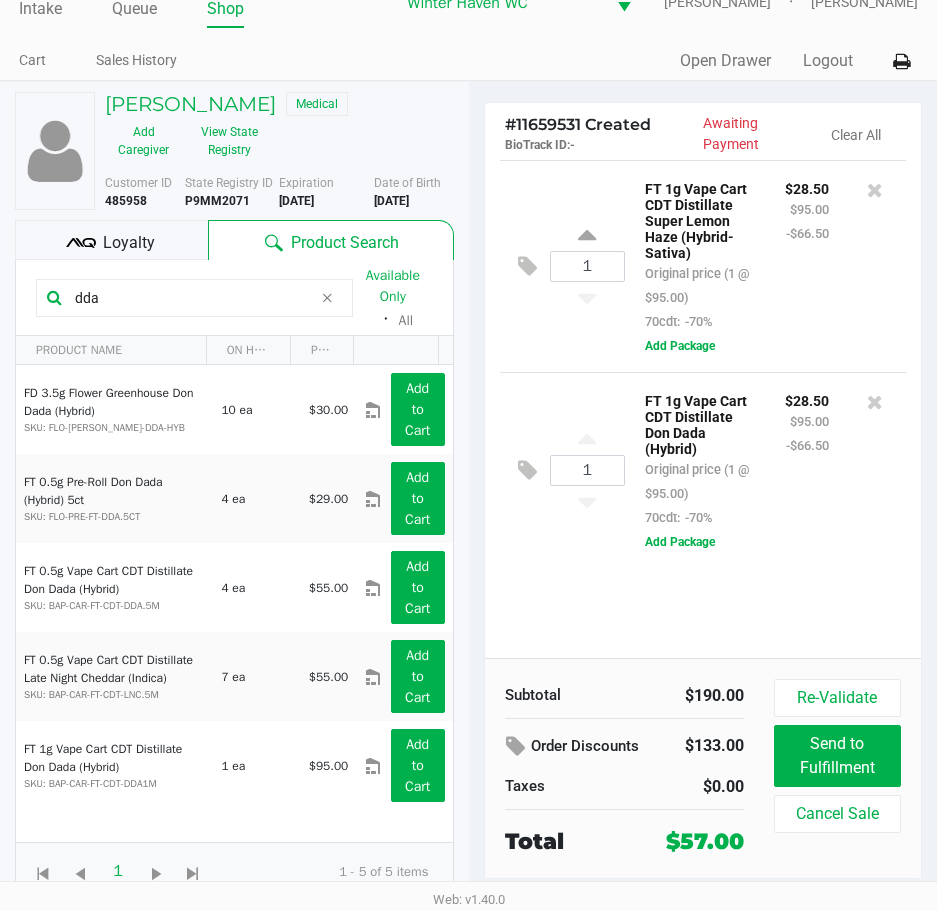 click on "Loyalty" 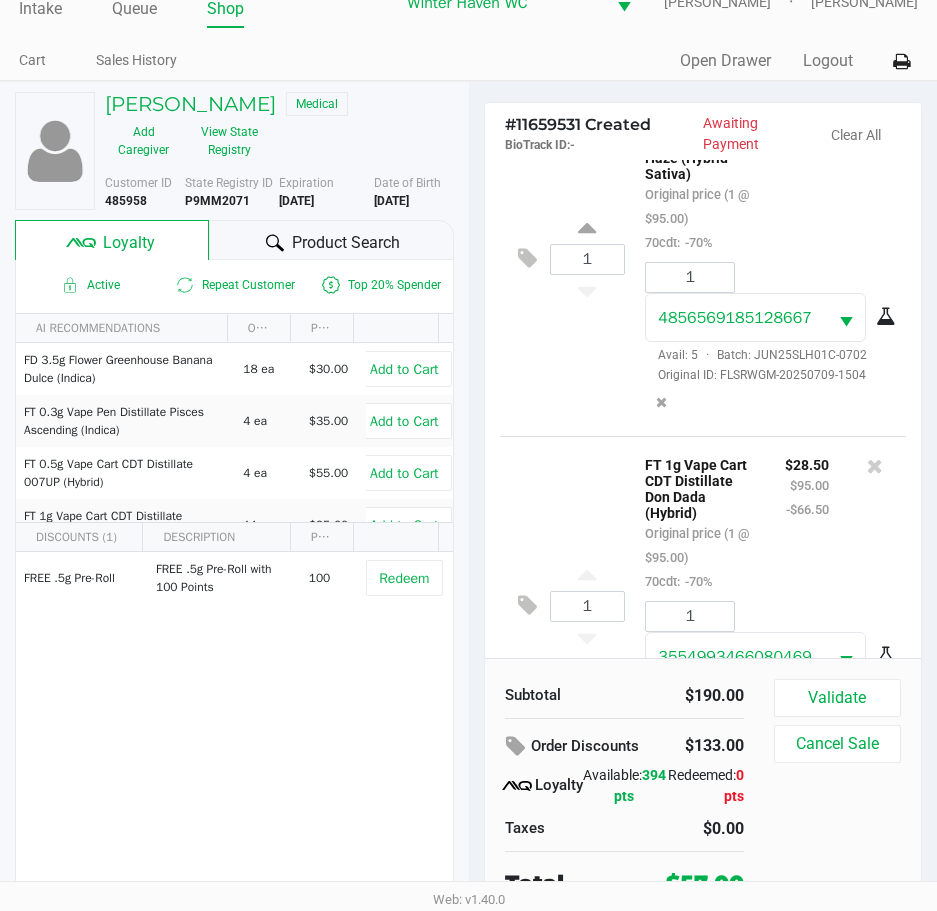 scroll, scrollTop: 222, scrollLeft: 0, axis: vertical 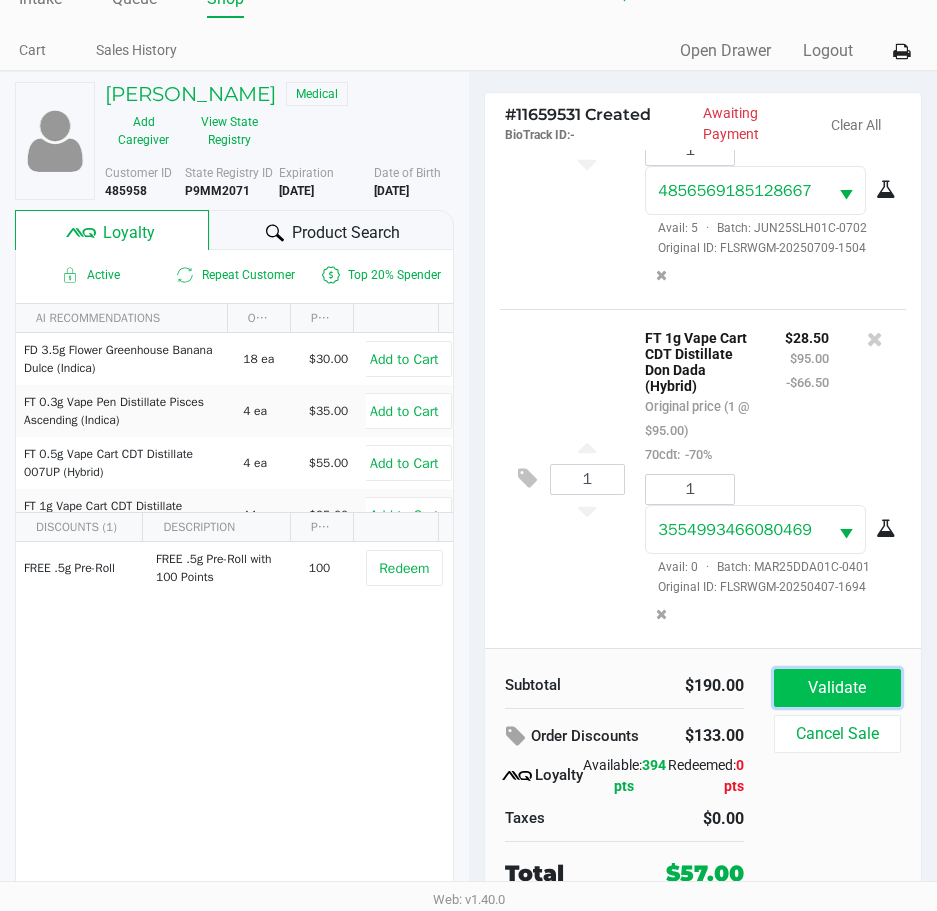 click on "Validate" 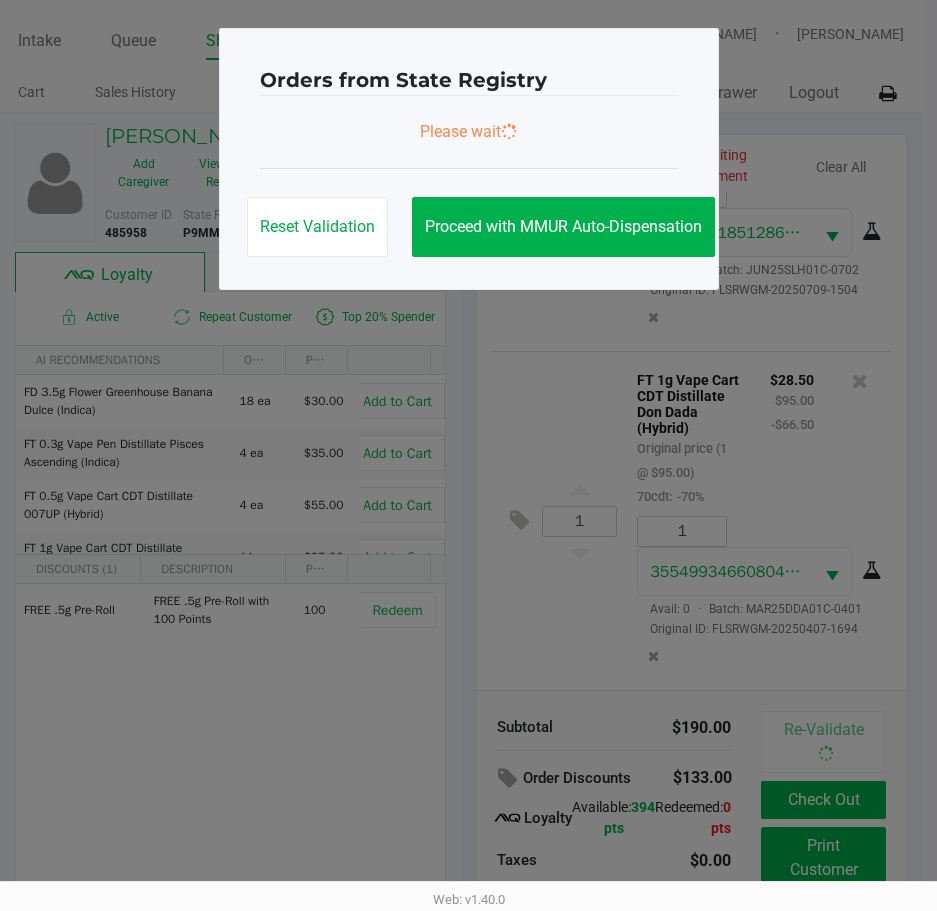 scroll, scrollTop: 0, scrollLeft: 0, axis: both 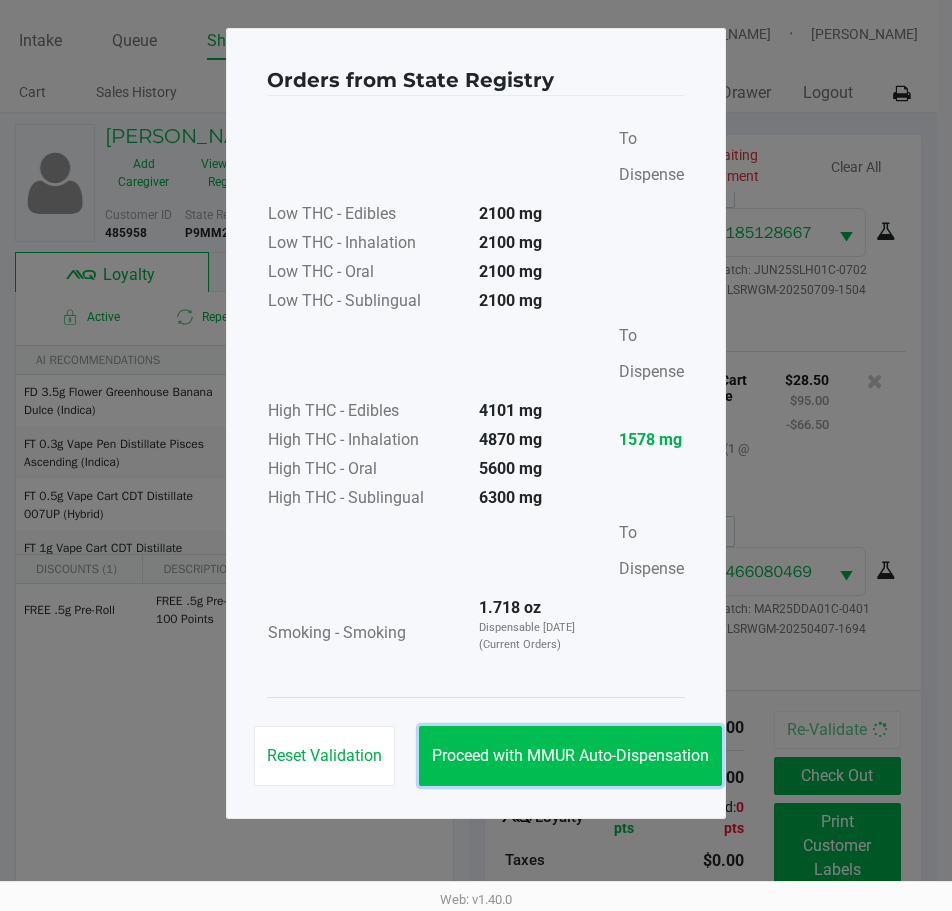 click on "Proceed with MMUR Auto-Dispensation" 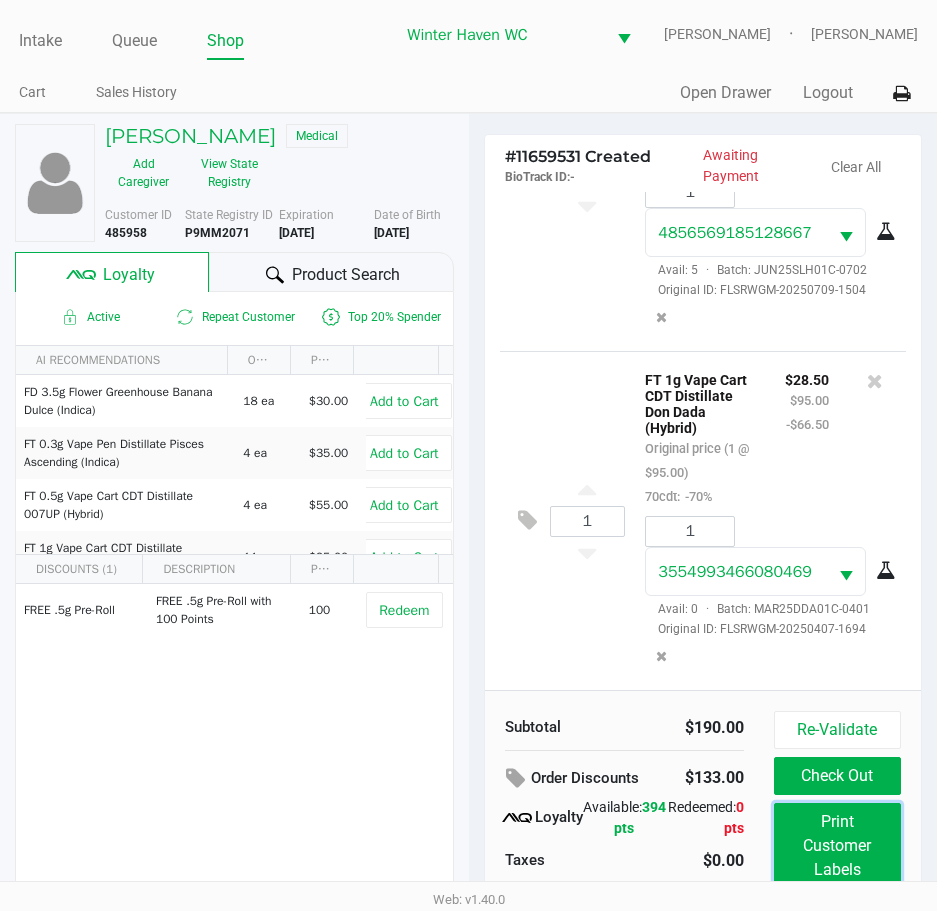 click on "Print Customer Labels" 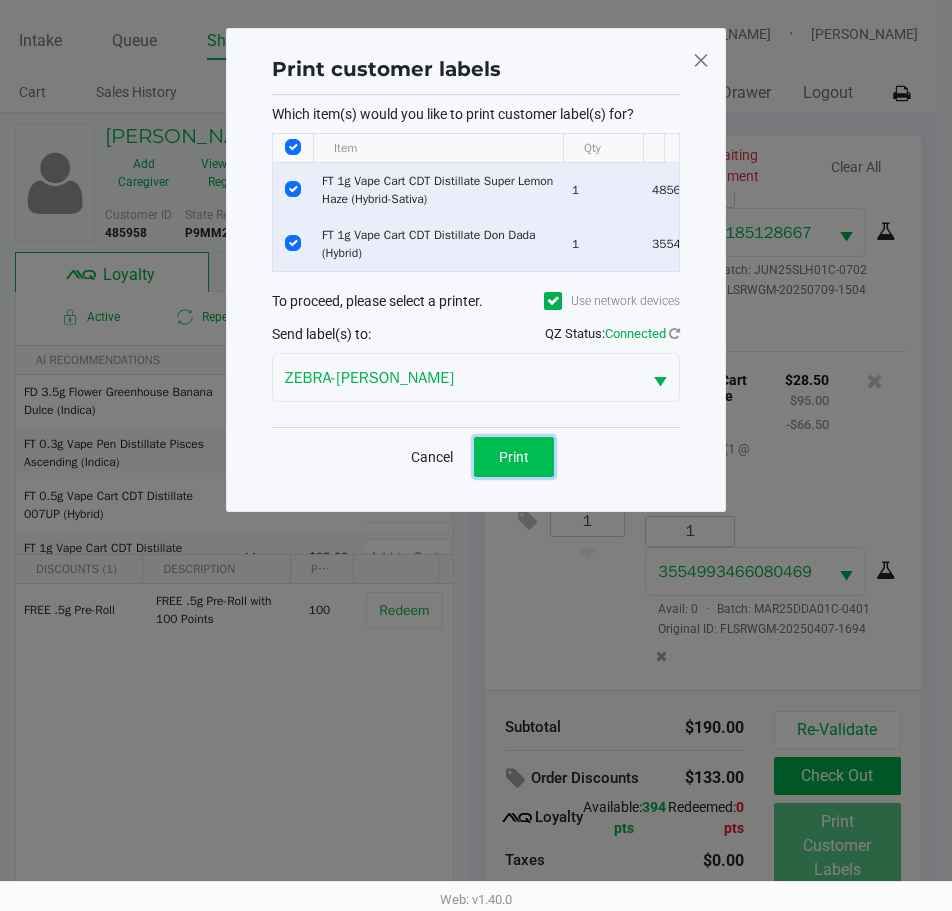 click on "Print" 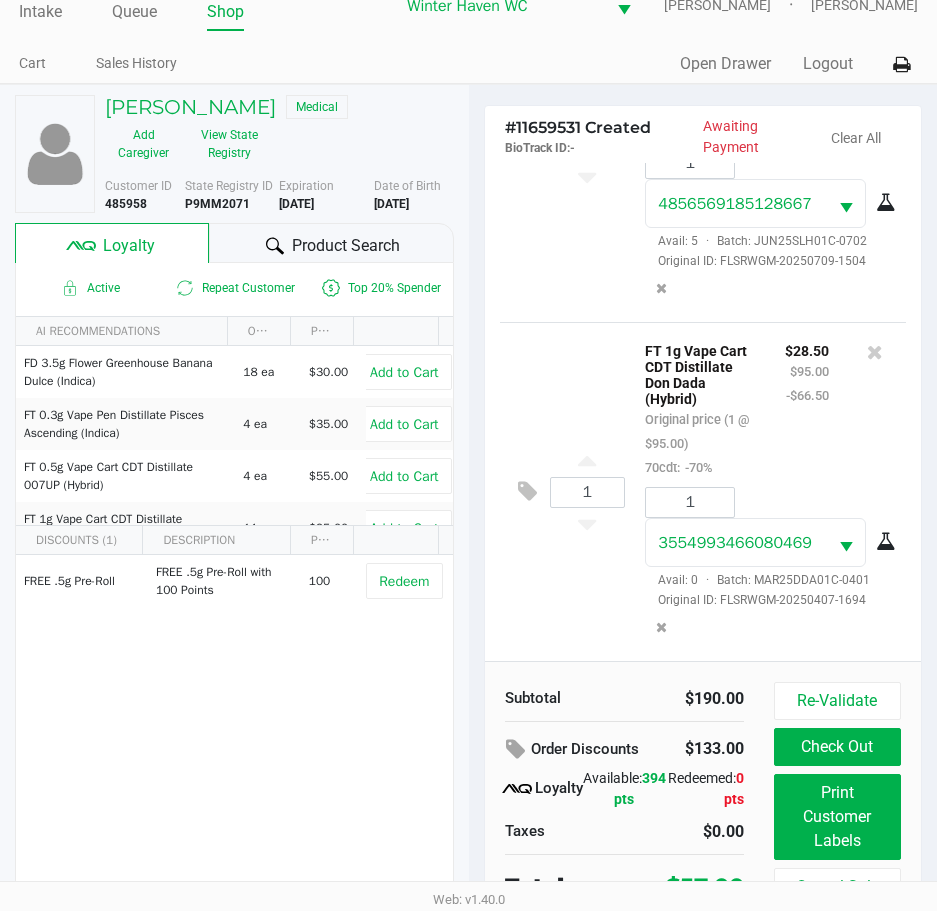 scroll, scrollTop: 45, scrollLeft: 0, axis: vertical 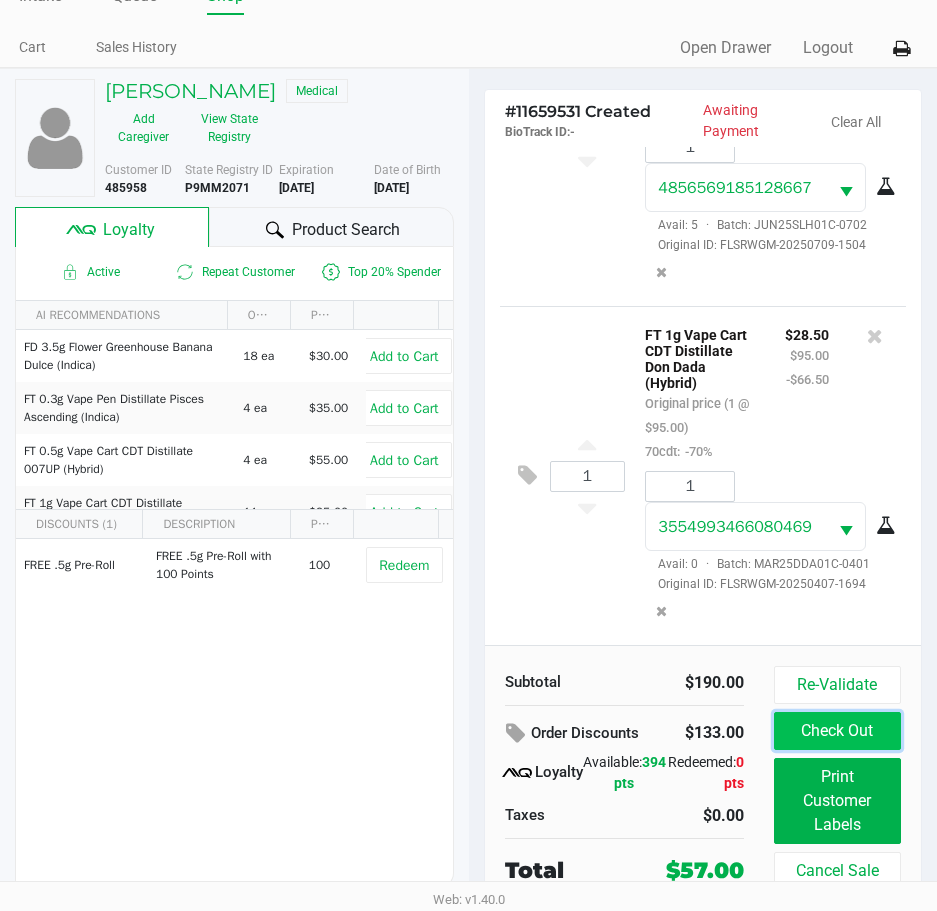 click on "Check Out" 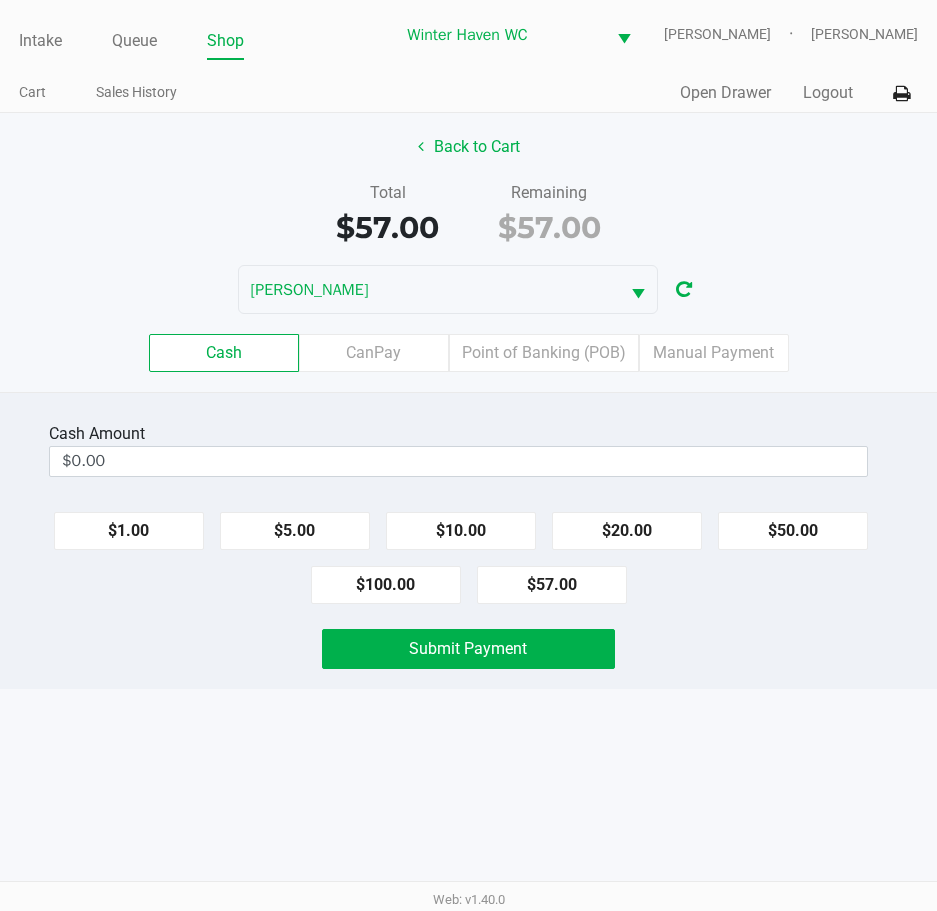 scroll, scrollTop: 0, scrollLeft: 0, axis: both 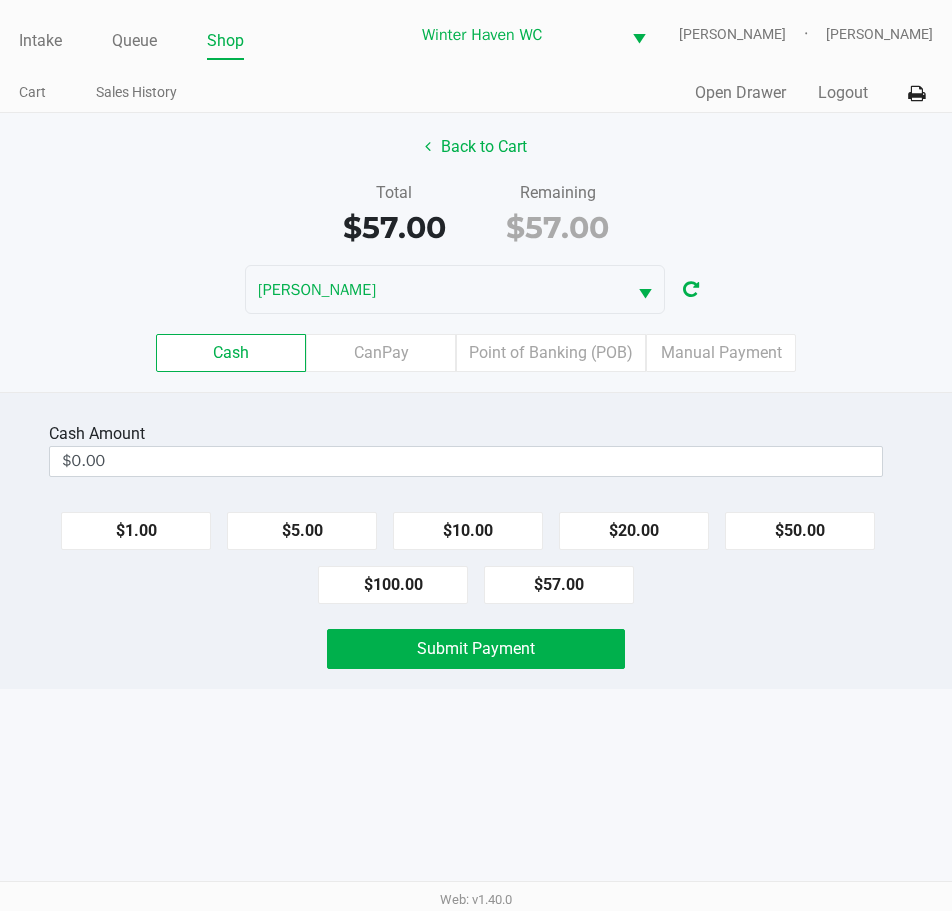 click on "Cash  Amount  $0.00" 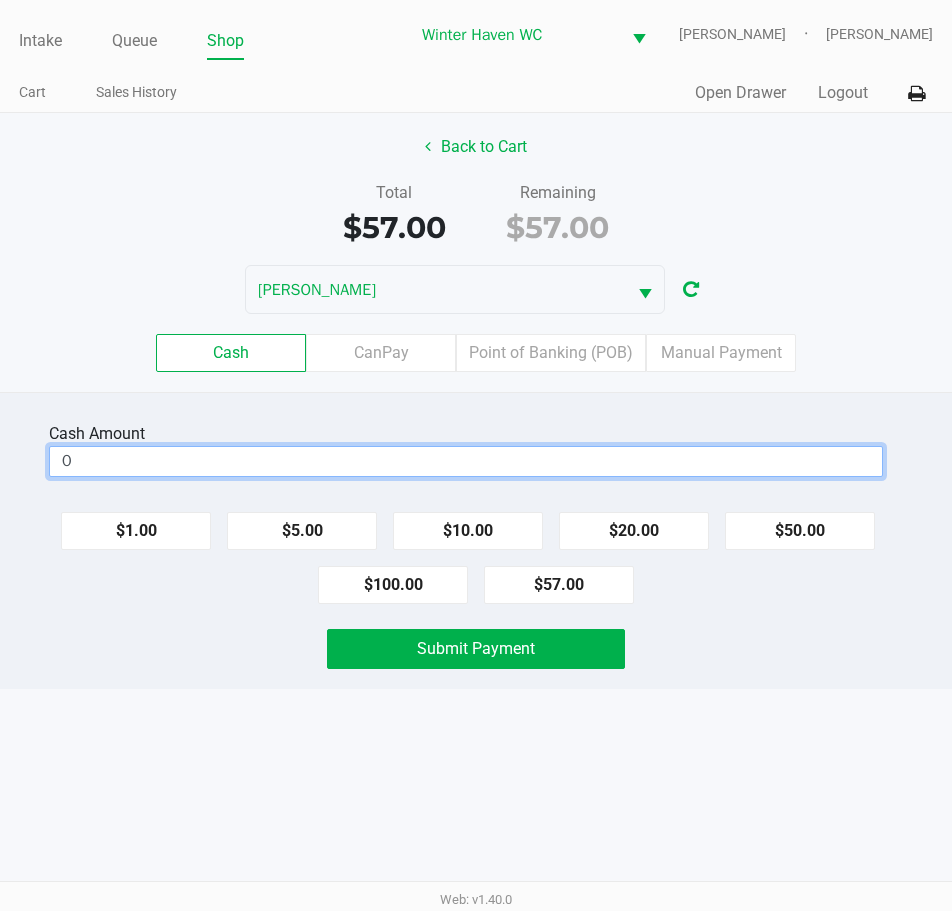click on "0" at bounding box center [466, 461] 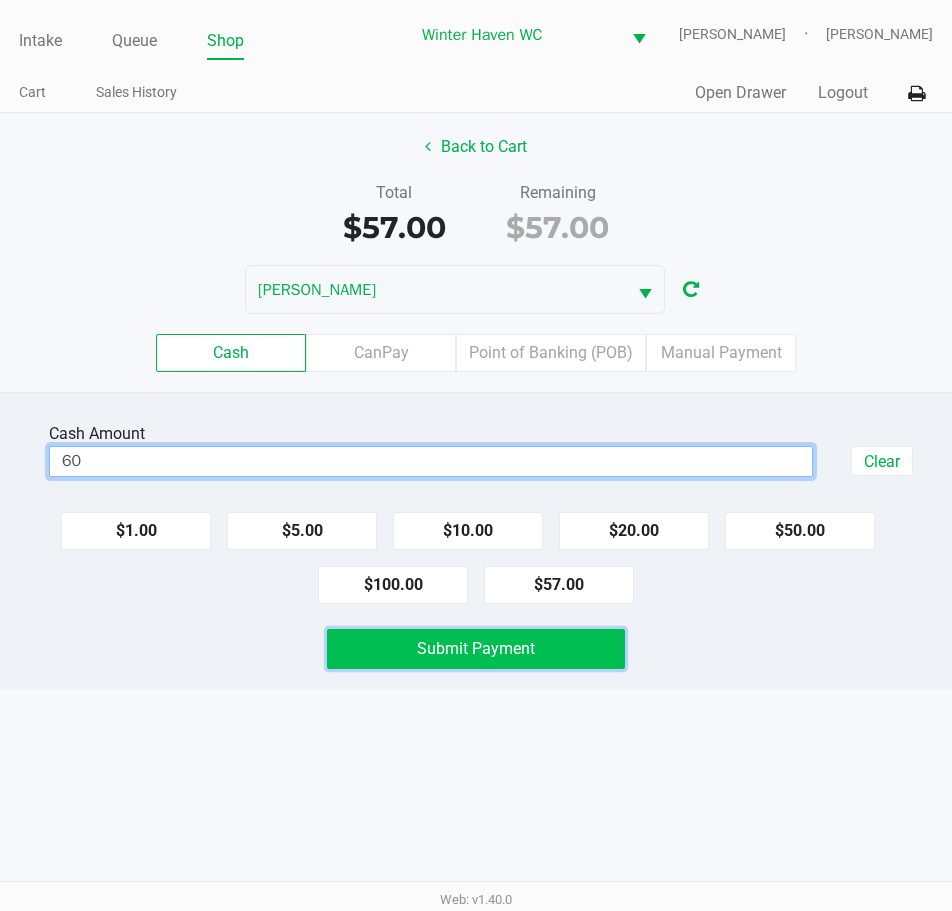 type on "$60.00" 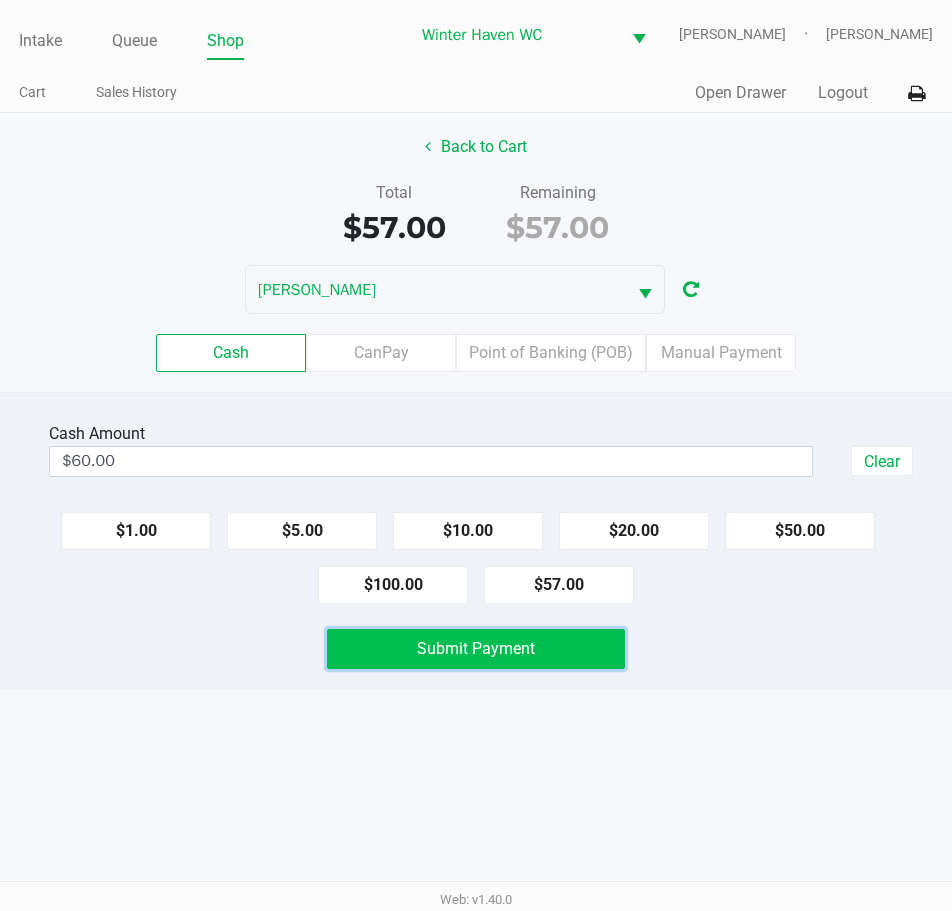 click on "Submit Payment" 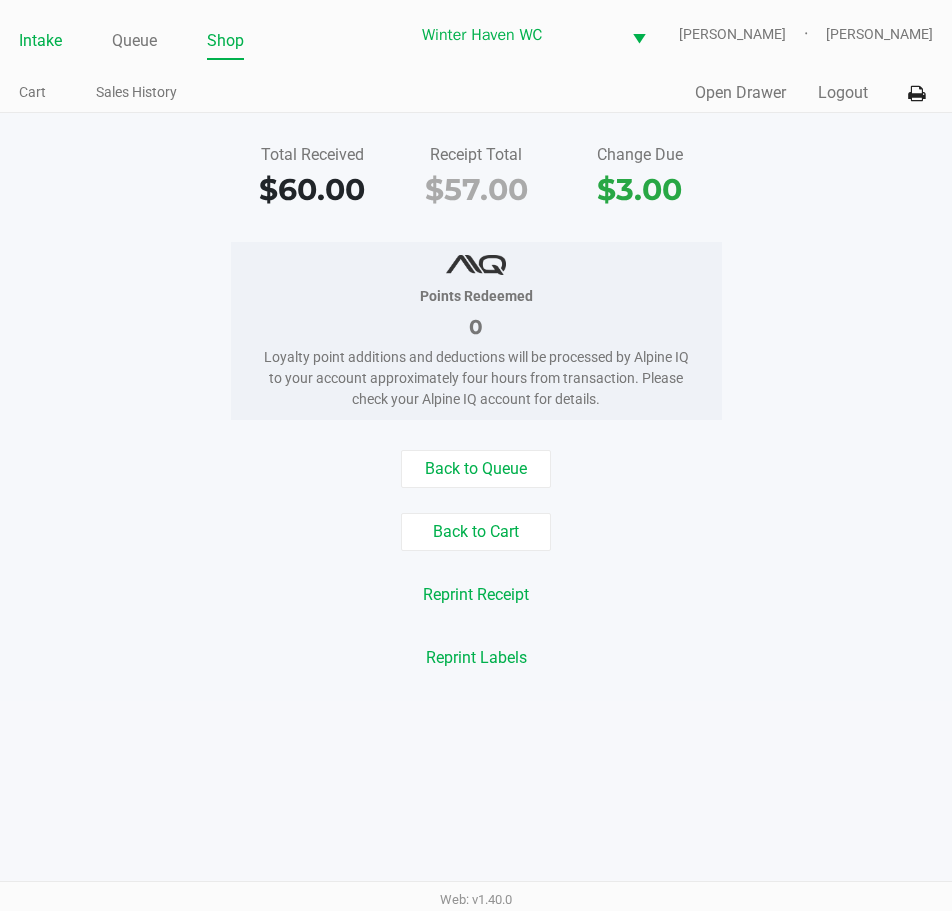 click on "Intake" 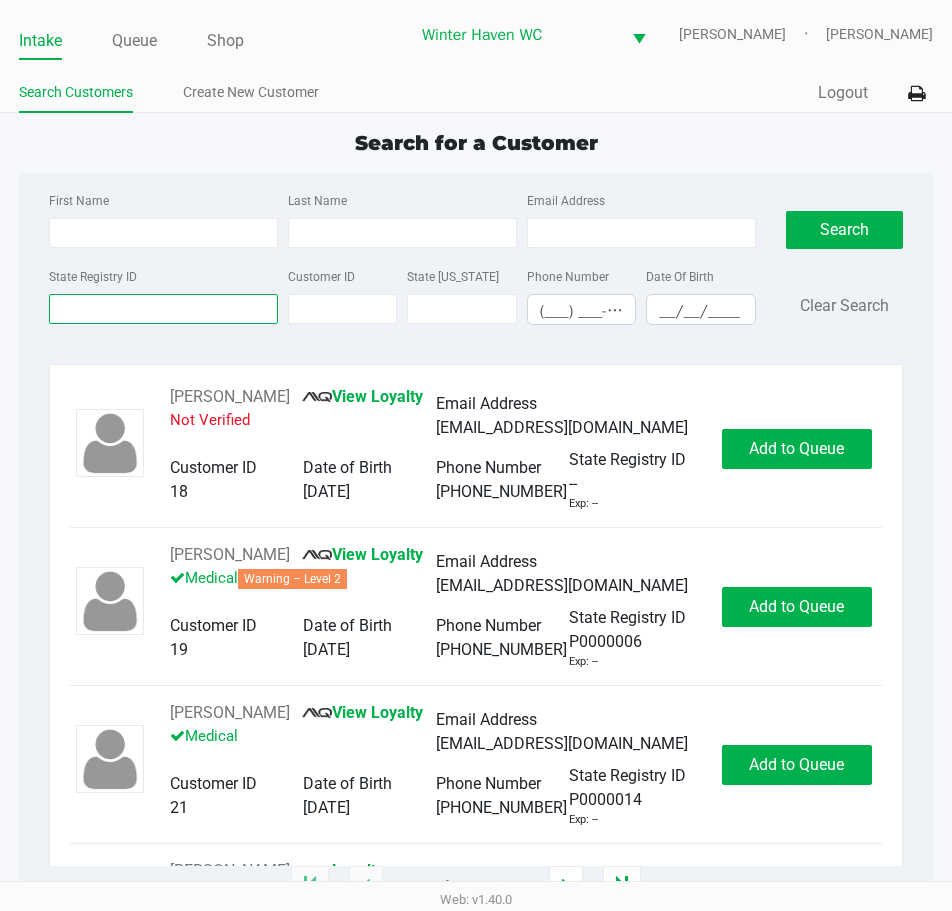click on "State Registry ID" at bounding box center (163, 309) 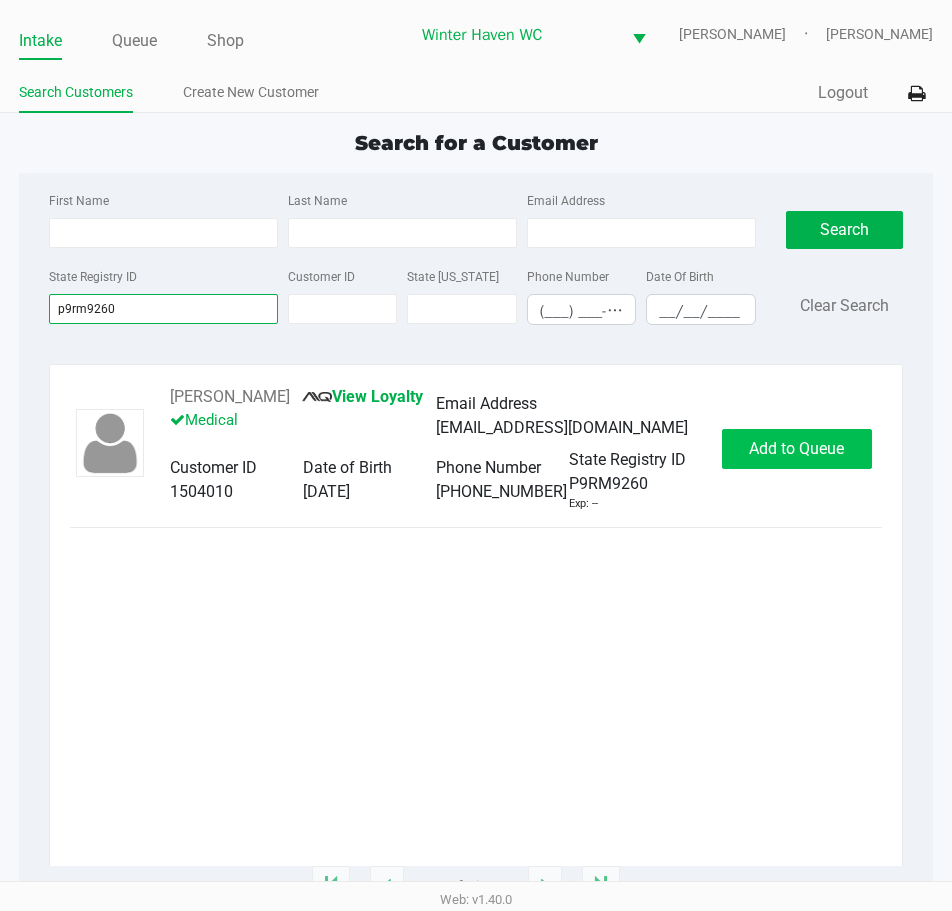 type on "p9rm9260" 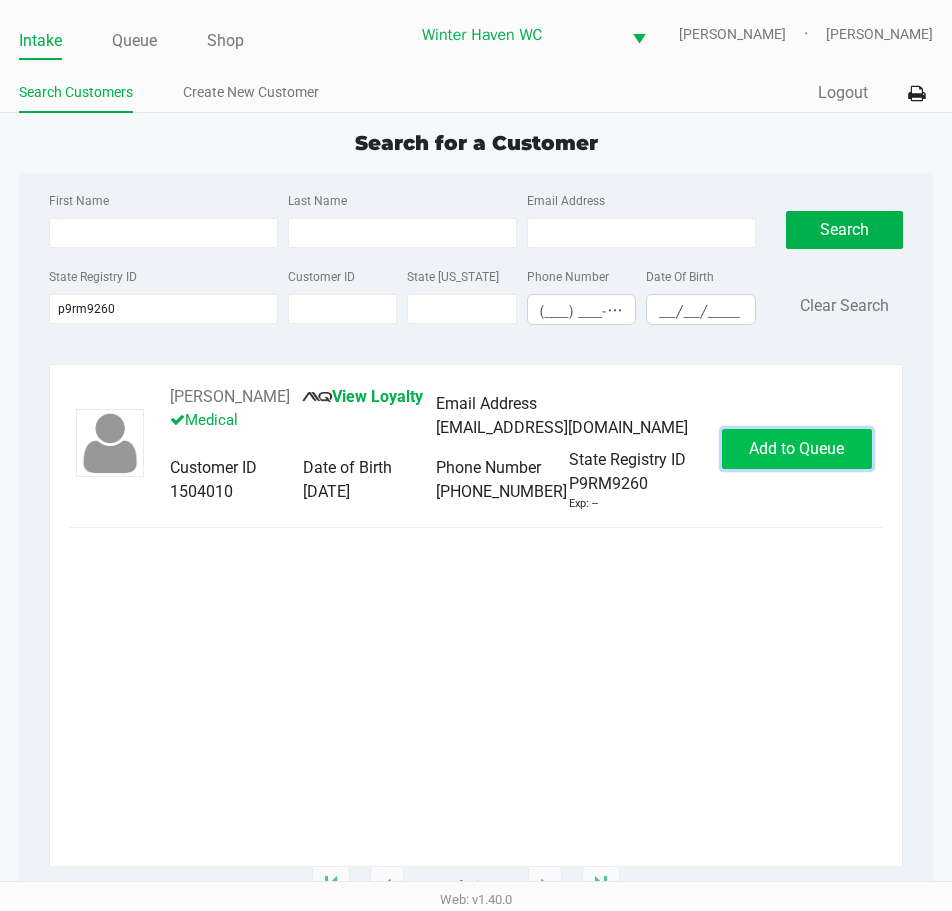 click on "Add to Queue" 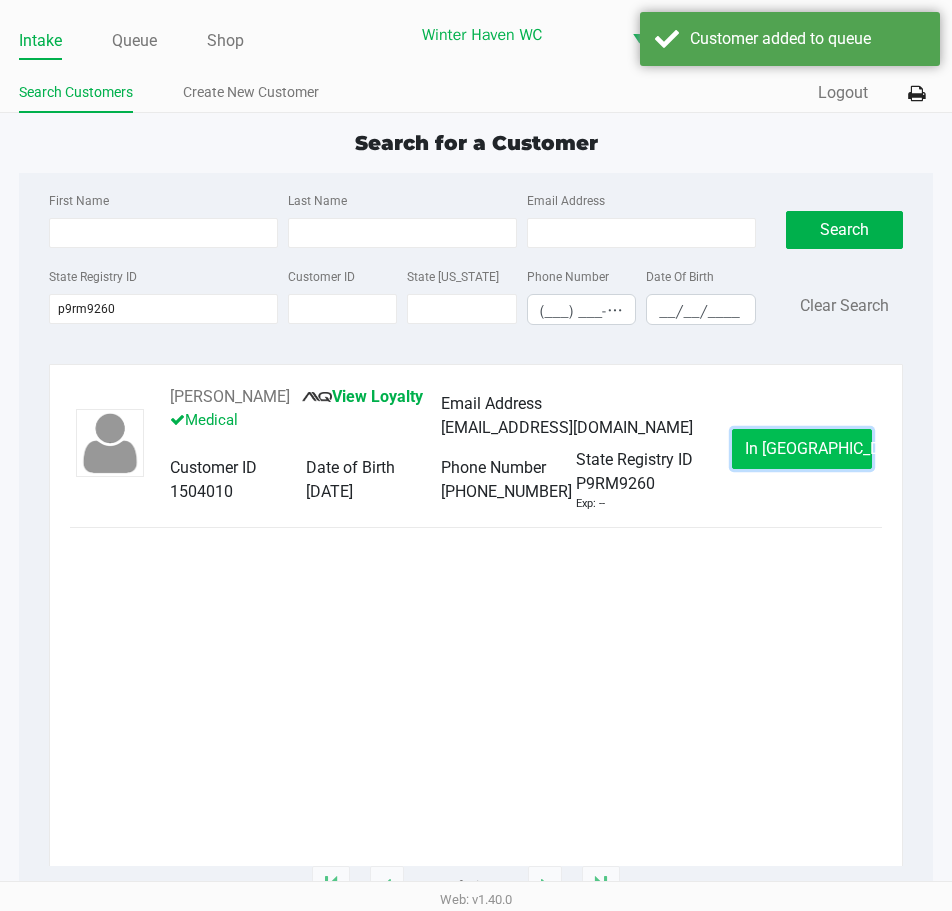 click on "In Queue" 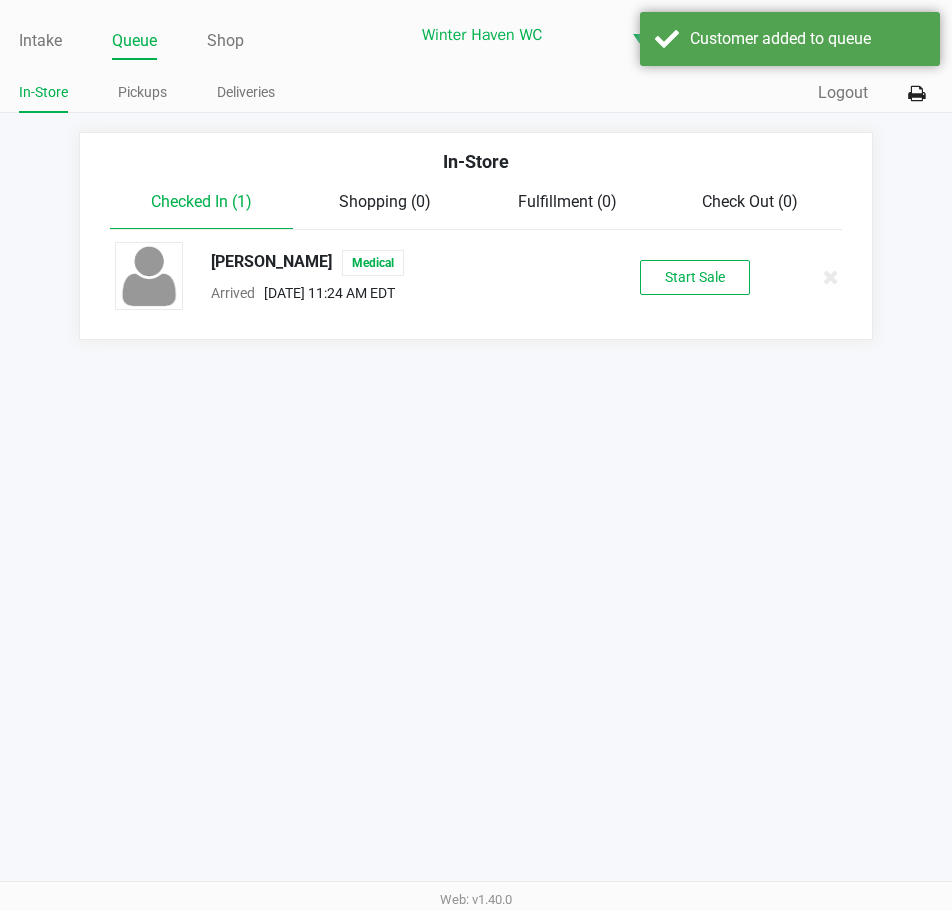 click on "BROOKE VALENTINE   Medical  Arrived      Jul 20, 2025 11:24 AM EDT   Start Sale" 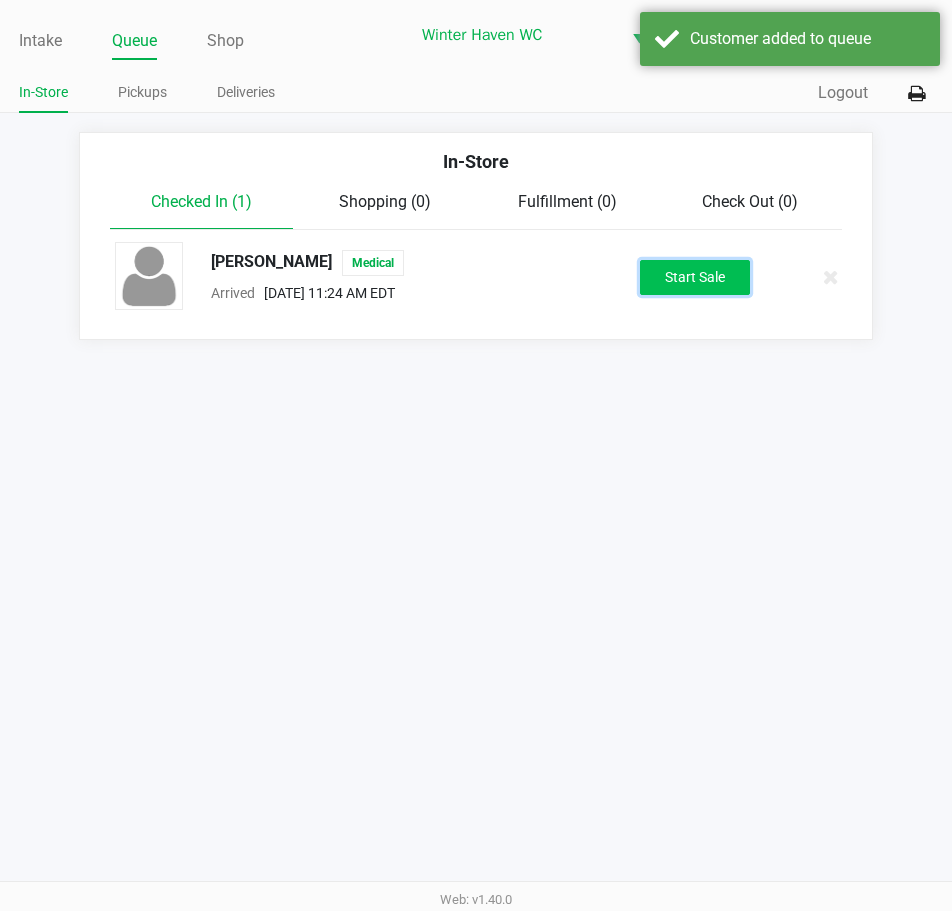 click on "Start Sale" 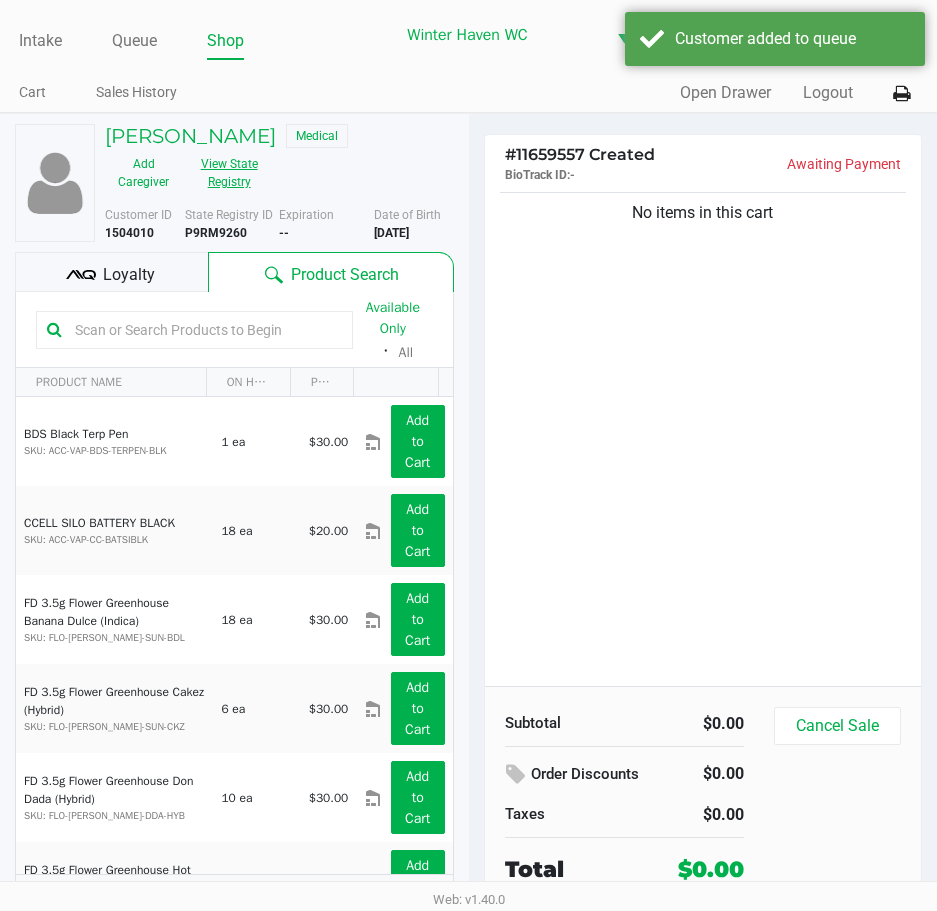 click on "View State Registry" 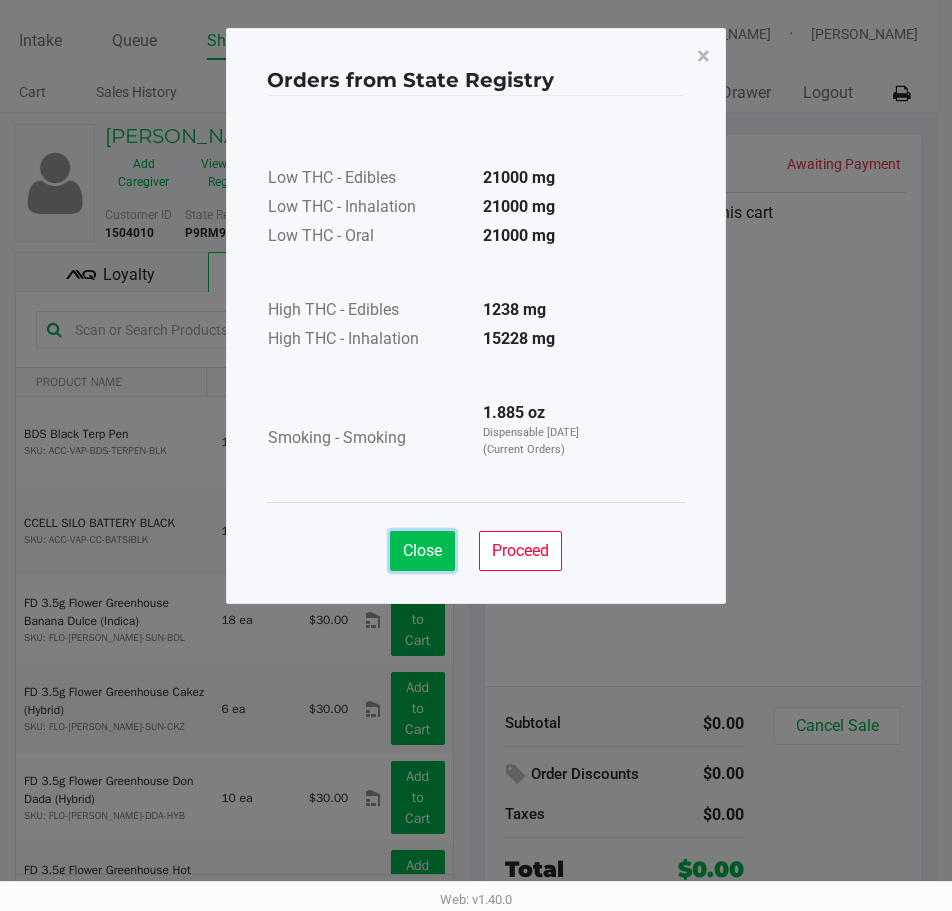 click on "Close" 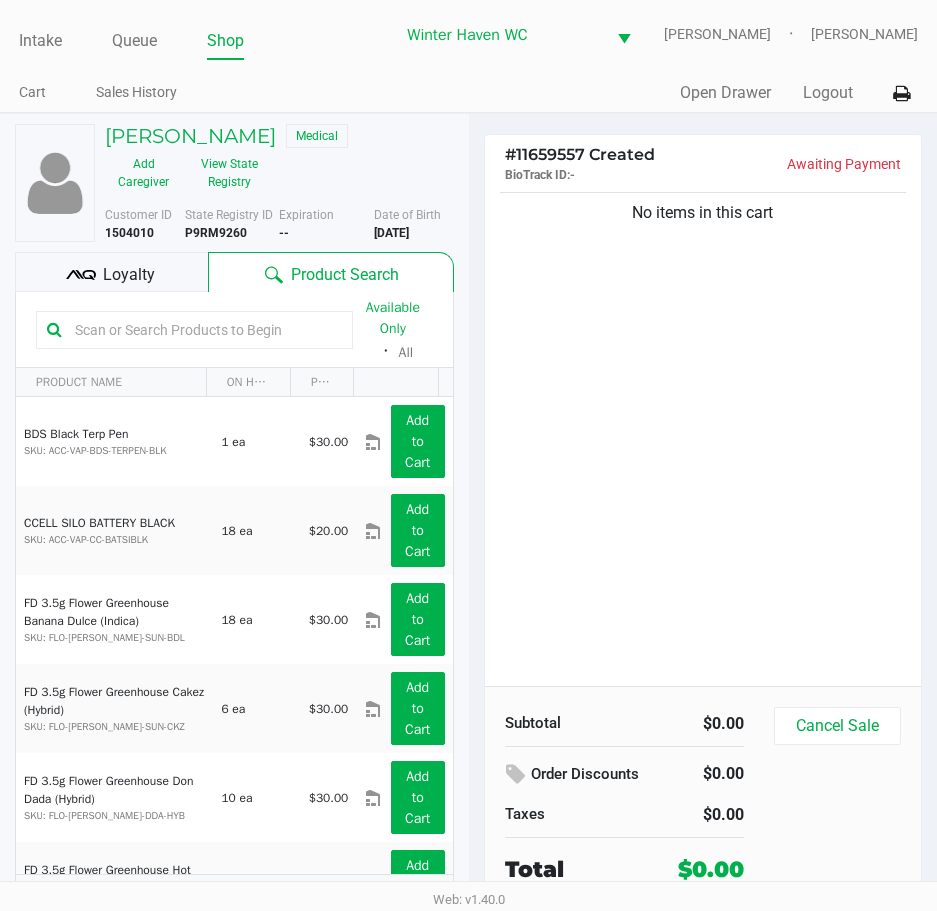 click 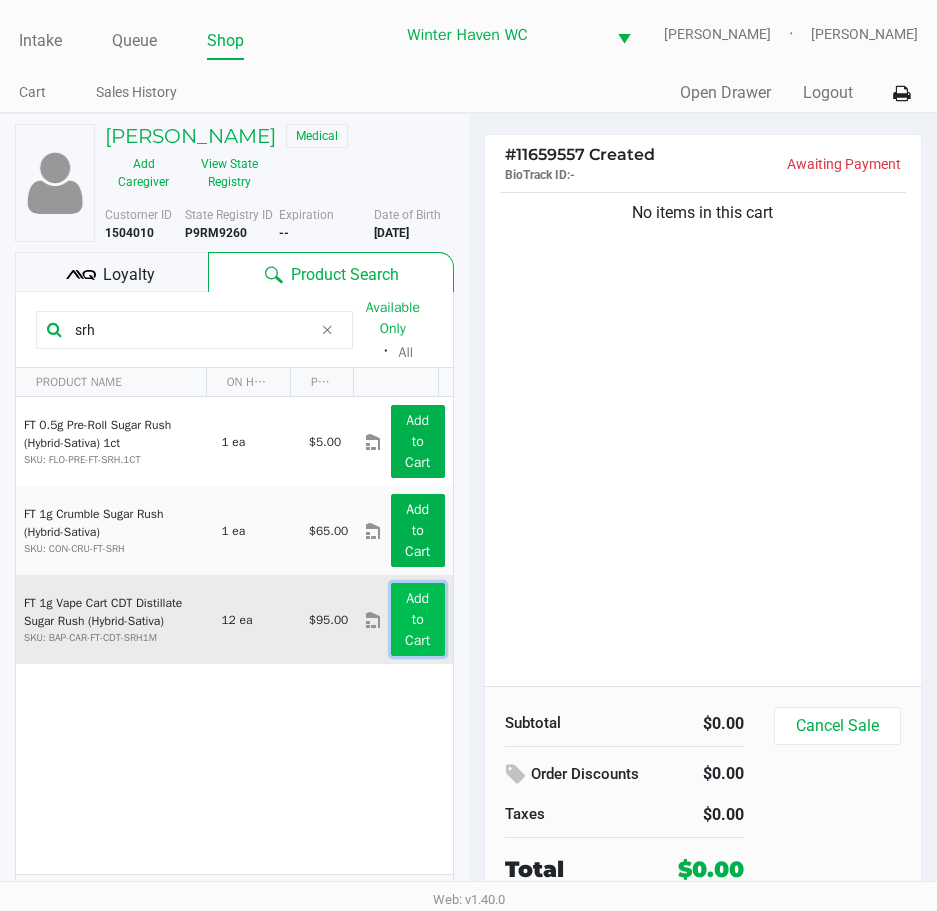 click on "Add to Cart" 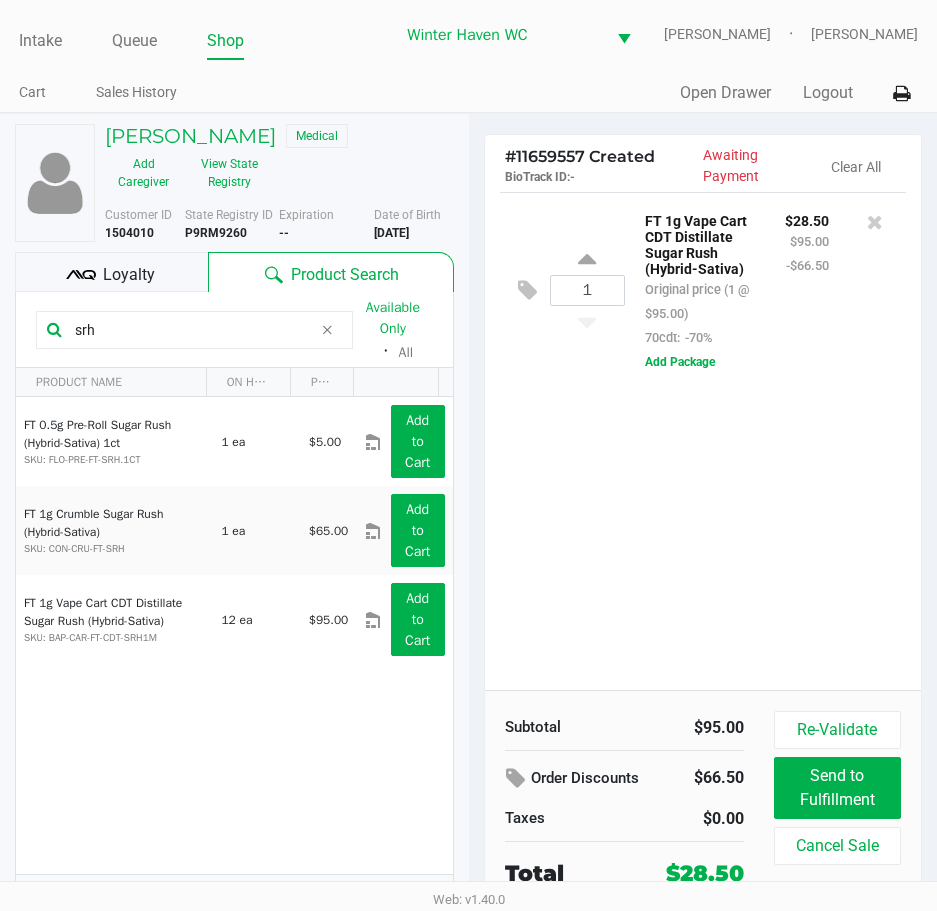 drag, startPoint x: 168, startPoint y: 340, endPoint x: -3, endPoint y: 345, distance: 171.07309 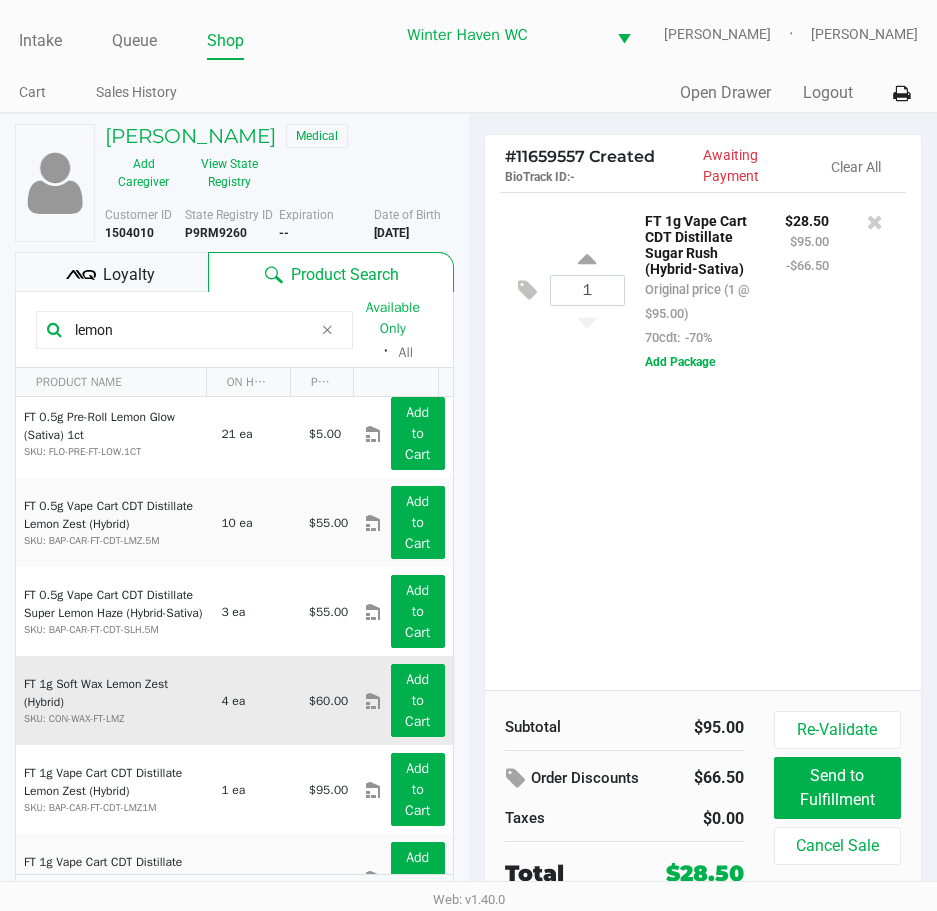 scroll, scrollTop: 400, scrollLeft: 0, axis: vertical 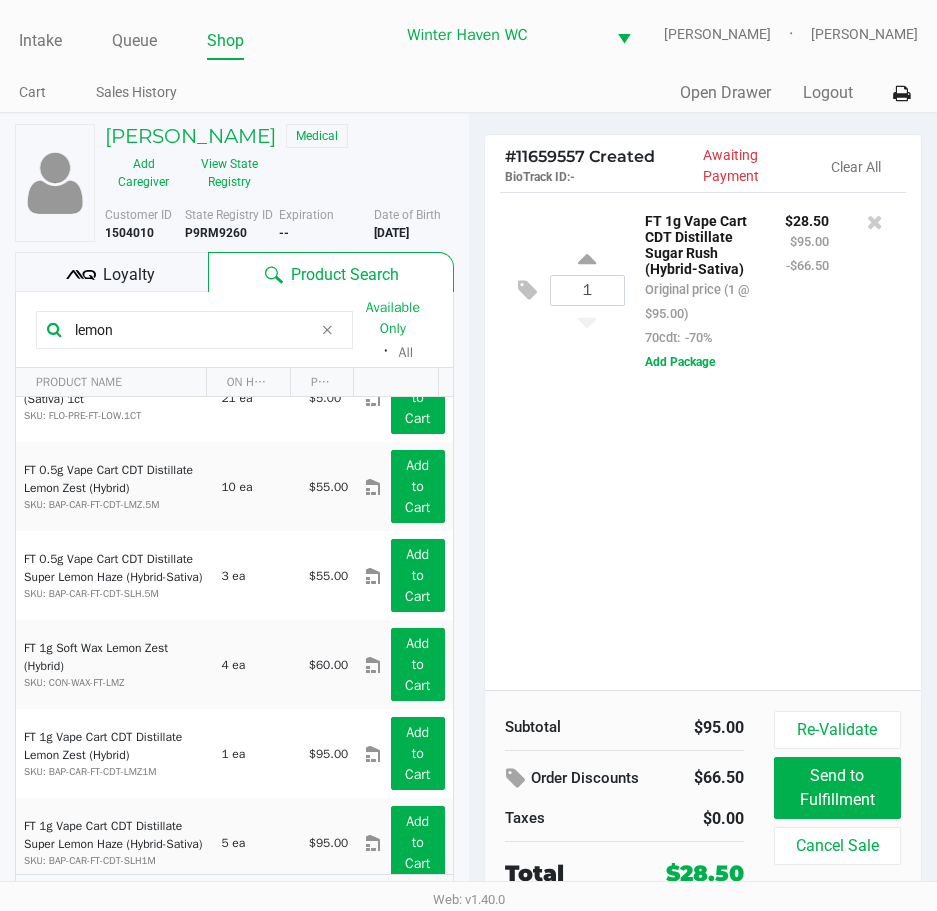 drag, startPoint x: 225, startPoint y: 329, endPoint x: -3, endPoint y: 327, distance: 228.00877 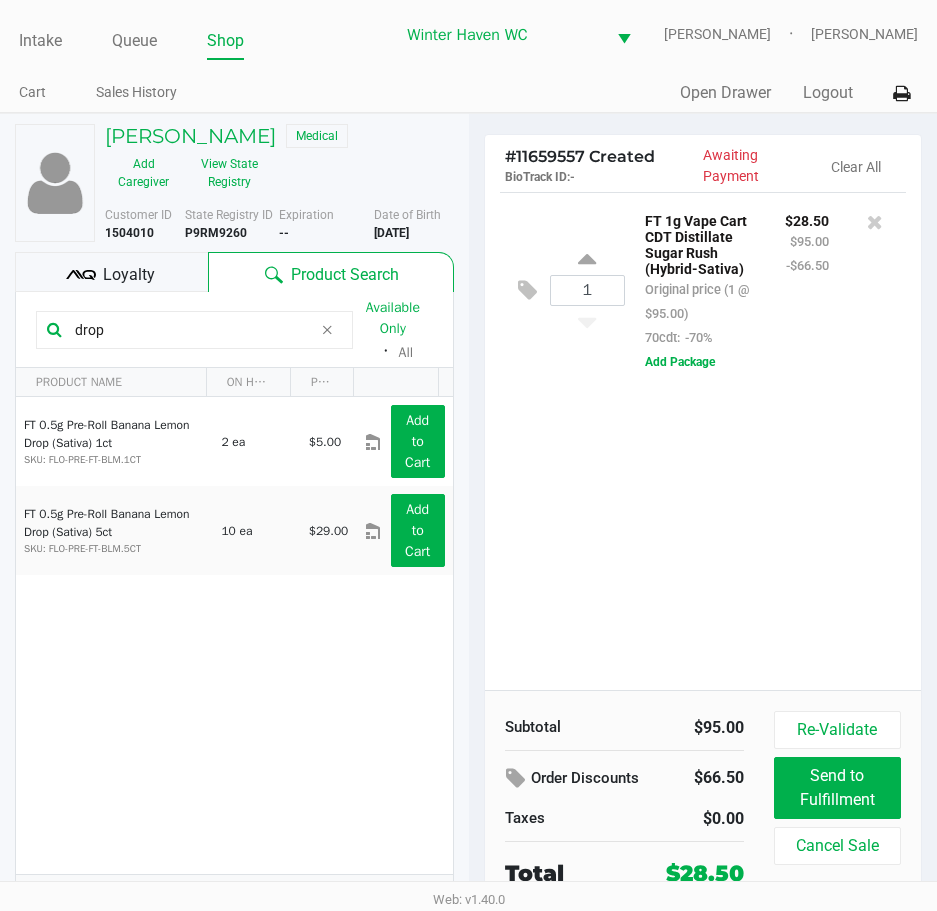scroll, scrollTop: 0, scrollLeft: 0, axis: both 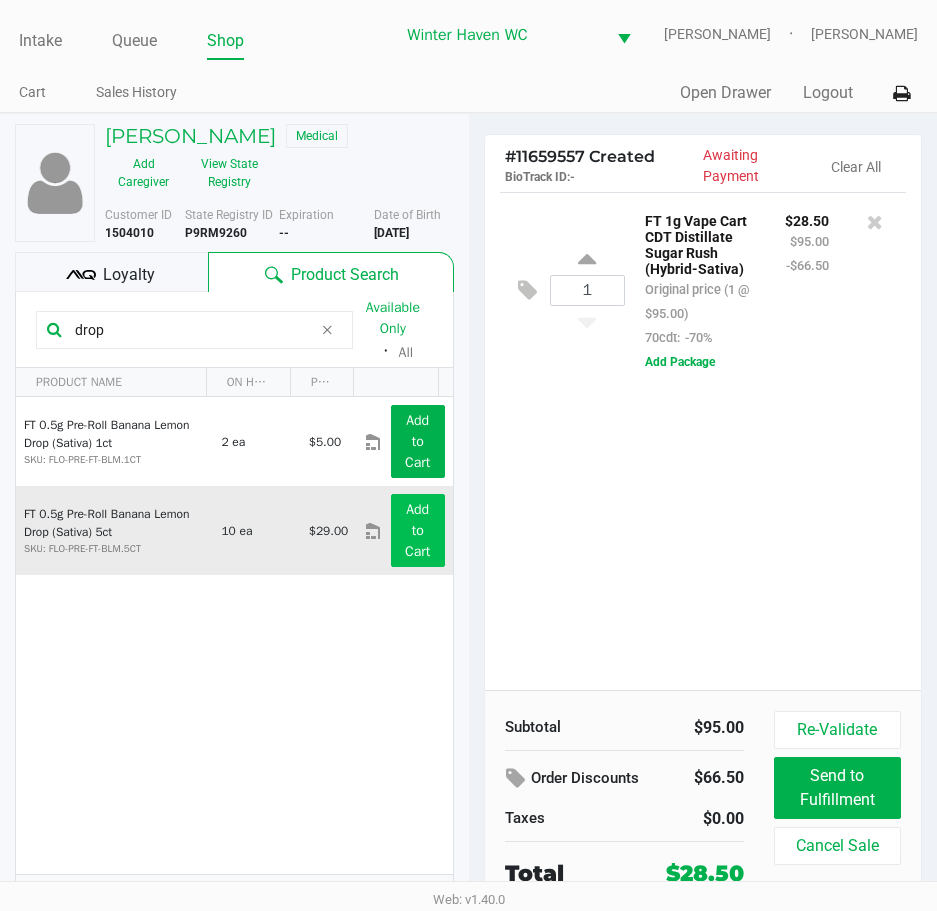 type on "drop" 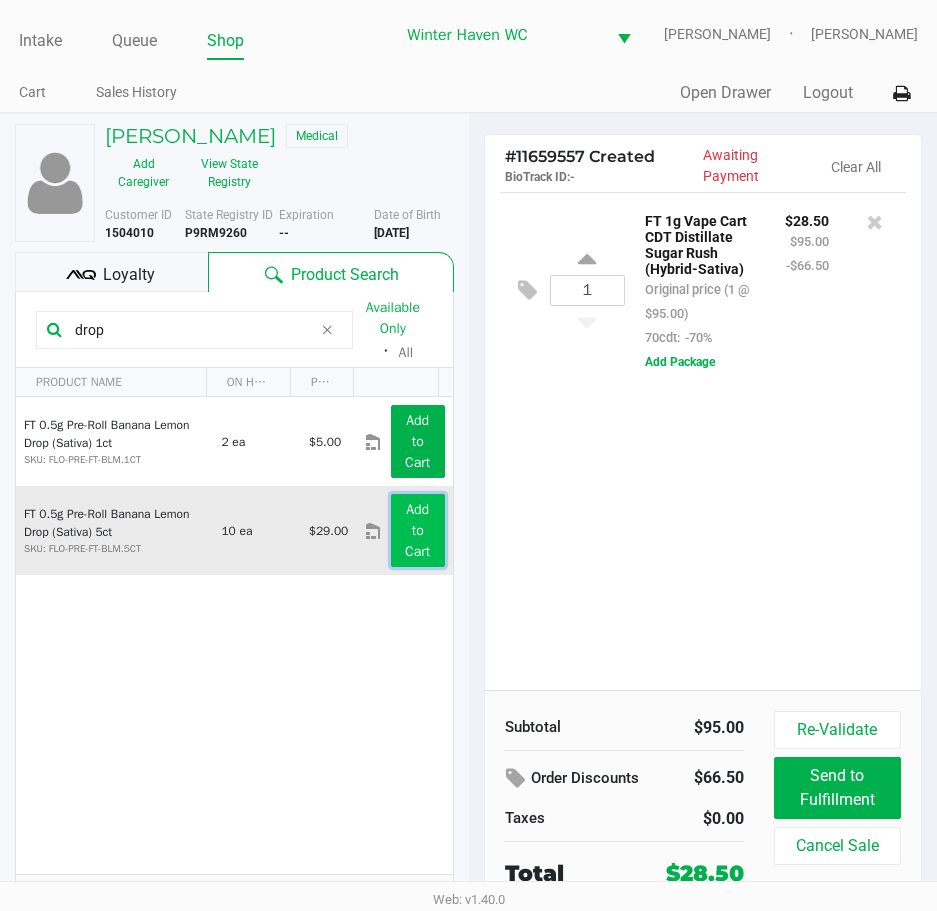 click on "Add to Cart" 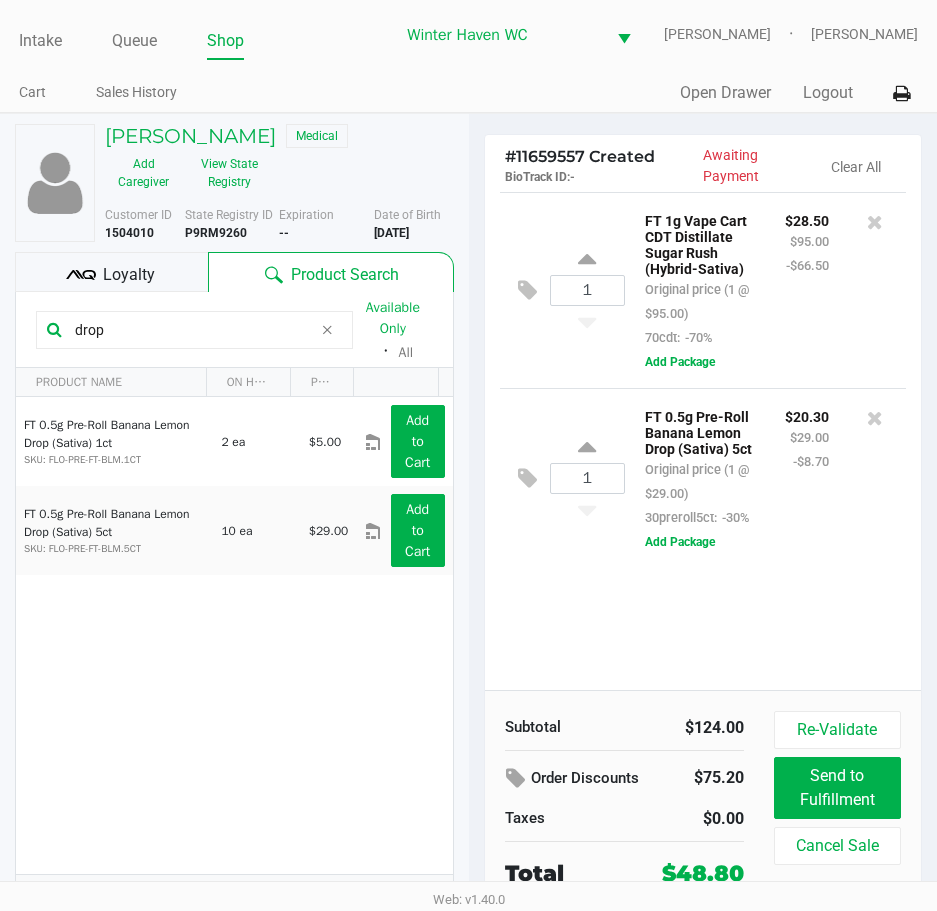 click 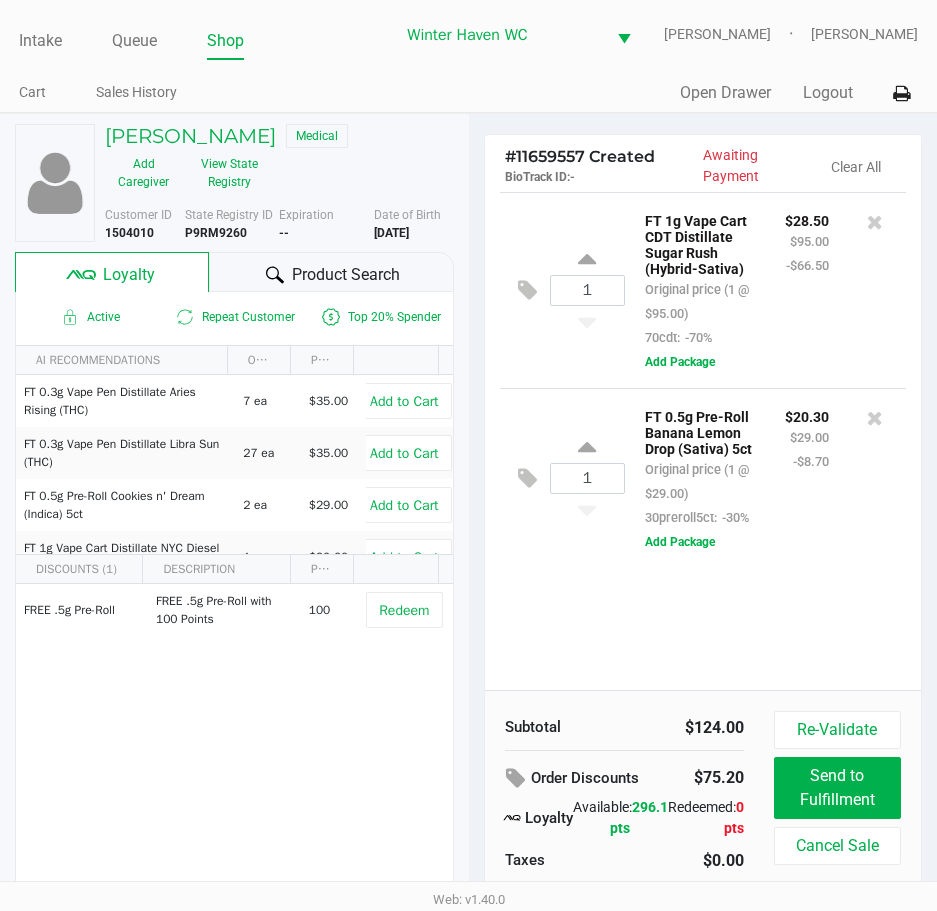 click on "Product Search" 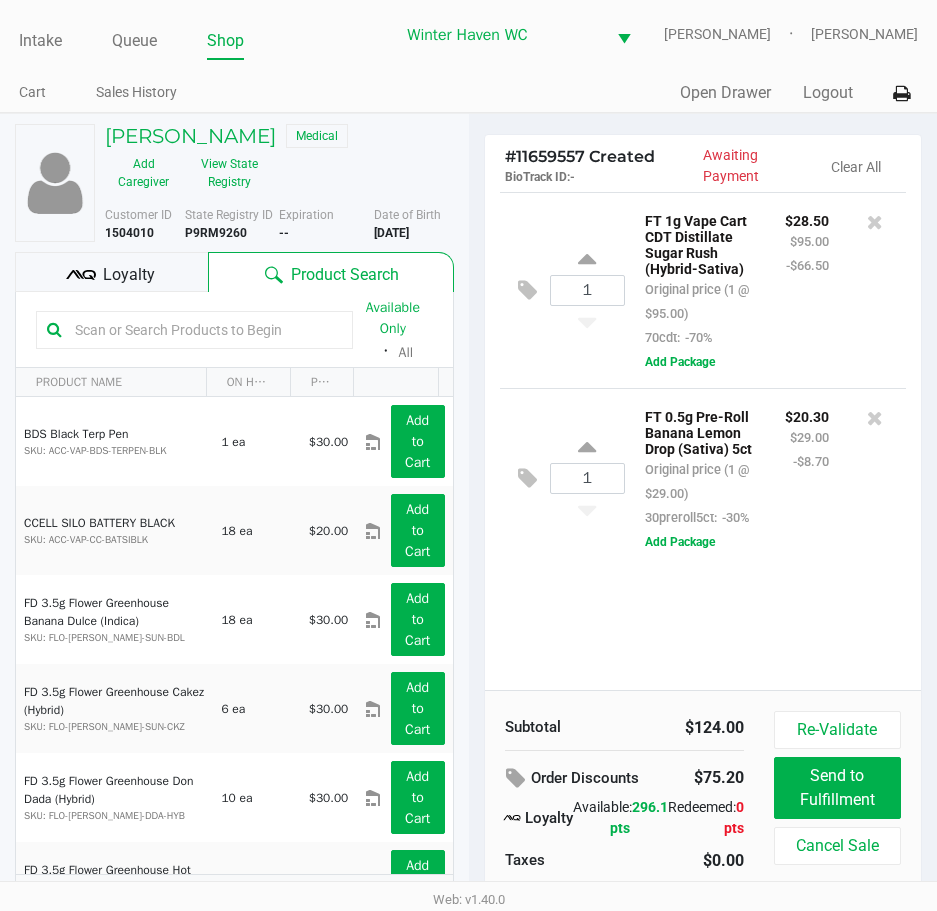 click on "1  FT 1g Vape Cart CDT Distillate Sugar Rush (Hybrid-Sativa)   Original price (1 @ $95.00)  70cdt:  -70% $28.50 $95.00 -$66.50  Add Package  1  FT 0.5g Pre-Roll Banana Lemon Drop (Sativa) 5ct   Original price (1 @ $29.00)  30preroll5ct:  -30% $20.30 $29.00 -$8.70  Add Package" 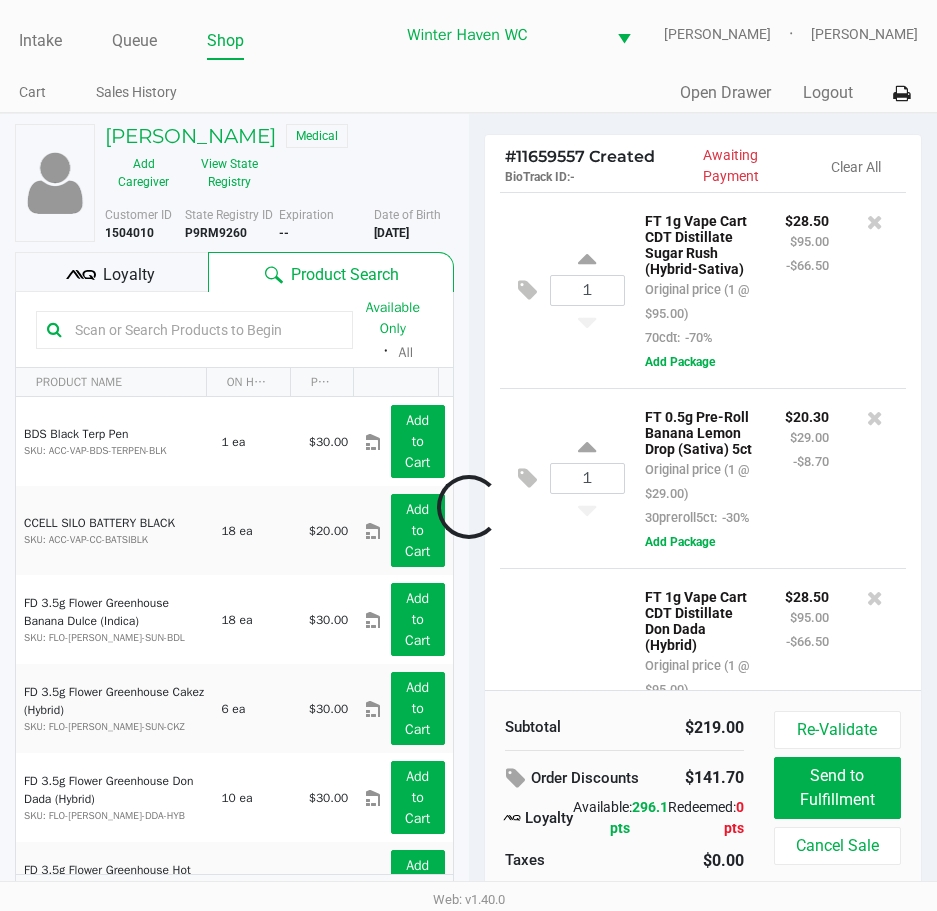 scroll, scrollTop: 297, scrollLeft: 0, axis: vertical 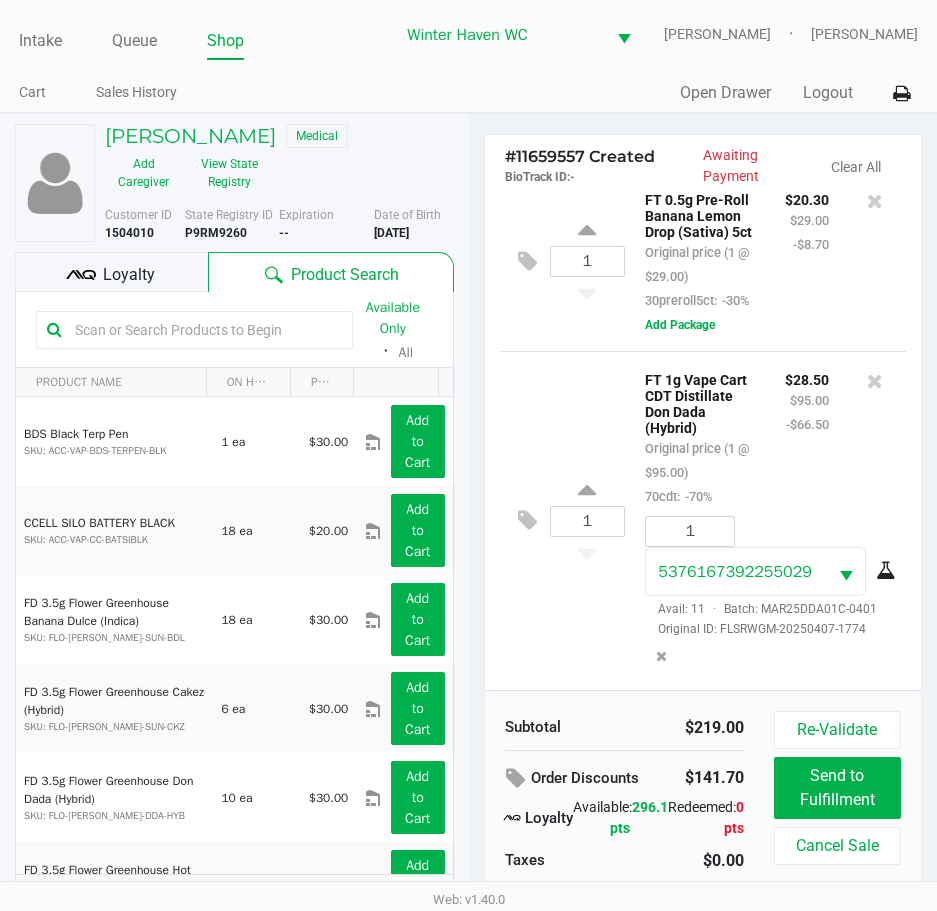 click on "1  FT 1g Vape Cart CDT Distillate Don Dada (Hybrid)   Original price (1 @ $95.00)  70cdt:  -70% $28.50 $95.00 -$66.50 1 5376167392255029  Avail: 11  ·  Batch: MAR25DDA01C-0401   Original ID: FLSRWGM-20250407-1774" 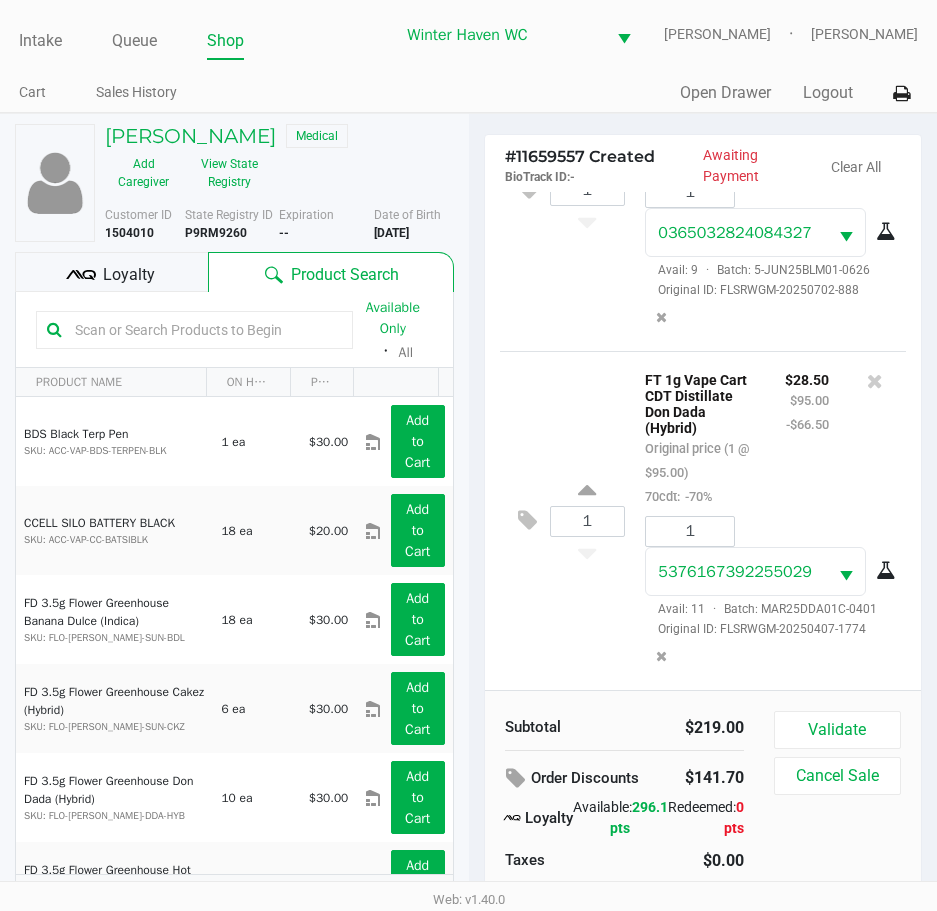 scroll, scrollTop: 613, scrollLeft: 0, axis: vertical 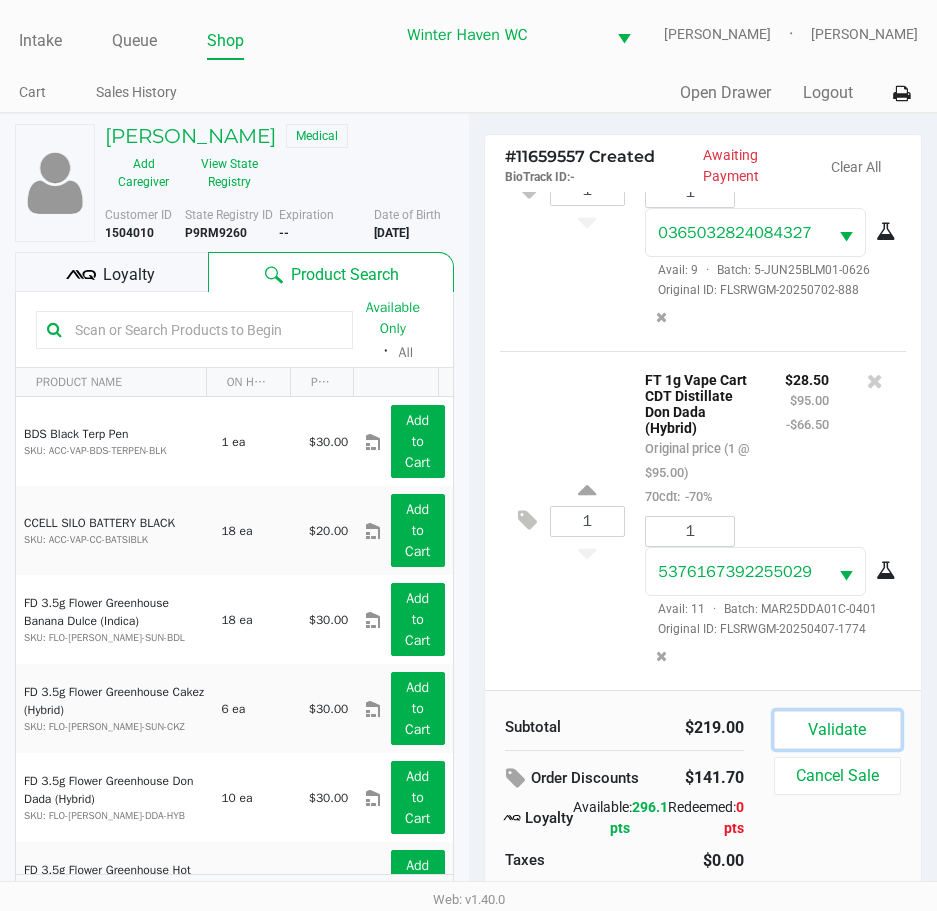 drag, startPoint x: 817, startPoint y: 737, endPoint x: 799, endPoint y: 700, distance: 41.14608 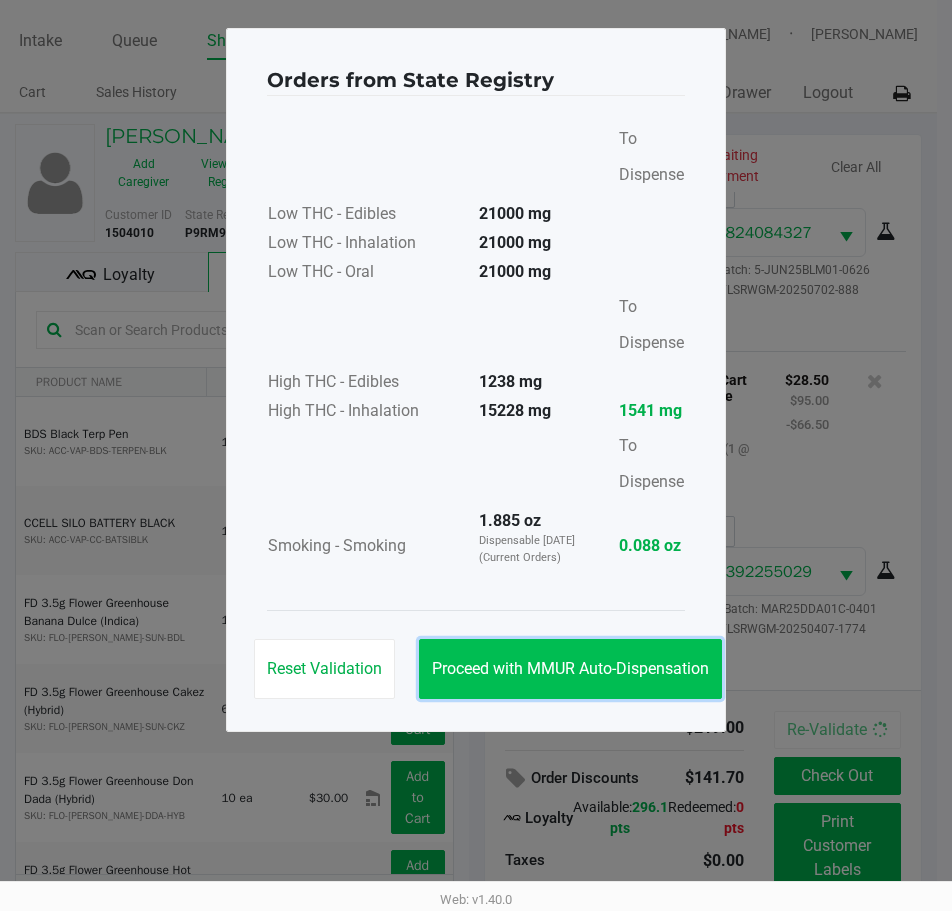 click on "Proceed with MMUR Auto-Dispensation" 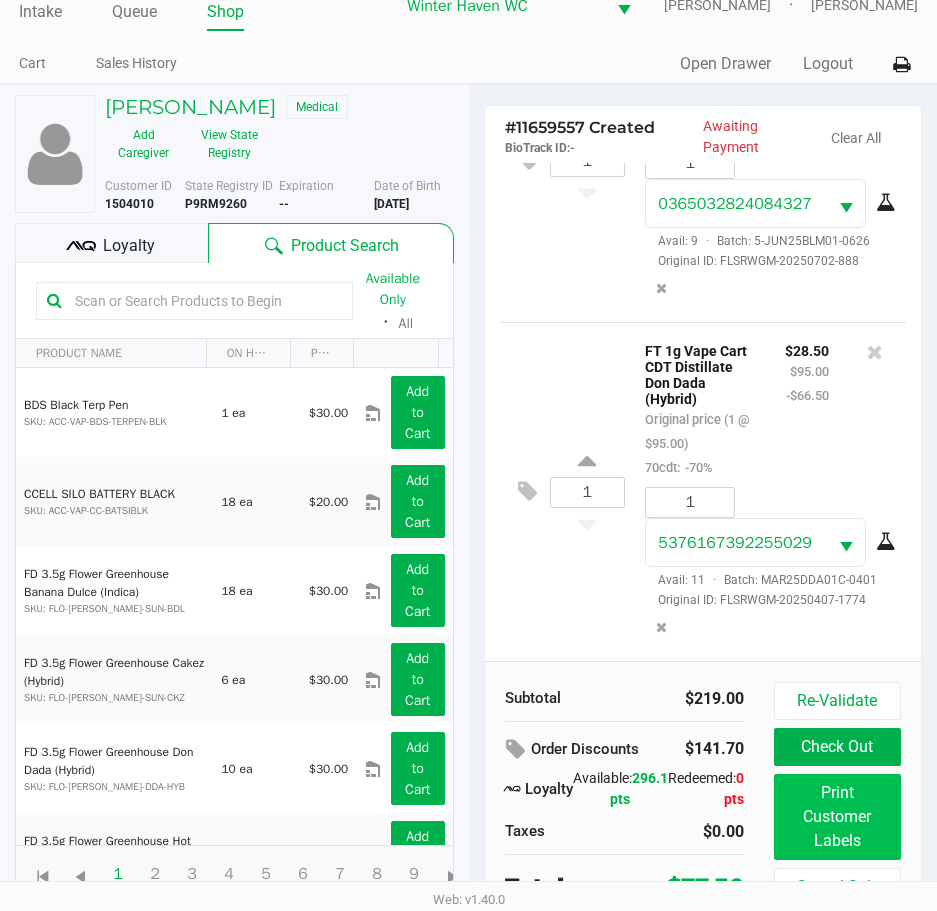 scroll, scrollTop: 45, scrollLeft: 0, axis: vertical 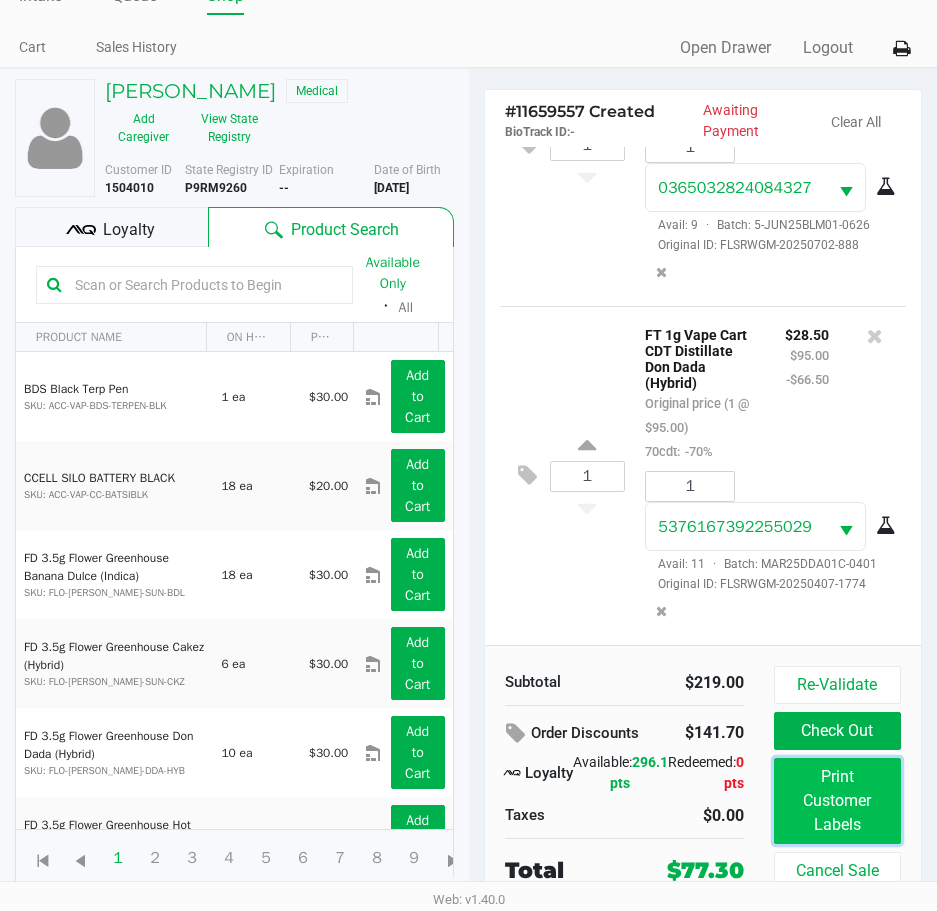 click on "Print Customer Labels" 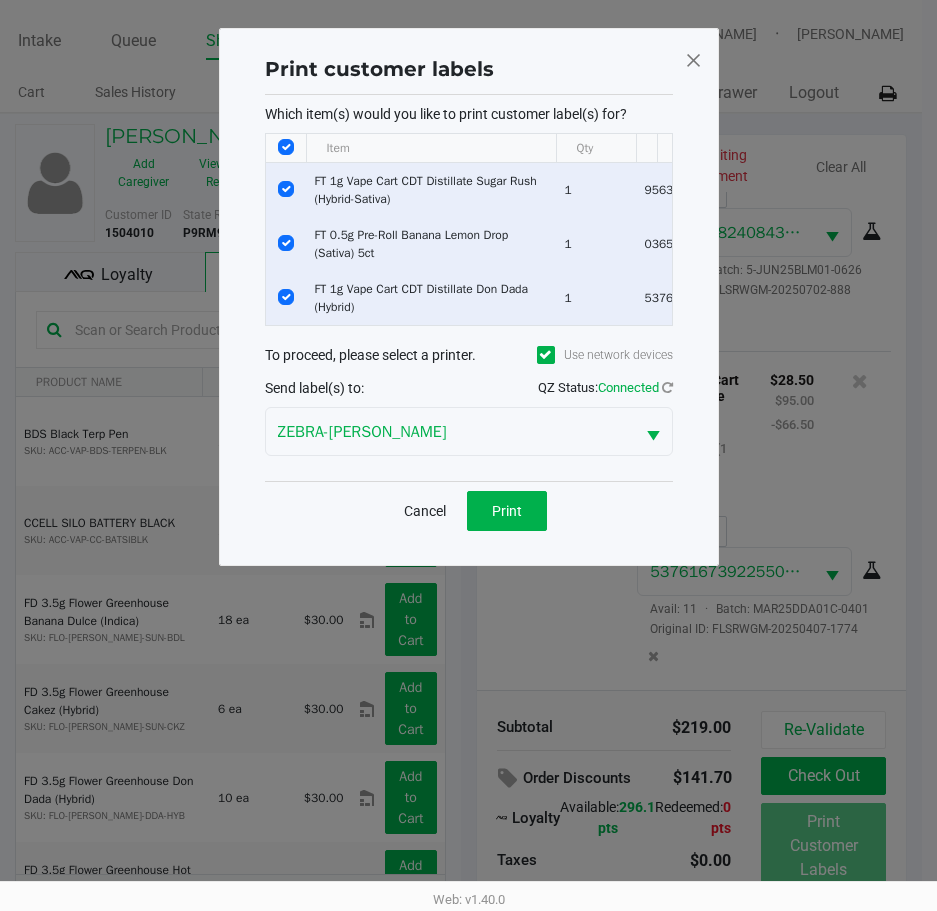 scroll, scrollTop: 0, scrollLeft: 0, axis: both 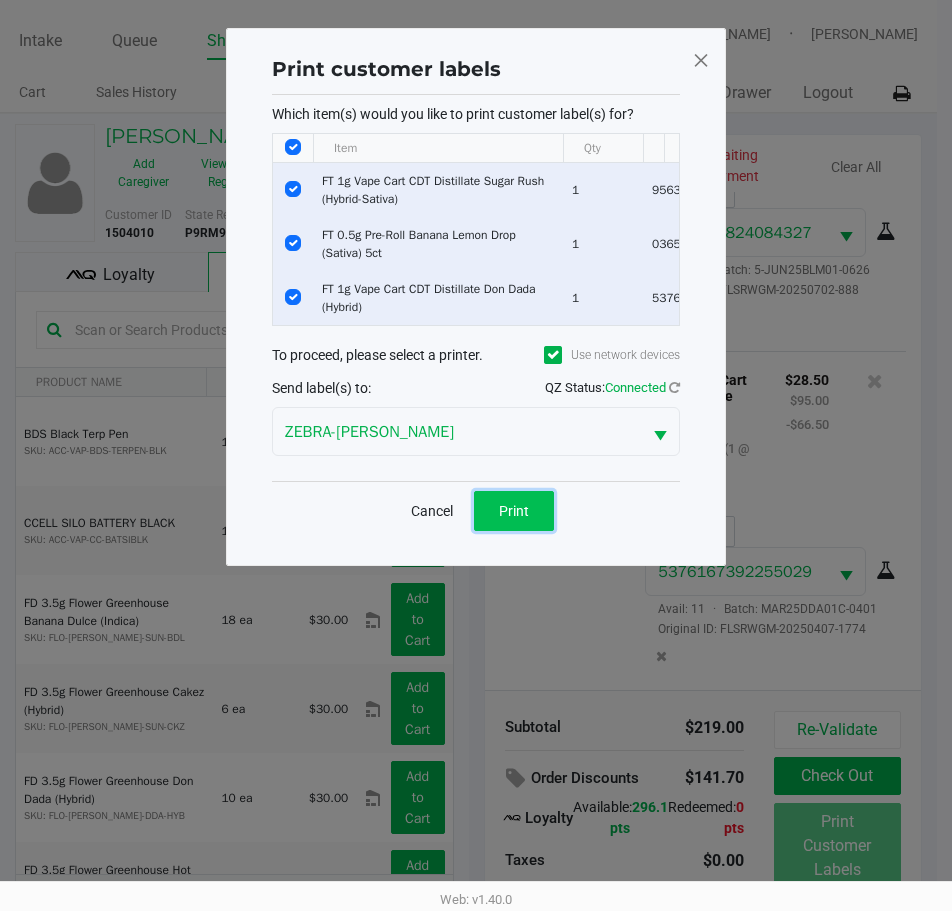click on "Print" 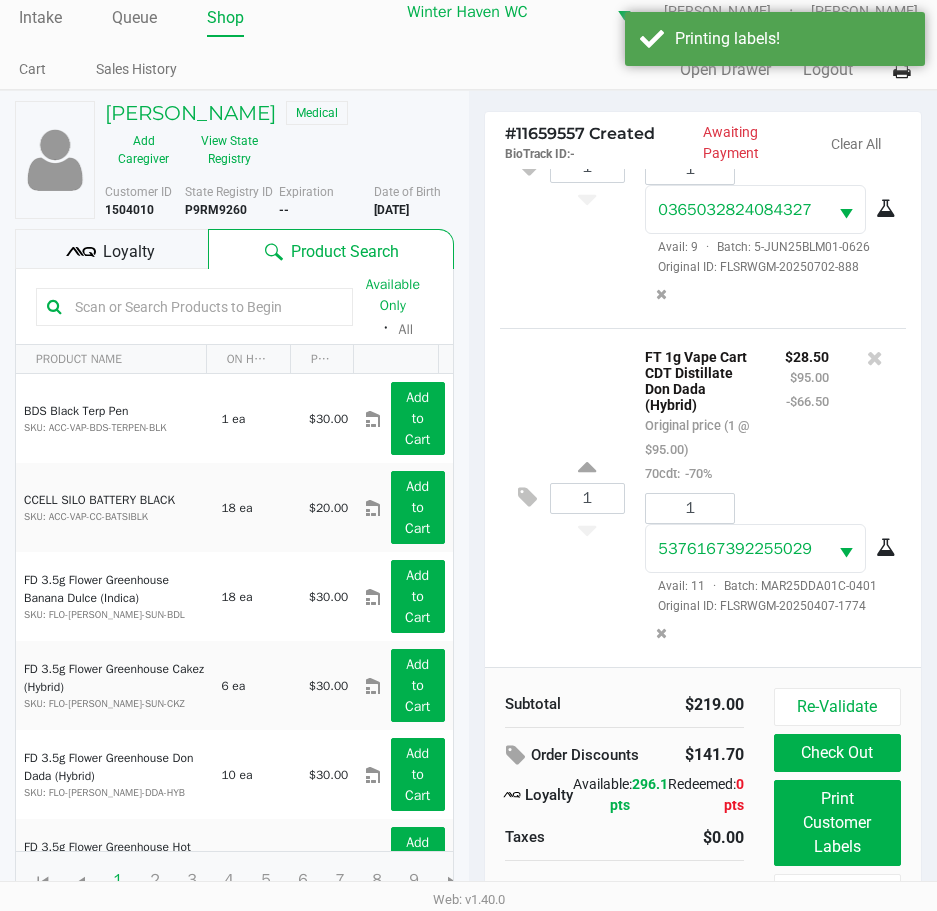 scroll, scrollTop: 45, scrollLeft: 0, axis: vertical 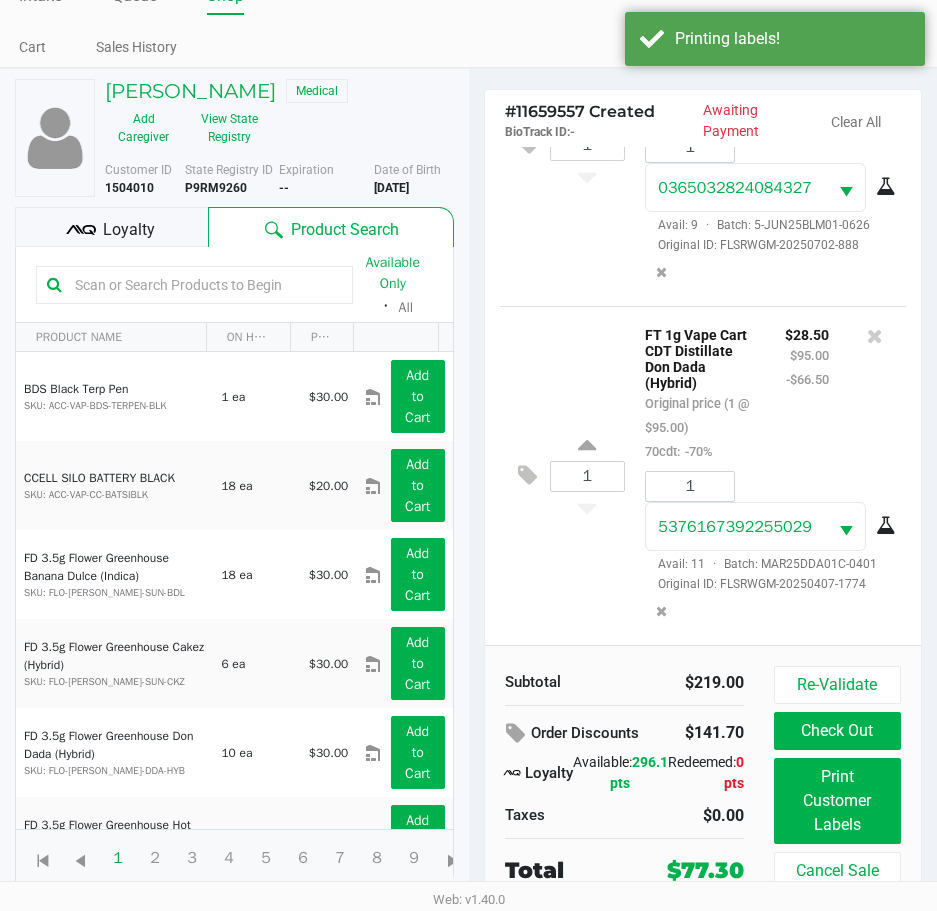 click on "Available Only  ᛫  All" 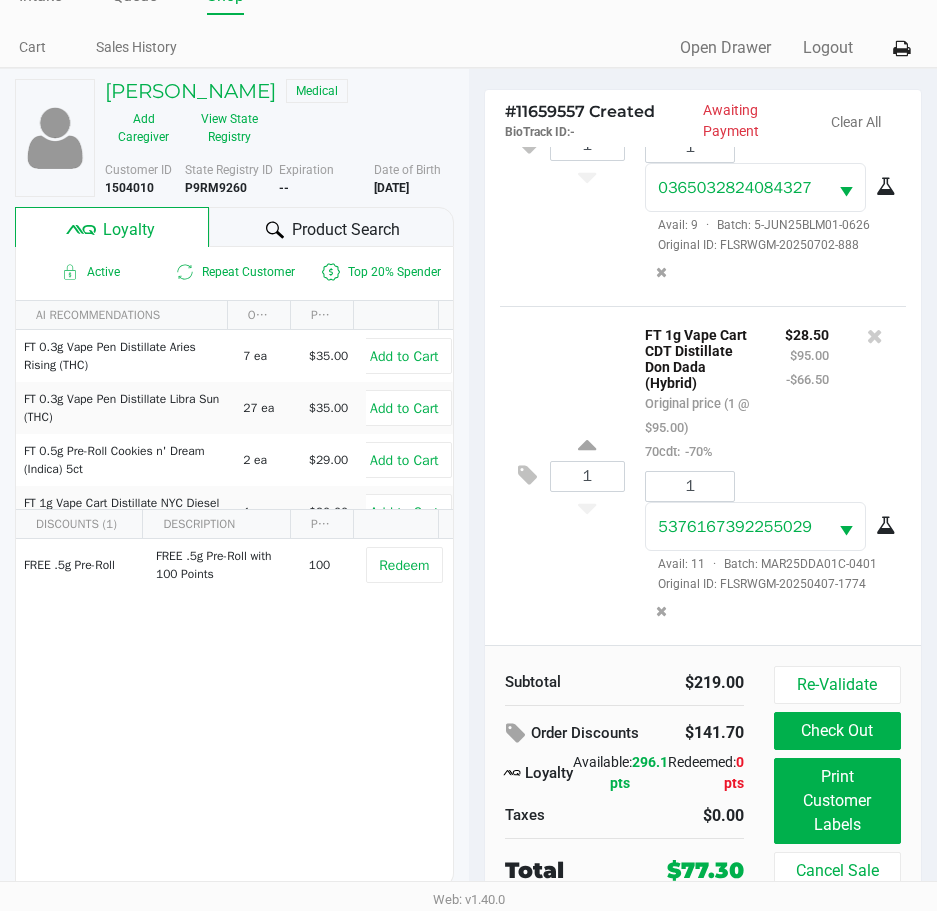 click on "Re-Validate   Check Out   Print Customer Labels   Cancel Sale" 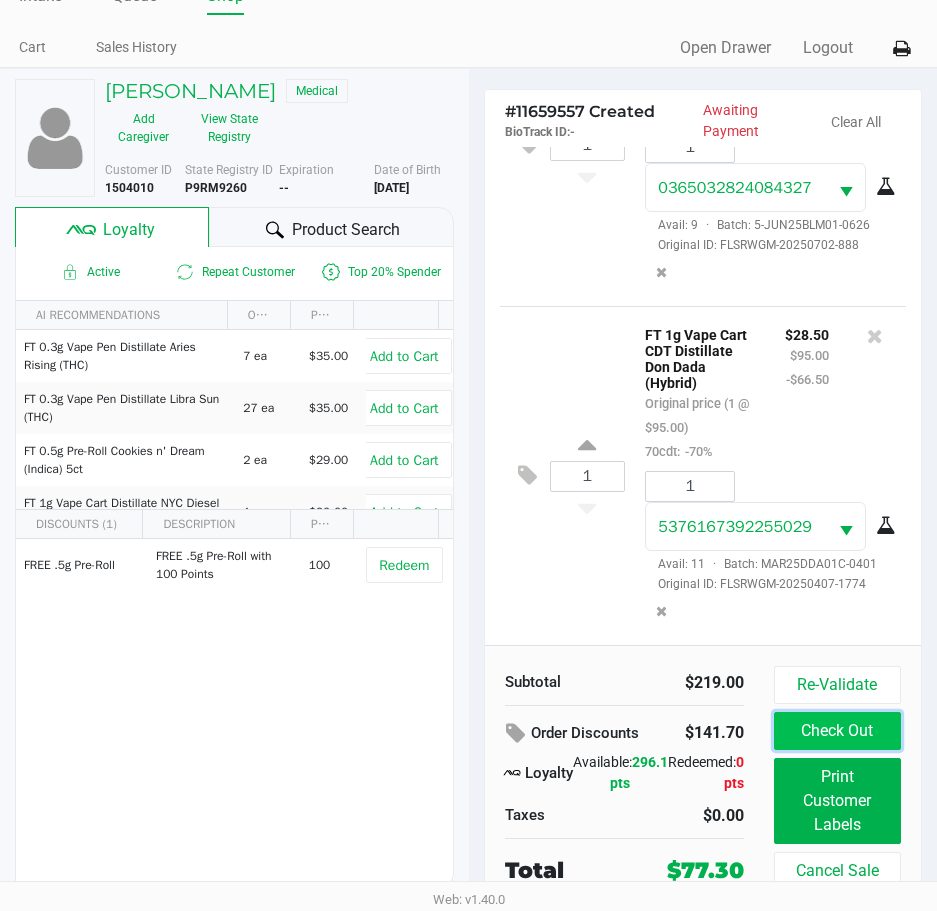 click on "Check Out" 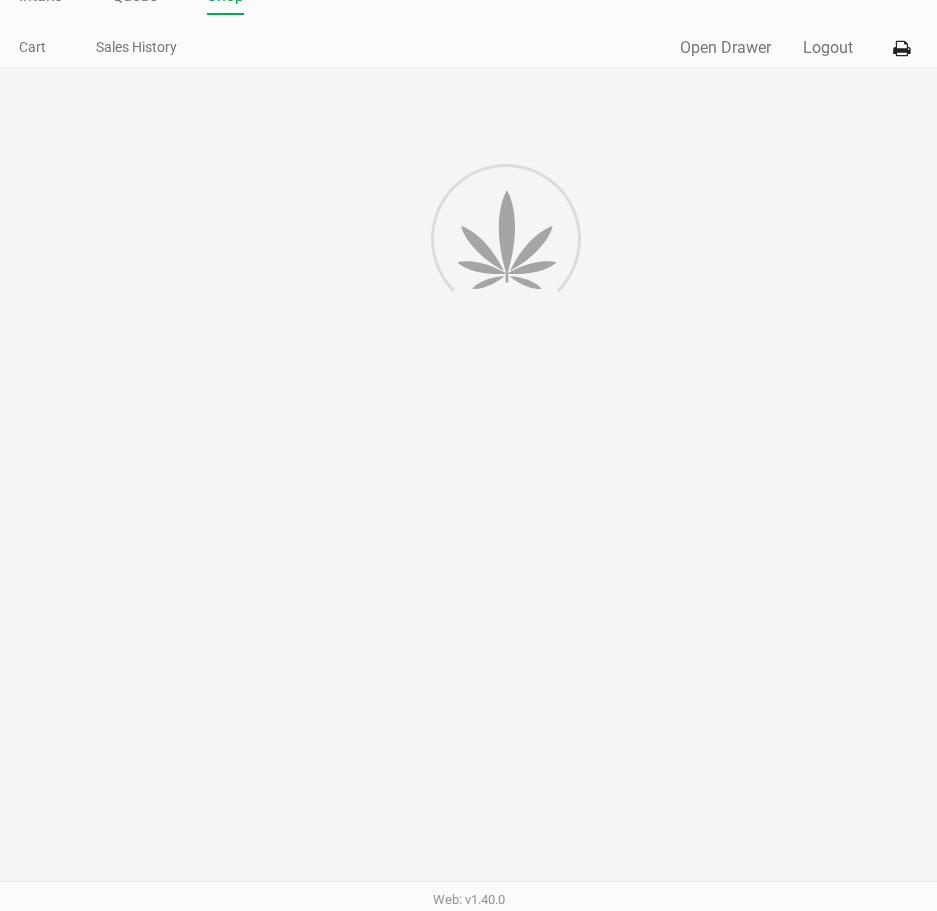 scroll, scrollTop: 0, scrollLeft: 0, axis: both 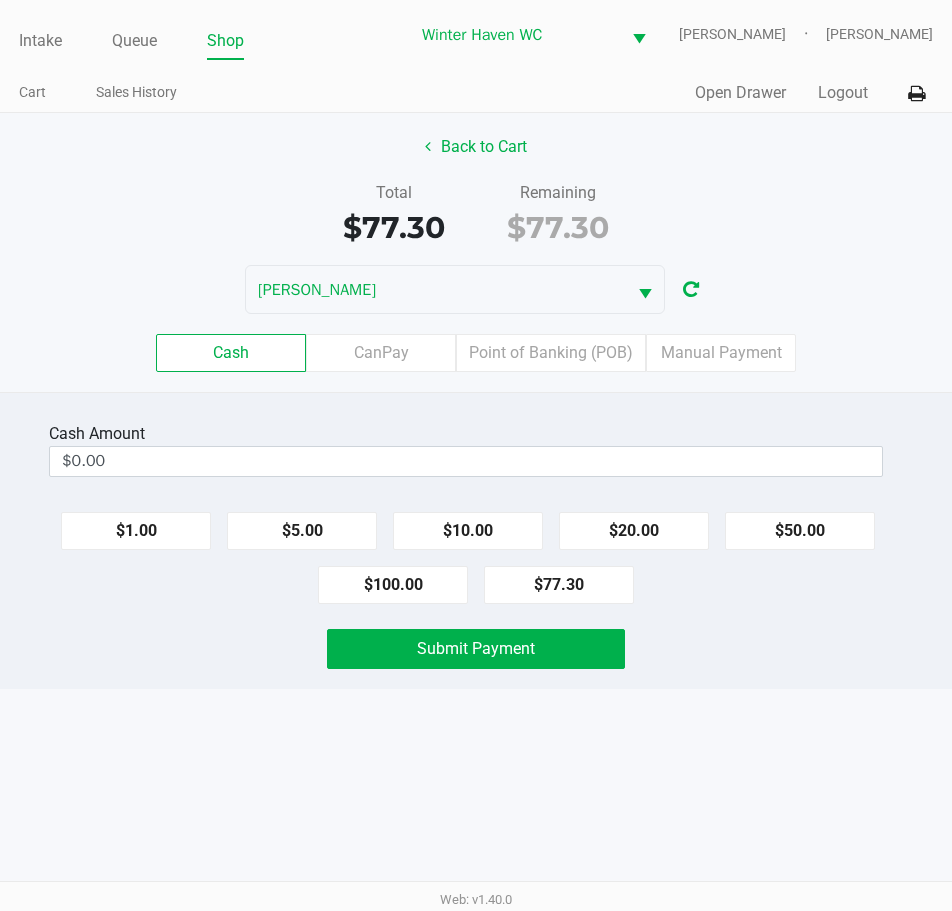 click on "Cash  Amount  $0.00" 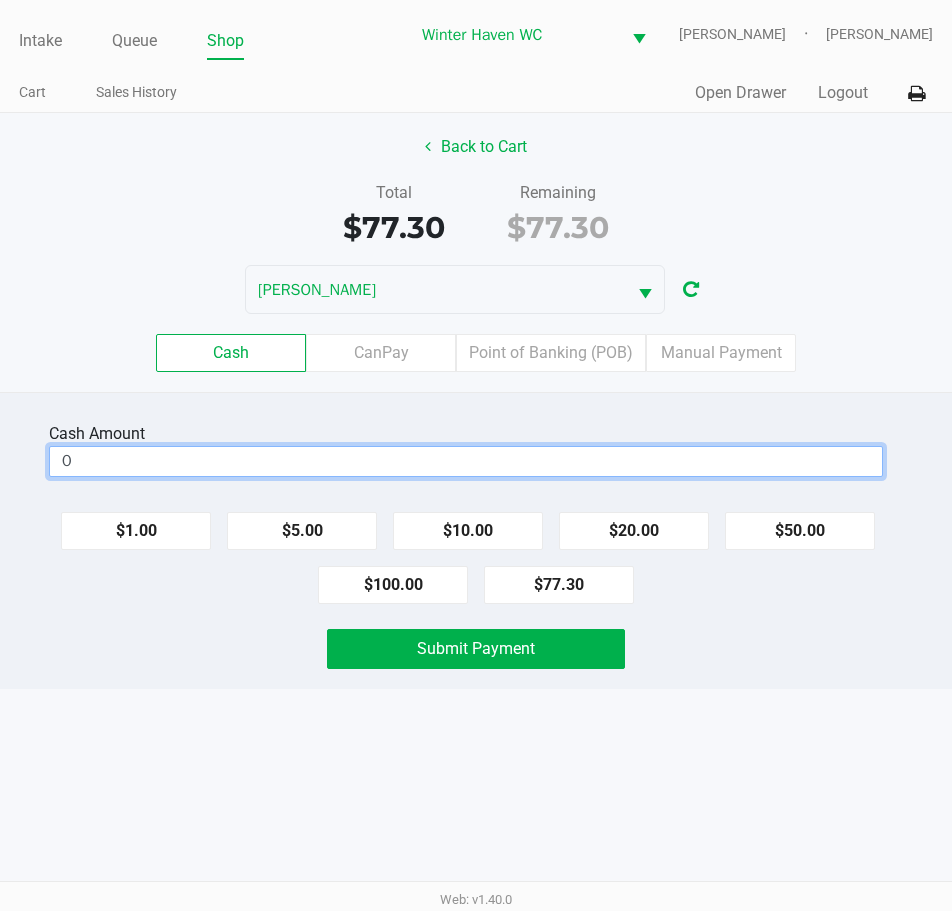 click on "0" at bounding box center (466, 461) 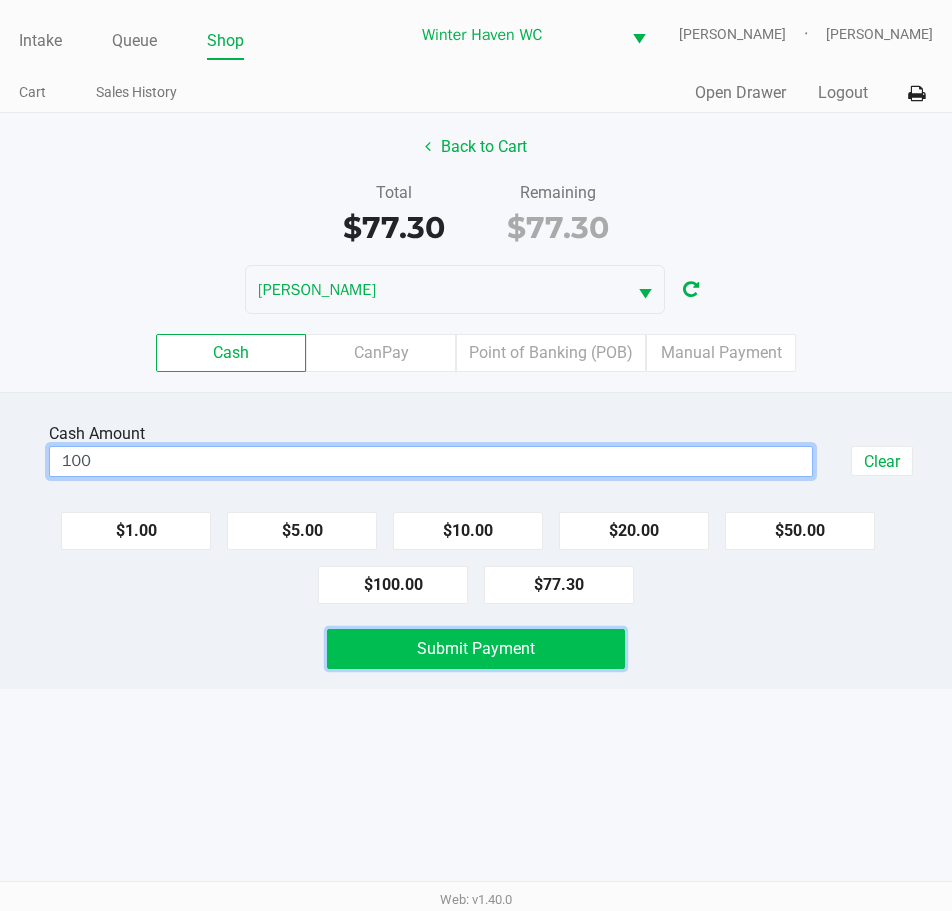 type on "$100.00" 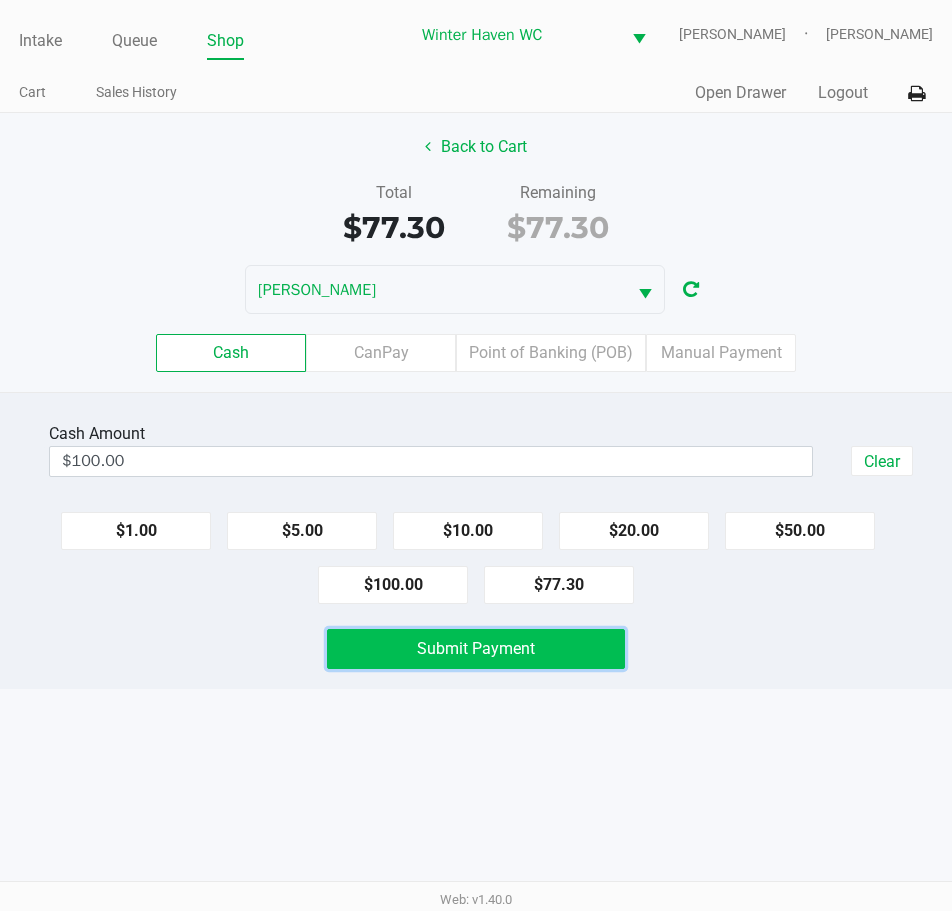 click on "Submit Payment" 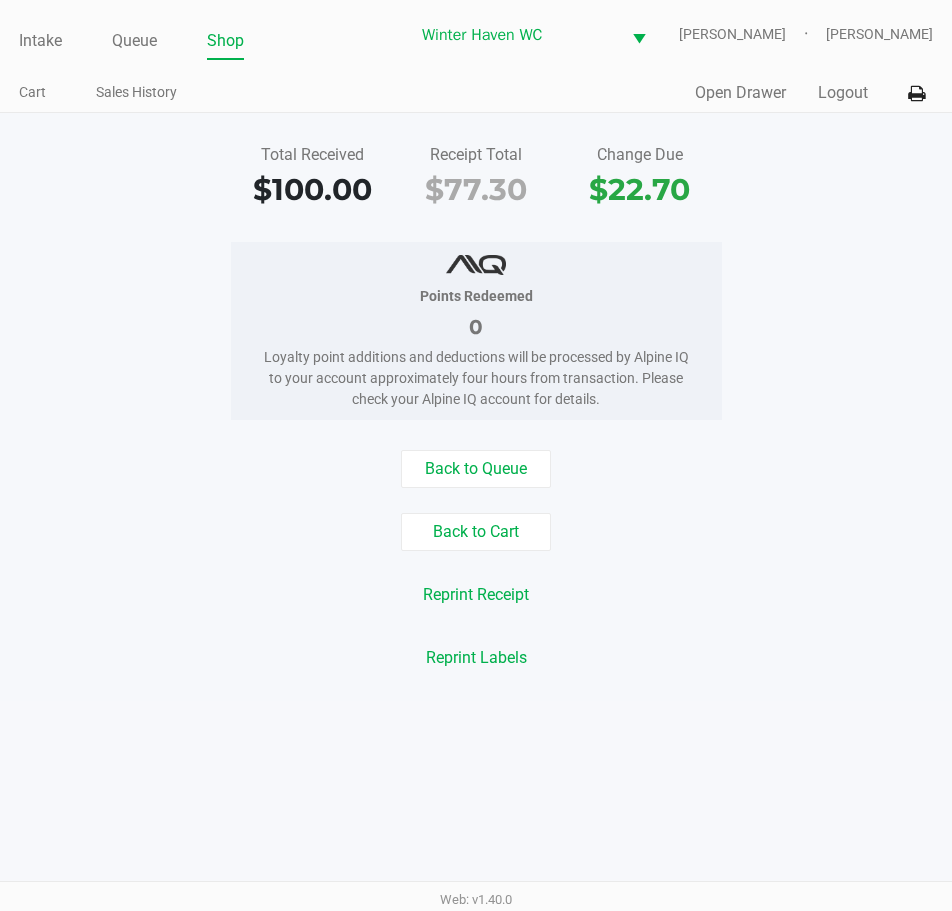click on "Quick Sale   Open Drawer   Logout" 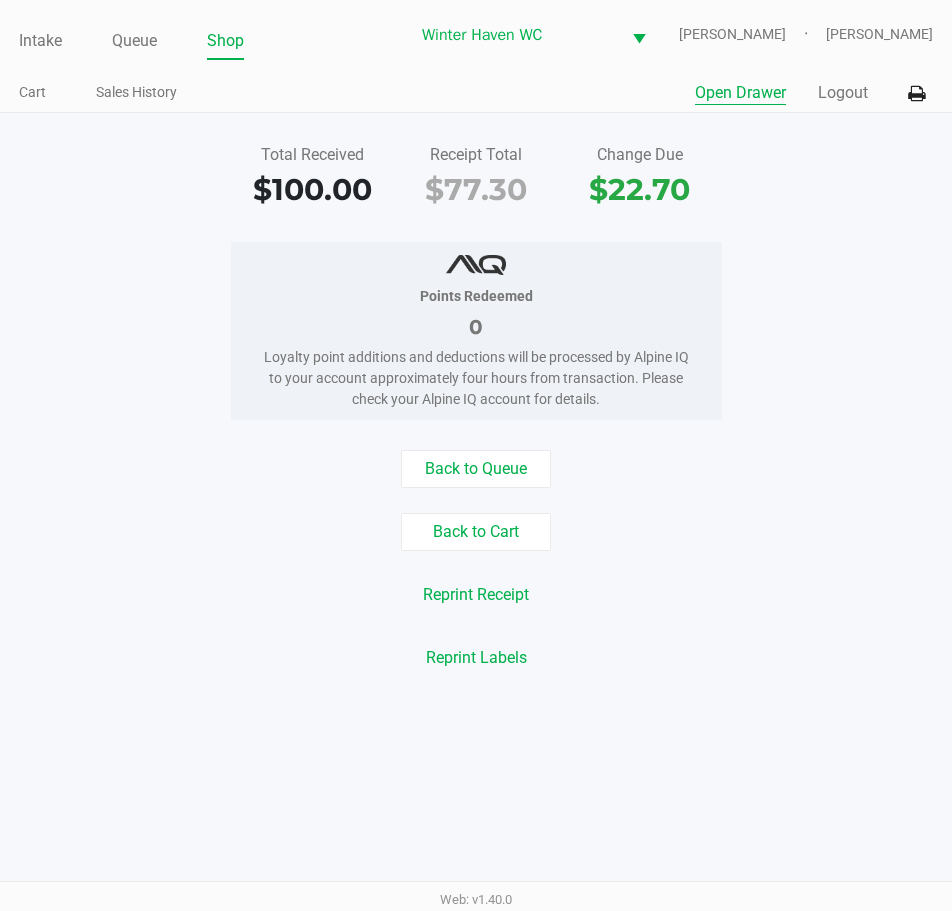 click on "Open Drawer" 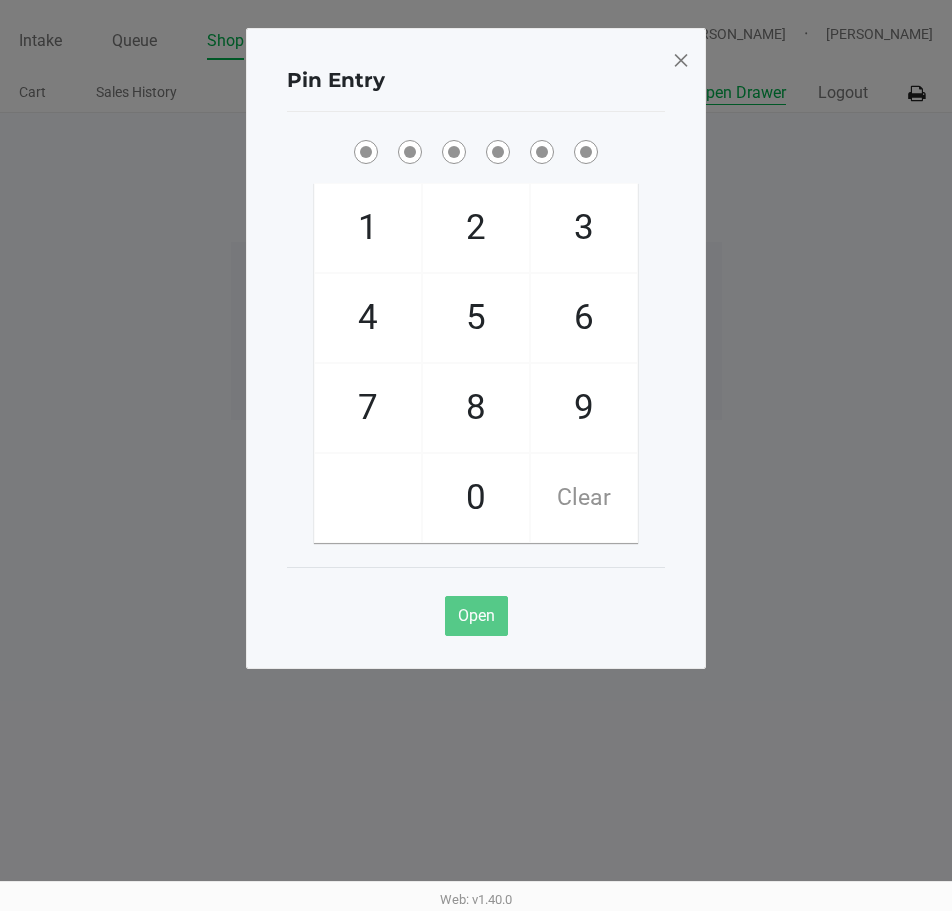 type 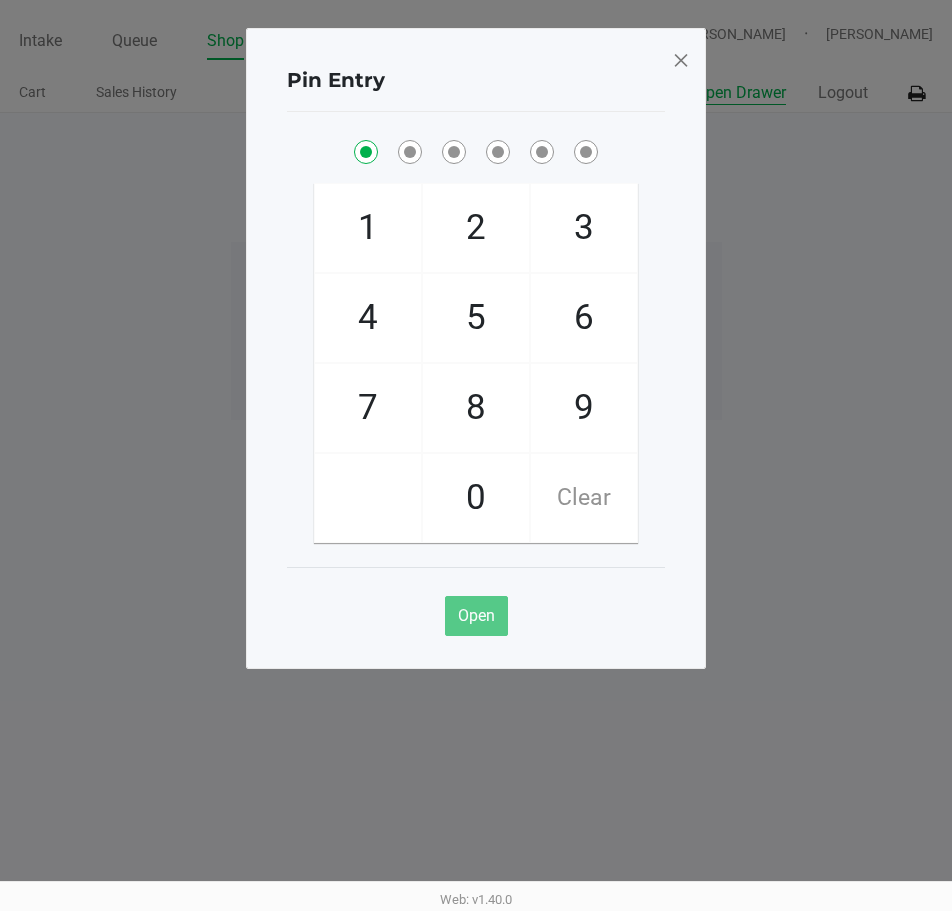 checkbox on "true" 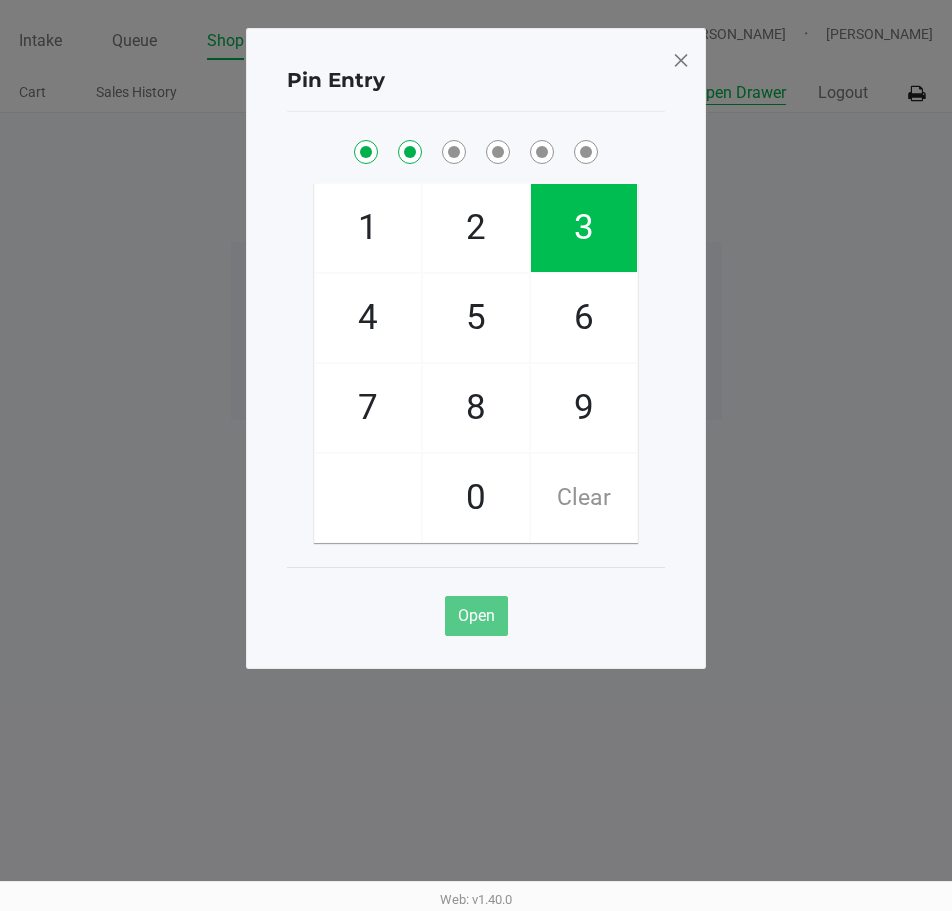 checkbox on "true" 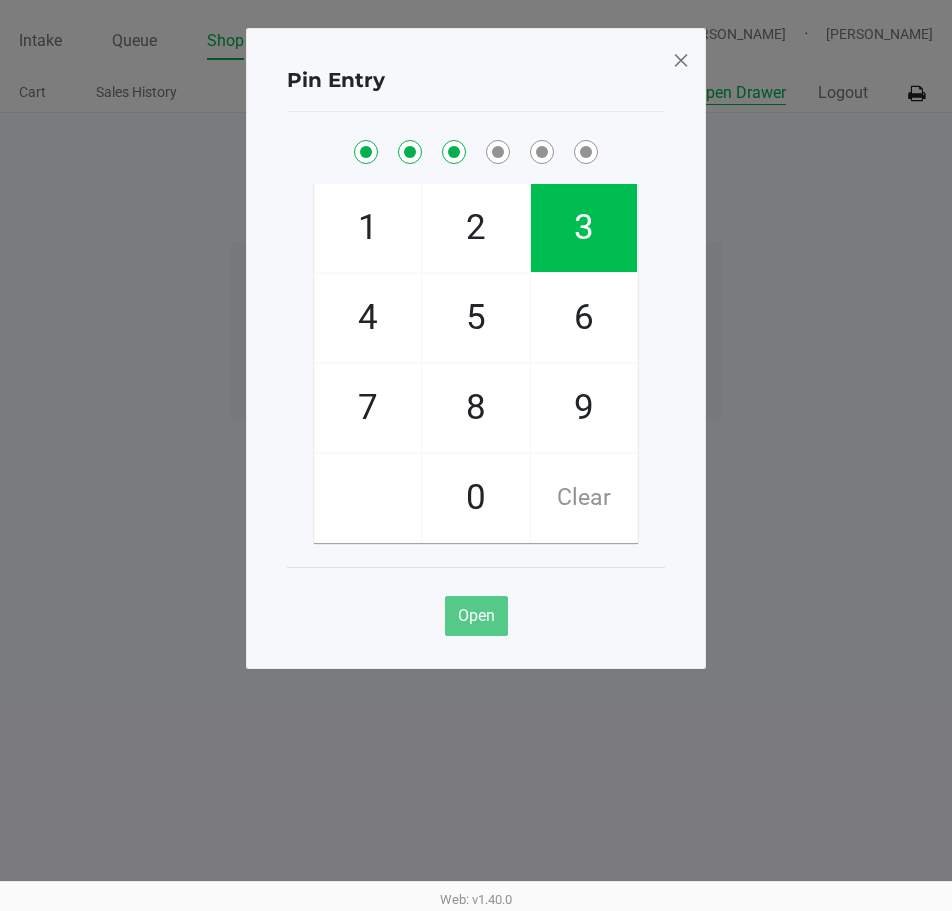checkbox on "true" 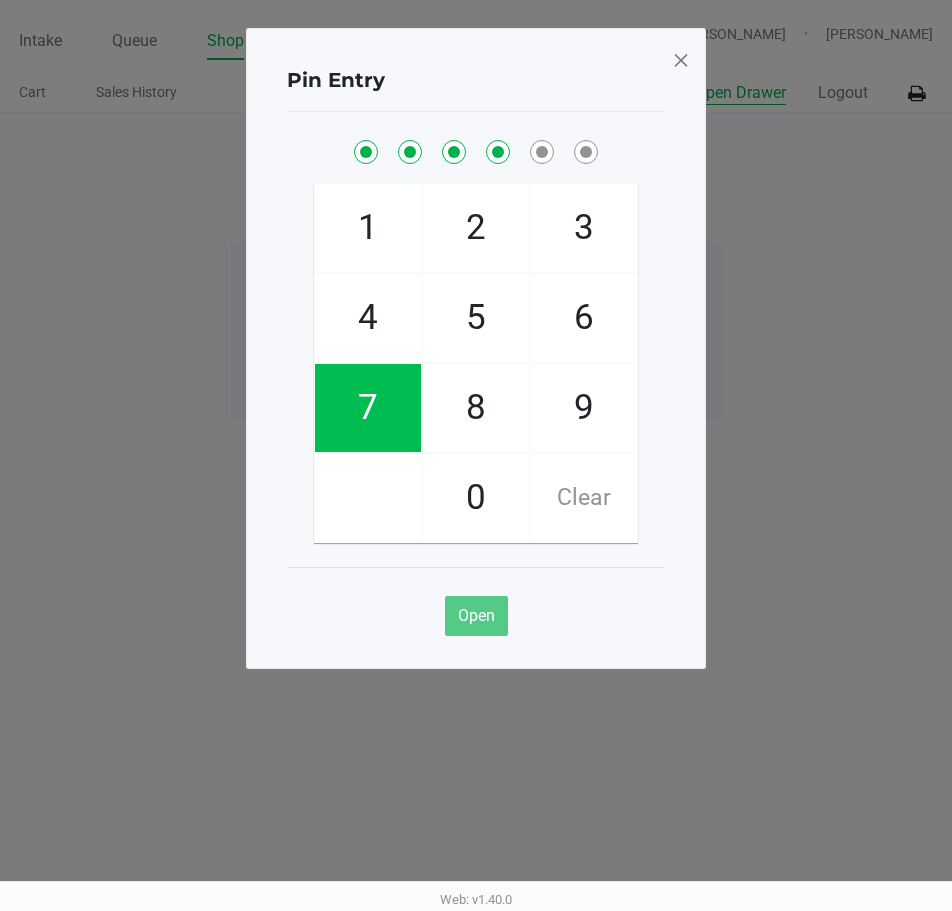 checkbox on "true" 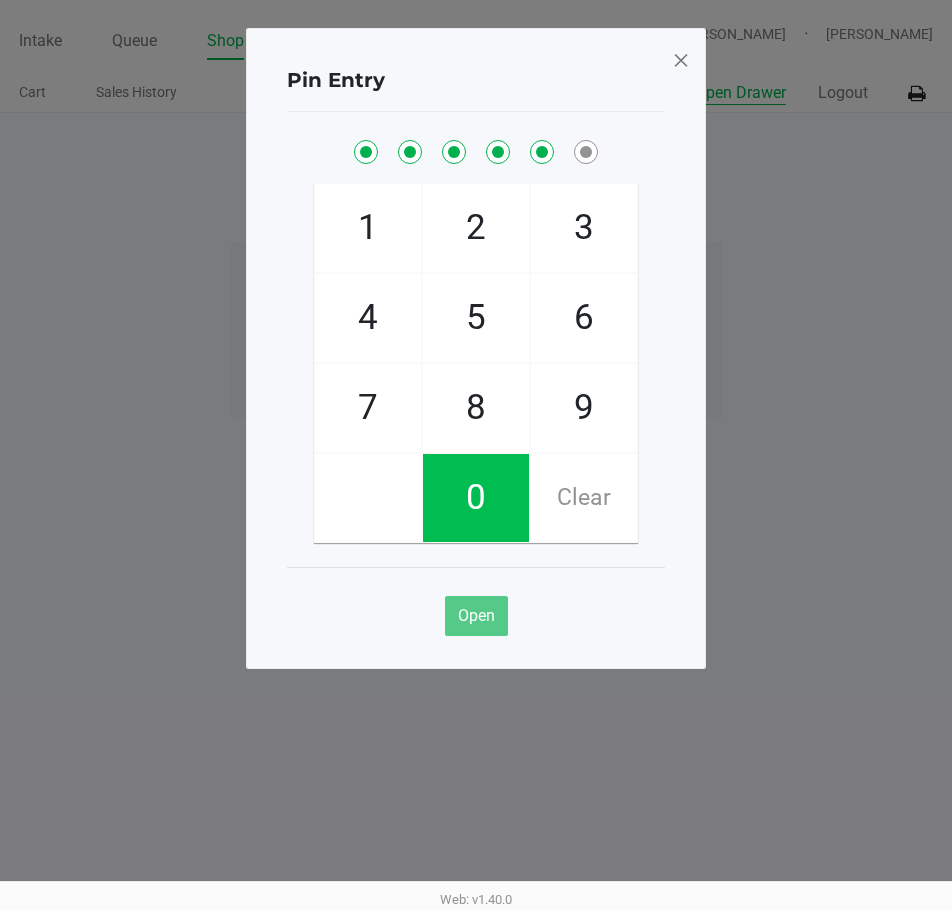 checkbox on "true" 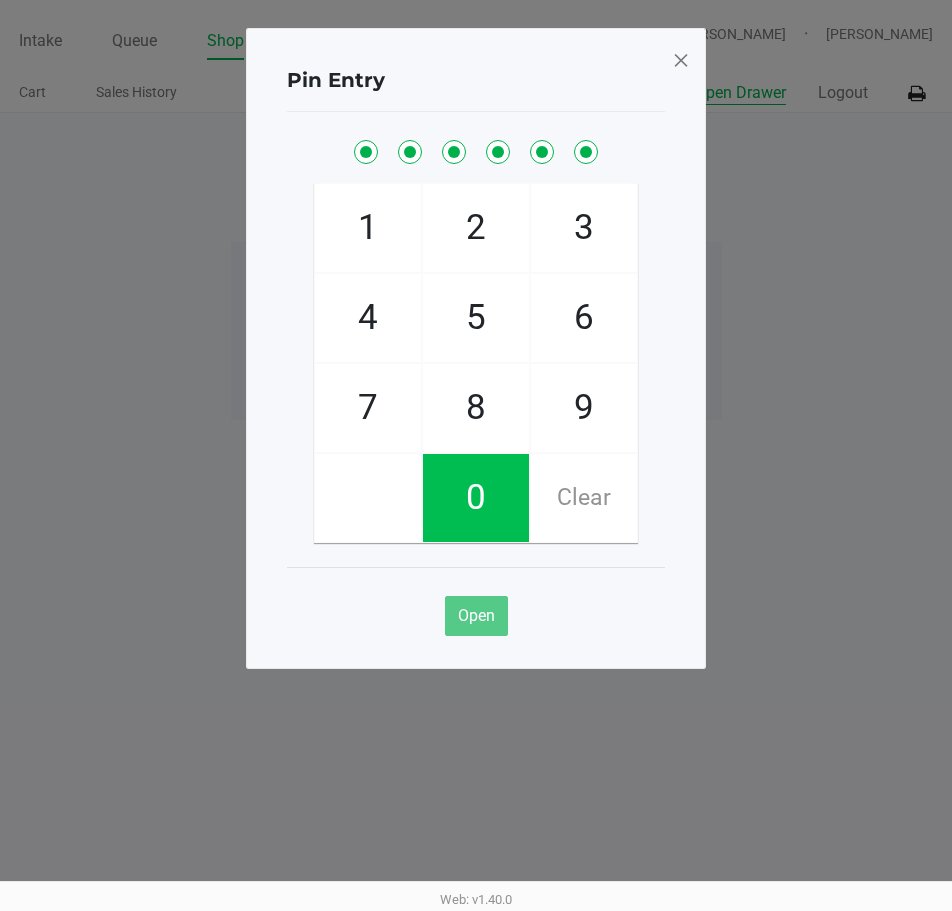 checkbox on "true" 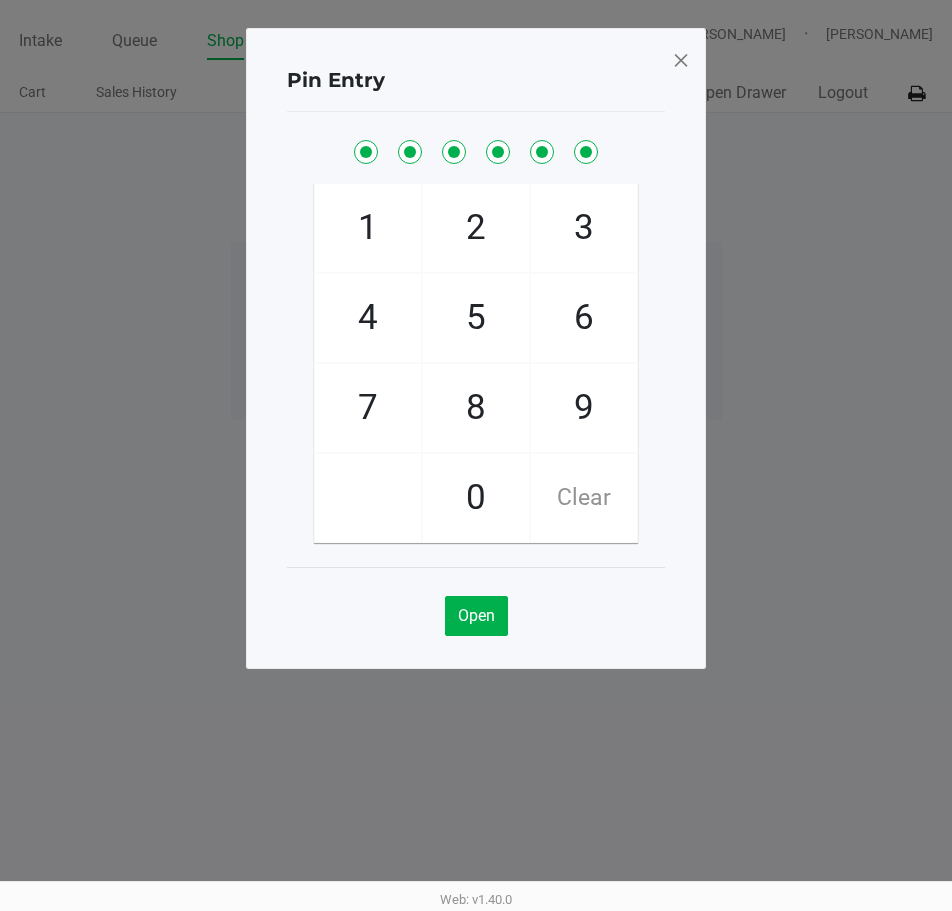 click 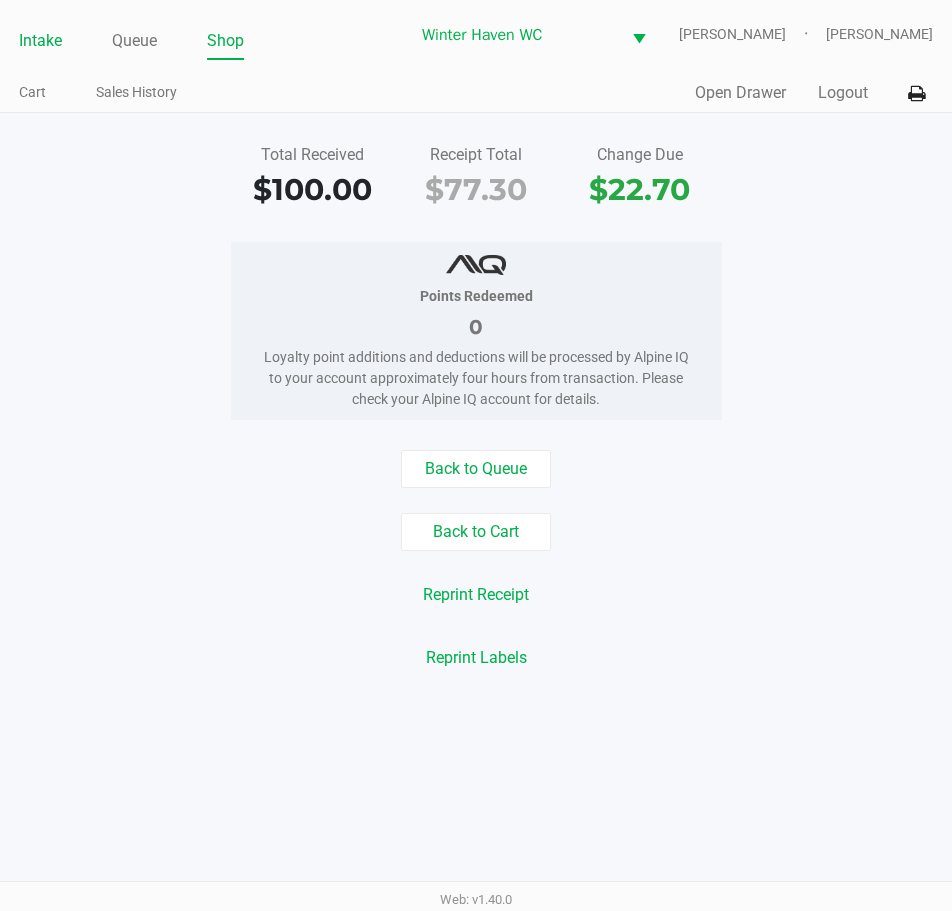 click on "Intake" 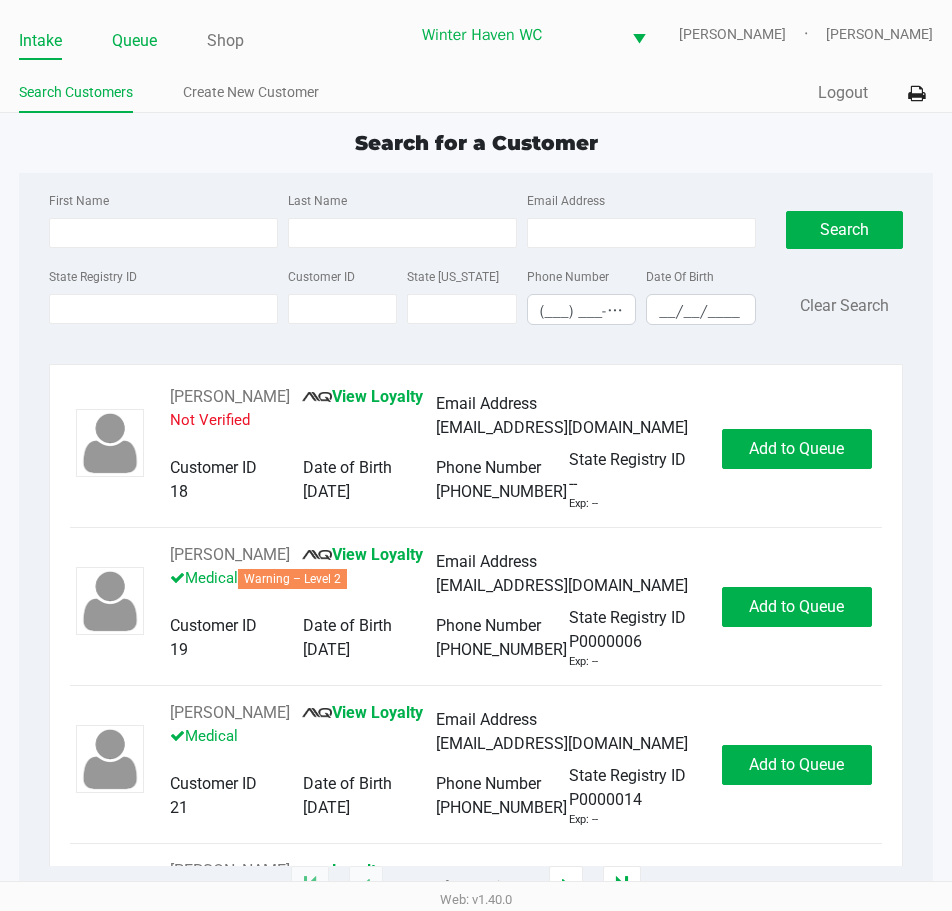 click on "Queue" 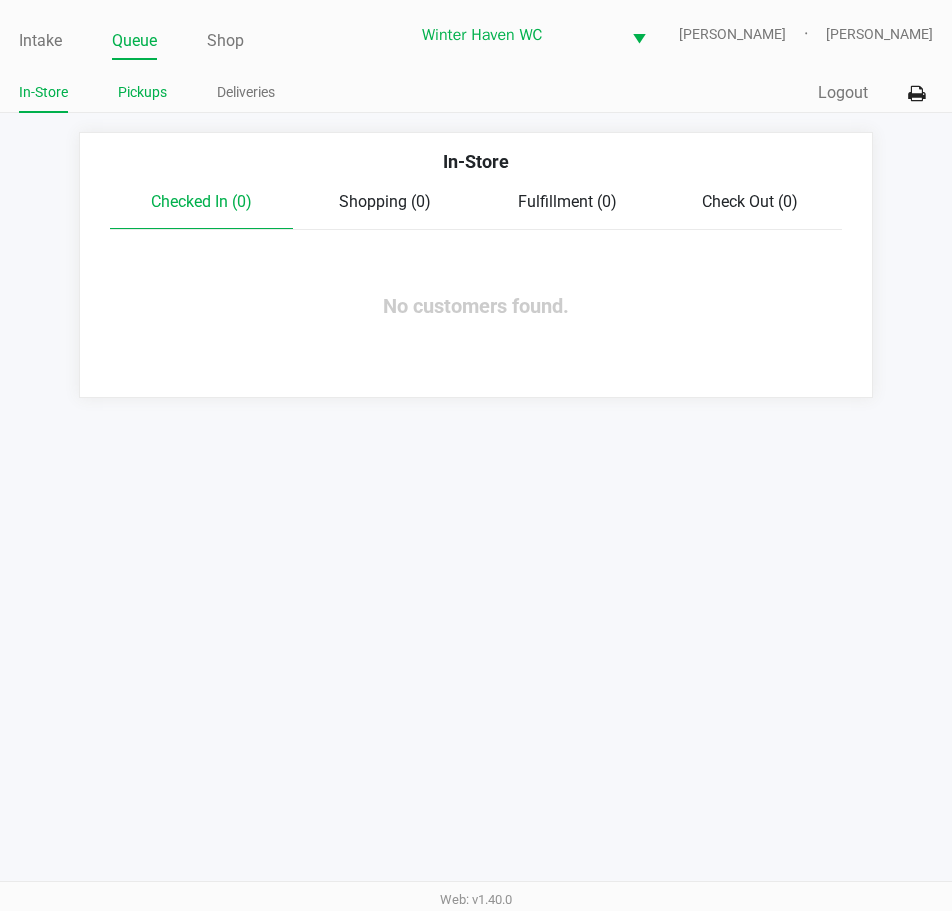 click on "Pickups" 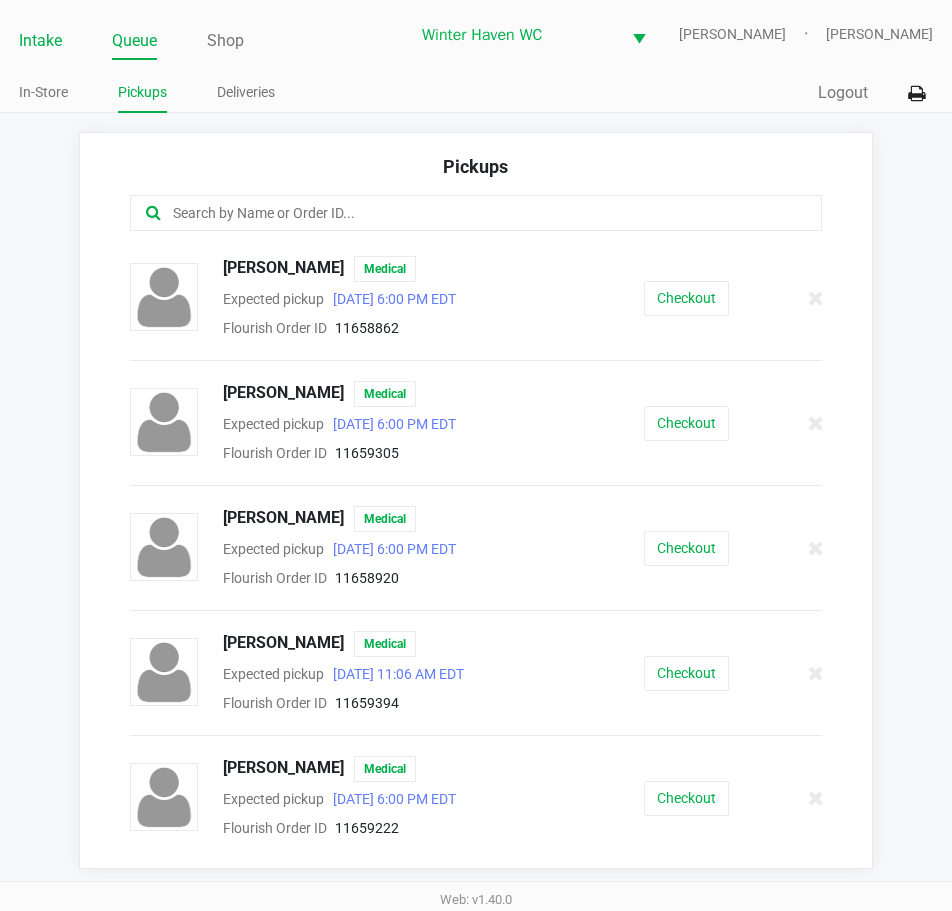 click on "Intake" 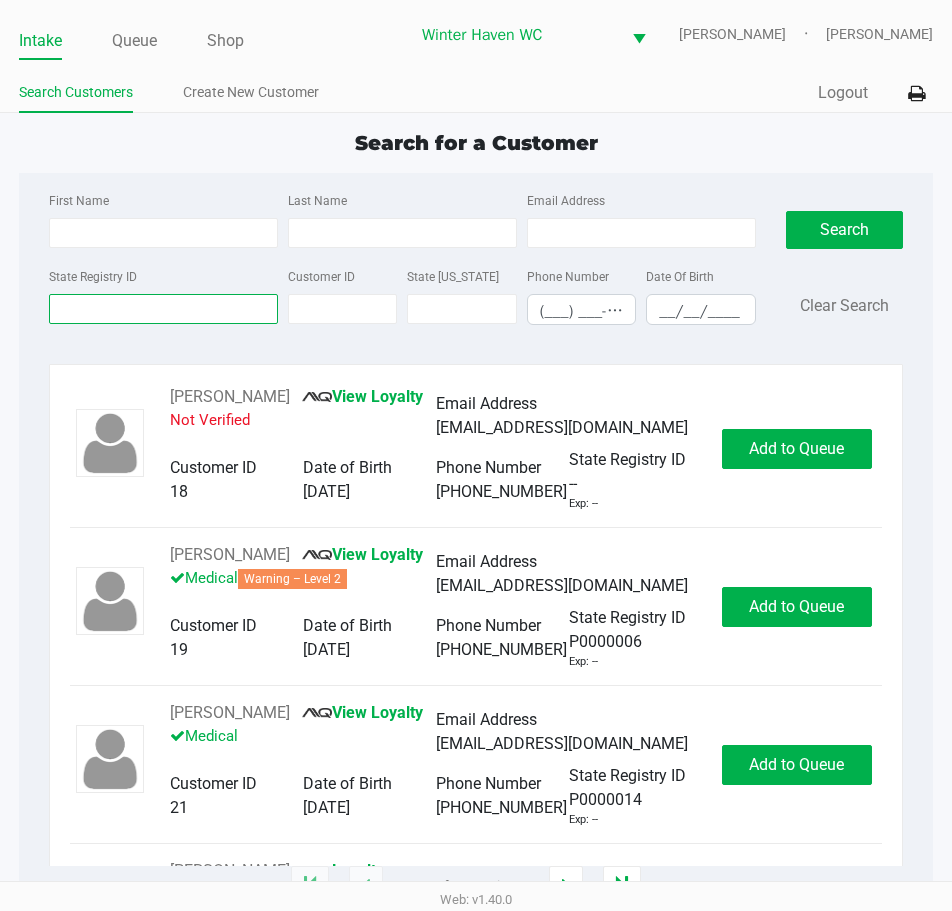 click on "State Registry ID" at bounding box center [163, 309] 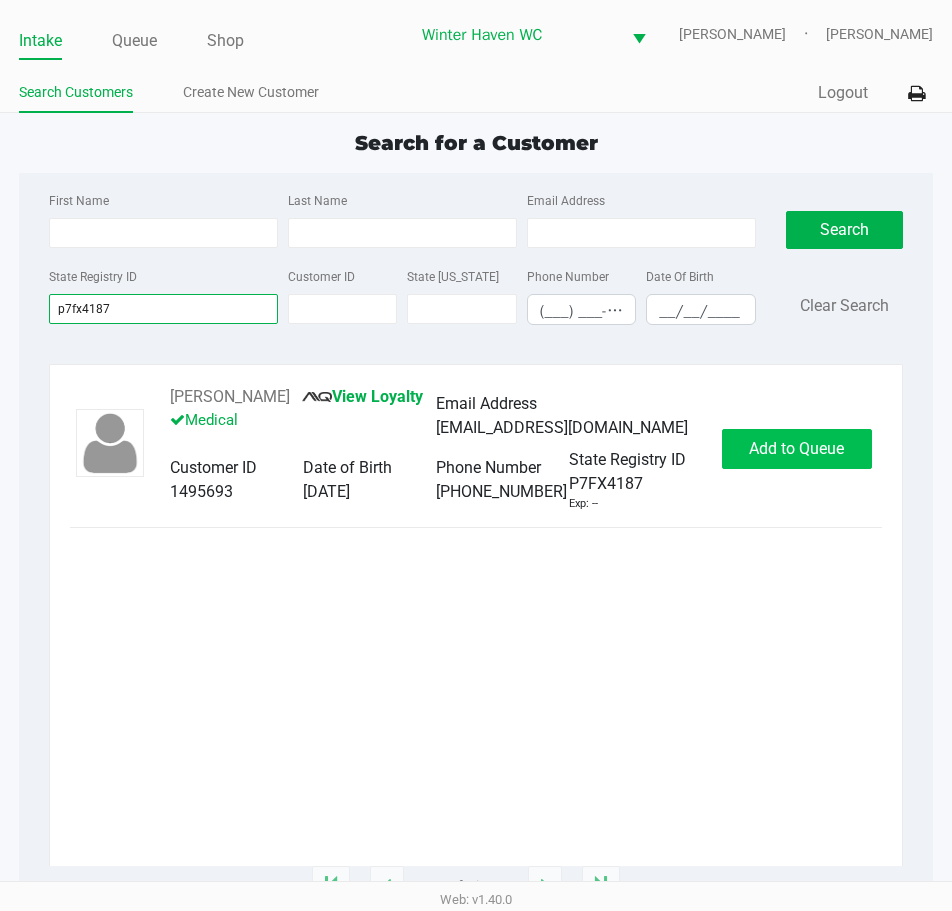 type on "p7fx4187" 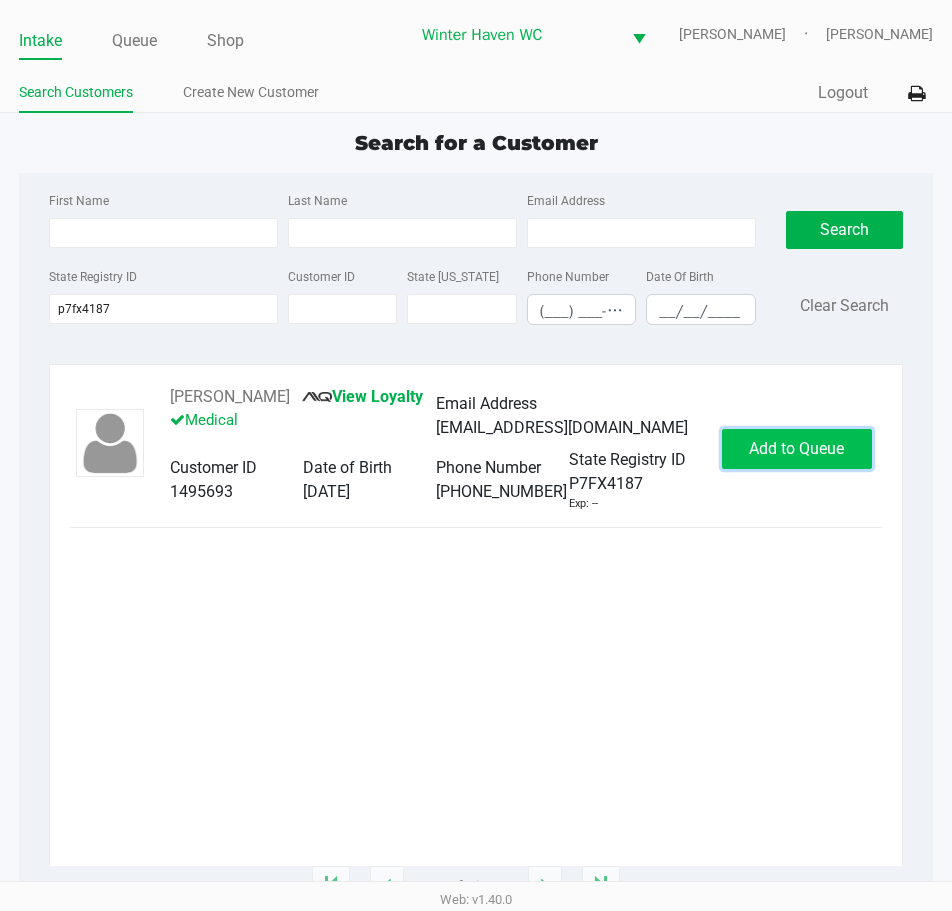 click on "Add to Queue" 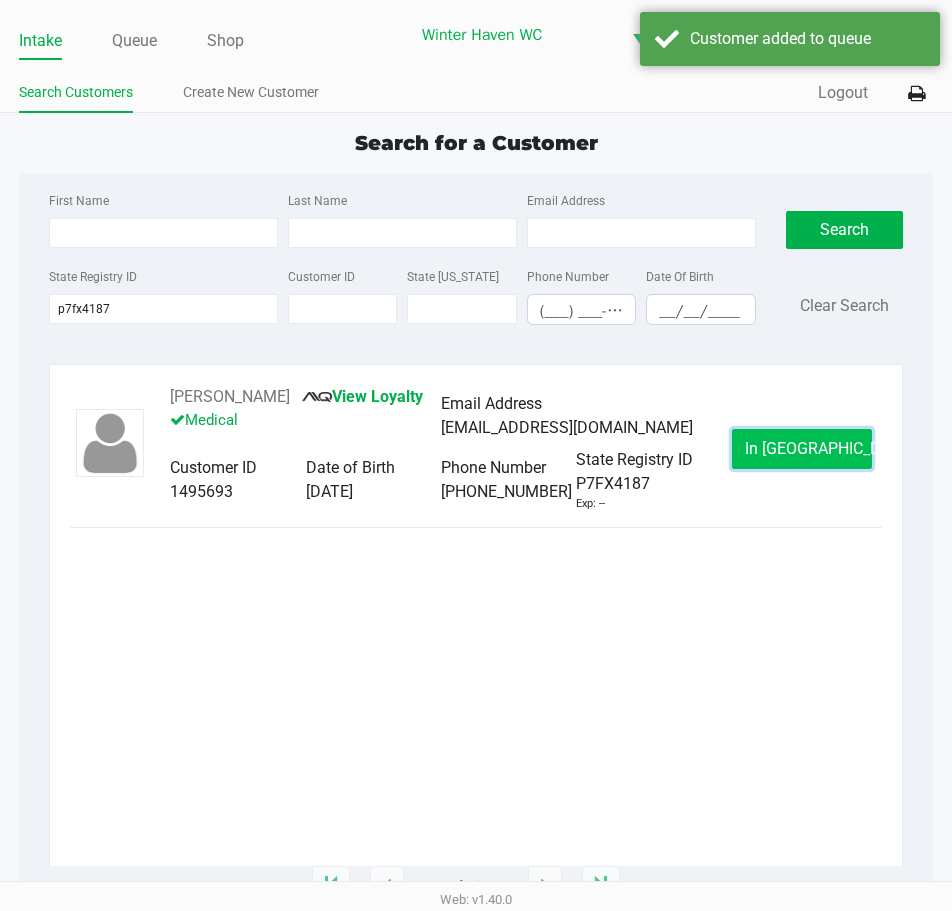 click on "In Queue" 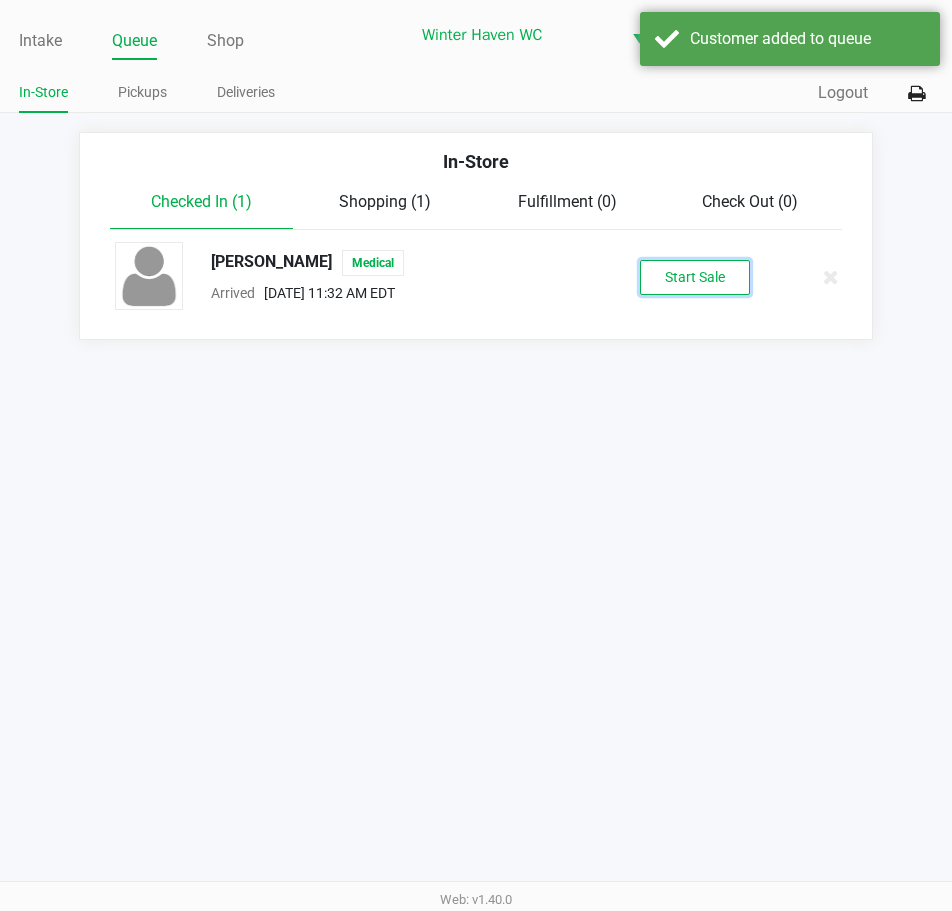 click on "Start Sale" 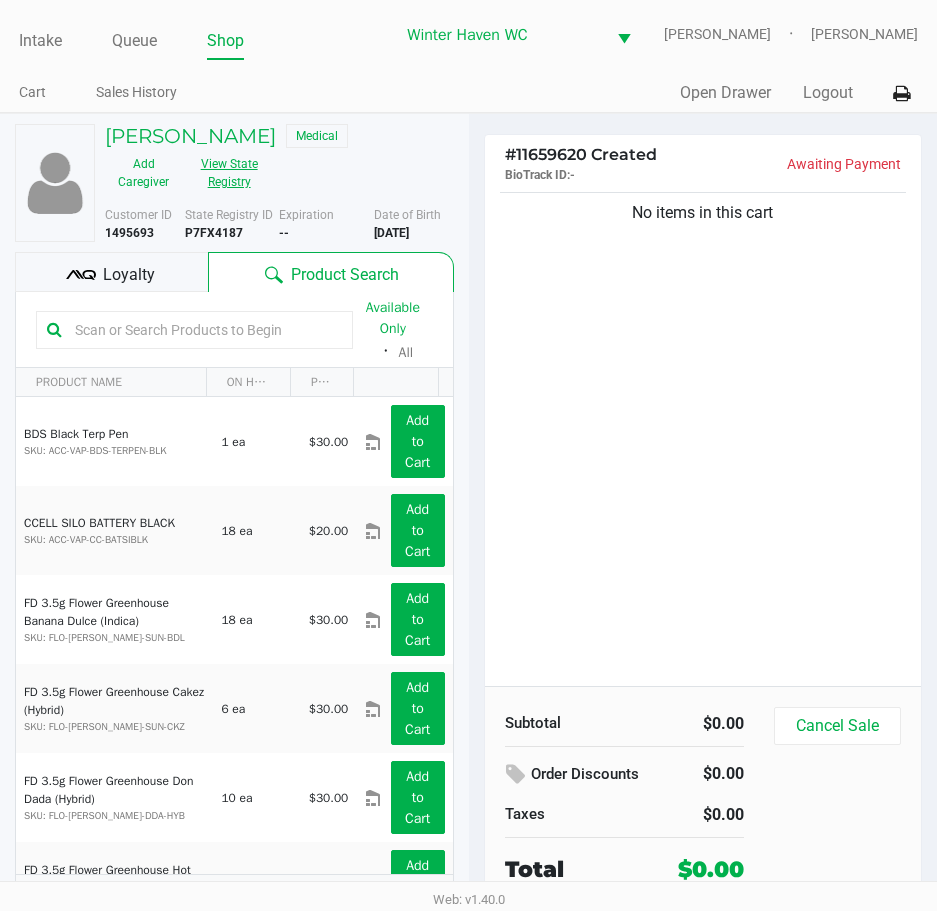 click on "View State Registry" 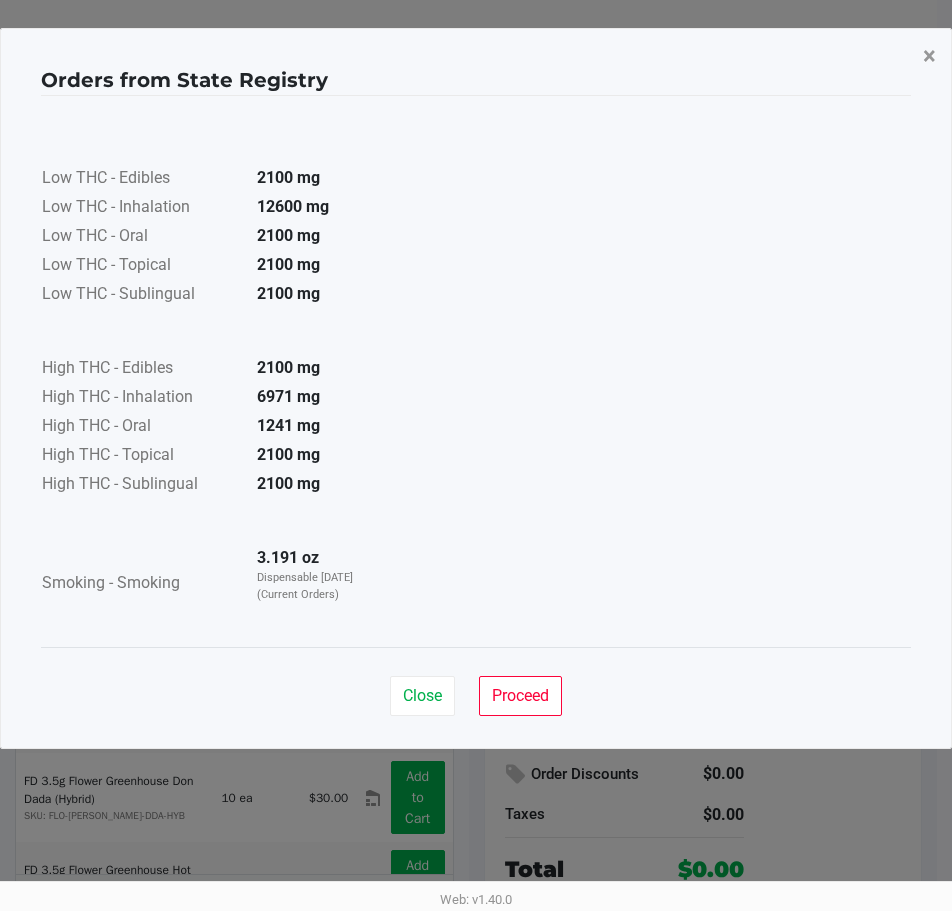 click on "×" 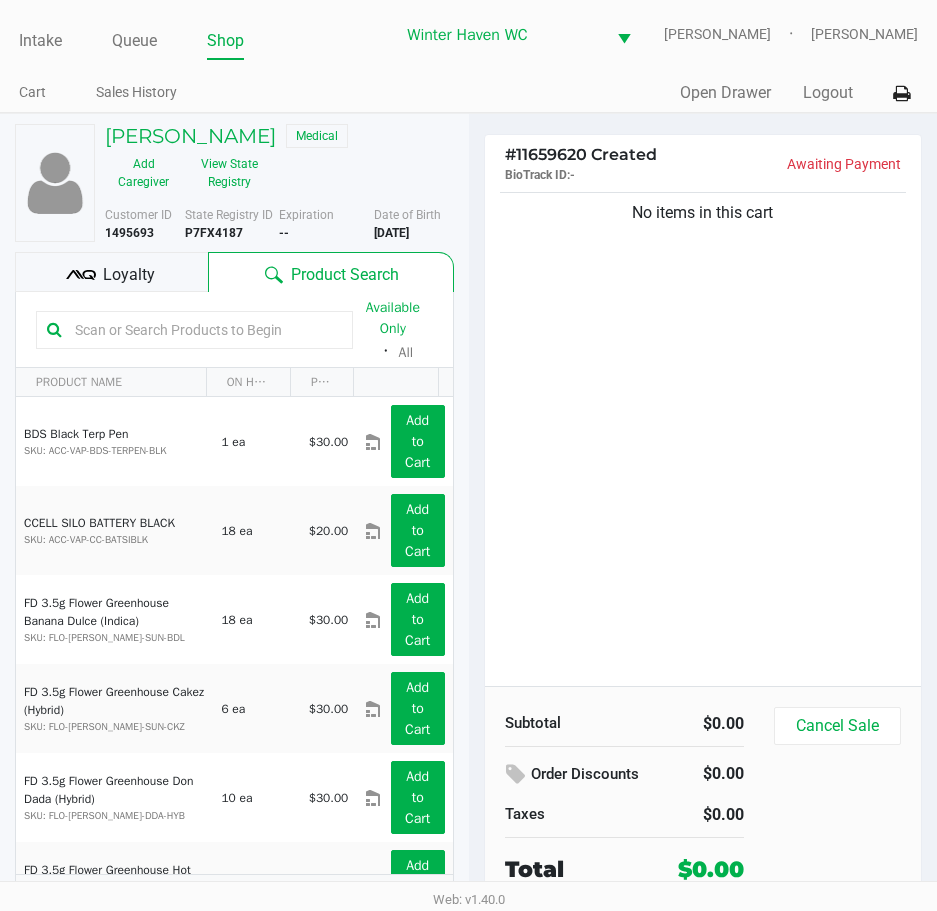 click 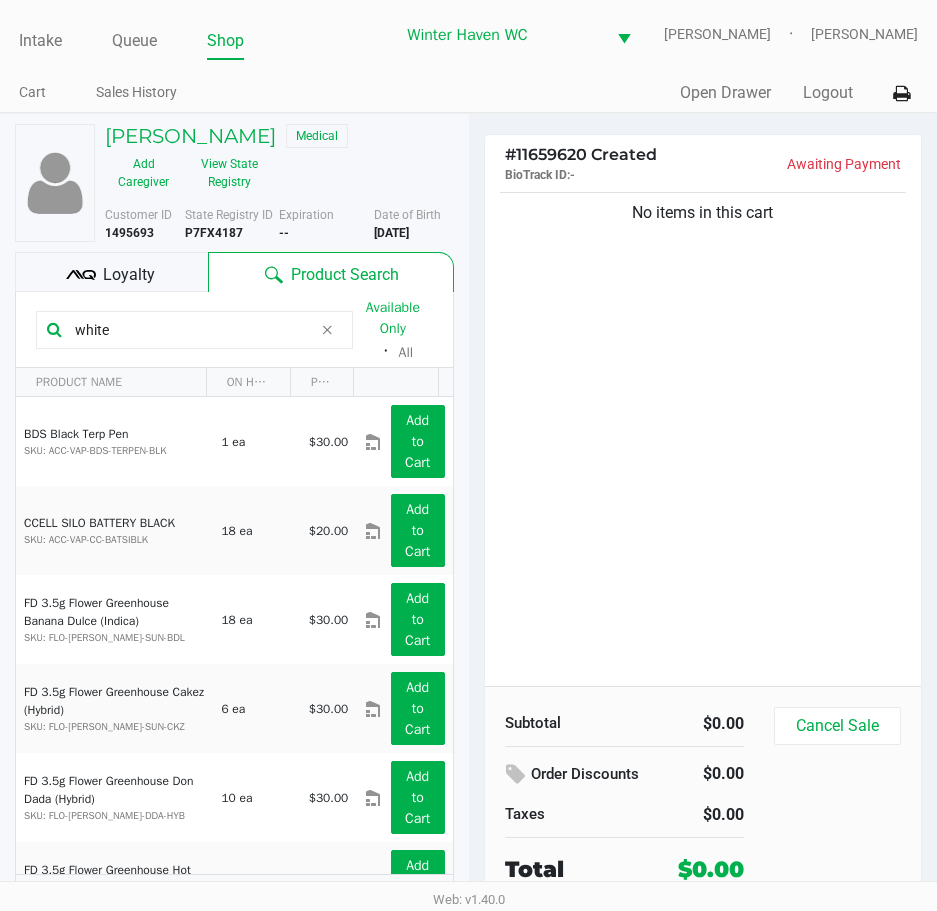 type on "white" 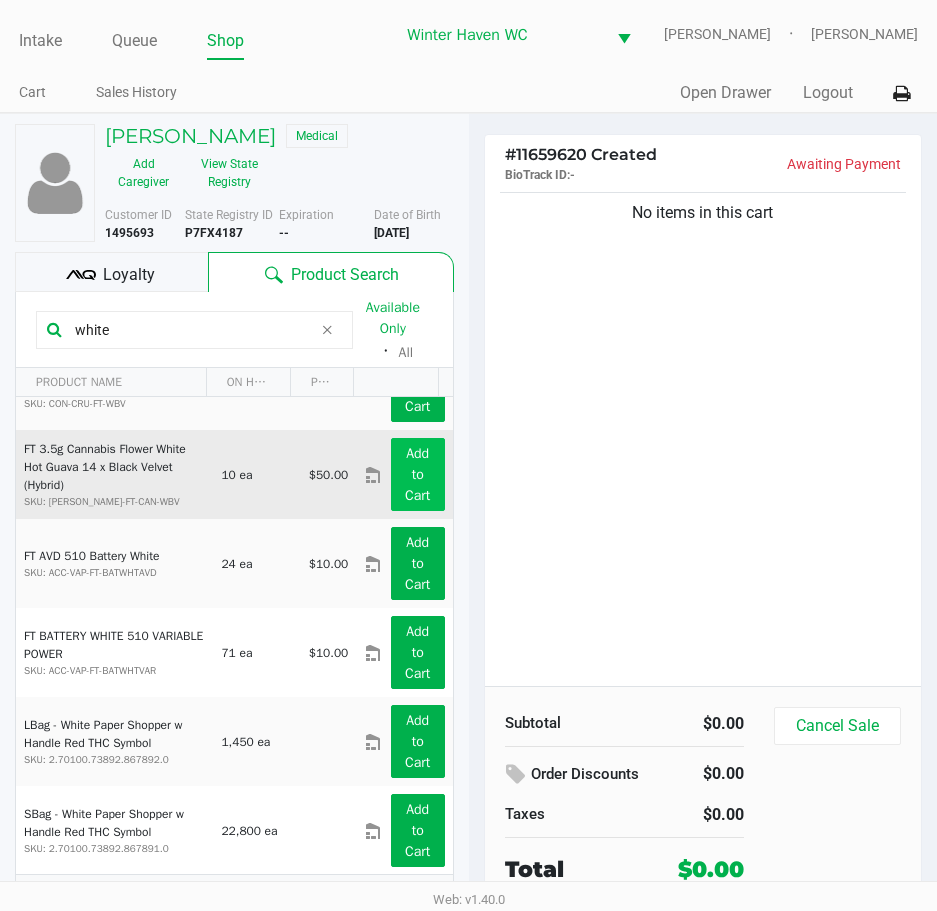 scroll, scrollTop: 0, scrollLeft: 0, axis: both 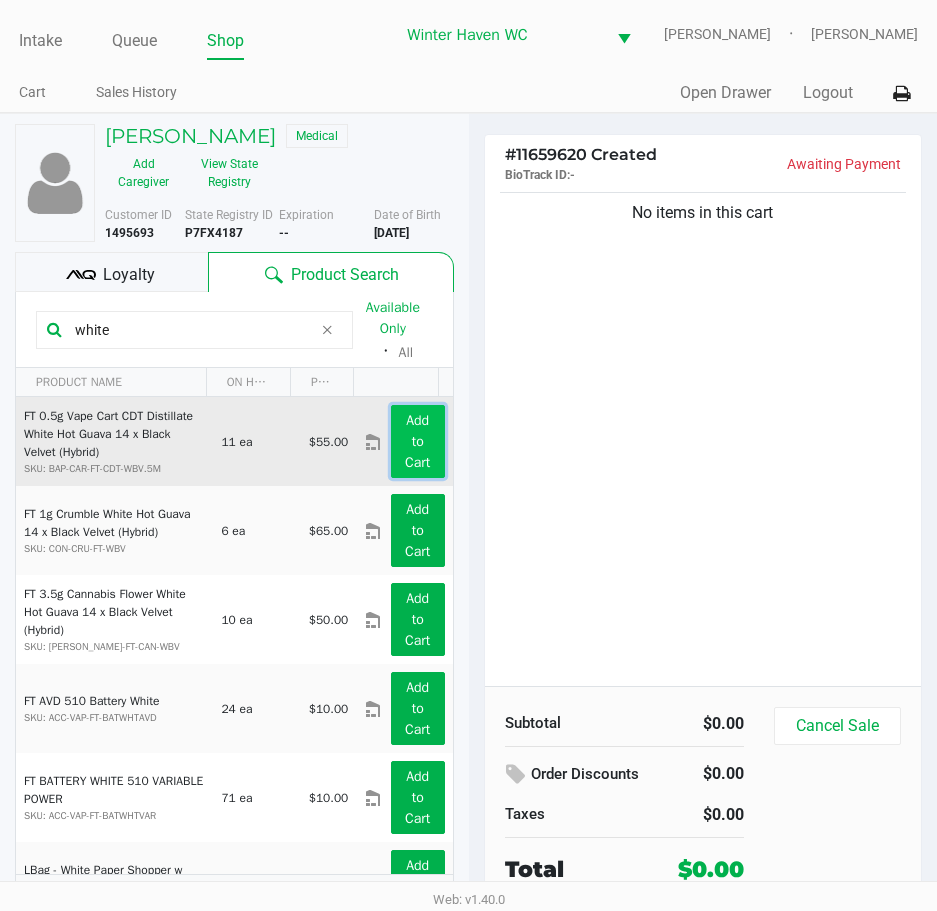 click on "Add to Cart" 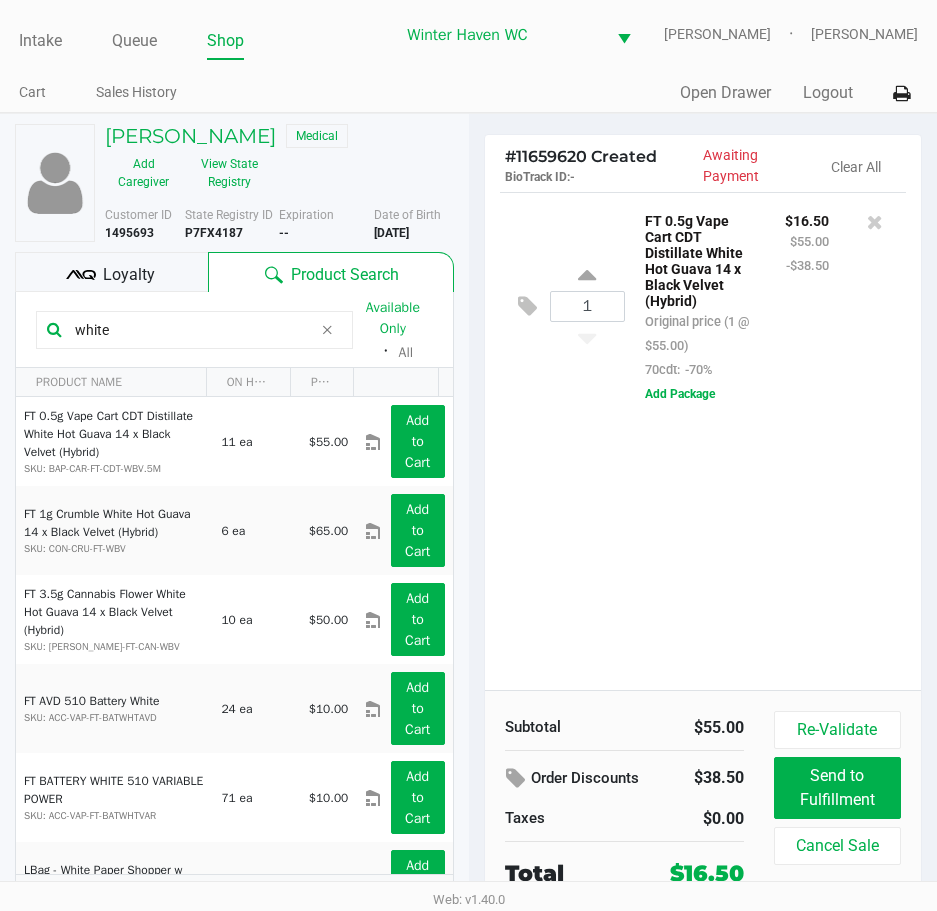 click on "1  FT 0.5g Vape Cart CDT Distillate White Hot Guava 14 x Black Velvet (Hybrid)   Original price (1 @ $55.00)  70cdt:  -70% $16.50 $55.00 -$38.50  Add Package" 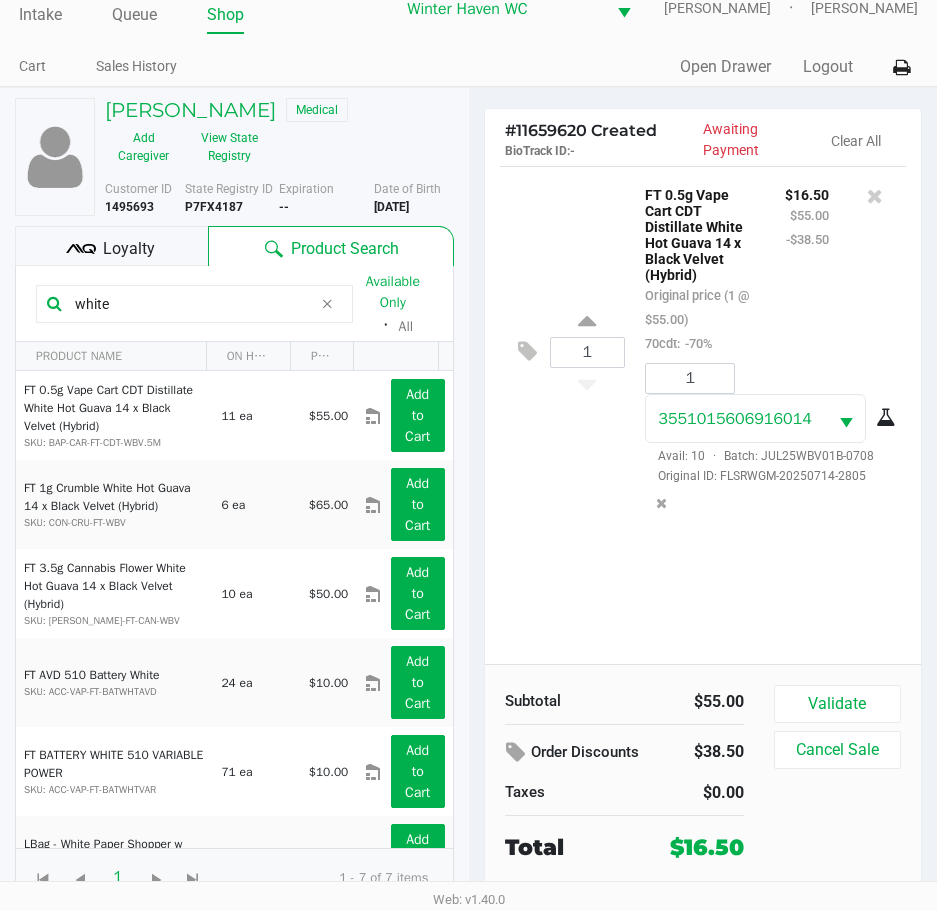 scroll, scrollTop: 32, scrollLeft: 0, axis: vertical 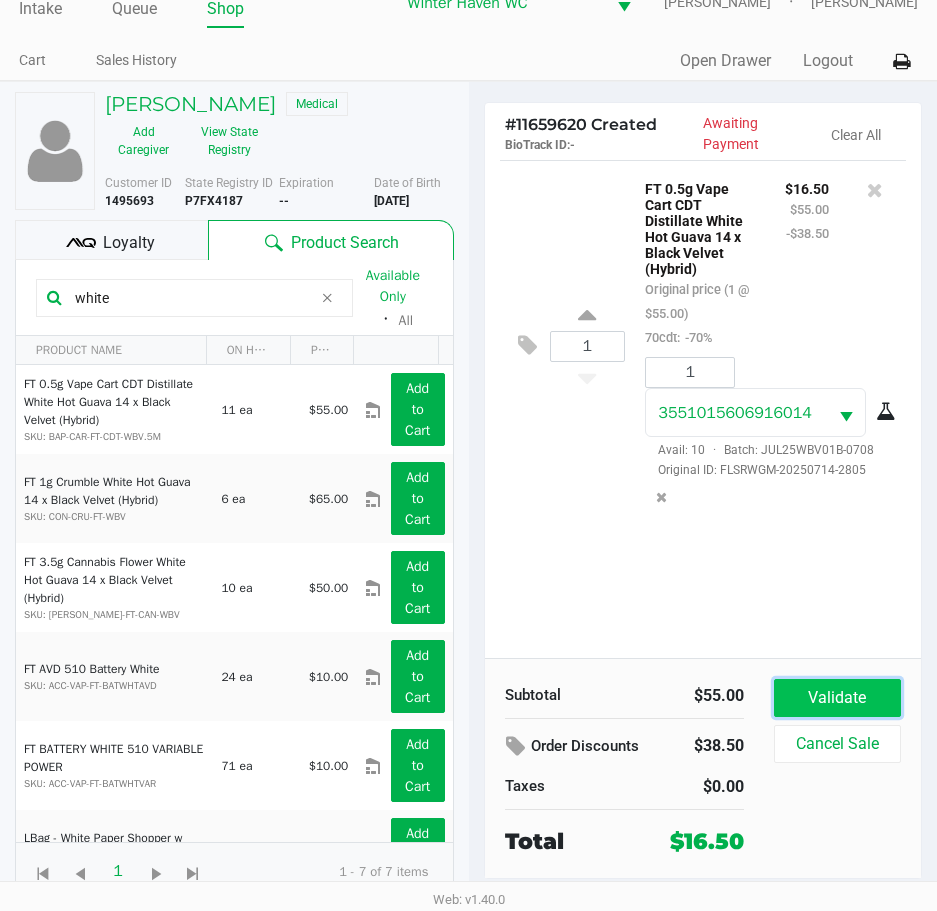 click on "Validate" 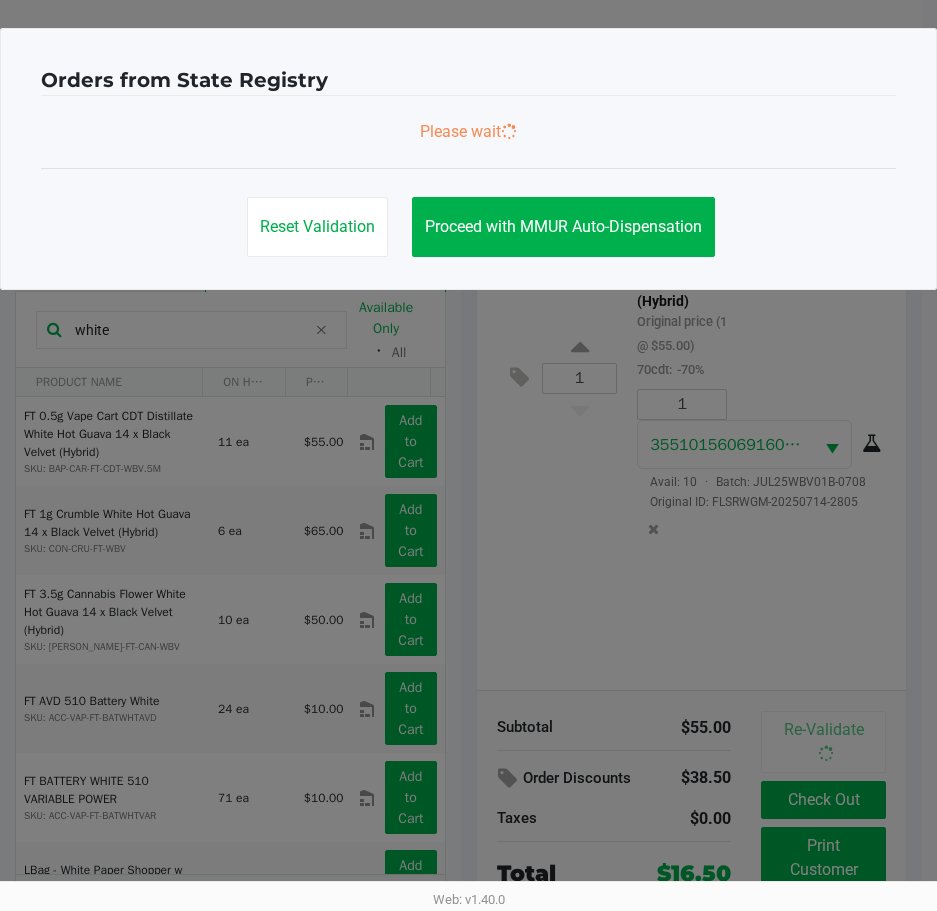 scroll, scrollTop: 0, scrollLeft: 0, axis: both 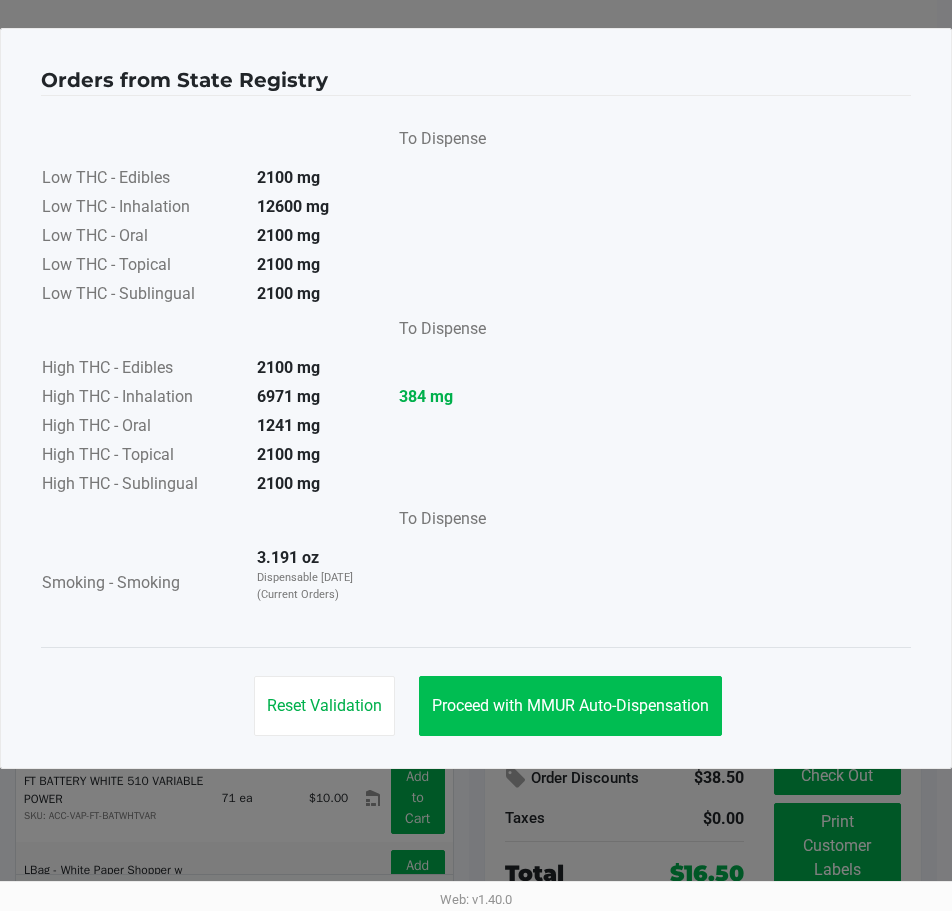 drag, startPoint x: 676, startPoint y: 753, endPoint x: 655, endPoint y: 719, distance: 39.962482 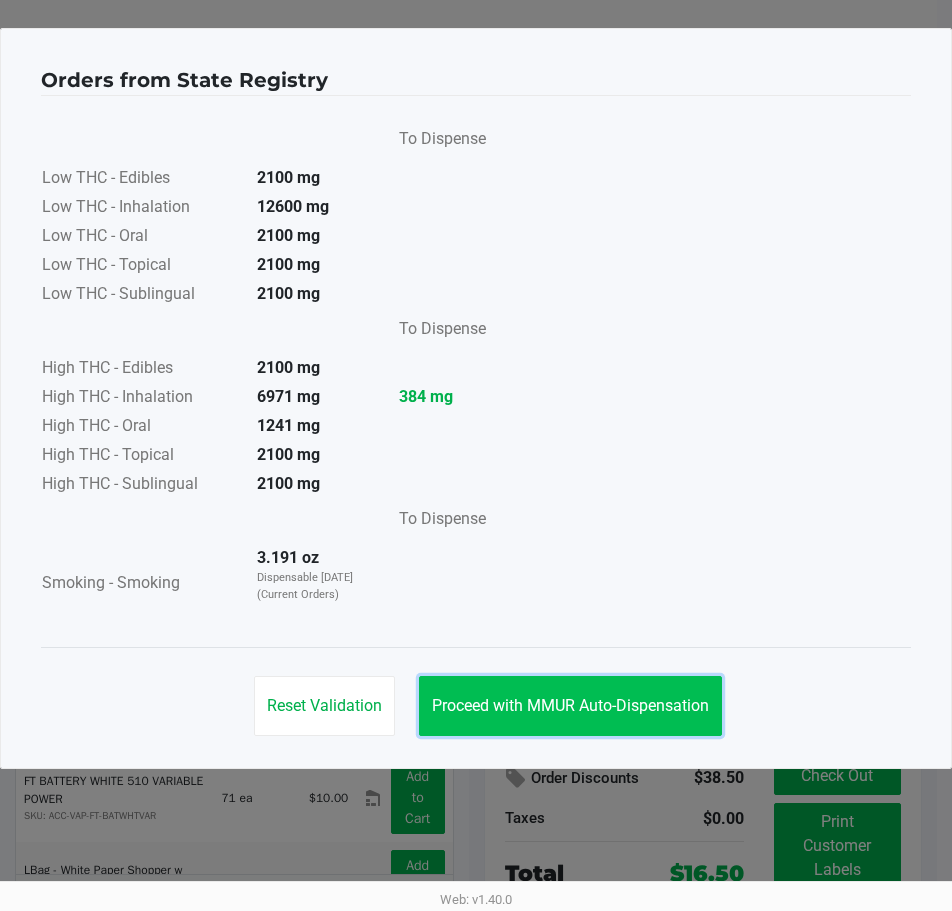 click on "Proceed with MMUR Auto-Dispensation" 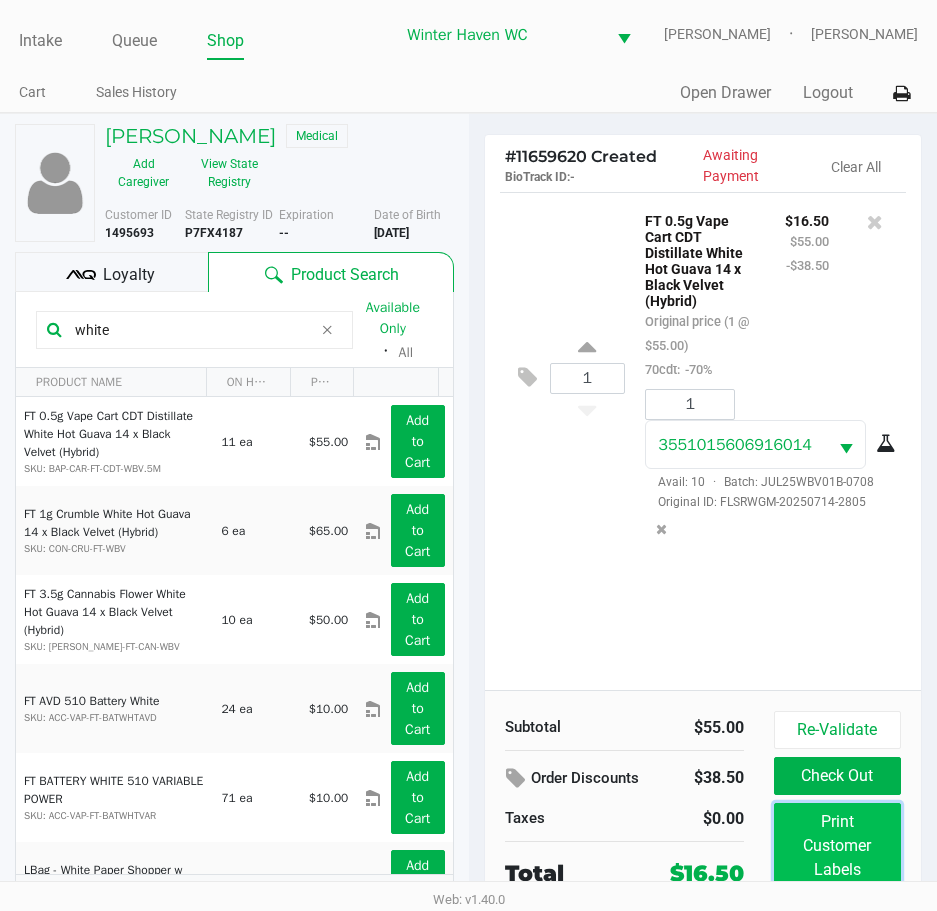 click on "Print Customer Labels" 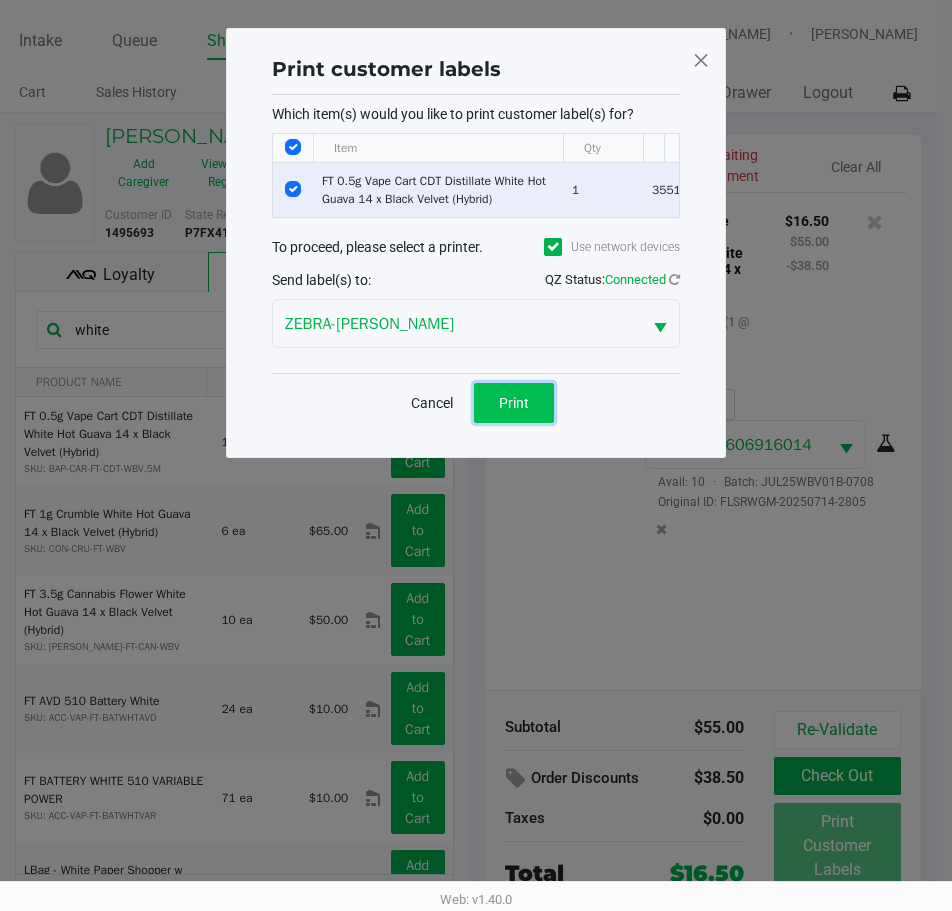 click on "Print" 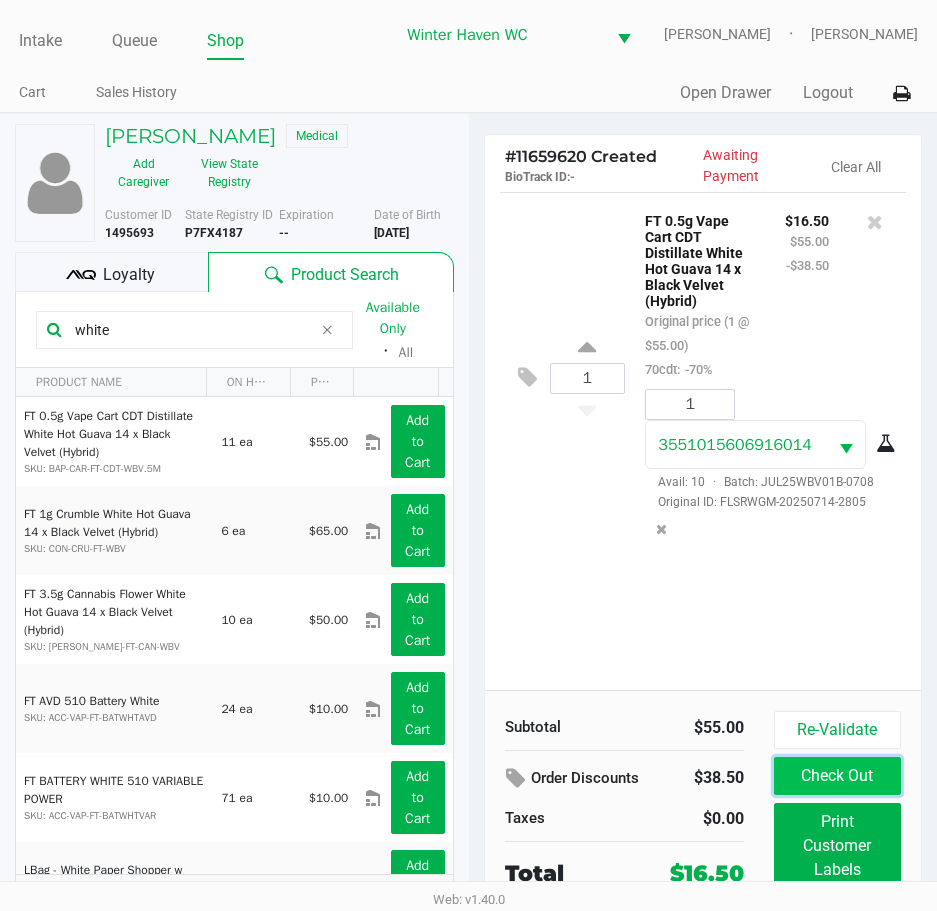 click on "Check Out" 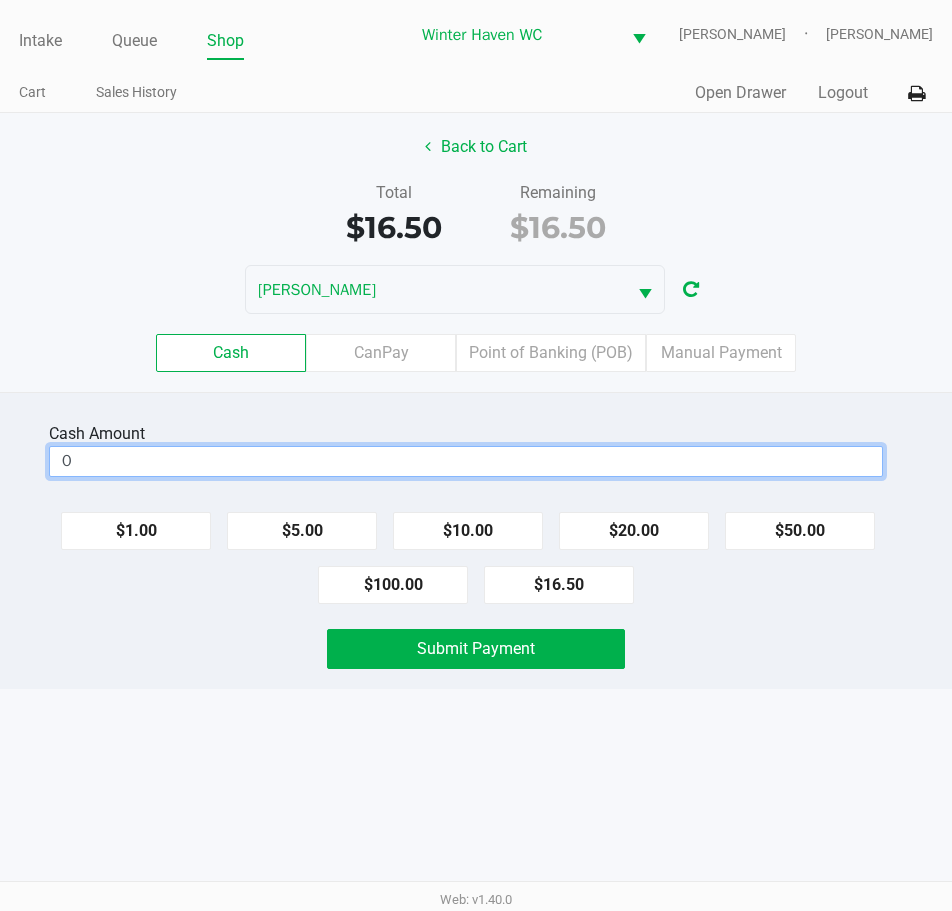 drag, startPoint x: 617, startPoint y: 463, endPoint x: 620, endPoint y: 446, distance: 17.262676 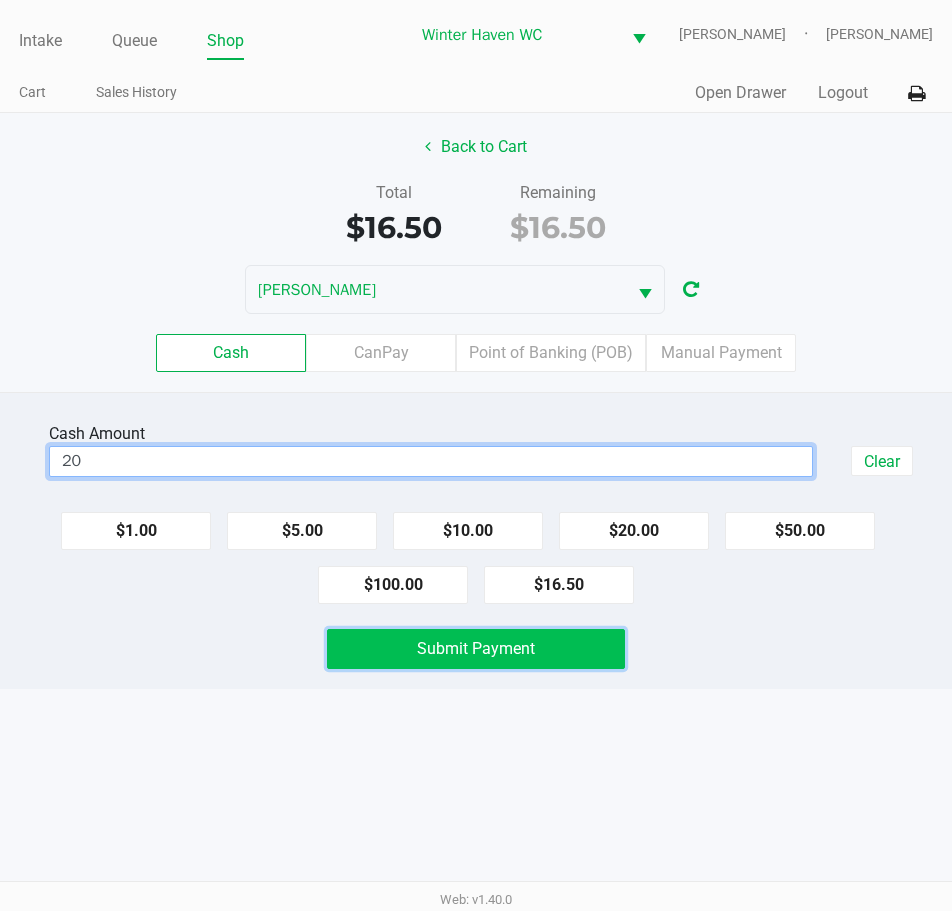 type on "$20.00" 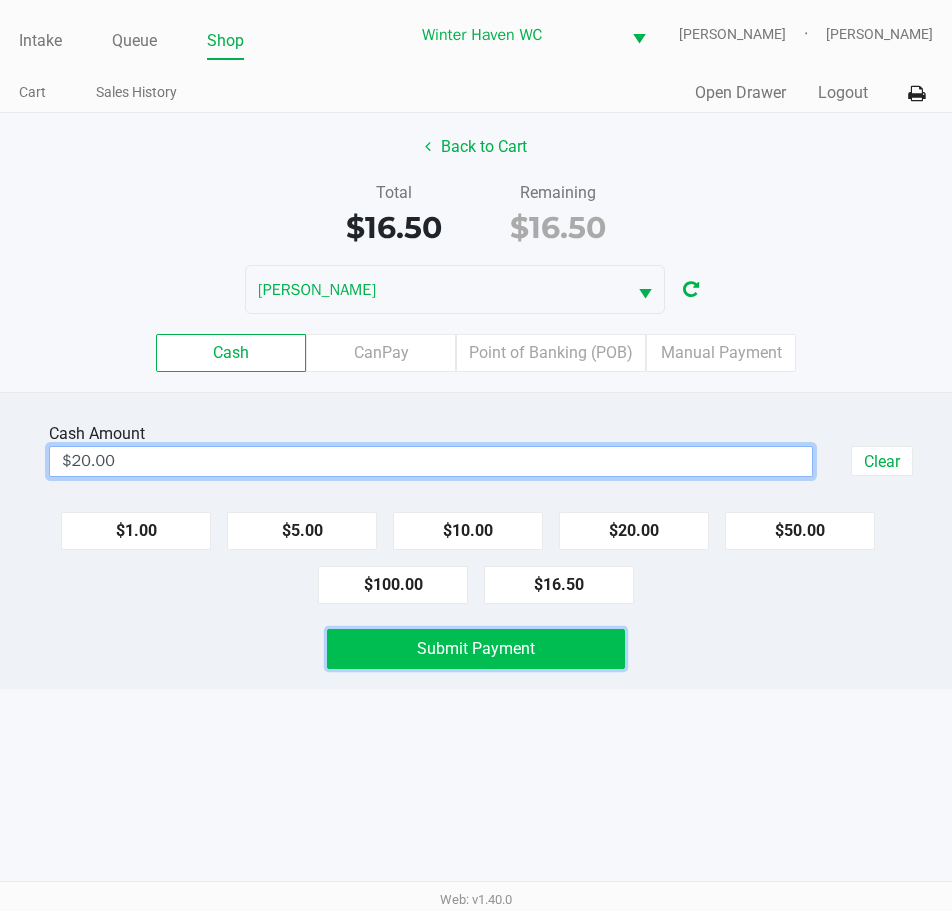 click on "Submit Payment" 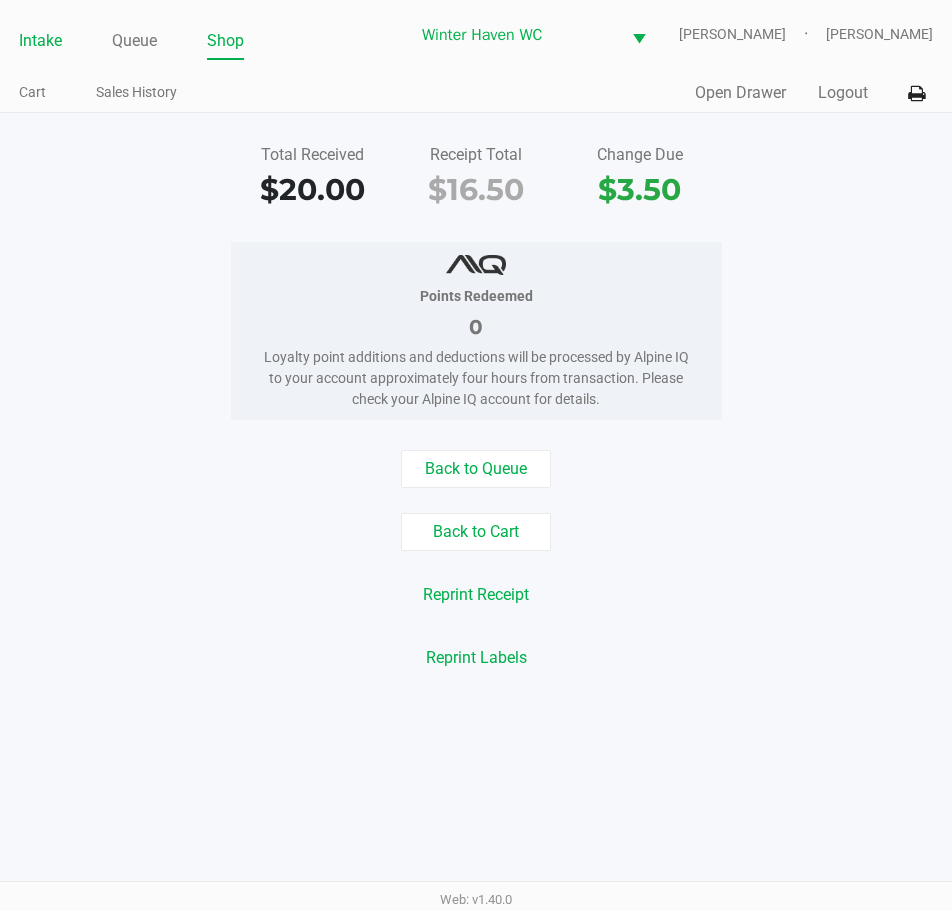 click on "Intake" 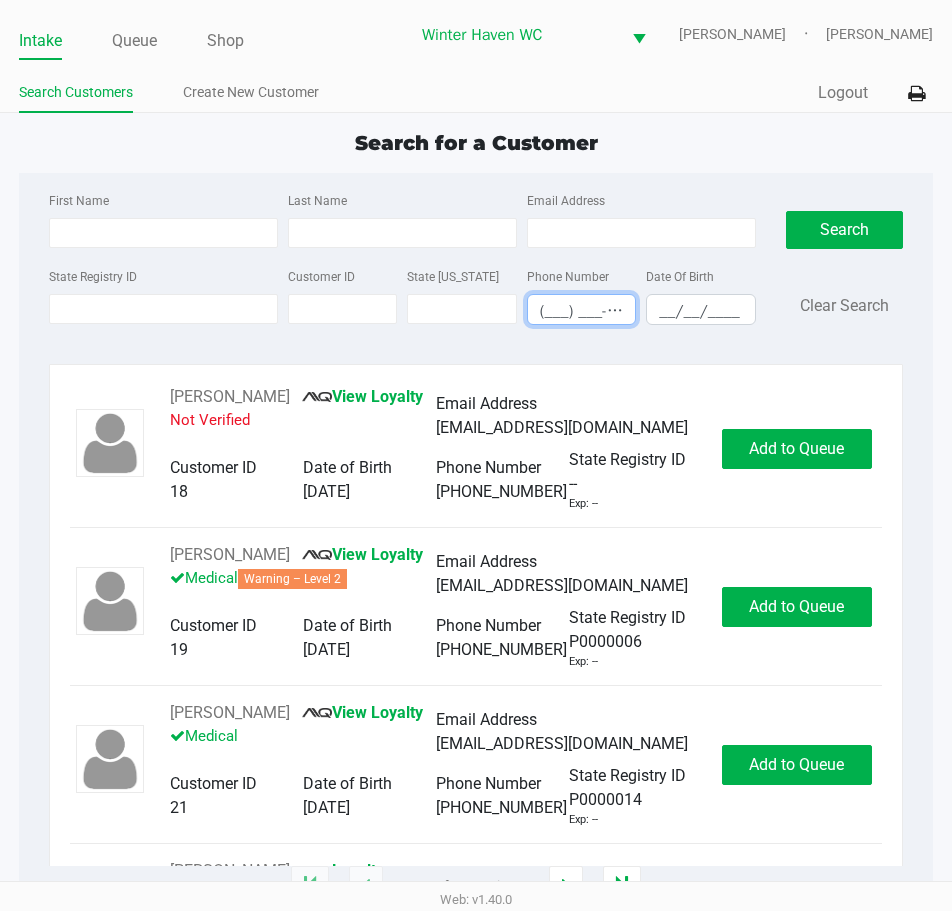 click on "(___) ___-____" at bounding box center (581, 311) 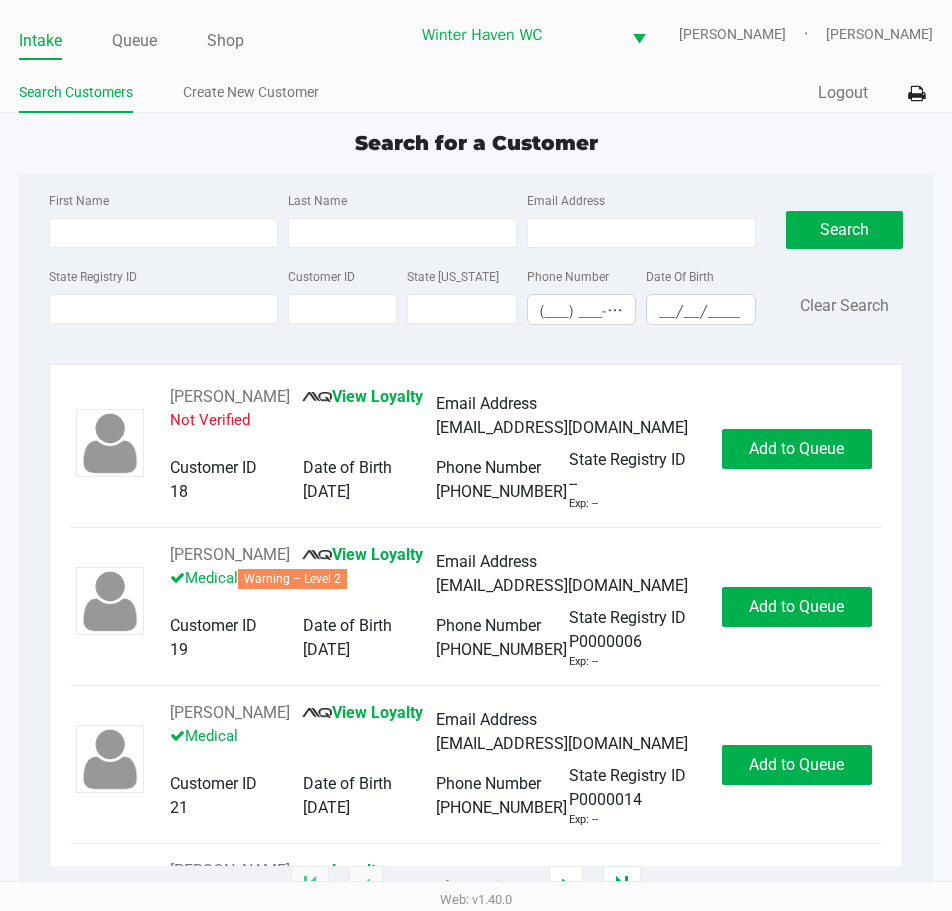 click on "State Registry ID" 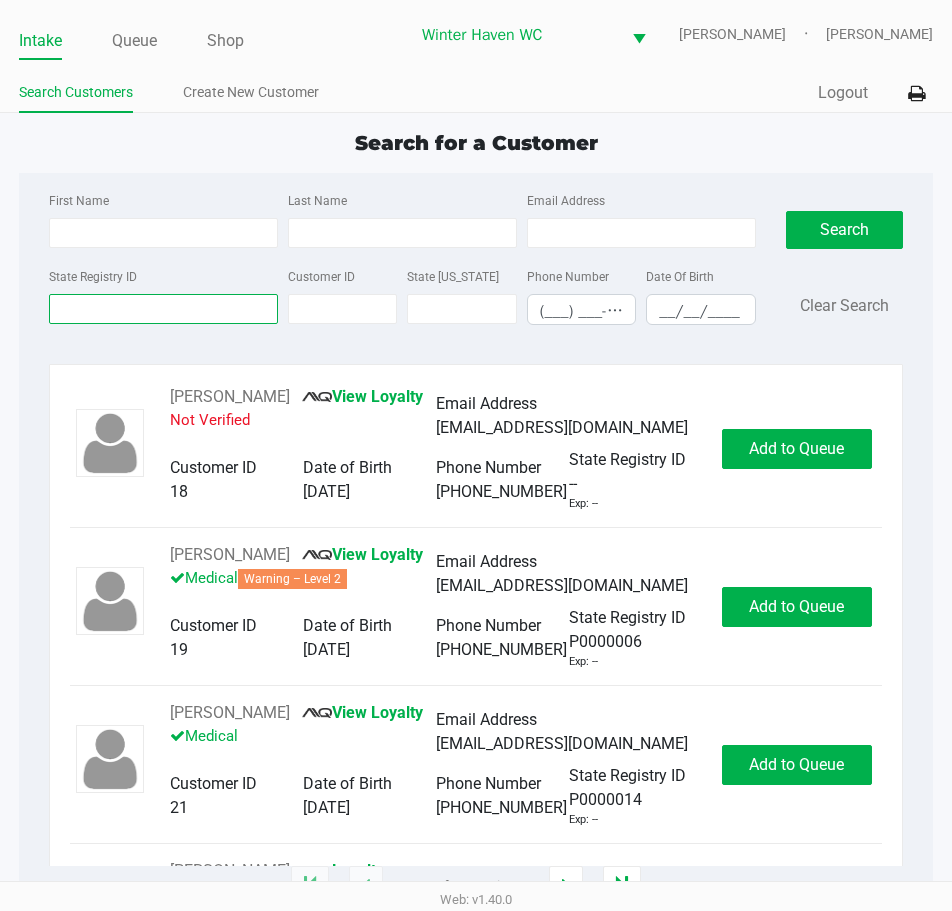 click on "State Registry ID" at bounding box center (163, 309) 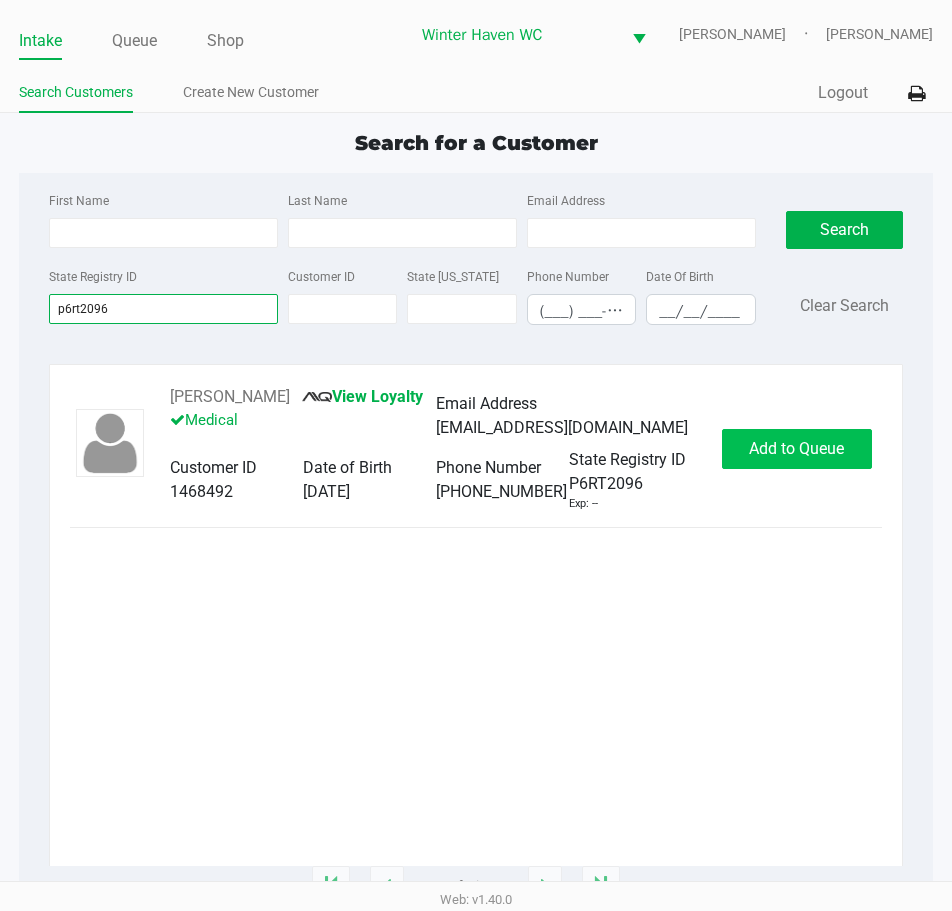 type on "p6rt2096" 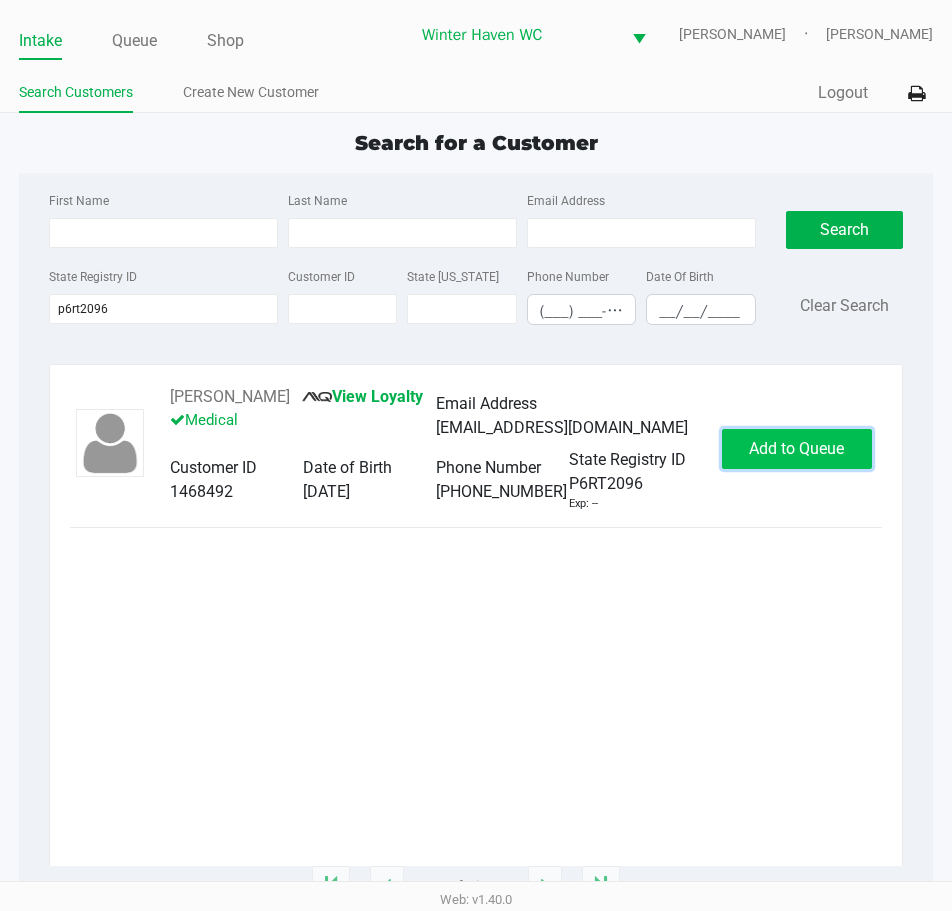 click on "Add to Queue" 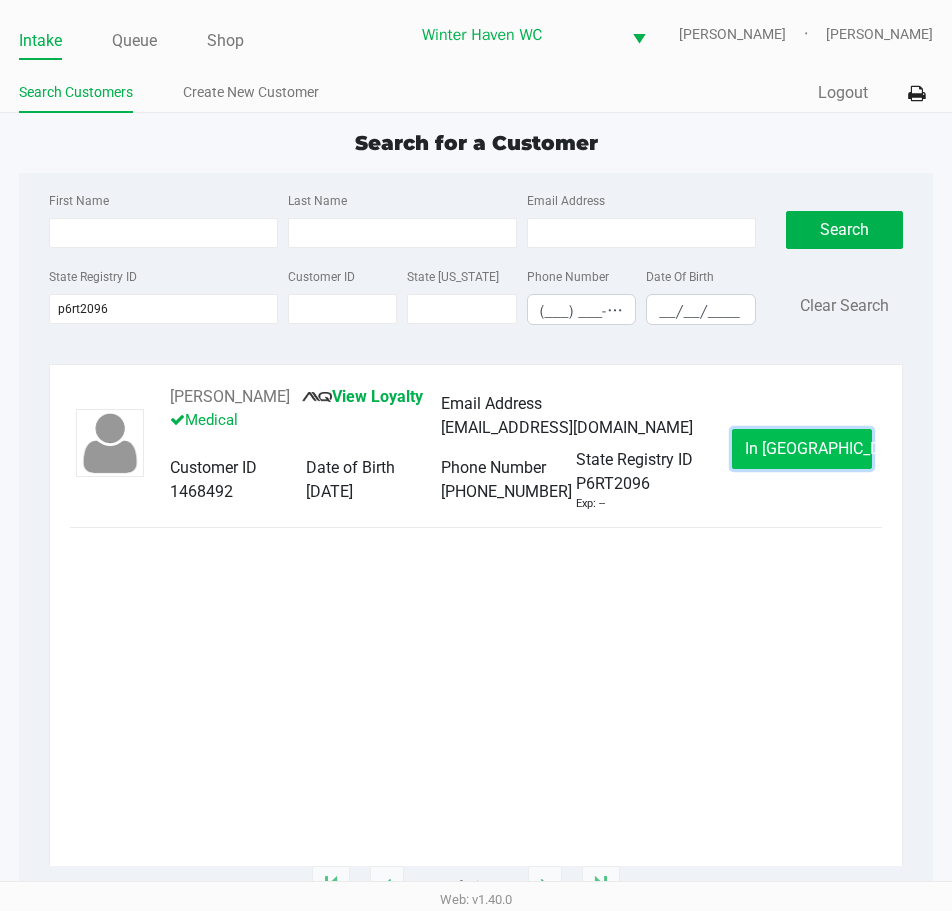 click on "In Queue" 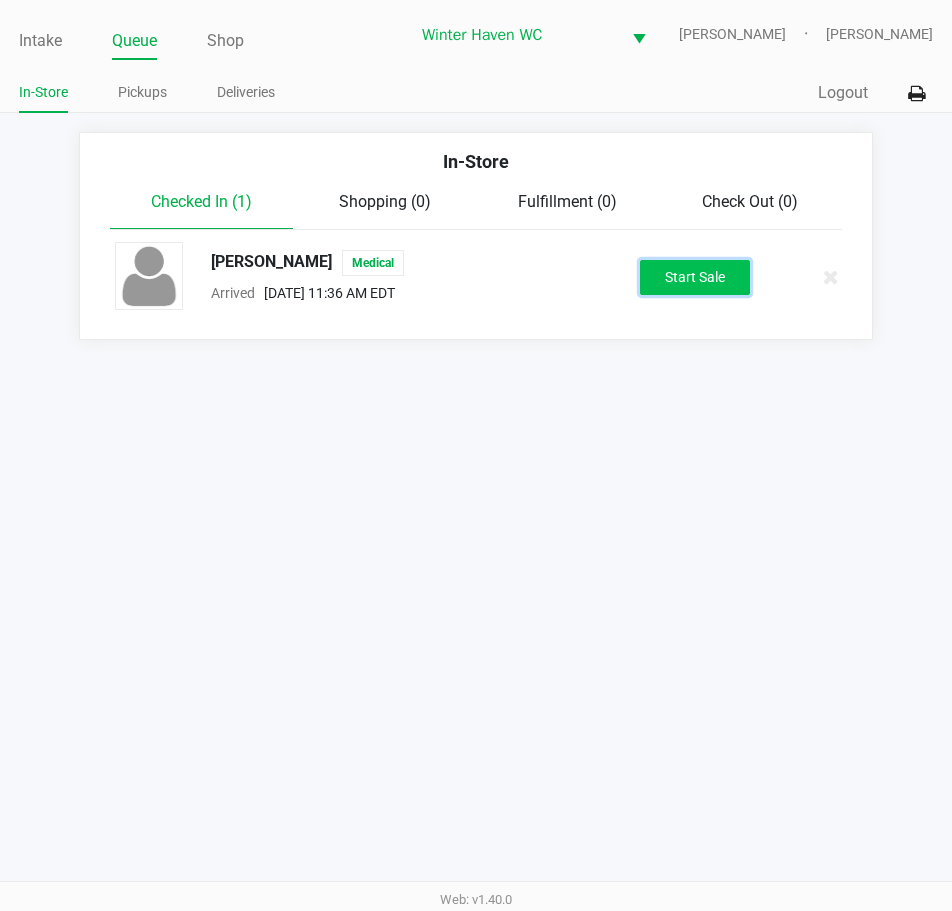 click on "Start Sale" 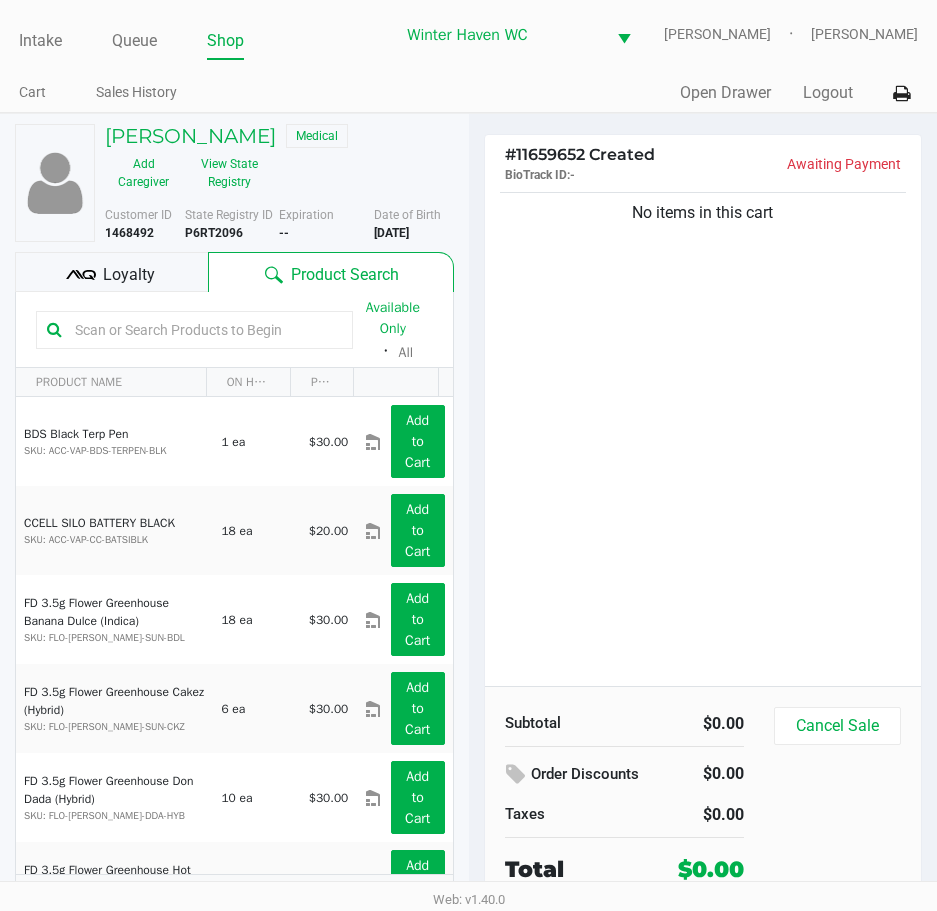 drag, startPoint x: 124, startPoint y: 341, endPoint x: 161, endPoint y: 305, distance: 51.62364 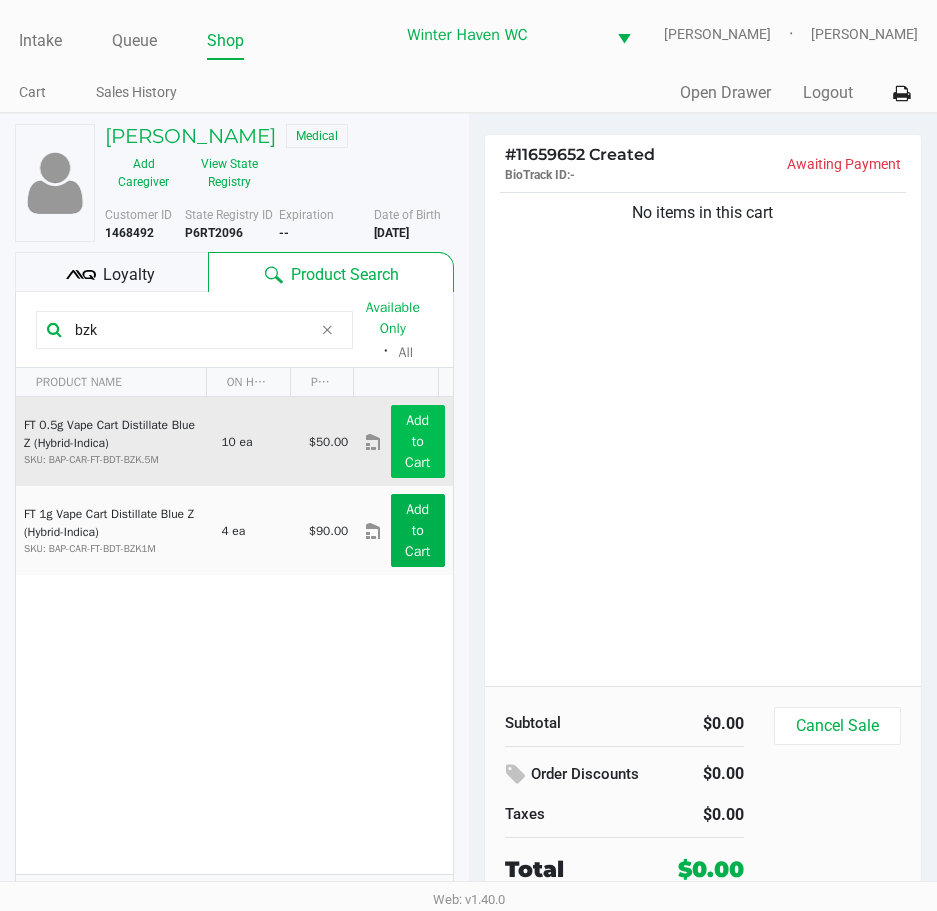 type on "bzk" 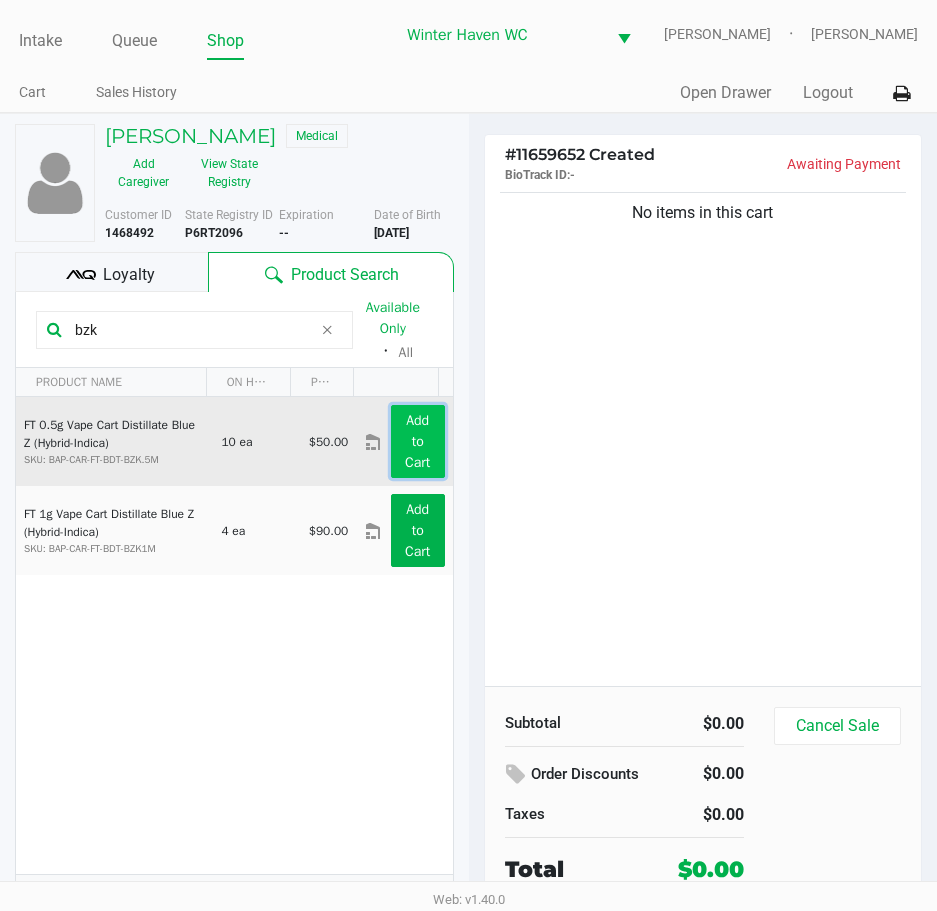 click on "Add to Cart" 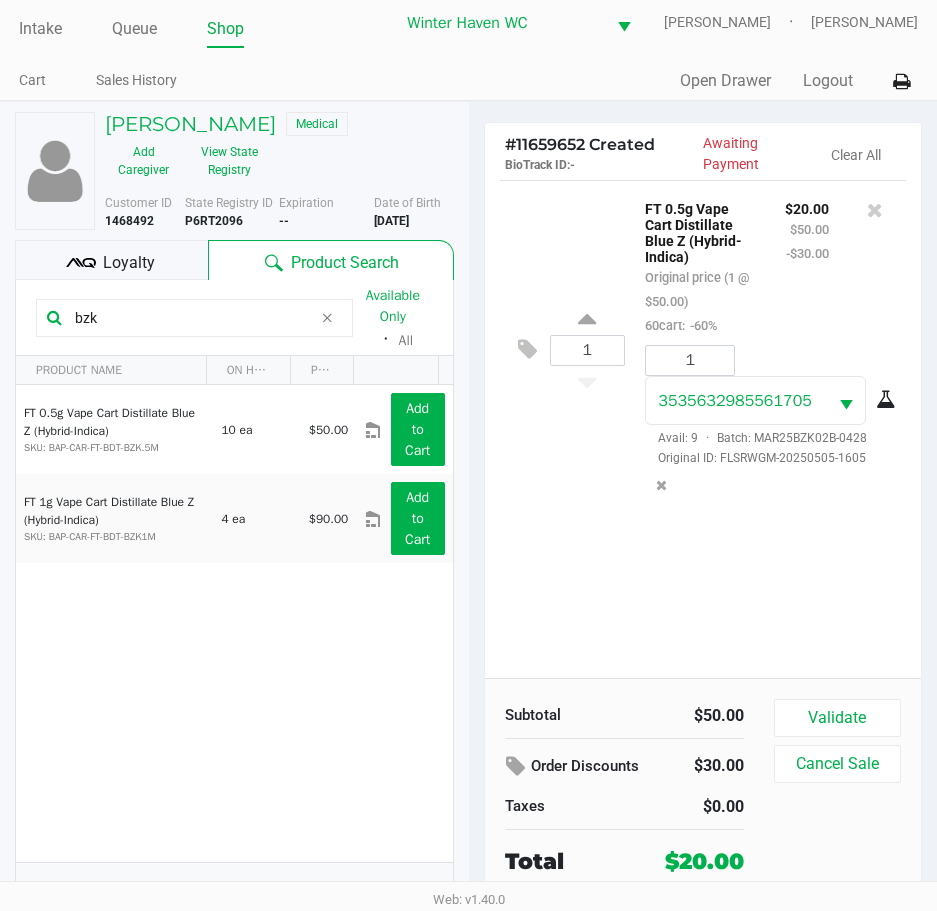 scroll, scrollTop: 32, scrollLeft: 0, axis: vertical 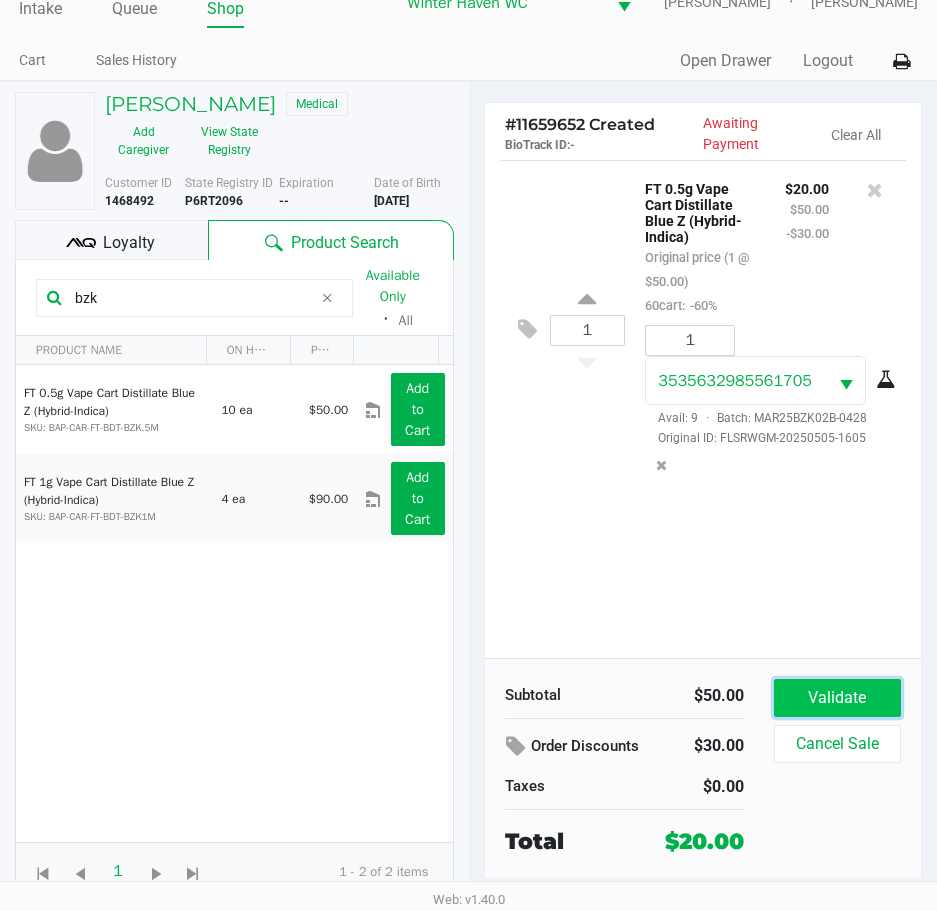 click on "Validate" 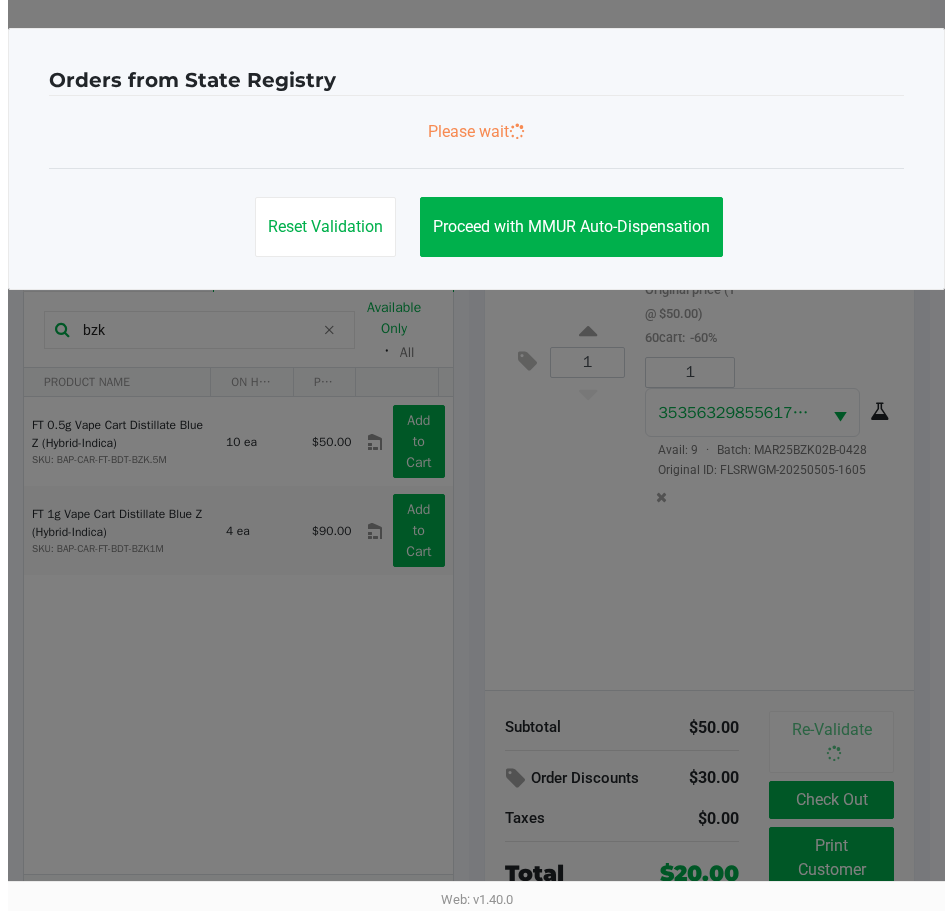 scroll, scrollTop: 0, scrollLeft: 0, axis: both 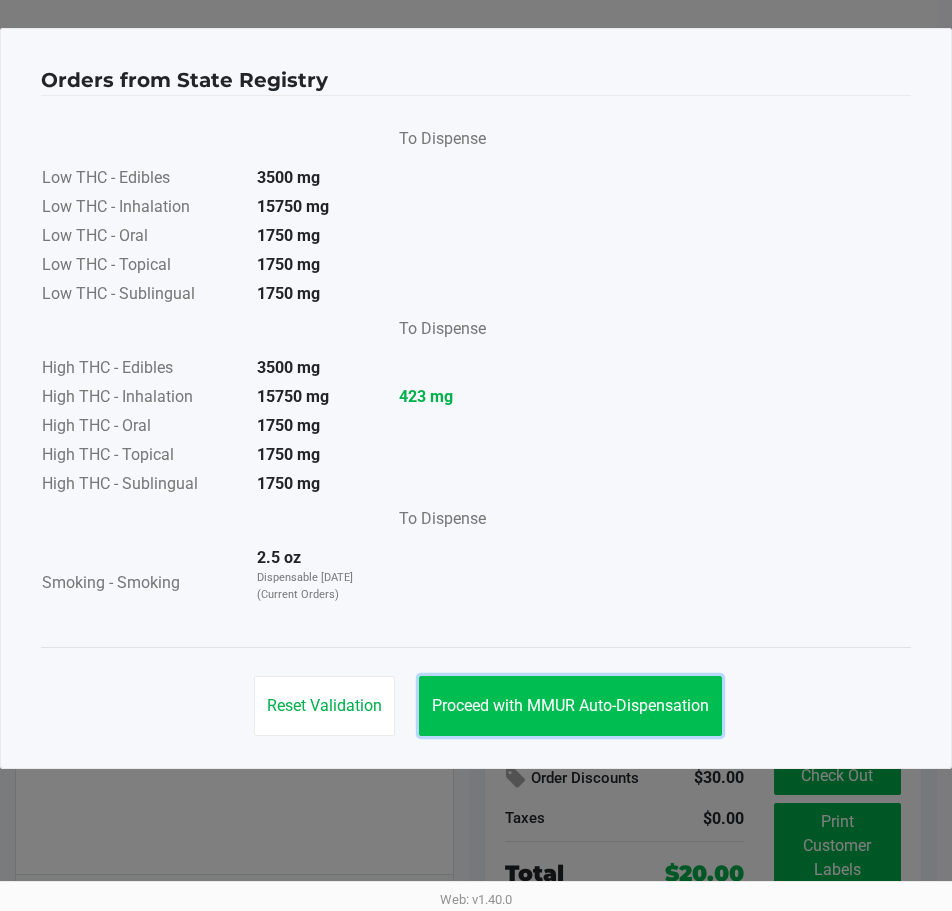 click on "Proceed with MMUR Auto-Dispensation" 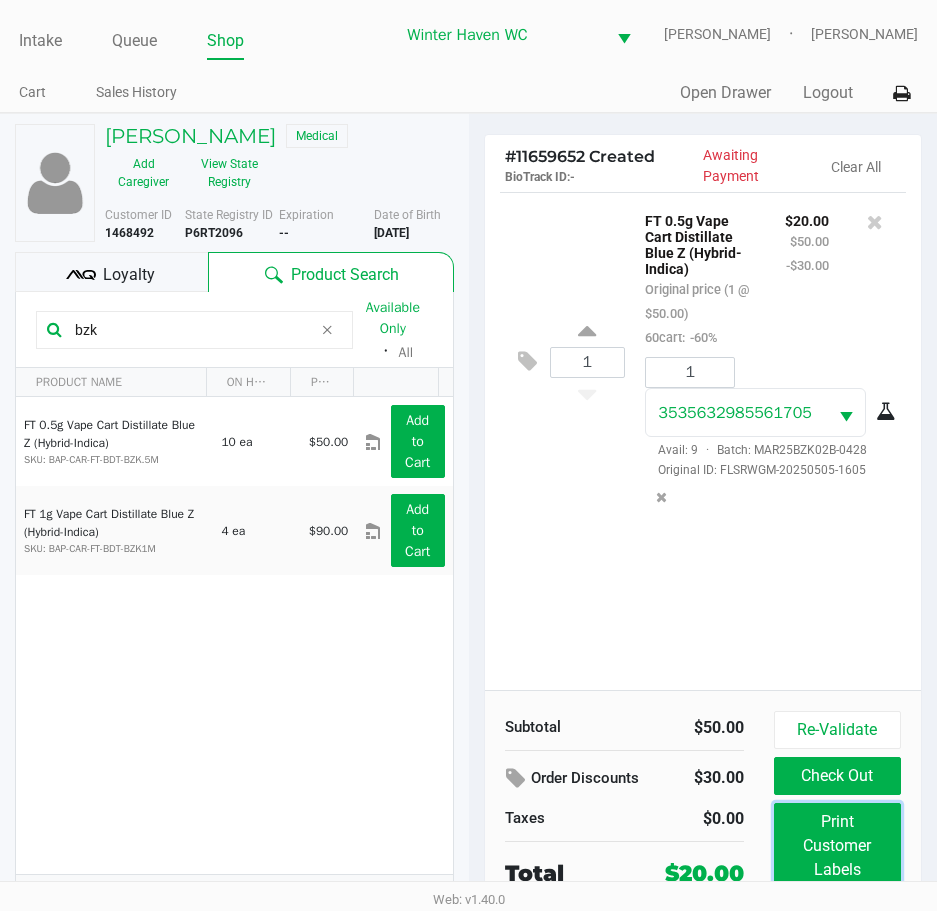 click on "Print Customer Labels" 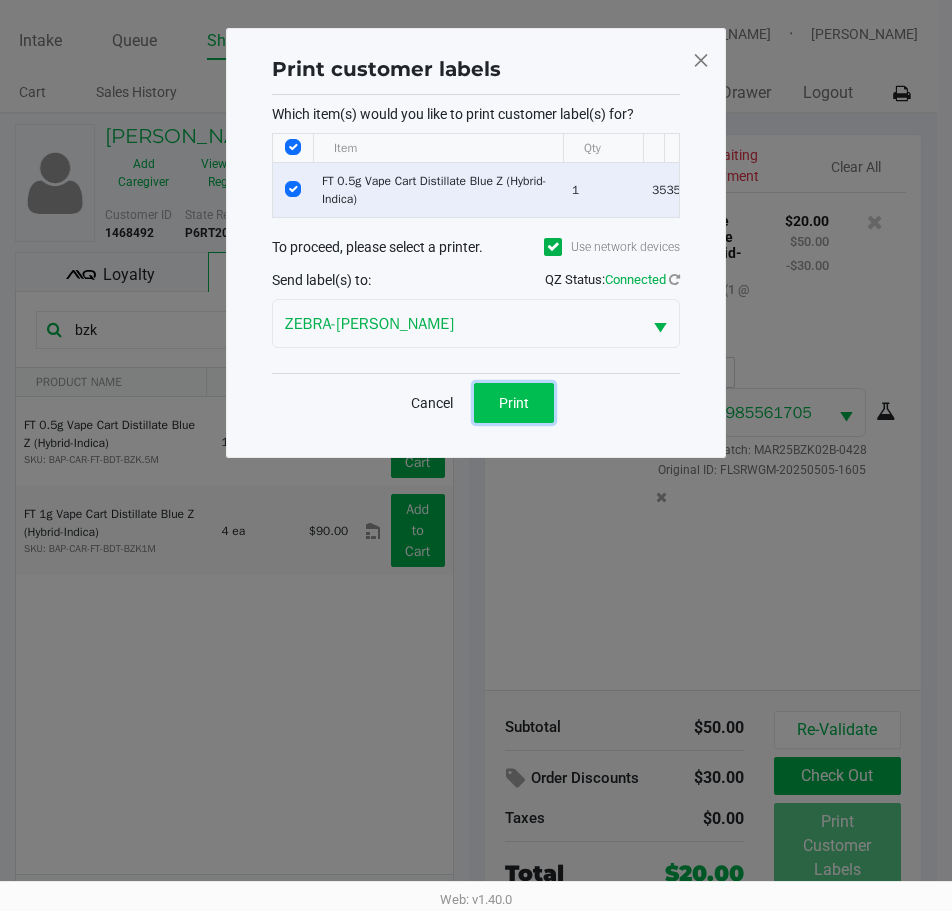 click on "Print" 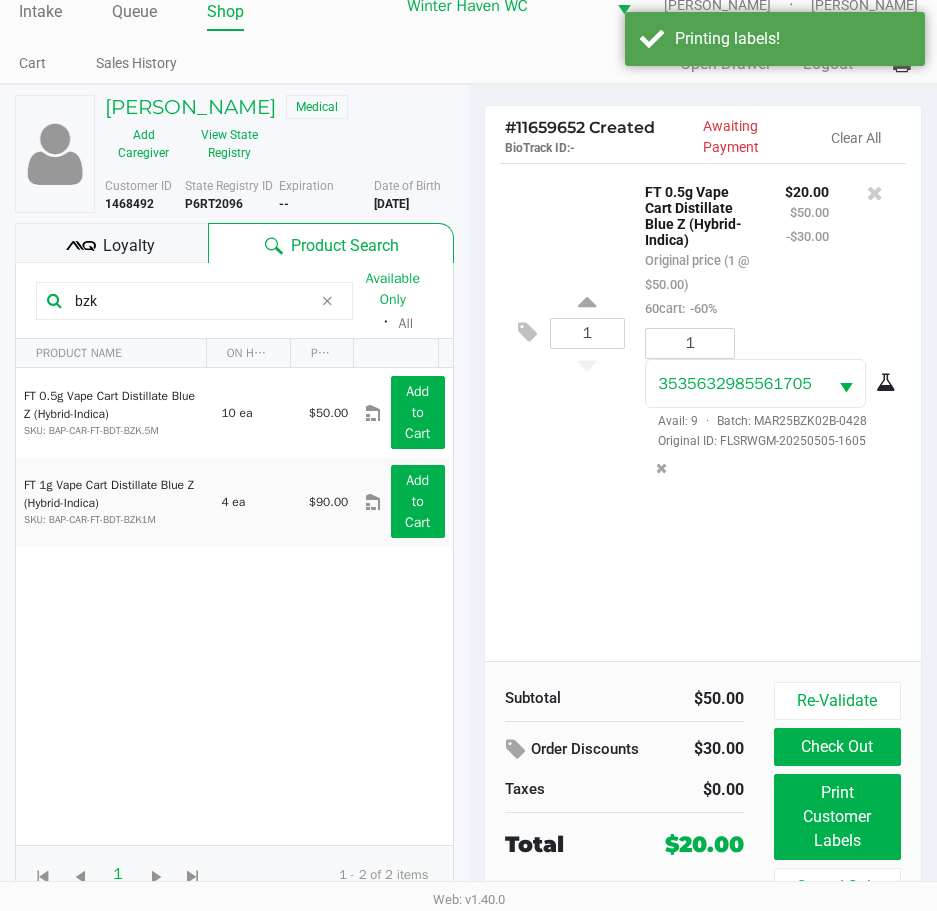 scroll, scrollTop: 45, scrollLeft: 0, axis: vertical 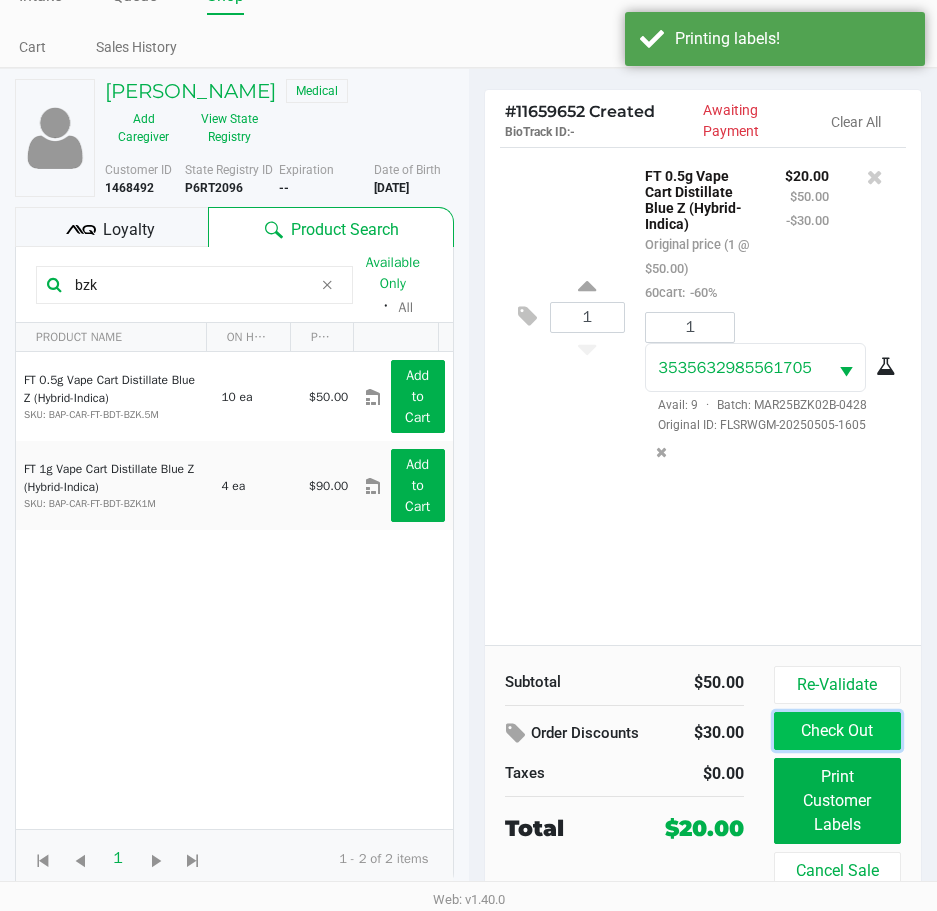 click on "Check Out" 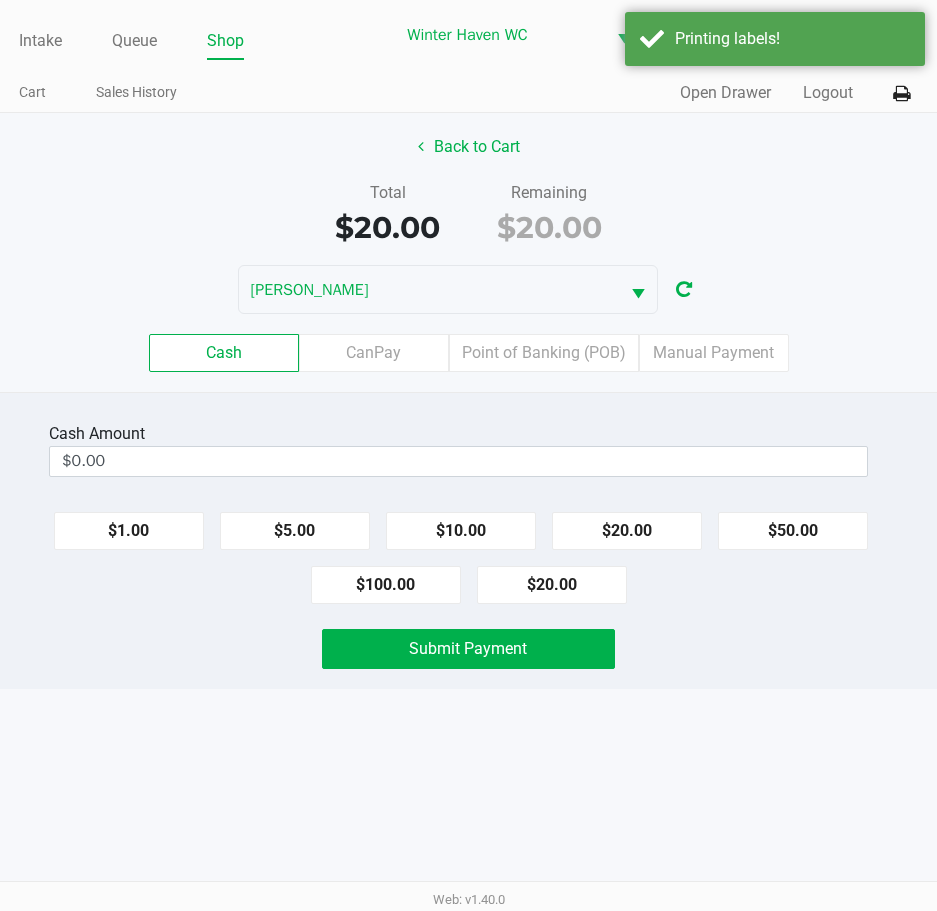 scroll, scrollTop: 0, scrollLeft: 0, axis: both 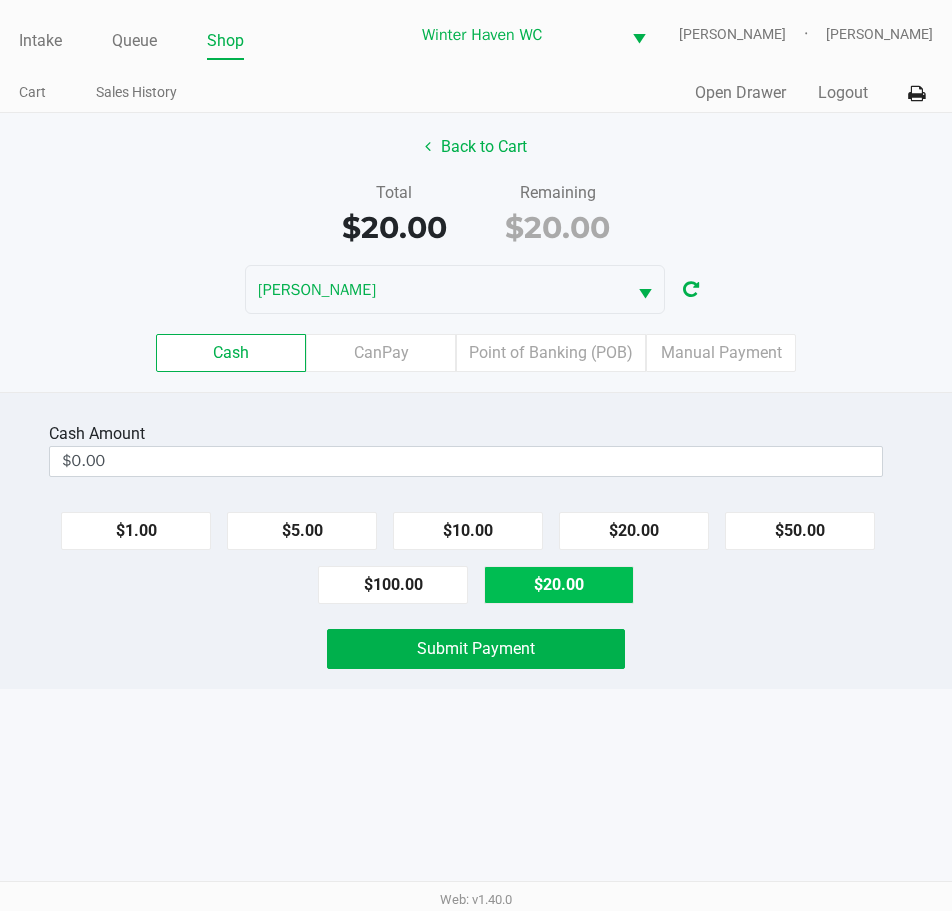 click on "$20.00" 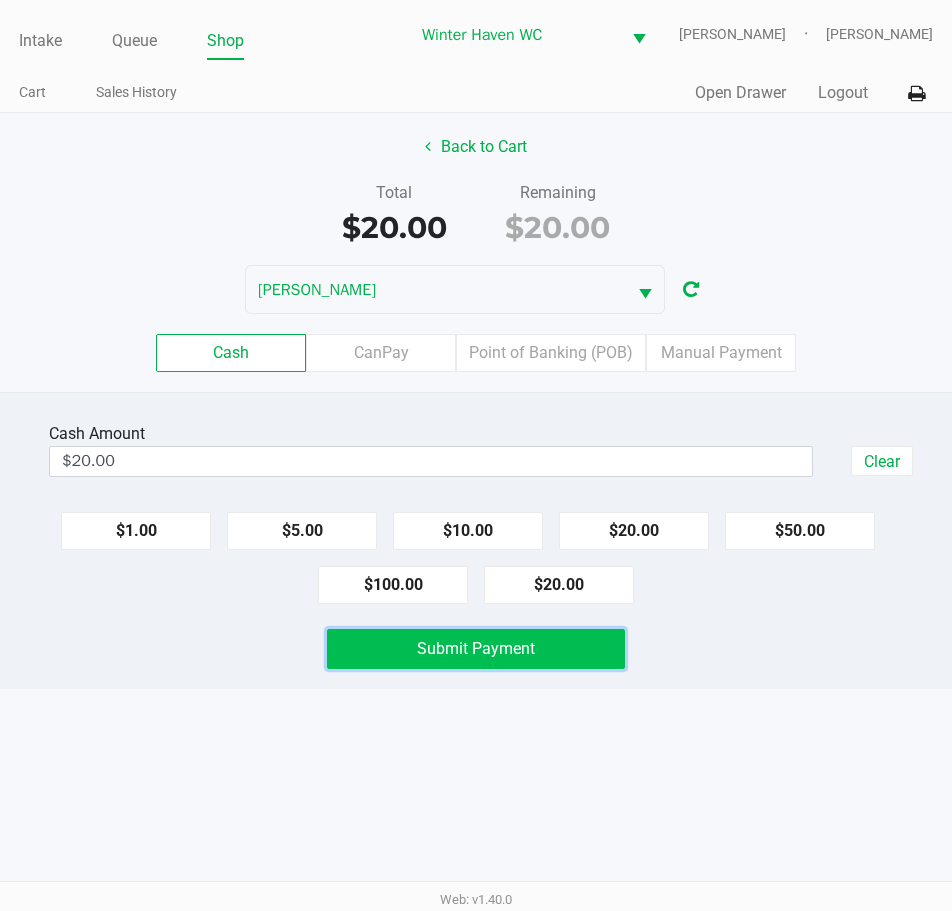 click on "Submit Payment" 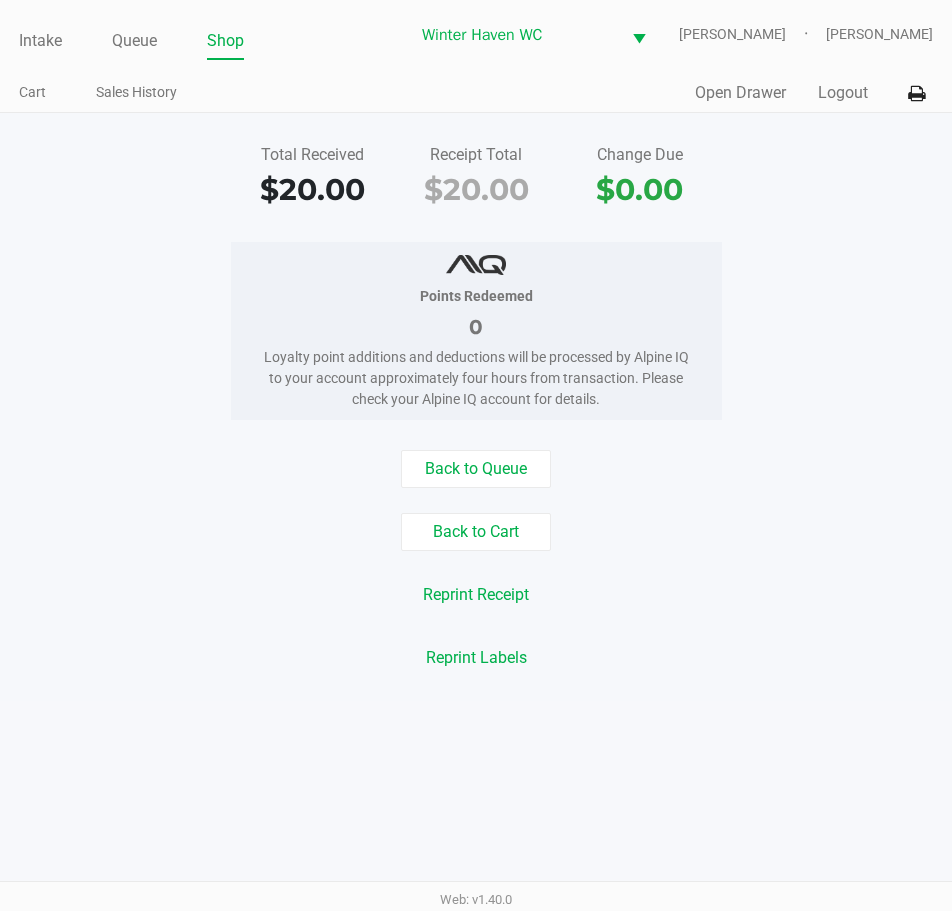 drag, startPoint x: 42, startPoint y: 36, endPoint x: 94, endPoint y: 11, distance: 57.697487 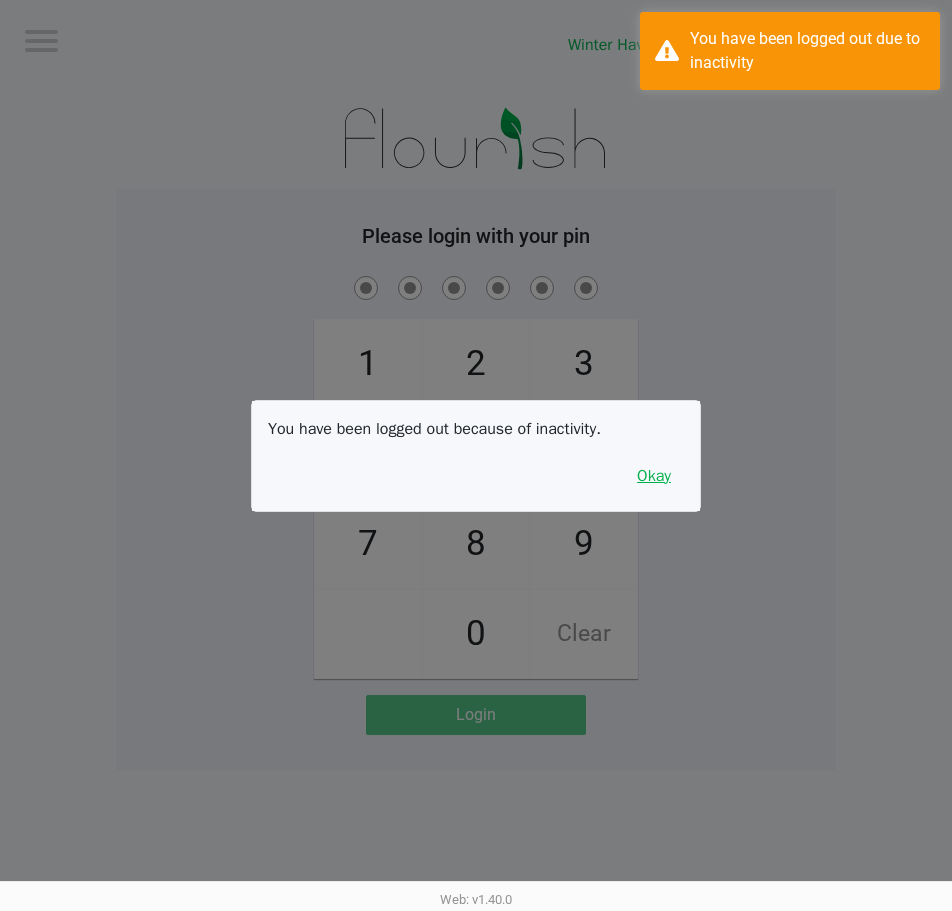 drag, startPoint x: 717, startPoint y: 500, endPoint x: 676, endPoint y: 480, distance: 45.617977 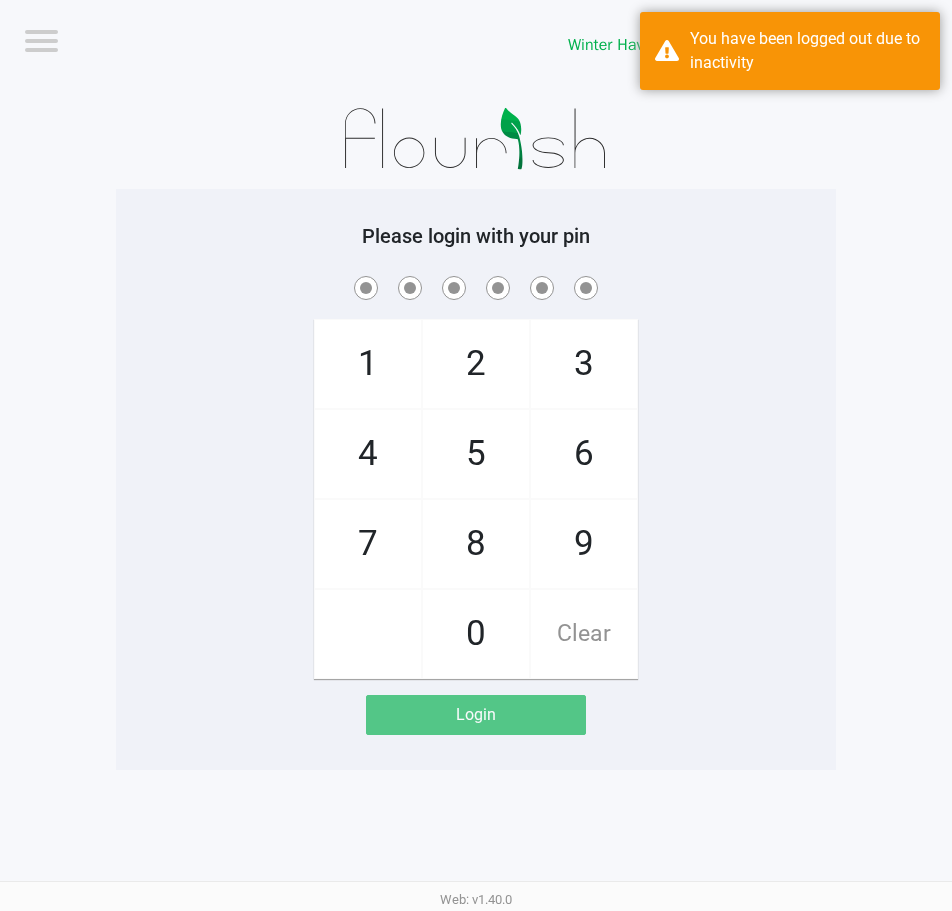 drag, startPoint x: 725, startPoint y: 404, endPoint x: 753, endPoint y: 392, distance: 30.463093 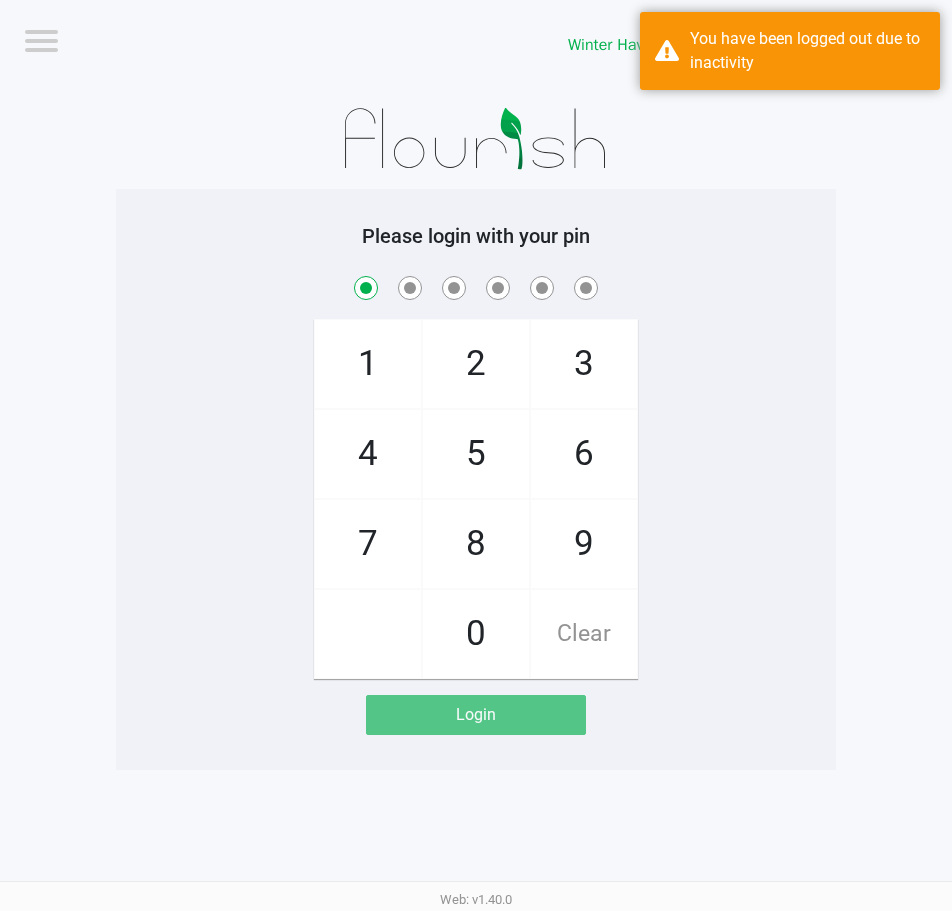 checkbox on "true" 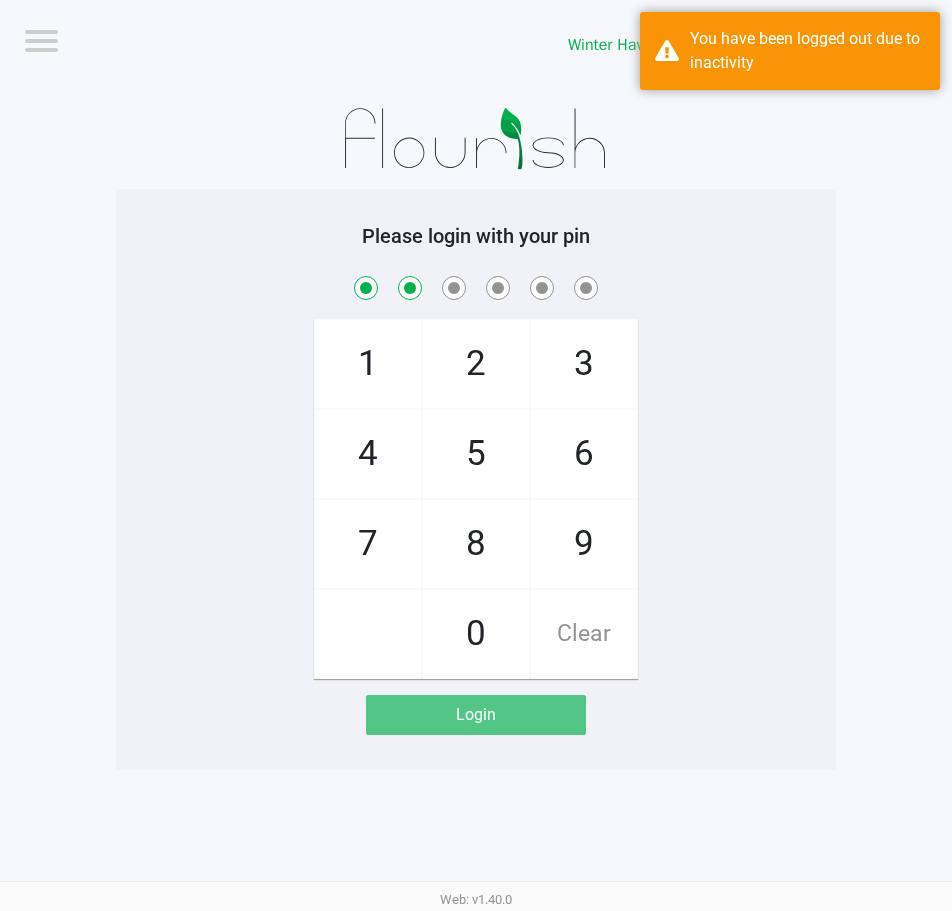 checkbox on "true" 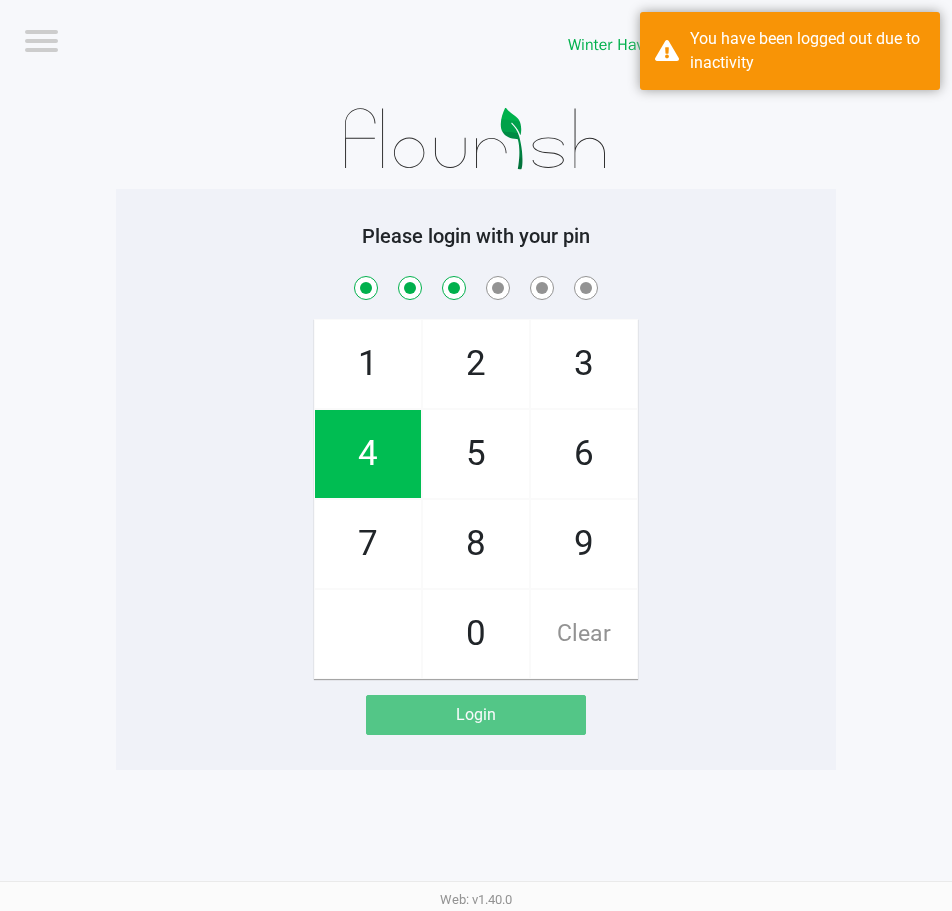 checkbox on "true" 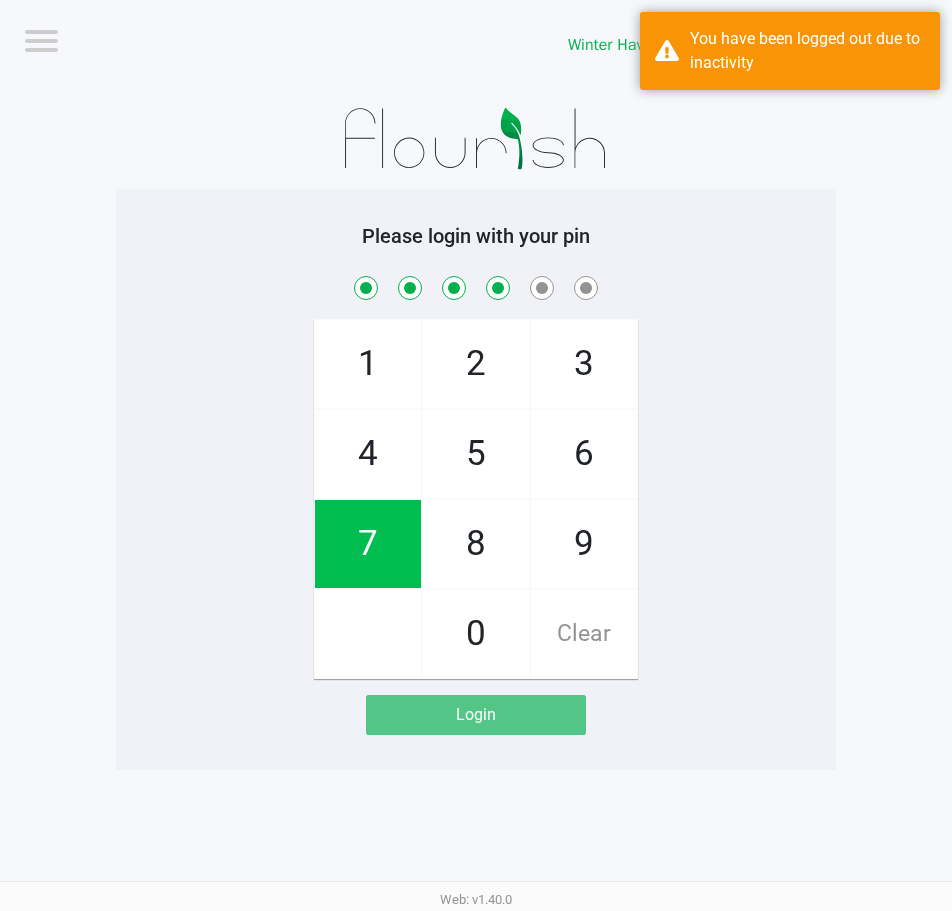 checkbox on "true" 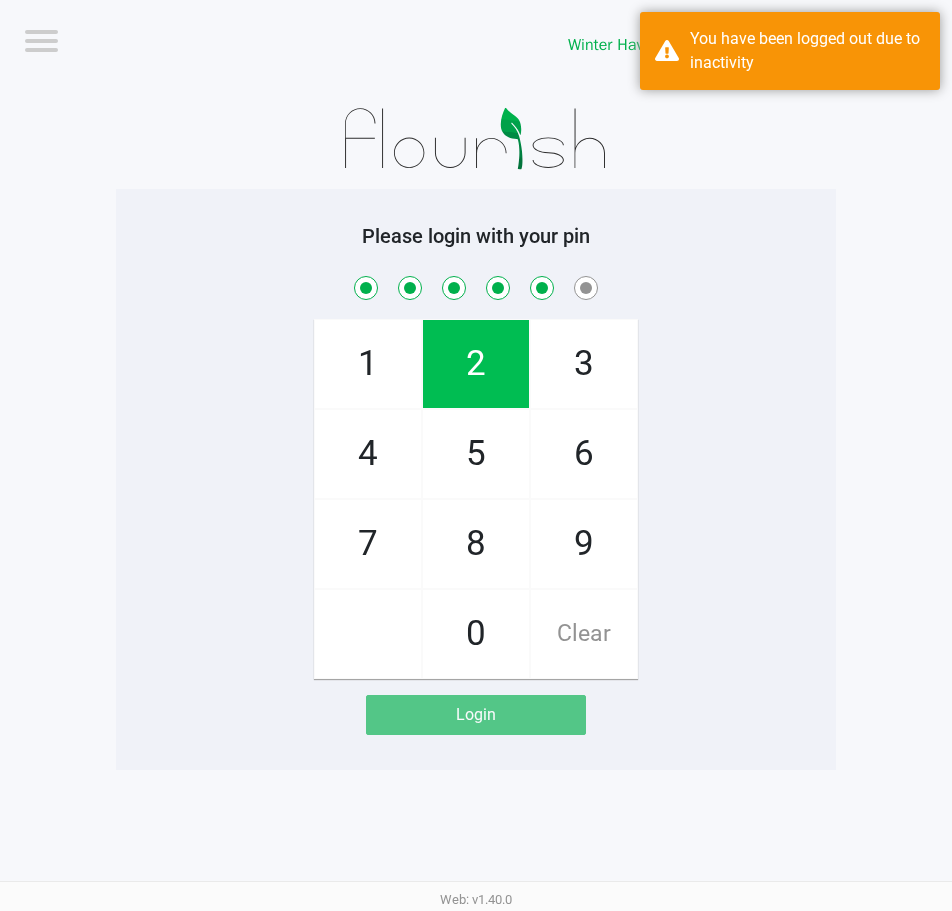 checkbox on "true" 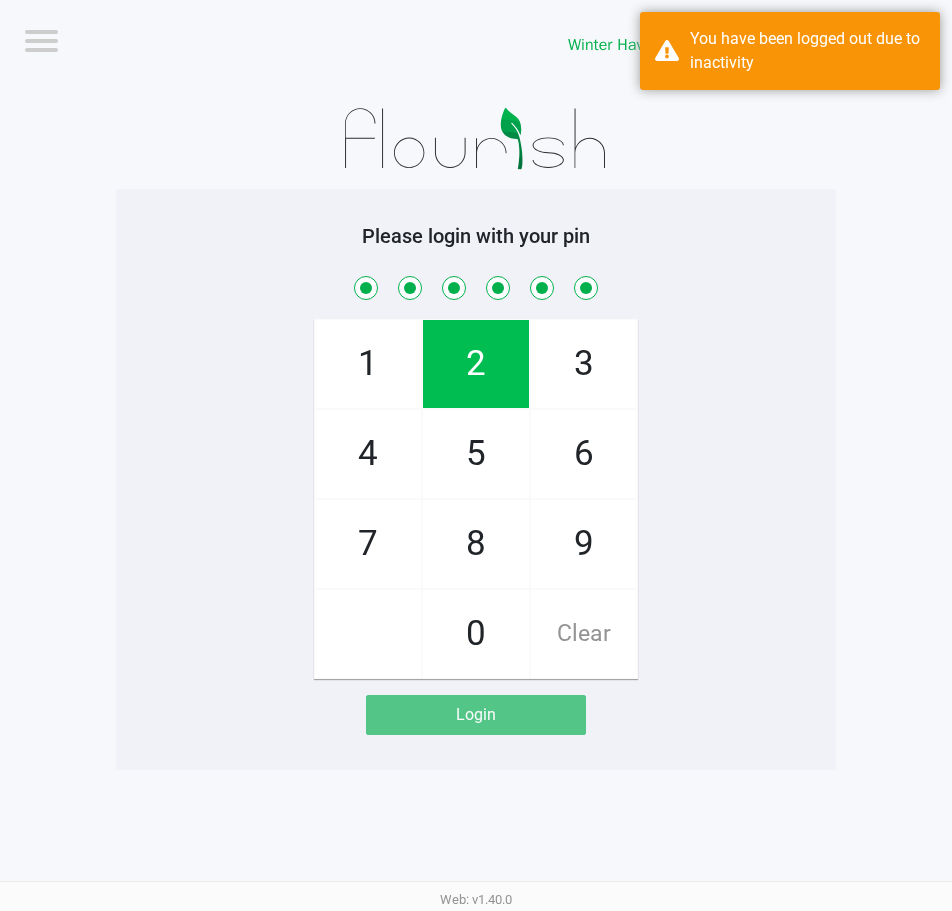 checkbox on "true" 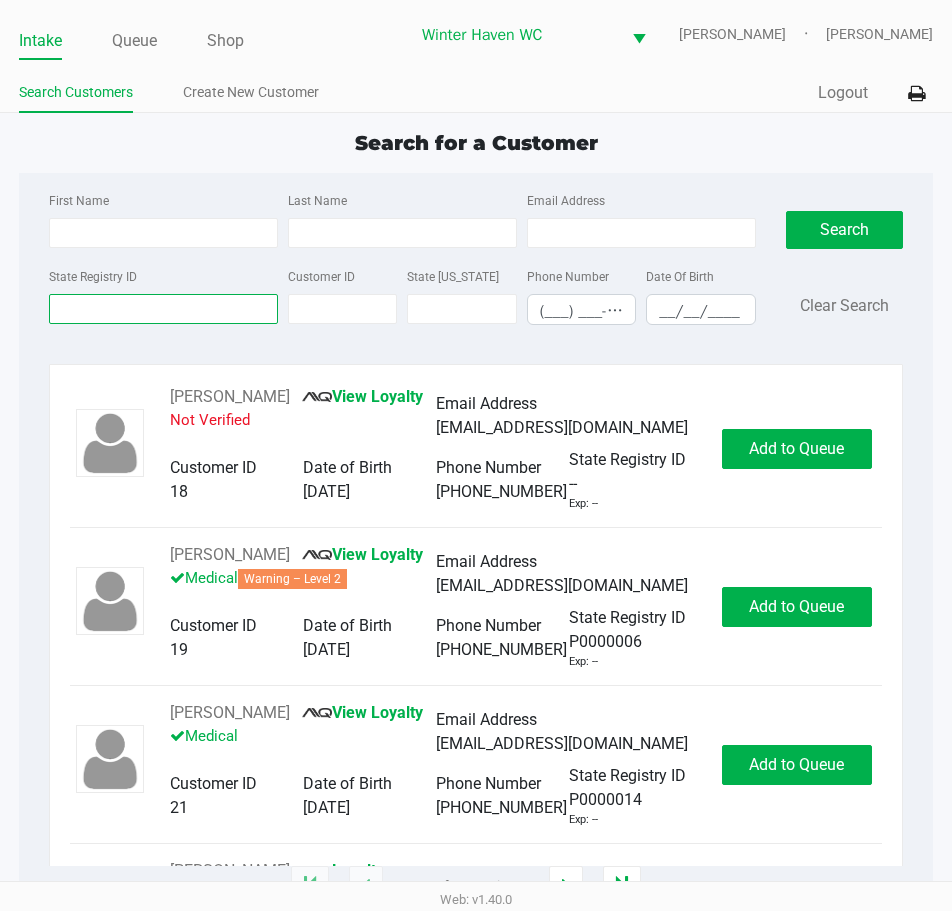 click on "State Registry ID" at bounding box center [163, 309] 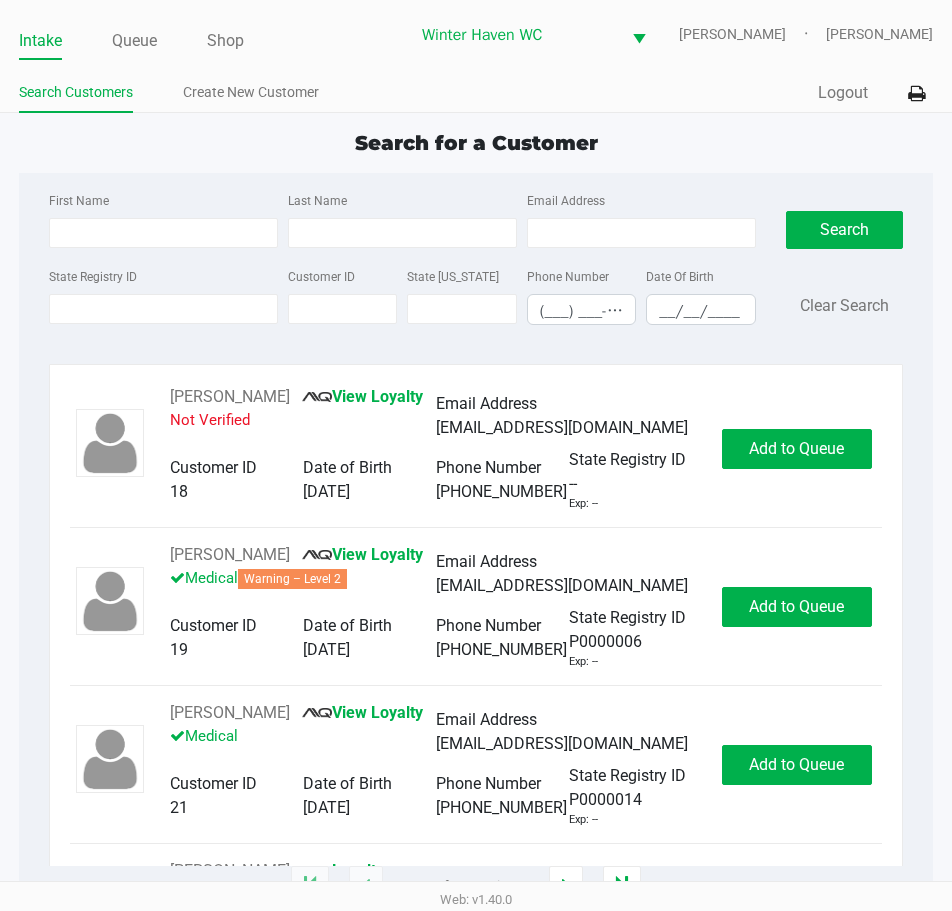 click on "Search for a Customer" 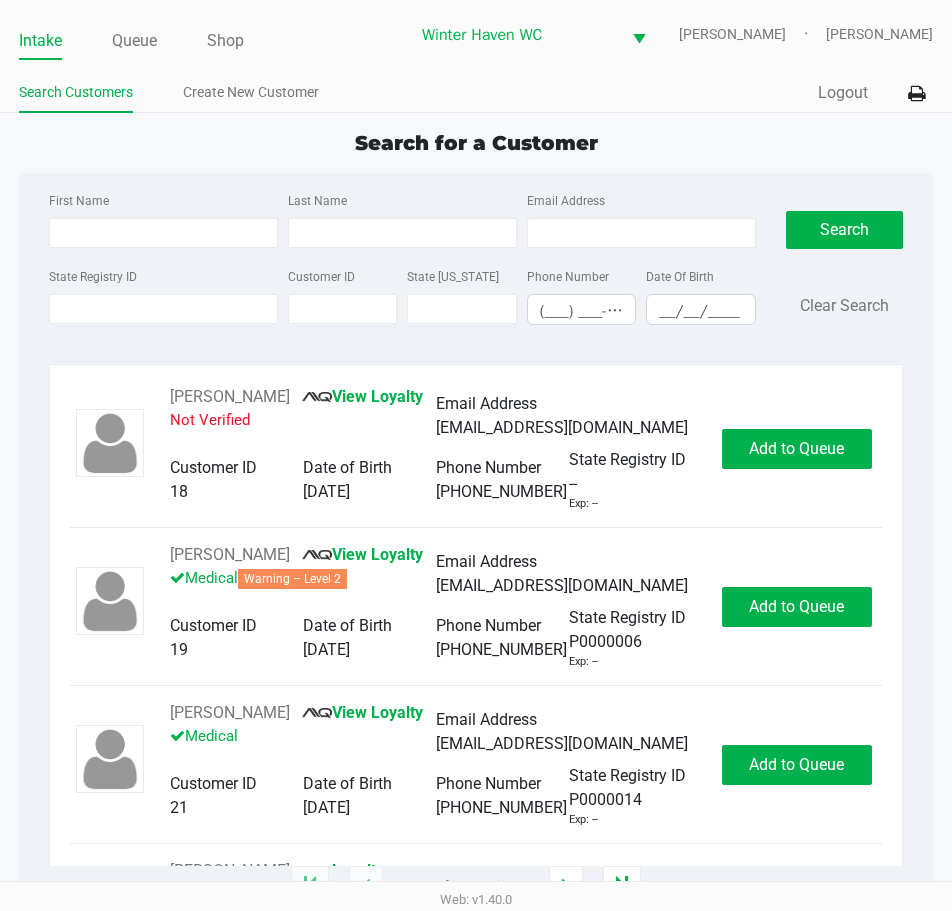 type on "PATRICK" 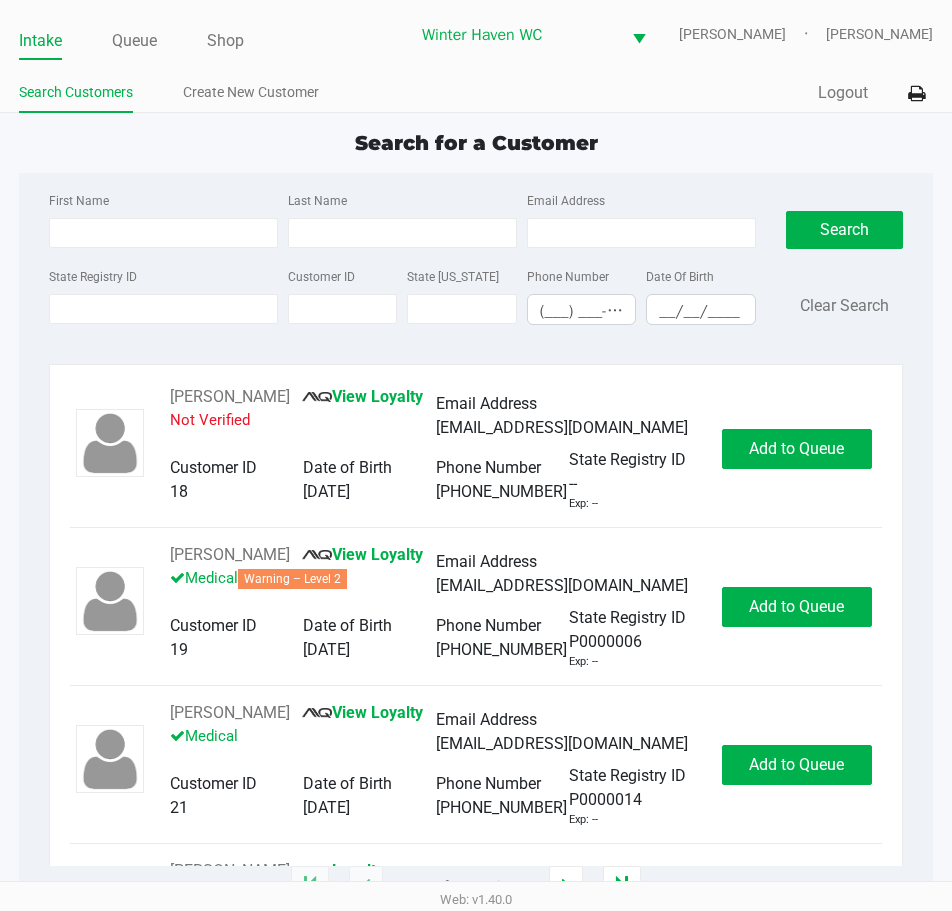type on "EMANUEL" 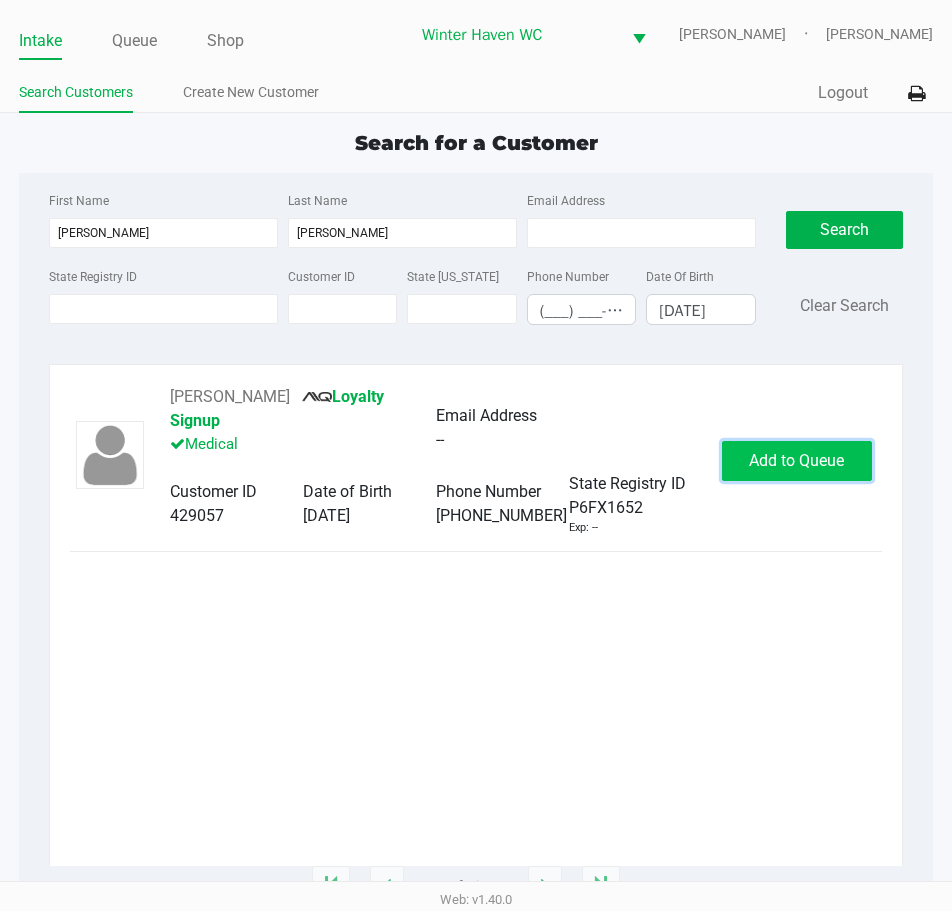 click on "Add to Queue" 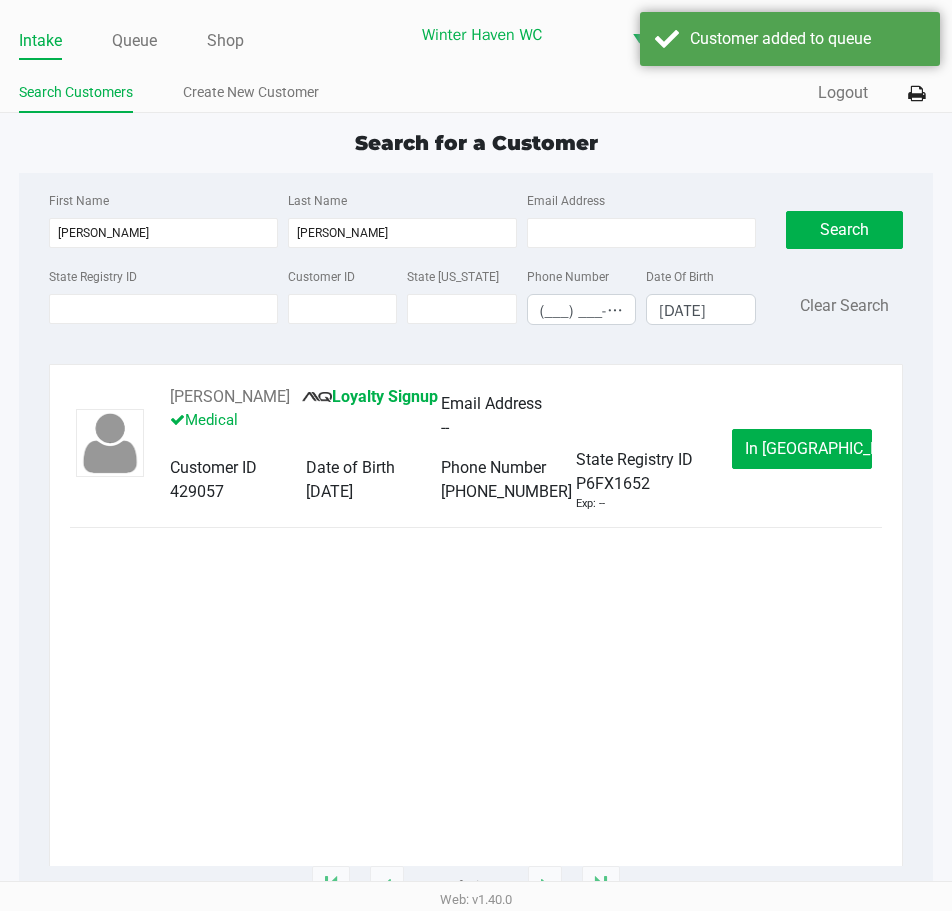 click on "In Queue" 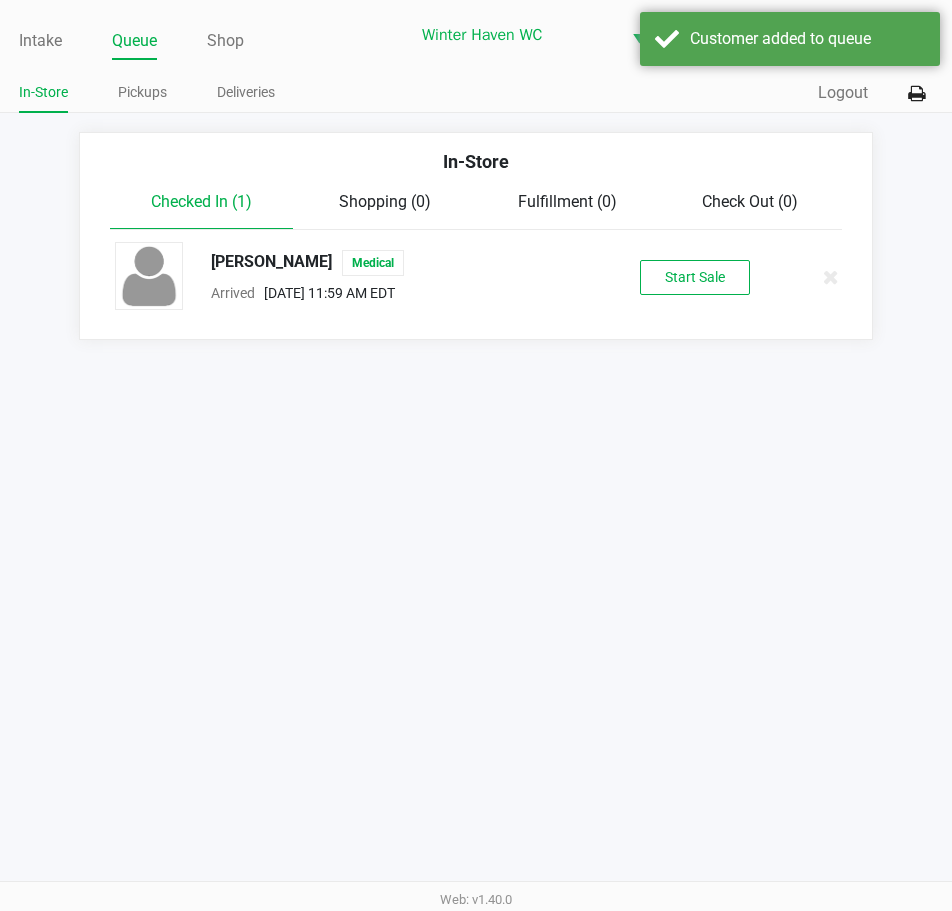 click on "Start Sale" 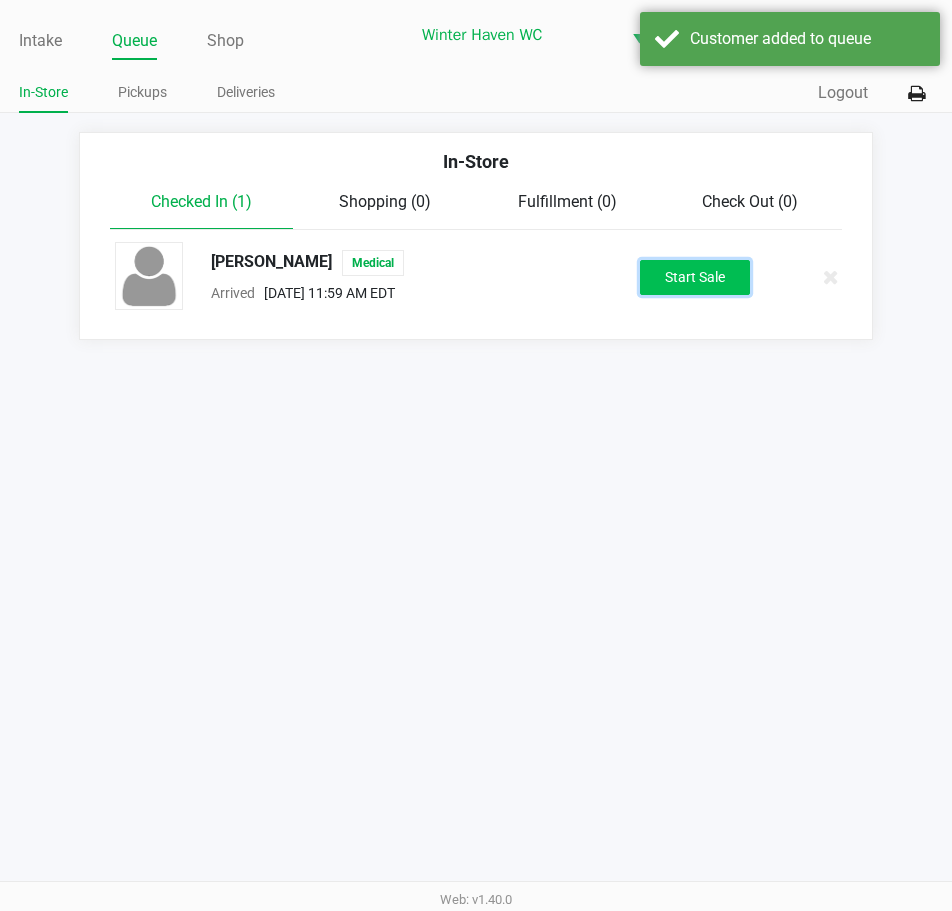 click on "Start Sale" 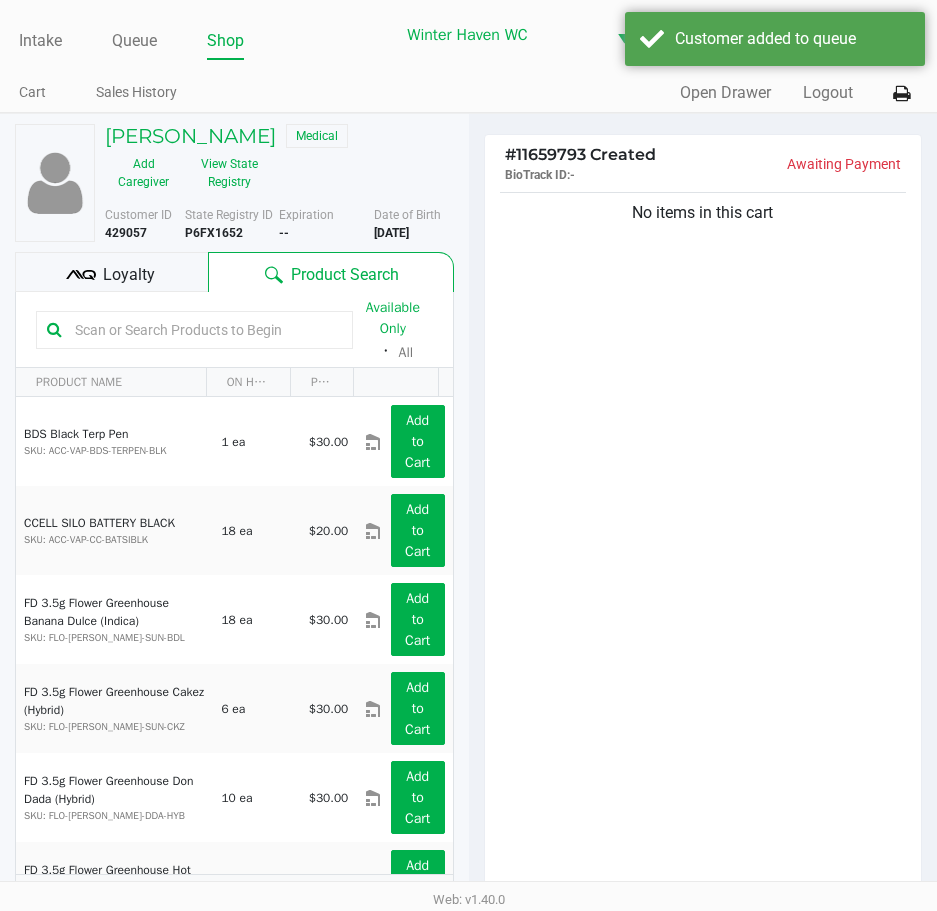 click on "Customer ID   429057  State Registry ID  P6FX1652   Expiration  -- More  Date of Birth   11/10/1960" 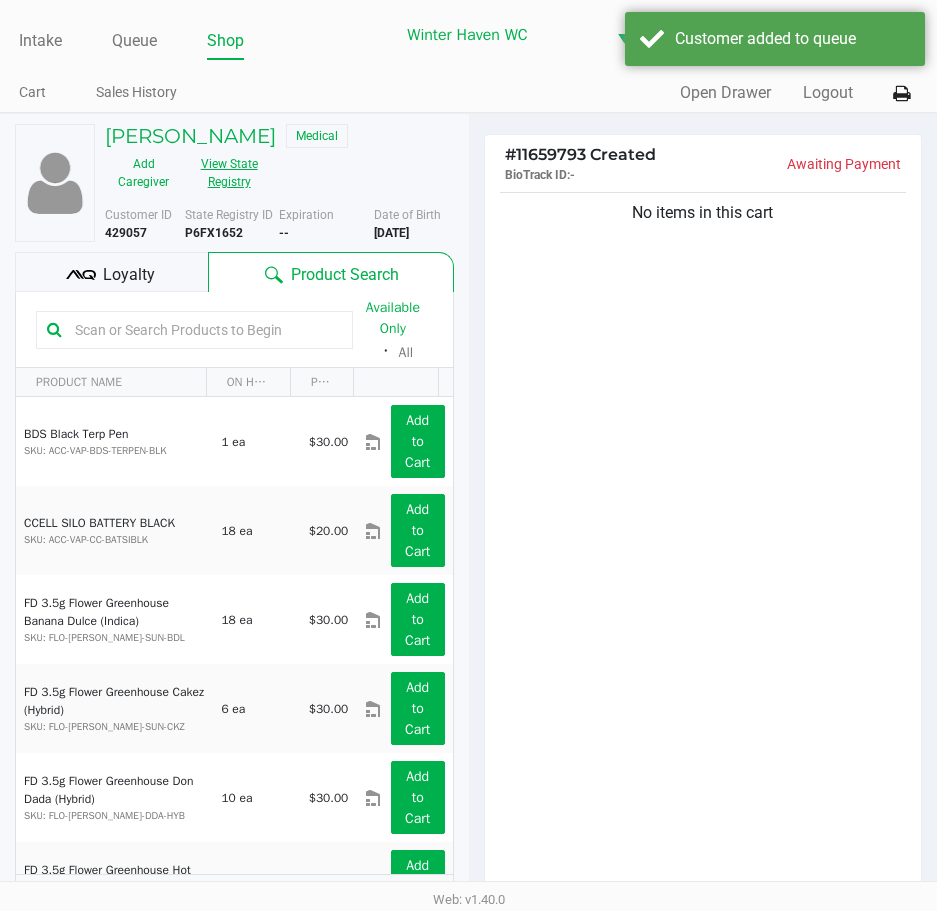 click on "View State Registry" 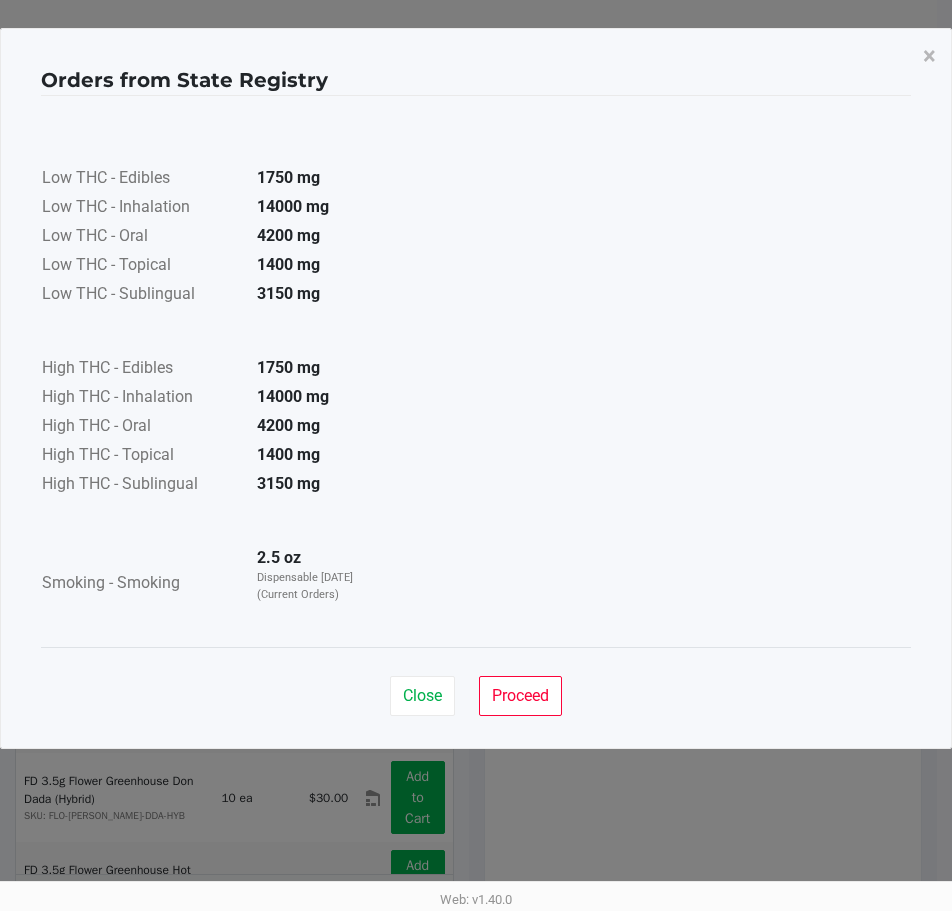 click on "Close   Proceed" 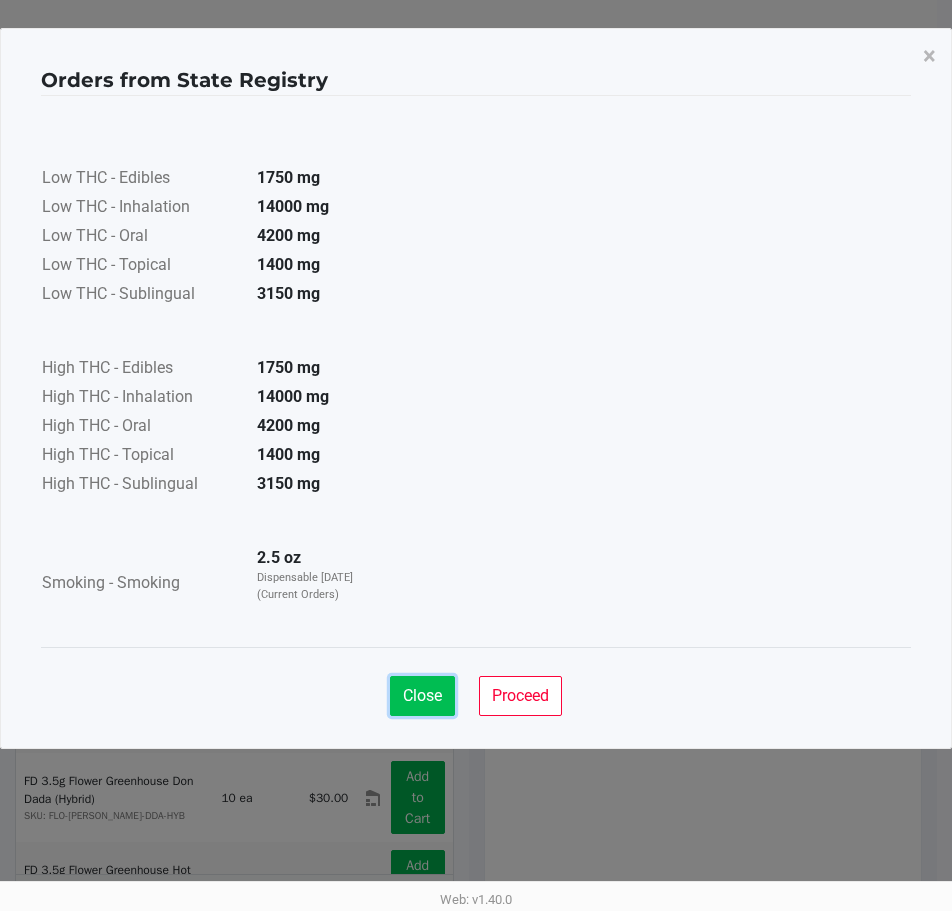 click on "Close" 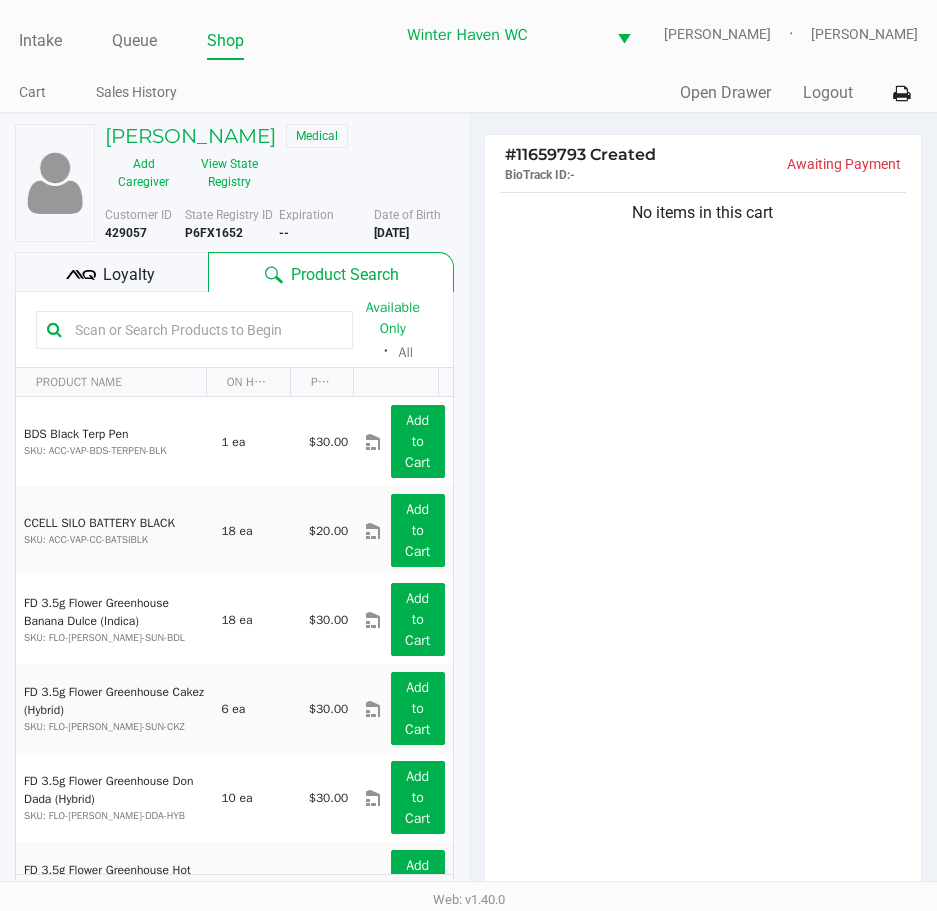 click 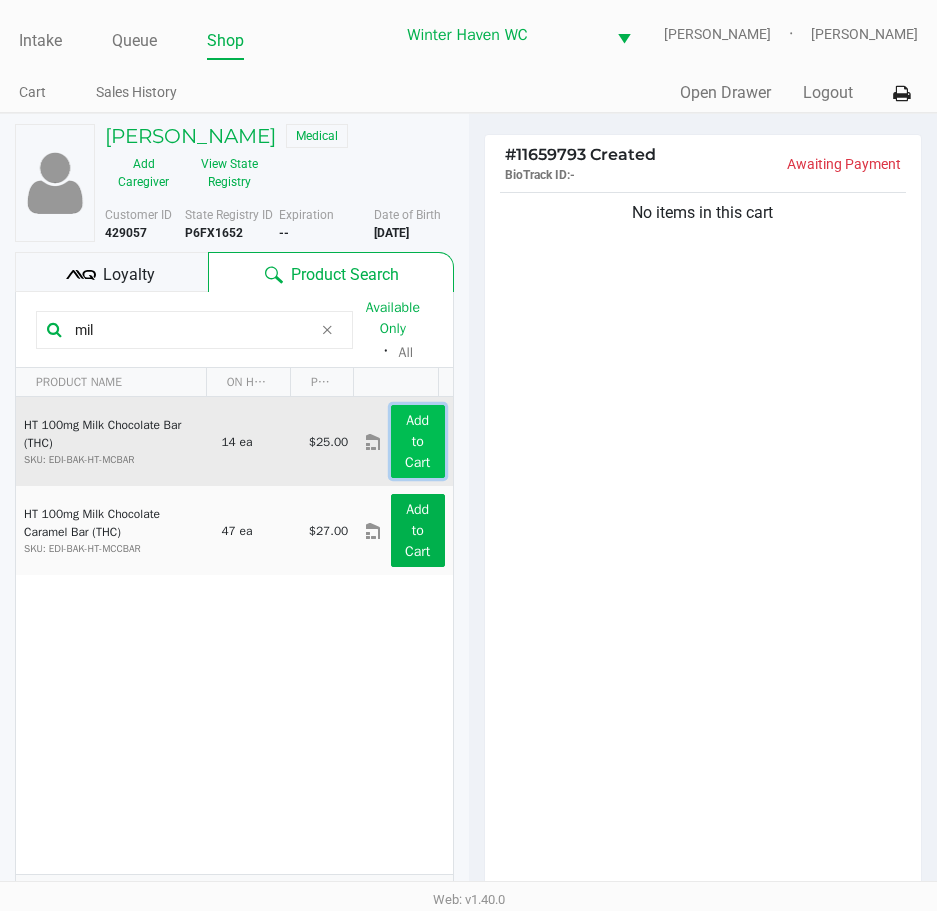 click on "Add to Cart" 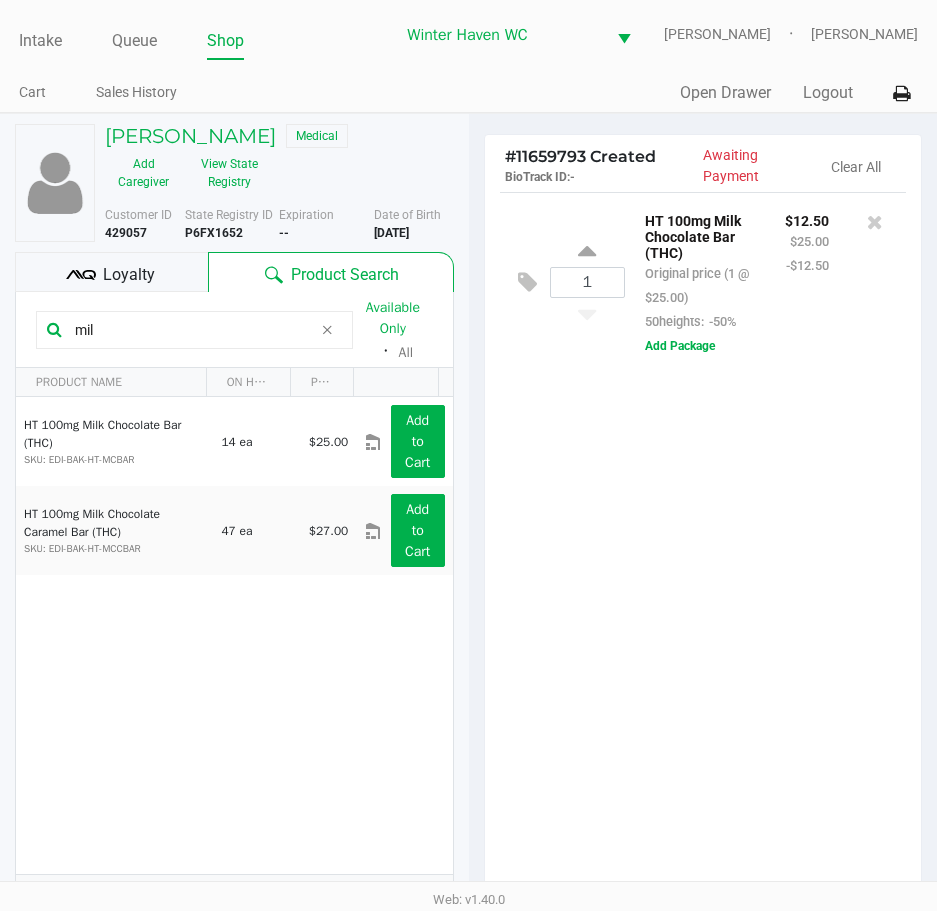 drag, startPoint x: 223, startPoint y: 317, endPoint x: -3, endPoint y: 340, distance: 227.16734 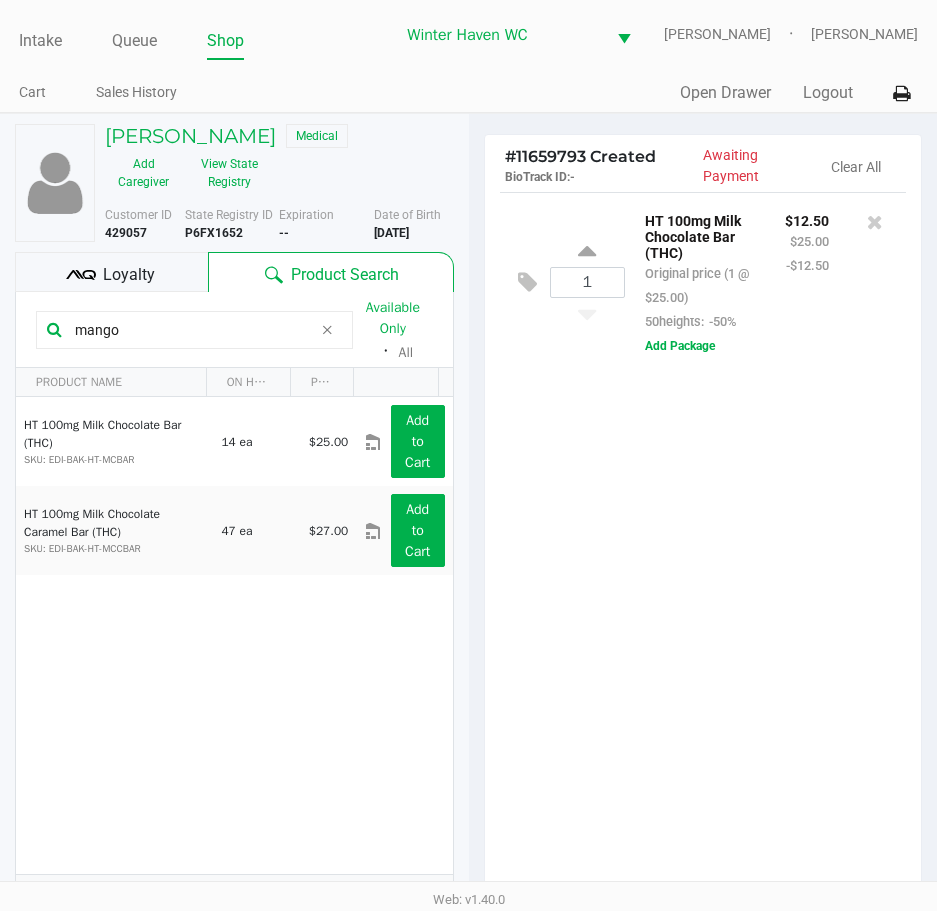 type on "mango" 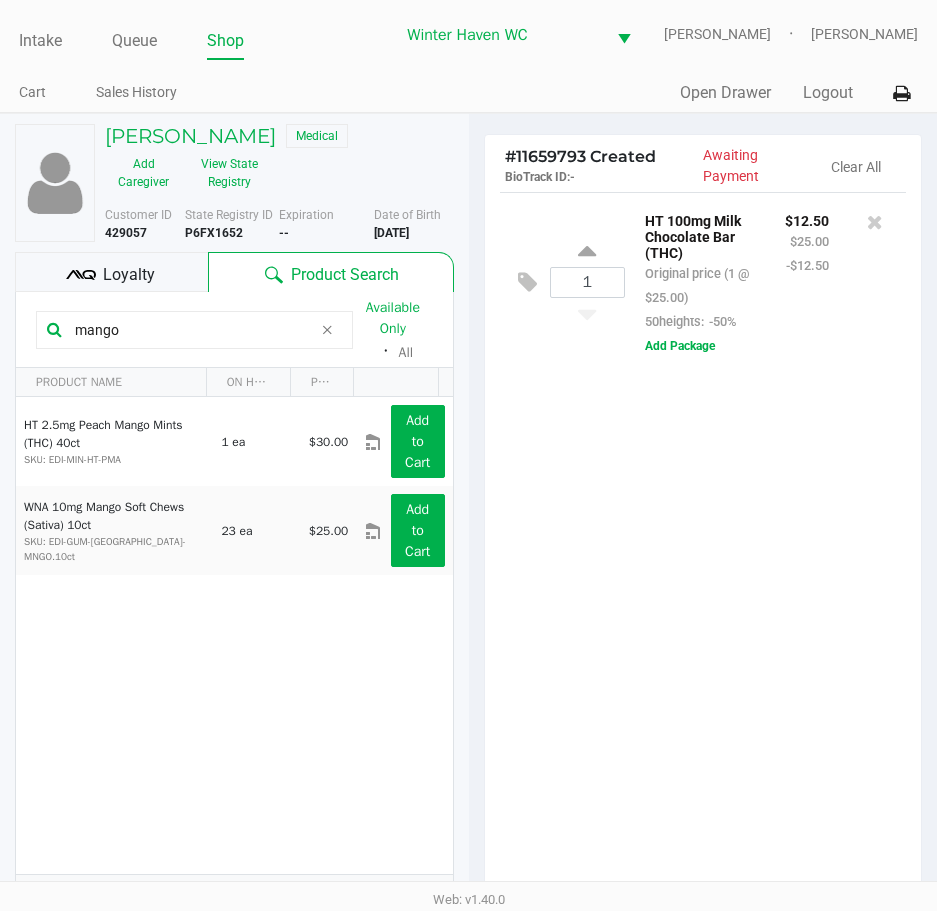 click on "PATRICK EMANUEL   Medical   Add Caregiver   View State Registry   Customer ID   429057  State Registry ID  P6FX1652   Expiration  -- More  Date of Birth   11/10/1960
Loyalty
Product Search  mango  Available Only  ᛫  All   PRODUCT NAME  ON HAND PRICE  HT 2.5mg Peach Mango Mints (THC) 40ct  SKU: EDI-MIN-HT-PMA  1 ea   $30.00  Add to Cart  WNA 10mg Mango Soft Chews (Sativa) 10ct  SKU: EDI-GUM-WNA-MNGO.10ct  23 ea   $25.00  Add to Cart  1   1  1 - 2 of 2 items" 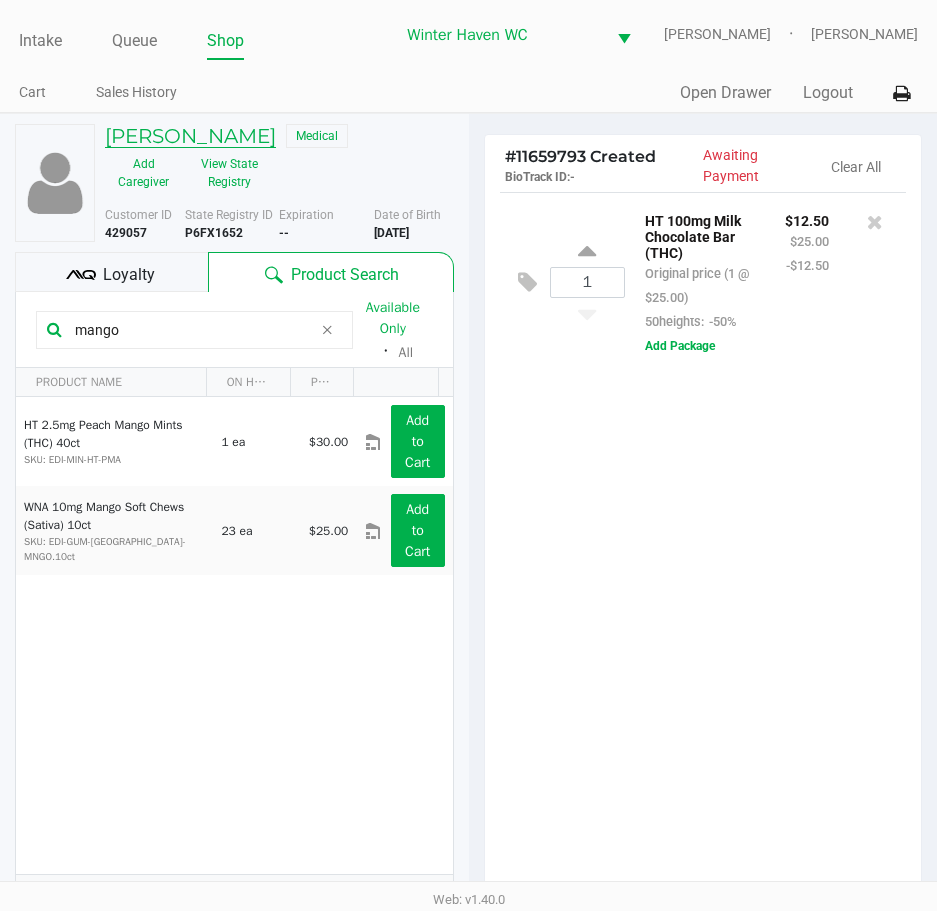 click on "PATRICK EMANUEL" 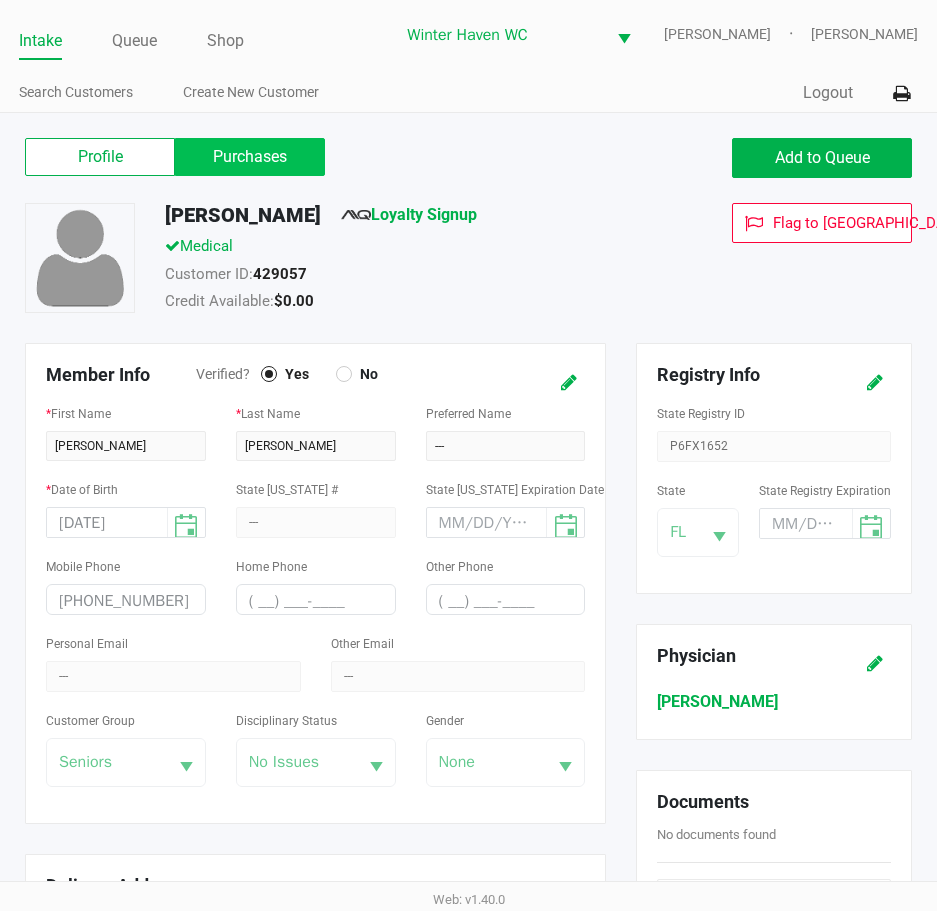 click on "Purchases" 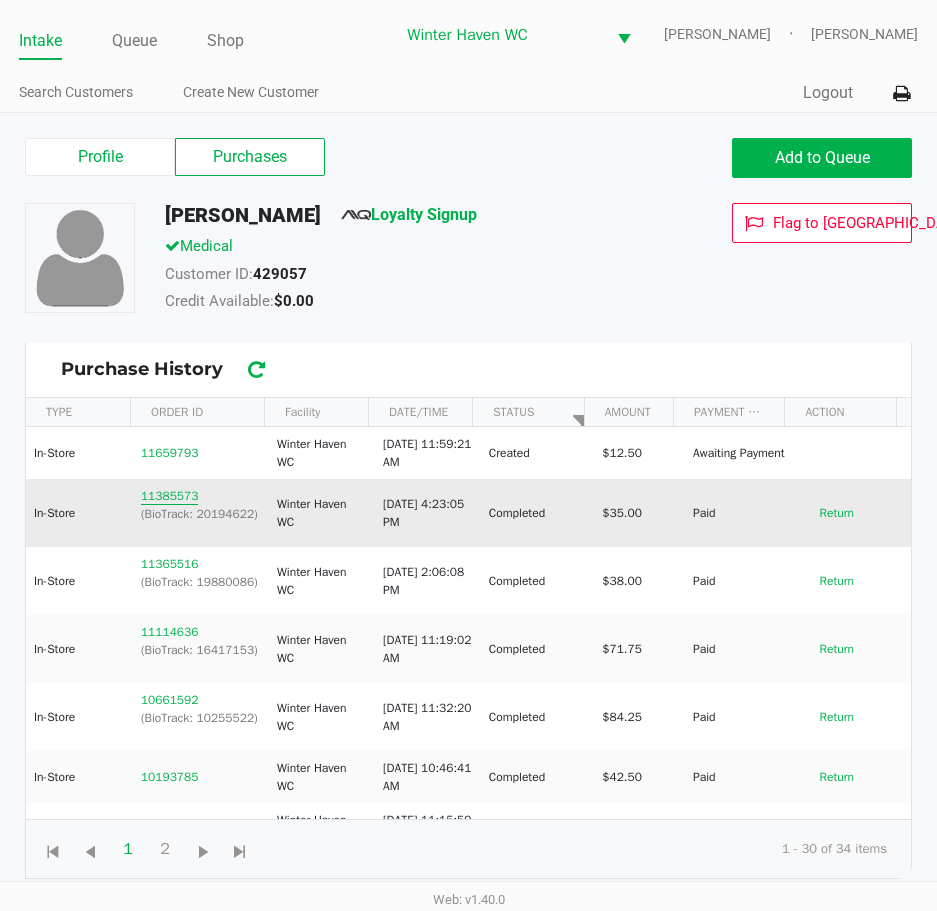 click on "11385573" 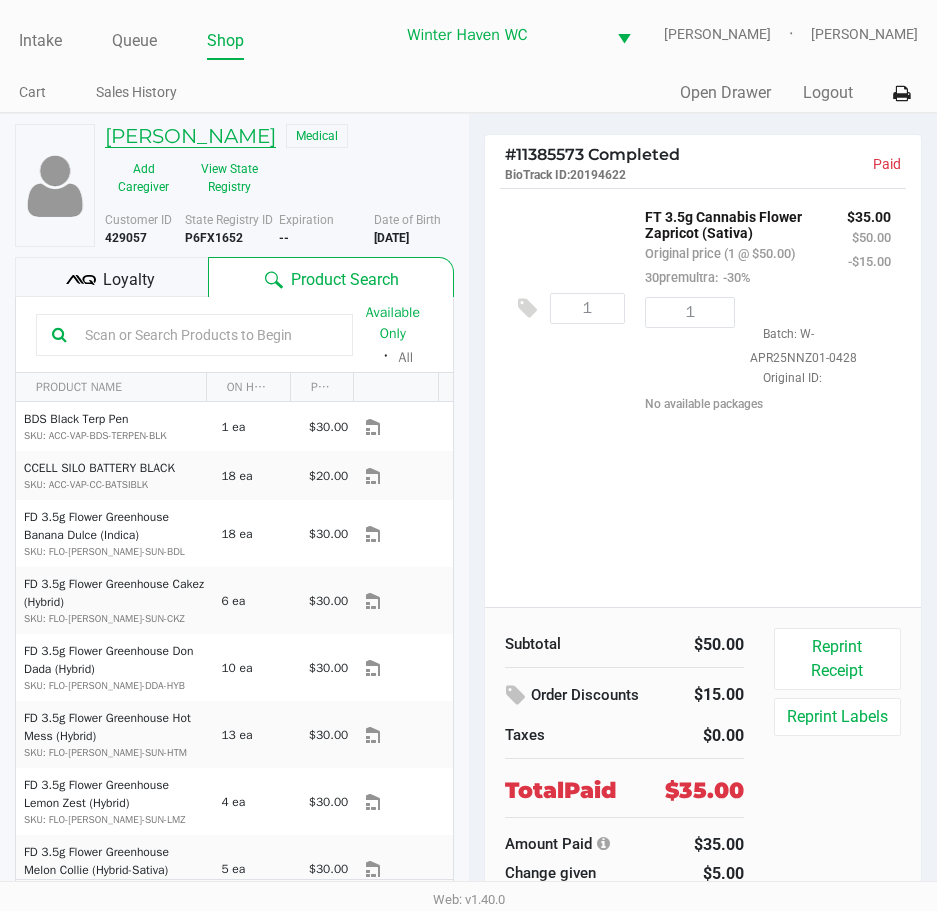 click on "PATRICK EMANUEL" 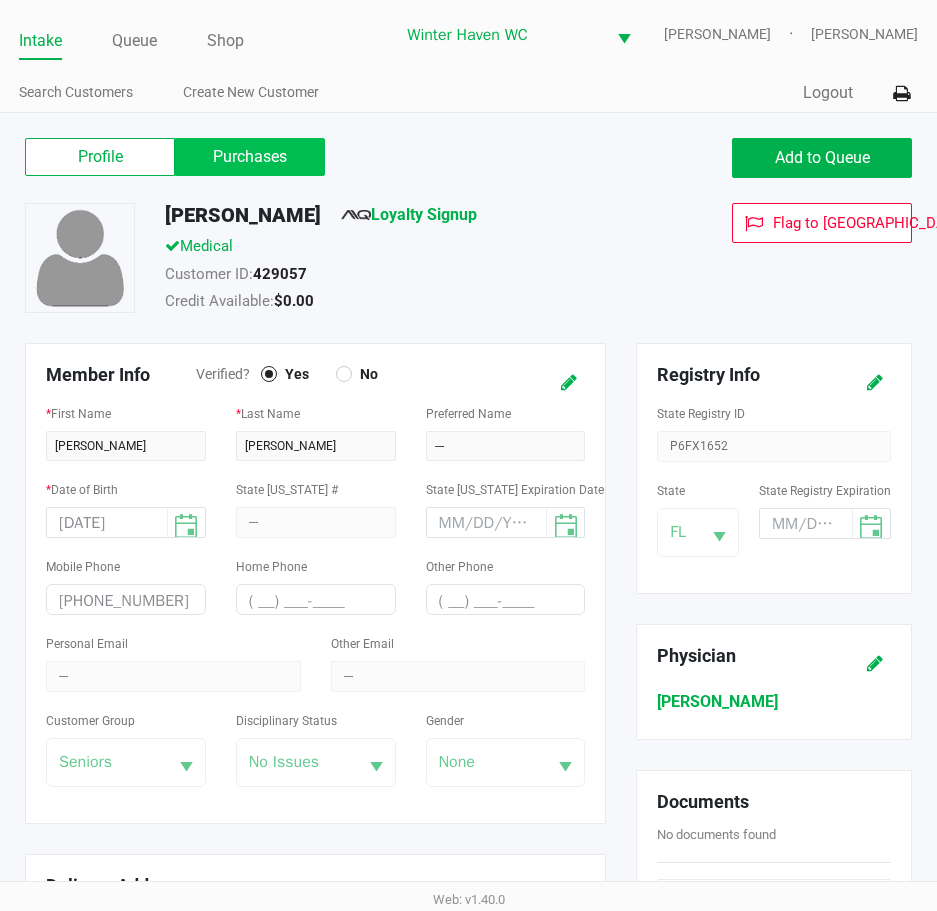click on "Purchases" 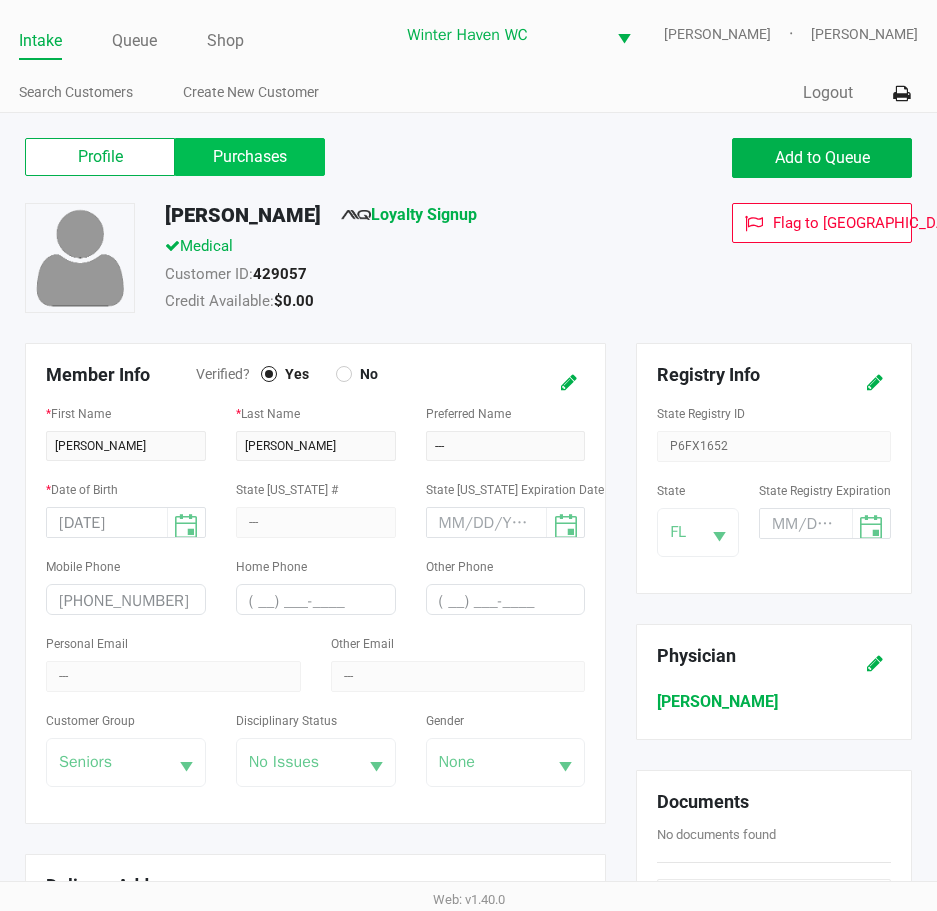 click on "Purchases" at bounding box center [0, 0] 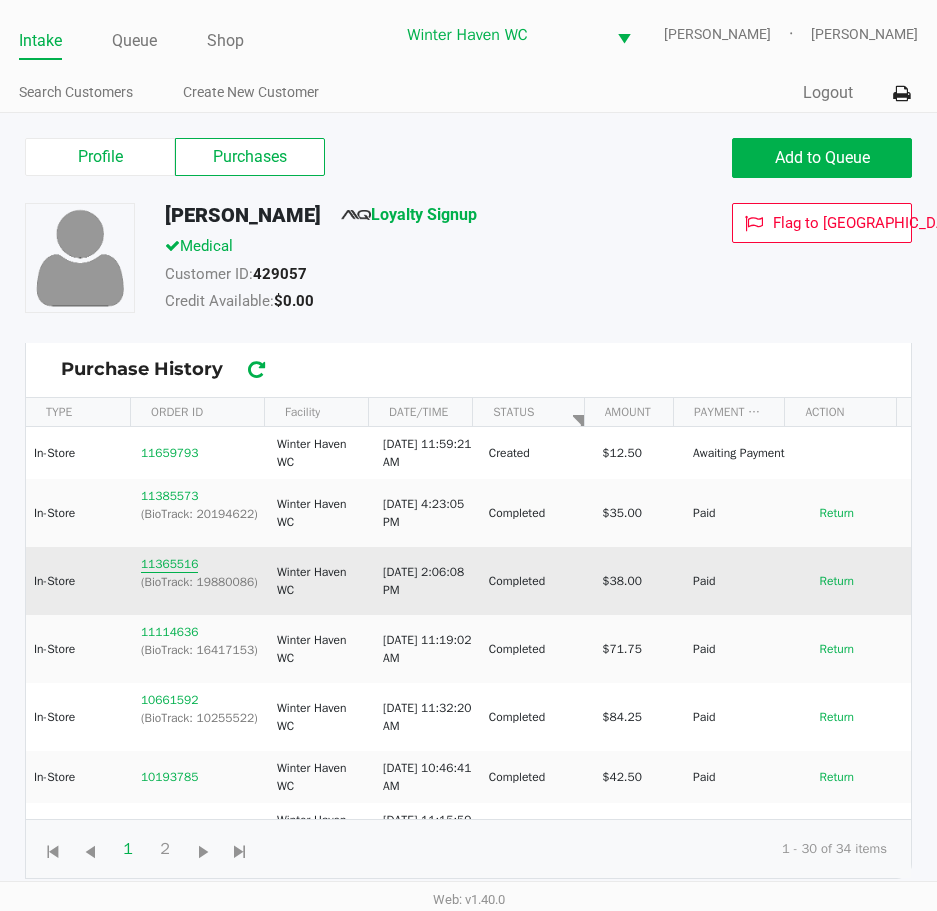 click on "11365516" 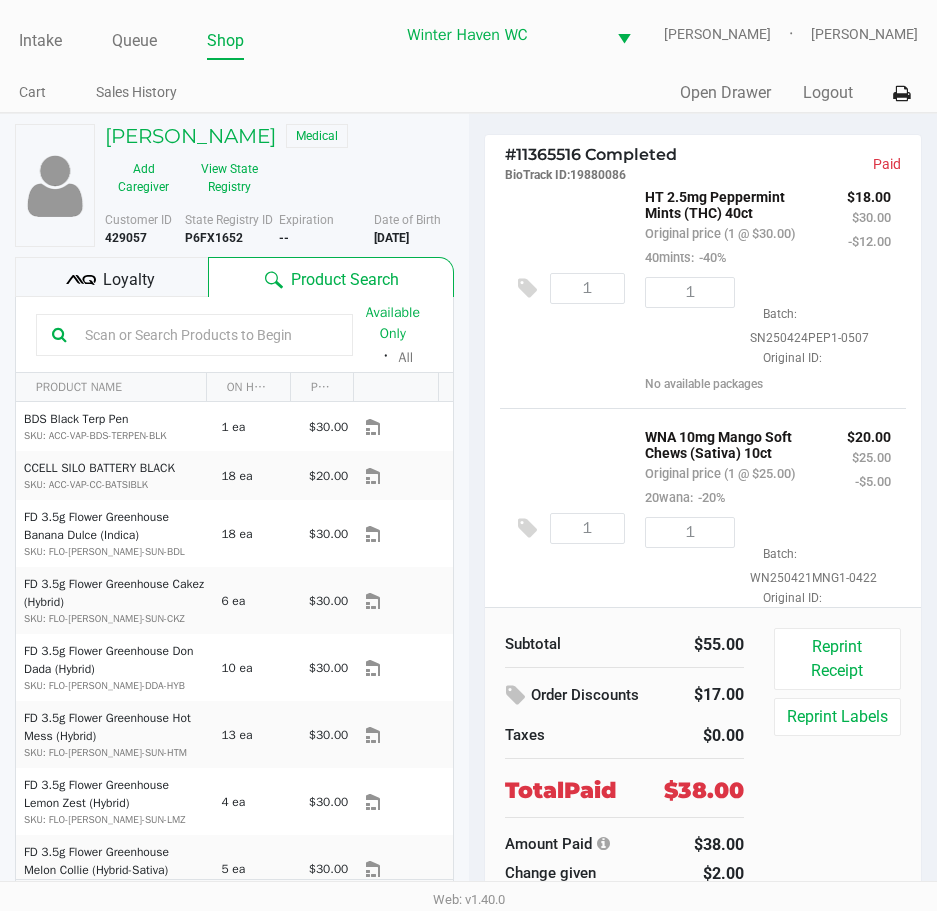 scroll, scrollTop: 0, scrollLeft: 0, axis: both 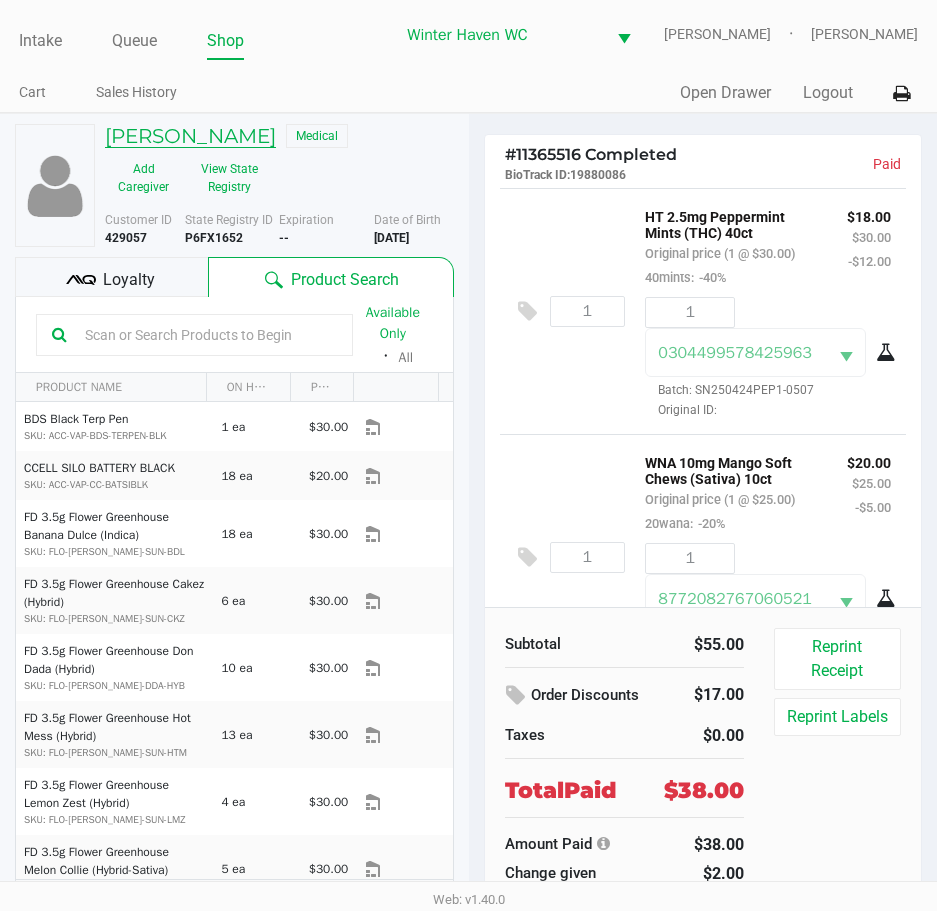 click on "PATRICK EMANUEL" 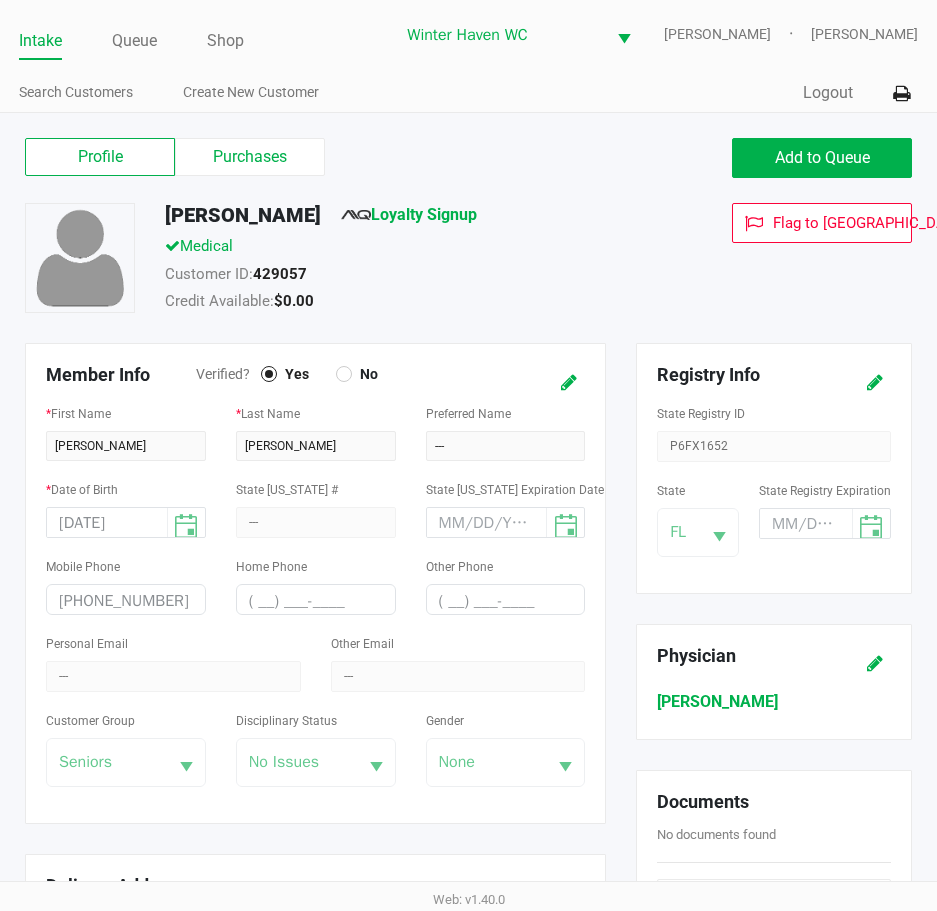 click on "Purchases" 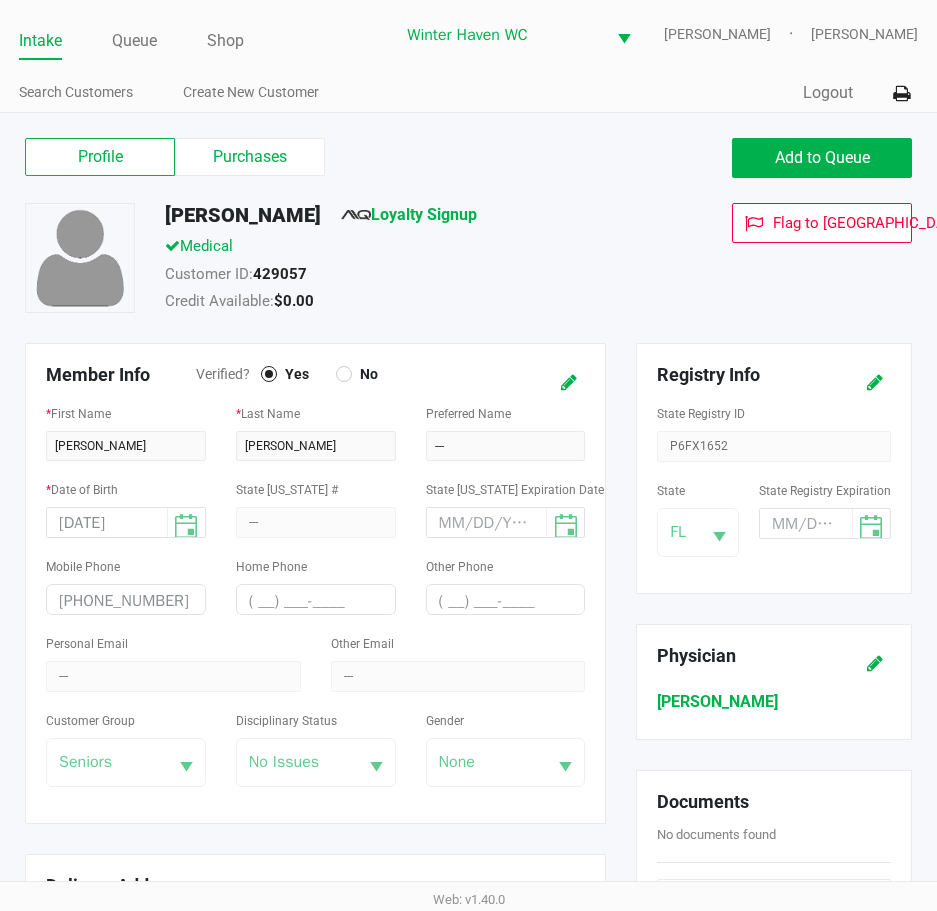 click on "Purchases" at bounding box center (0, 0) 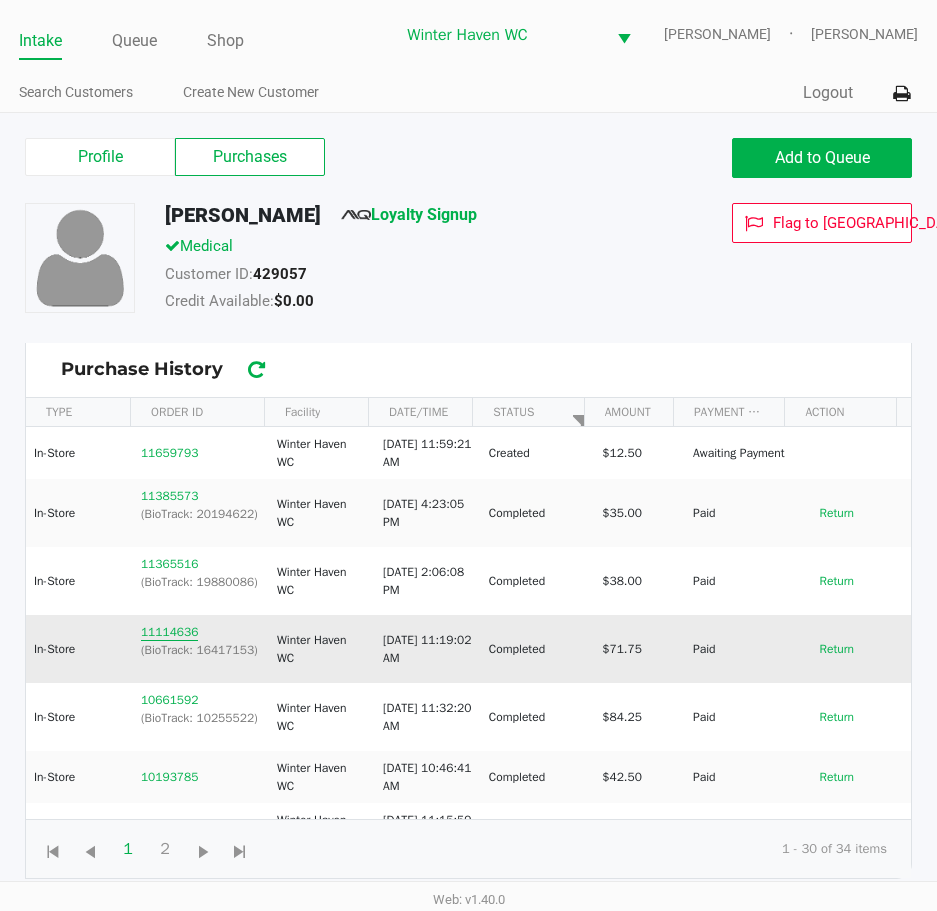 click on "11114636" 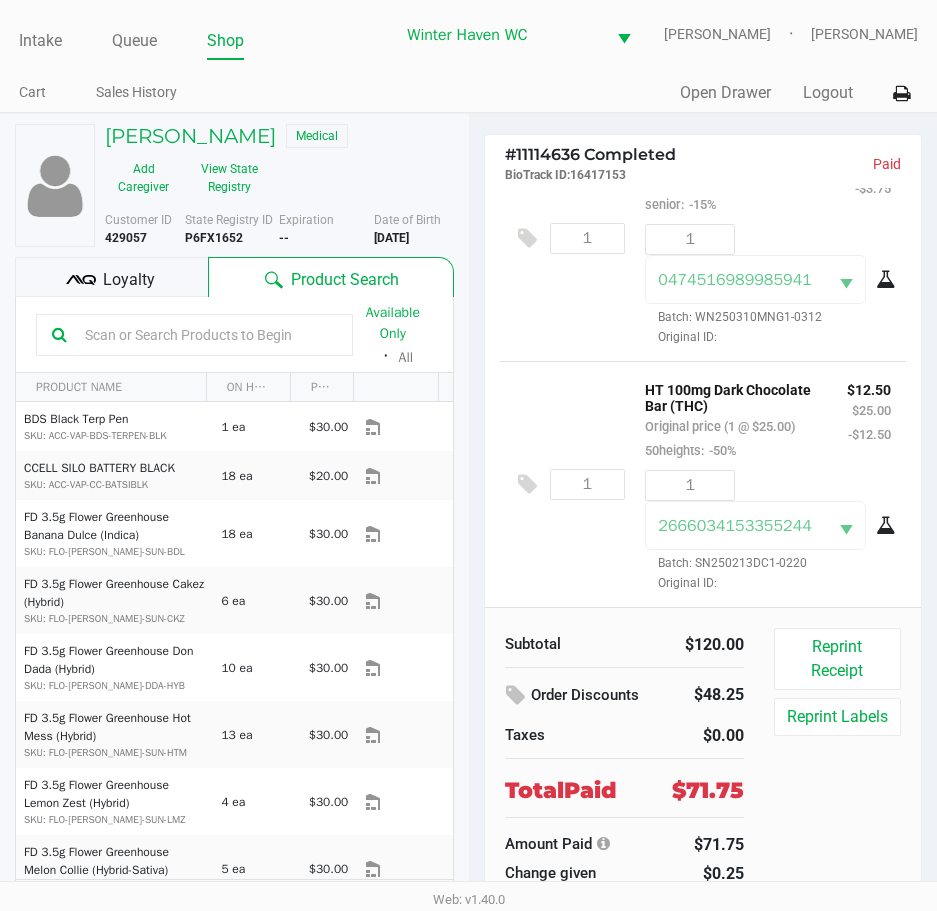 scroll, scrollTop: 590, scrollLeft: 0, axis: vertical 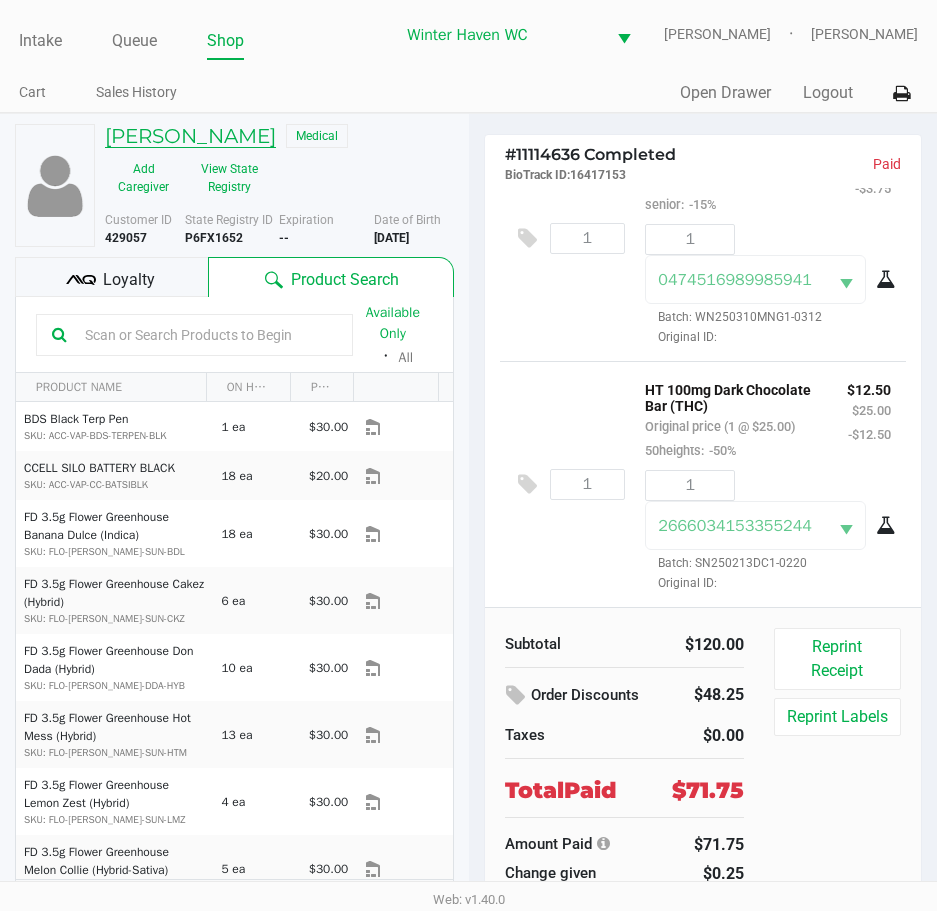 click on "PATRICK EMANUEL" 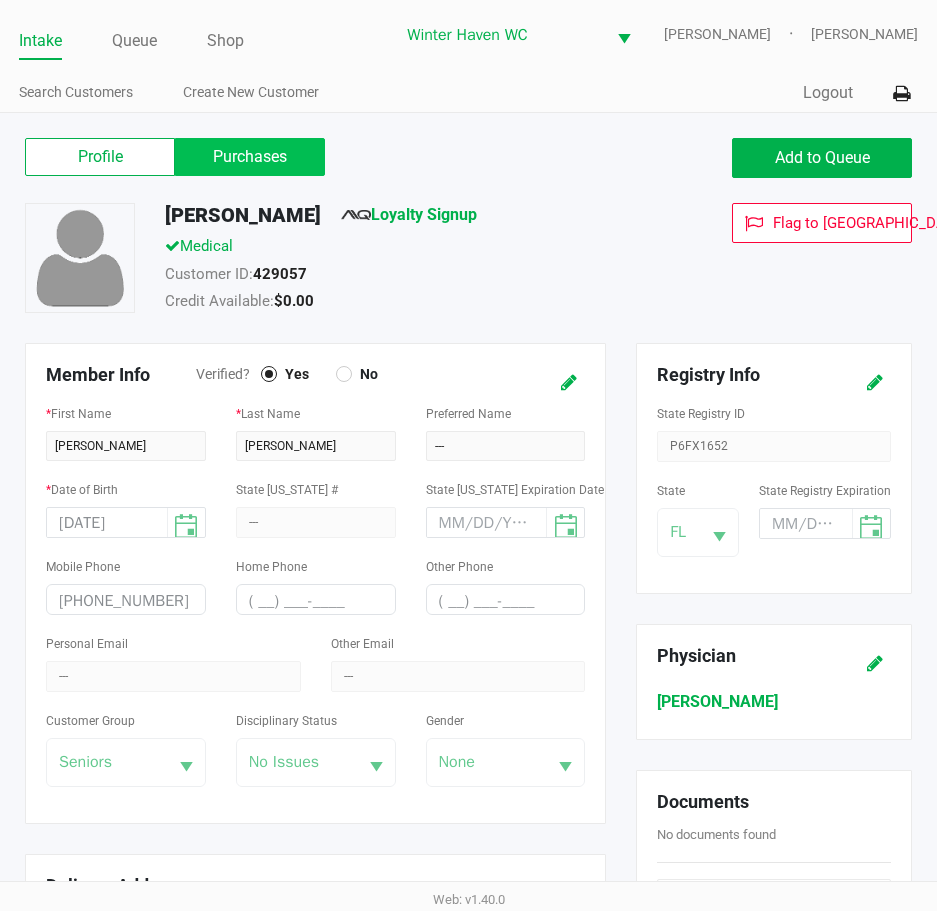 click on "Purchases" 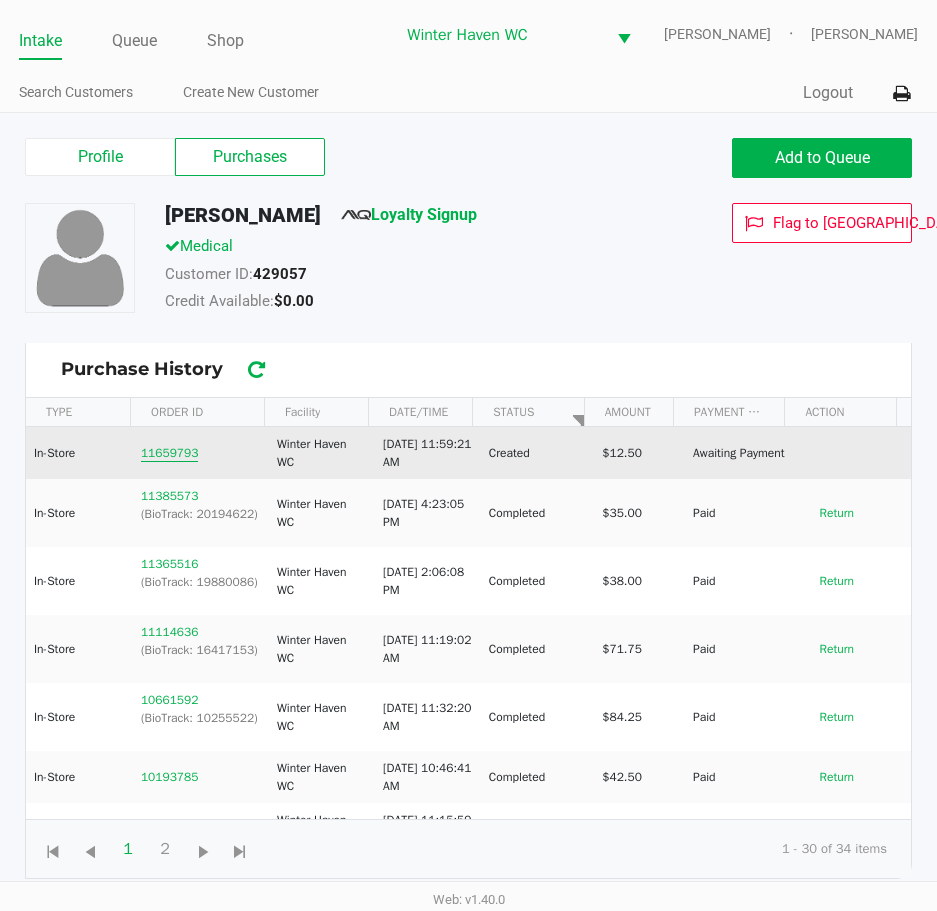 click on "11659793" 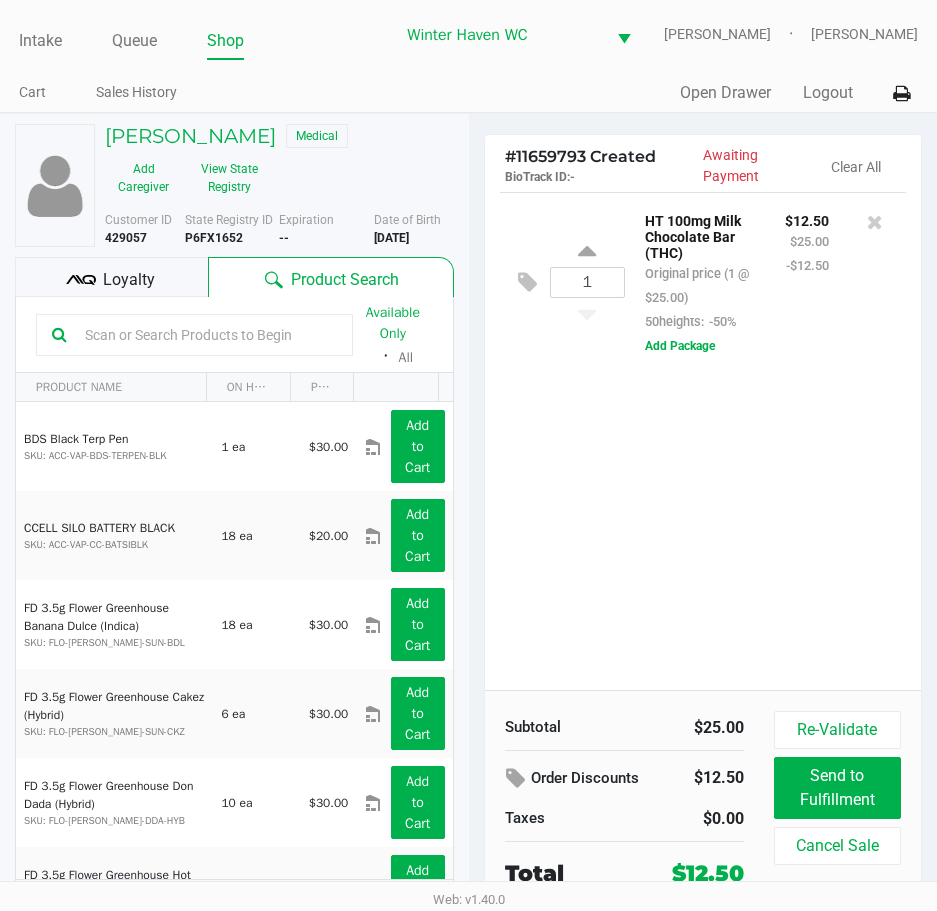 click 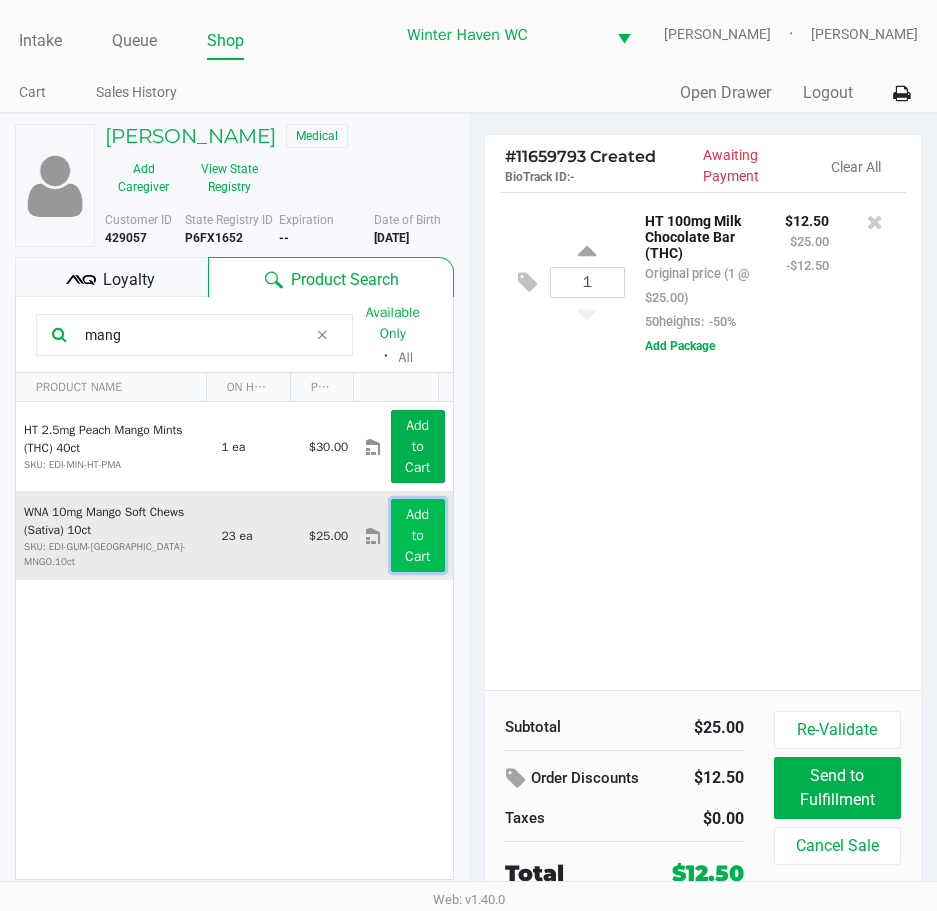 click on "Add to Cart" 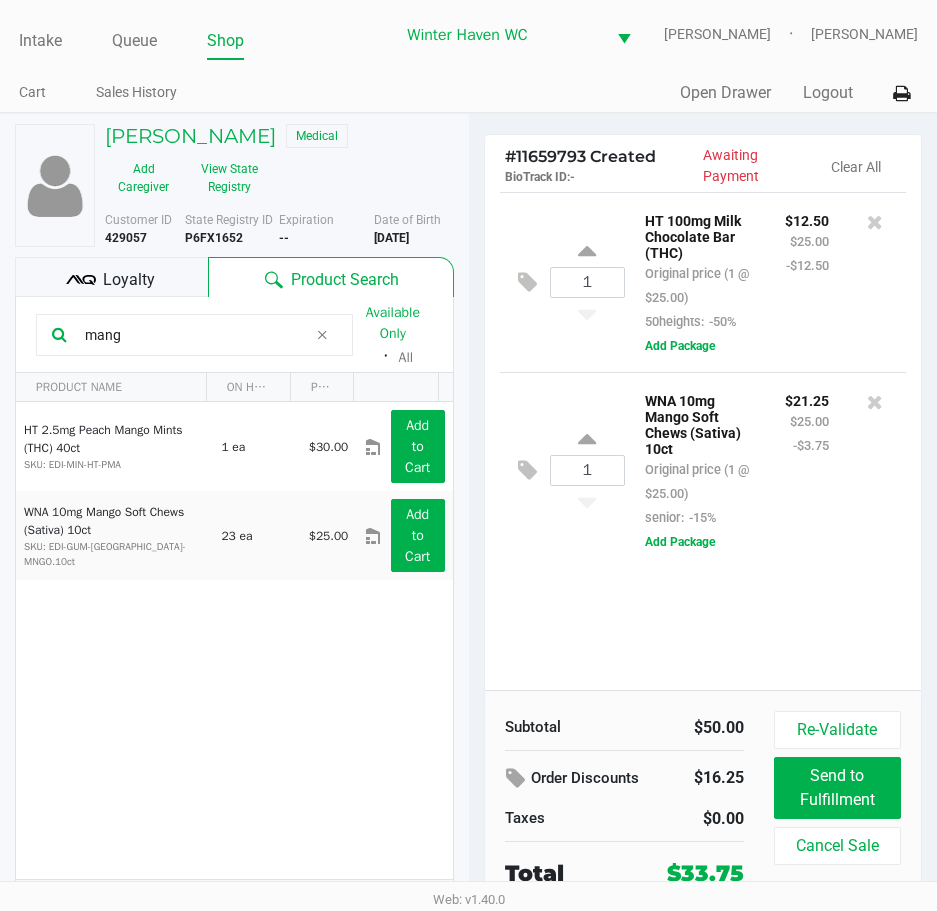 drag, startPoint x: 160, startPoint y: 323, endPoint x: -3, endPoint y: 374, distance: 170.79227 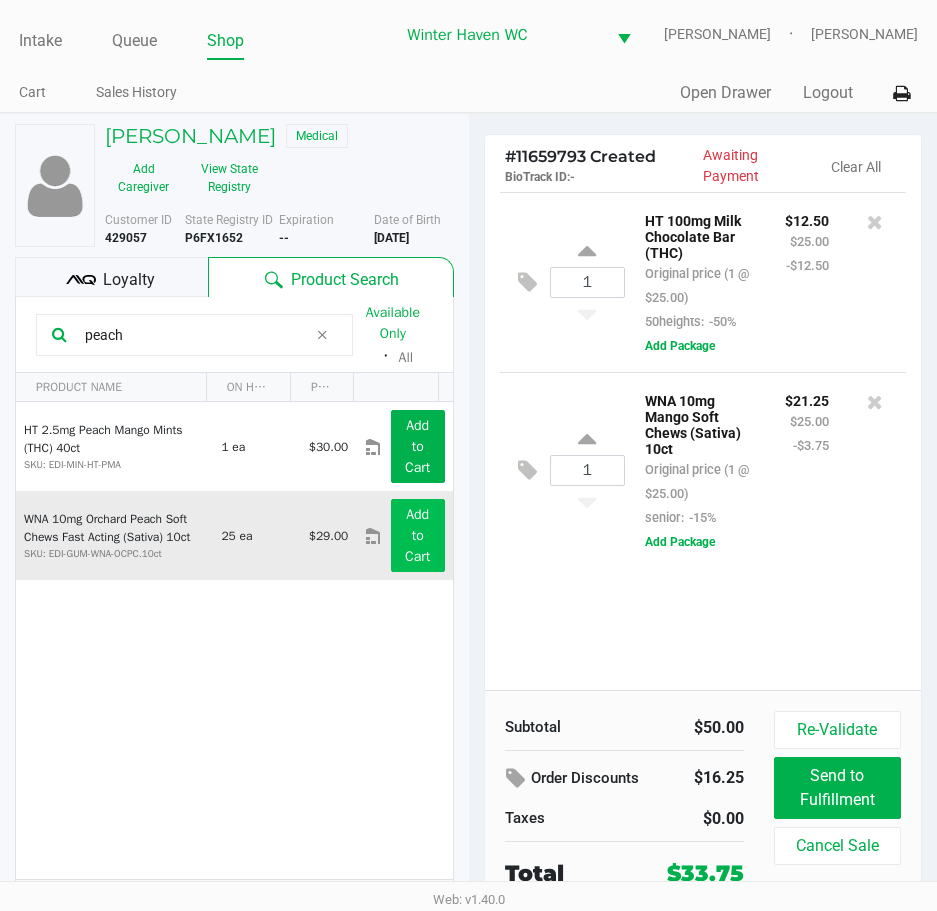 type on "peach" 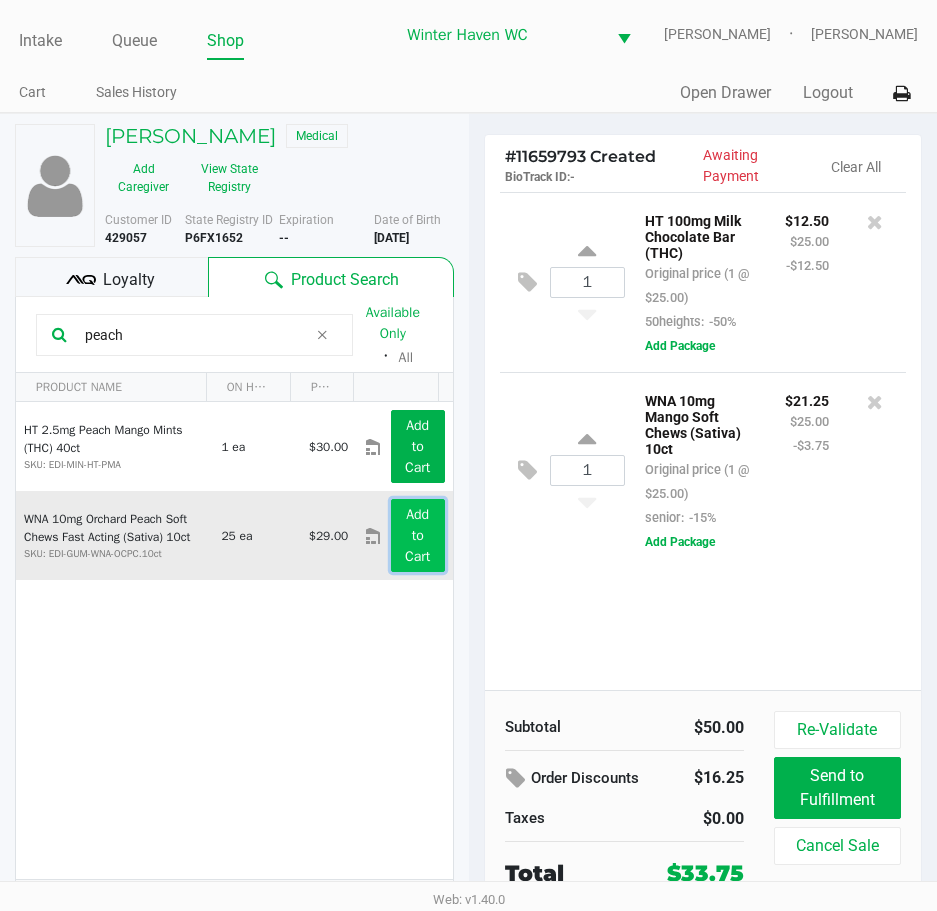 click on "Add to Cart" 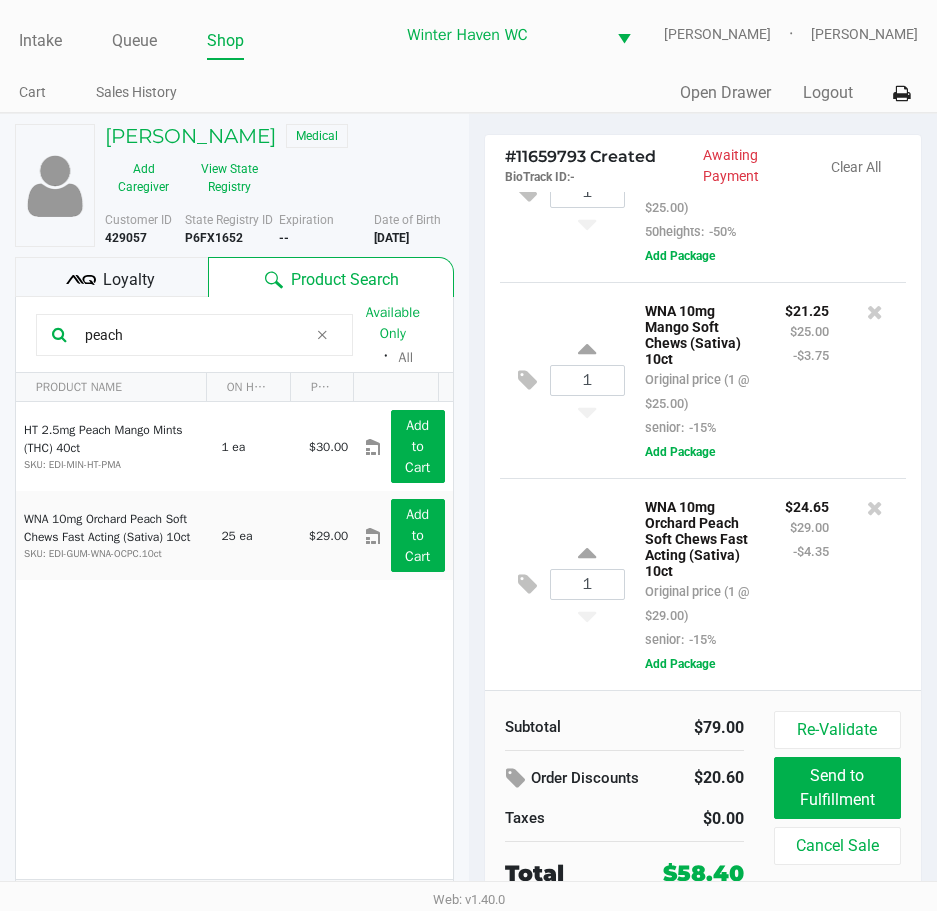 scroll, scrollTop: 126, scrollLeft: 0, axis: vertical 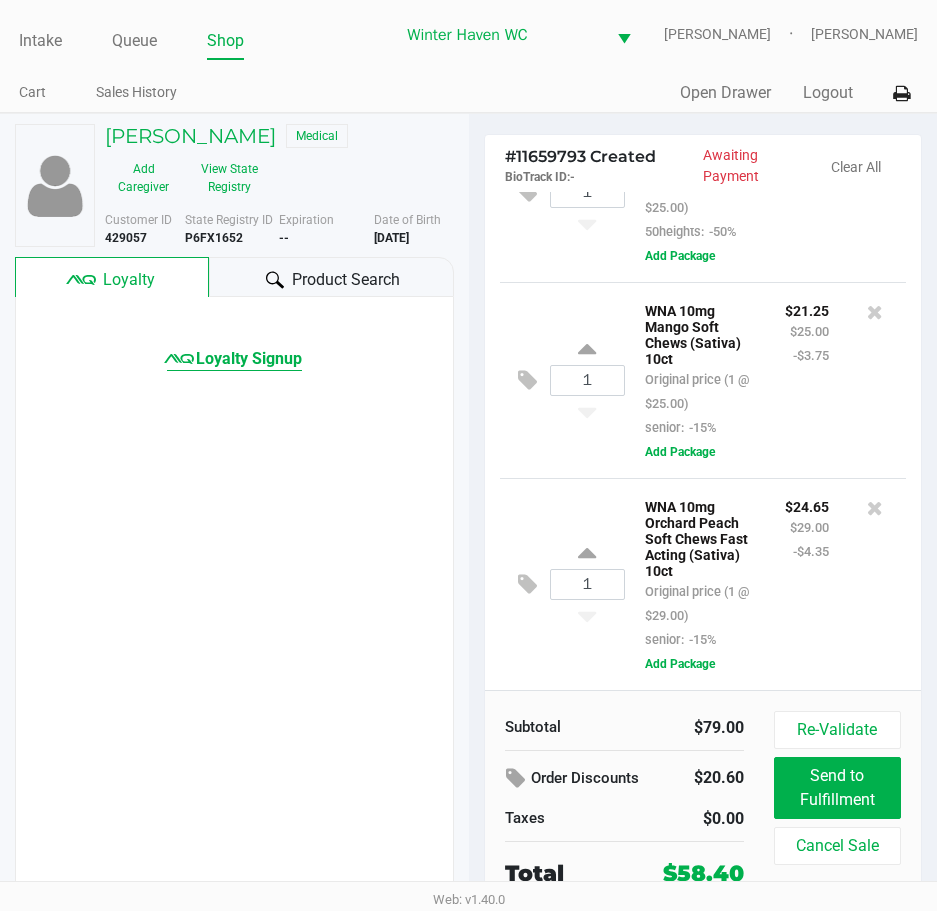 click on "Loyalty Signup" 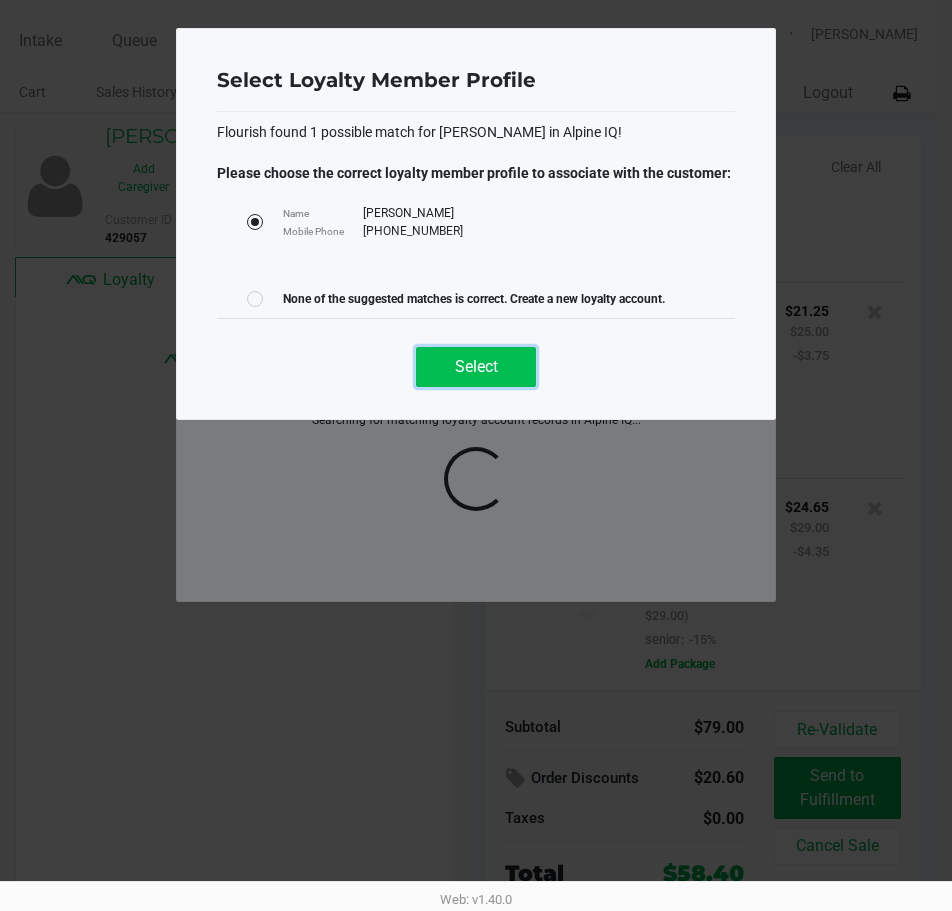 click on "Select" 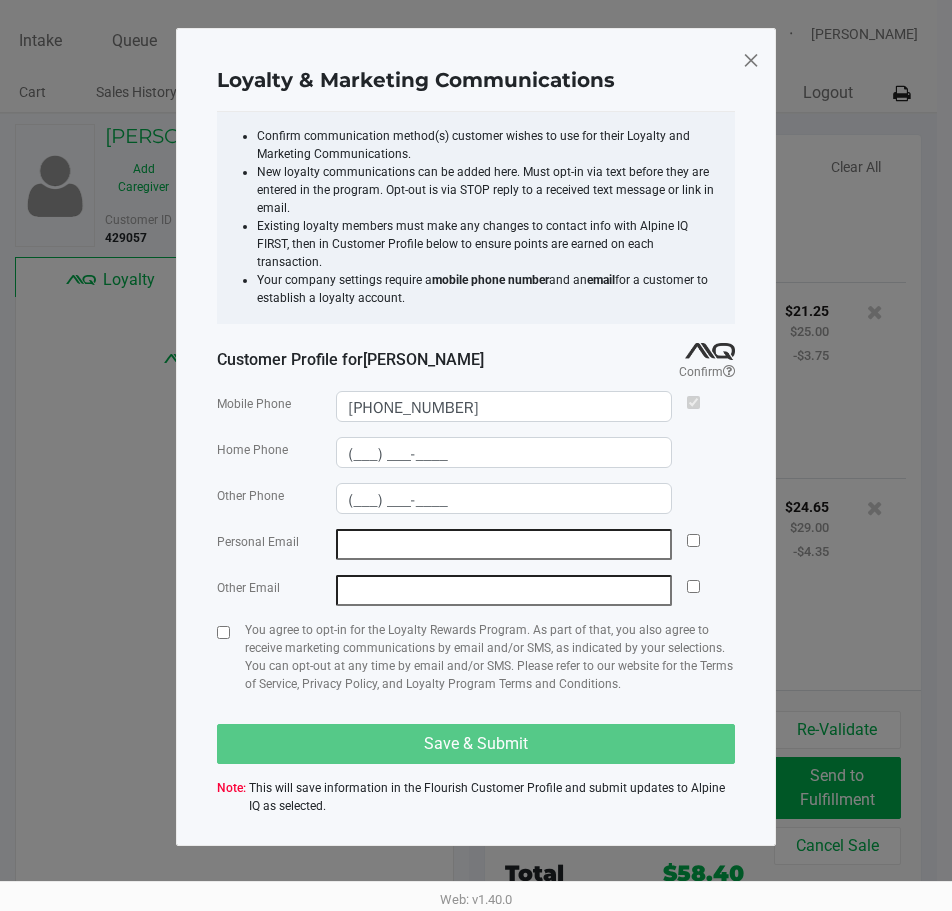 click 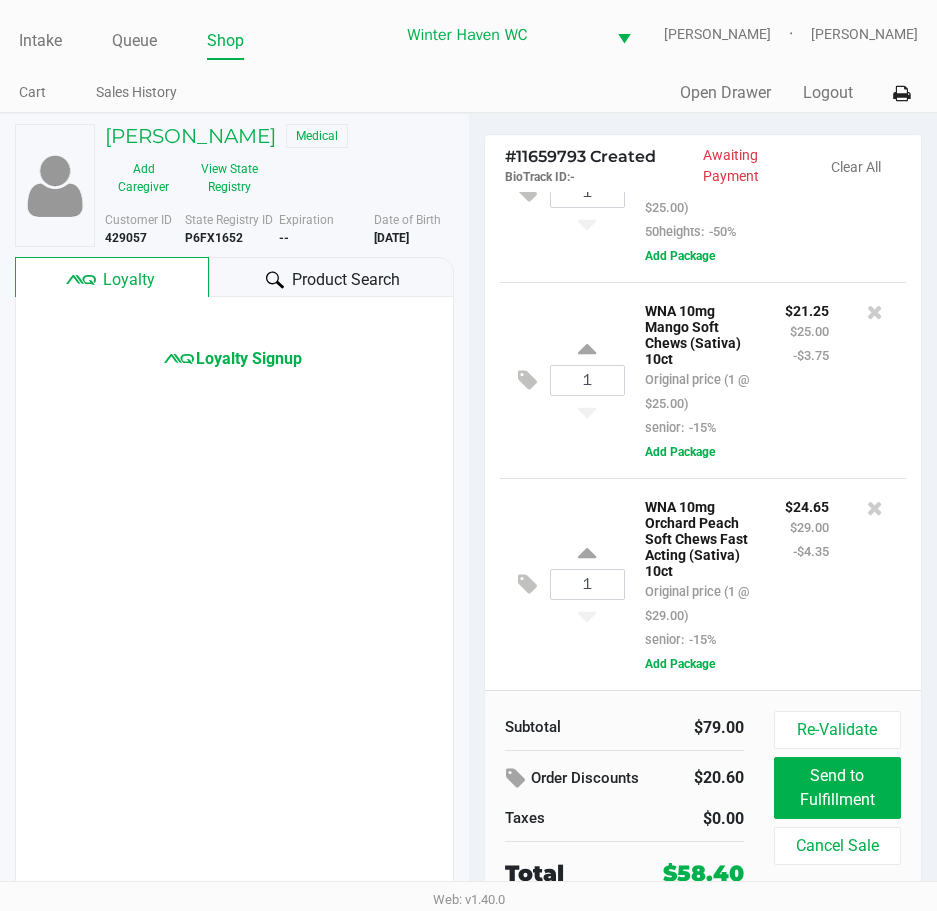 click on "Product Search" 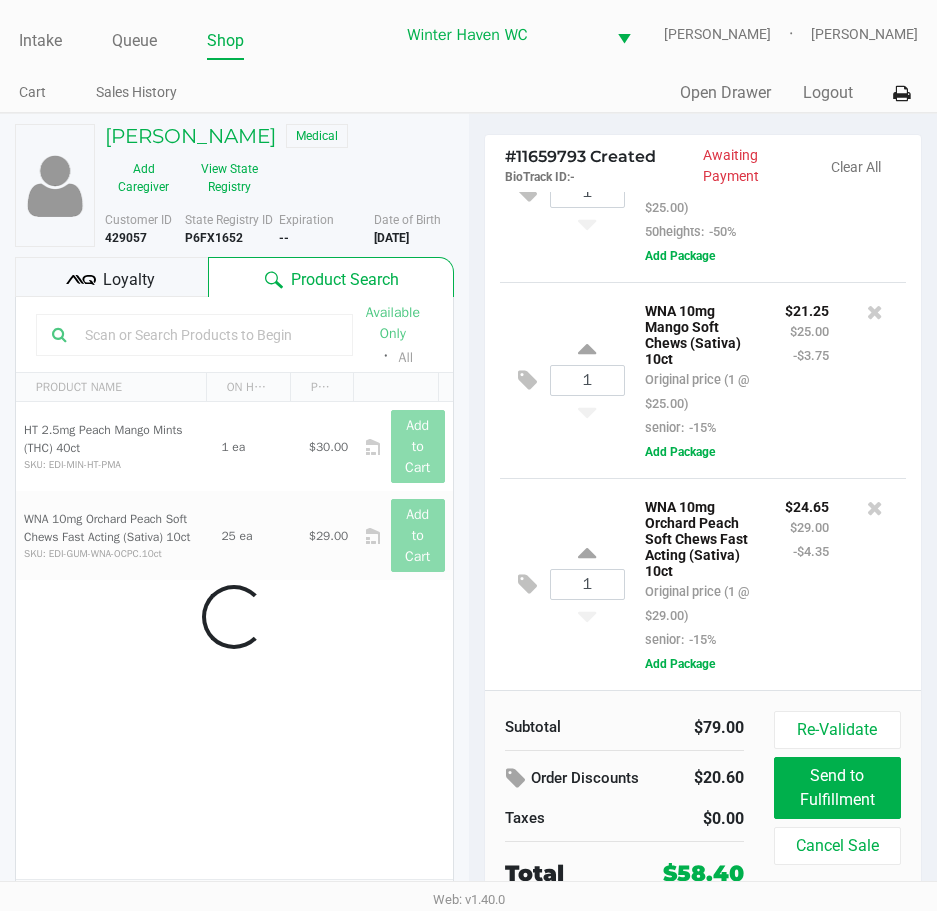 scroll, scrollTop: 126, scrollLeft: 0, axis: vertical 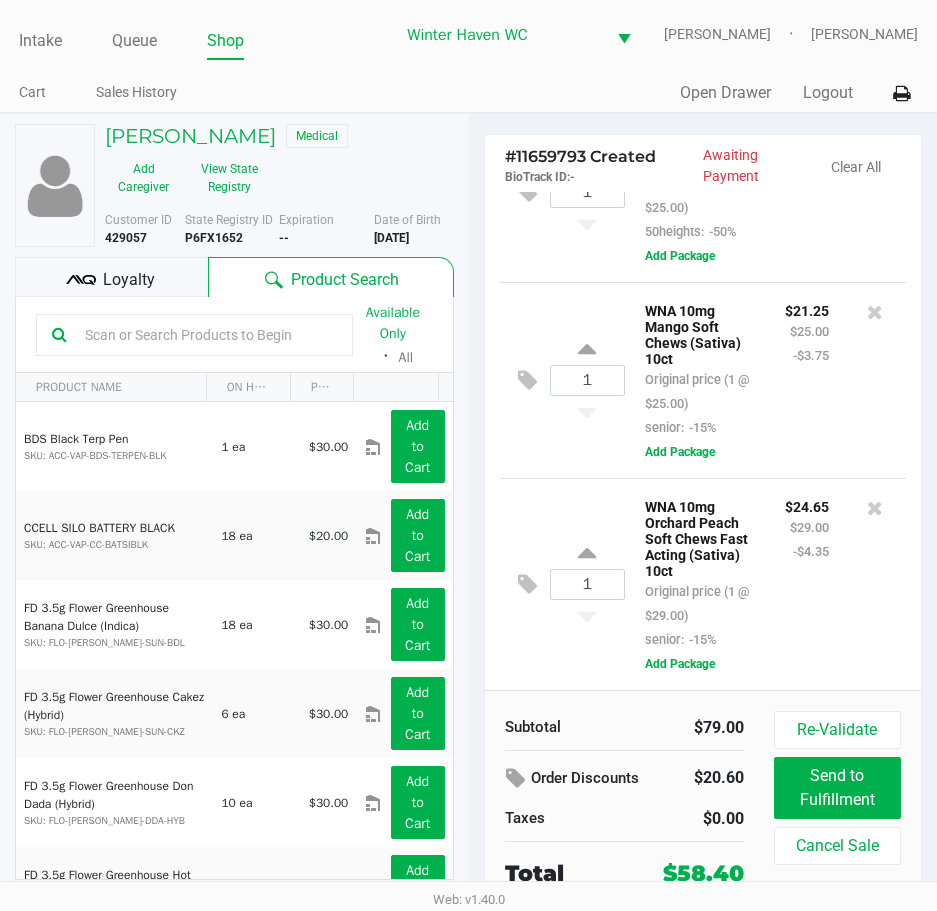 click 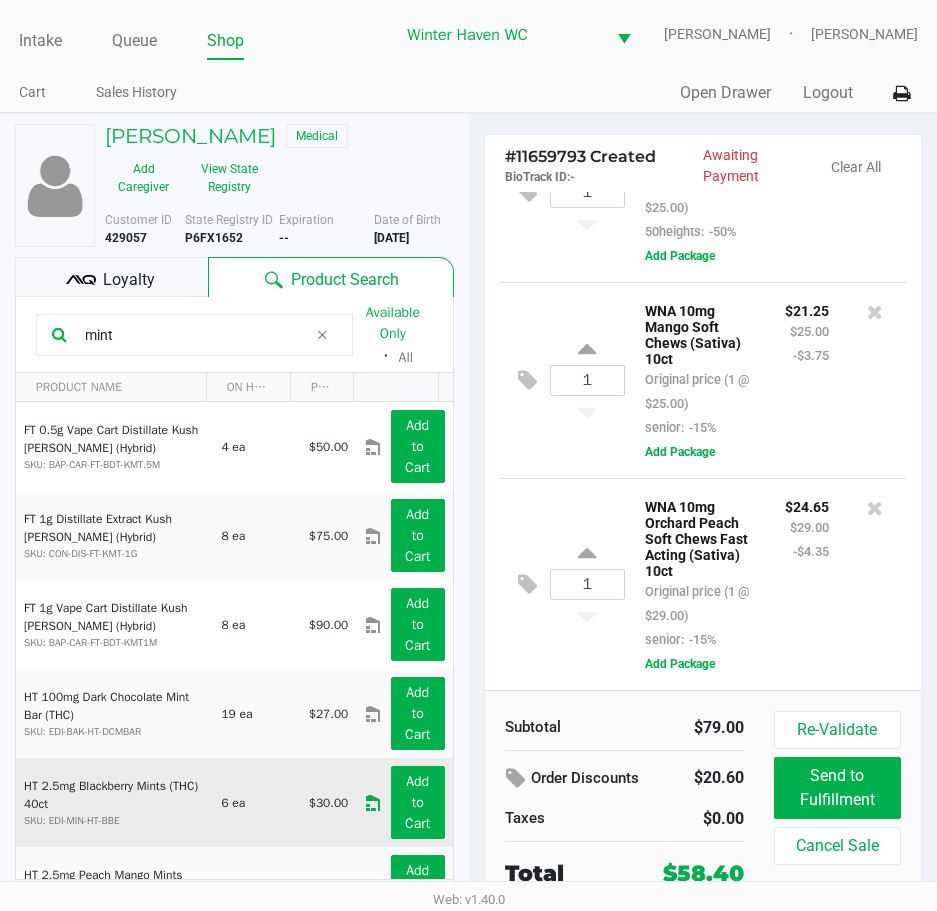 scroll, scrollTop: 145, scrollLeft: 0, axis: vertical 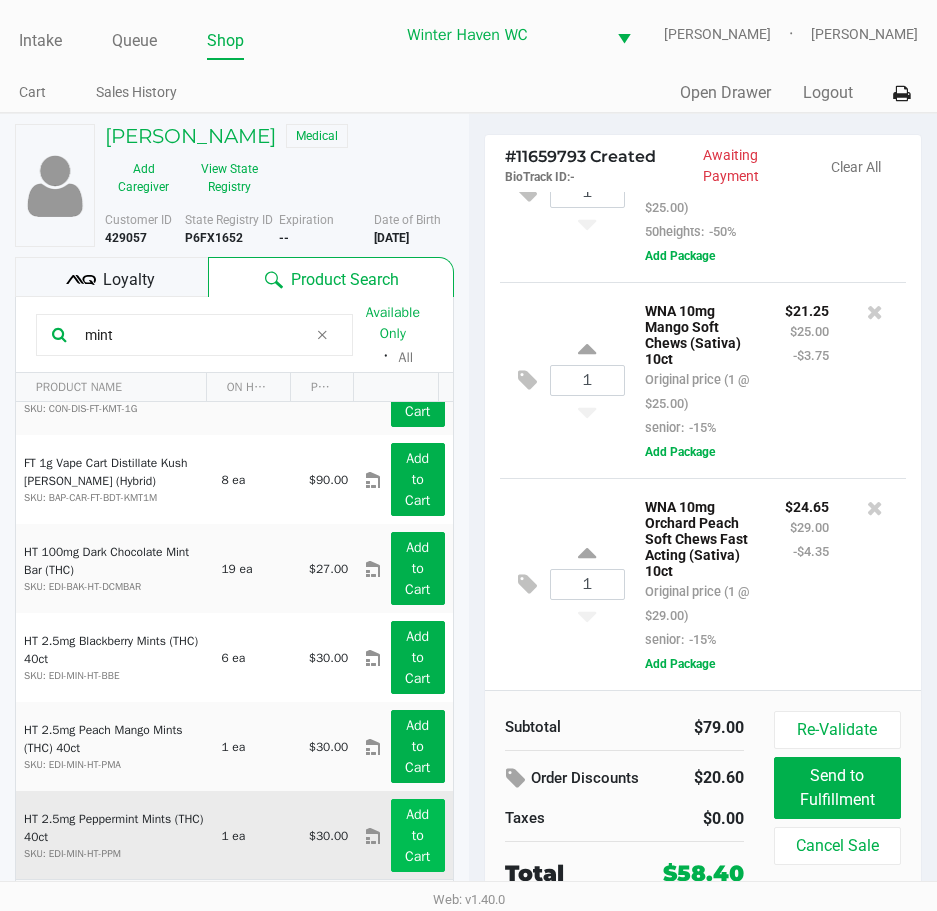 type on "mint" 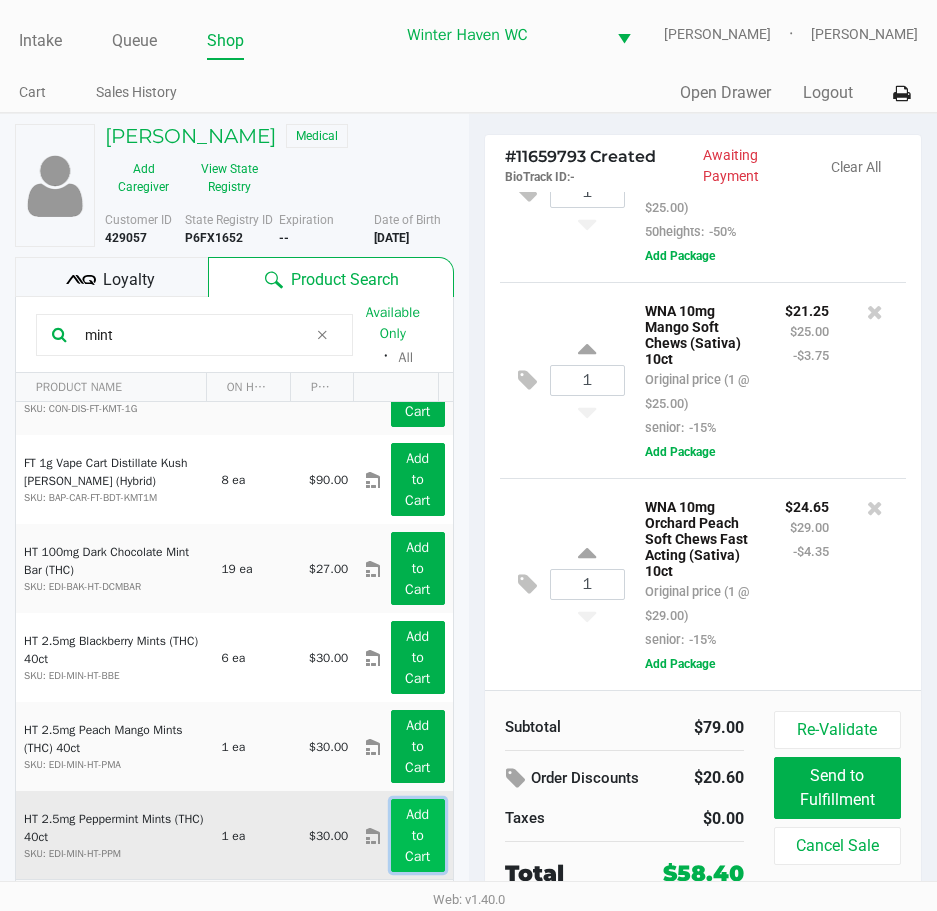 click on "Add to Cart" 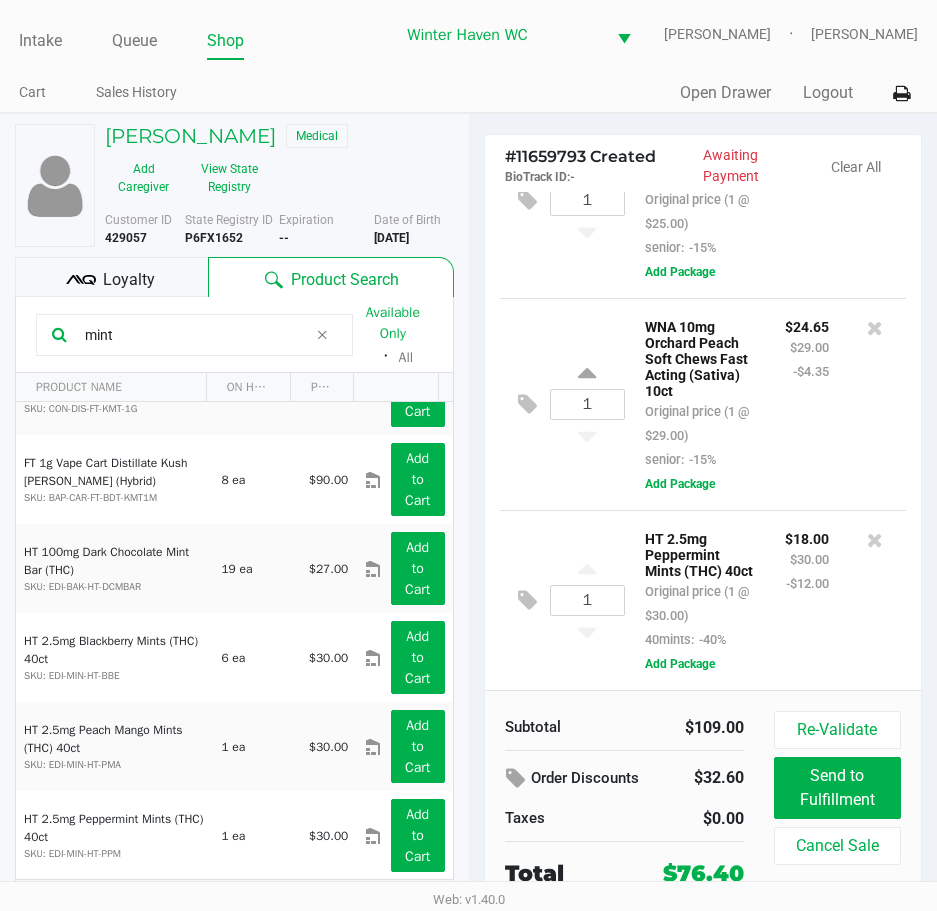 scroll, scrollTop: 326, scrollLeft: 0, axis: vertical 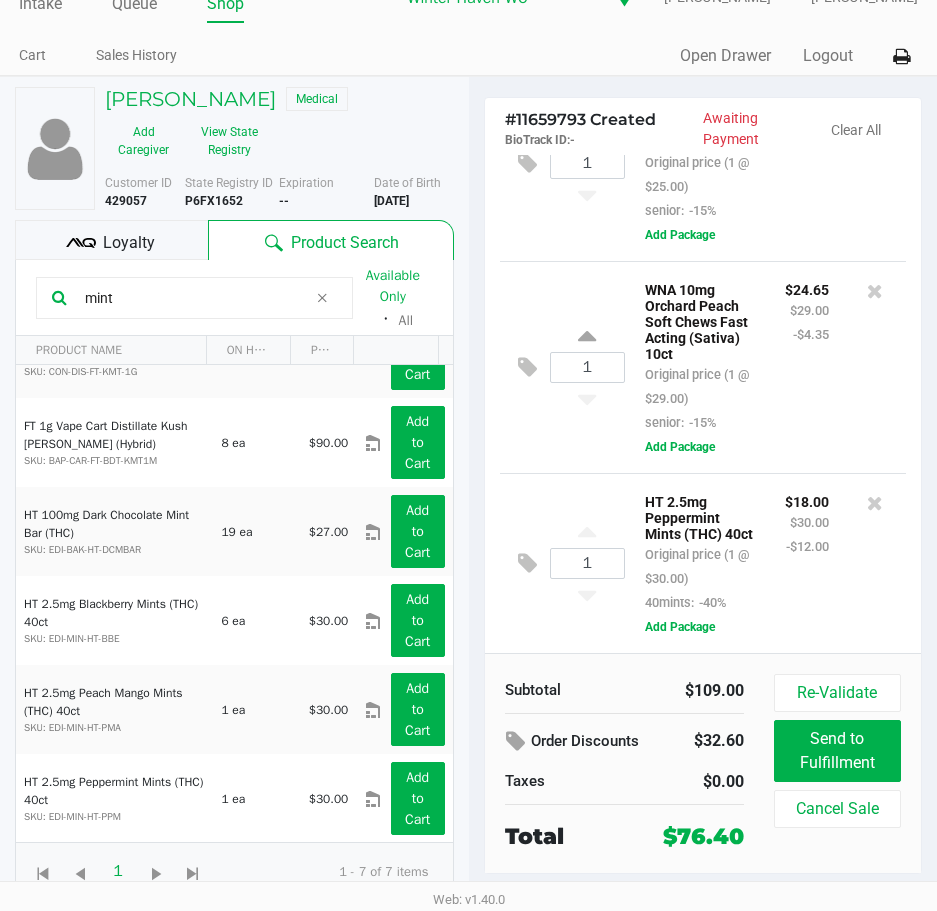 click 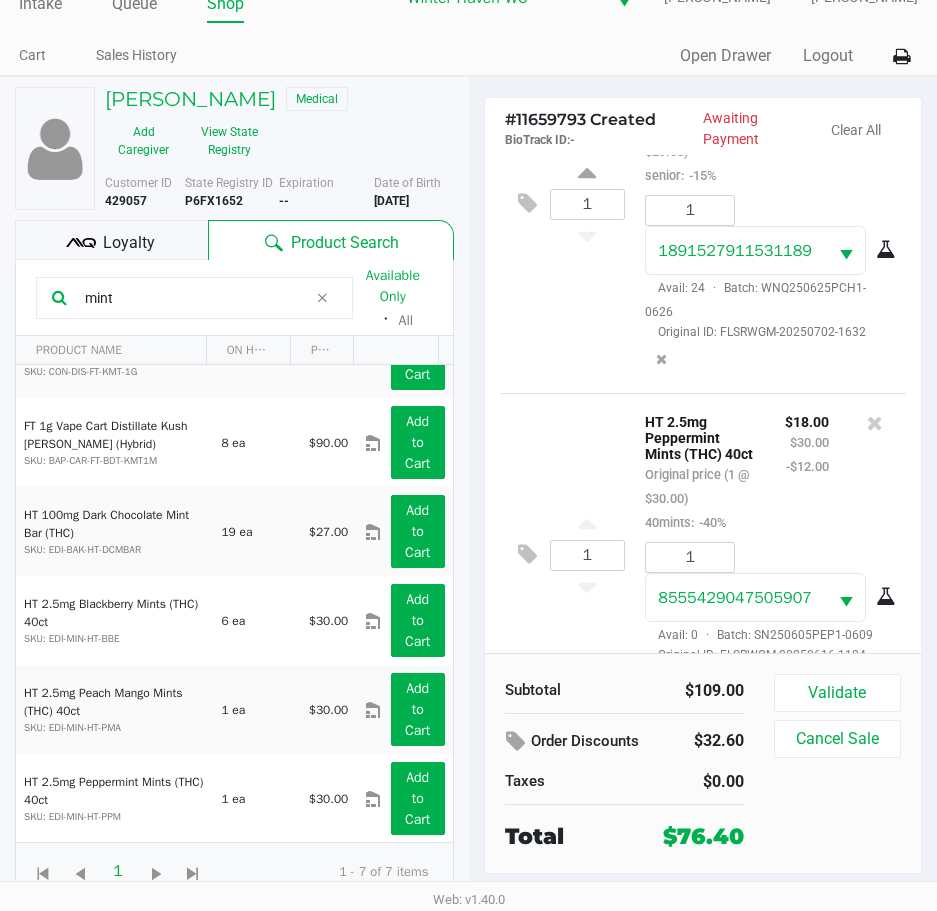 scroll, scrollTop: 946, scrollLeft: 0, axis: vertical 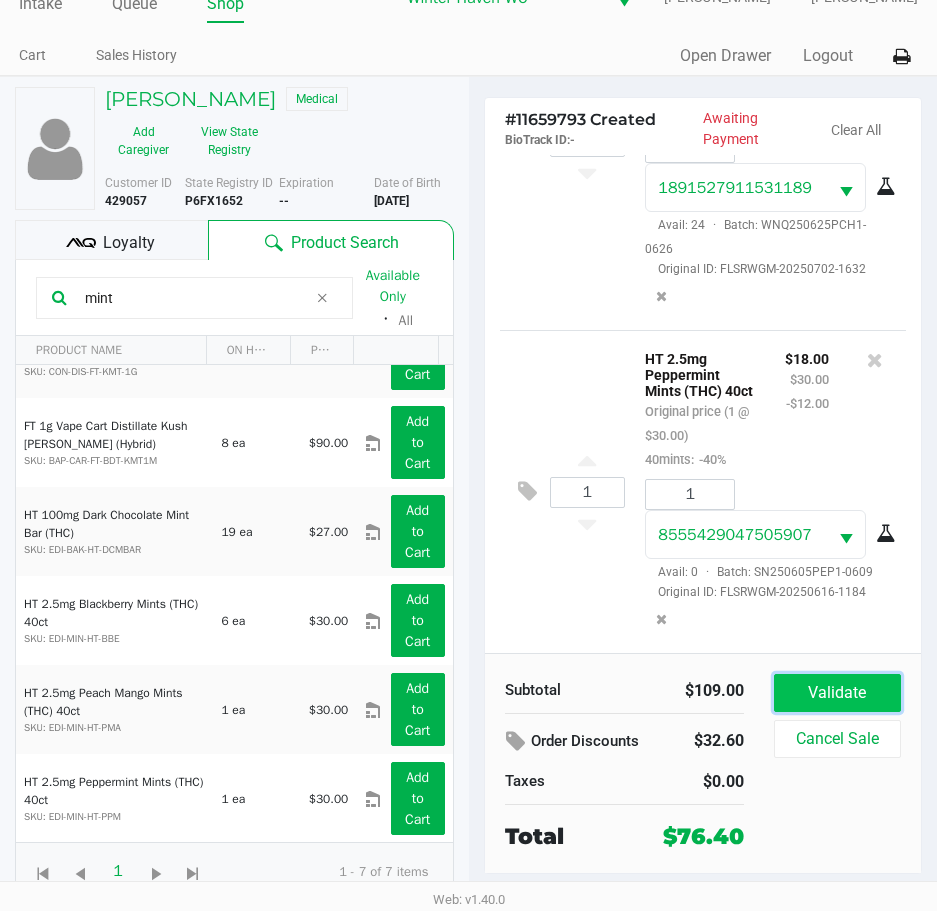 click on "Validate" 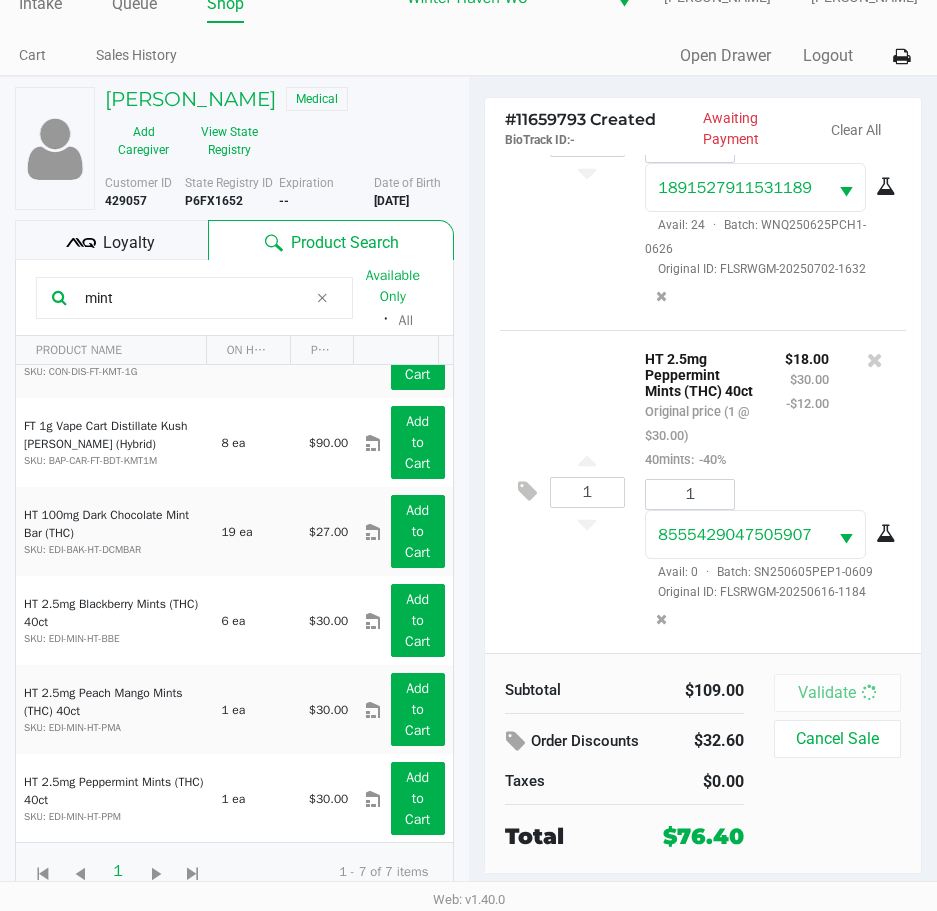 scroll, scrollTop: 0, scrollLeft: 0, axis: both 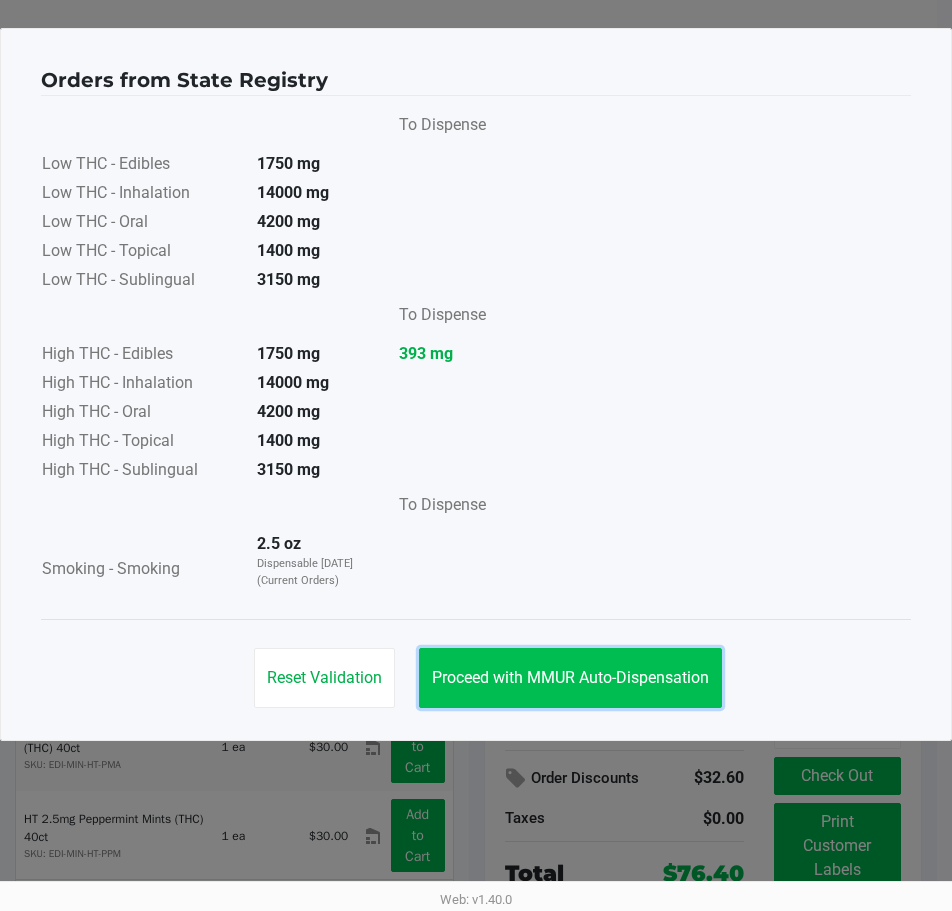 click on "Proceed with MMUR Auto-Dispensation" 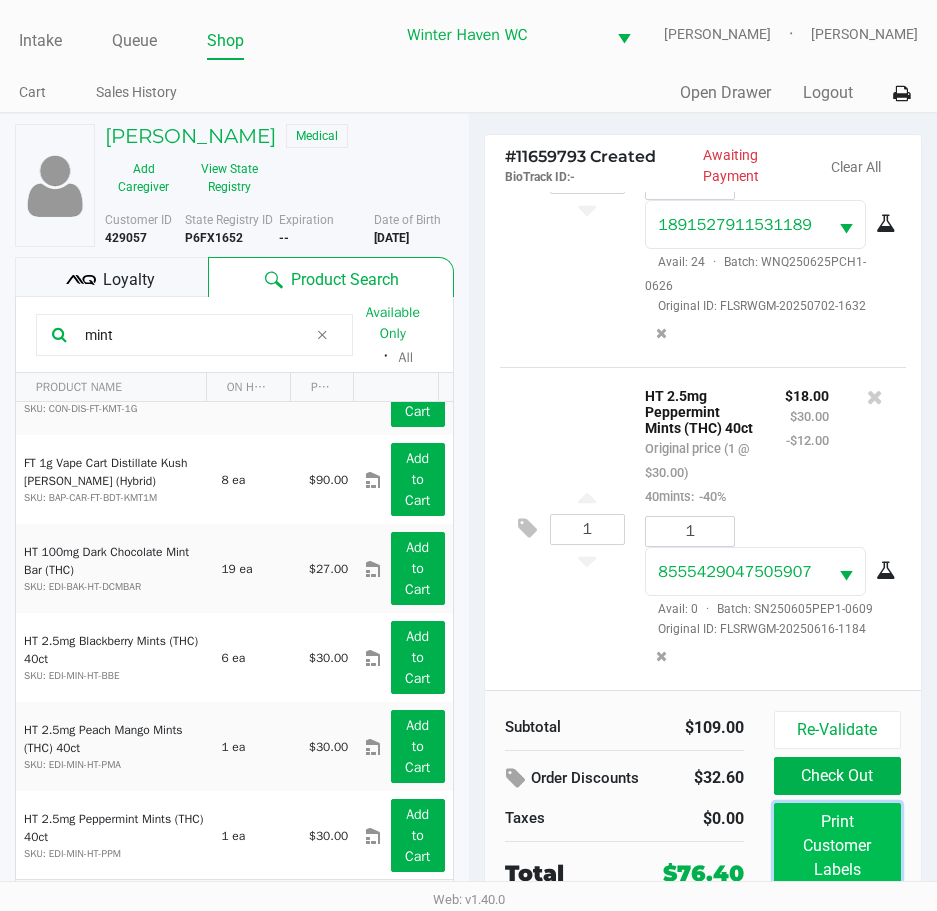 click on "Print Customer Labels" 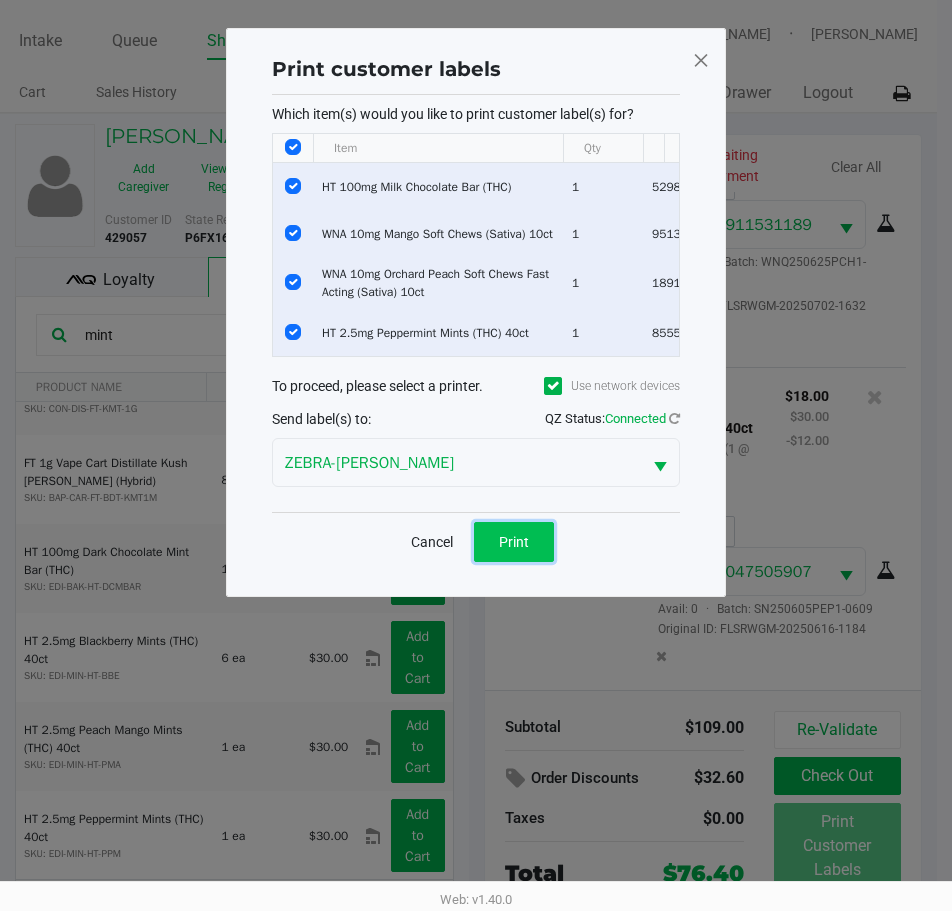 click on "Print" 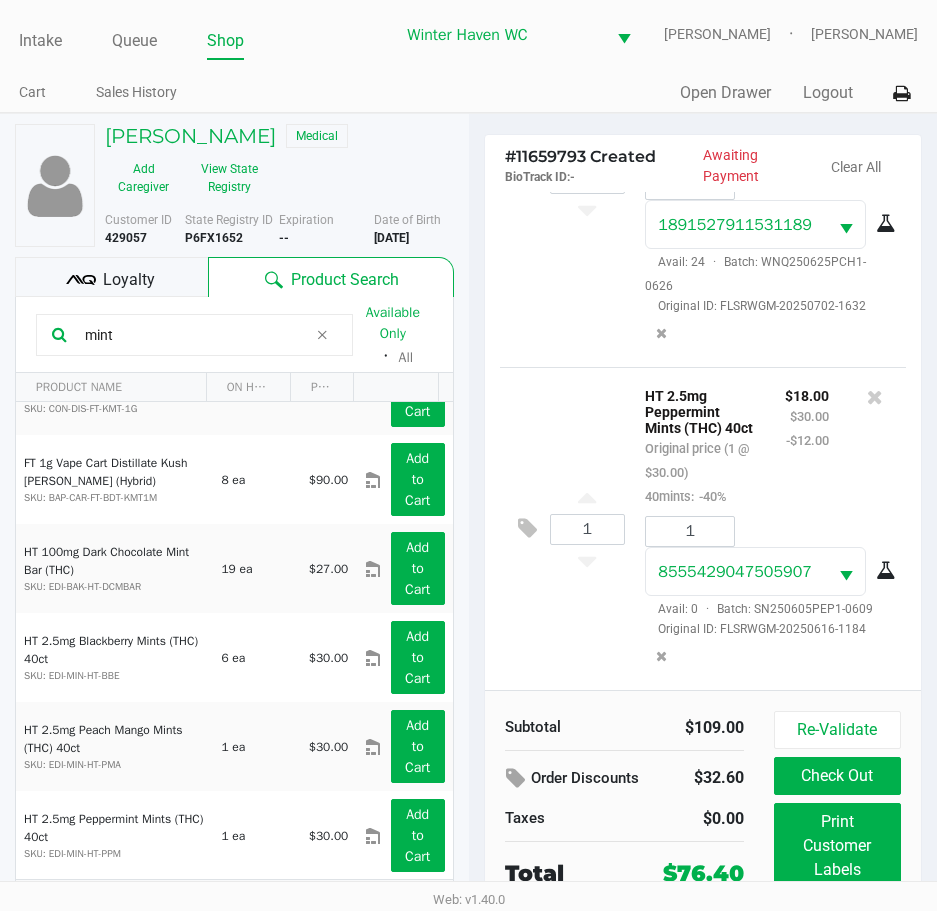 click on "Subtotal   $109.00   Order Discounts   $32.60   Taxes   $0.00   Total   $76.40" 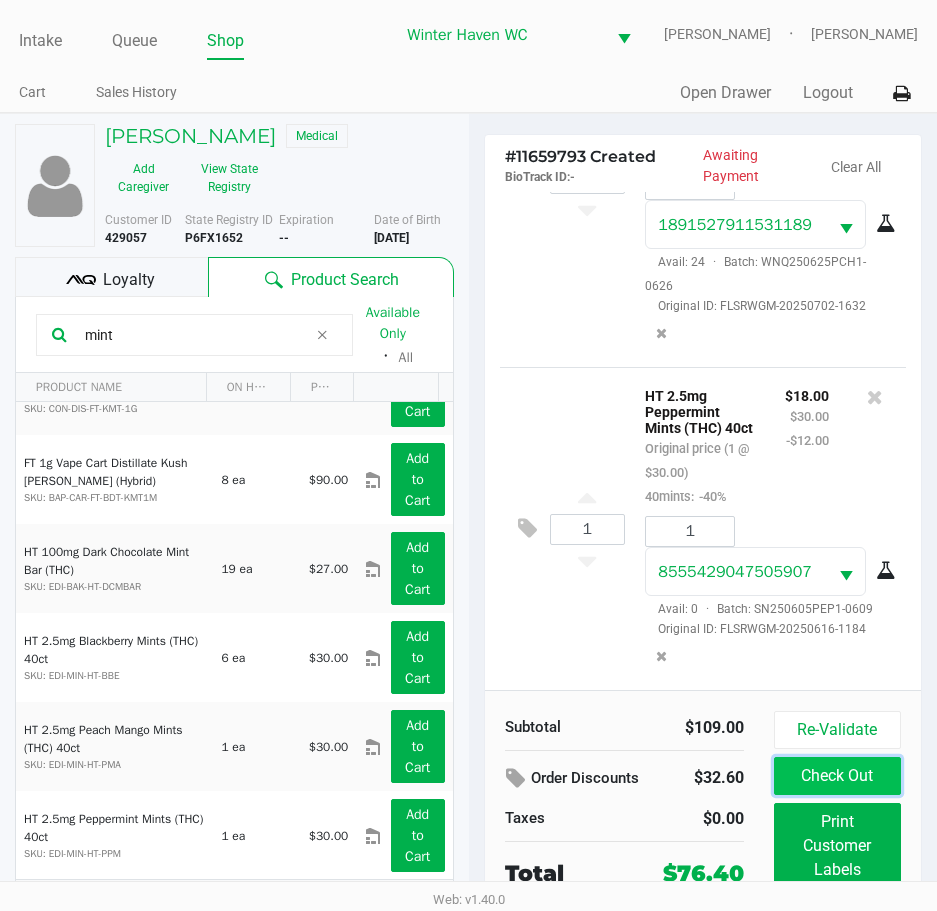 click on "Check Out" 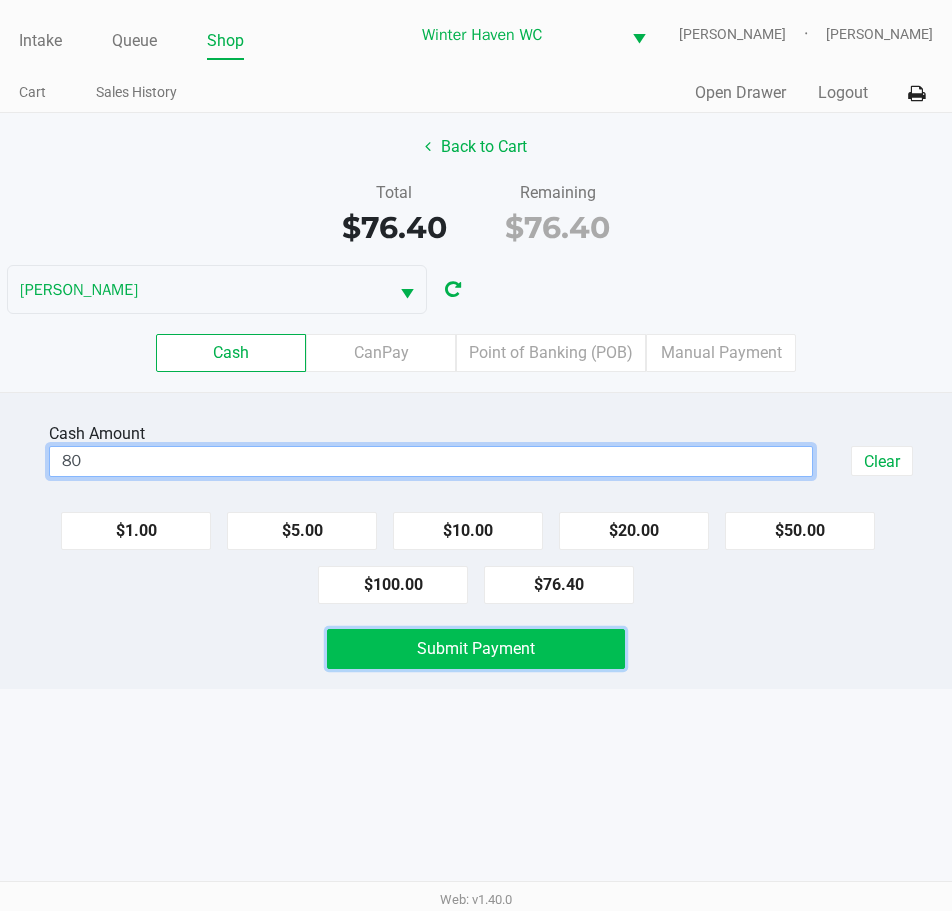type on "$80.00" 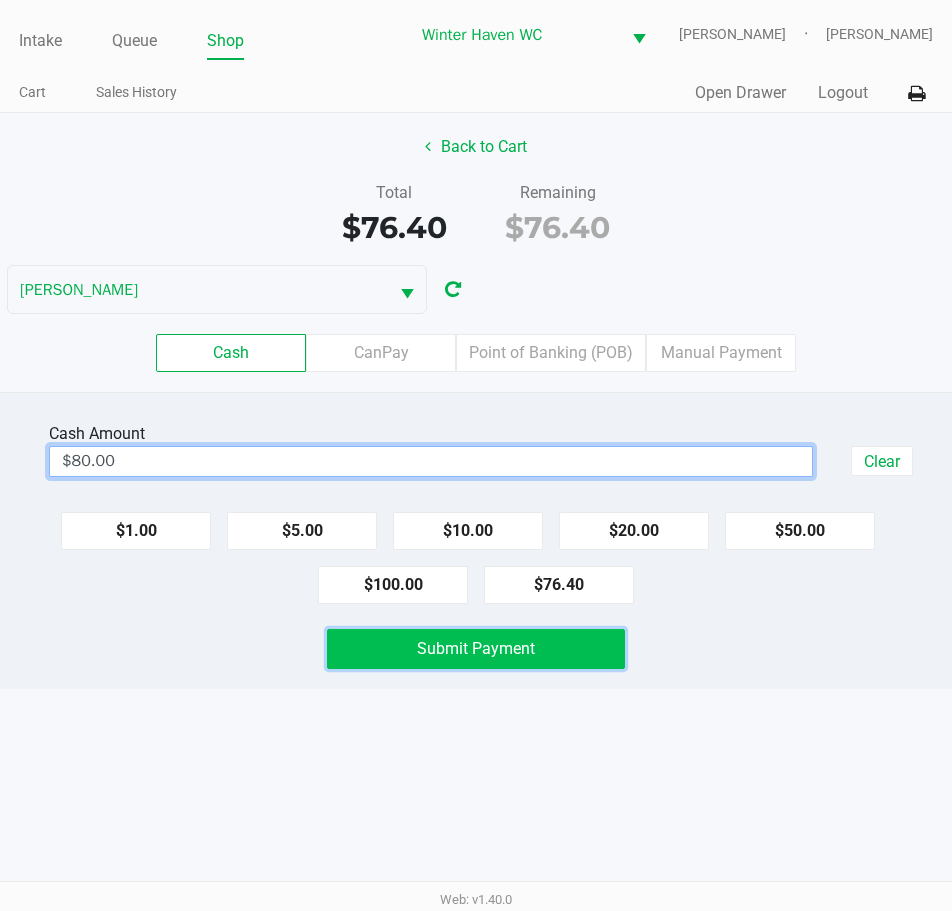 click on "Submit Payment" 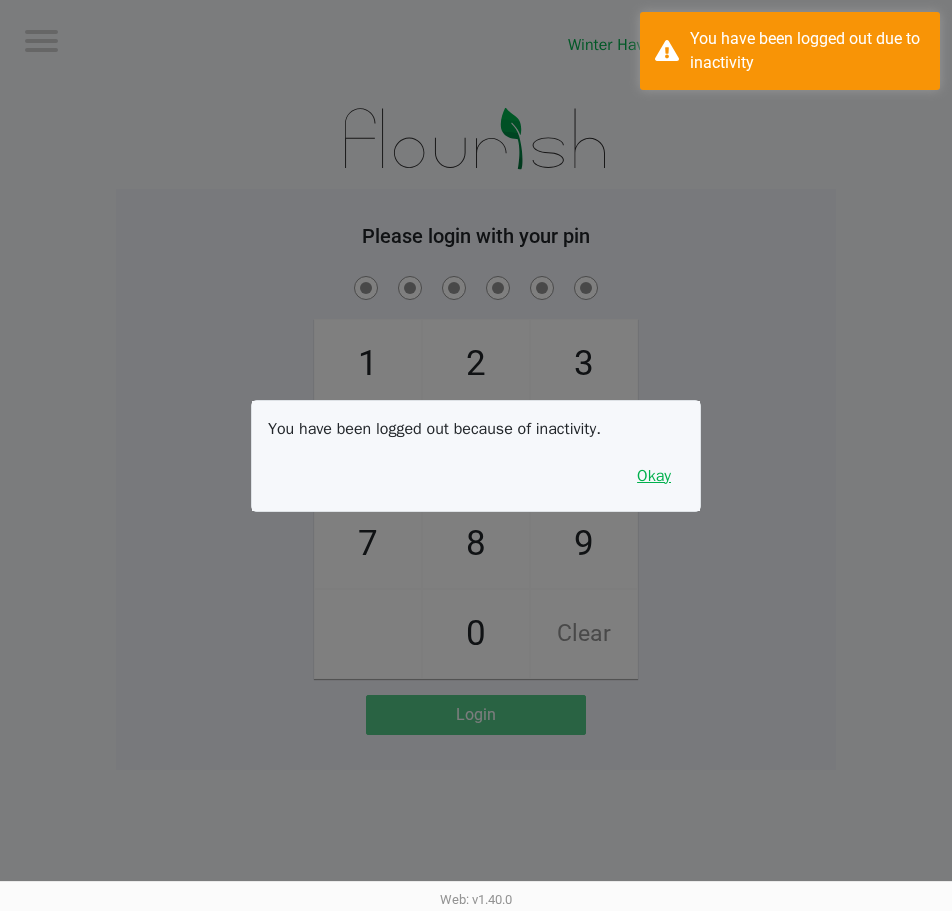click on "Okay" at bounding box center (654, 476) 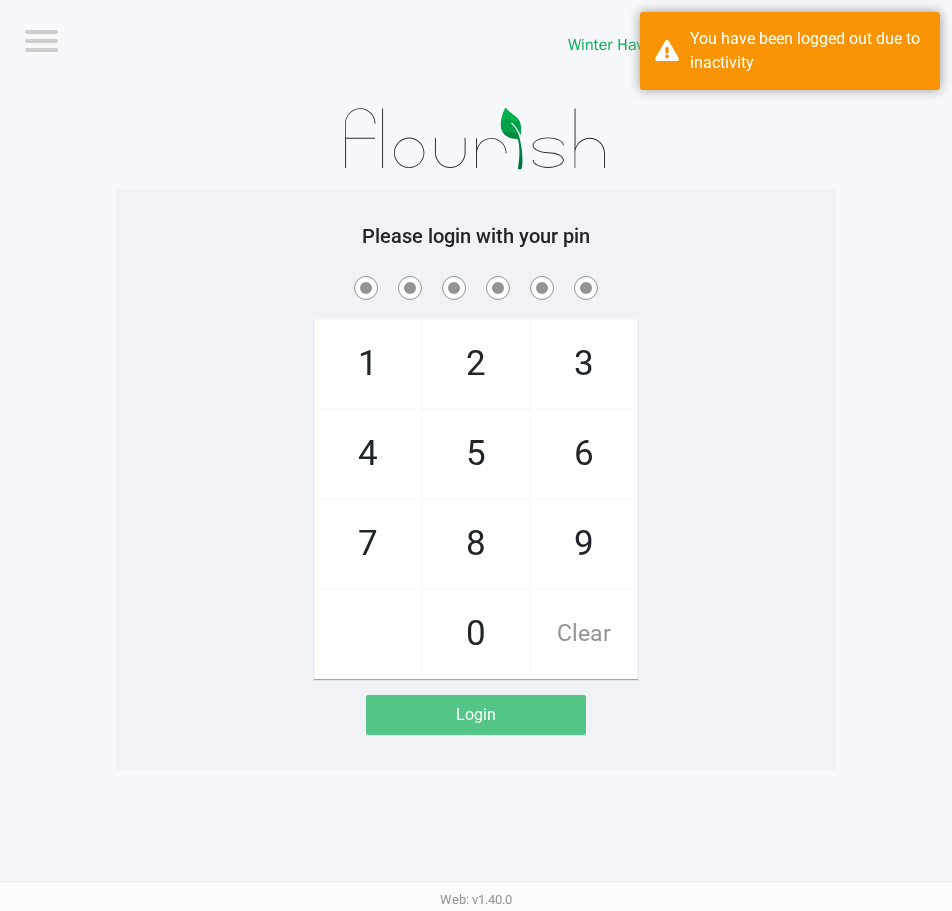 click on "1   4   7       2   5   8   0   3   6   9   Clear" 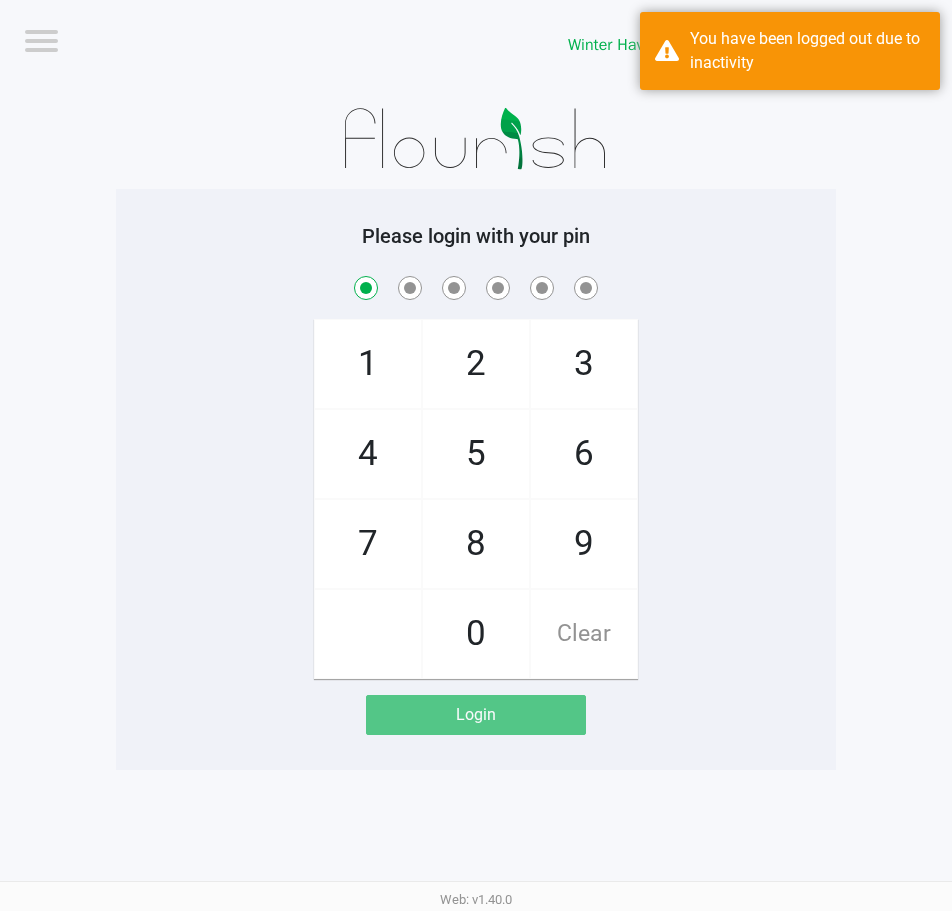 checkbox on "true" 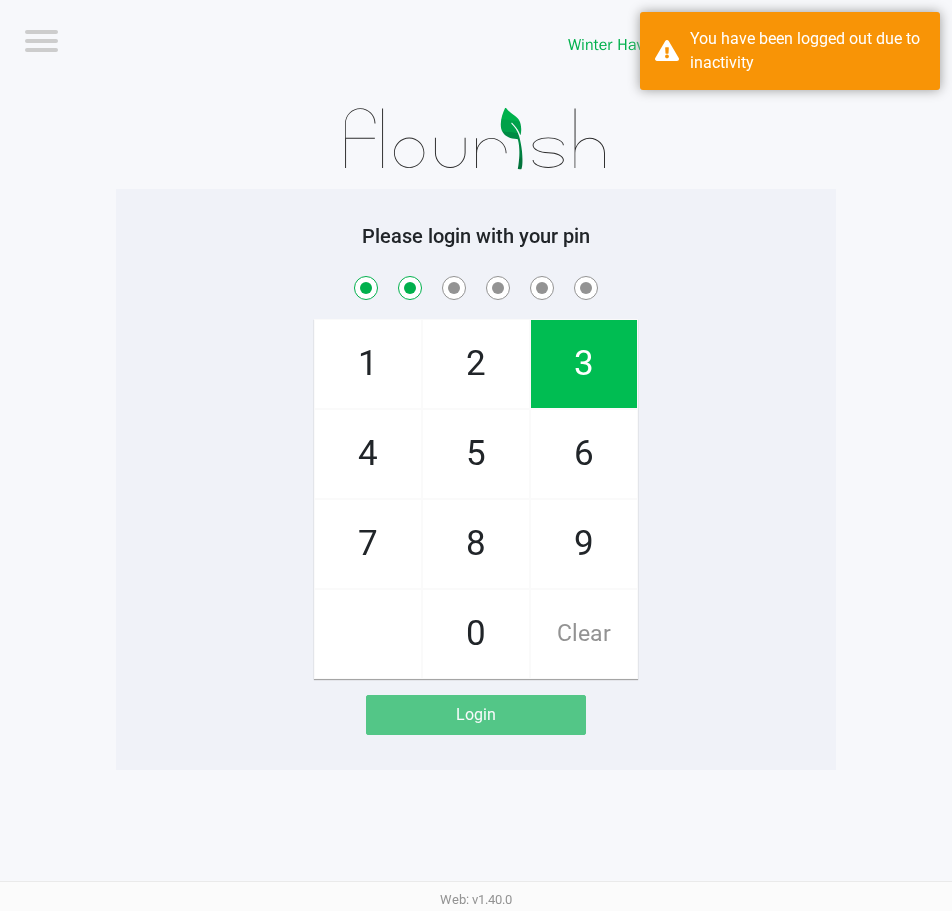 checkbox on "true" 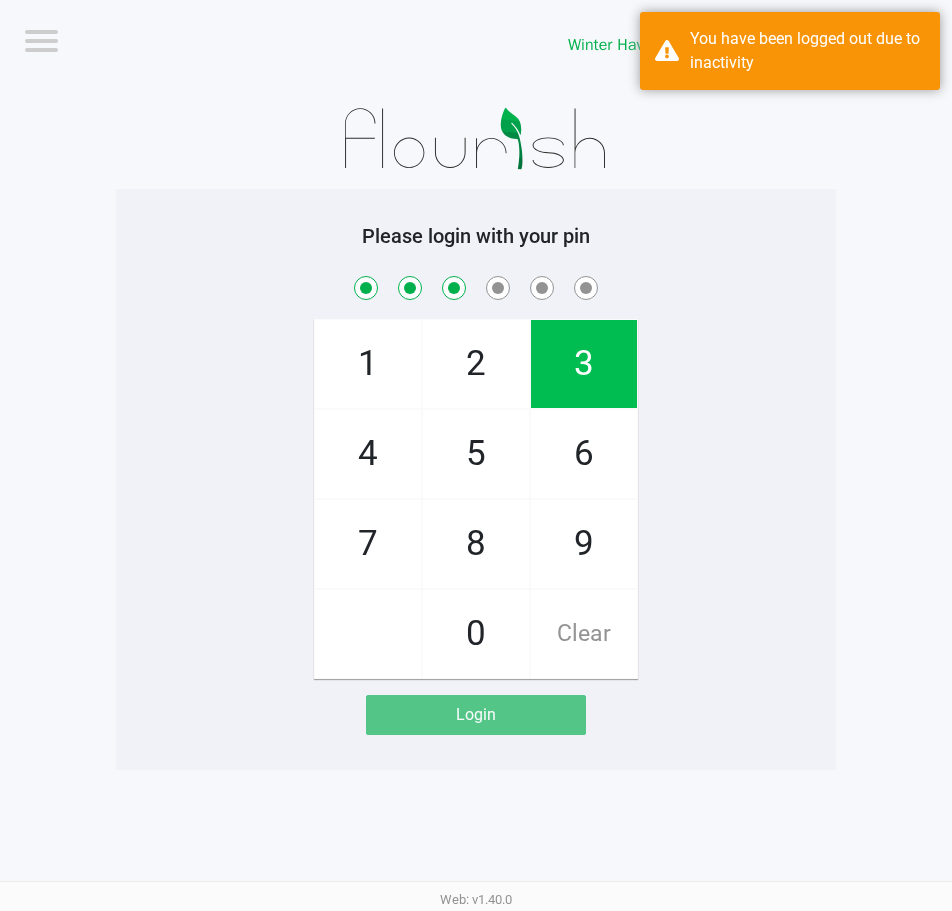 checkbox on "true" 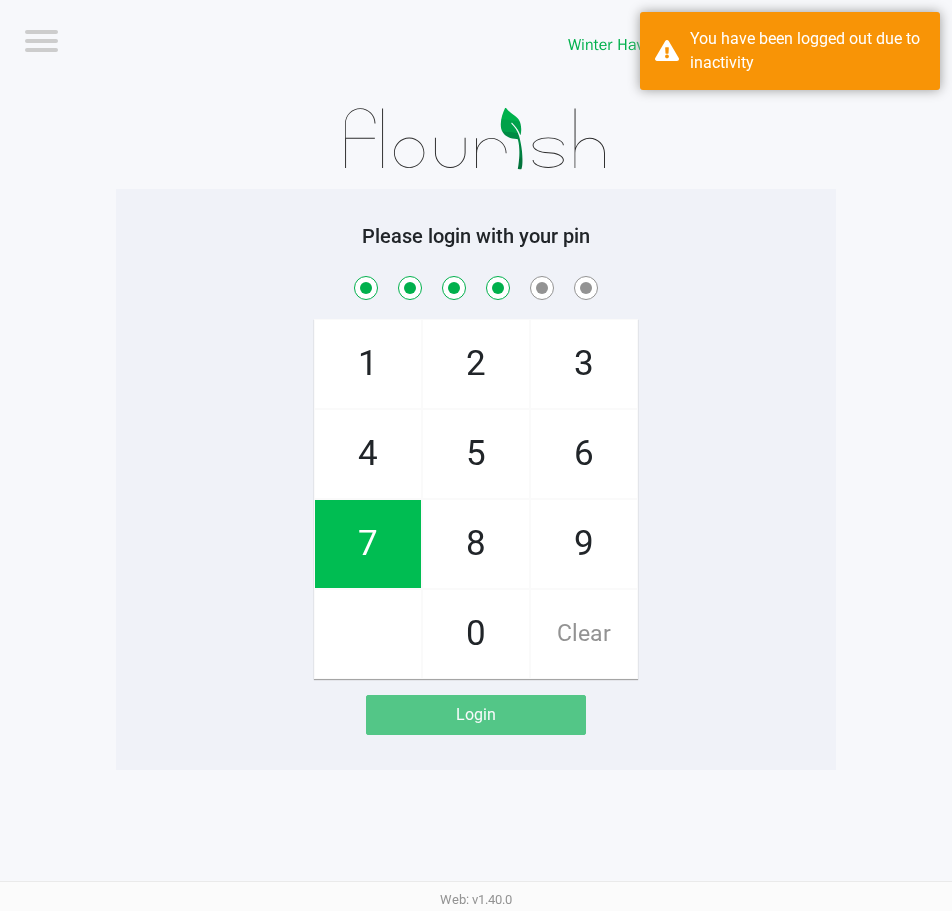 checkbox on "true" 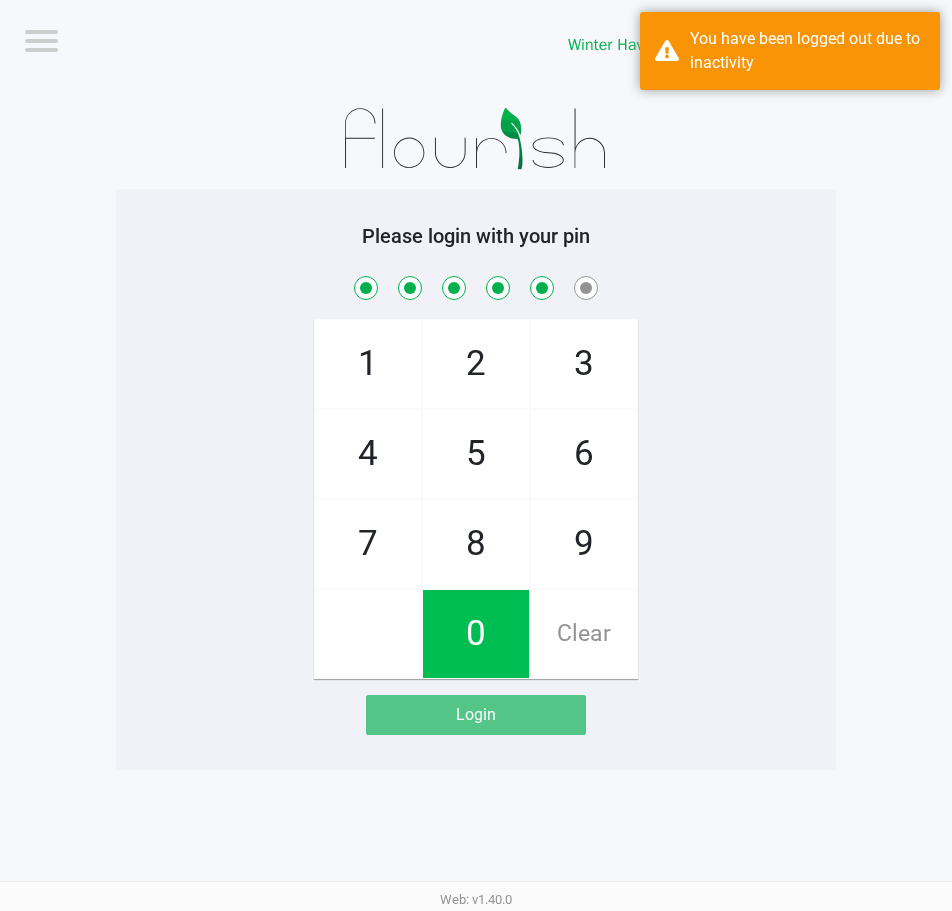 checkbox on "true" 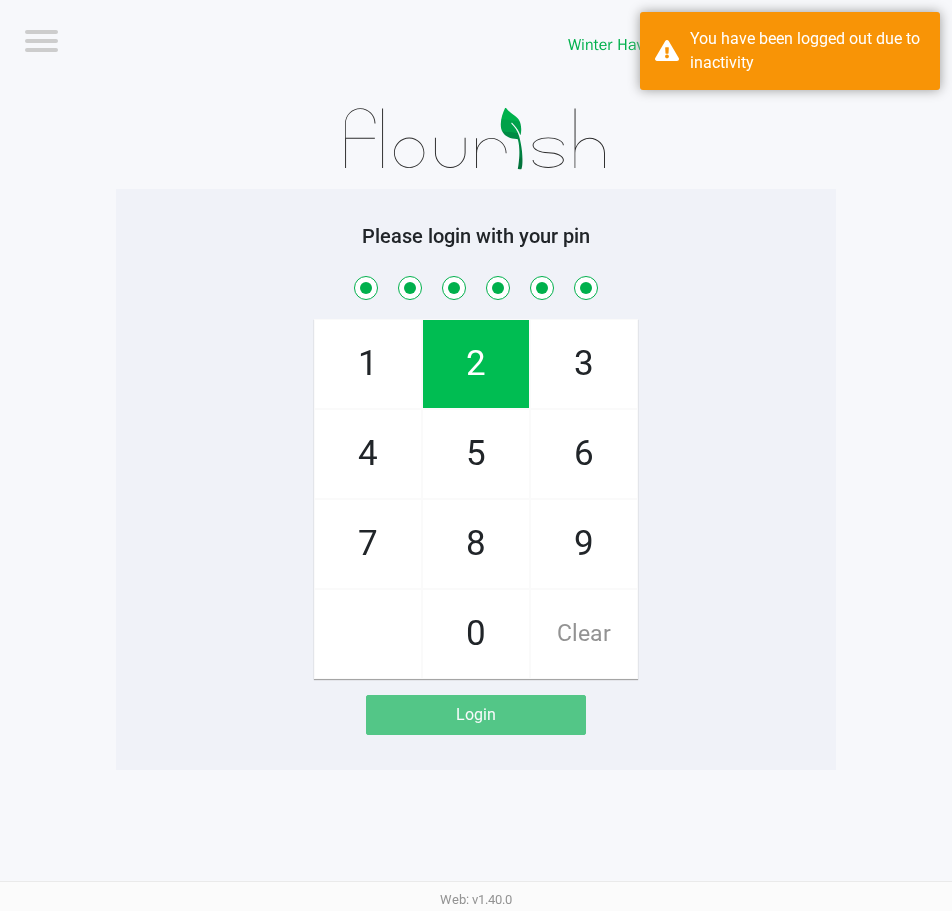 checkbox on "true" 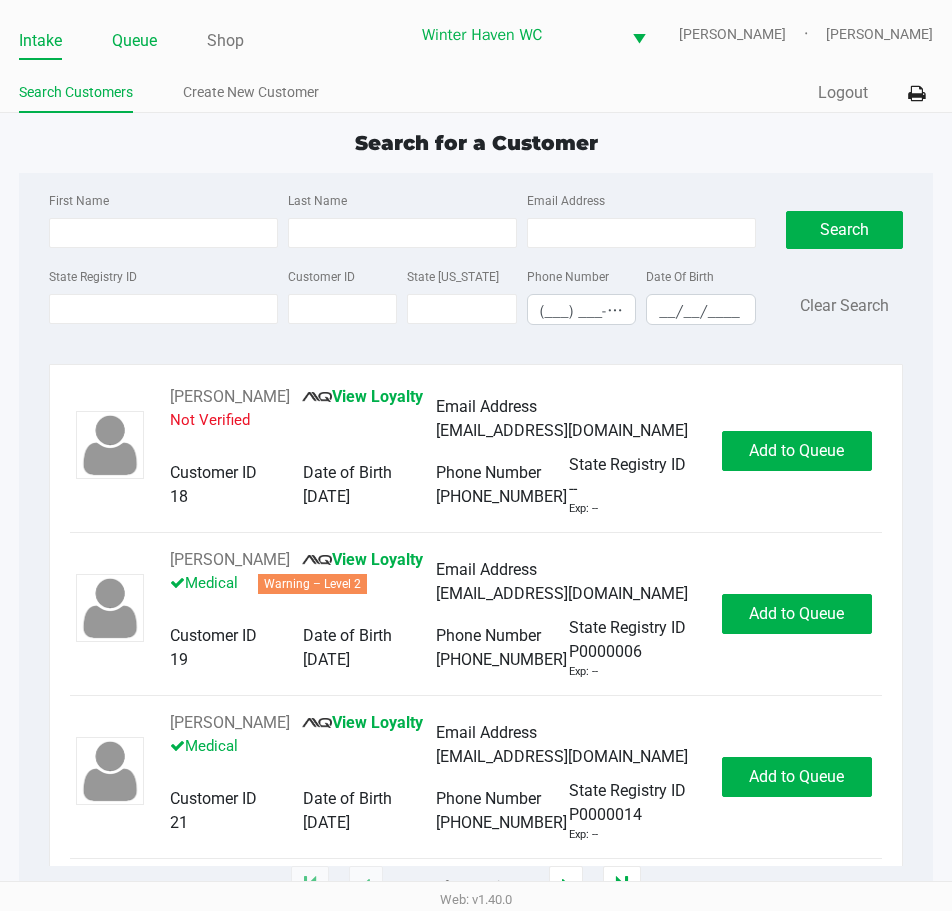 click on "Queue" 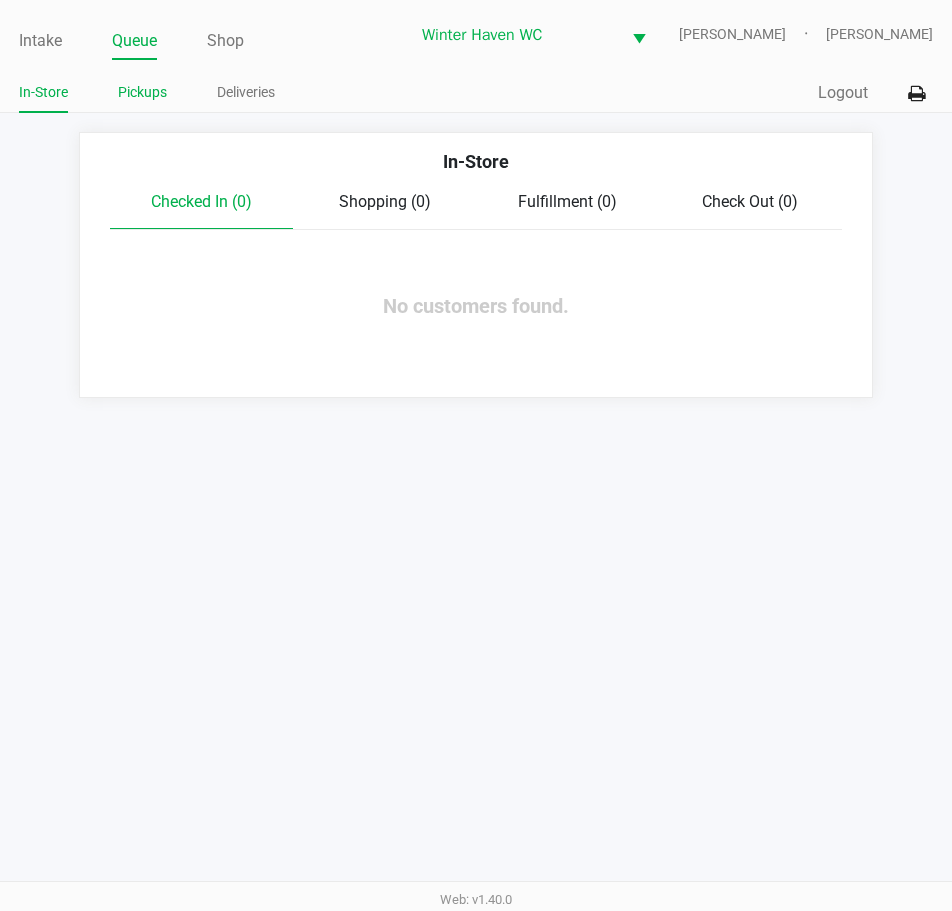 click on "Pickups" 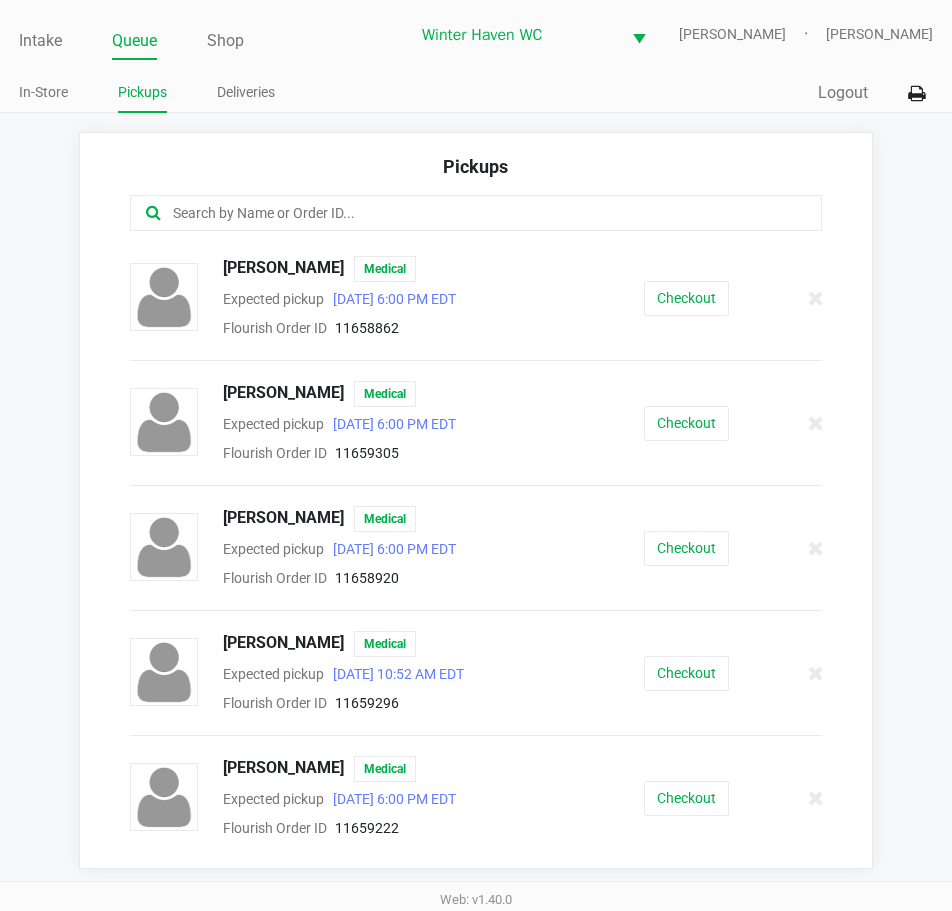 click 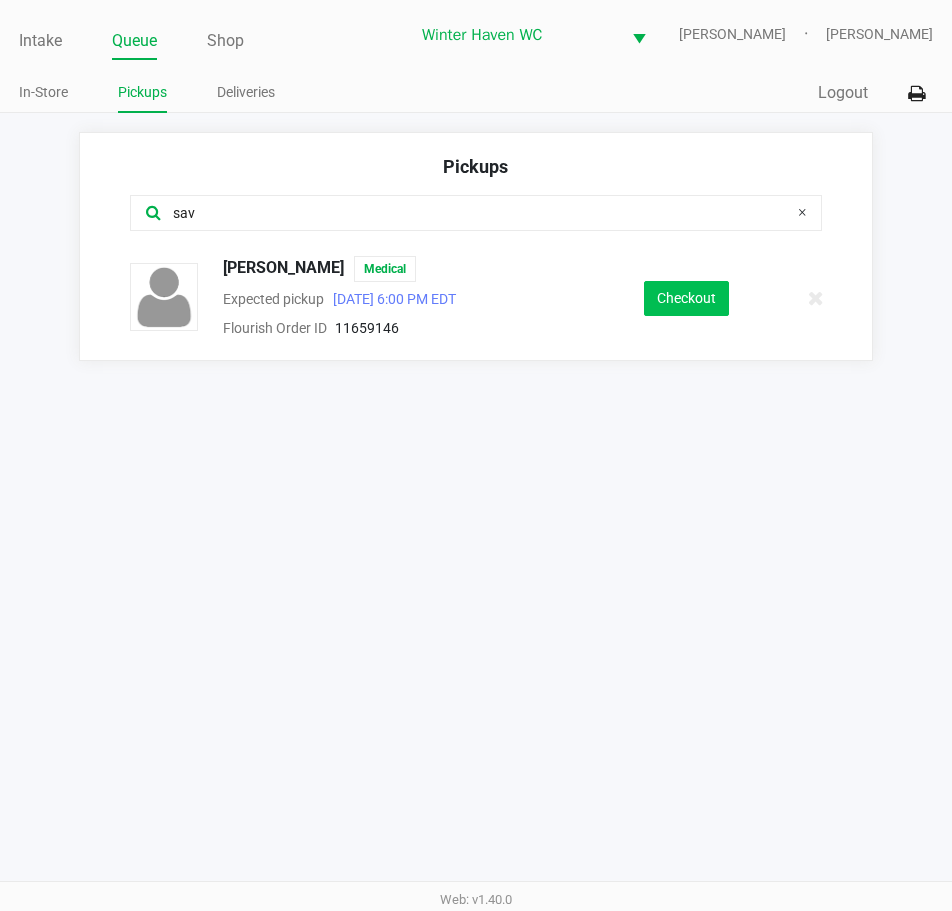 type on "sav" 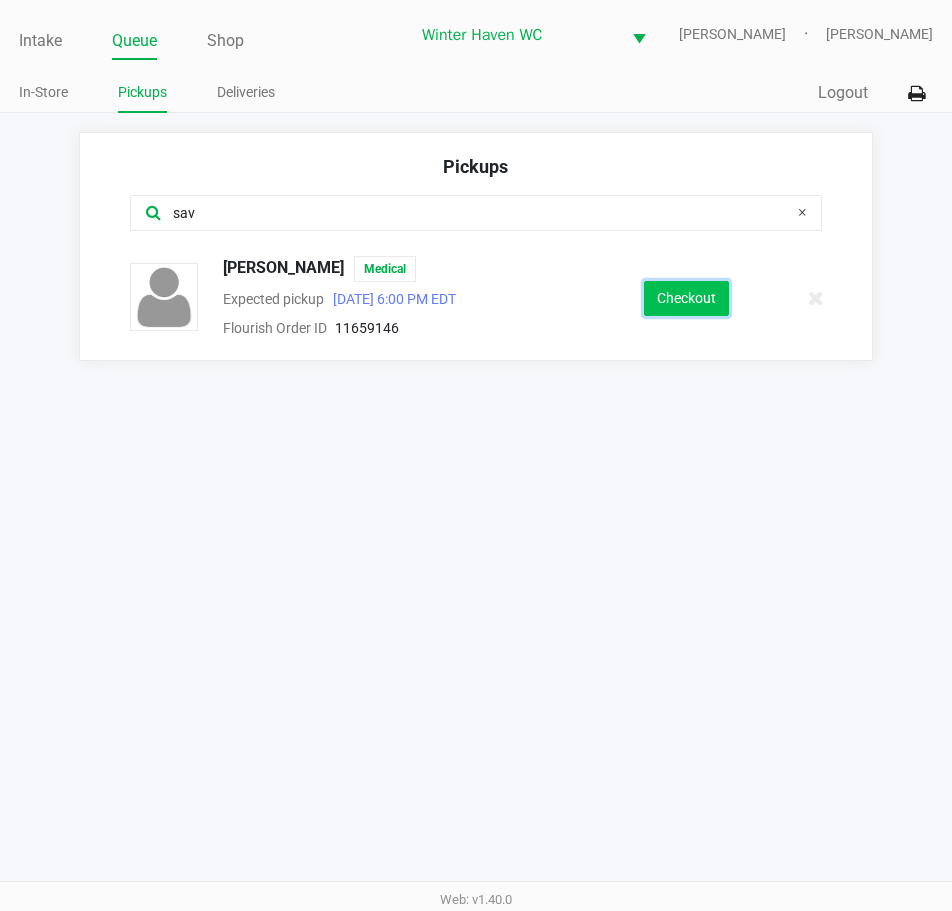 click on "Checkout" 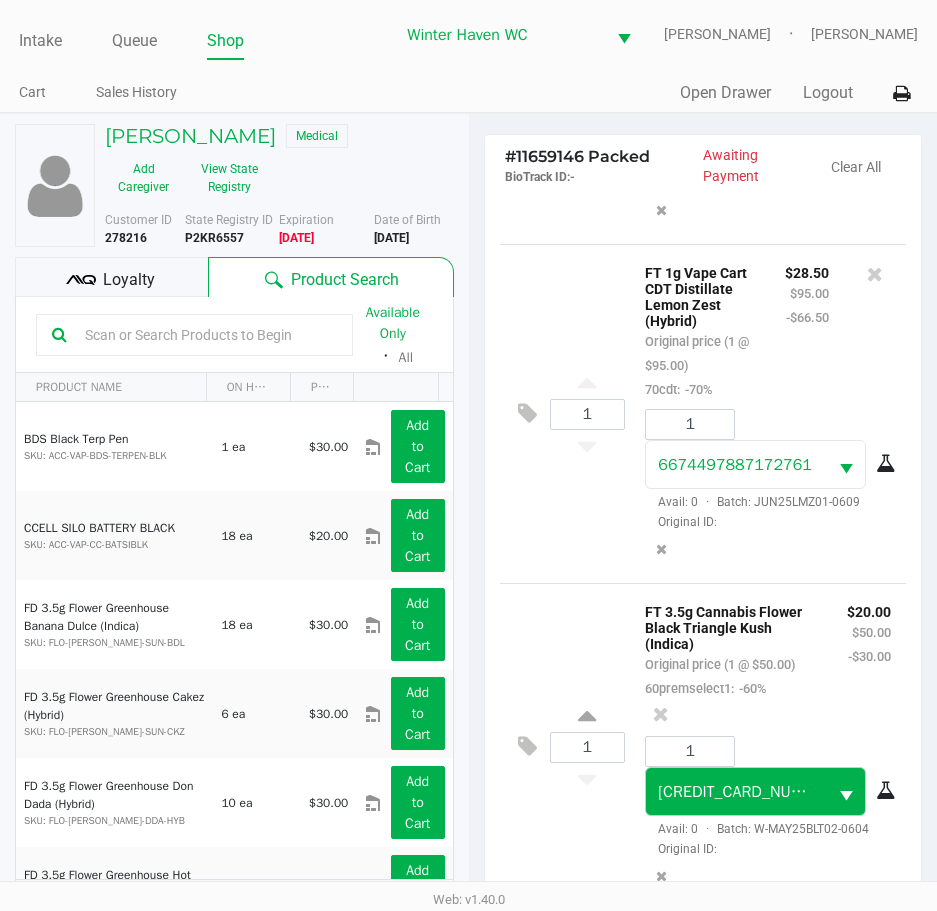 scroll, scrollTop: 736, scrollLeft: 0, axis: vertical 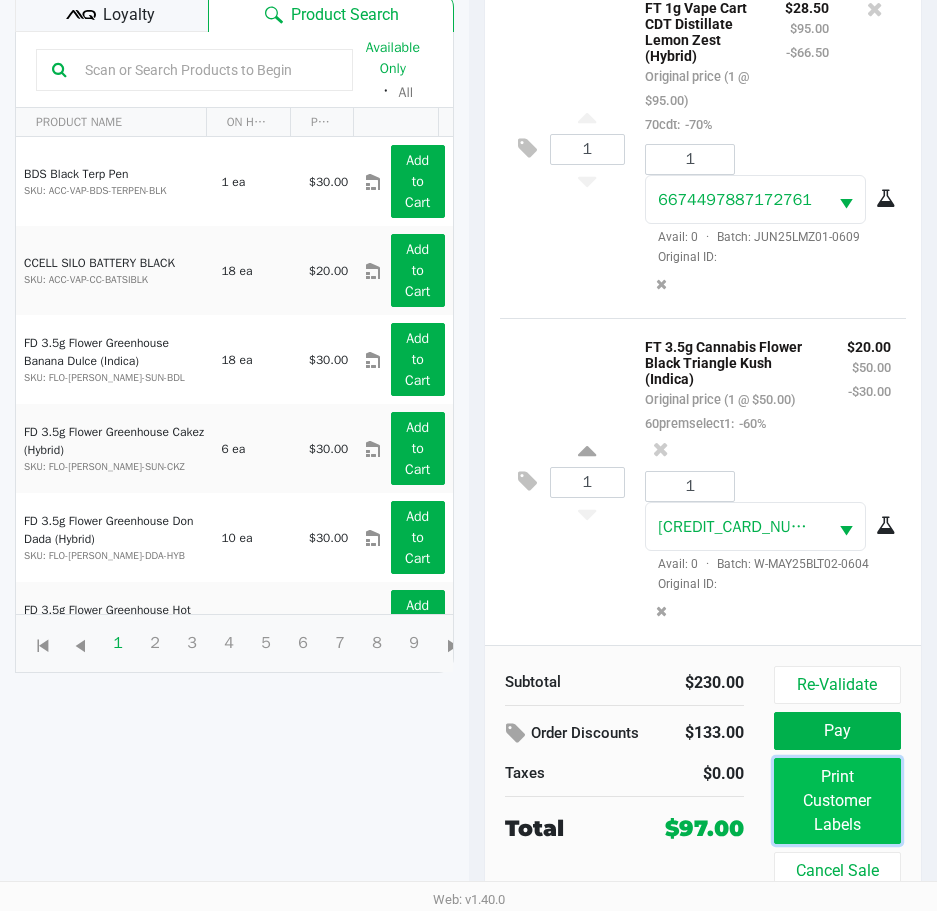 click on "Print Customer Labels" 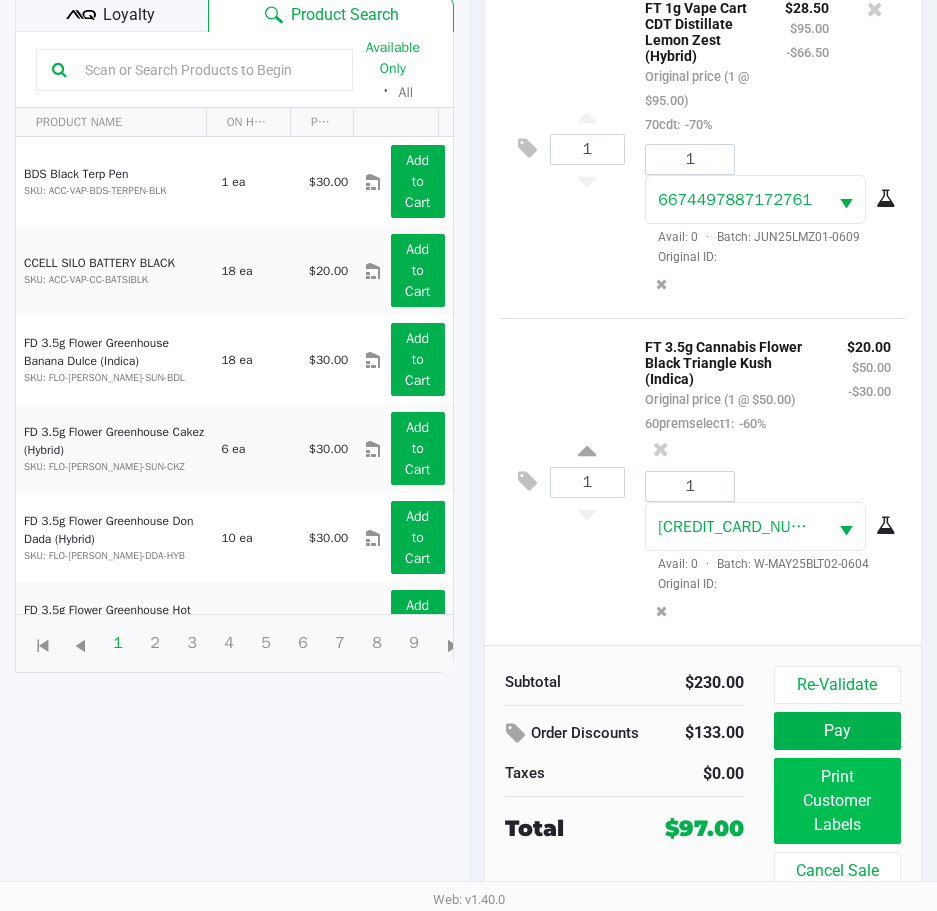 scroll, scrollTop: 0, scrollLeft: 0, axis: both 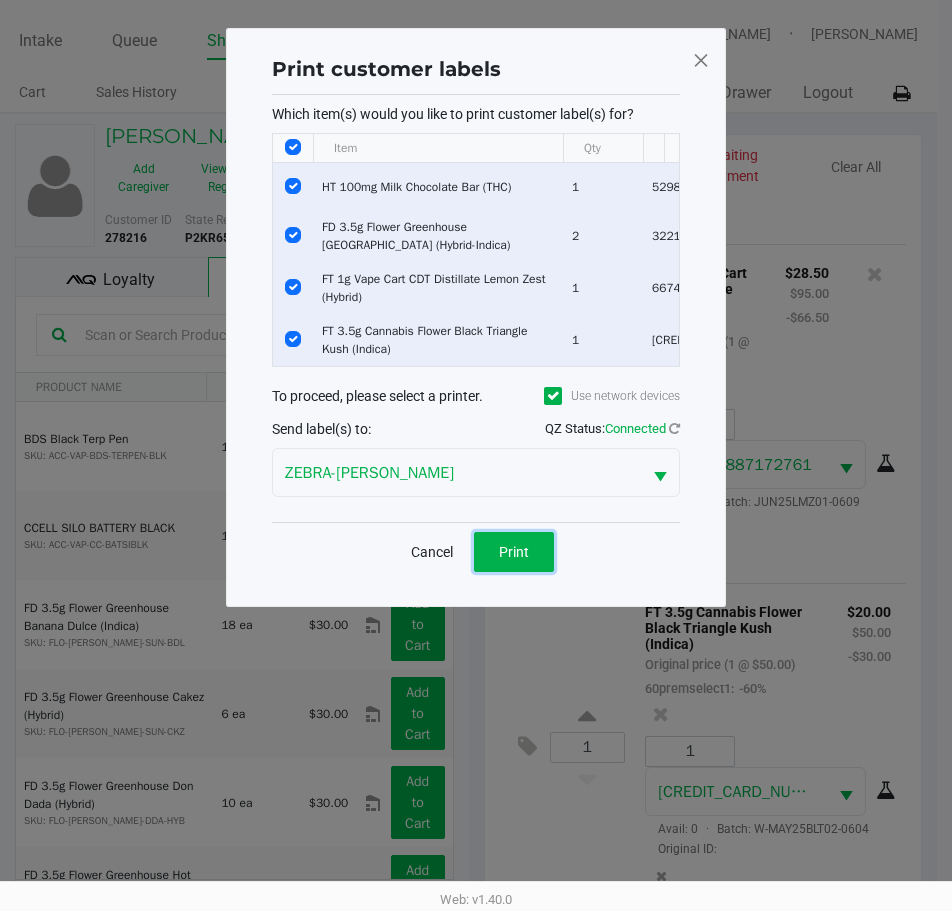 drag, startPoint x: 516, startPoint y: 571, endPoint x: 516, endPoint y: 602, distance: 31 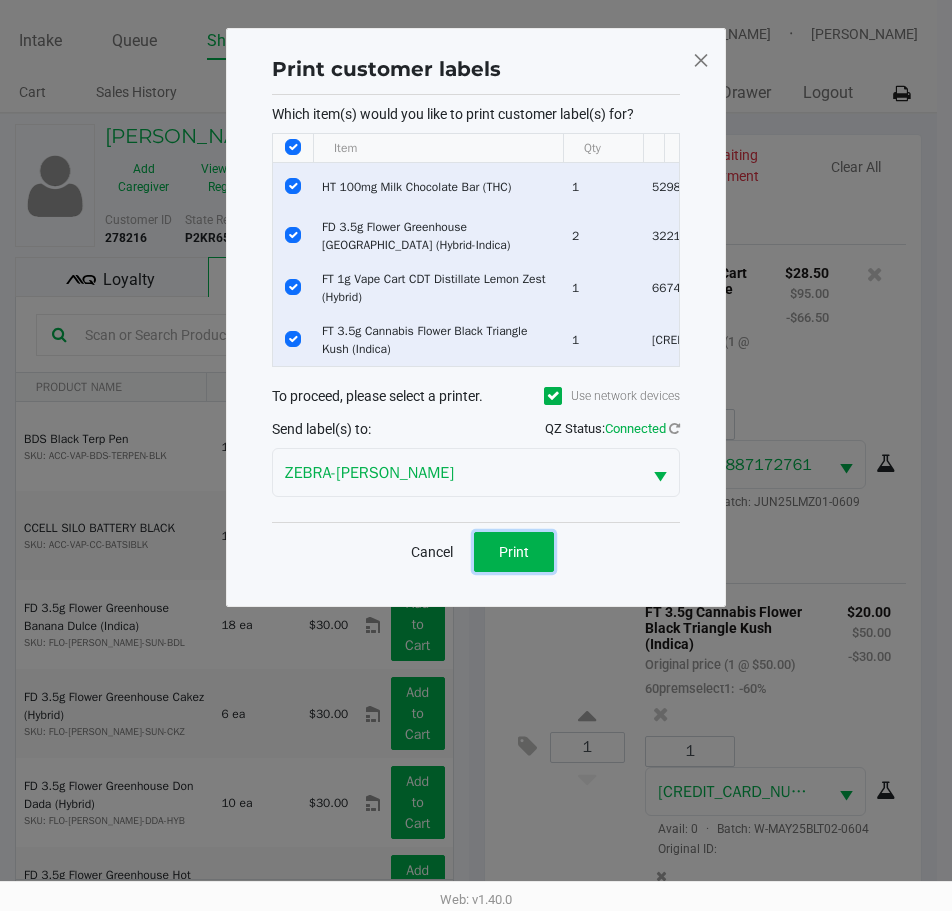 click on "Print" 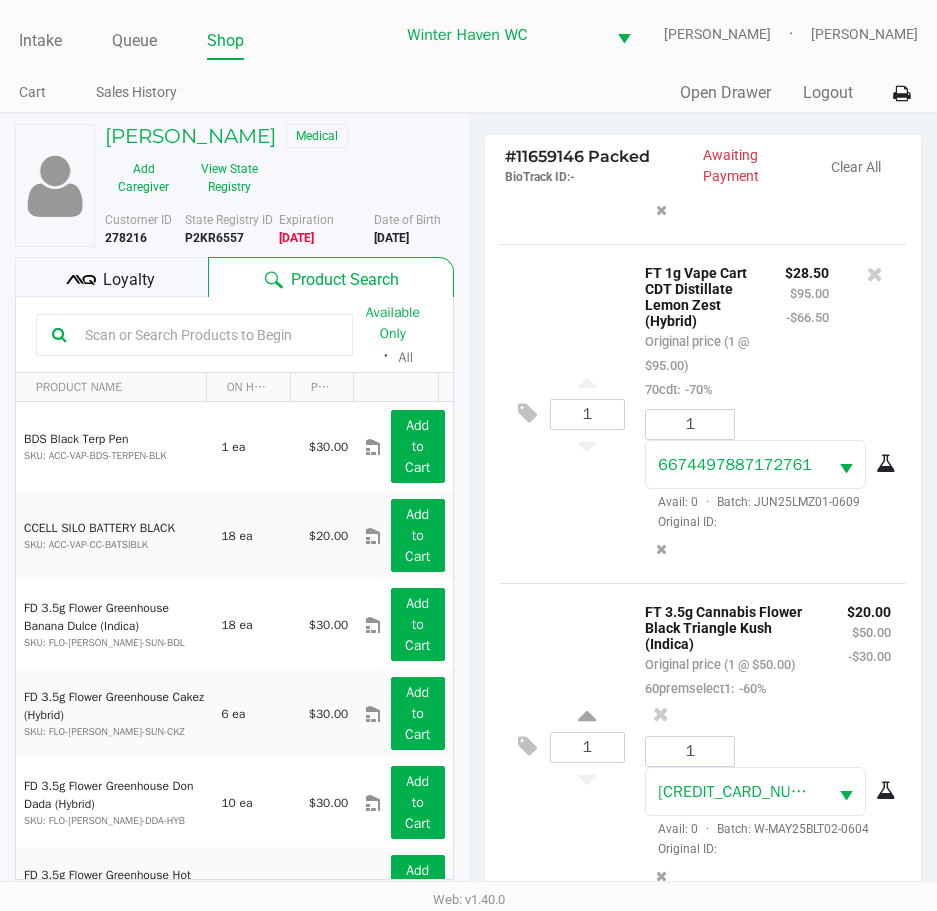 click on "Loyalty" 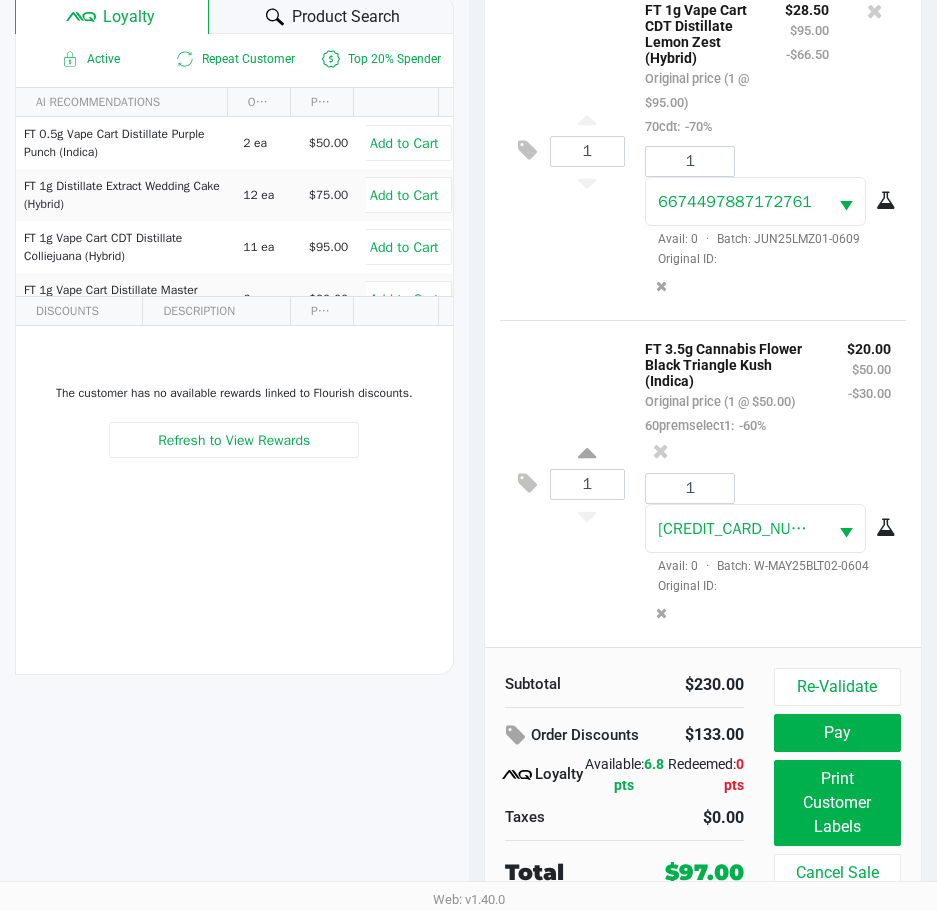 scroll, scrollTop: 265, scrollLeft: 0, axis: vertical 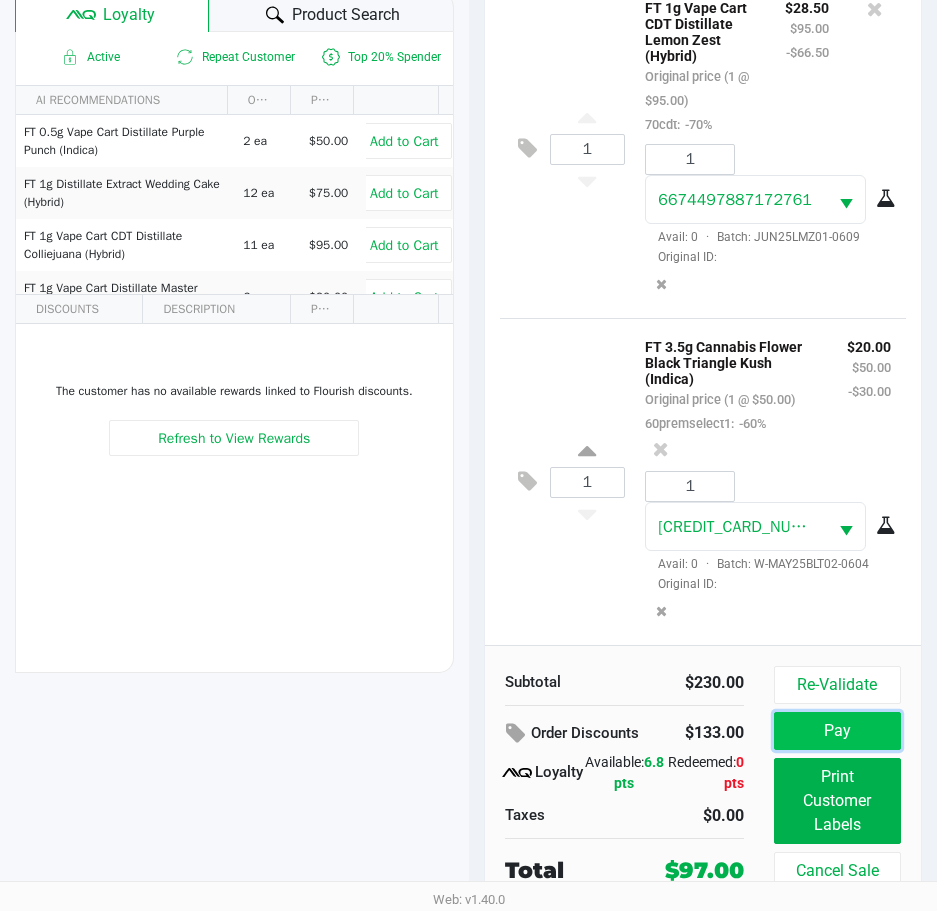 click on "Pay" 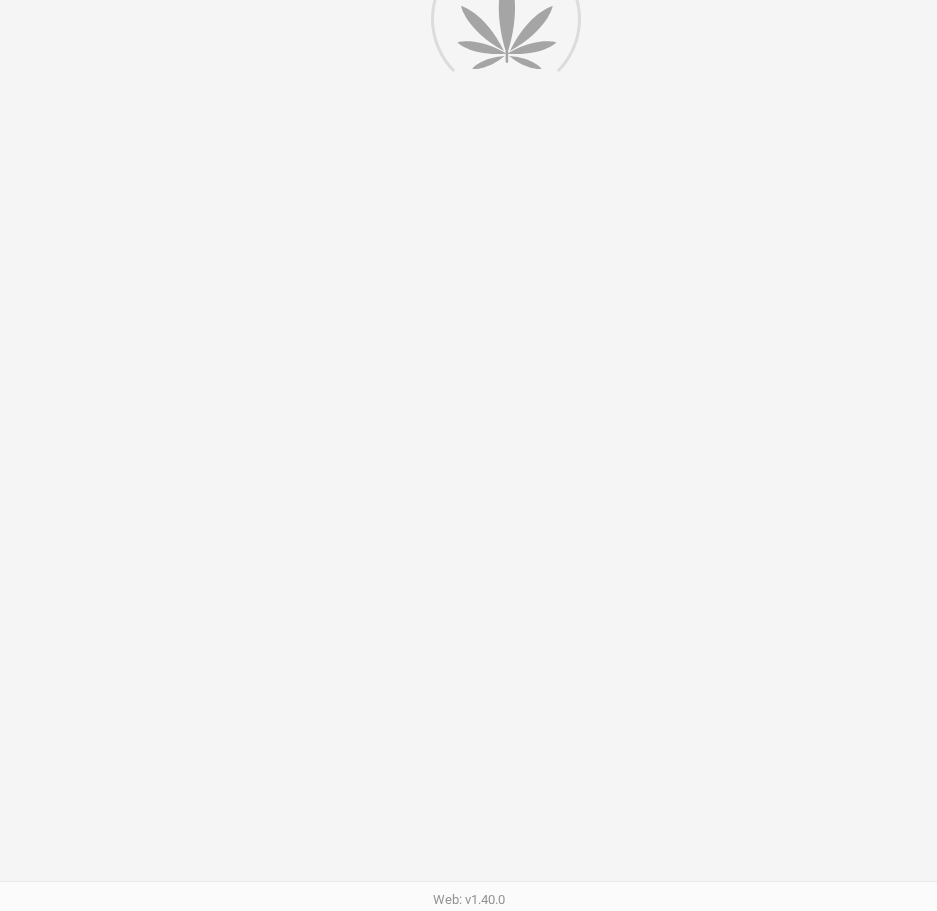 scroll, scrollTop: 0, scrollLeft: 0, axis: both 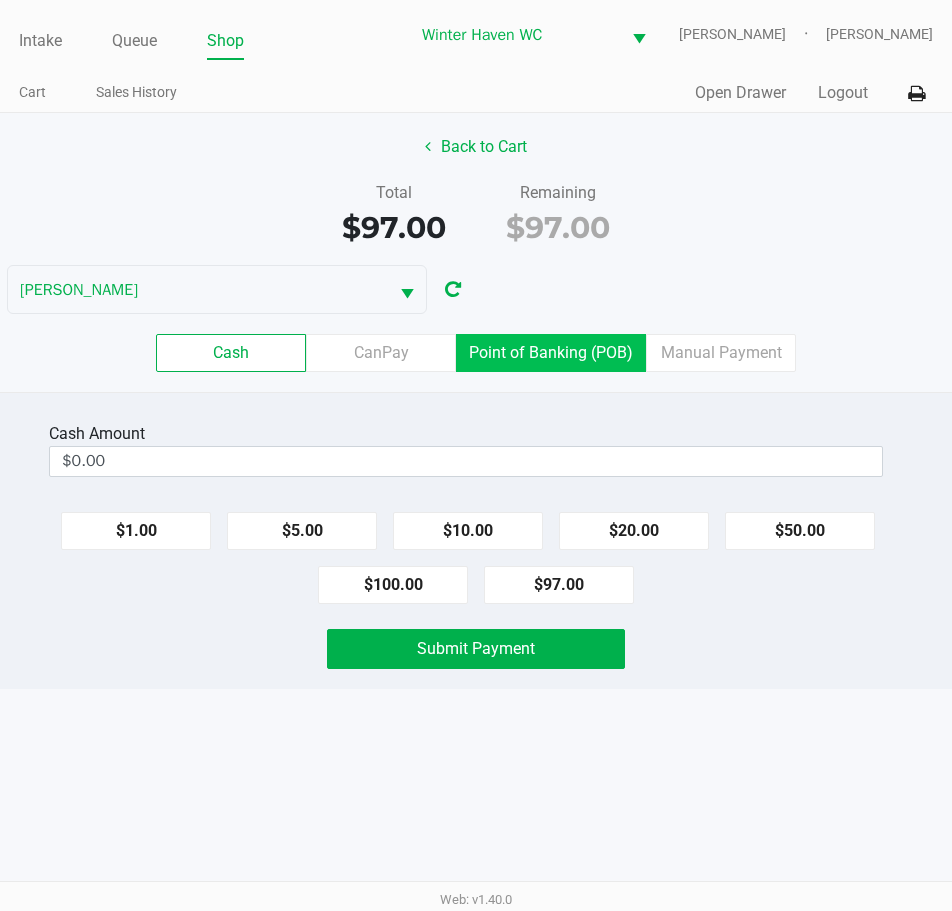 click on "Point of Banking (POB)" 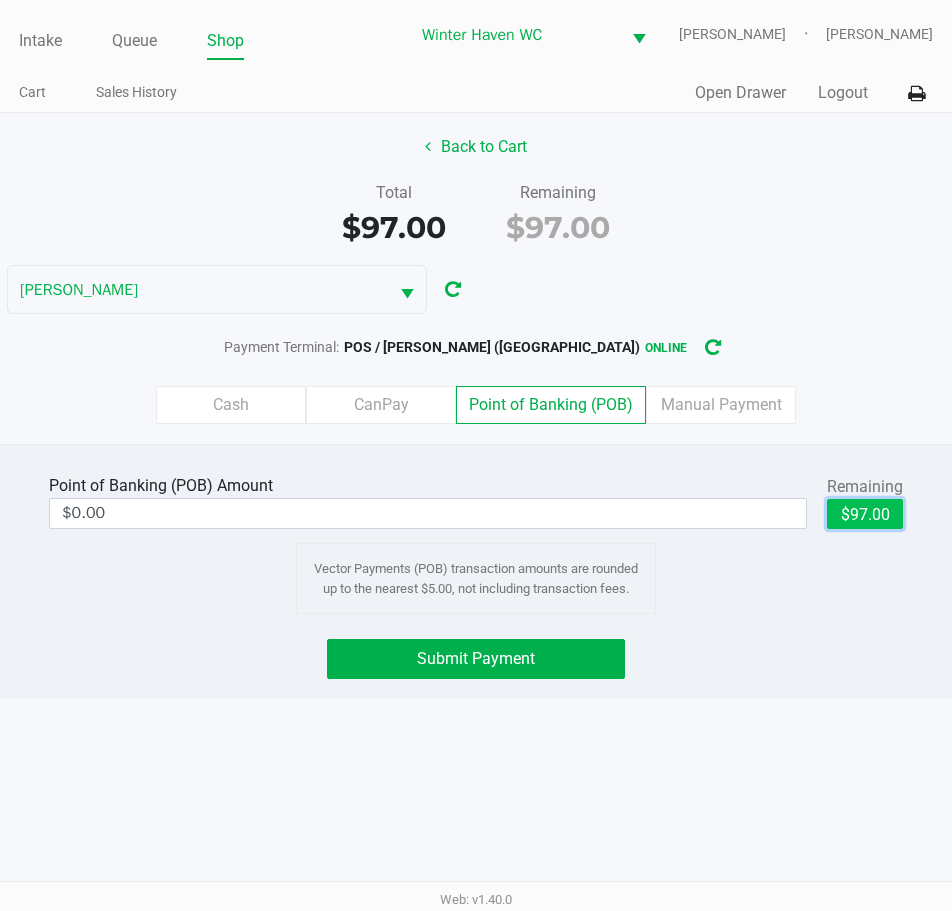 click on "$97.00" 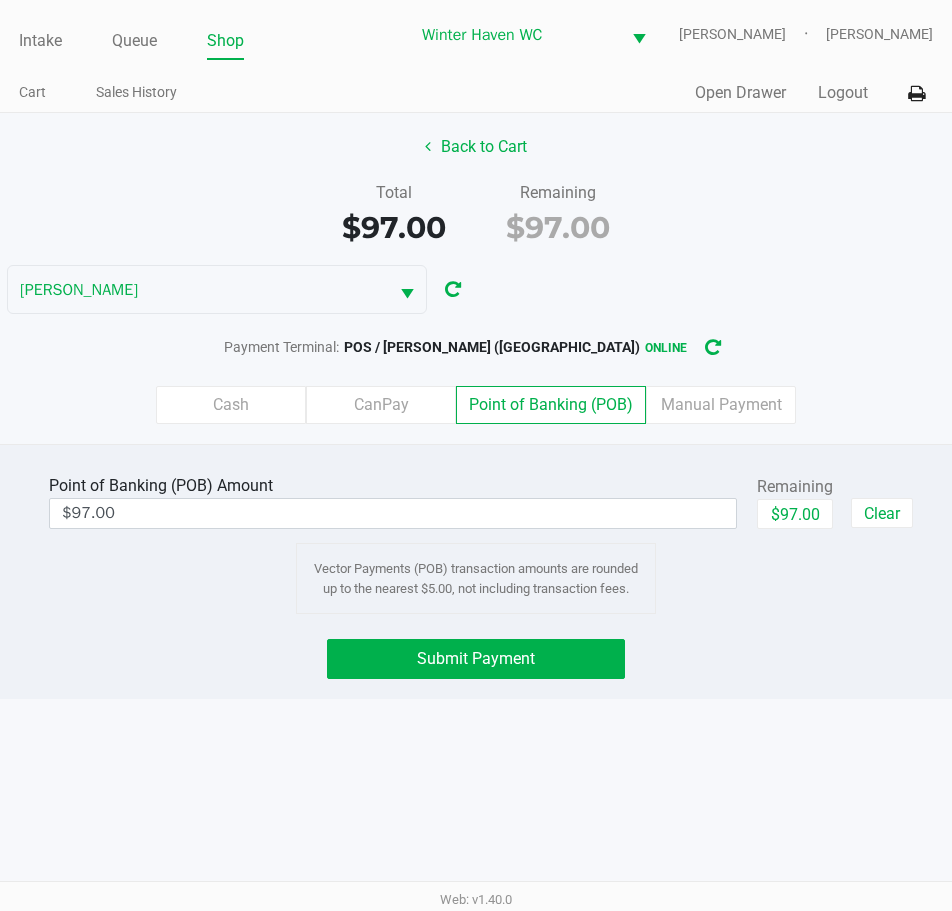 drag, startPoint x: 871, startPoint y: 520, endPoint x: 785, endPoint y: 628, distance: 138.05795 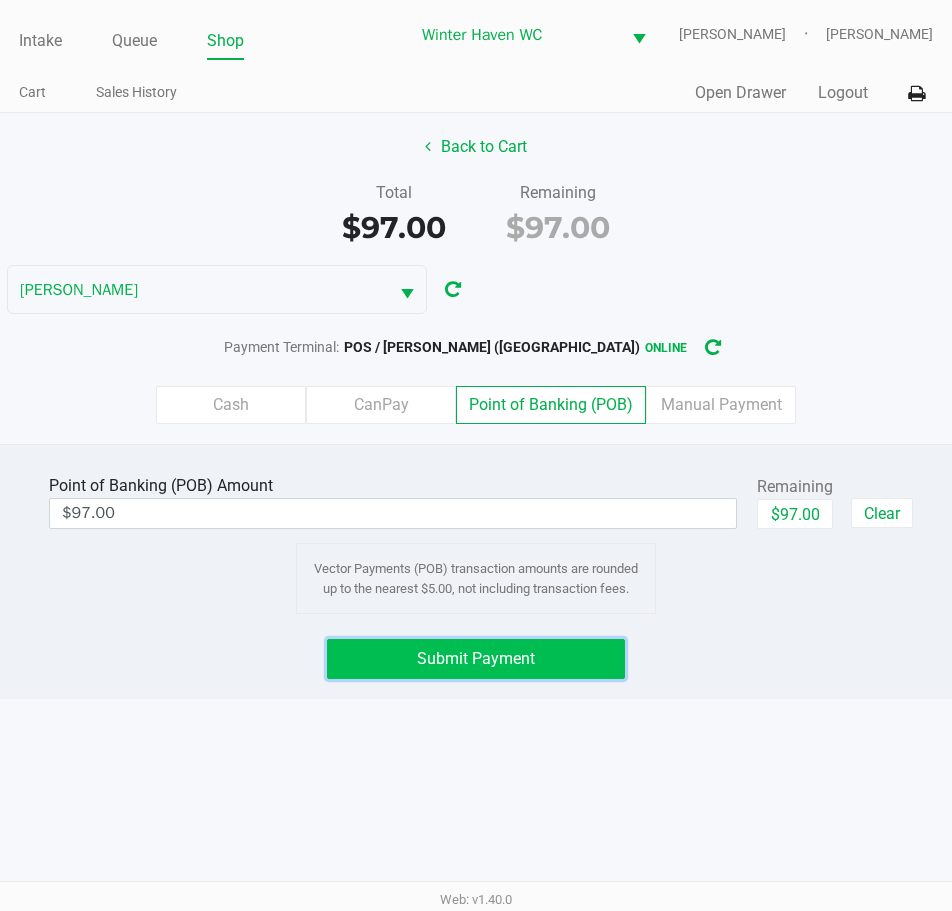 click on "Submit Payment" 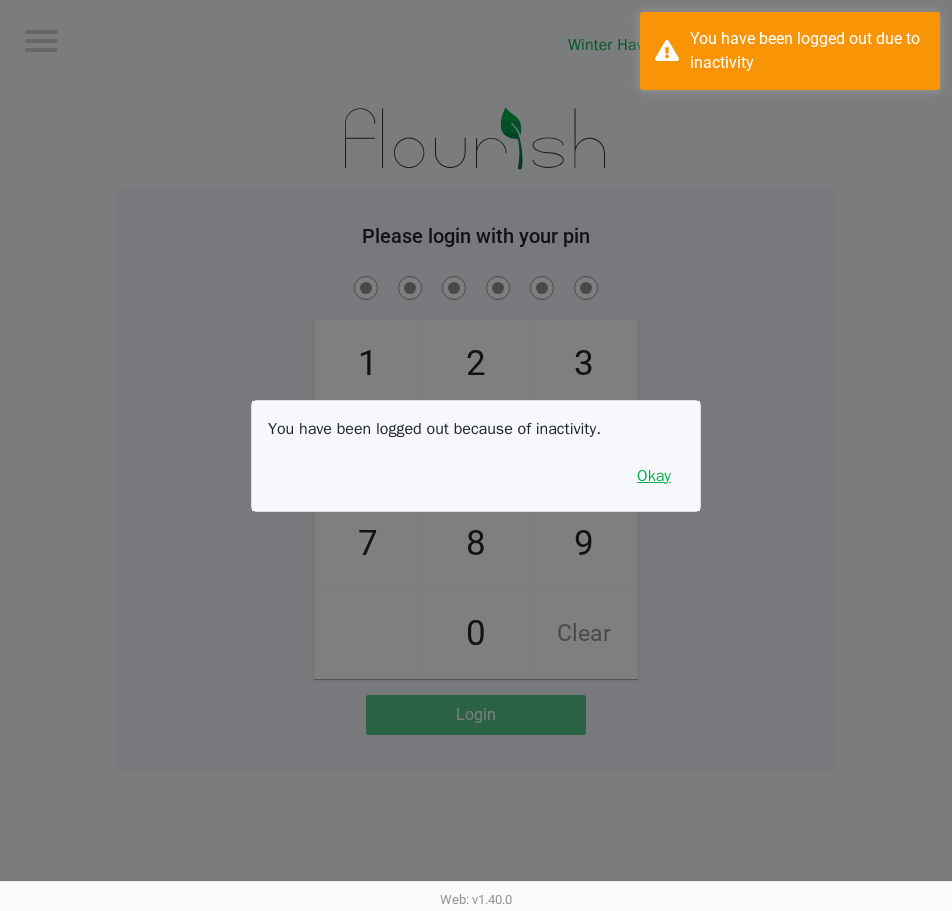 click on "Okay" at bounding box center [654, 476] 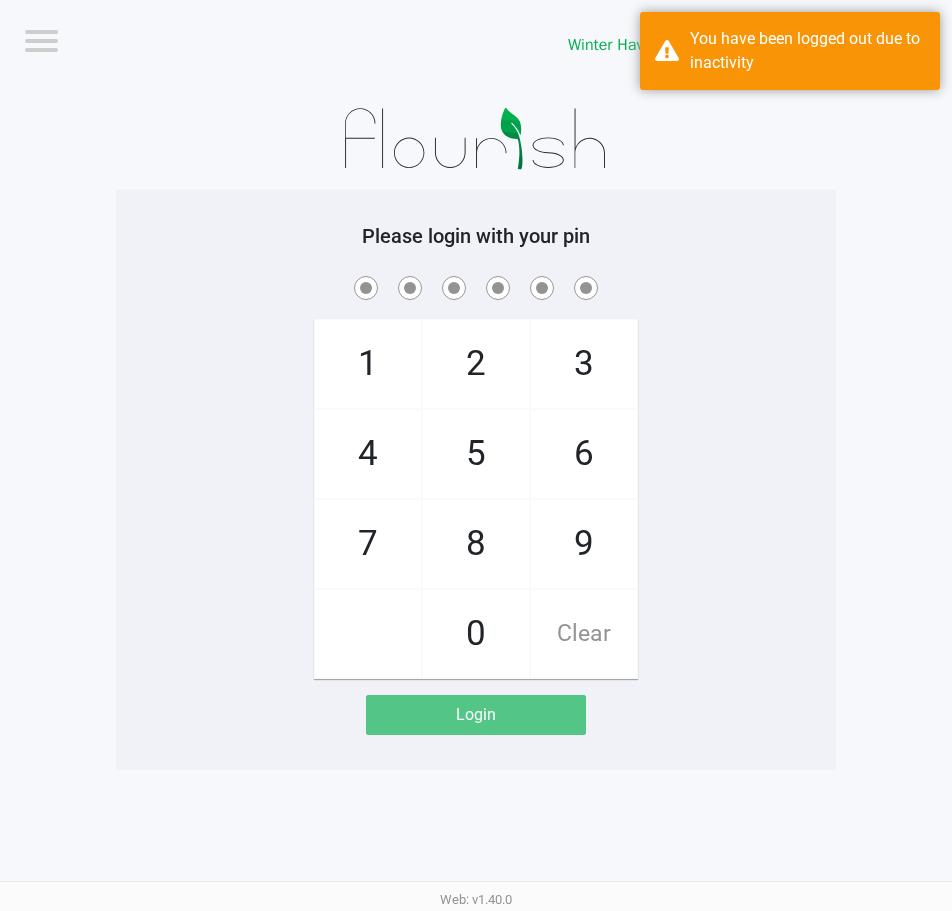 click on "1   4   7       2   5   8   0   3   6   9   Clear" 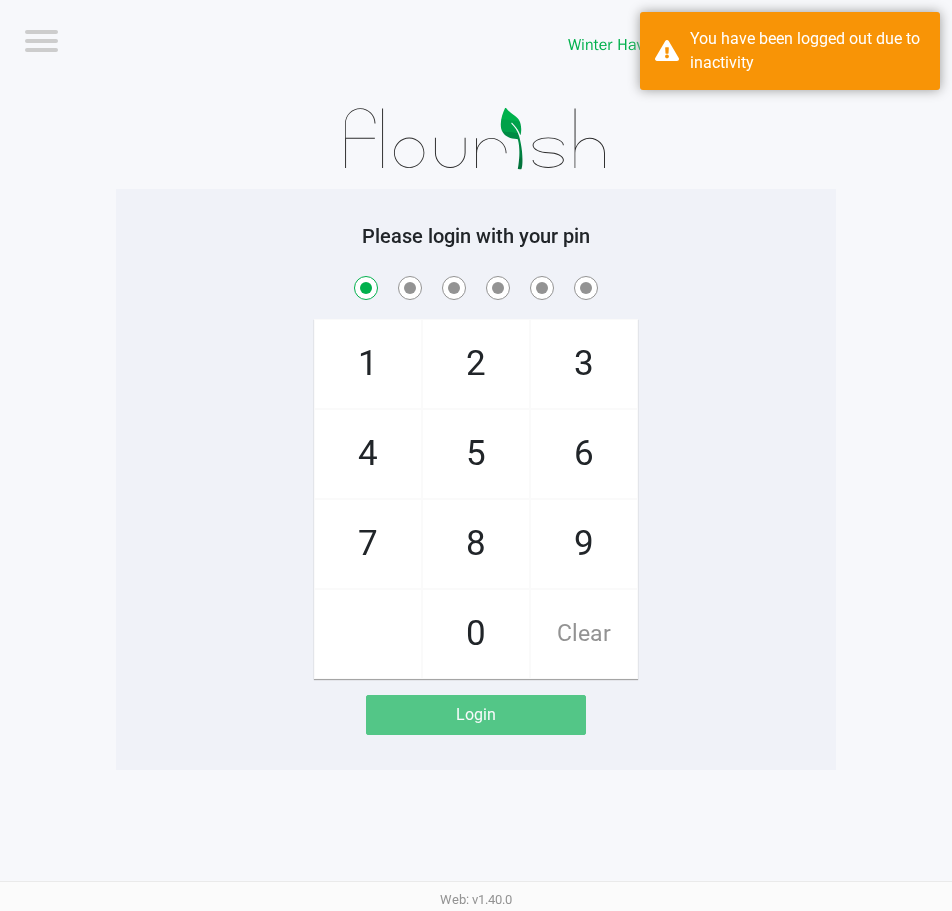 checkbox on "true" 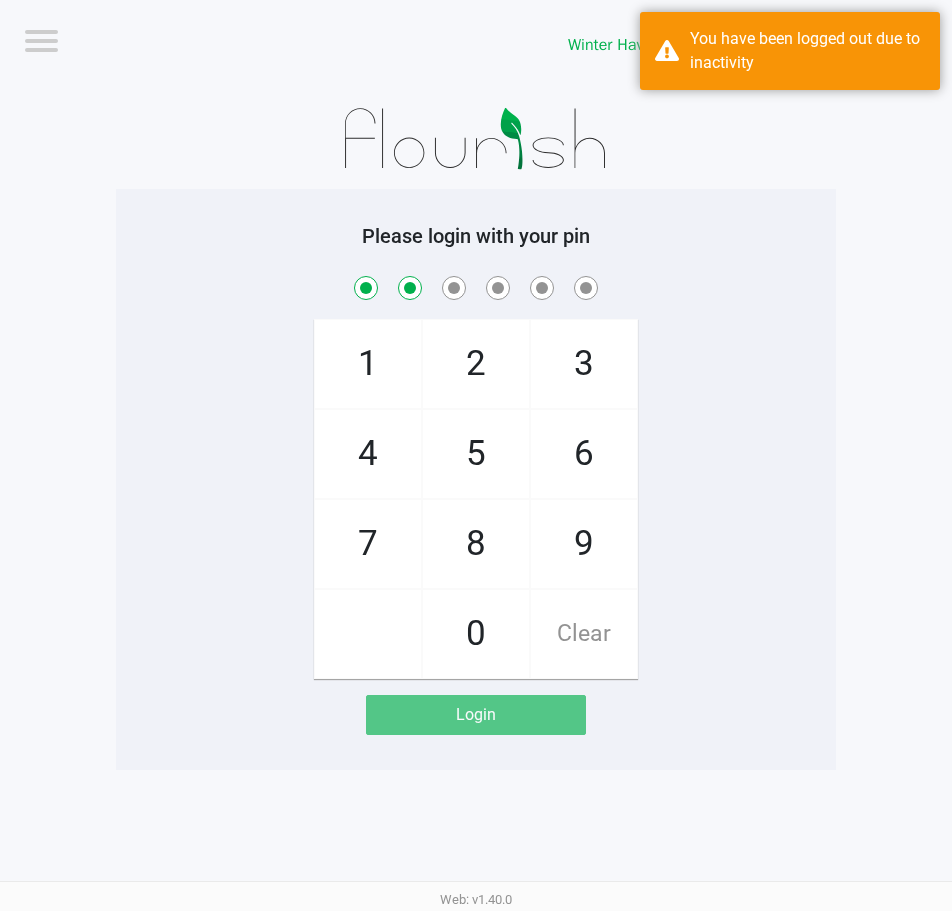 checkbox on "true" 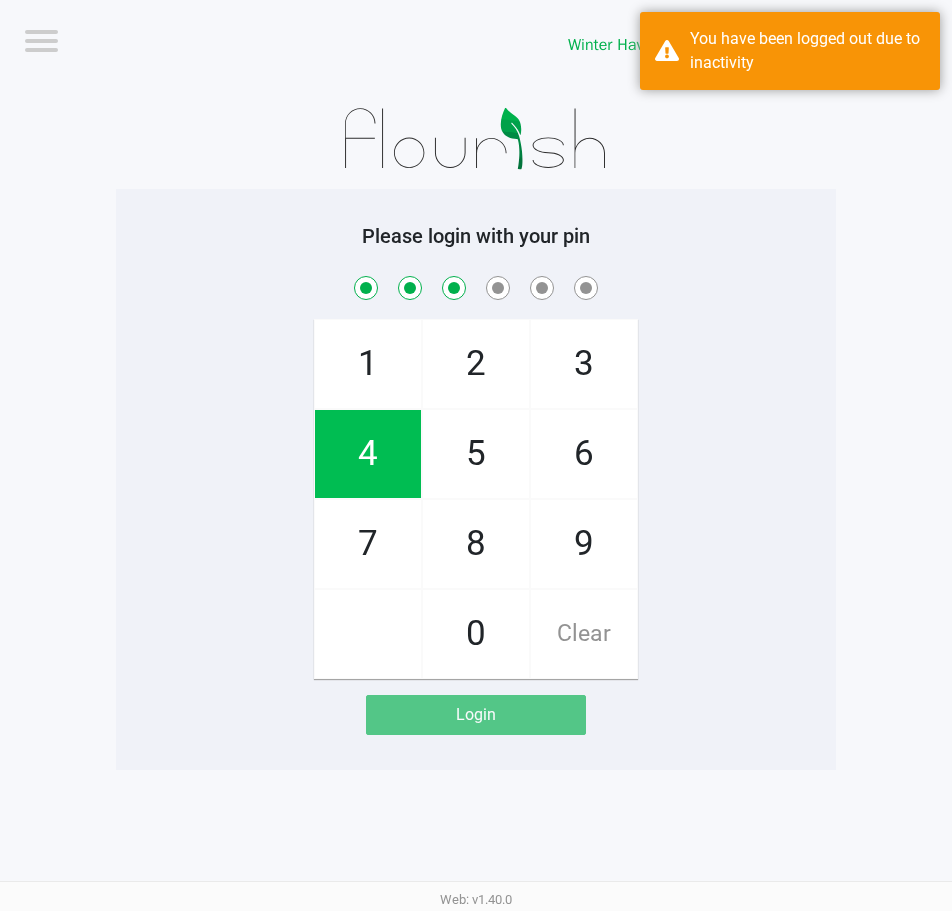 checkbox on "true" 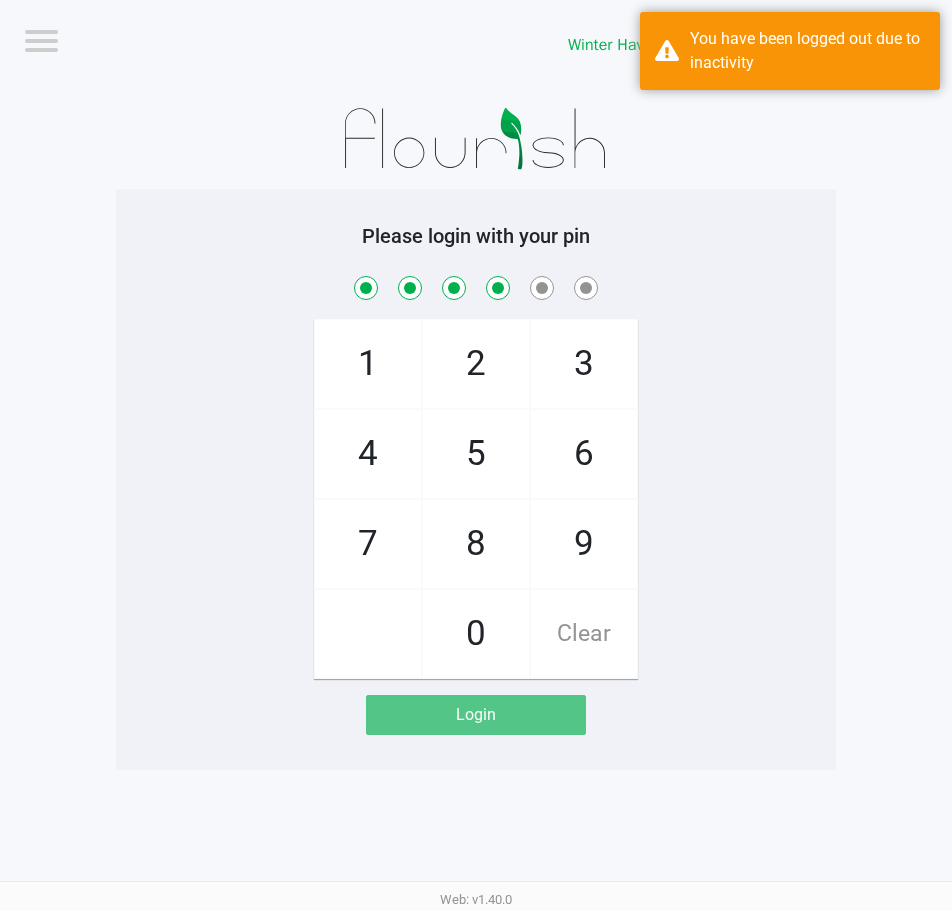 checkbox on "true" 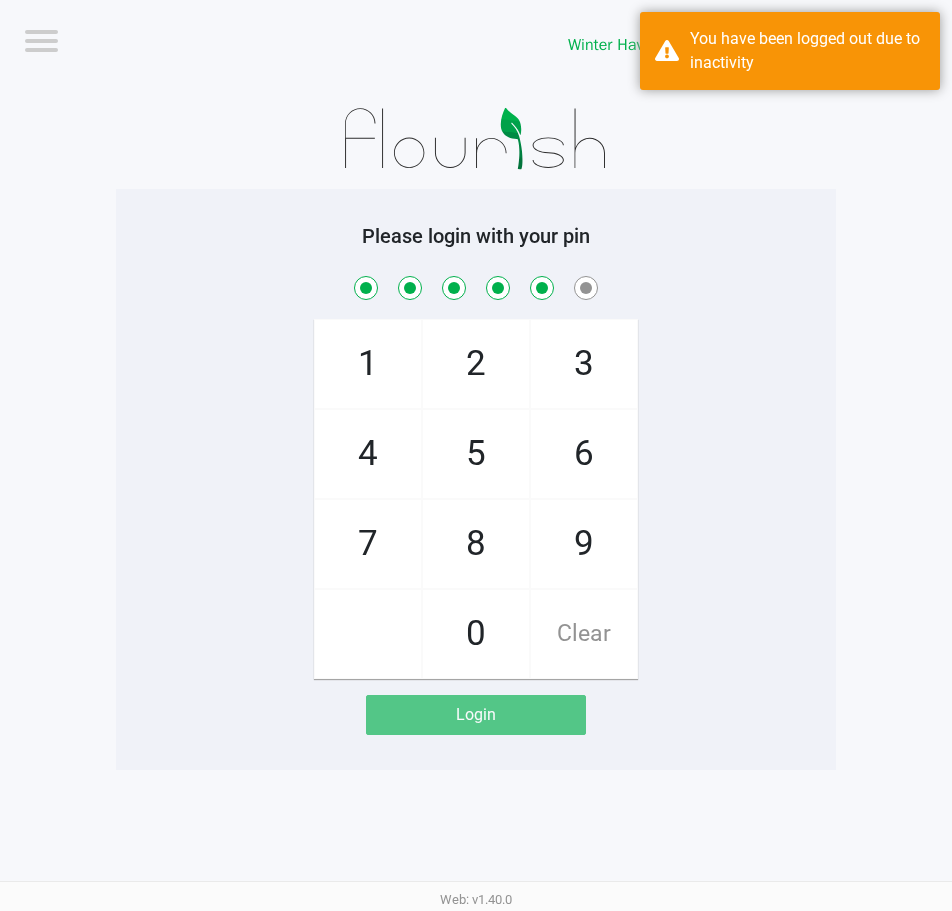 checkbox on "true" 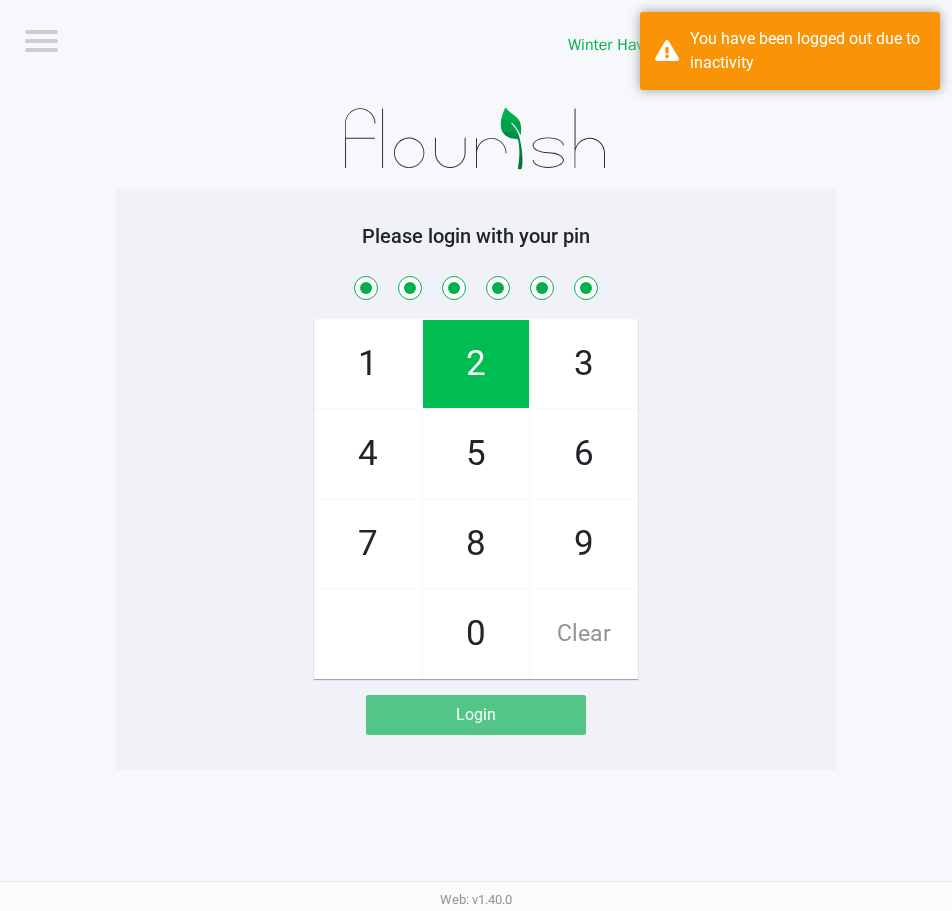 checkbox on "true" 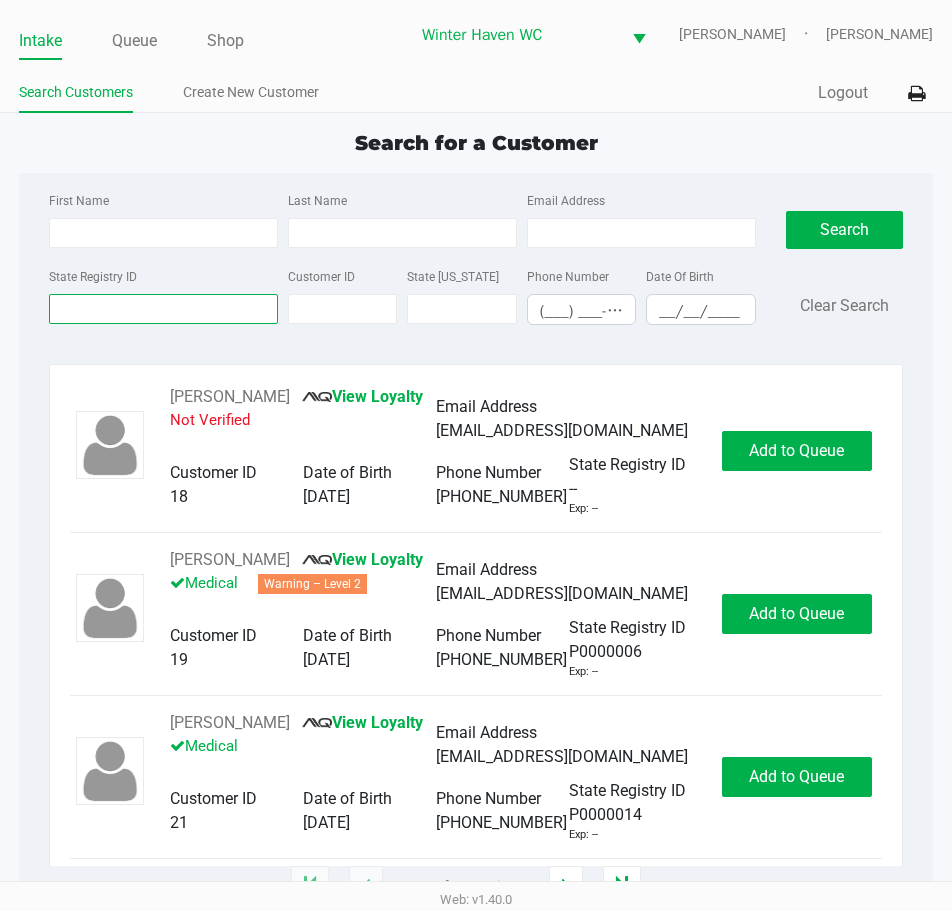drag, startPoint x: 207, startPoint y: 305, endPoint x: 245, endPoint y: 289, distance: 41.231056 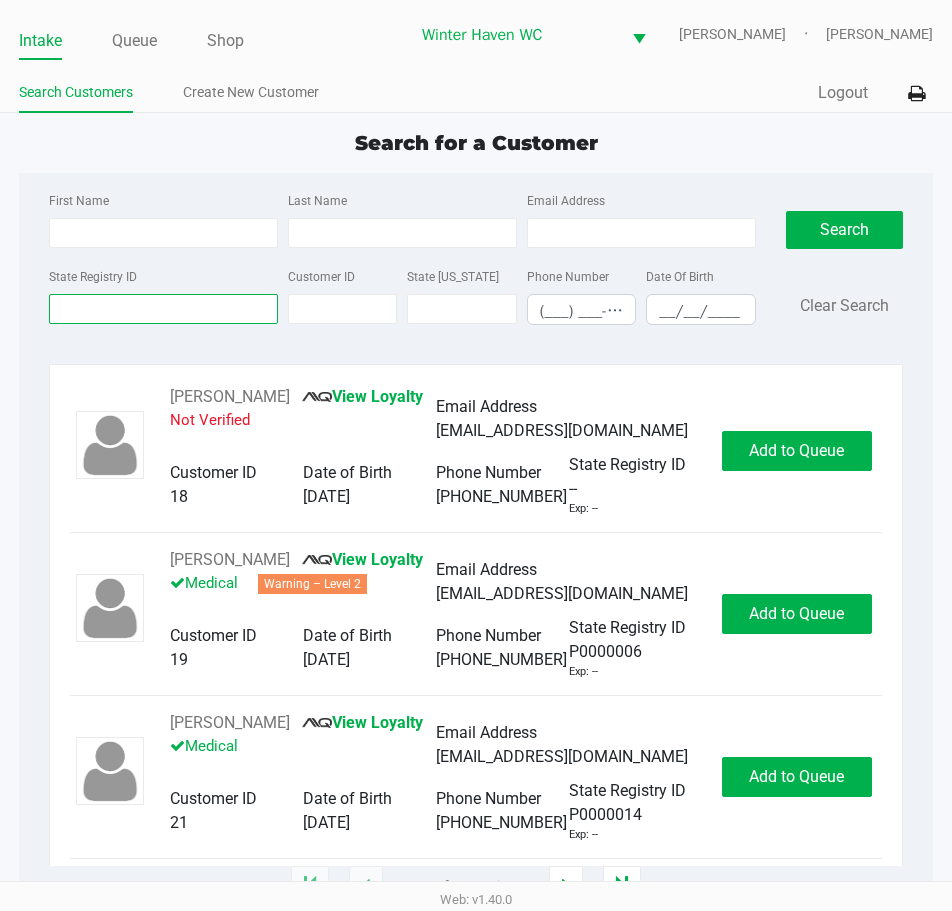 click on "State Registry ID" at bounding box center (163, 309) 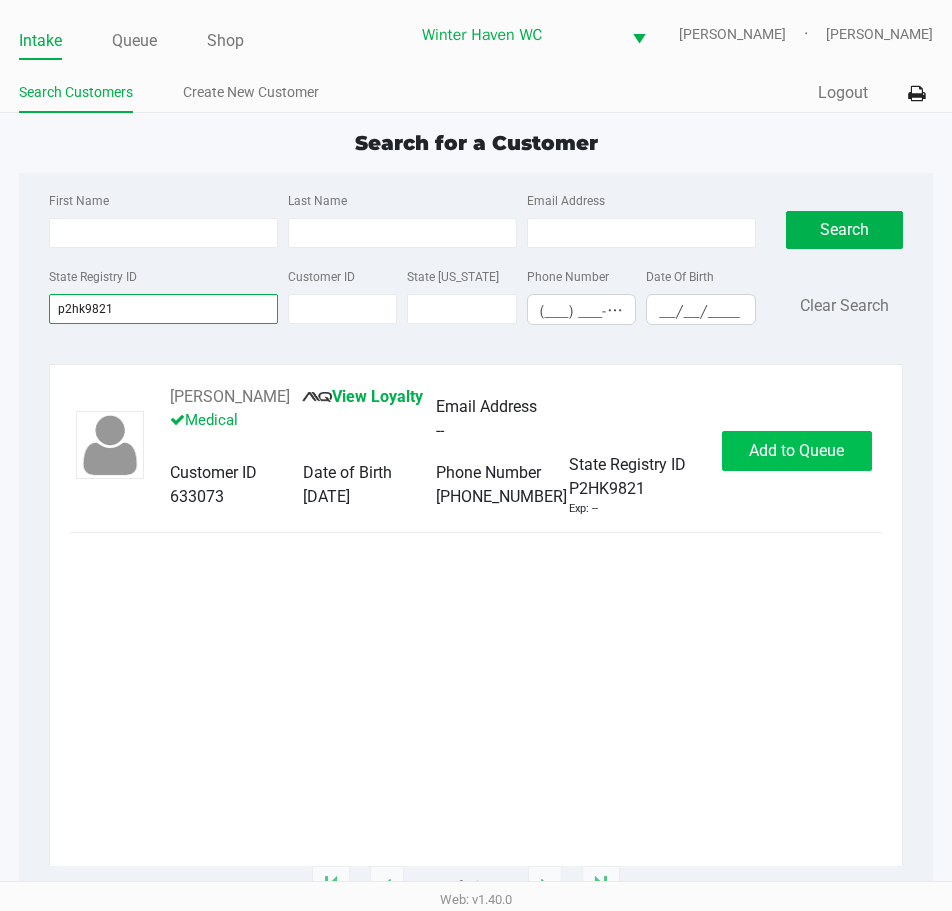 type on "p2hk9821" 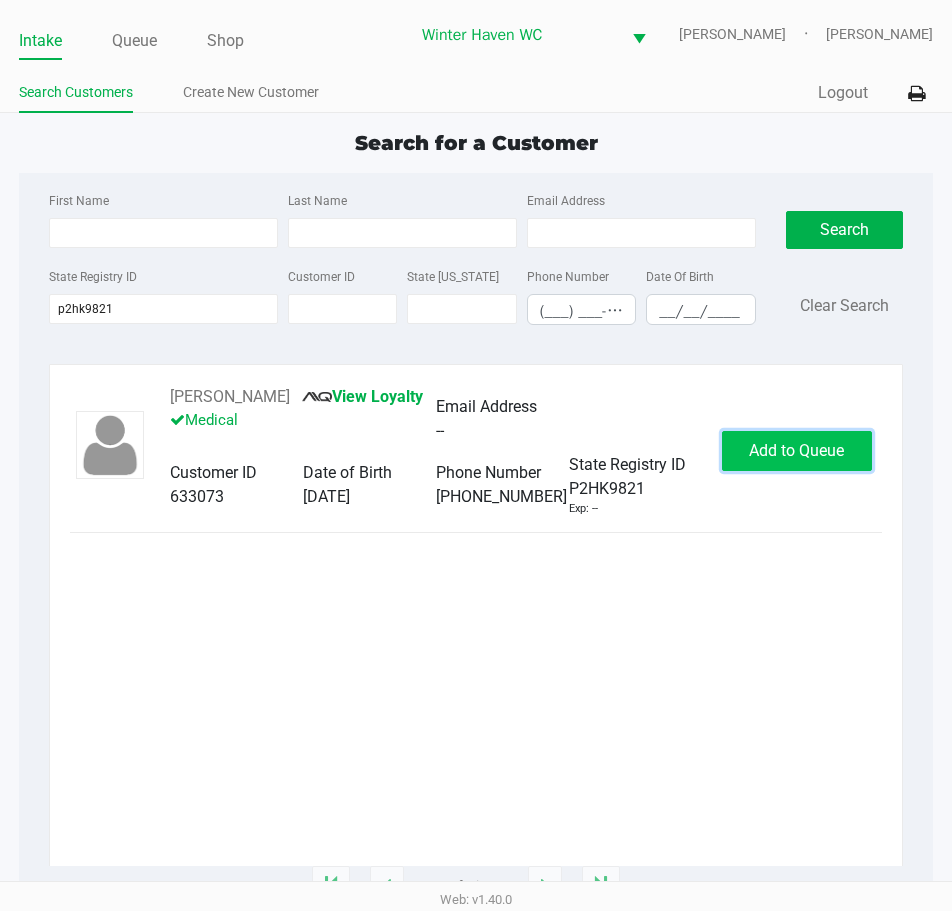 click on "Add to Queue" 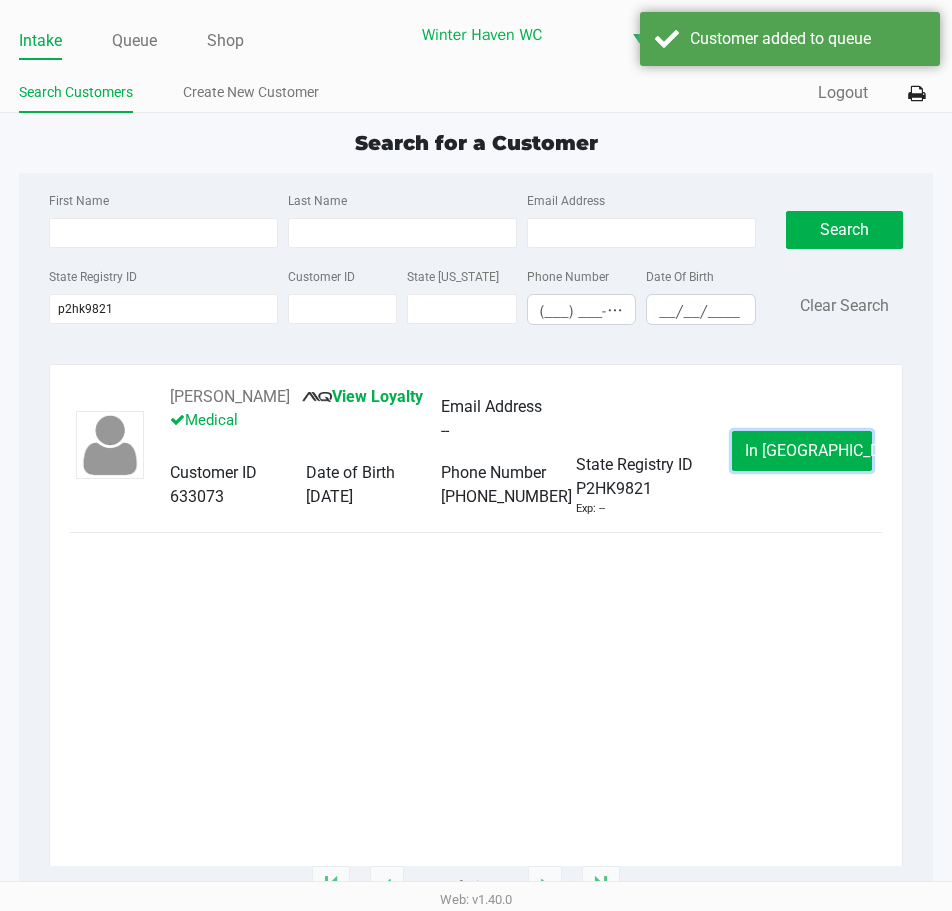 click on "In Queue" 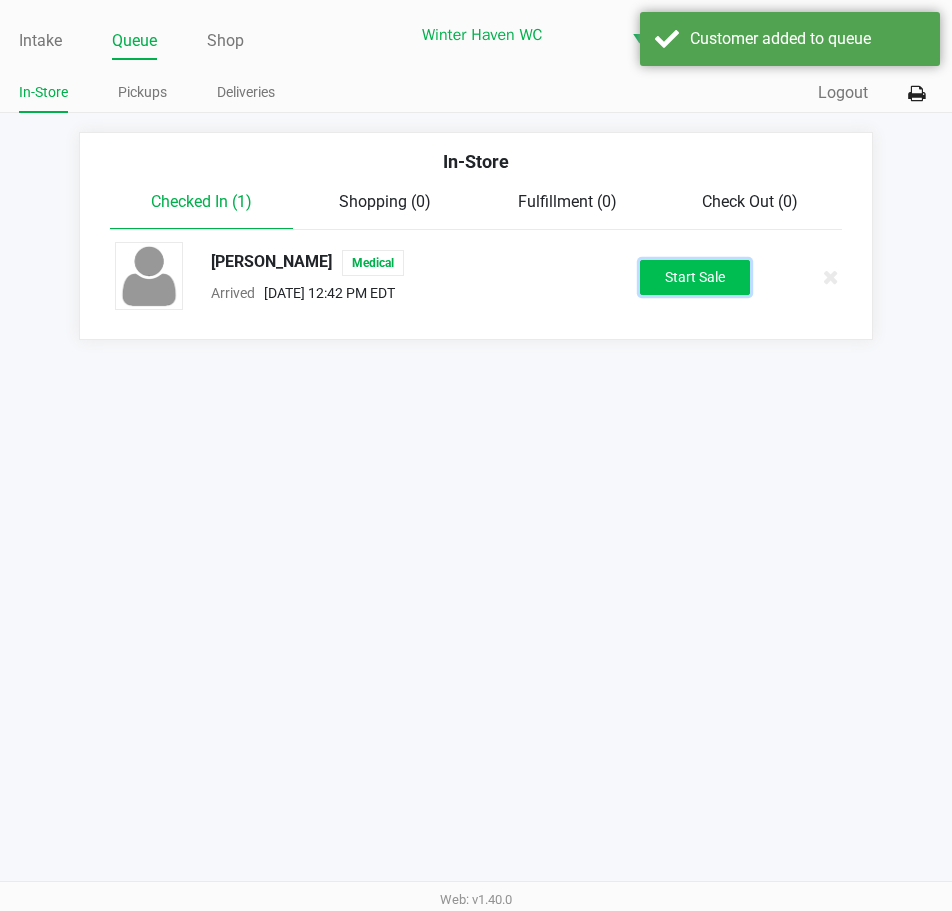 click on "Start Sale" 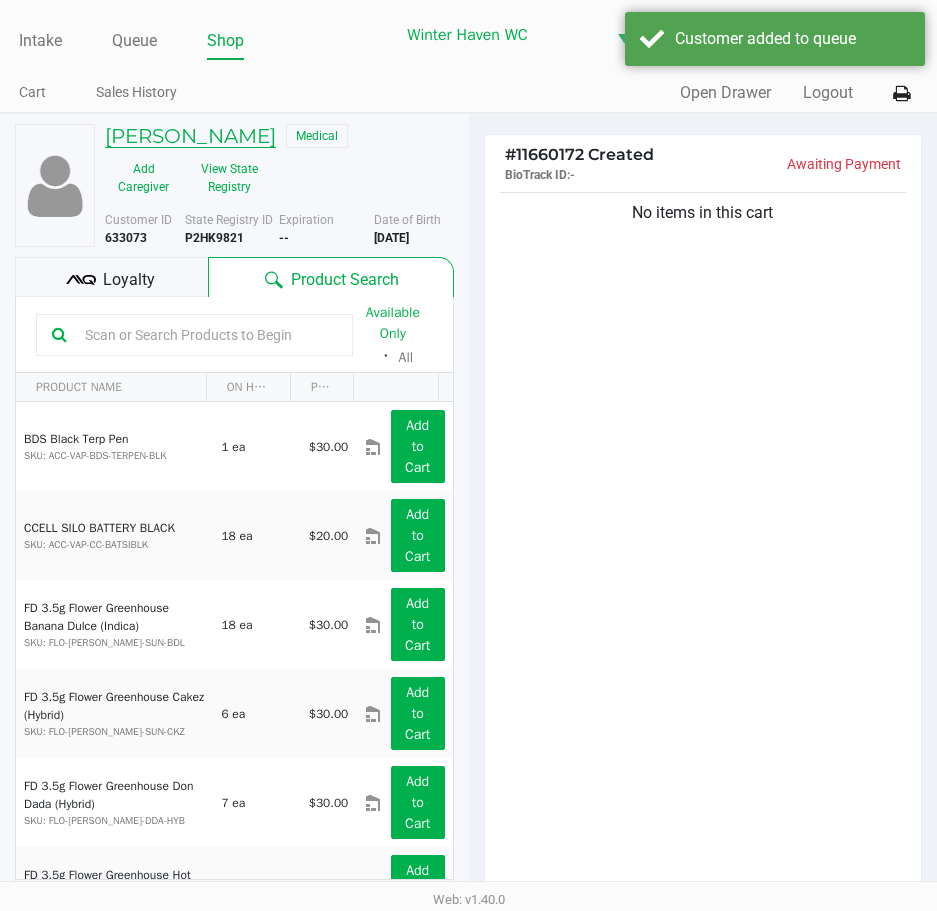 click on "CAMERON WILLIS" 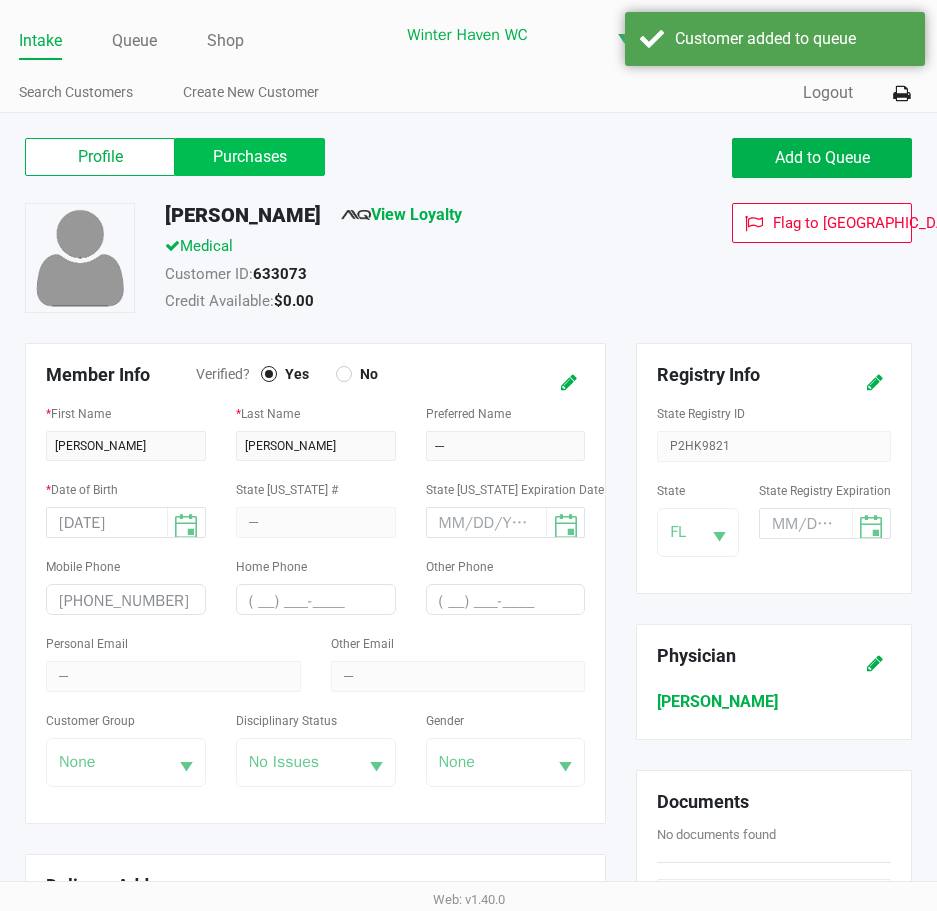 click on "Purchases" 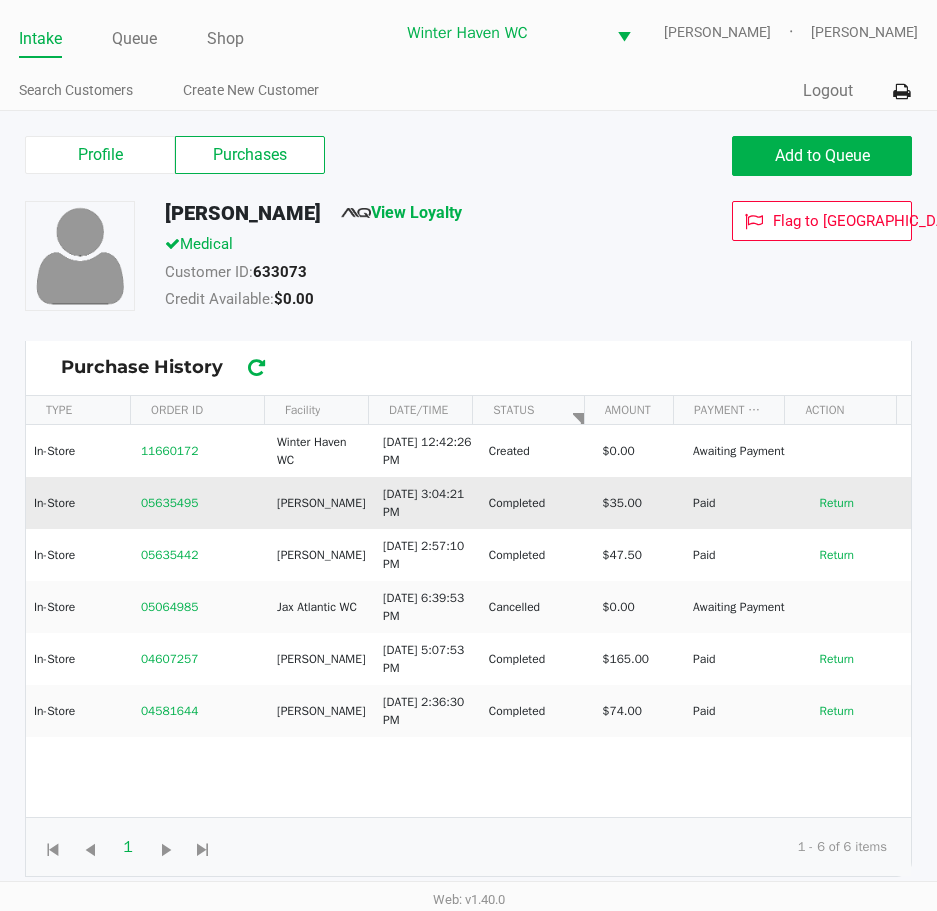scroll, scrollTop: 0, scrollLeft: 0, axis: both 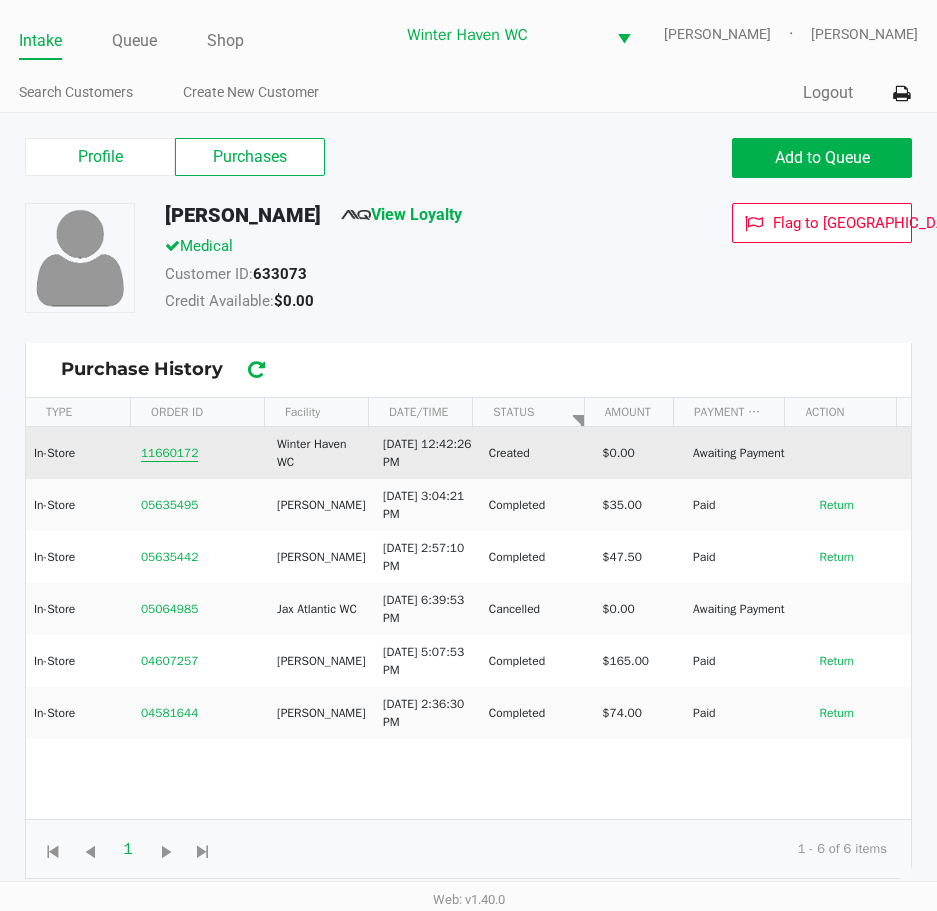click on "11660172" 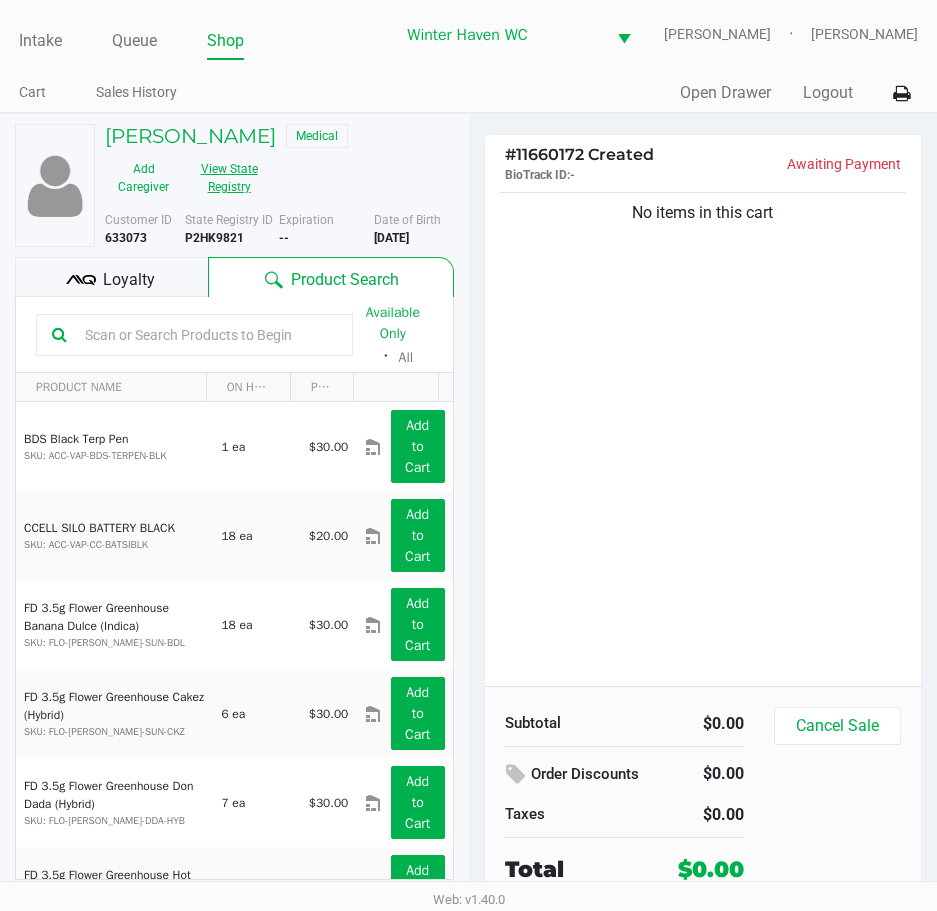 click on "View State Registry" 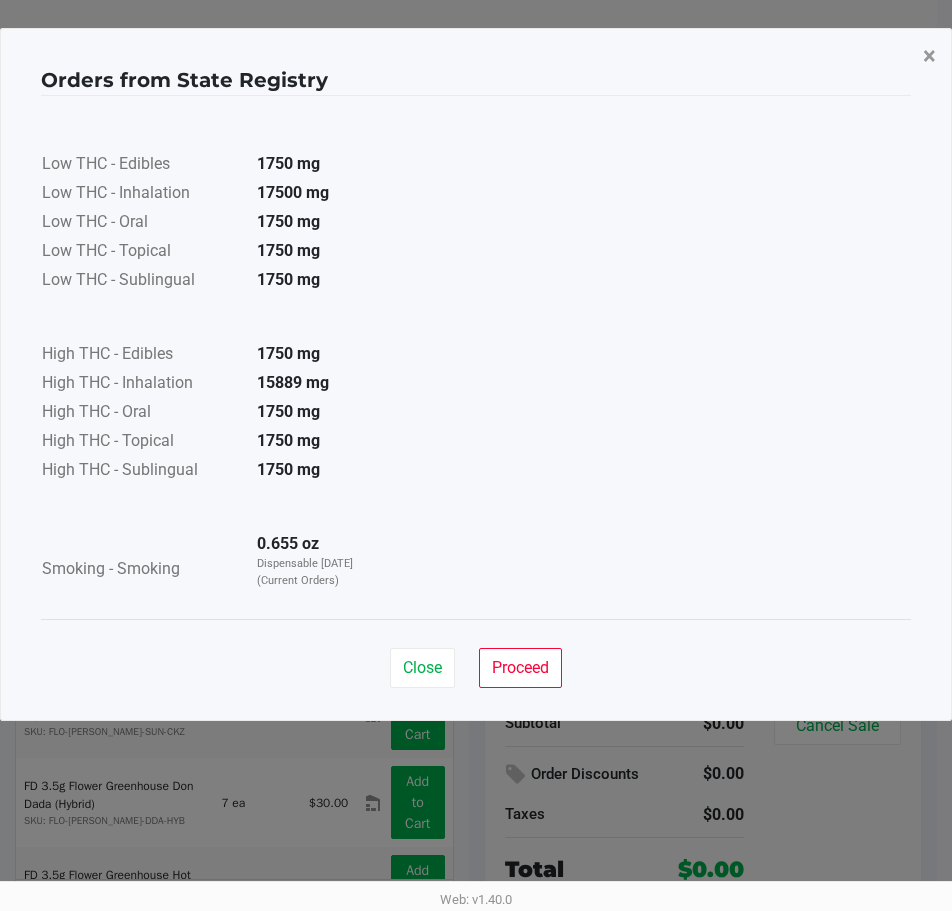 click on "×" 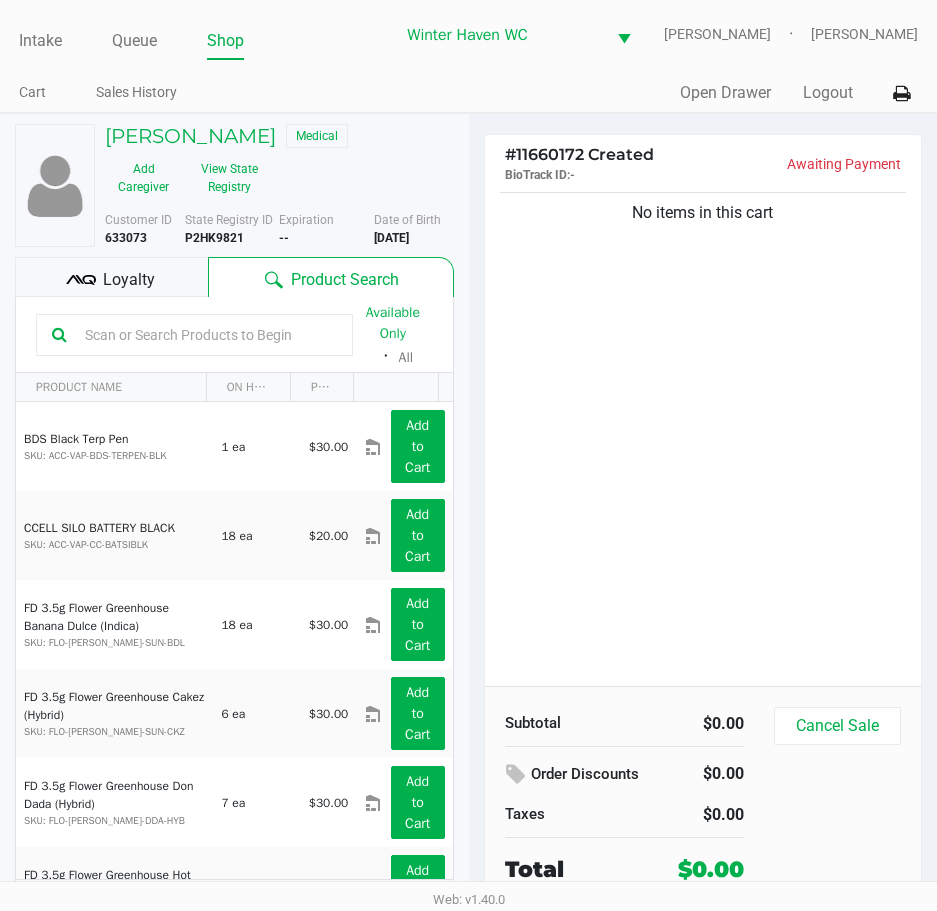 click 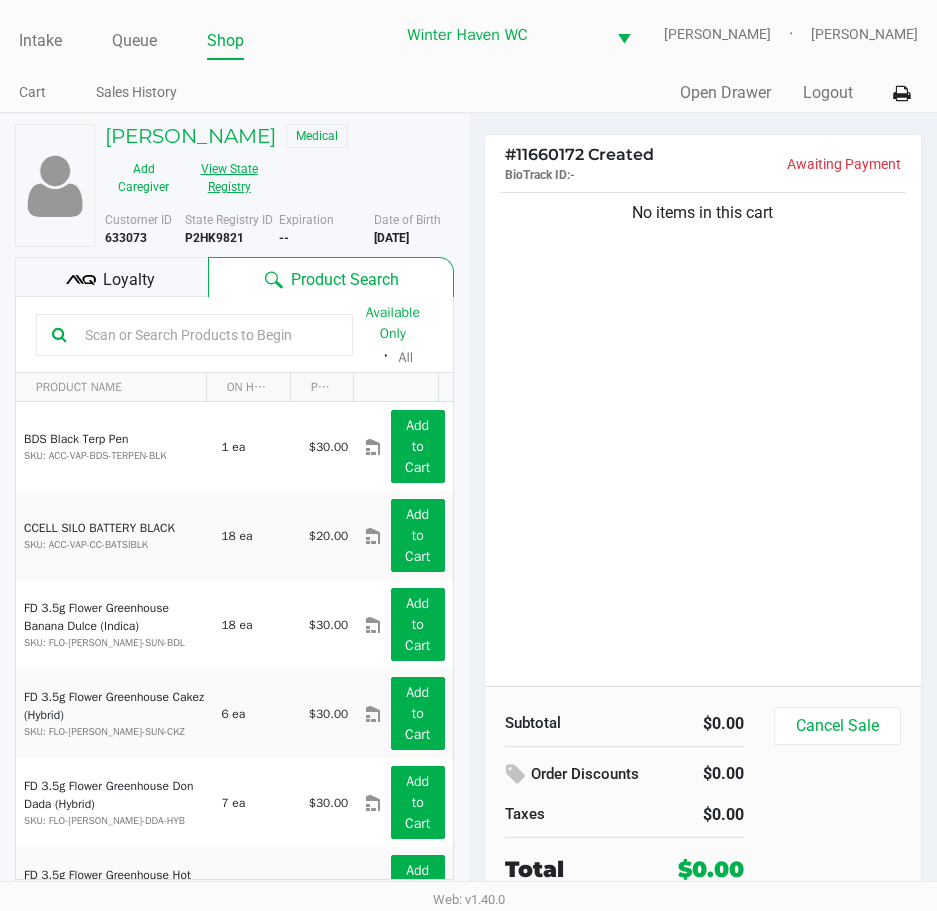 click on "View State Registry" 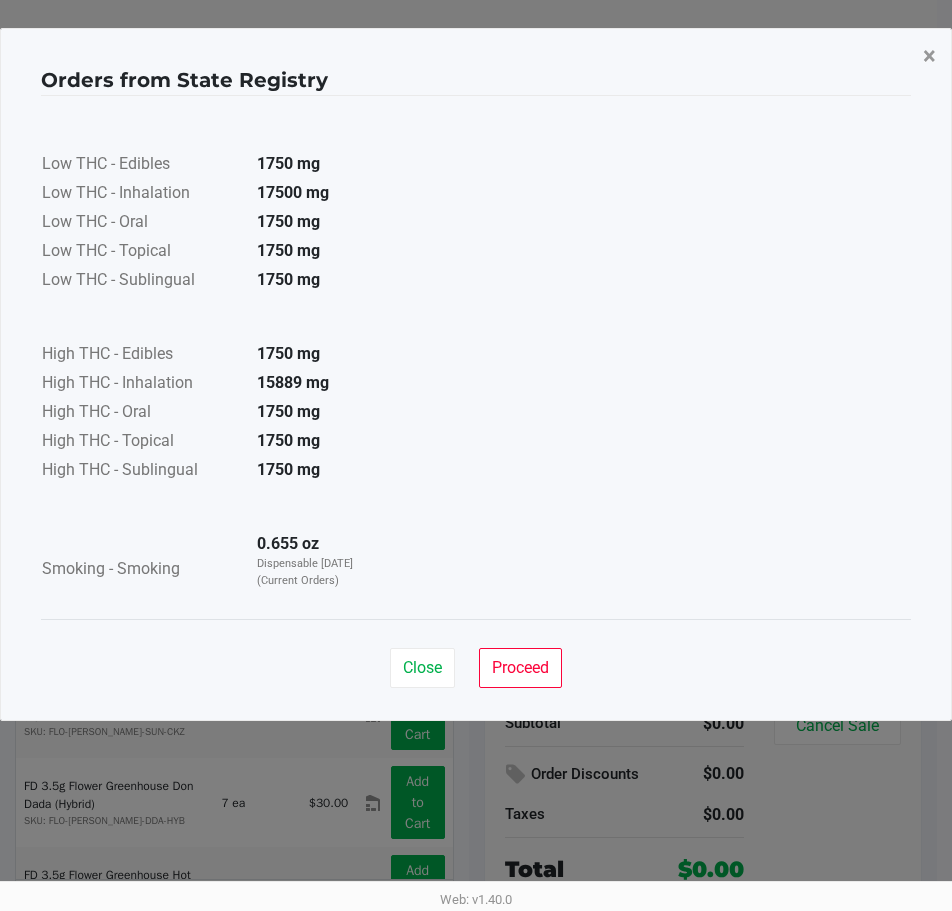 click on "×" 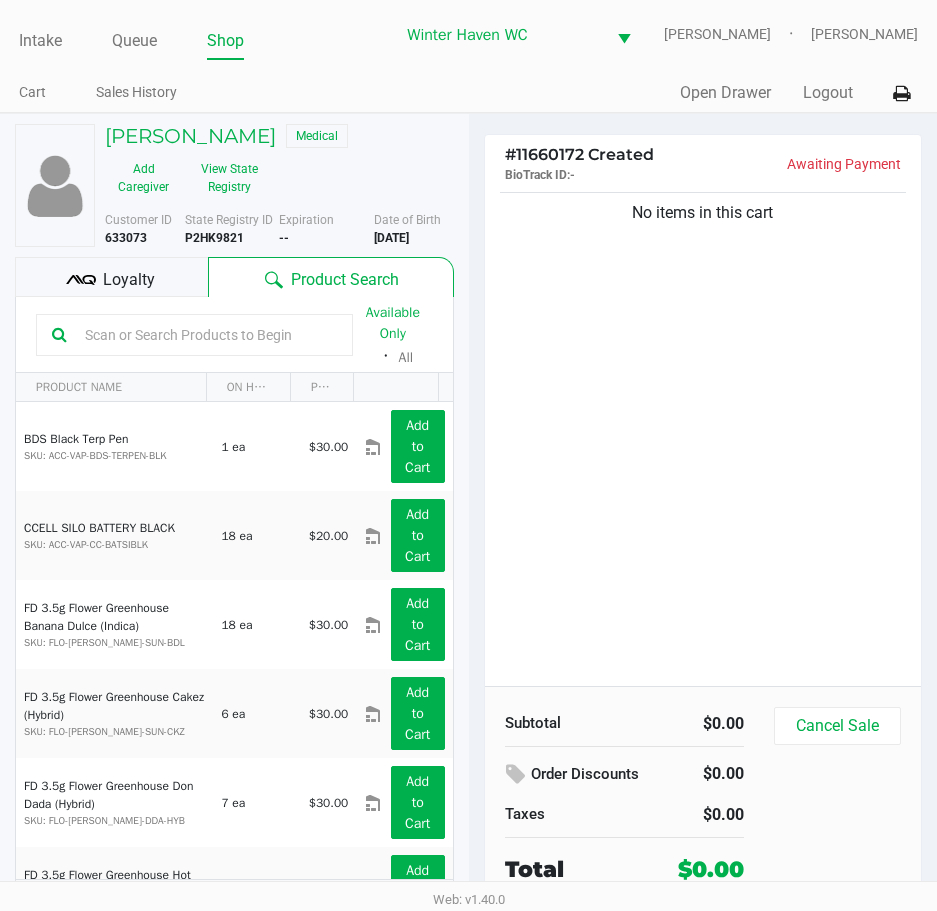 click 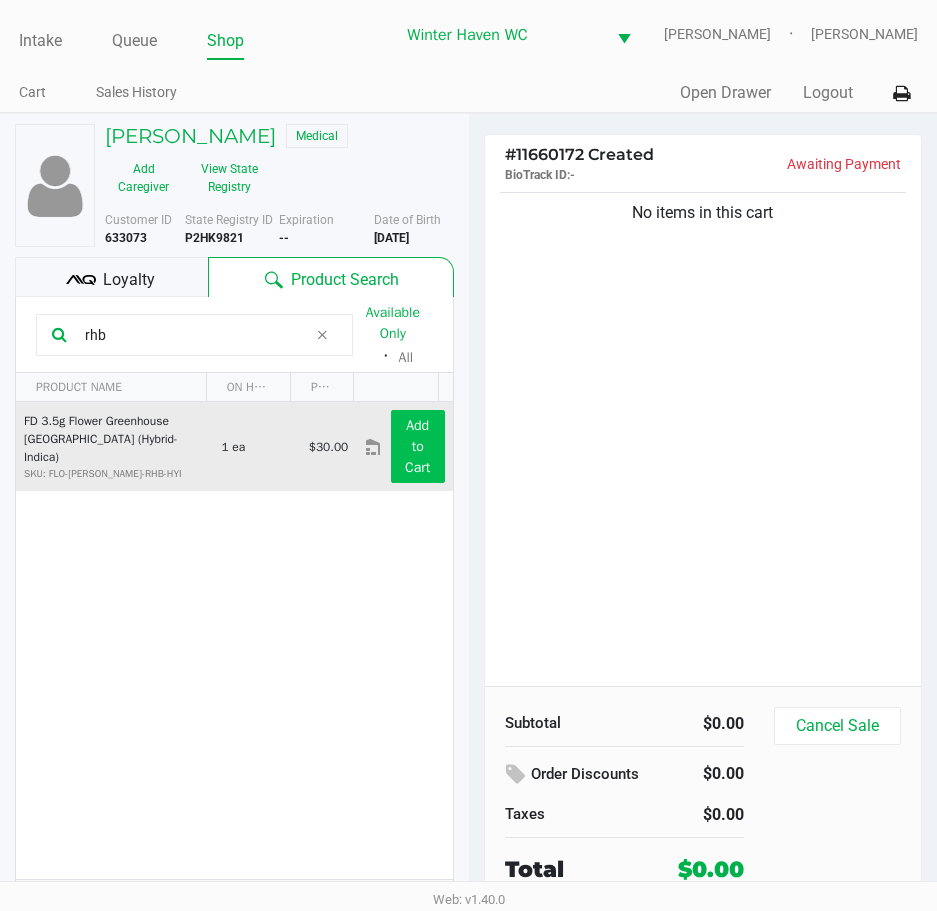 type on "rhb" 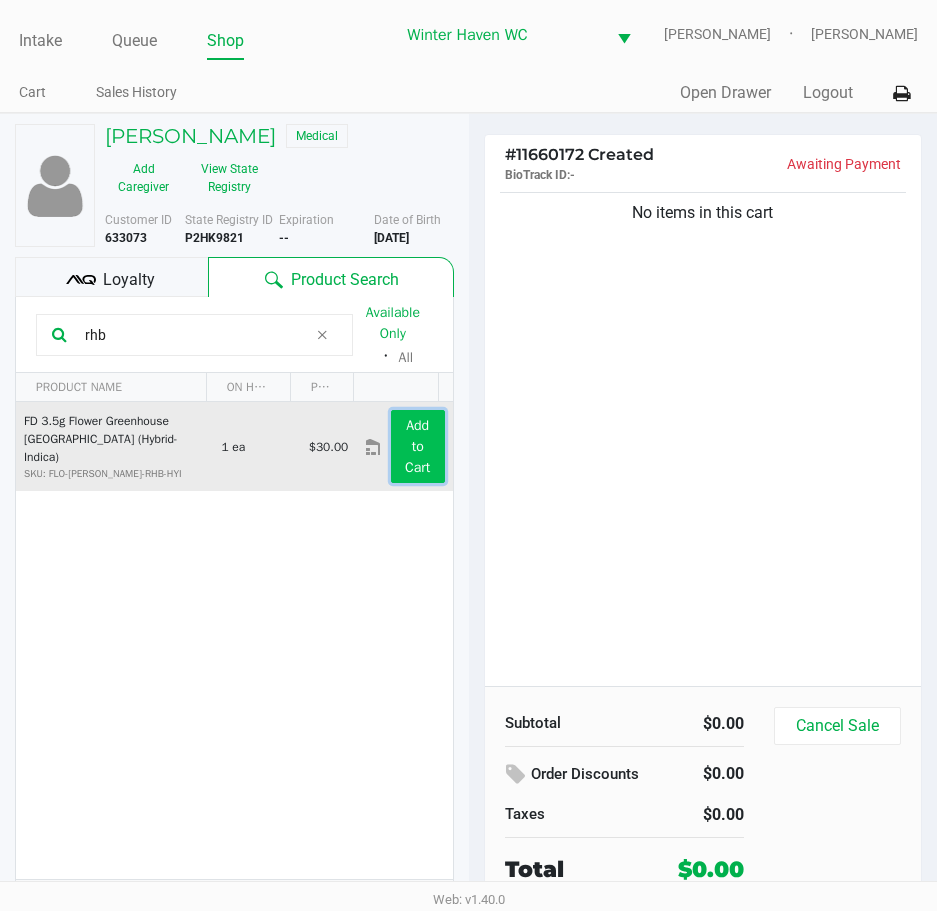 click on "Add to Cart" 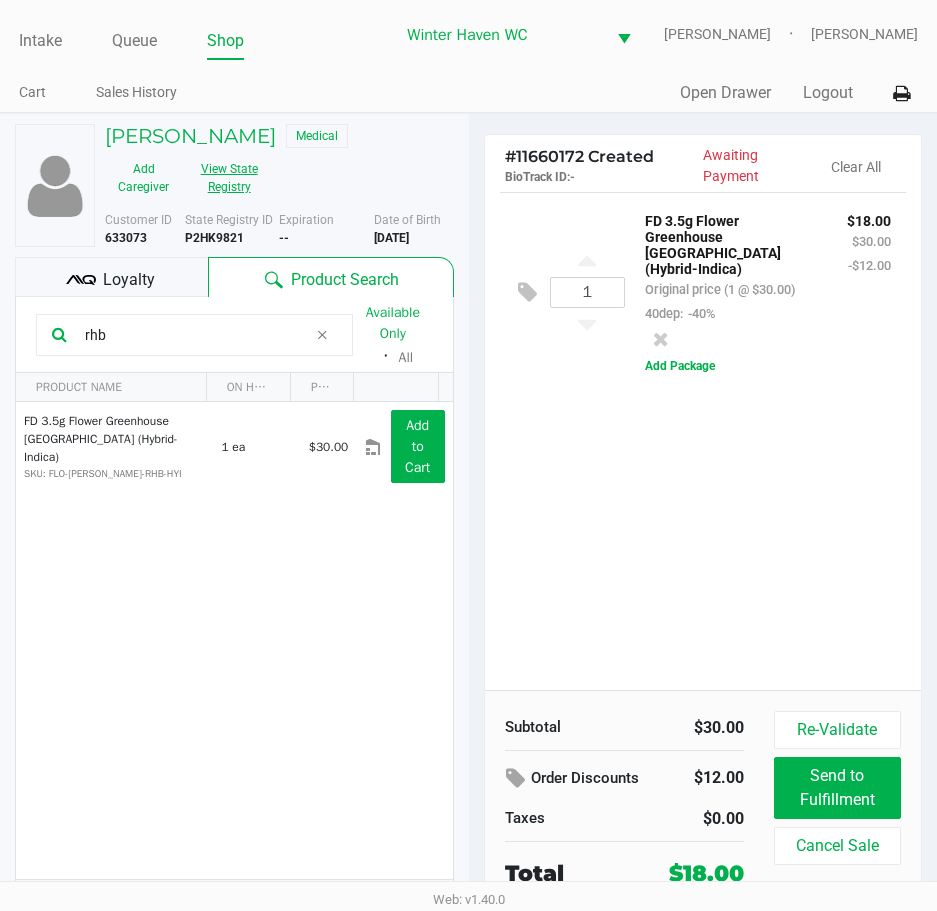 click on "View State Registry" 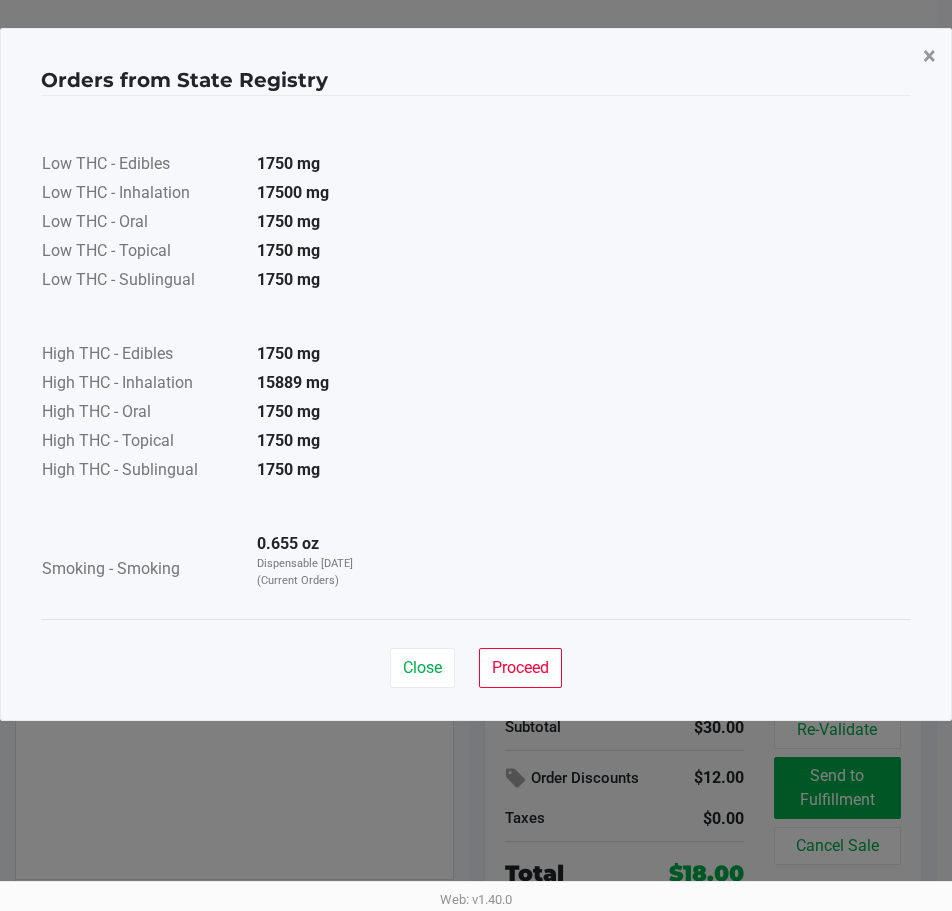 click on "×" 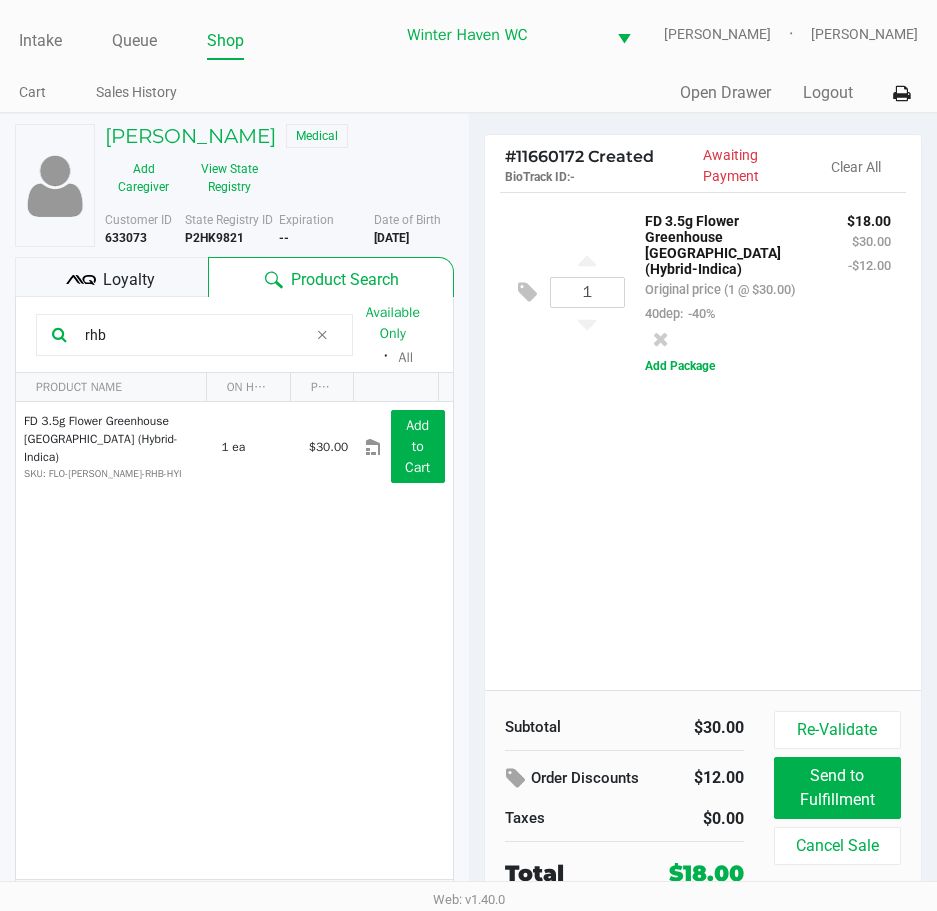 click on "1  FD 3.5g Flower Greenhouse Rainbow Harbor (Hybrid-Indica)   Original price (1 @ $30.00)  40dep:  -40% $18.00 $30.00 -$12.00  Add Package" 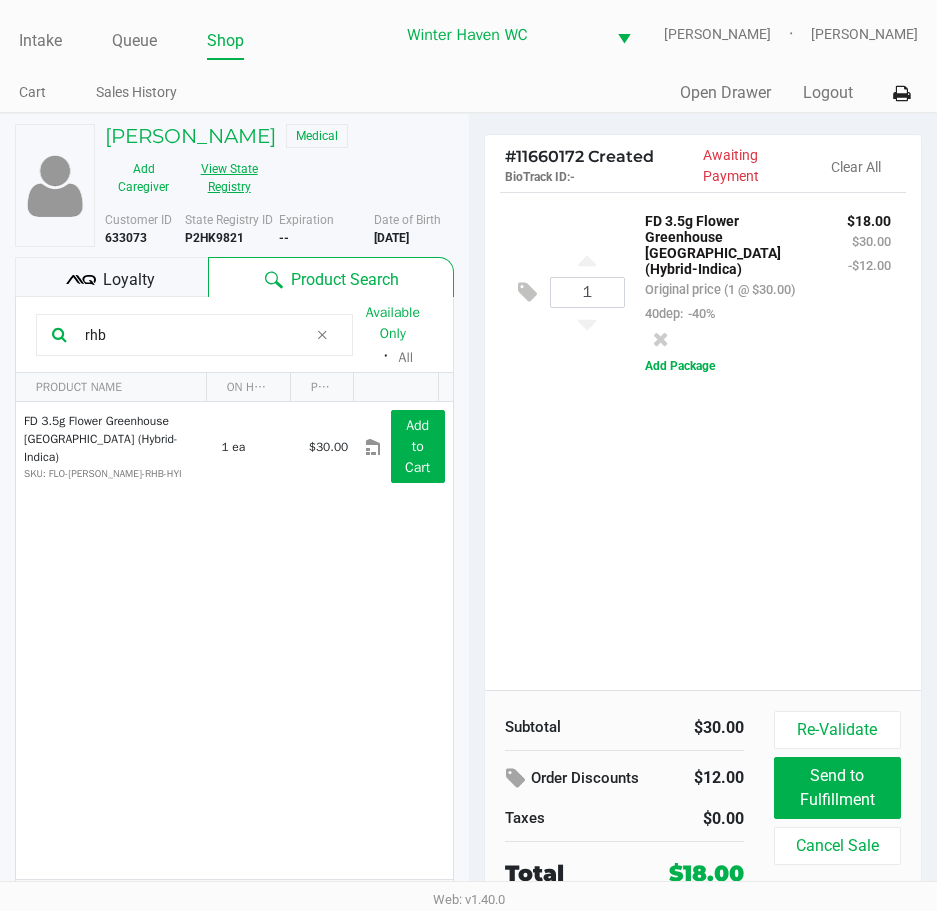 click on "View State Registry" 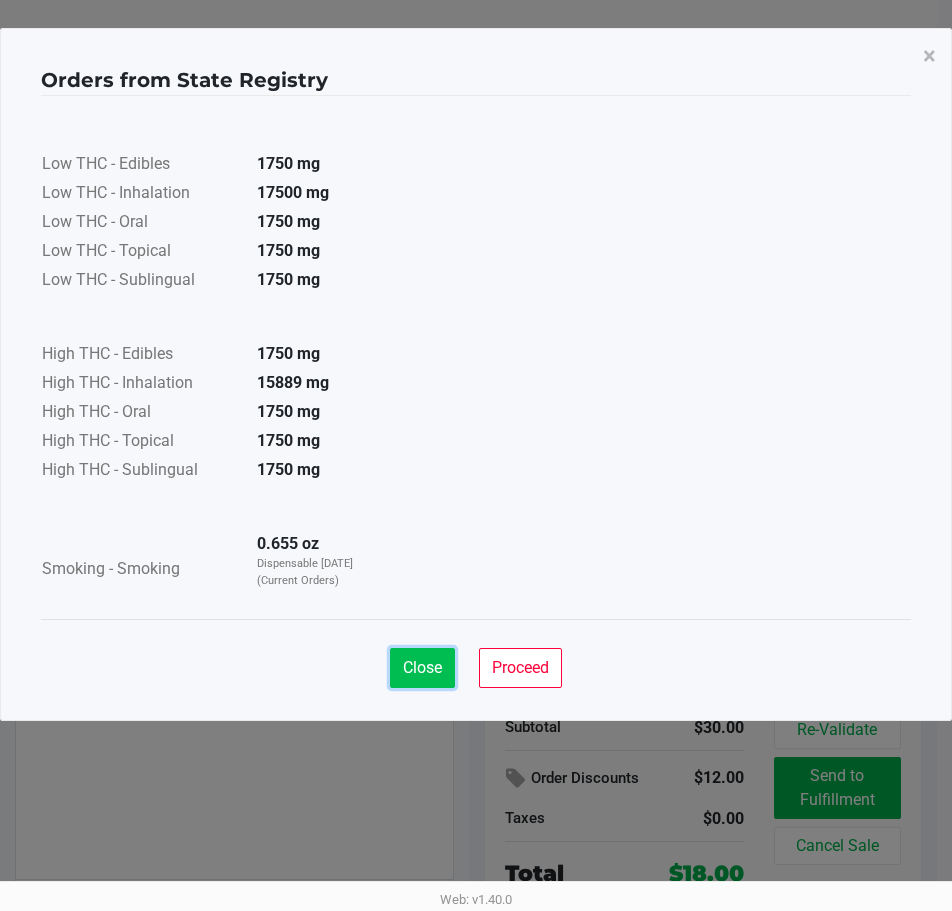 click on "Close" 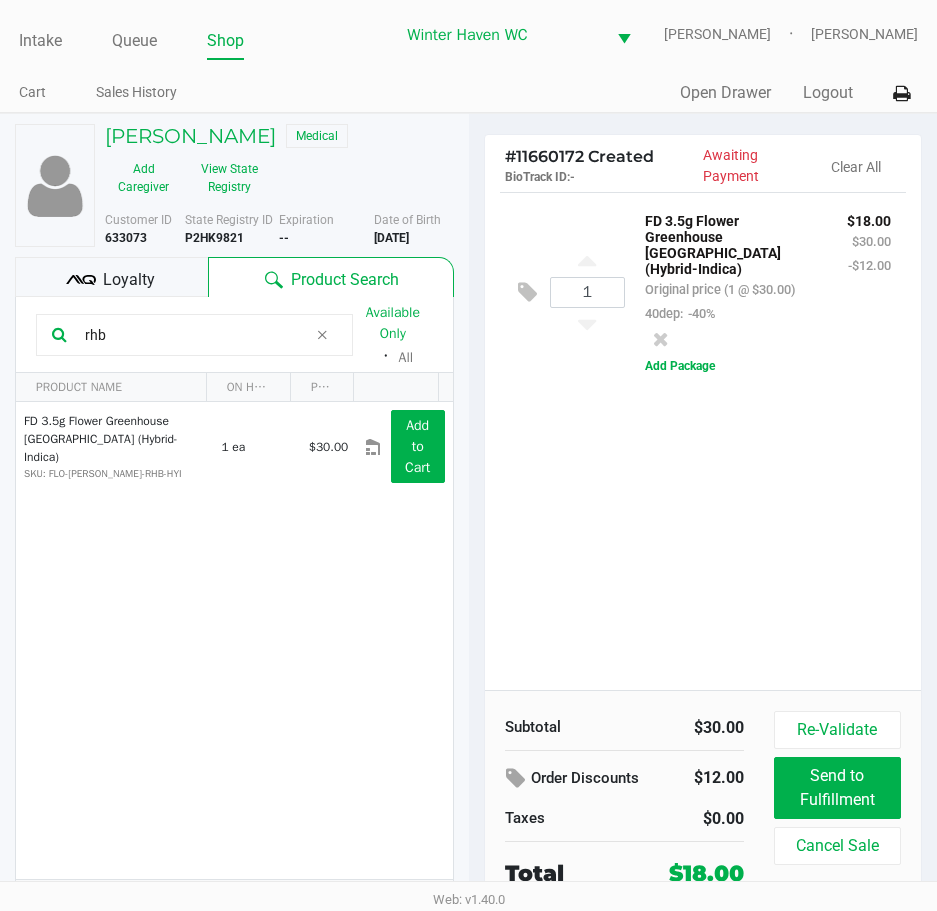click on "1  FD 3.5g Flower Greenhouse Rainbow Harbor (Hybrid-Indica)   Original price (1 @ $30.00)  40dep:  -40% $18.00 $30.00 -$12.00  Add Package" 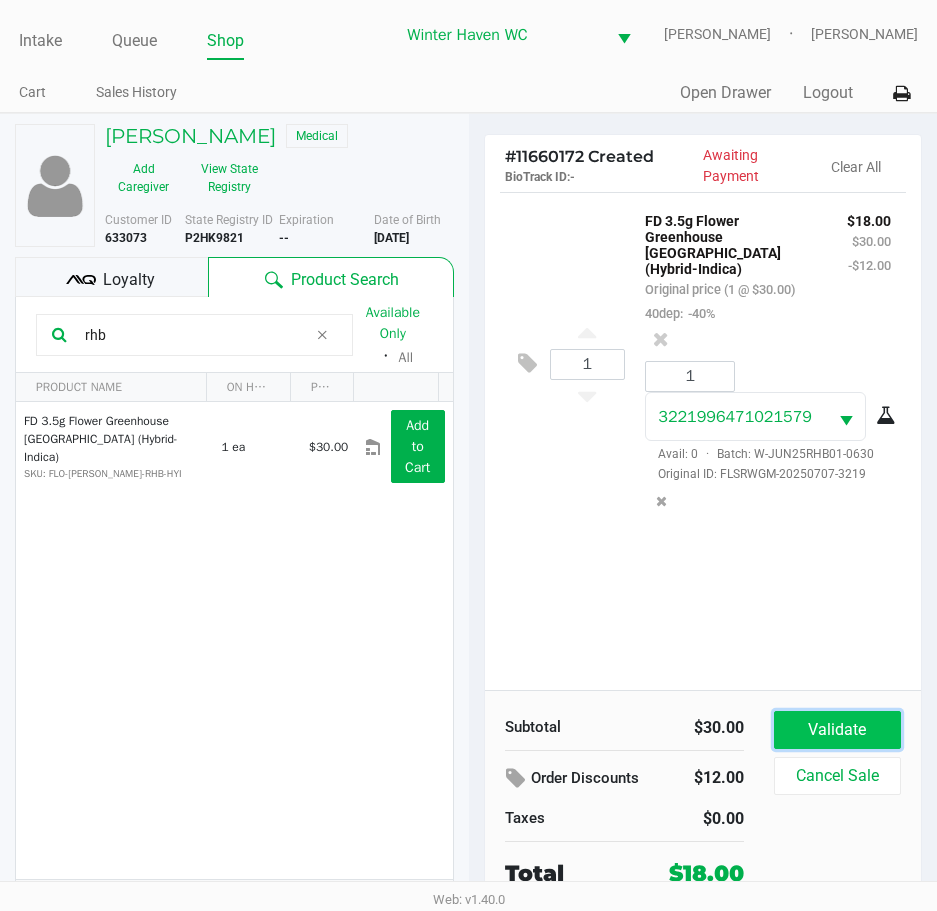click on "Validate" 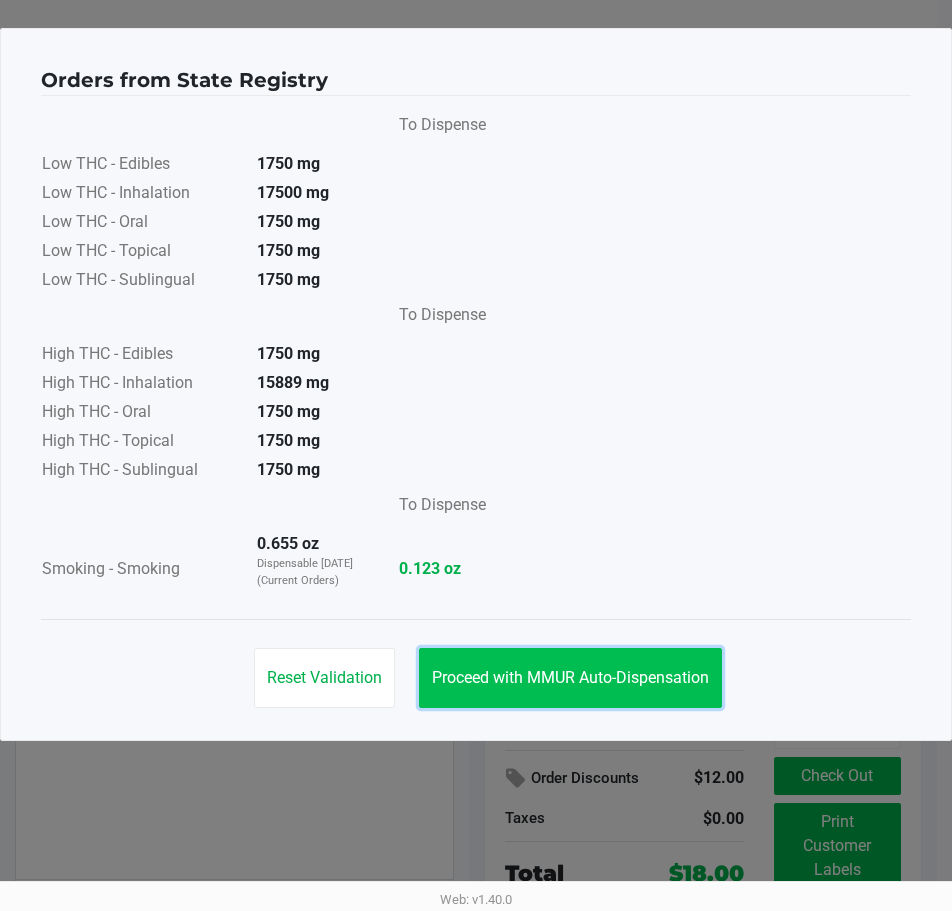 click on "Proceed with MMUR Auto-Dispensation" 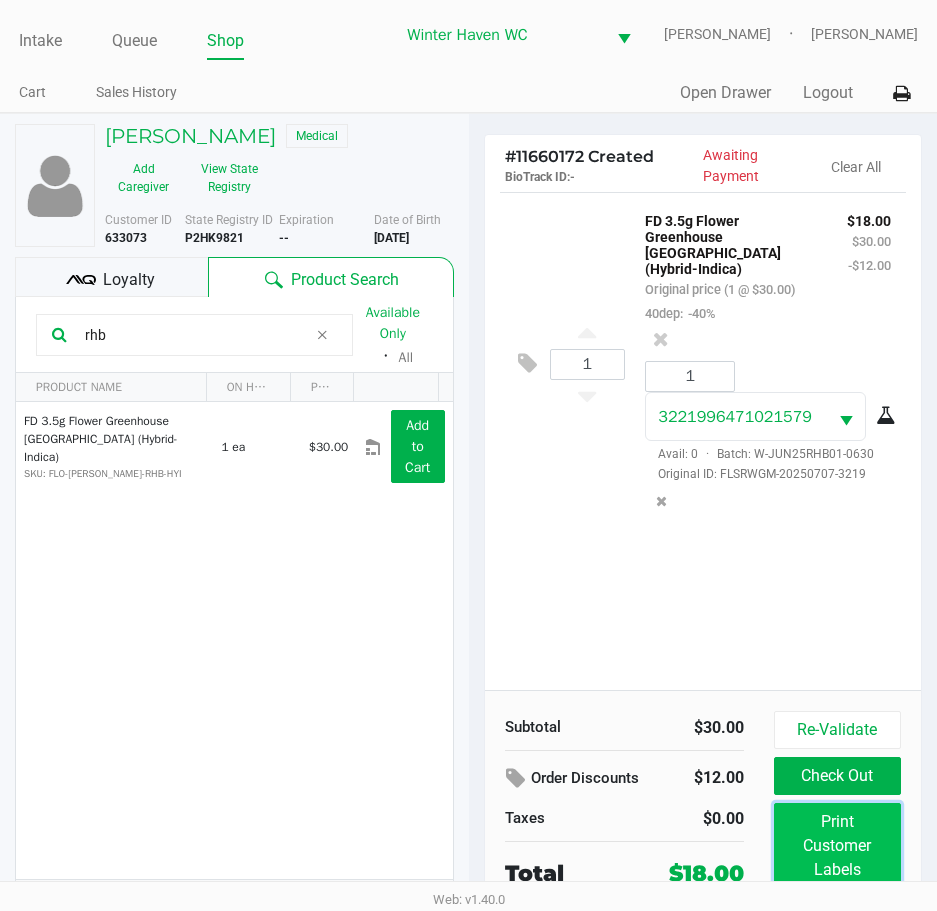click on "Print Customer Labels" 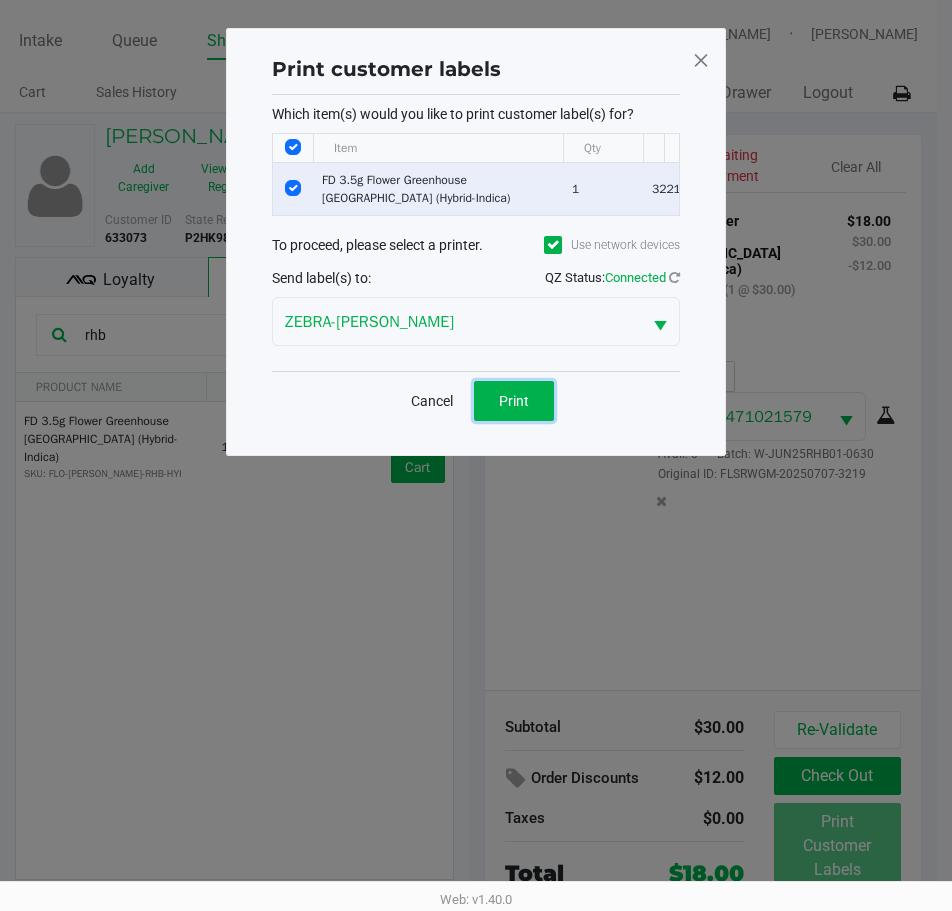 drag, startPoint x: 510, startPoint y: 409, endPoint x: 535, endPoint y: 405, distance: 25.317978 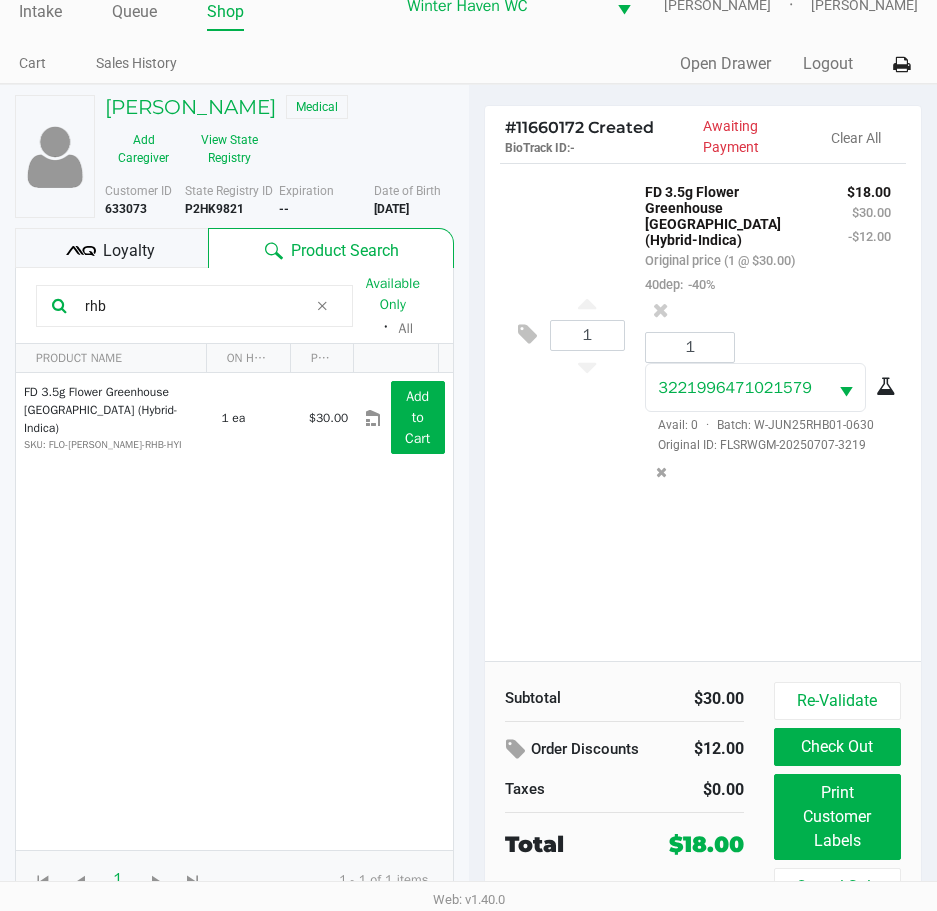 scroll, scrollTop: 45, scrollLeft: 0, axis: vertical 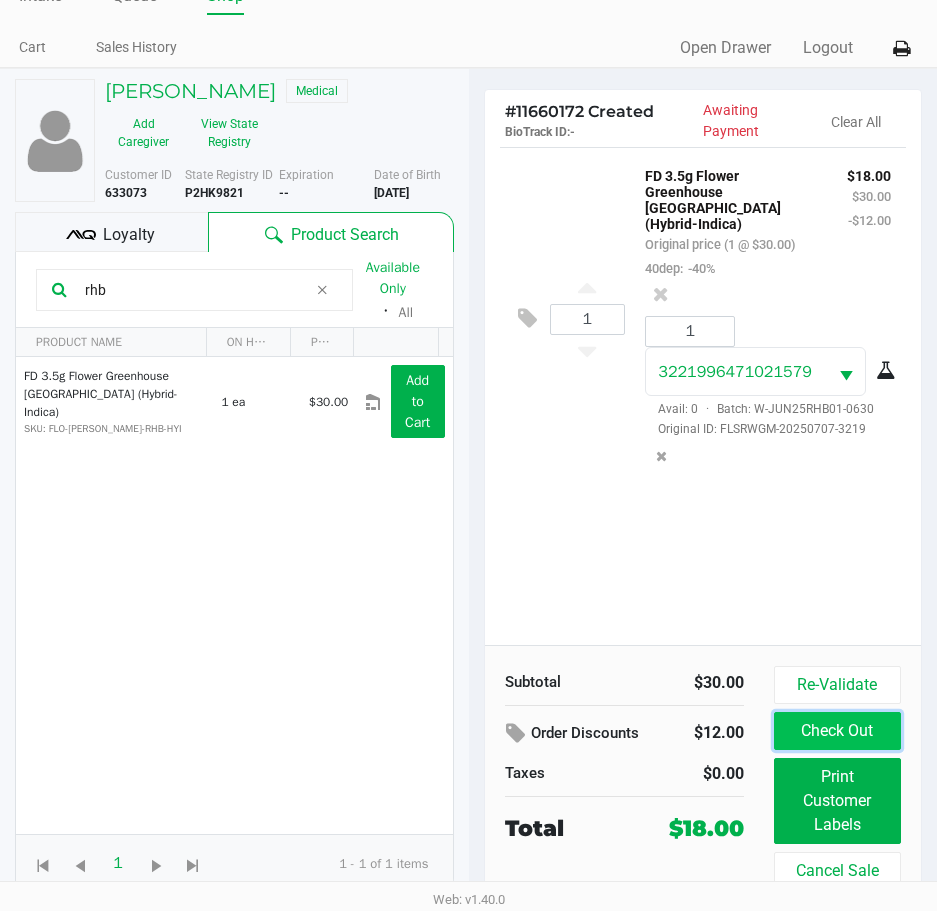 click on "Check Out" 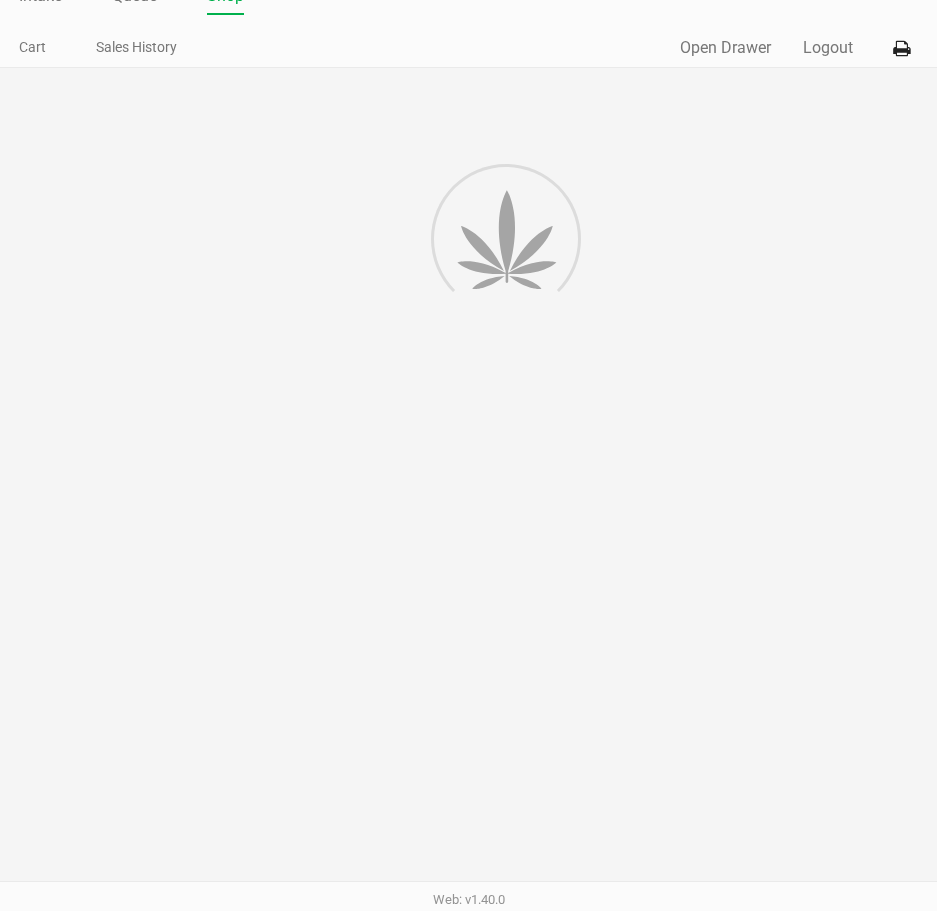 scroll, scrollTop: 0, scrollLeft: 0, axis: both 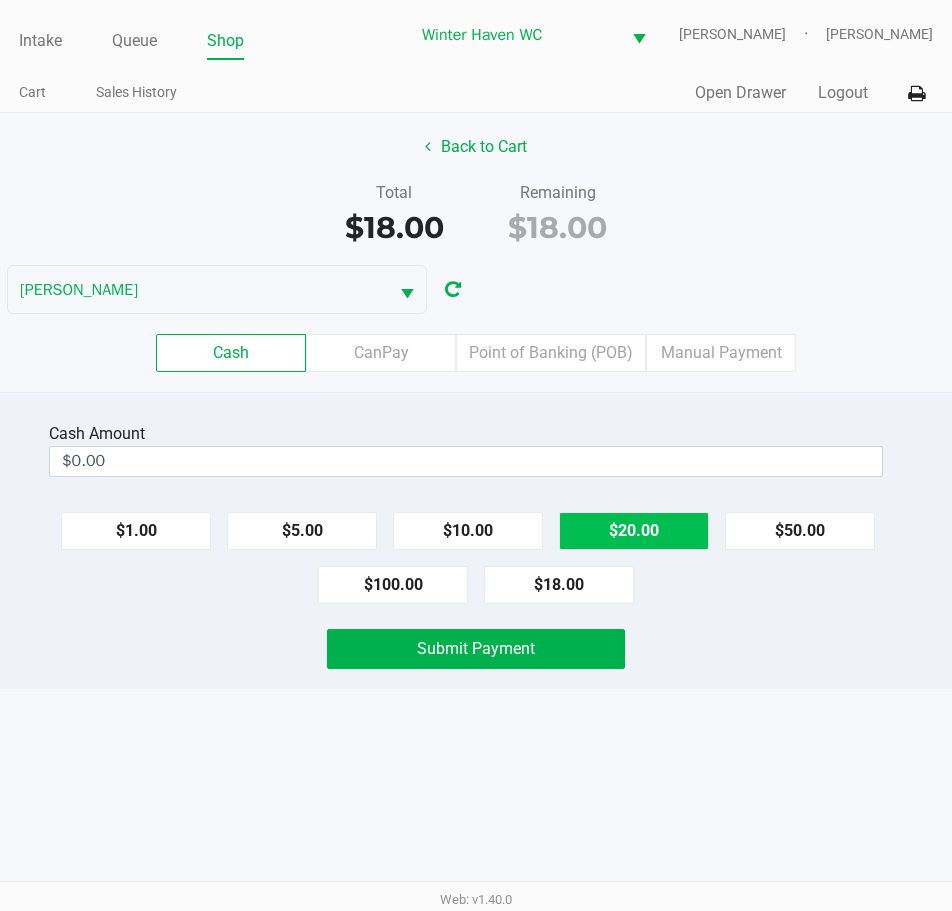 click on "$20.00" 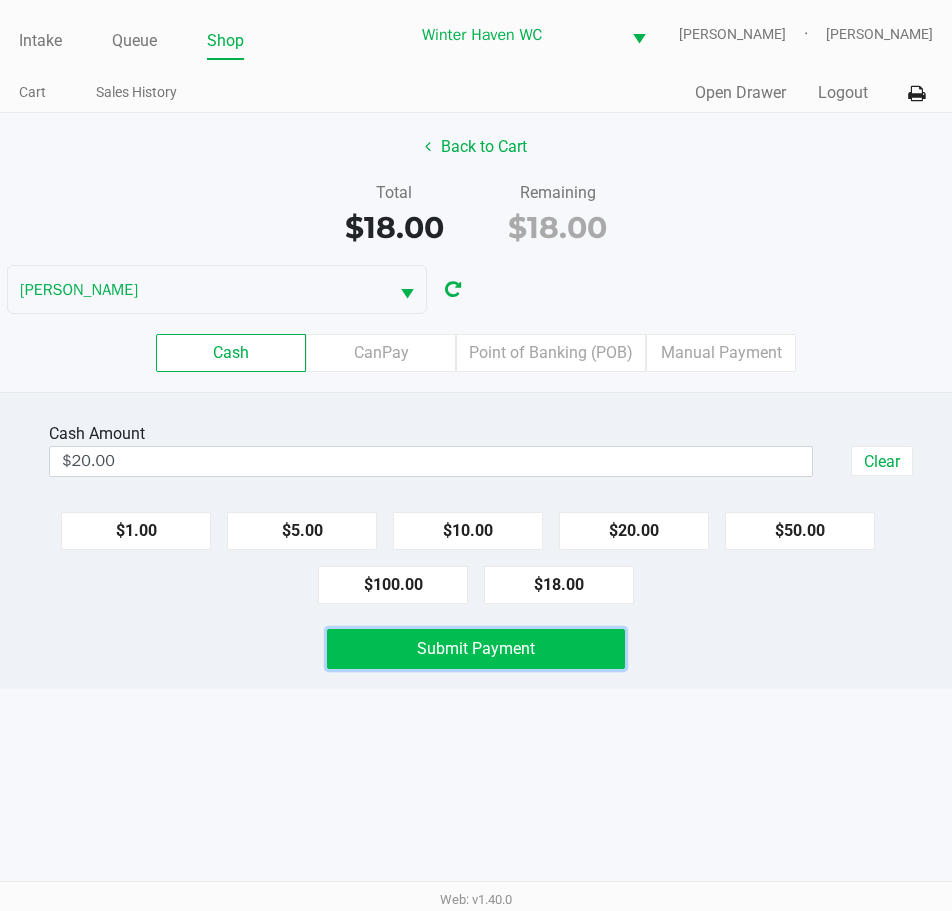 click on "Submit Payment" 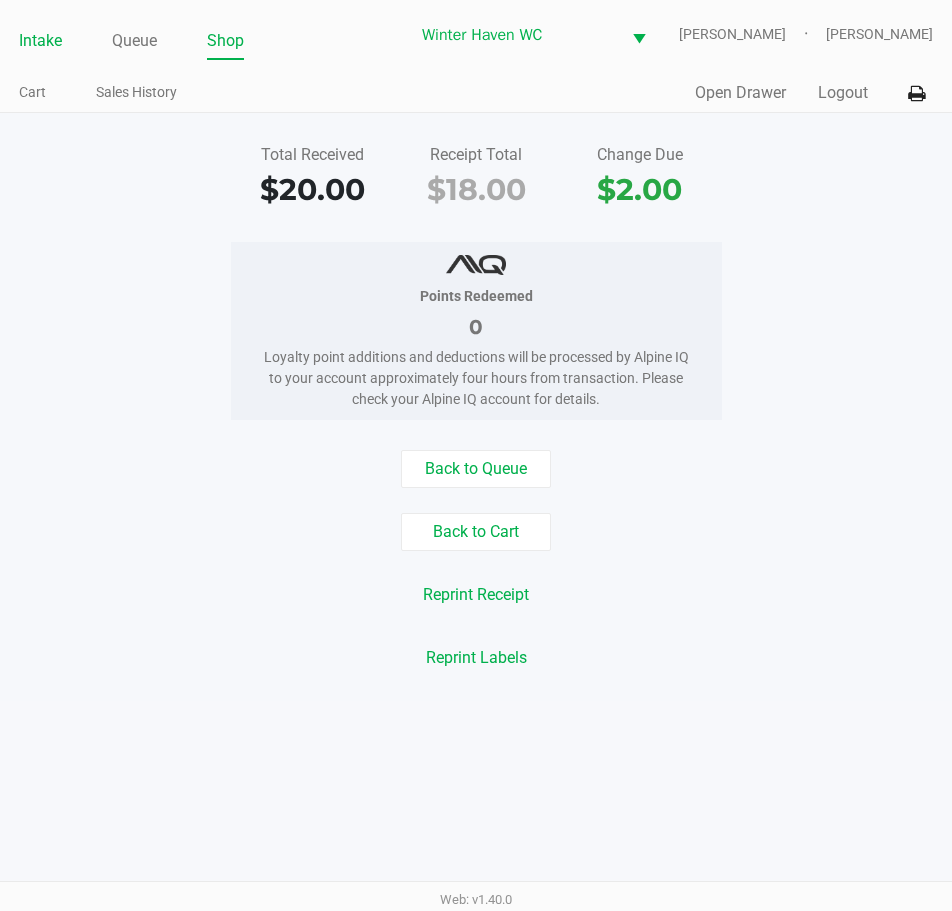click on "Intake" 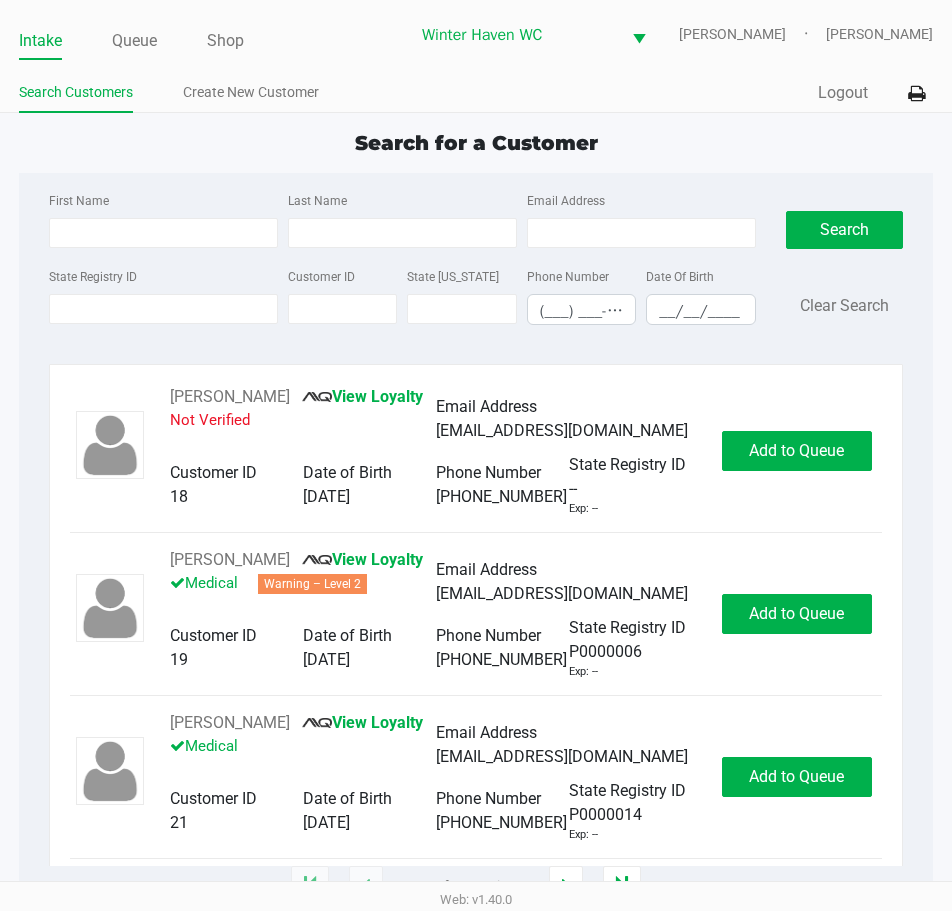 click on "State Registry ID" 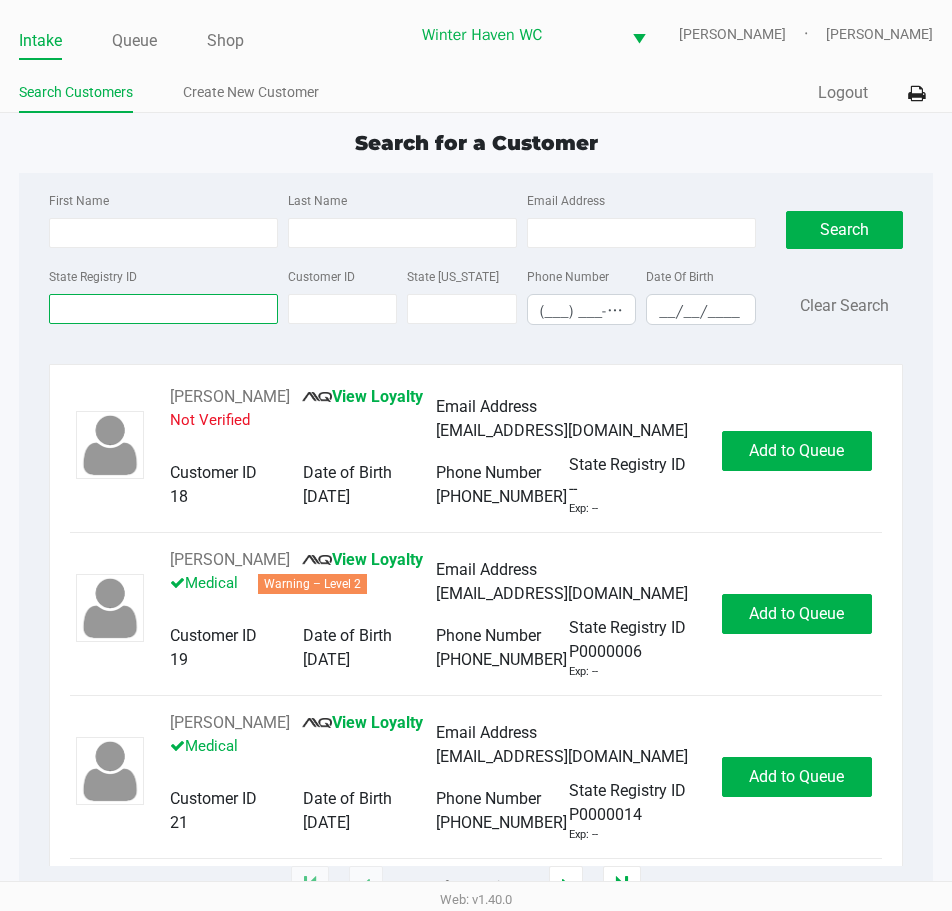 click on "State Registry ID" at bounding box center [163, 309] 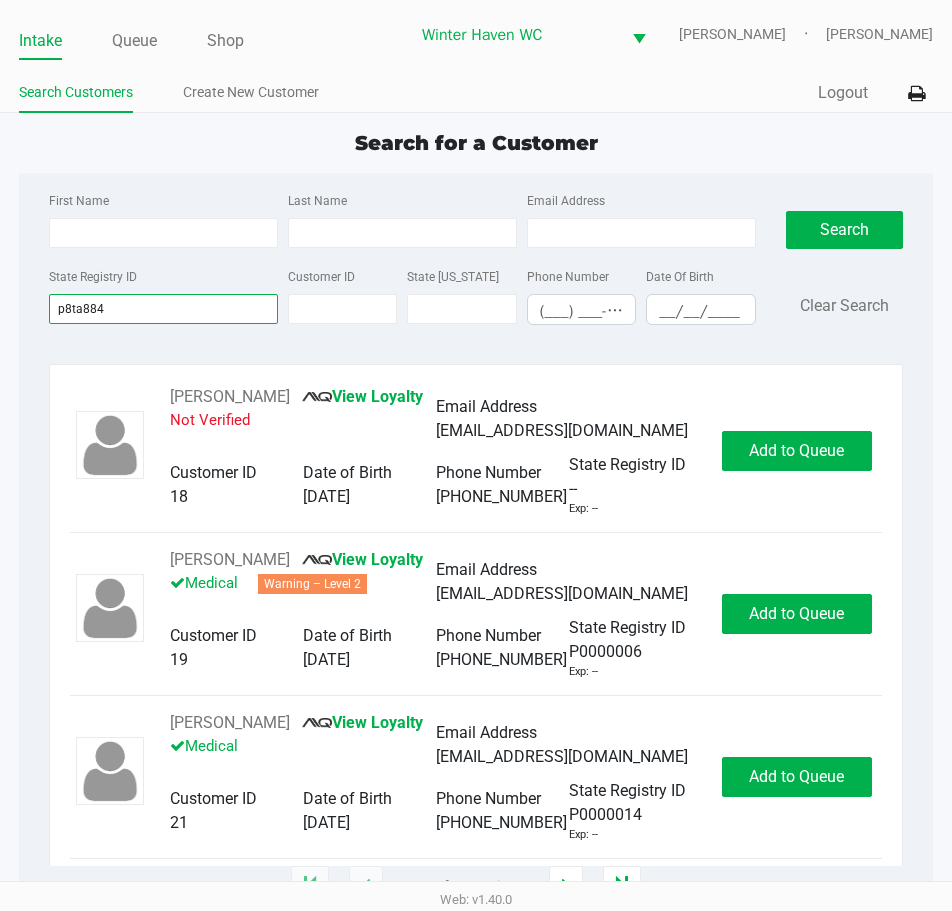 type on "p8ta8840" 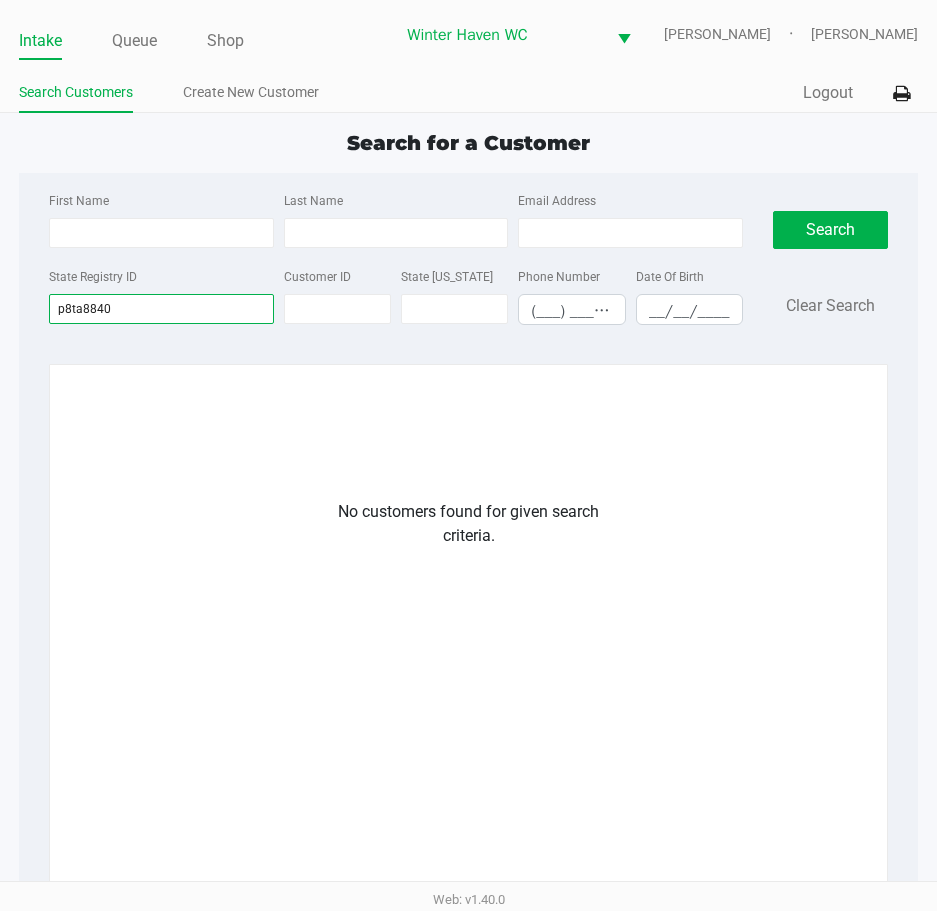 drag, startPoint x: 182, startPoint y: 323, endPoint x: 6, endPoint y: 278, distance: 181.66177 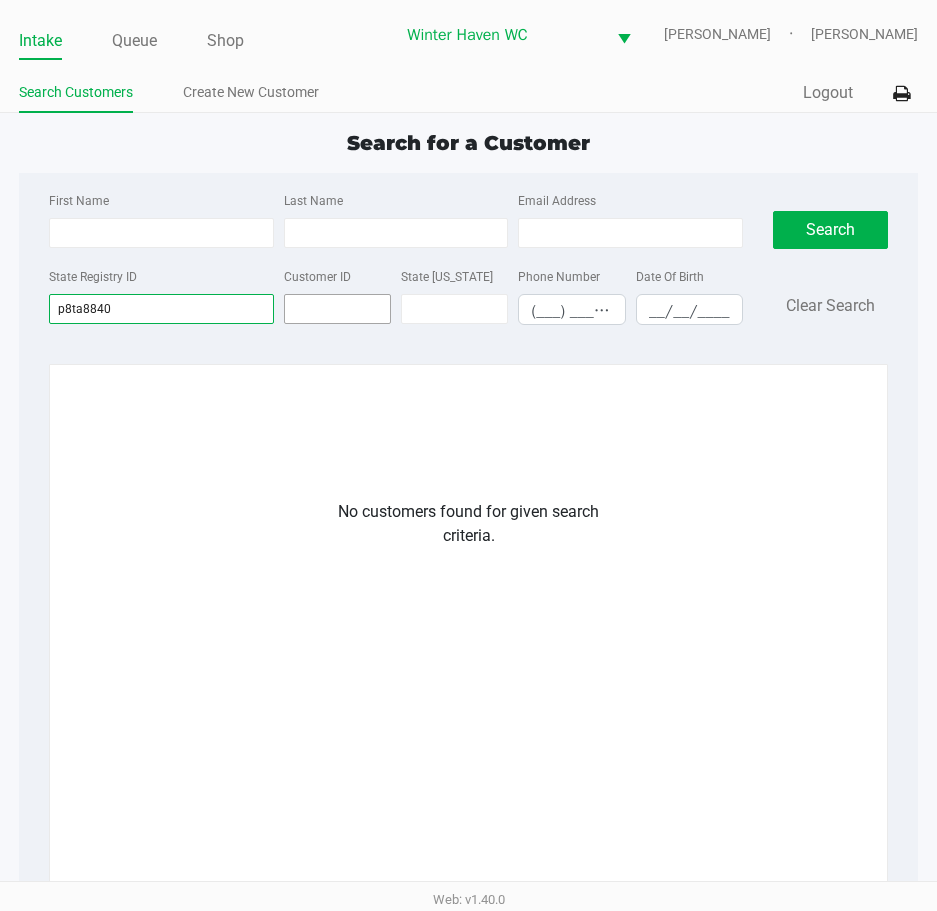 type 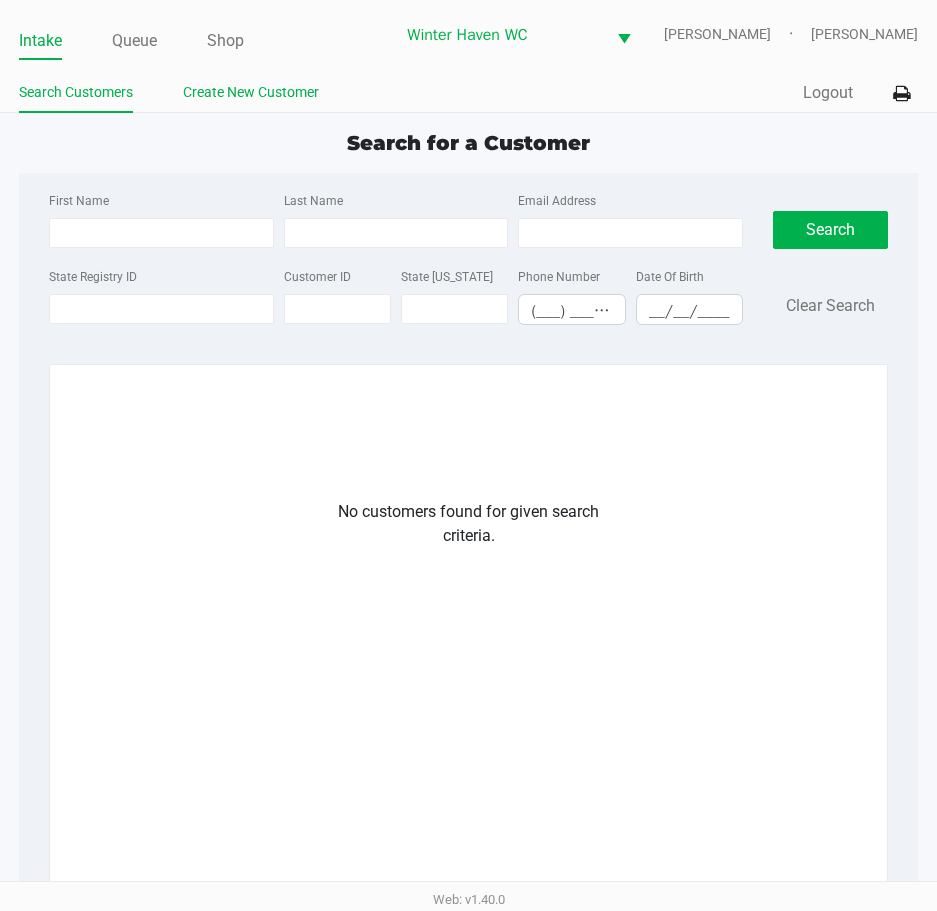 click on "Intake Queue Shop Winter Haven WC  JAMES-BROWN   Krystal Pierce  Search Customers Create New Customer  Quick Sale   Logout  Search for a Customer First Name Last Name Email Address State Registry ID Customer ID State ID Phone Number (___) ___-____ Date Of Birth __/__/____  Search   Clear Search   No customers found for given search criteria." 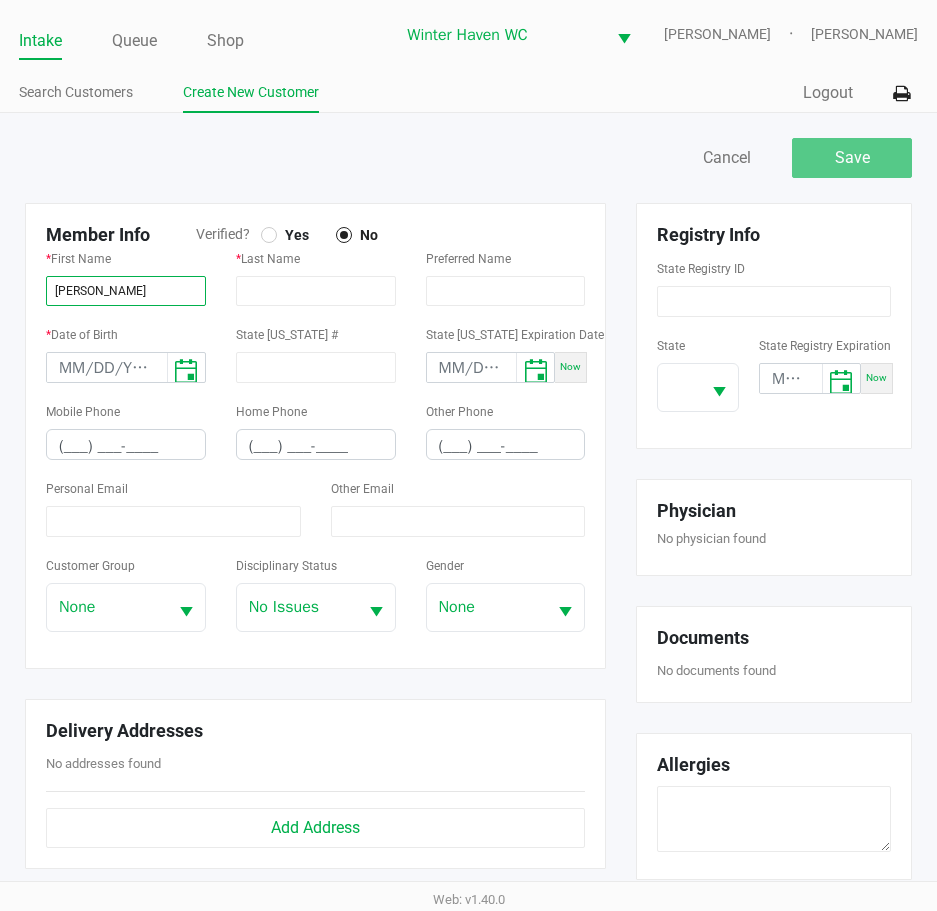 type on "LAKESHIA" 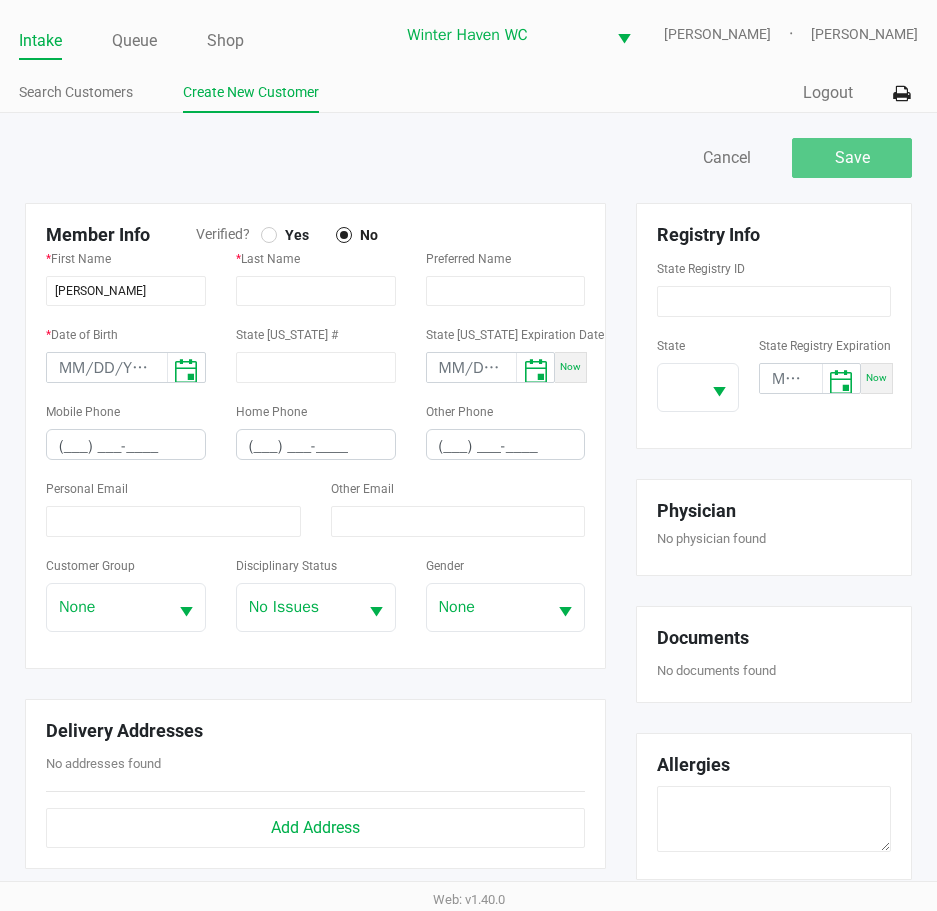 click on "Yes" 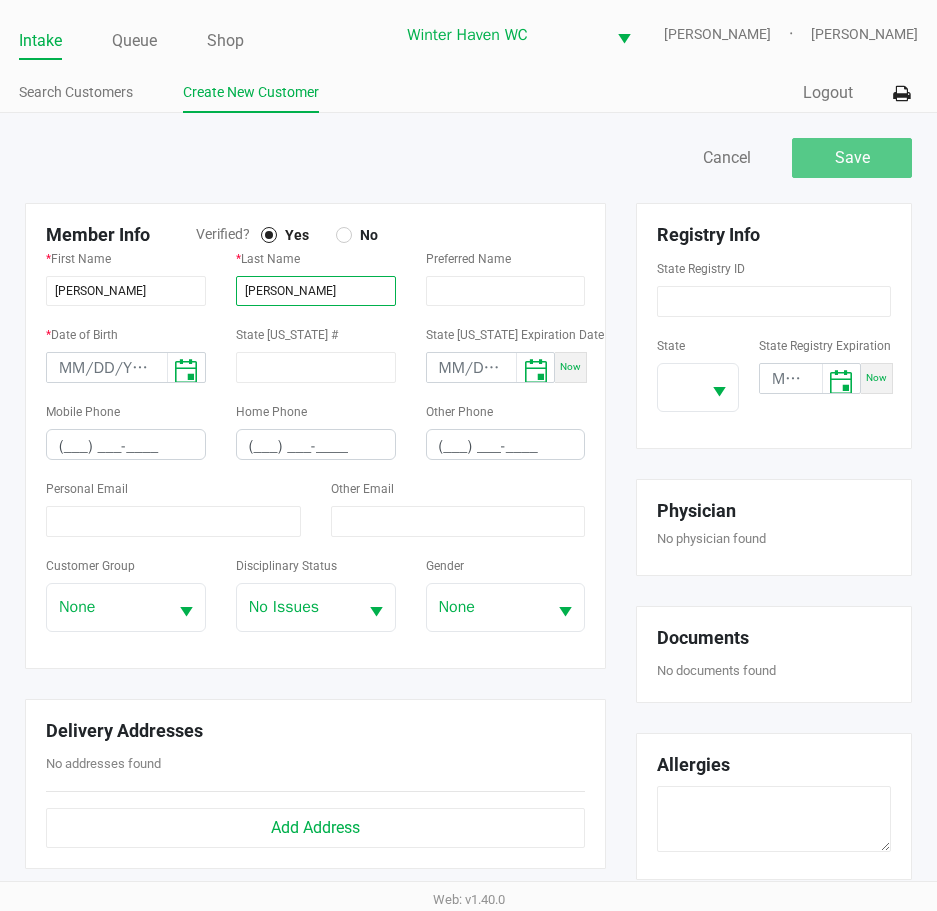 type on "RICHARDSON" 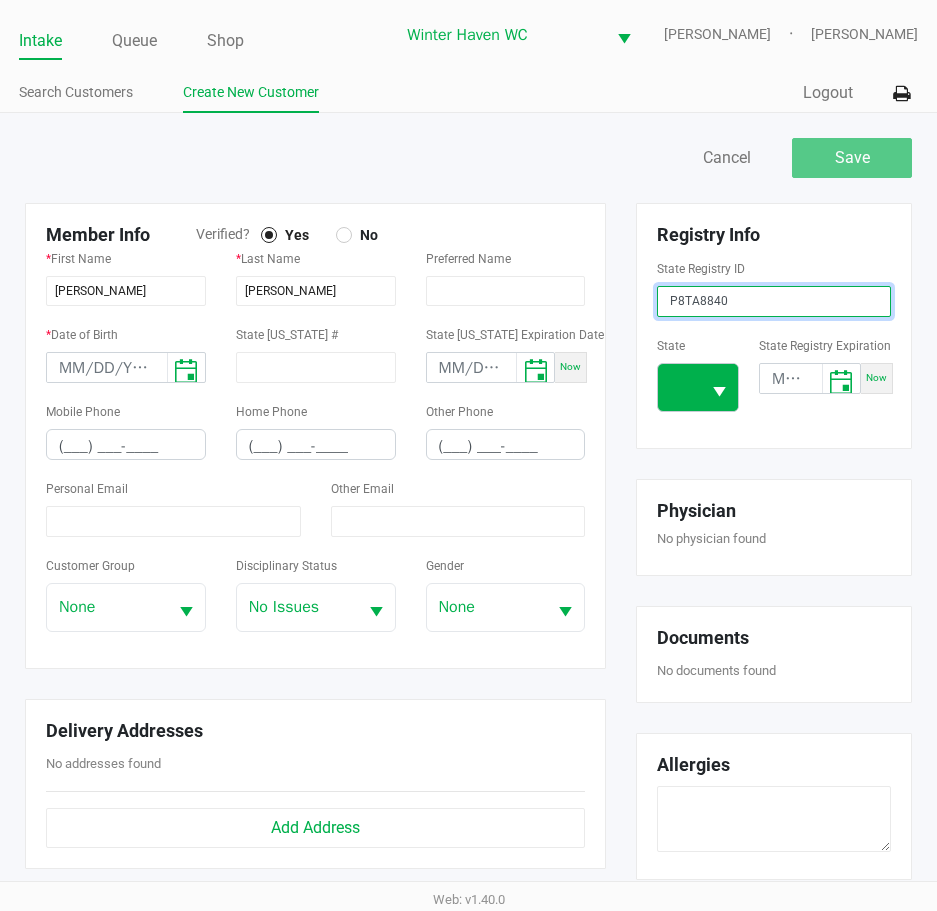click at bounding box center [719, 387] 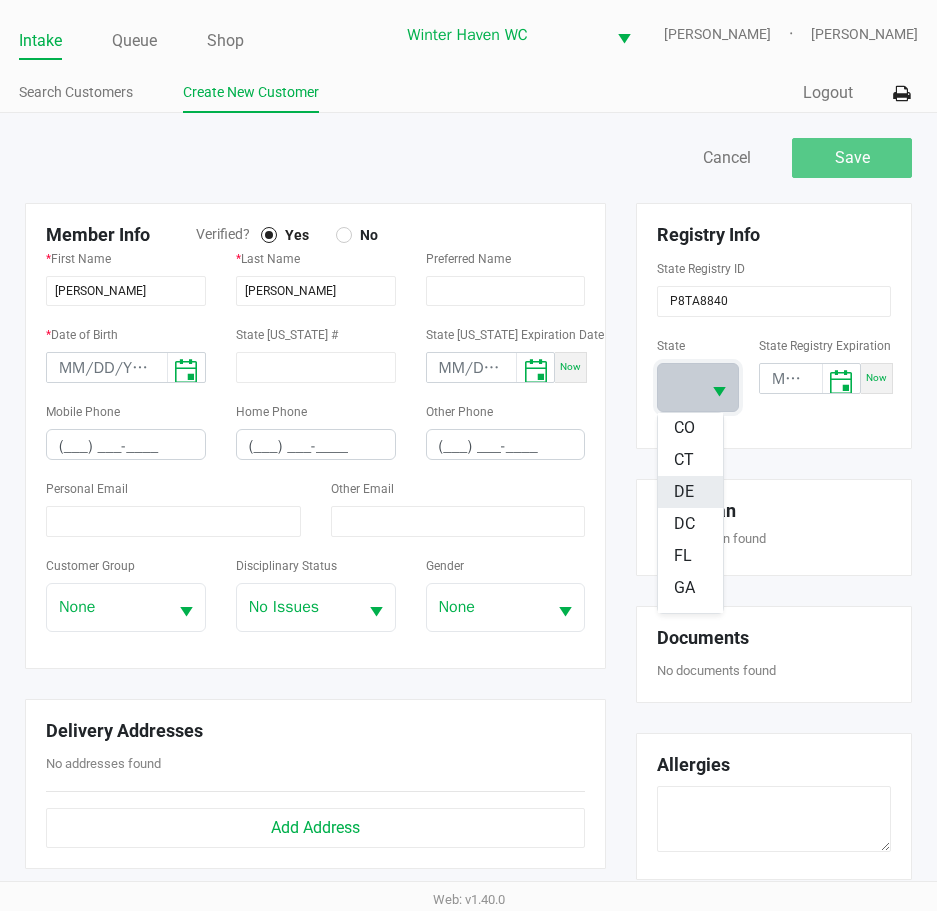 scroll, scrollTop: 200, scrollLeft: 0, axis: vertical 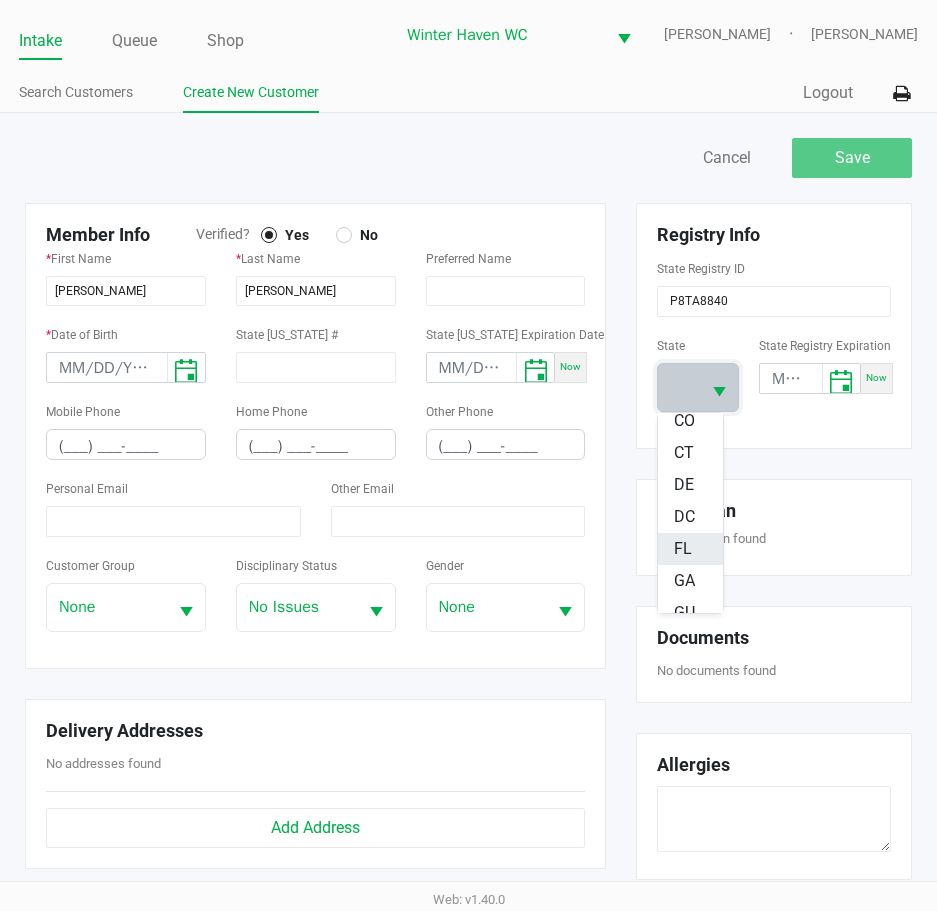 click on "FL" at bounding box center (683, 549) 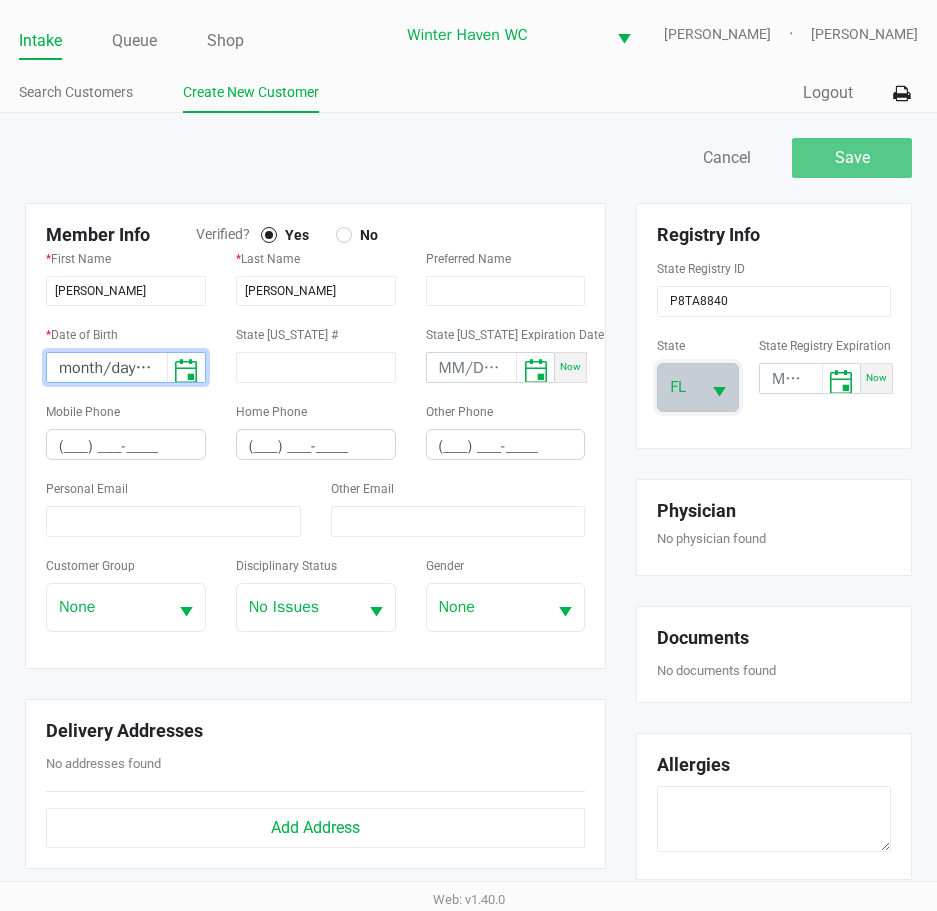 click on "month/day/year" at bounding box center [107, 368] 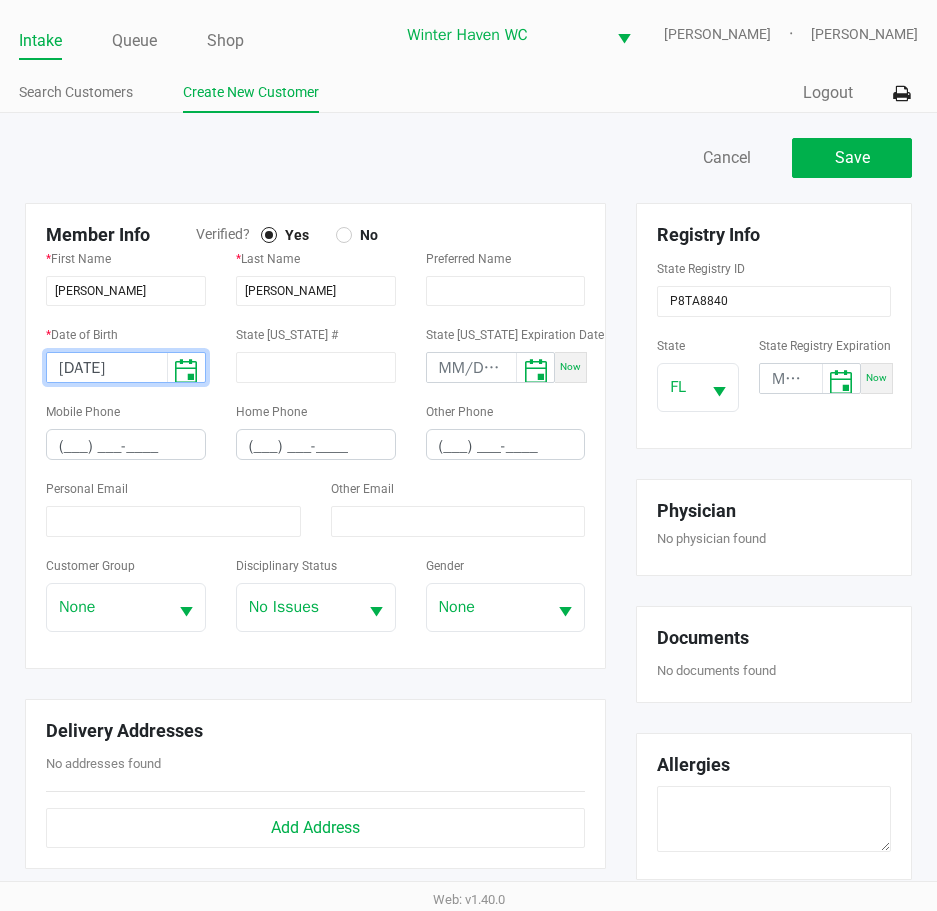 type on "10/16/1977" 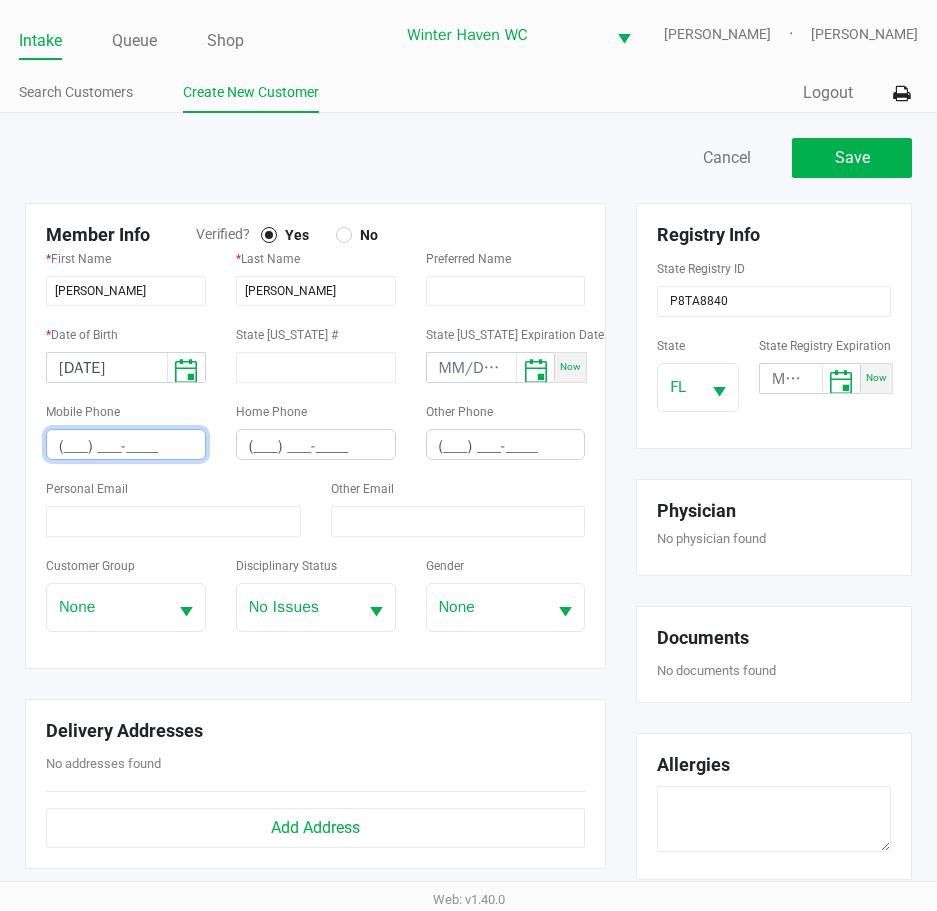 click on "(___) ___-____" at bounding box center [126, 446] 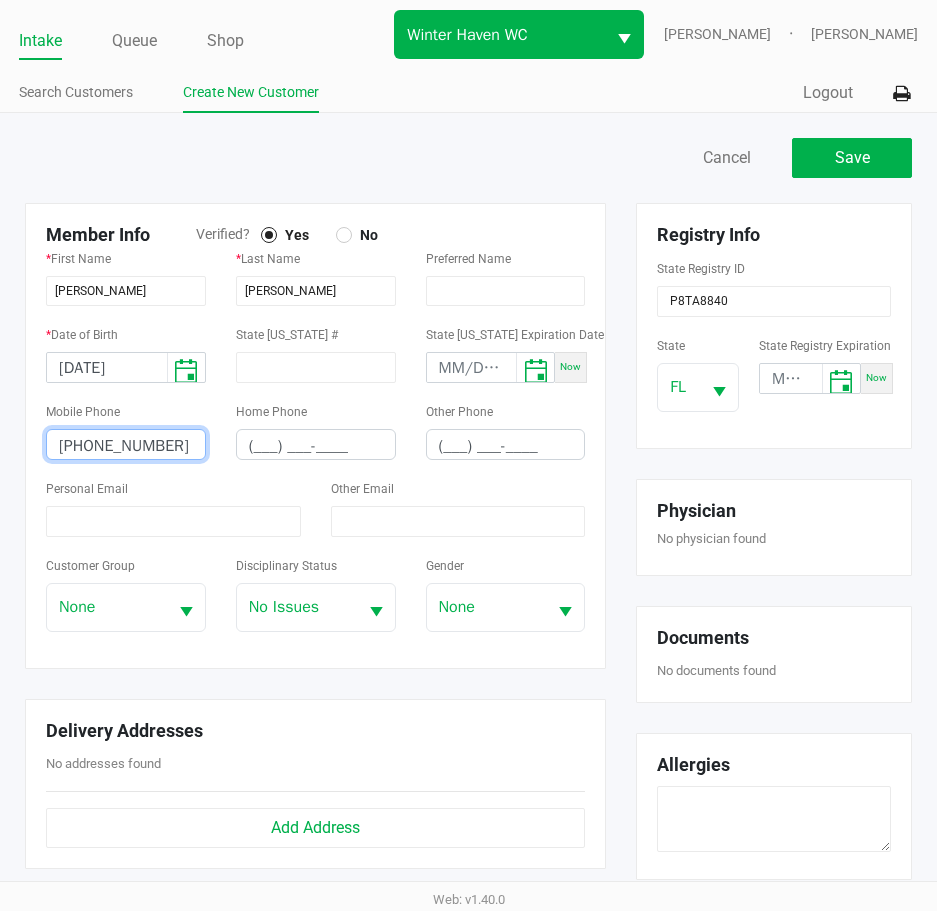 type on "(863) 956-6941" 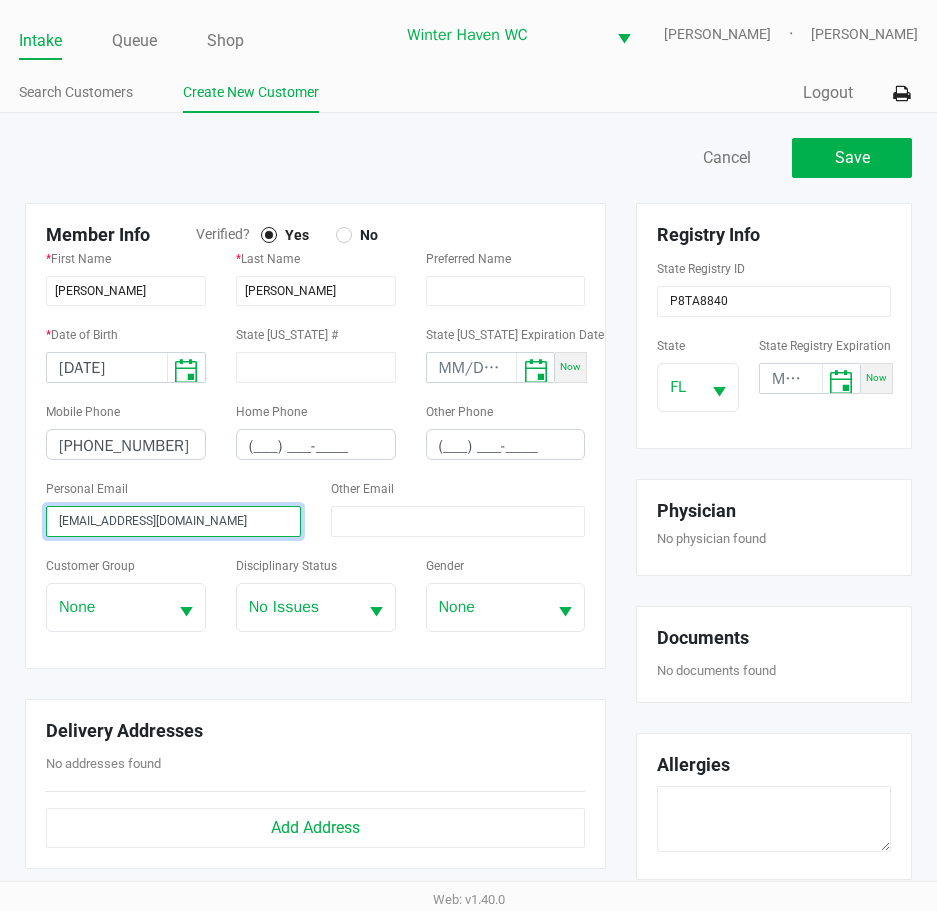 type on "lakeshiarichardson77@gmail.com" 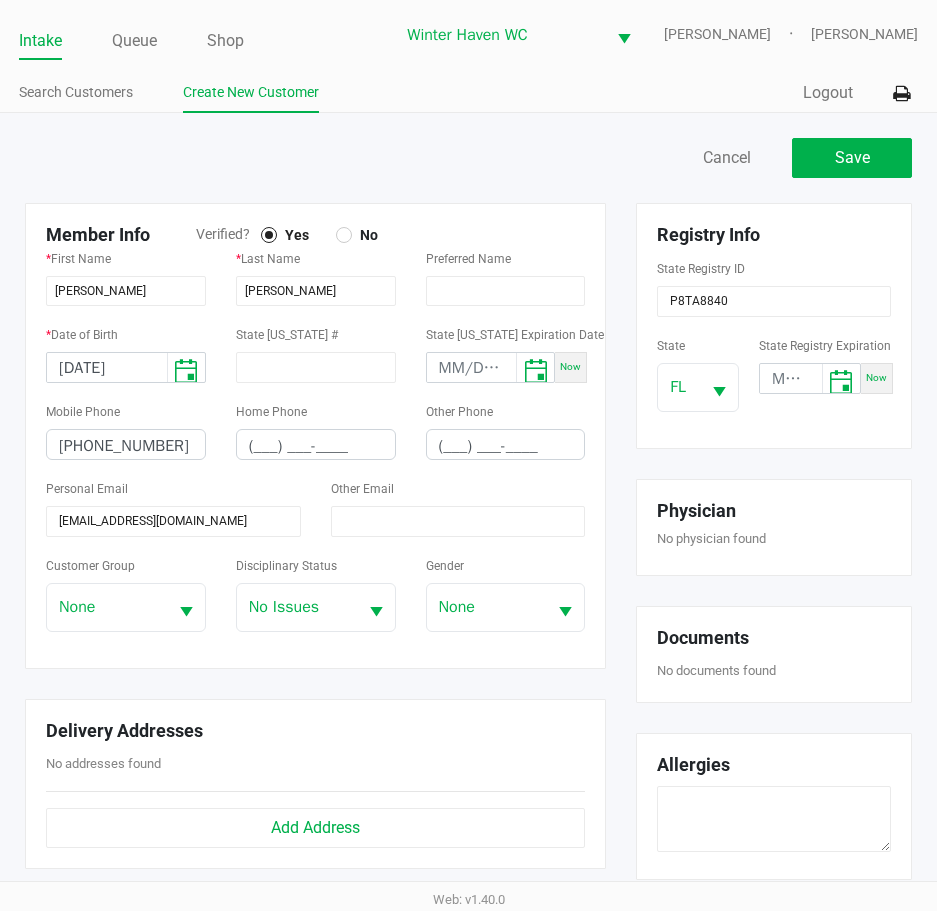 click on "Save   Cancel" 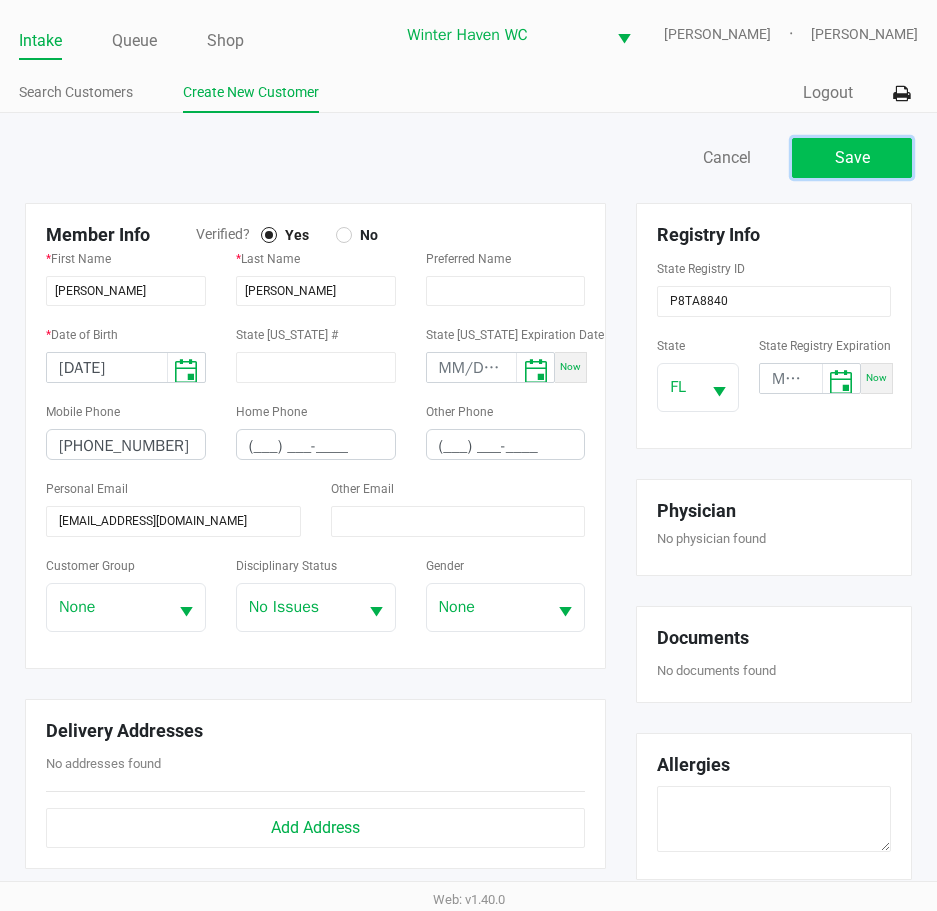click on "Save" 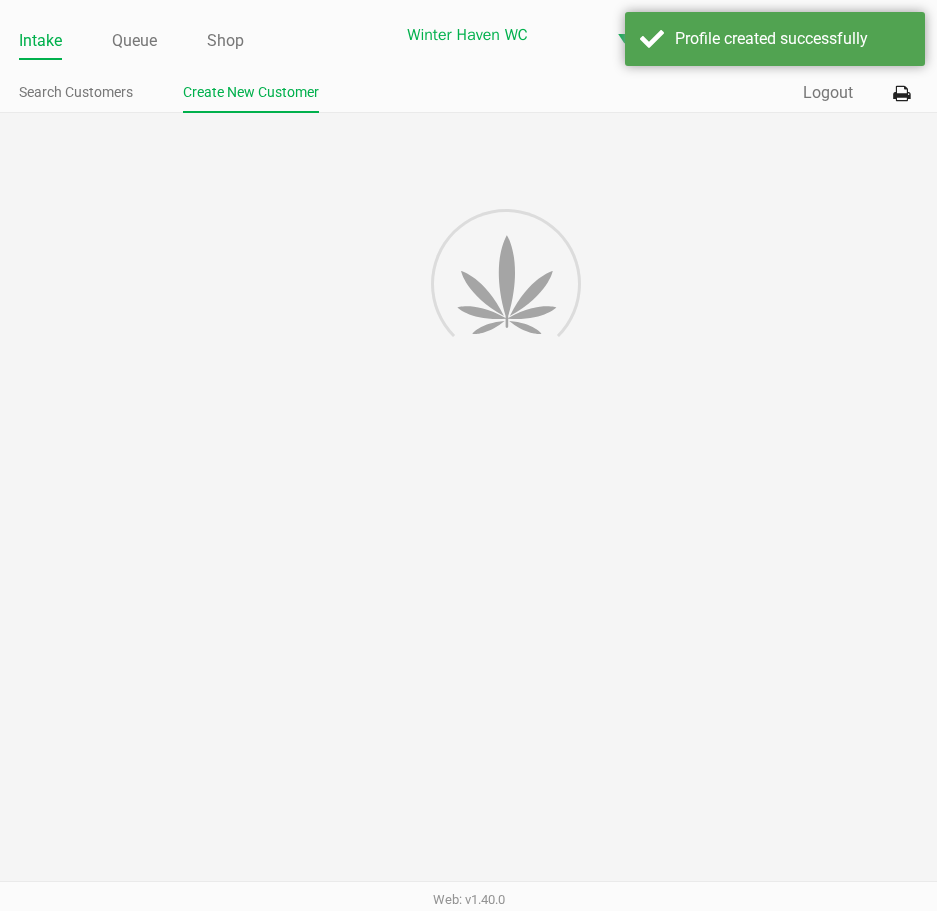 type on "---" 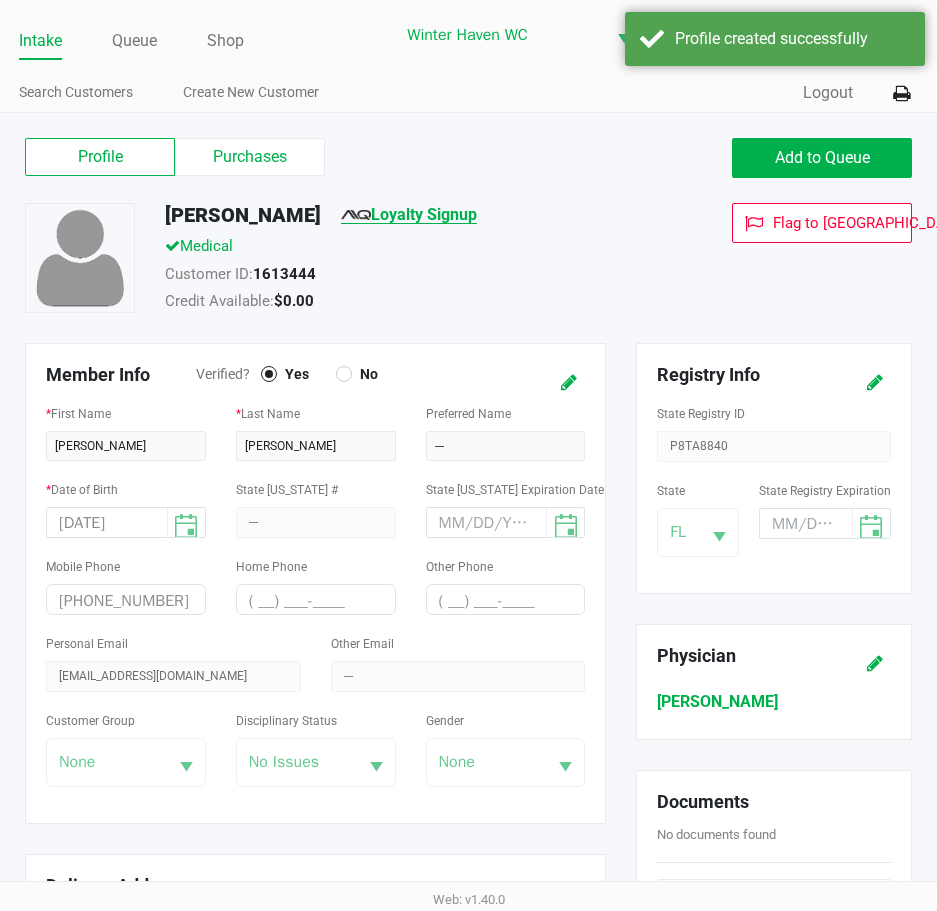 click on "Loyalty Signup" 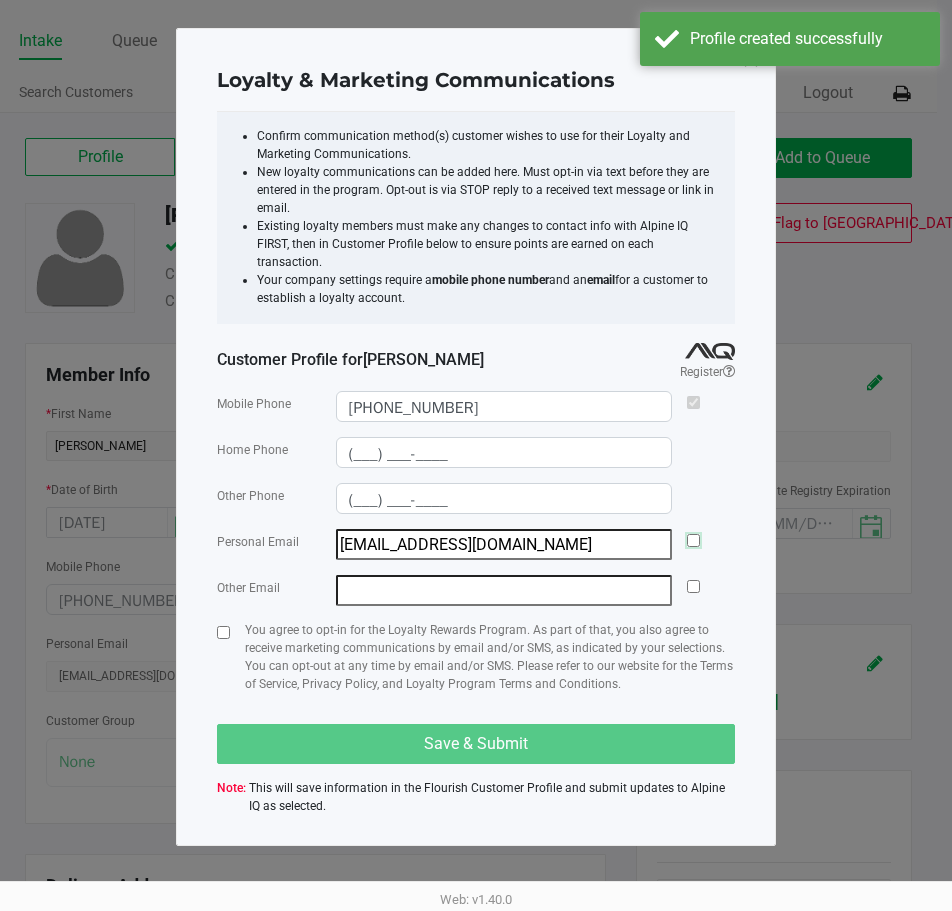 click 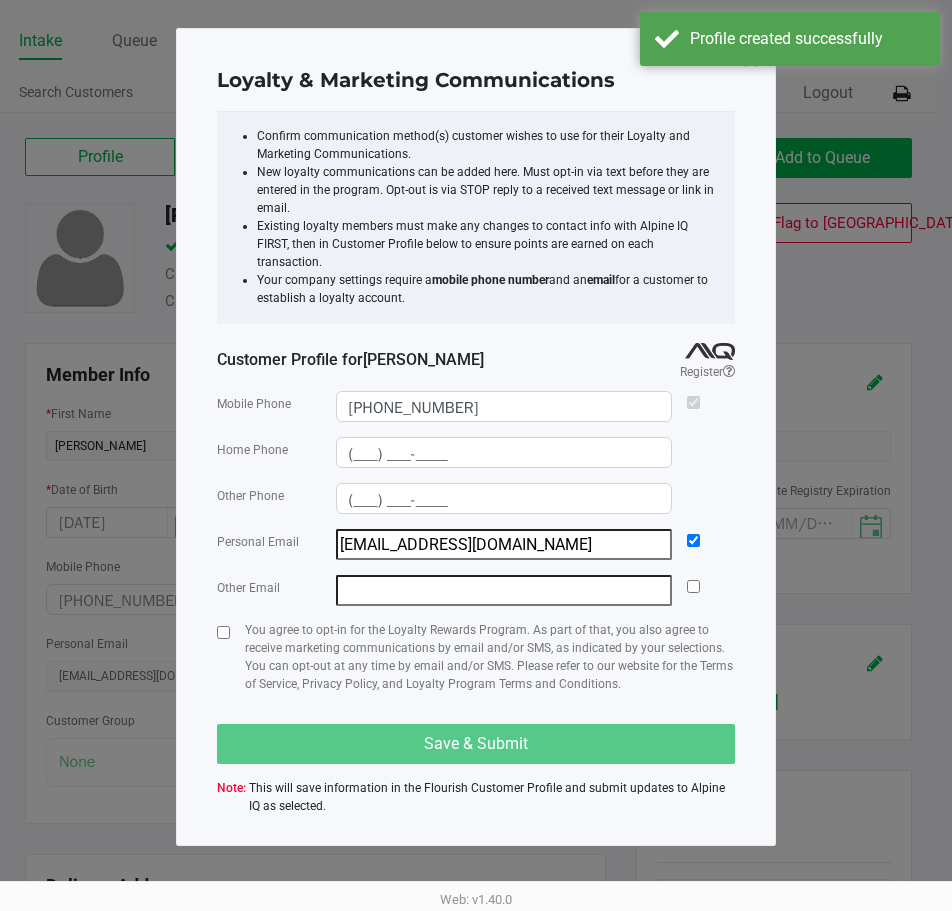 click 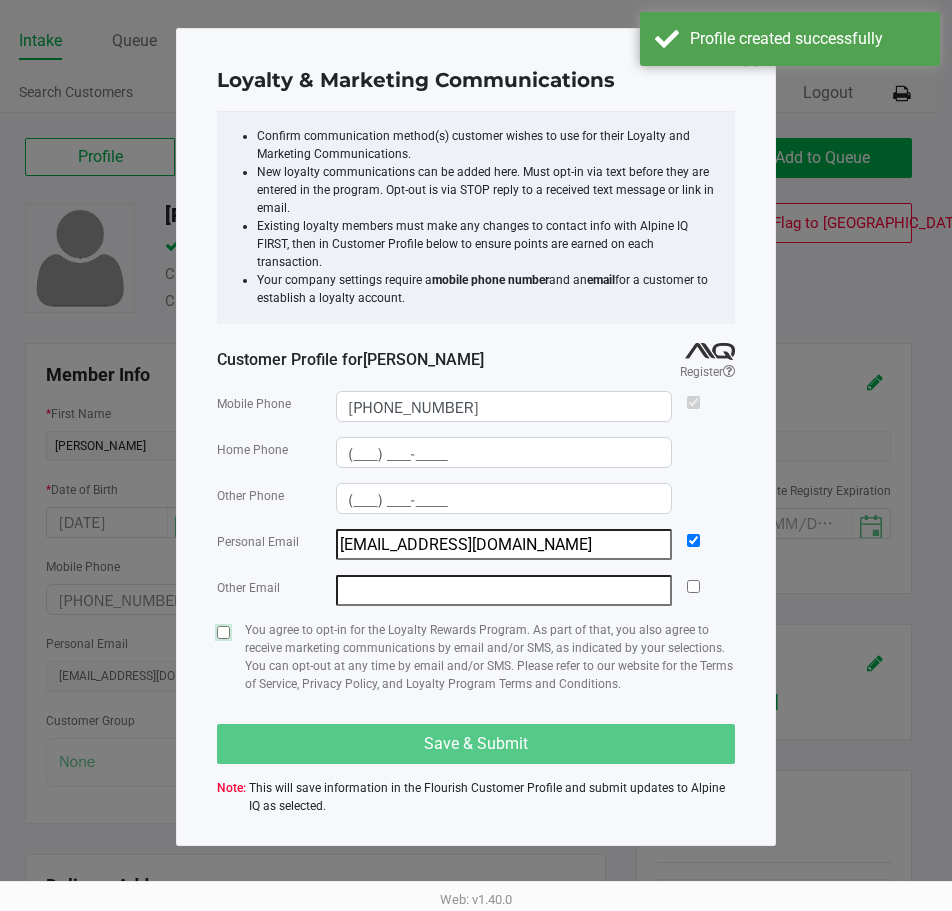 click 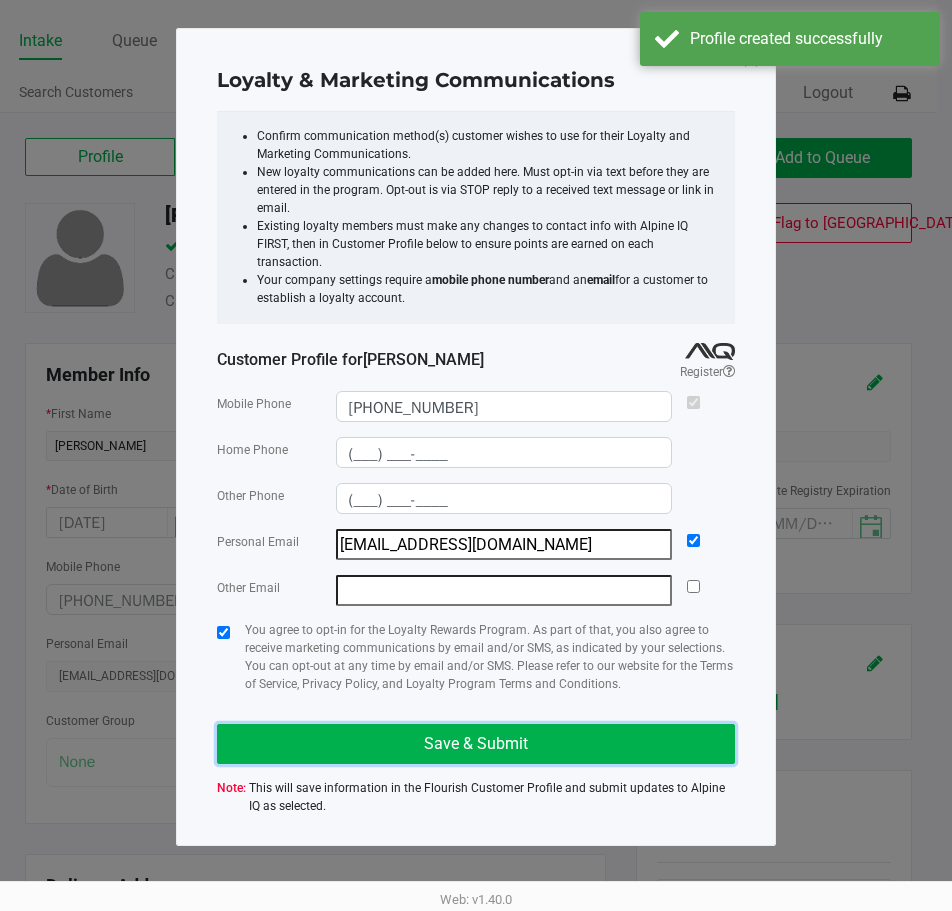 drag, startPoint x: 502, startPoint y: 731, endPoint x: 638, endPoint y: 681, distance: 144.89996 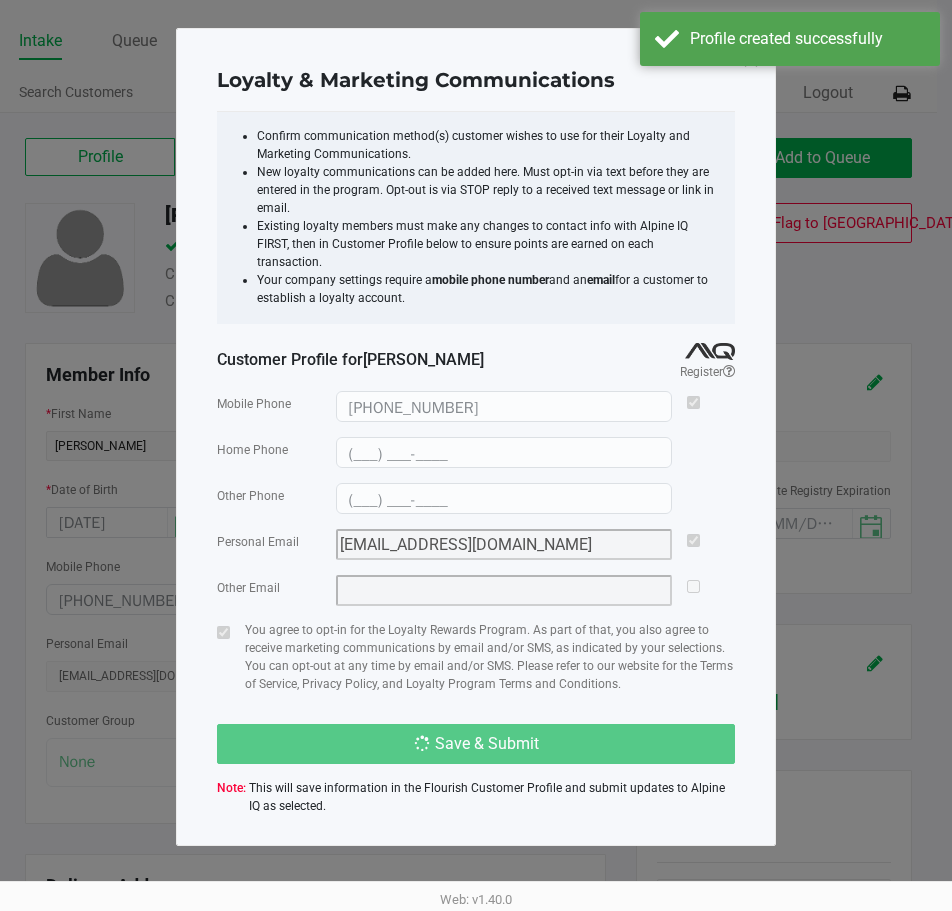 type on "(___) ___-____" 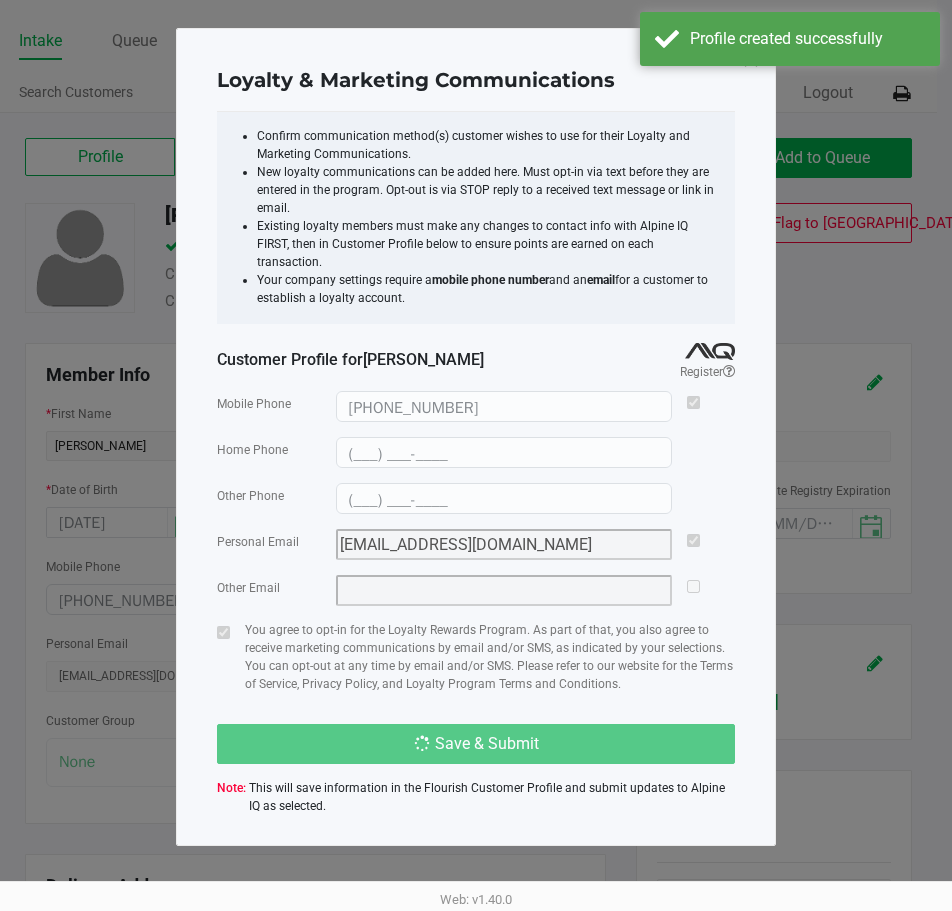 type on "(___) ___-____" 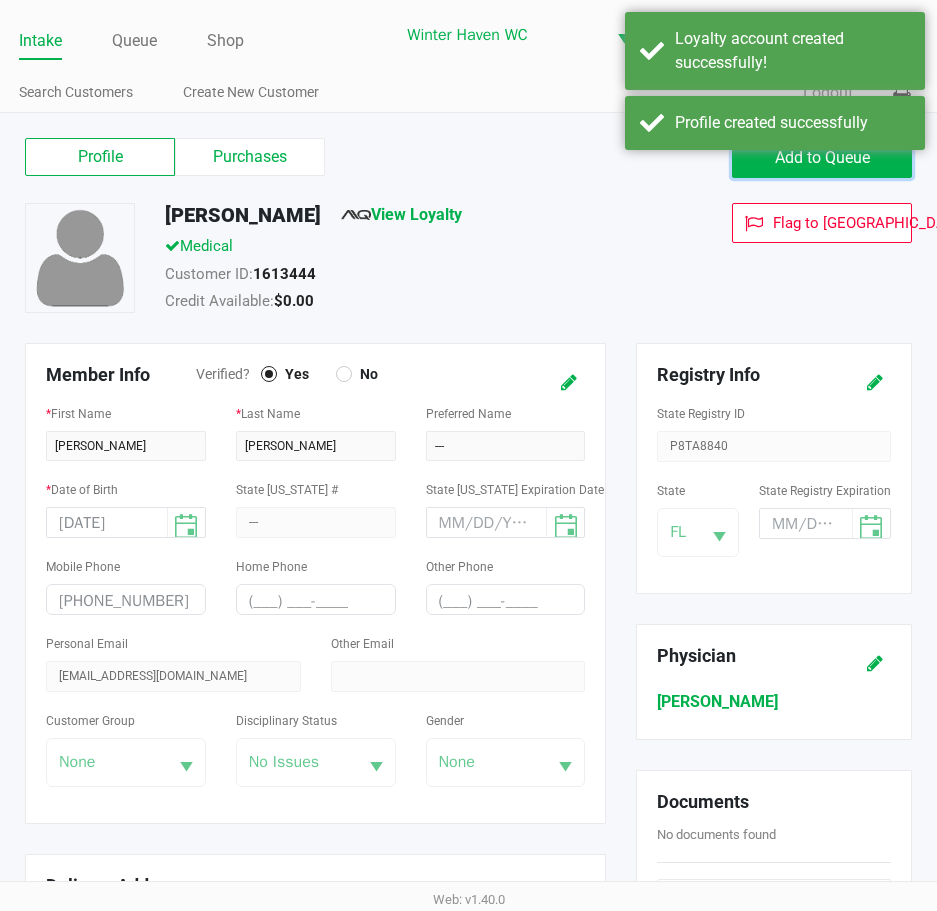 click on "Add to Queue" 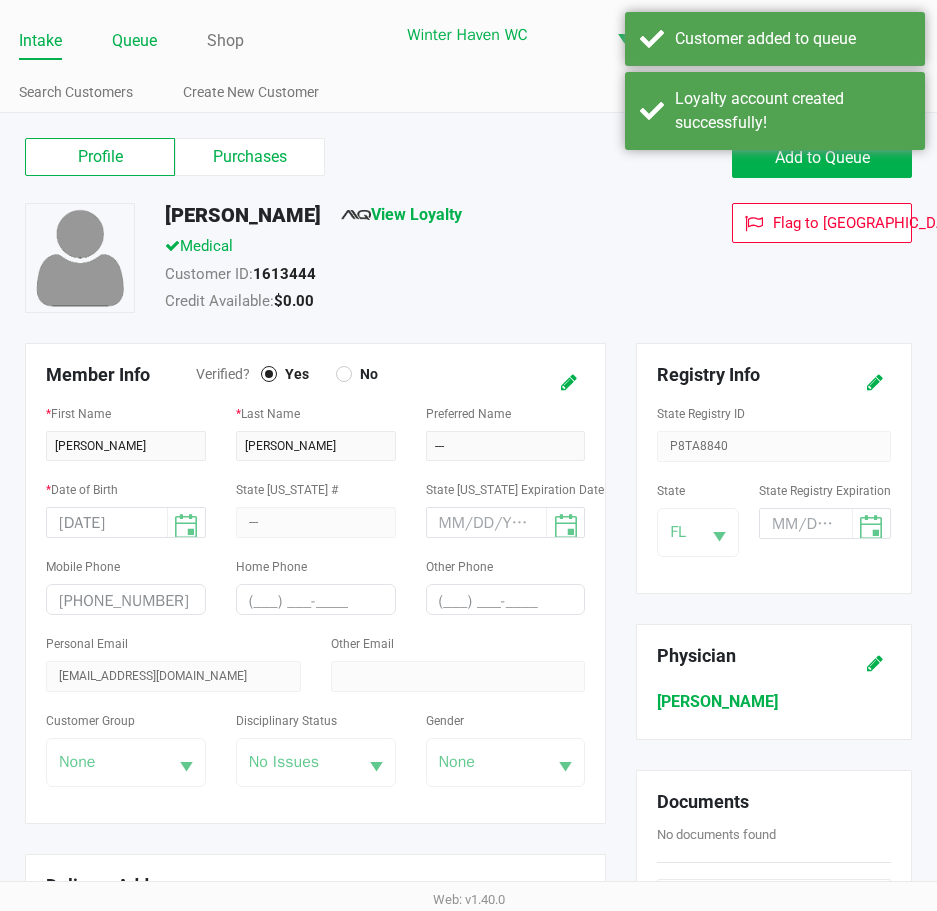 click on "Queue" 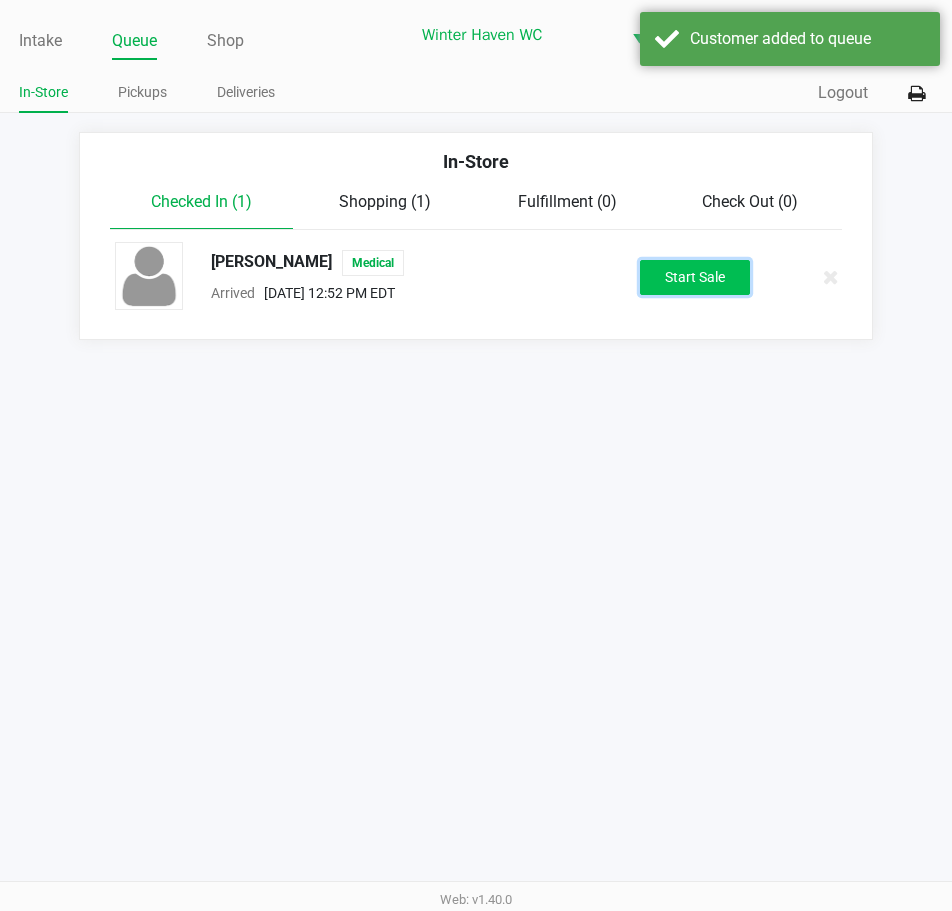 click on "Start Sale" 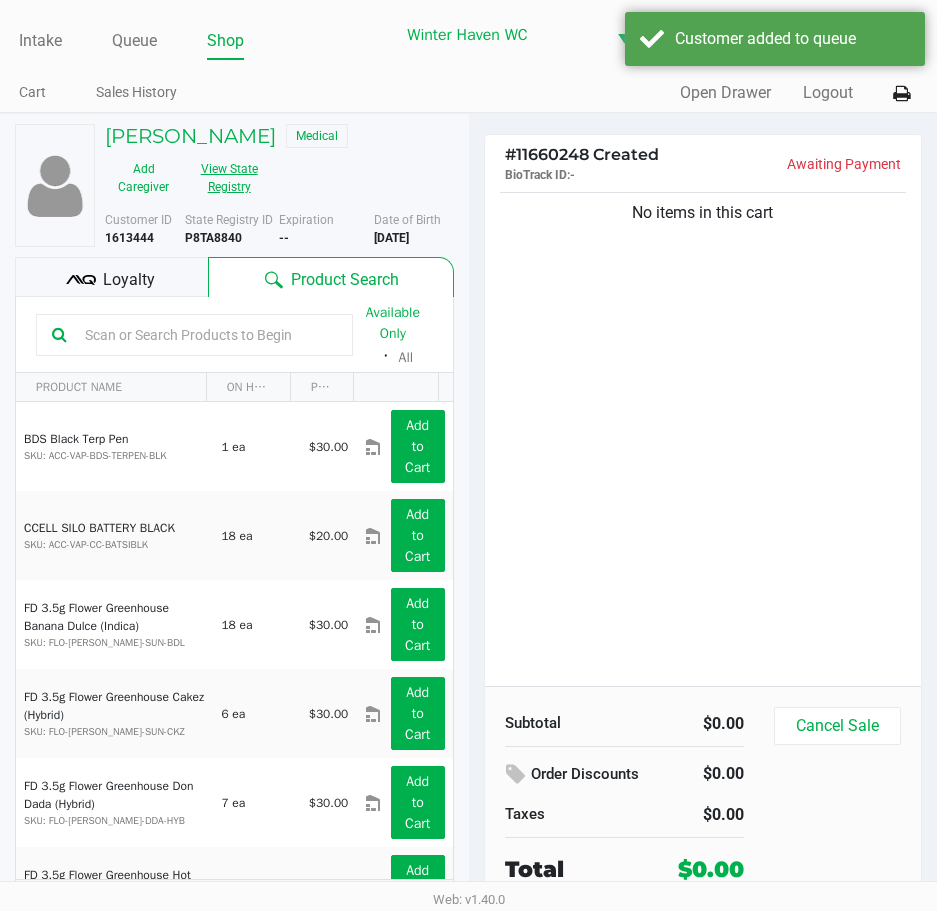 click on "View State Registry" 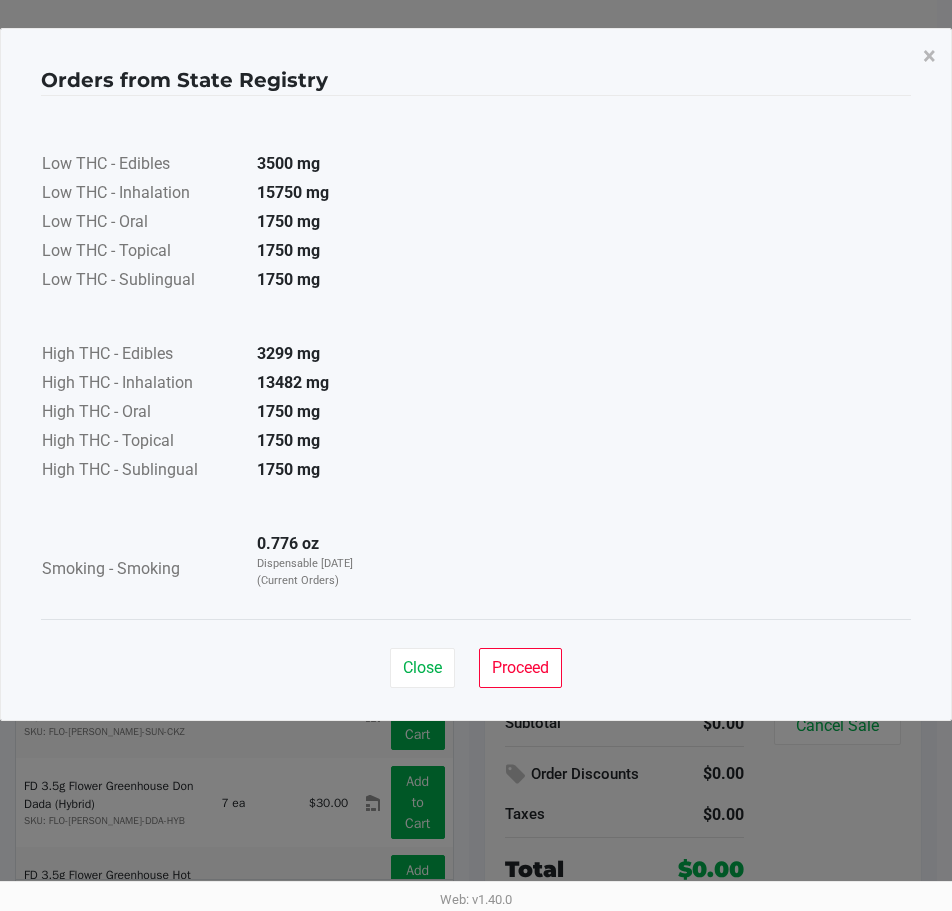 click on "Close   Proceed" 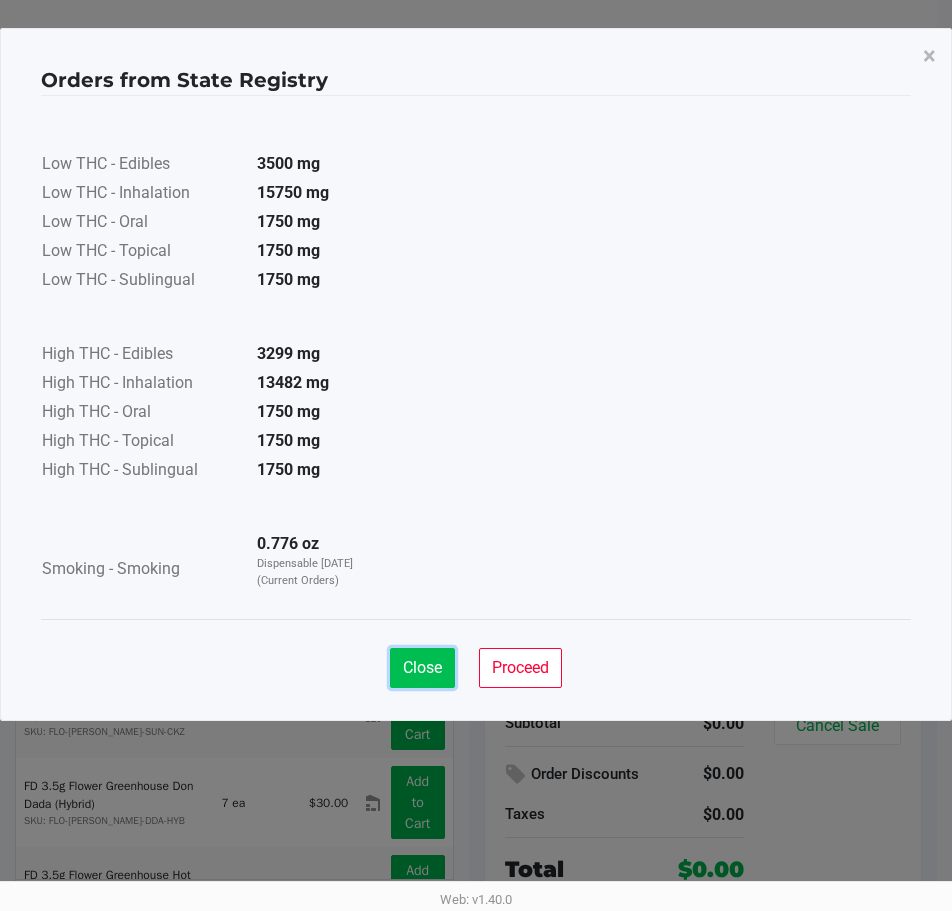 click on "Close" 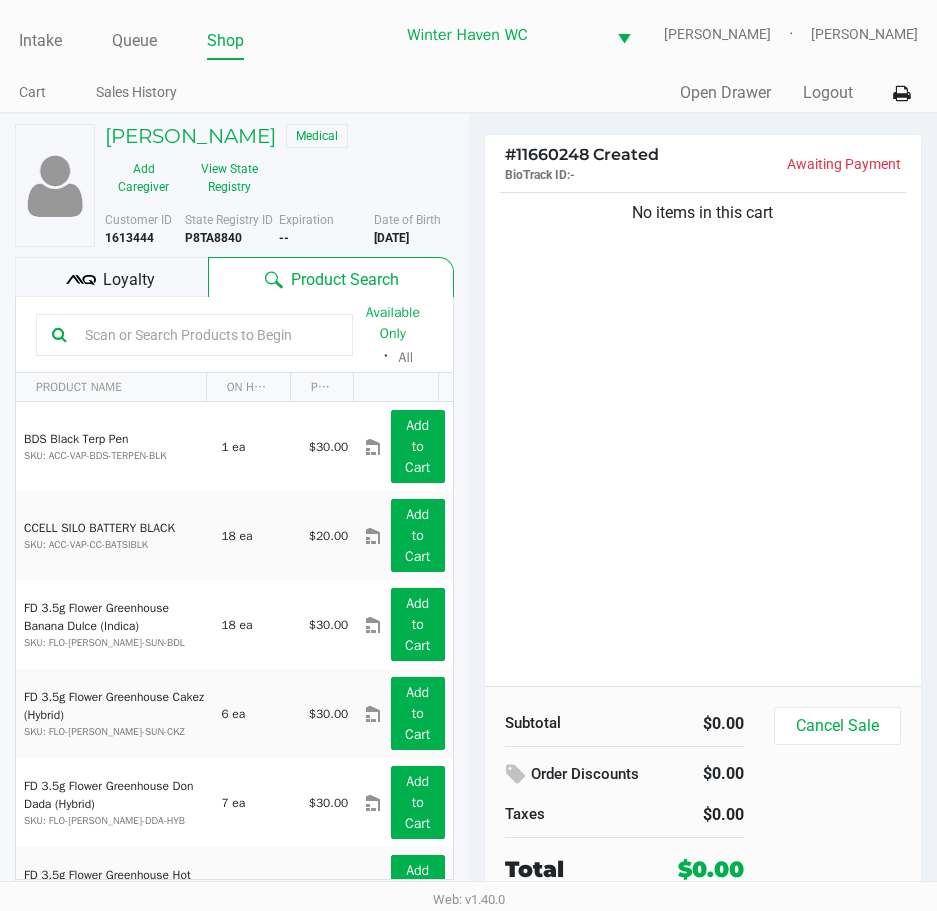 click 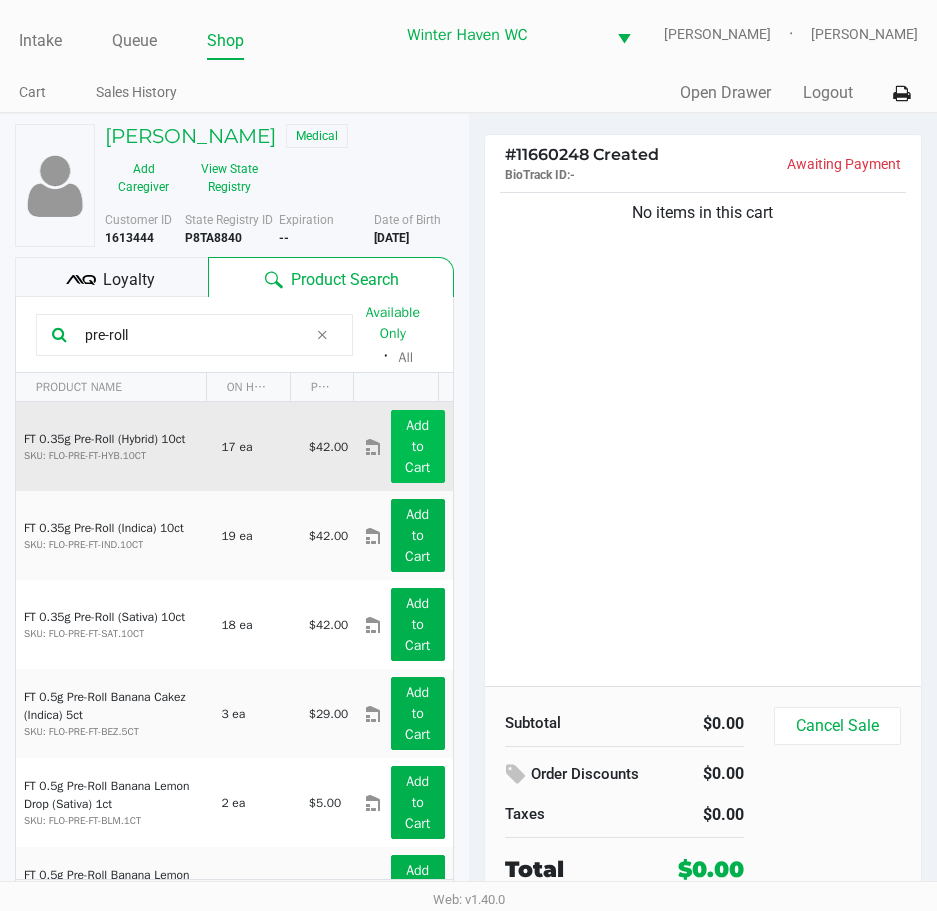 type on "pre-roll" 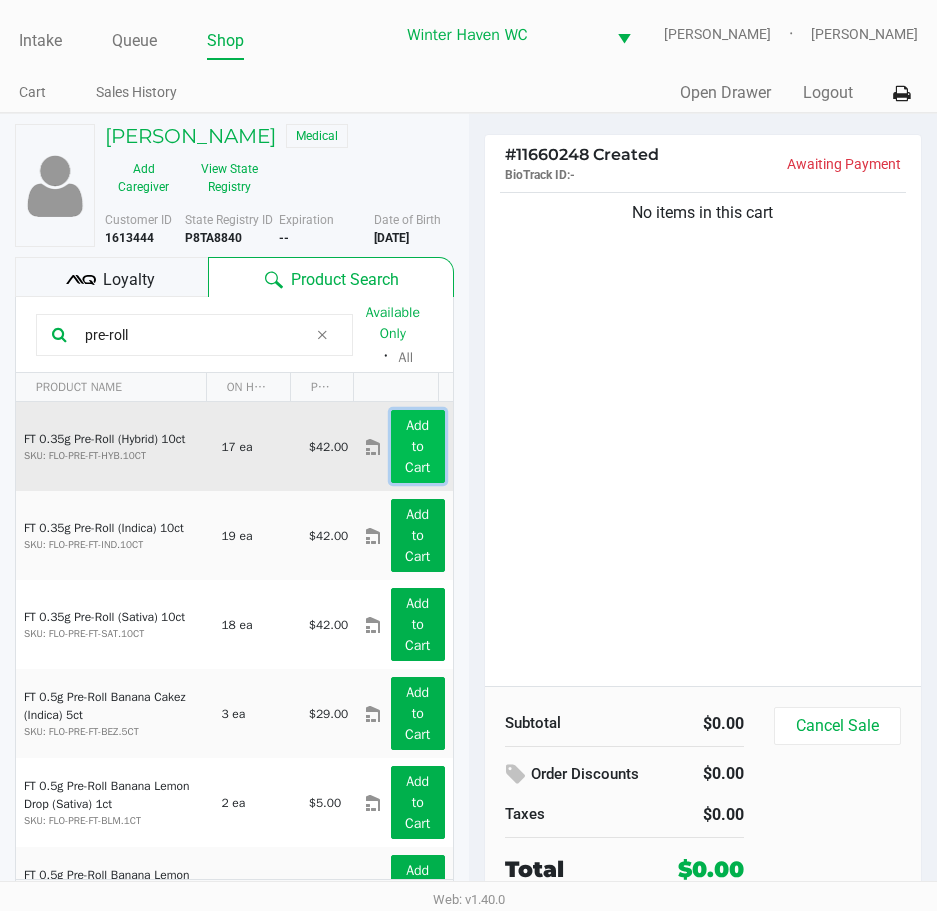 click on "Add to Cart" 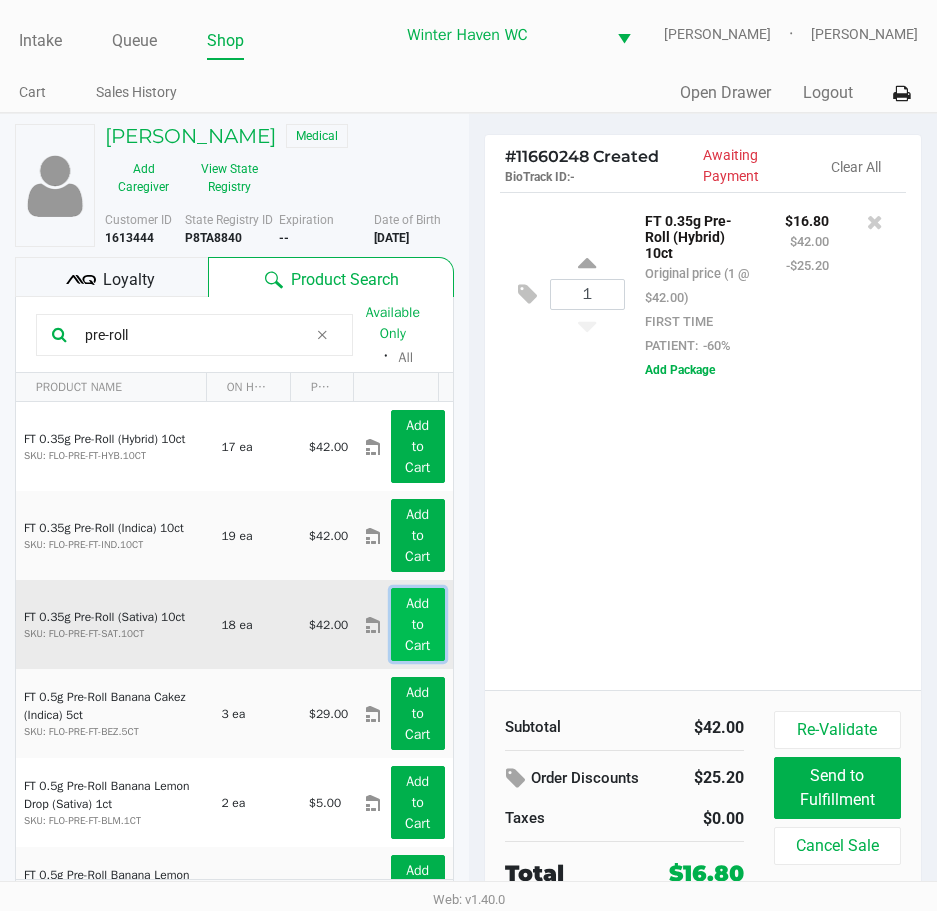 click on "Add to Cart" 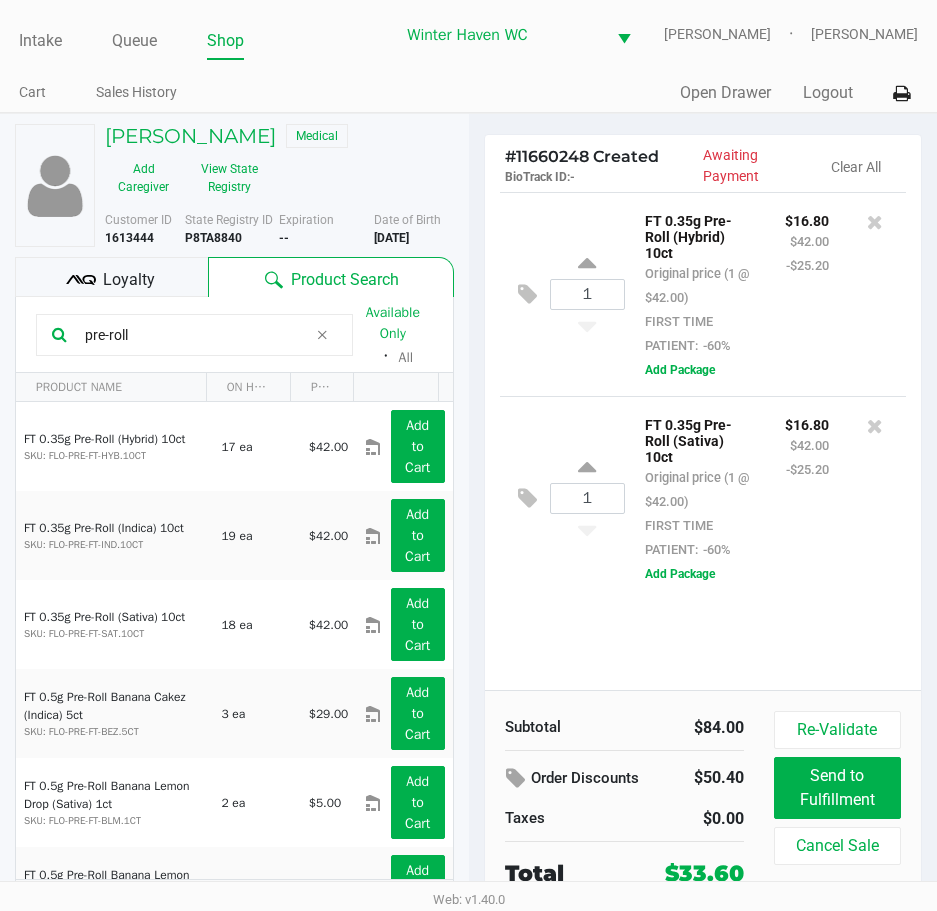 click 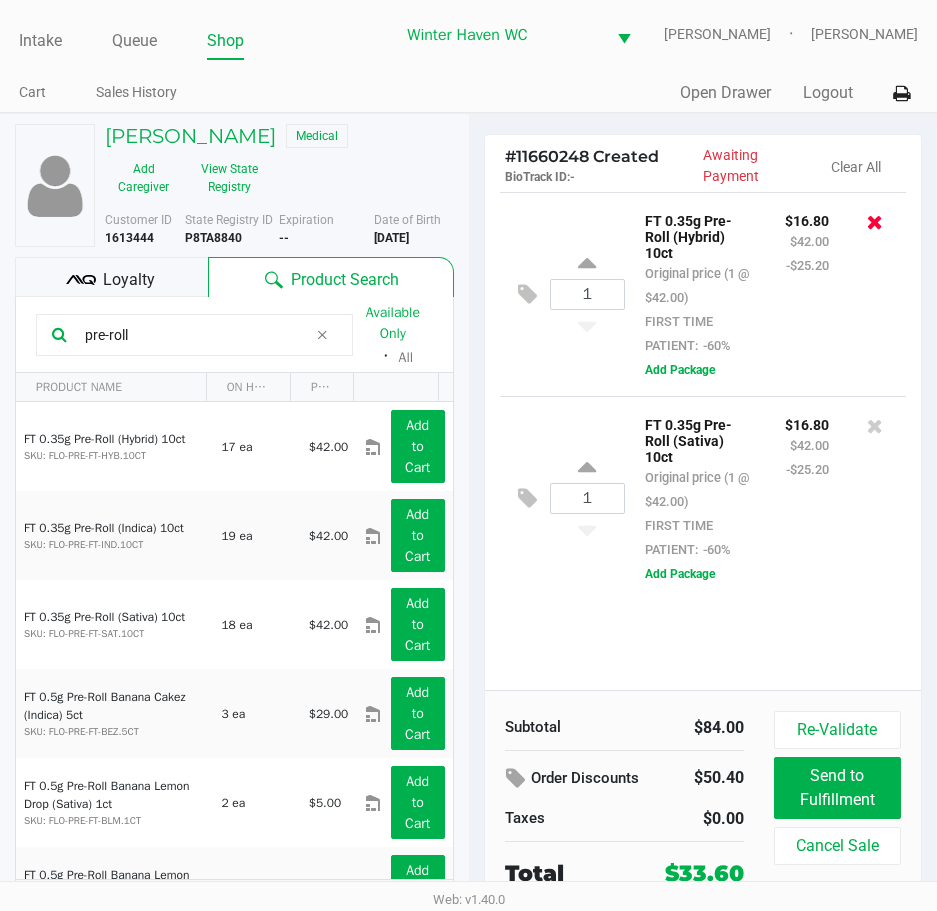 click 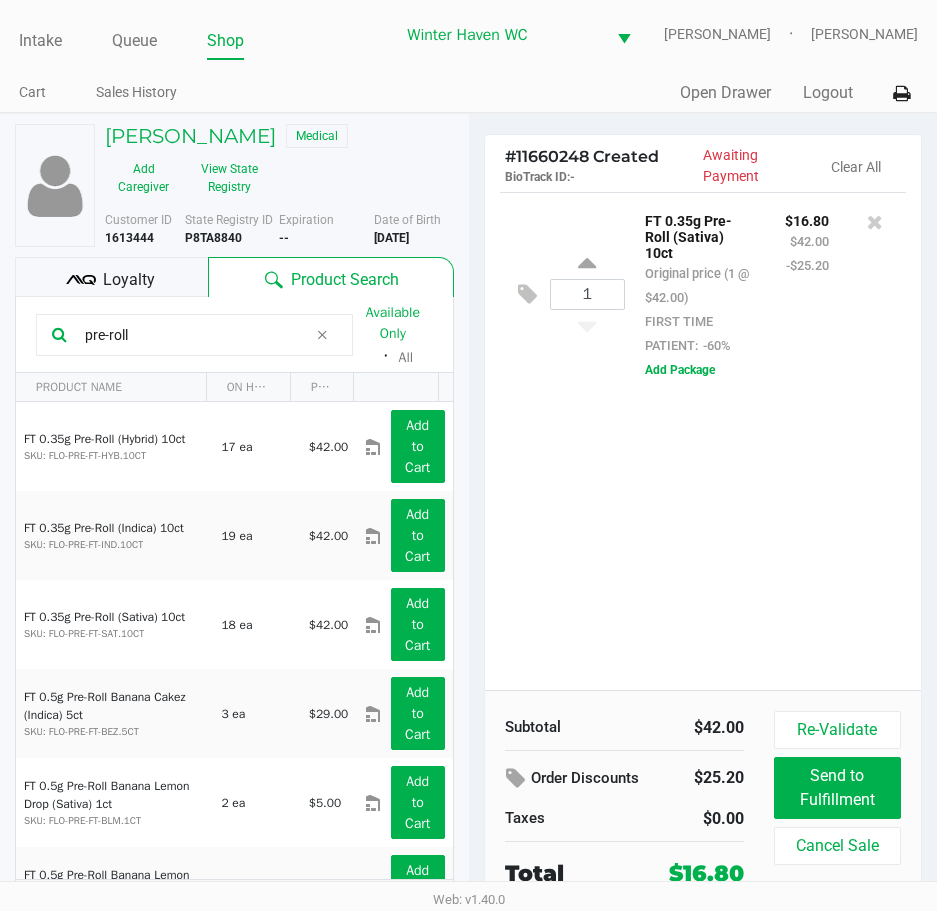 drag, startPoint x: 259, startPoint y: 334, endPoint x: -3, endPoint y: 364, distance: 263.71198 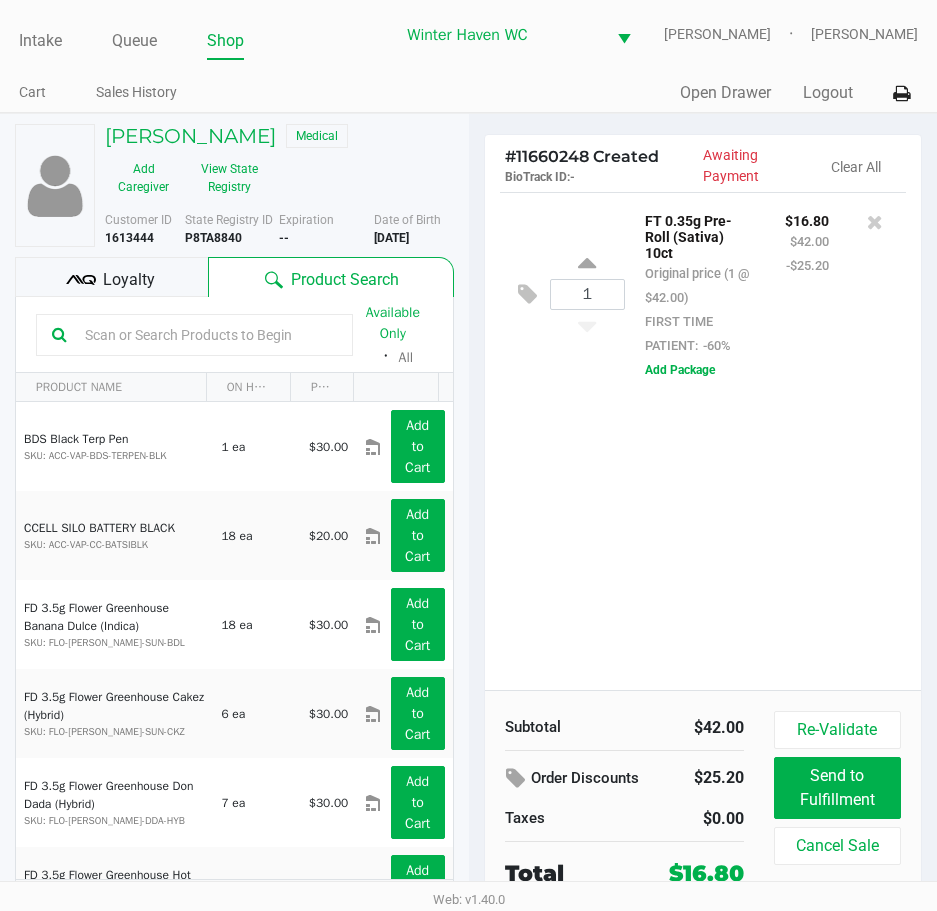 click on "Available Only  ᛫  All" 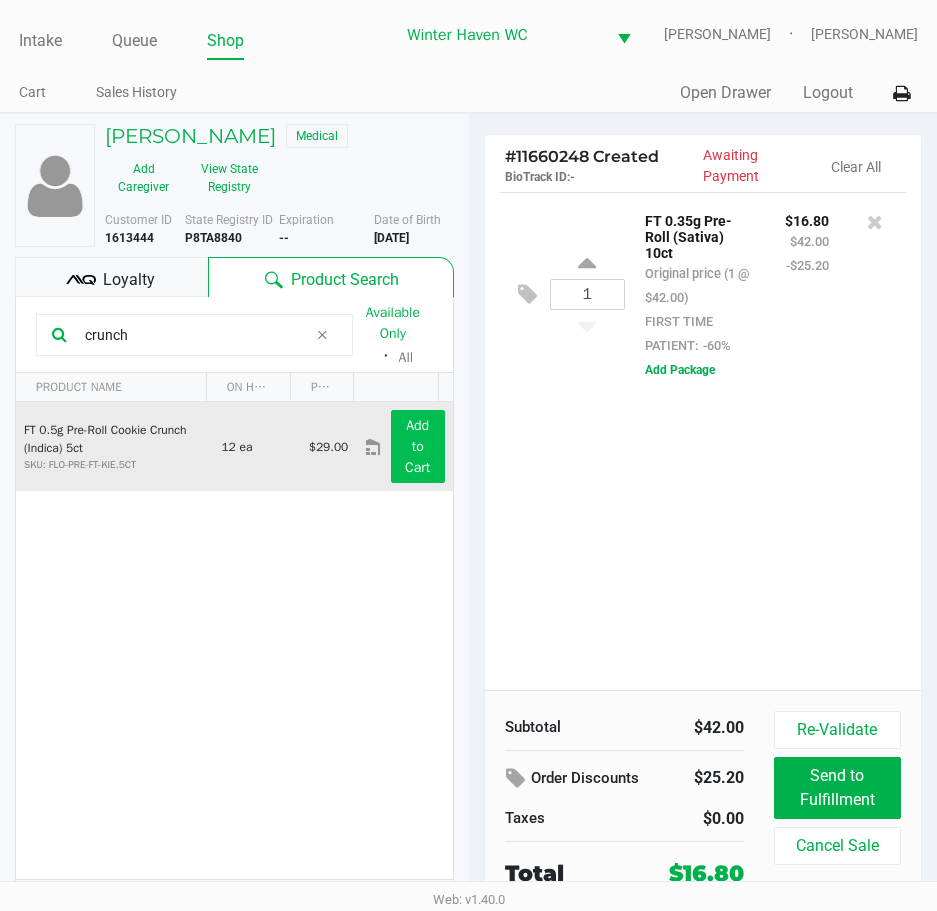 type on "crunch" 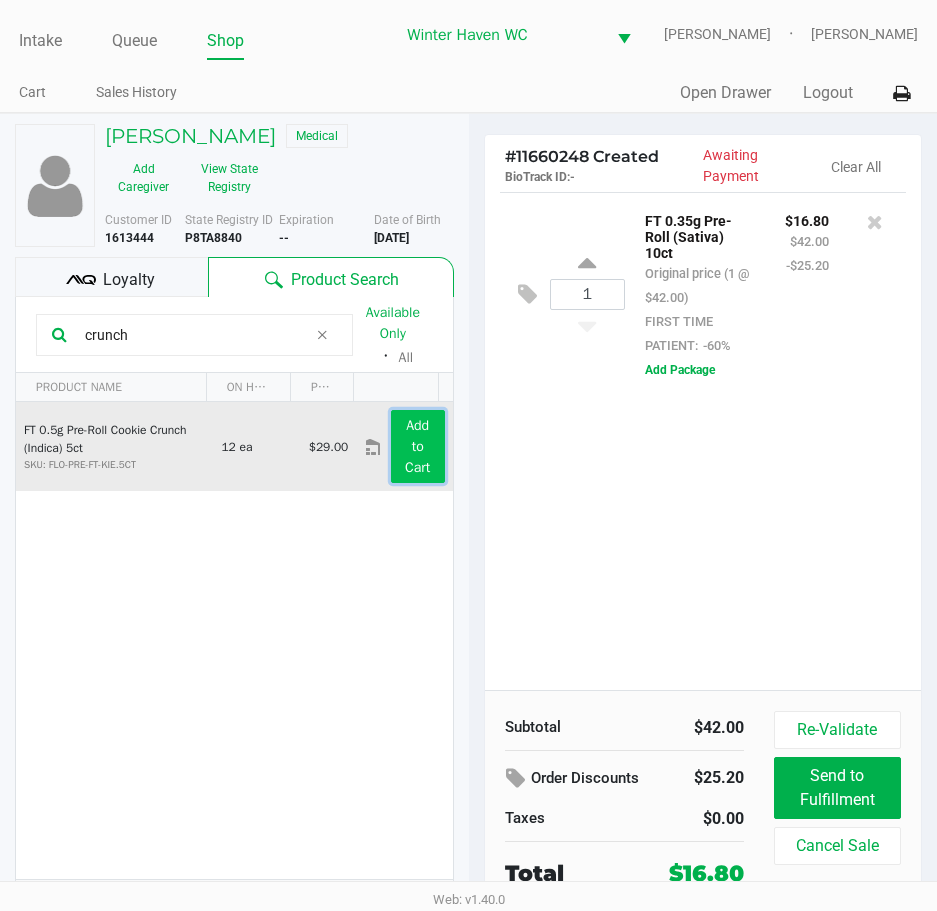 click on "Add to Cart" 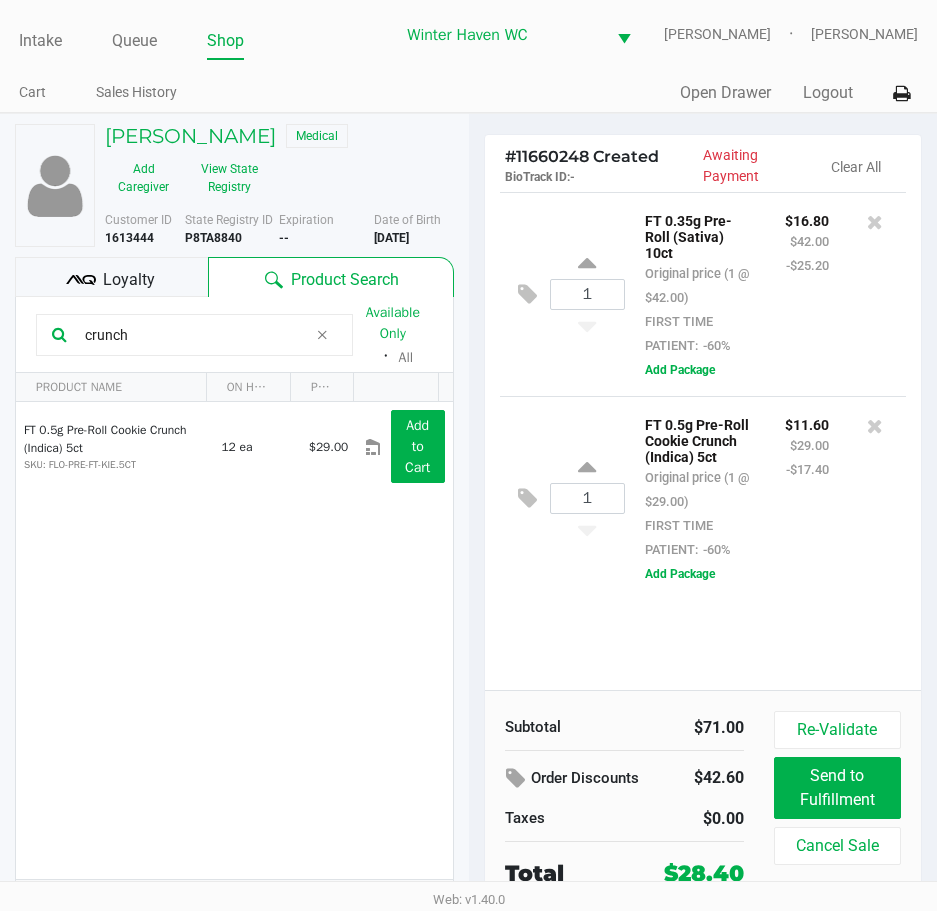 drag, startPoint x: 229, startPoint y: 330, endPoint x: -3, endPoint y: 418, distance: 248.129 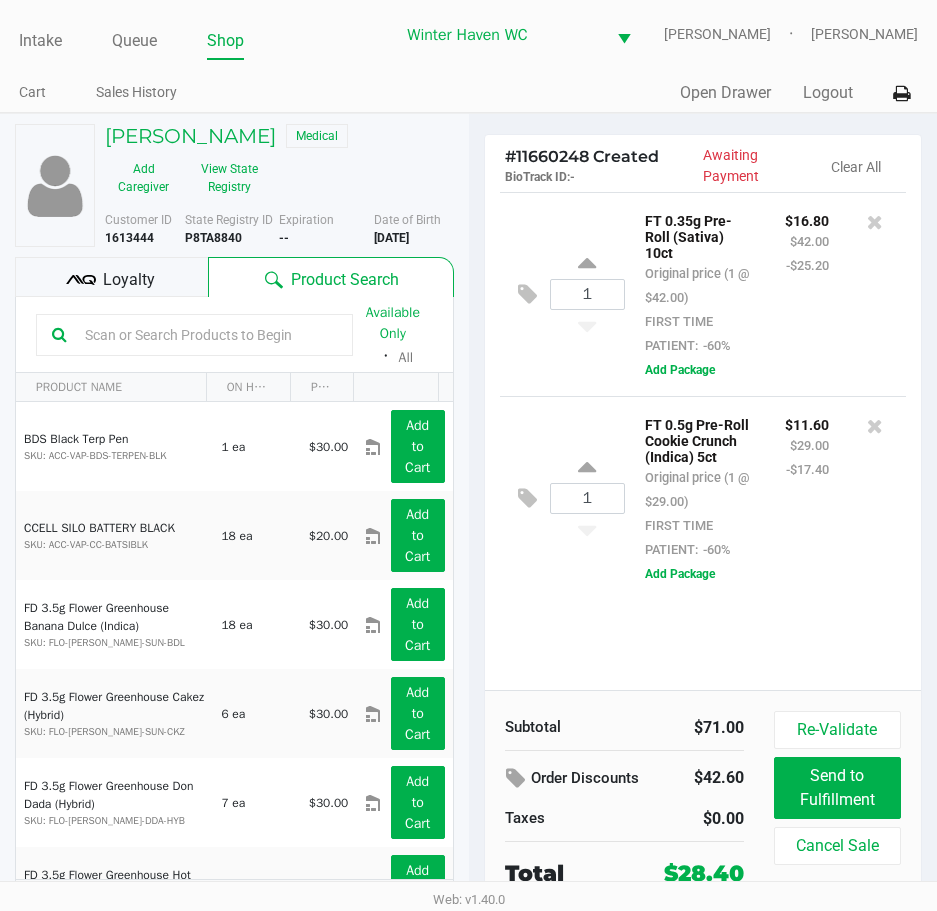 click 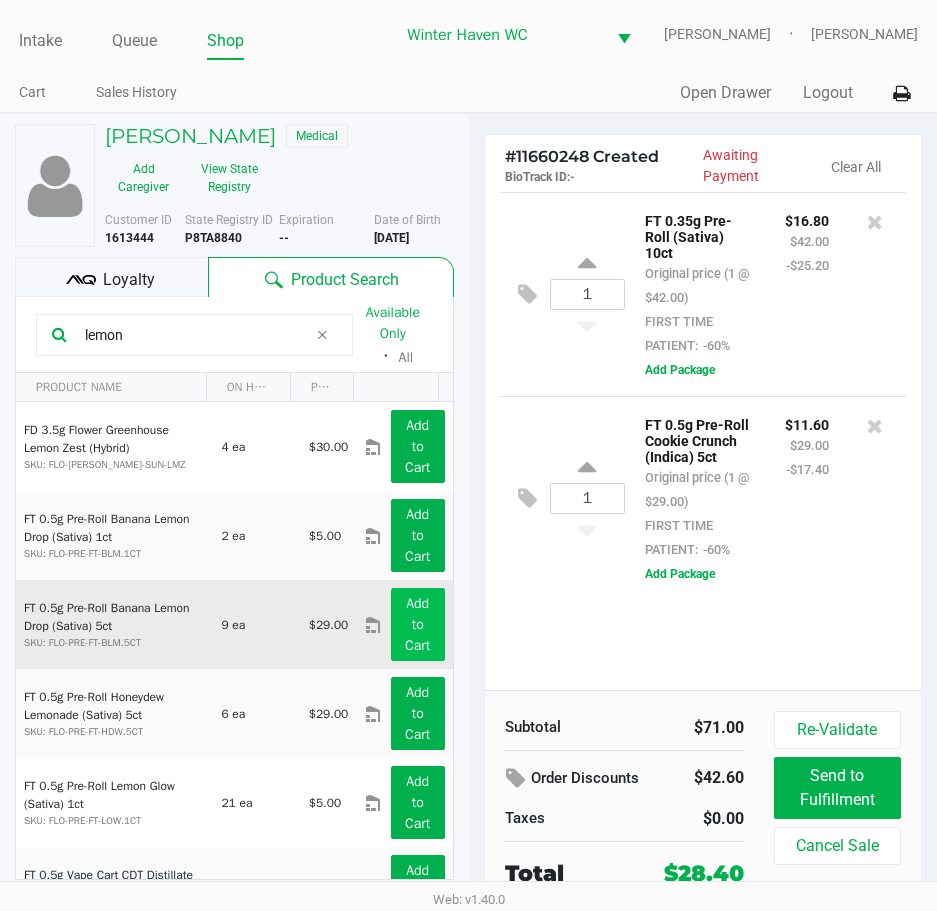 type on "lemon" 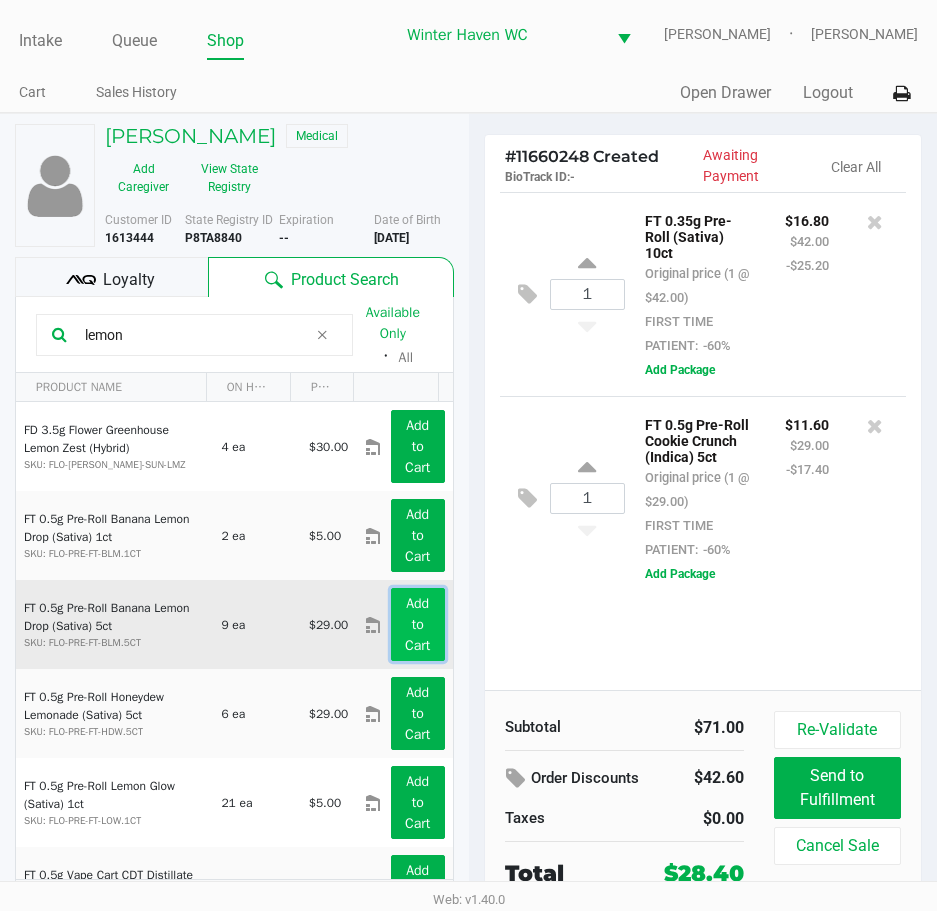 click on "Add to Cart" 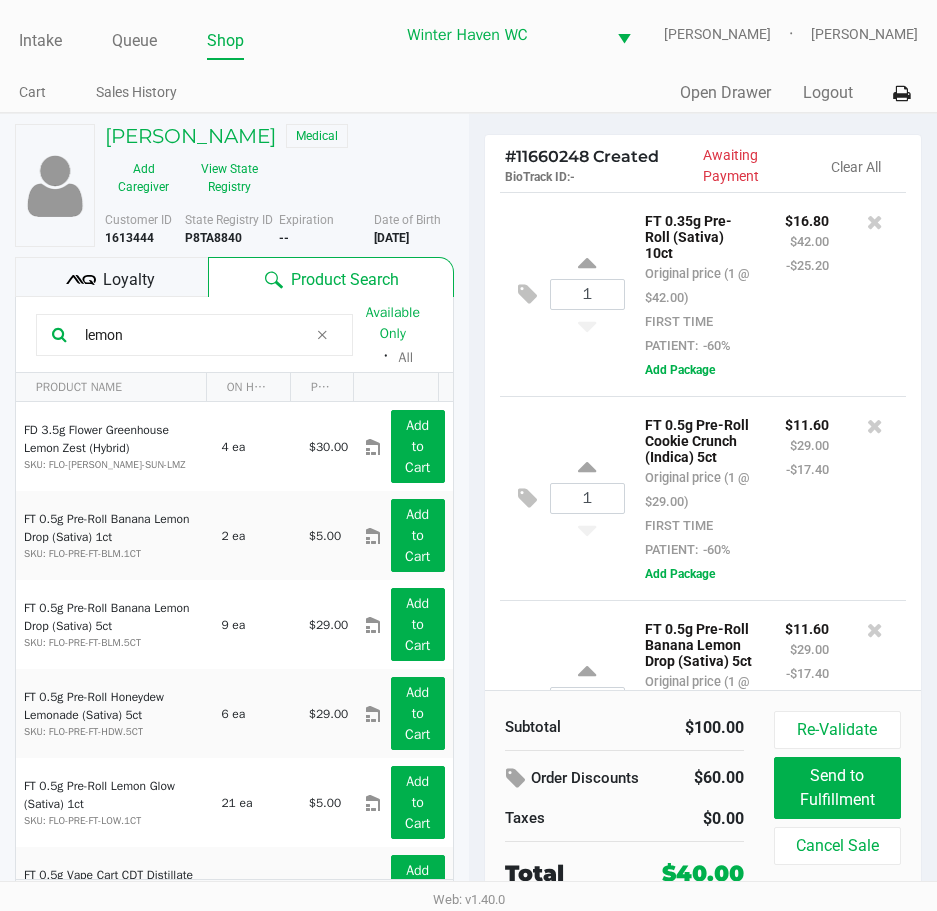 scroll, scrollTop: 157, scrollLeft: 0, axis: vertical 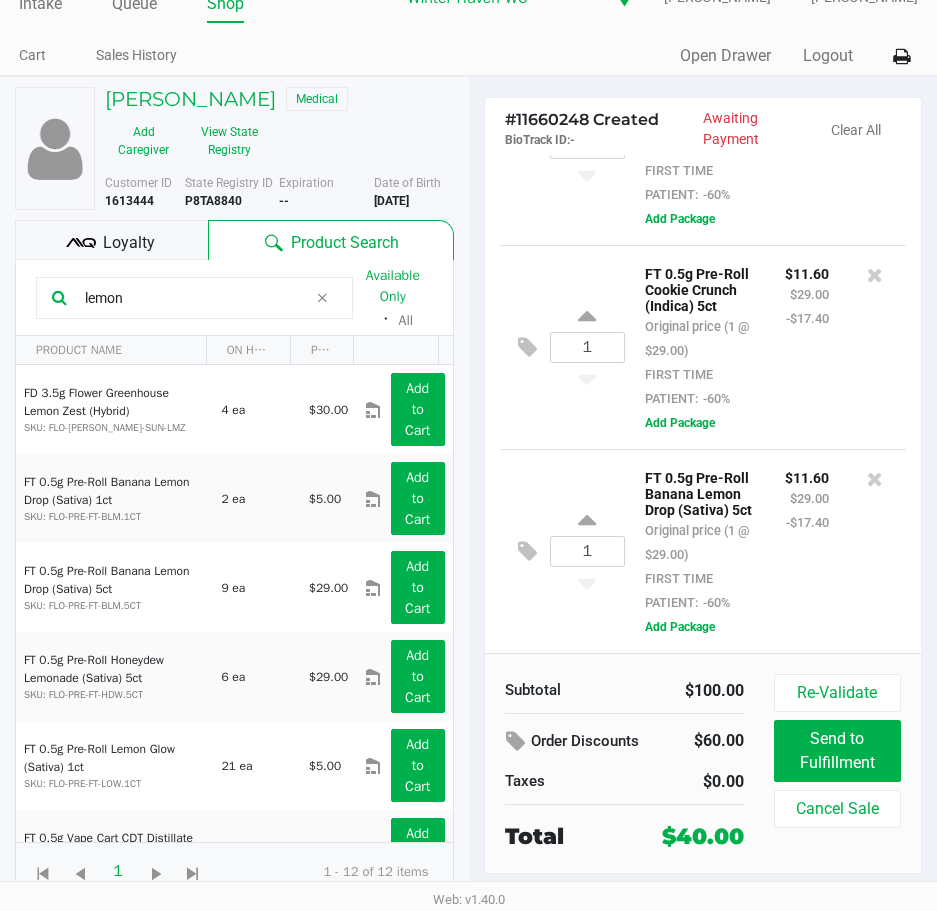 click on "Loyalty" 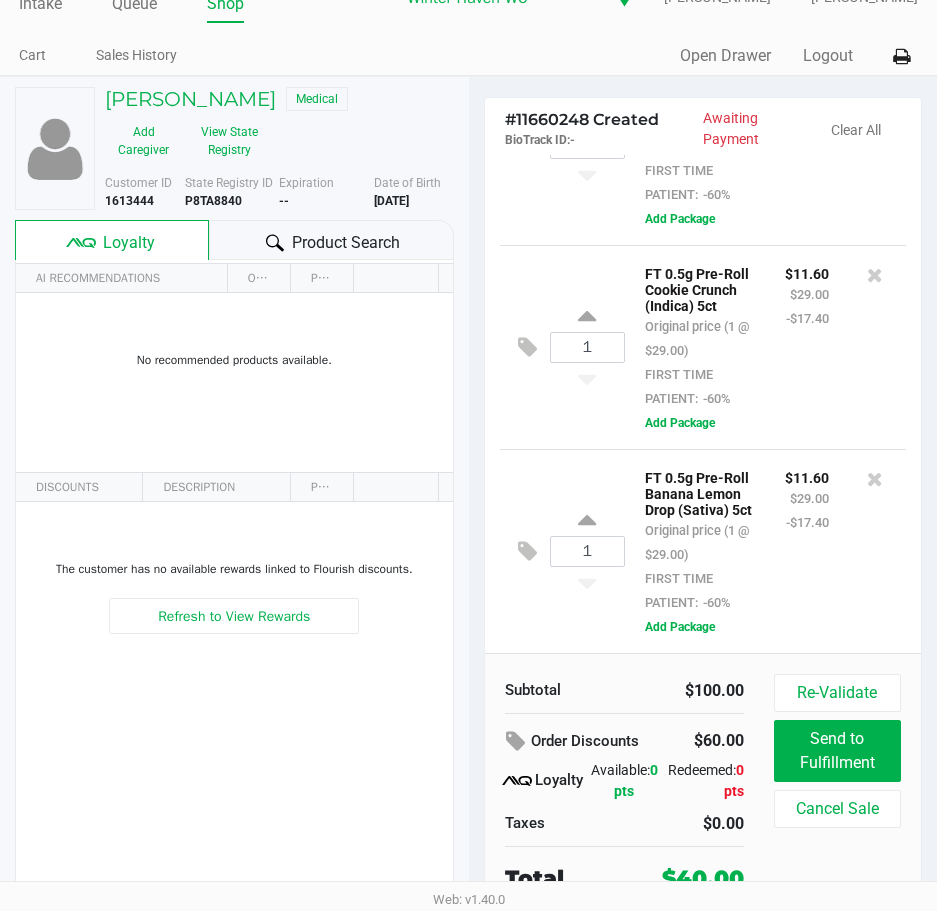 click on "Product Search" 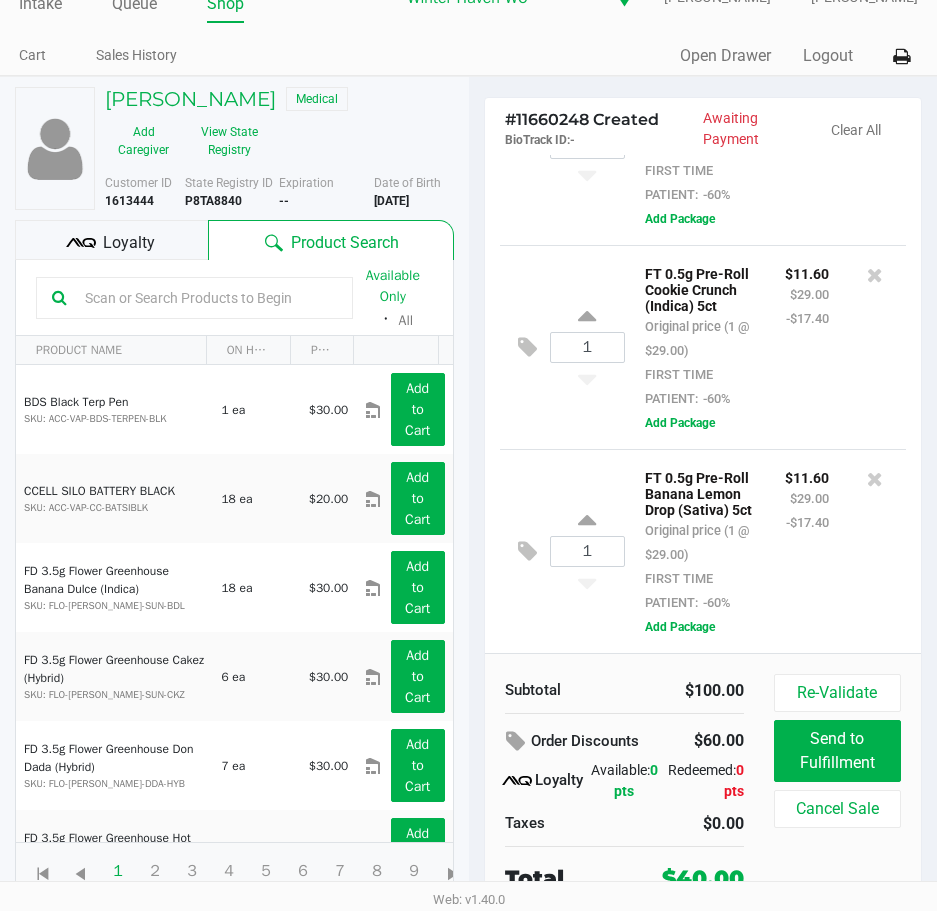 click on "1  FT 0.5g Pre-Roll Cookie Crunch (Indica) 5ct   Original price (1 @ $29.00)  FIRST TIME PATIENT:  -60% $11.60 $29.00 -$17.40  Add Package" 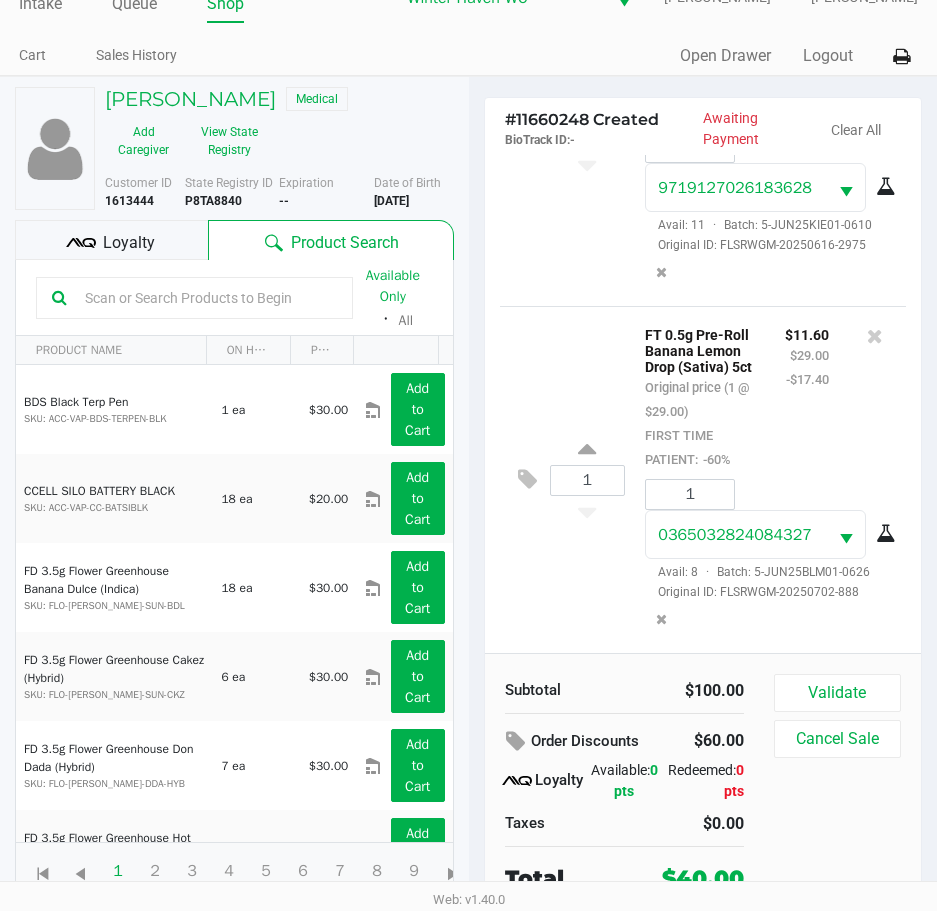 scroll, scrollTop: 610, scrollLeft: 0, axis: vertical 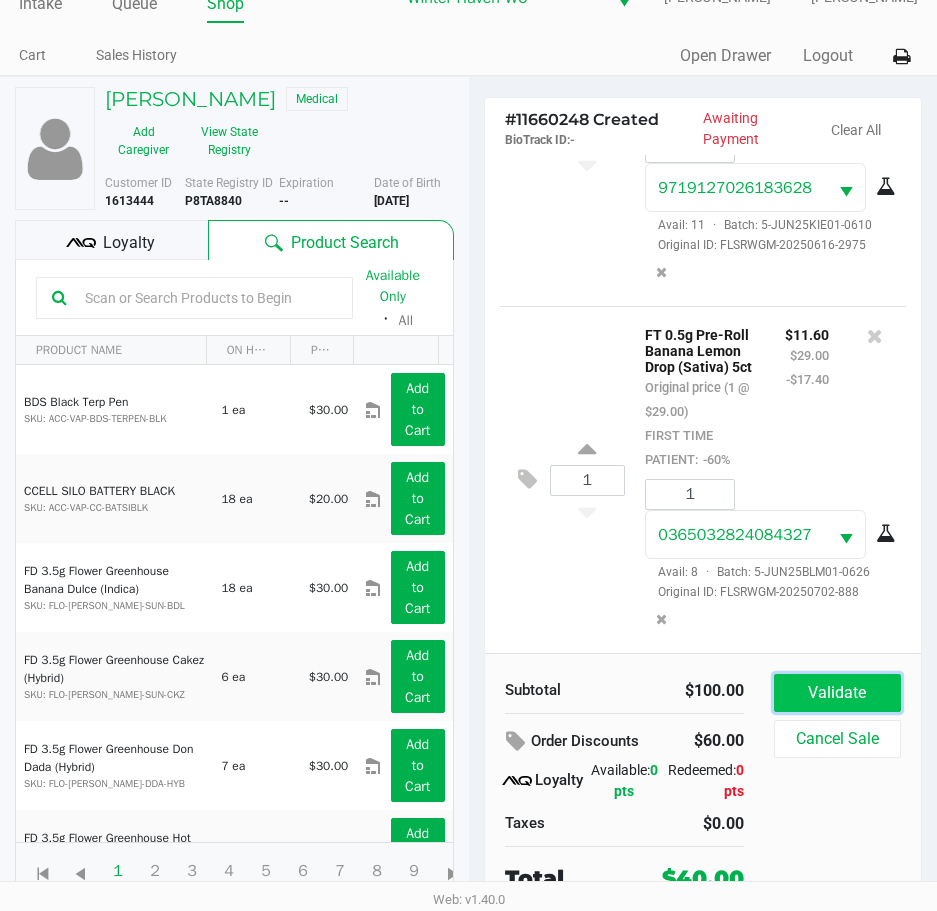 click on "Validate" 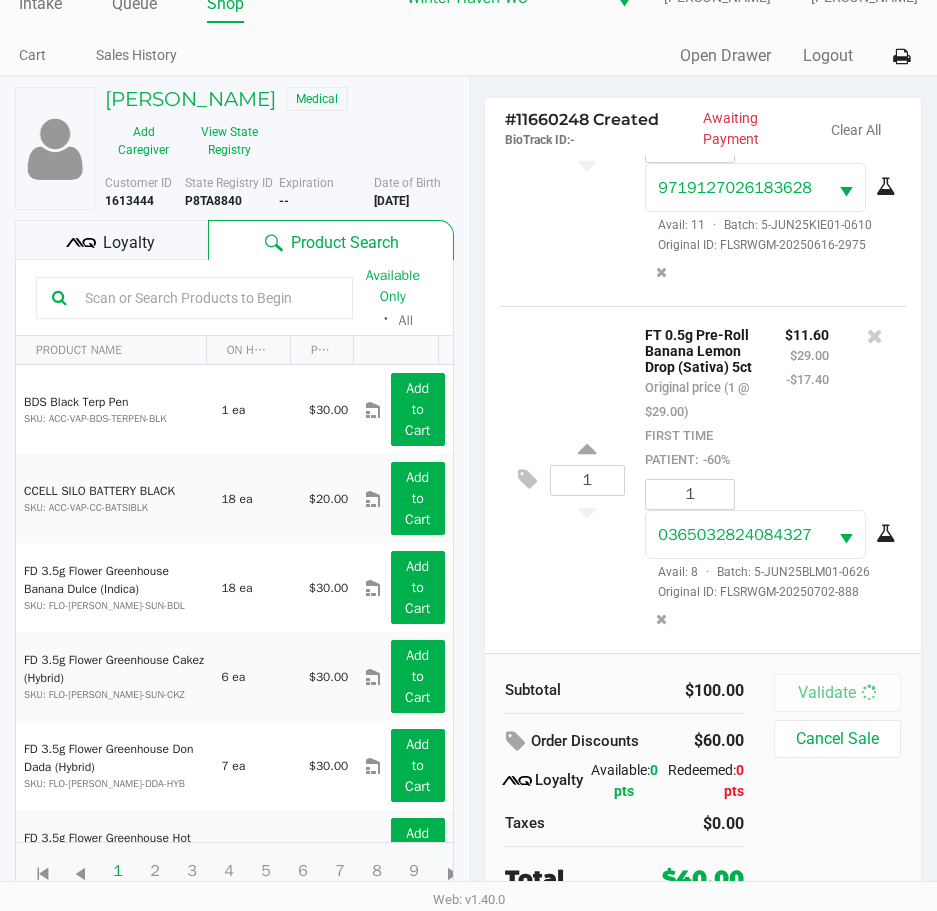 scroll, scrollTop: 0, scrollLeft: 0, axis: both 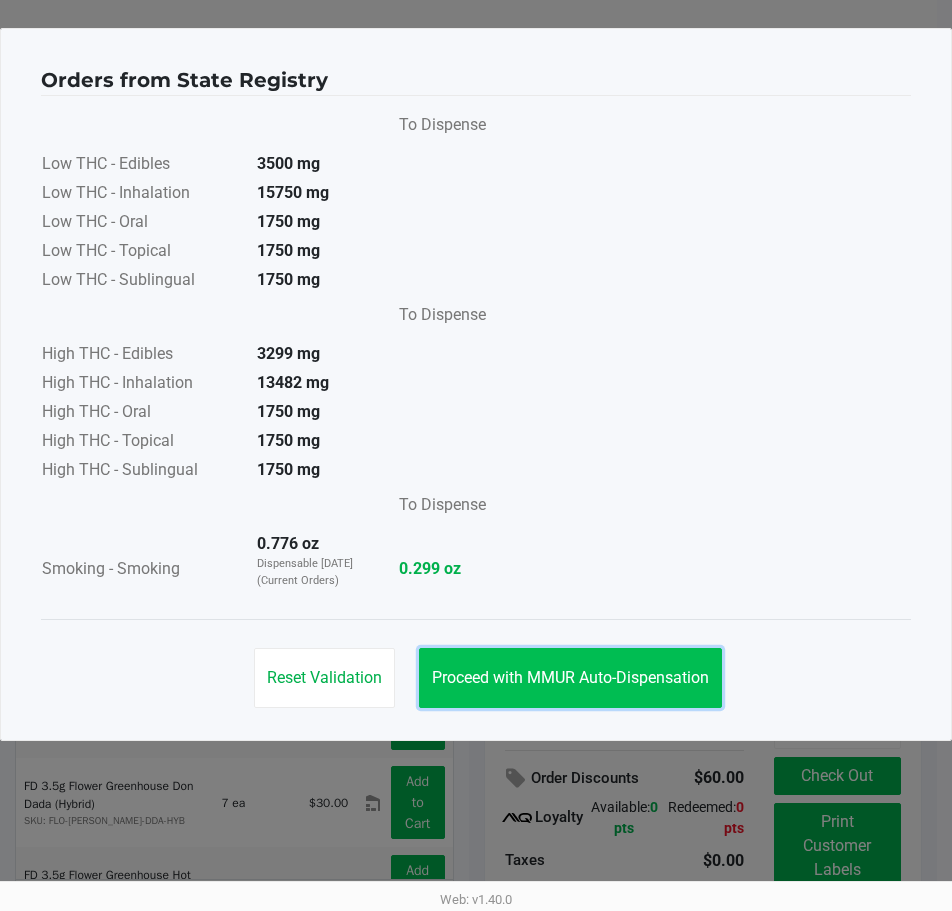 click on "Proceed with MMUR Auto-Dispensation" 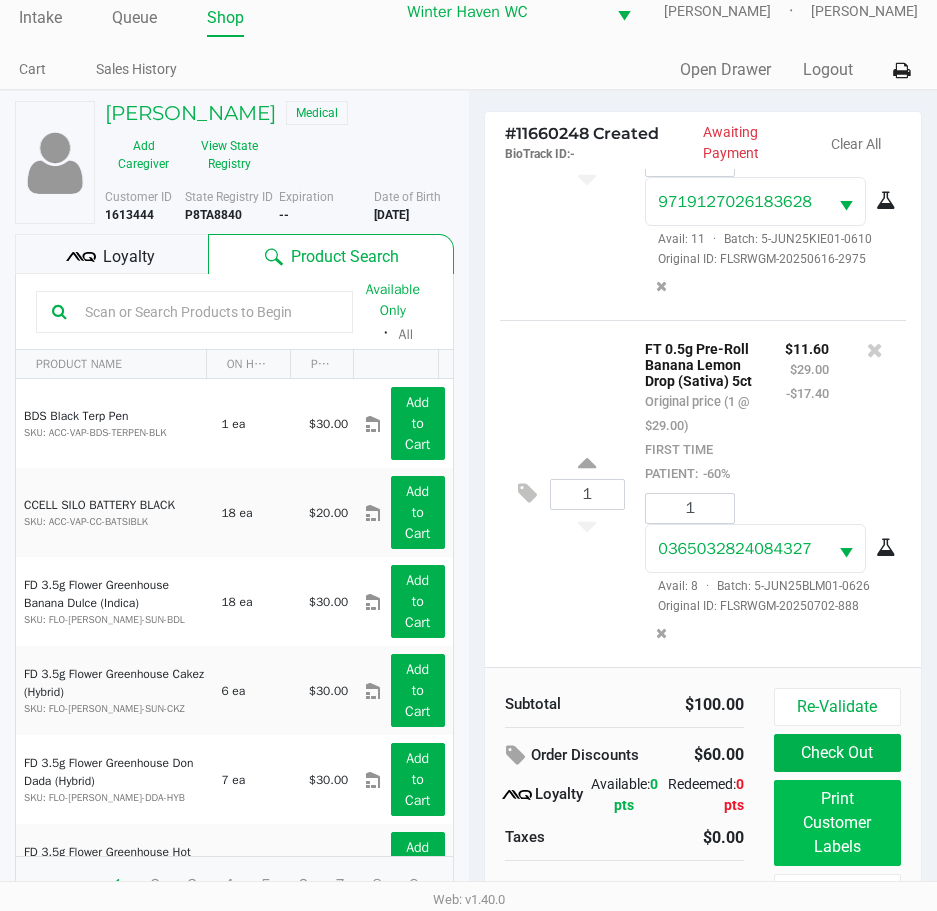 scroll, scrollTop: 45, scrollLeft: 0, axis: vertical 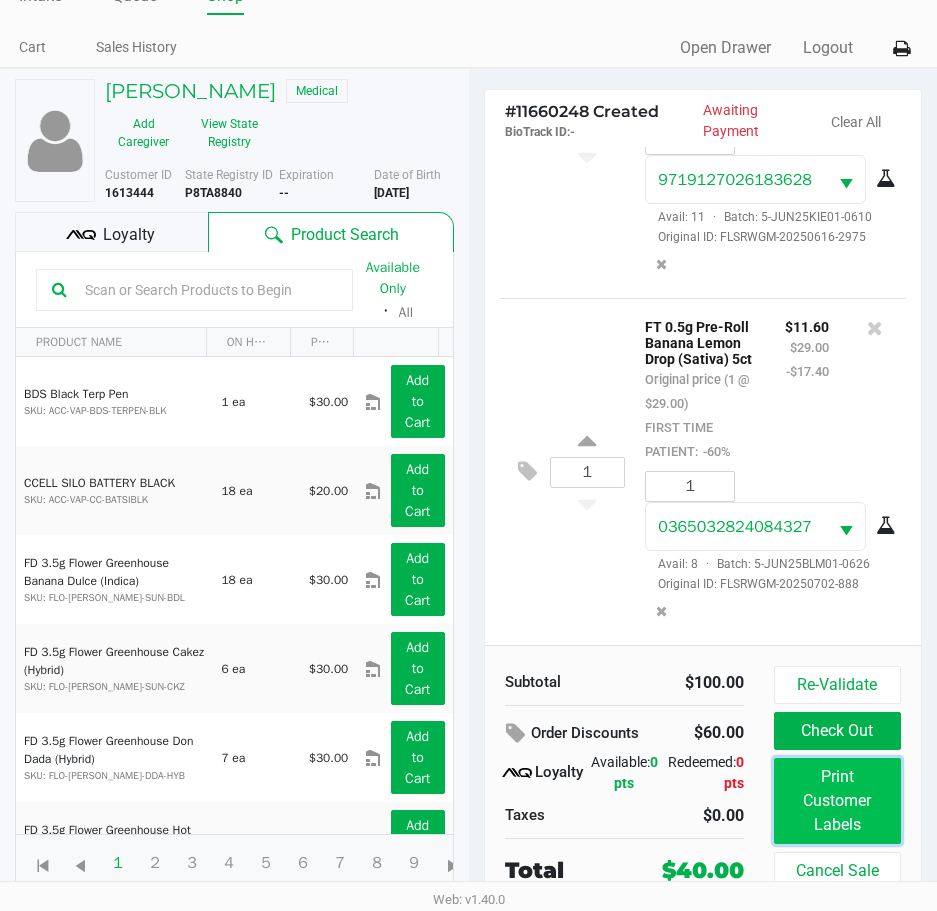 click on "Print Customer Labels" 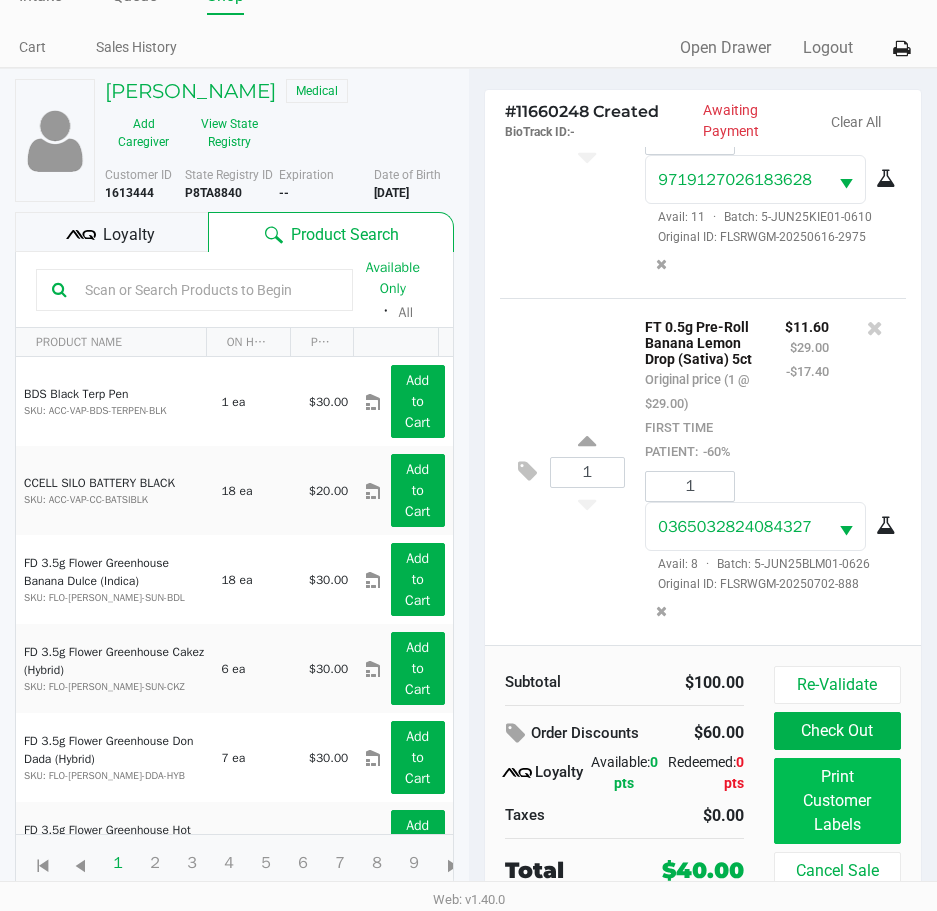 scroll, scrollTop: 0, scrollLeft: 0, axis: both 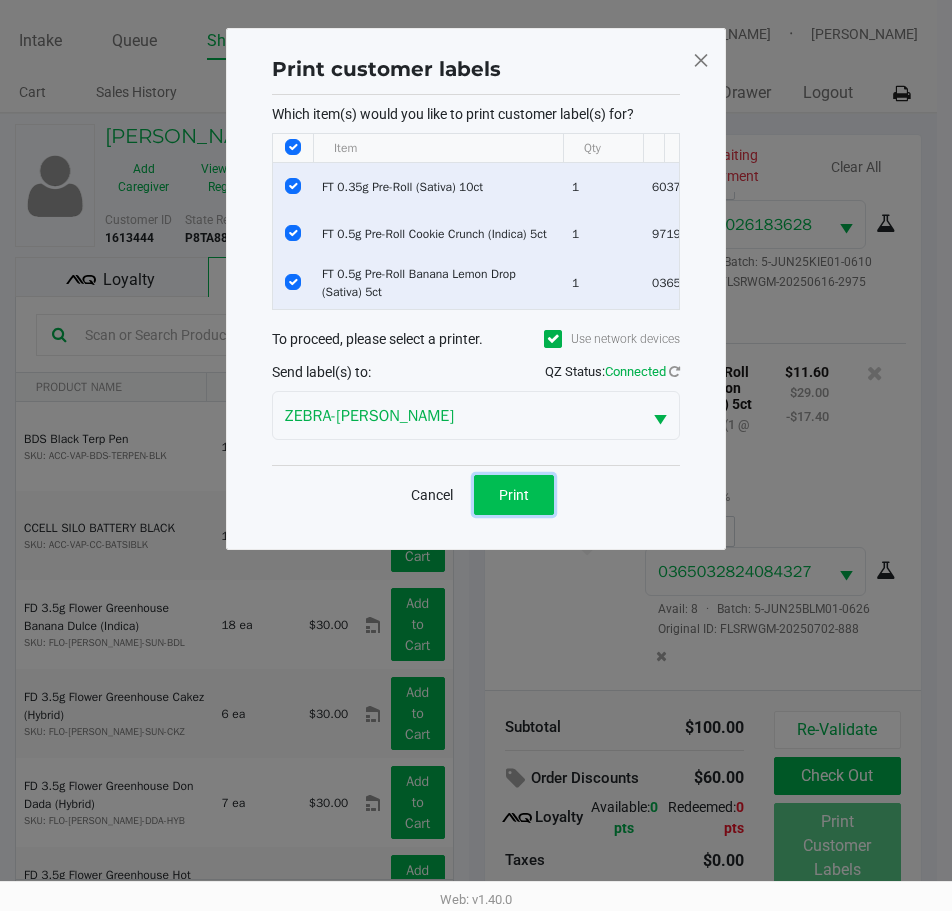 click on "Print" 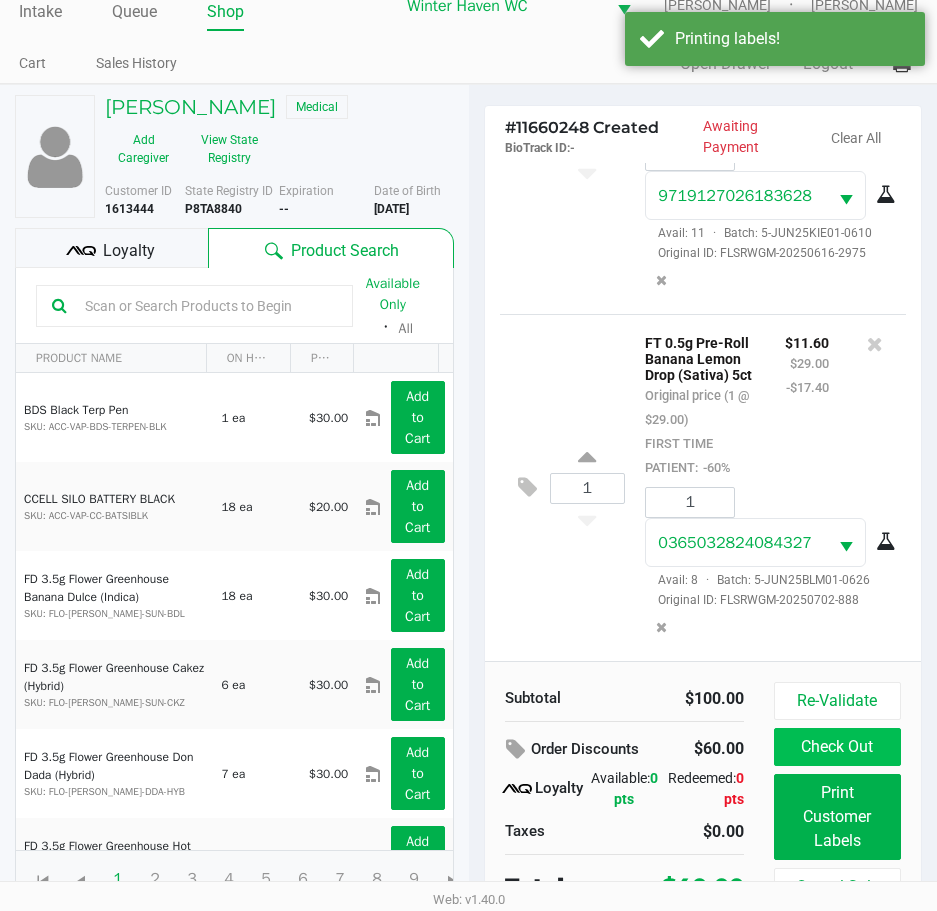 scroll, scrollTop: 45, scrollLeft: 0, axis: vertical 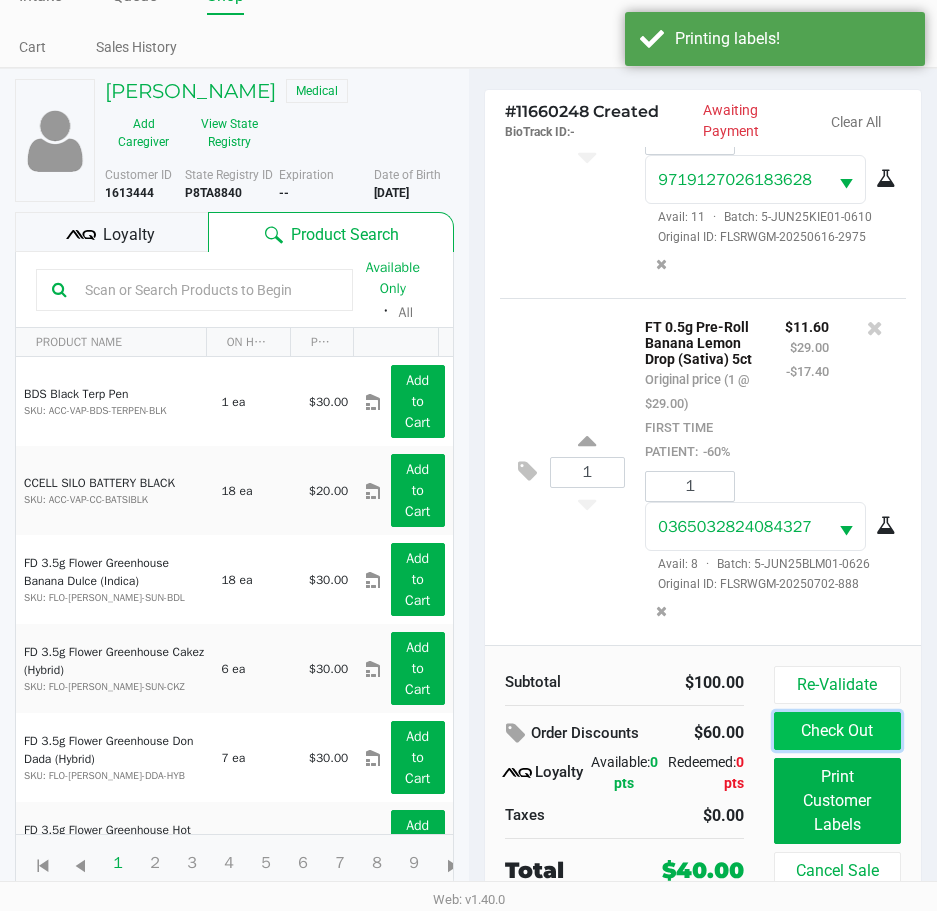 click on "Check Out" 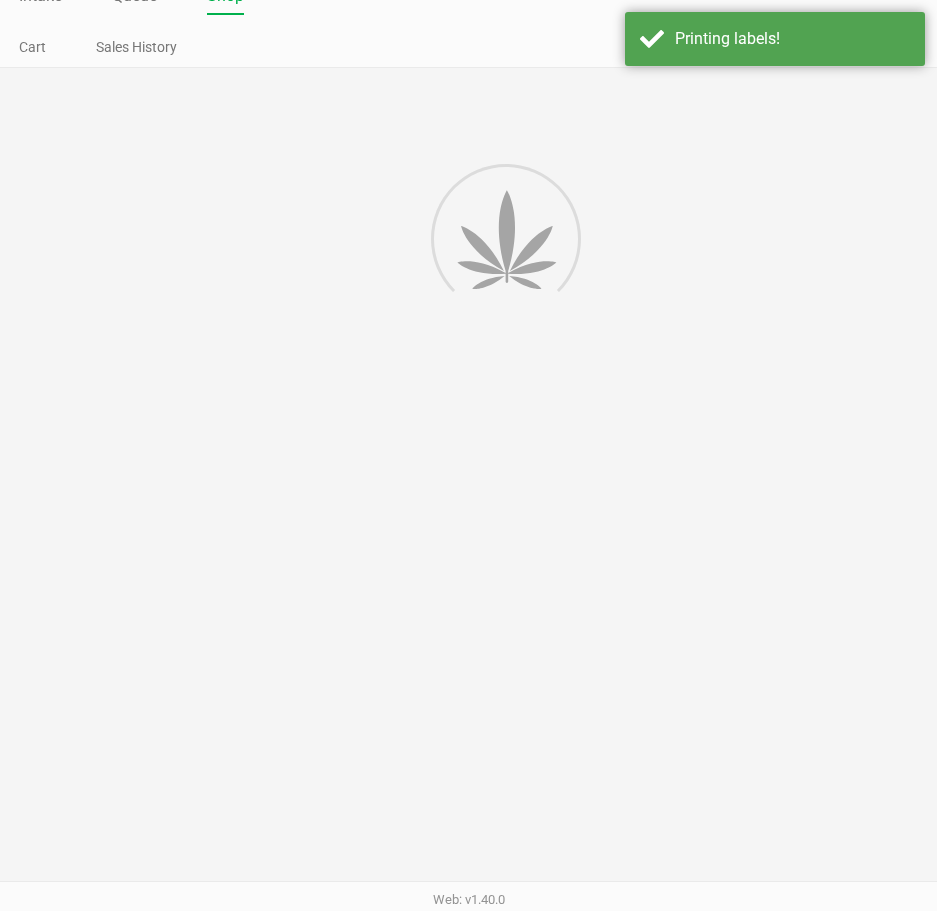 scroll, scrollTop: 0, scrollLeft: 0, axis: both 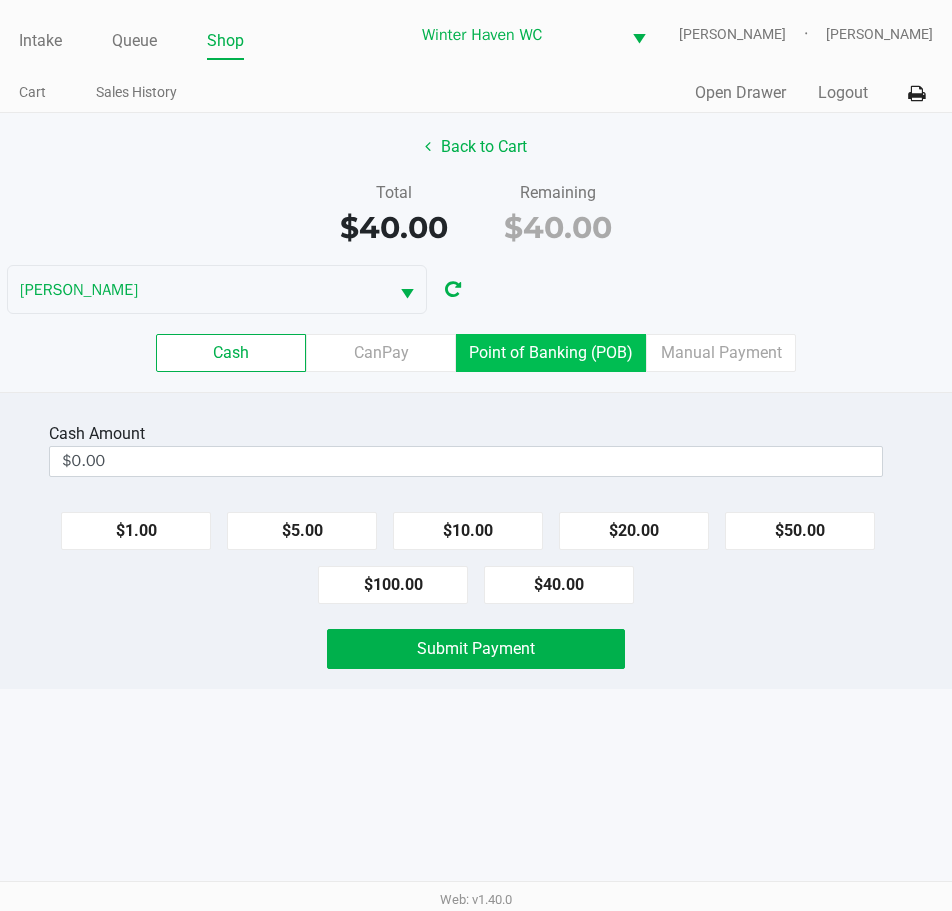 click on "Point of Banking (POB)" 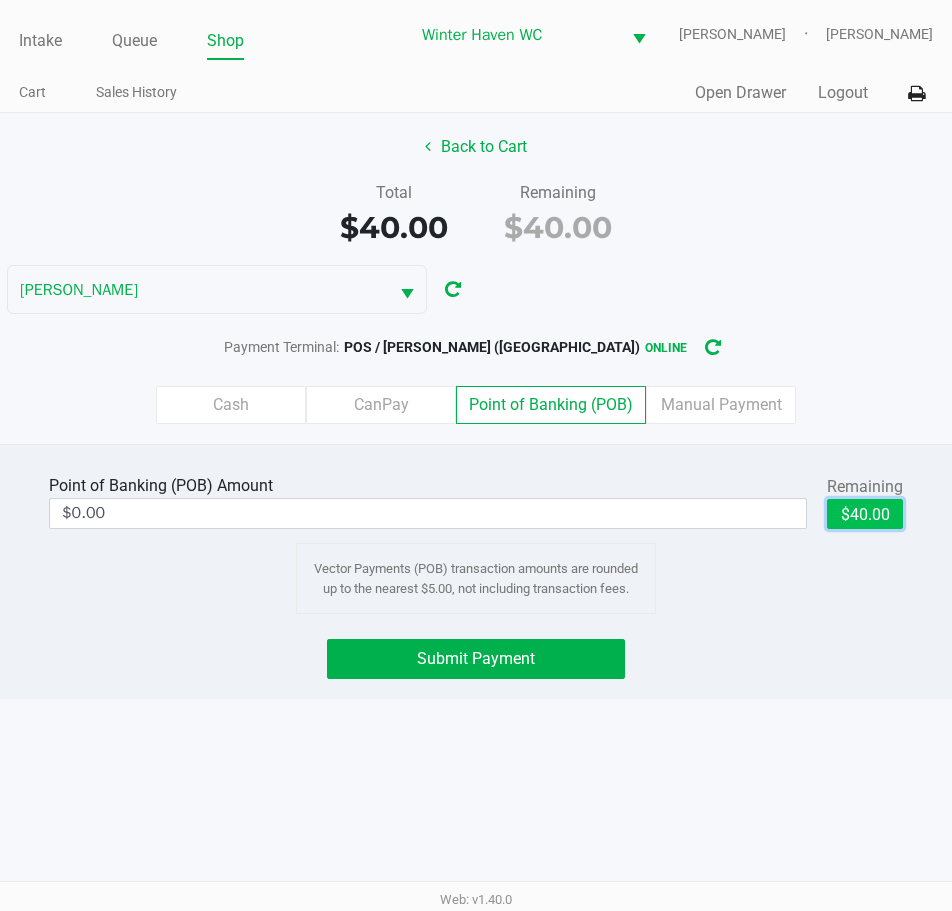 click on "$40.00" 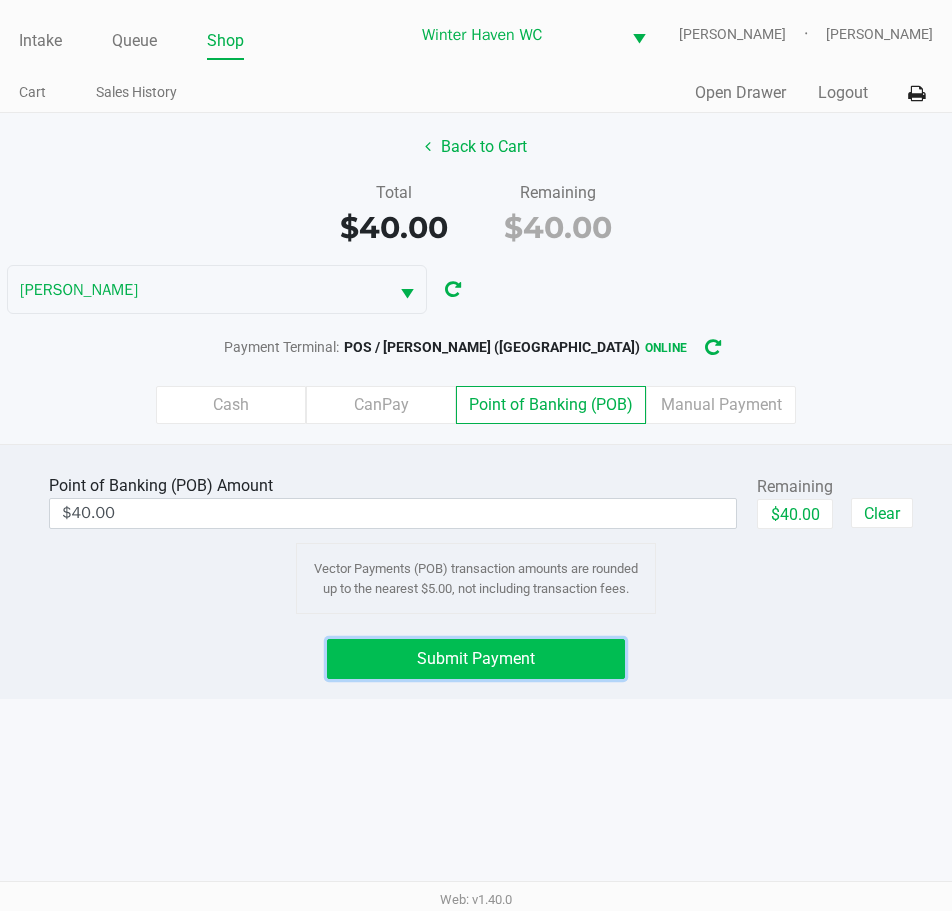 click on "Submit Payment" 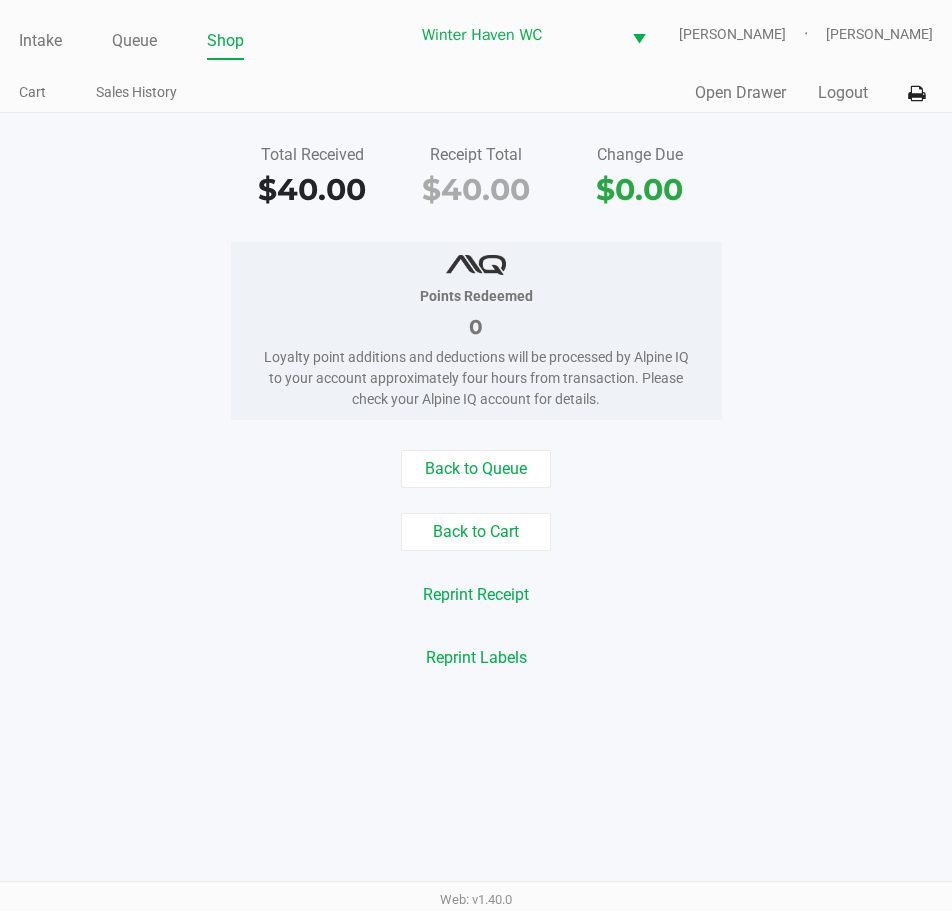 click on "Intake Queue Shop" 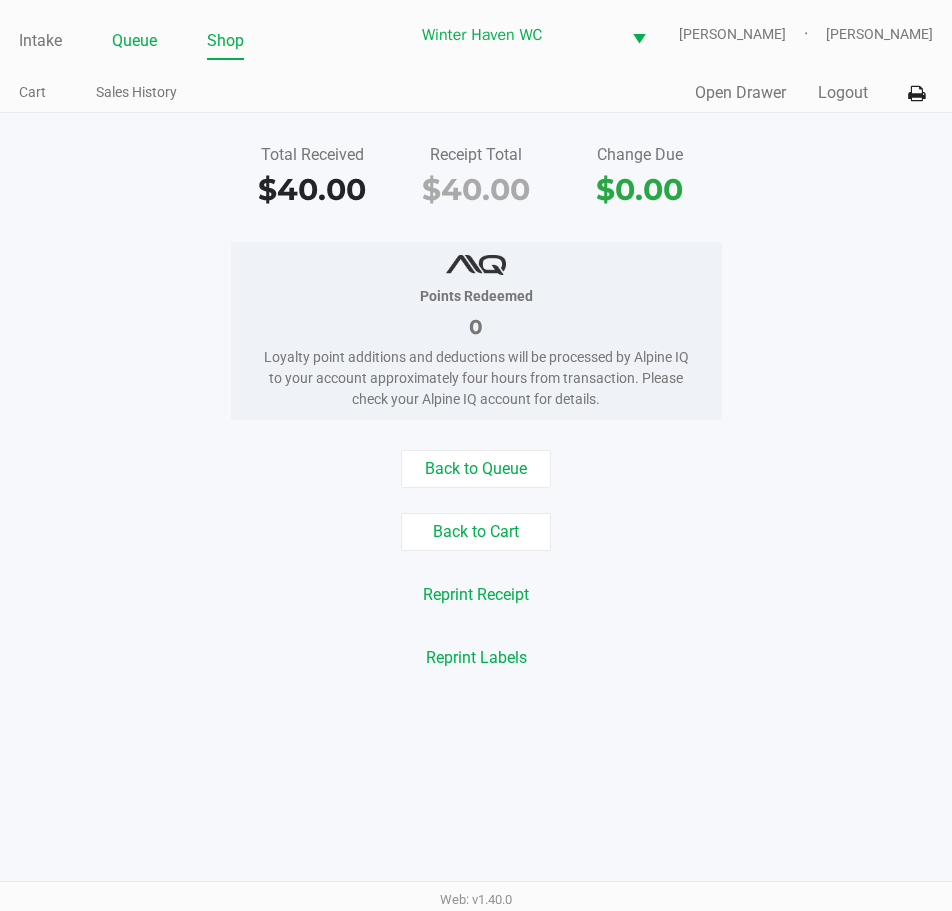 click on "Queue" 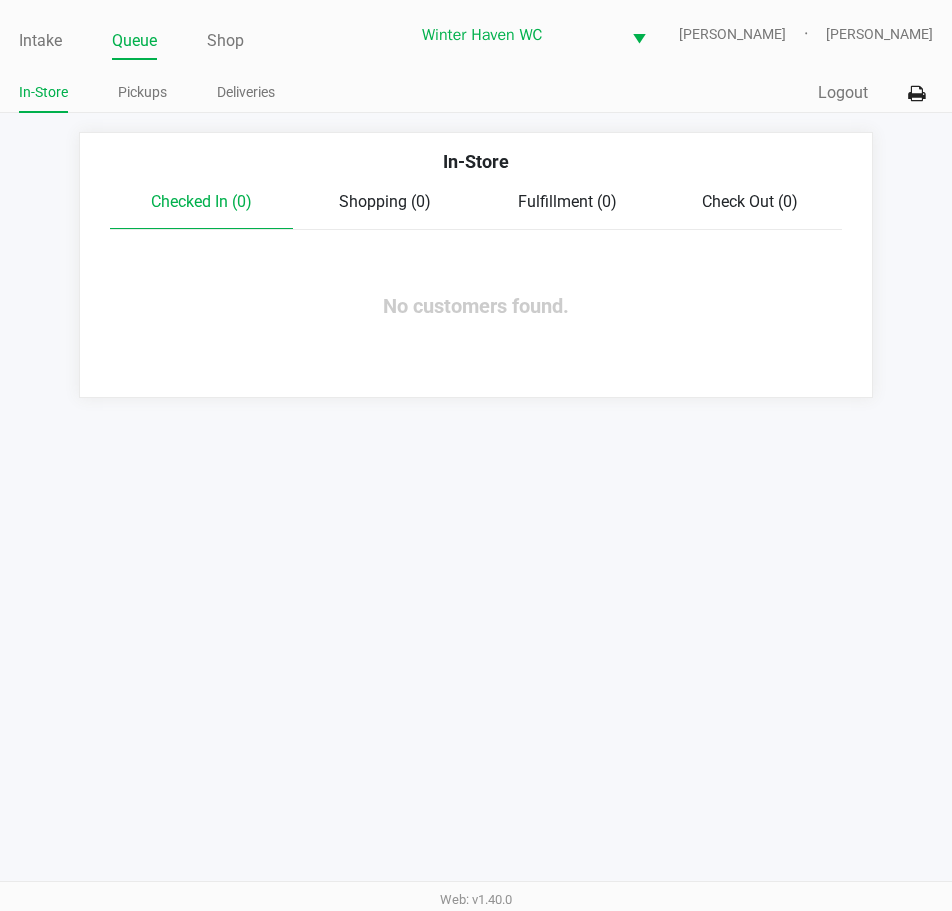click on "Intake Queue Shop" 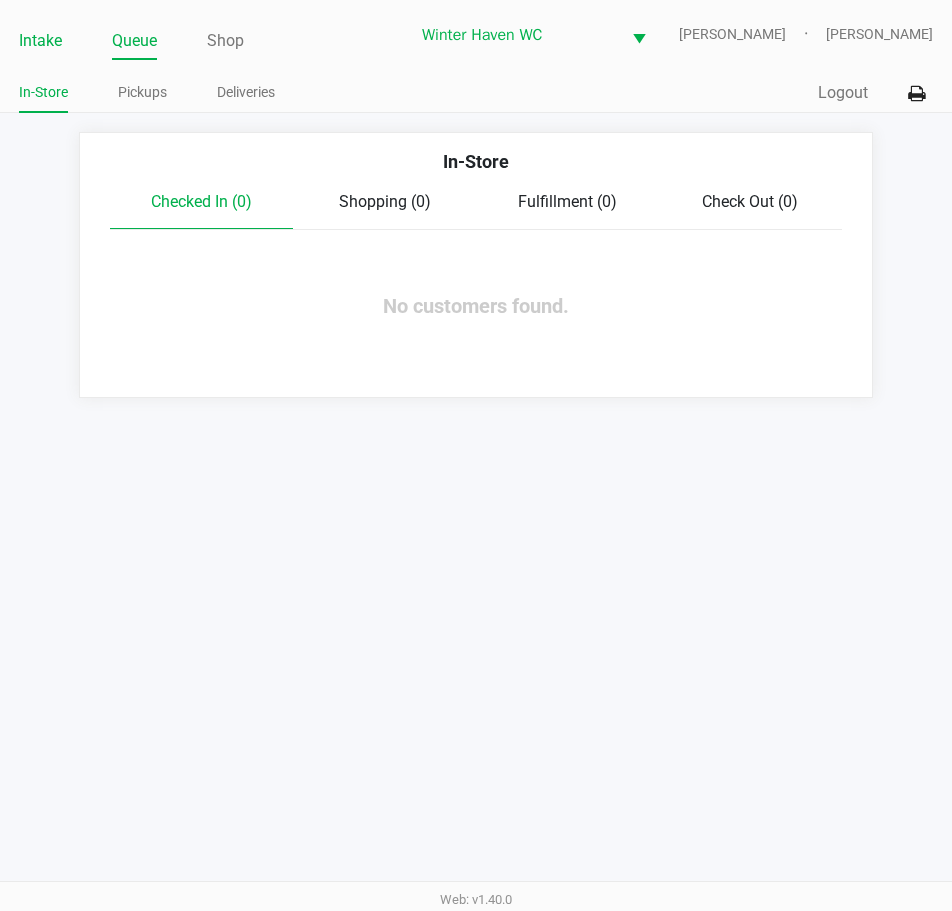 click on "Intake" 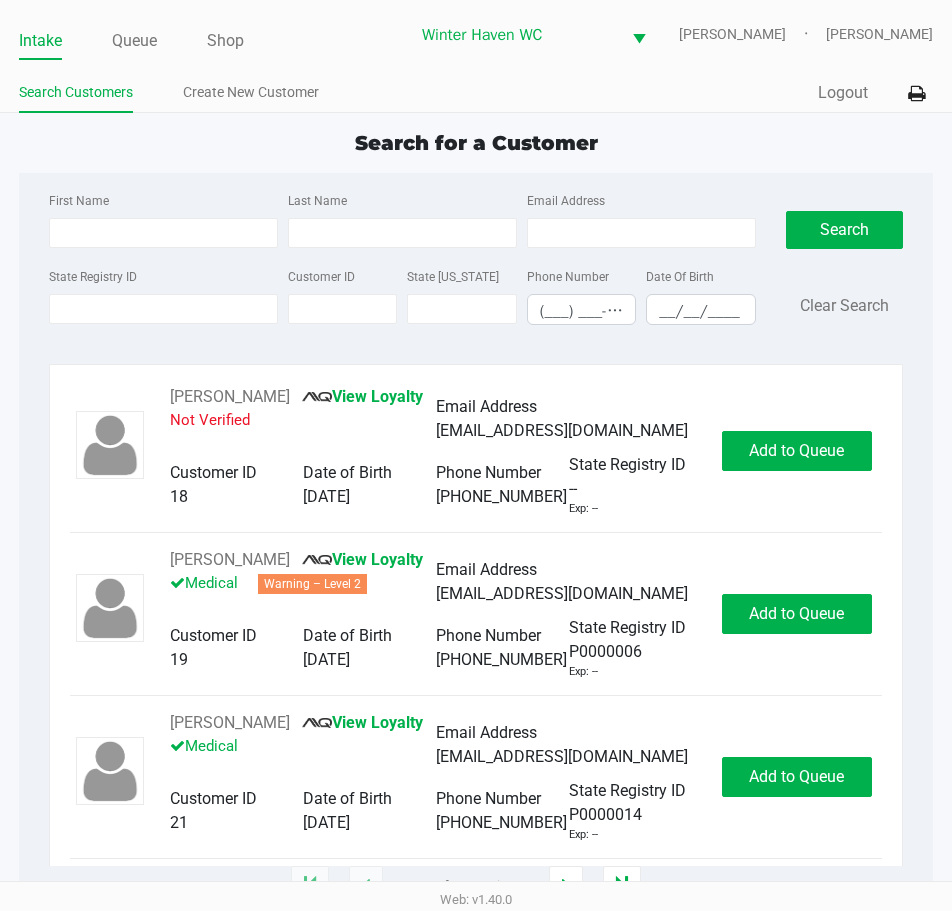 click on "Search for a Customer First Name Last Name Email Address State Registry ID Customer ID State ID Phone Number (___) ___-____ Date Of Birth __/__/____  Search   Clear Search   RICHARD MURPHY       View Loyalty   Not Verified   Email Address   ms1111111111@hotmail.com   Customer ID   18   Date of Birth   04/02/1955   Phone Number   (727) 515-7256   State Registry ID   --   Exp: --   Add to Queue   ADELE OSORIO       View Loyalty   Medical   Warning – Level 2   Email Address   floatingonmycloud@gmail.com   Customer ID   19   Date of Birth   02/15/1955   Phone Number   (516) 205-8315   State Registry ID   P0000006   Exp: --   Add to Queue   CHARLOTTE LEE       View Loyalty   Medical   Email Address   cblee0915@gmail.com   Customer ID   21   Date of Birth   09/15/1961   Phone Number   (609) 792-5321   State Registry ID   P0000014   Exp: --   Add to Queue   CRAWFORD KER       Loyalty Signup   Medical   Email Address   --   Customer ID   23   Date of Birth   07/27/2006   Phone Number   (727) 409-2778" 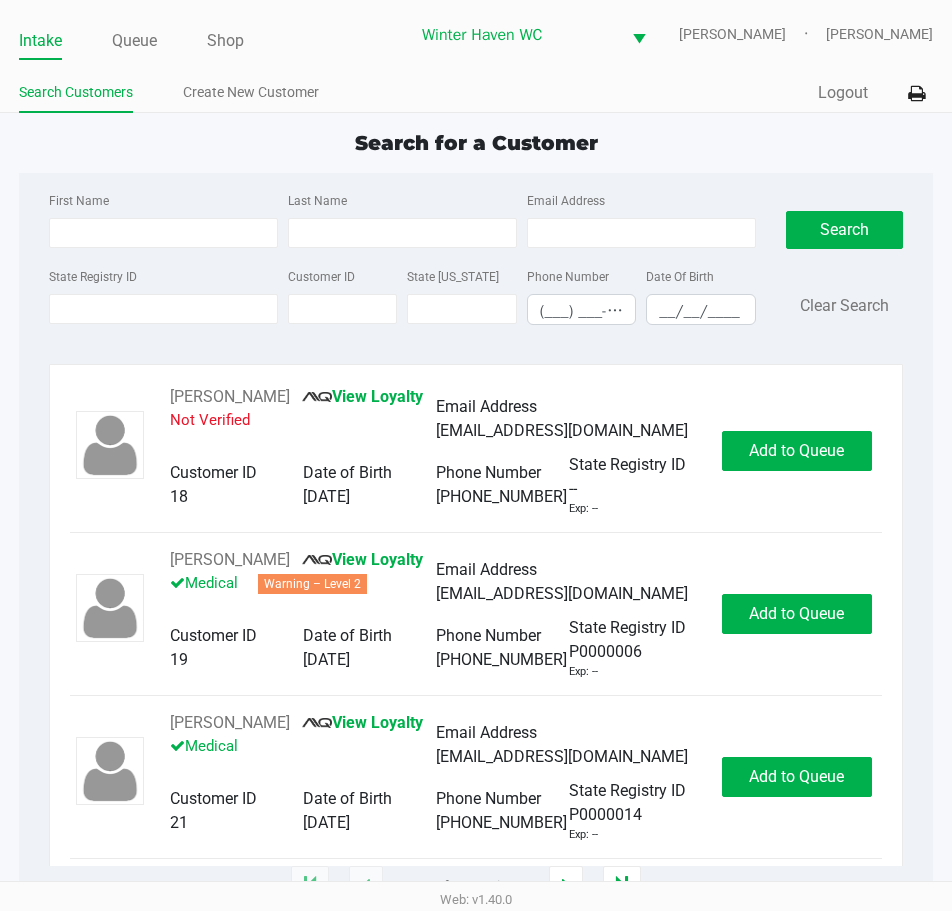 type on "WILLESLEYANN" 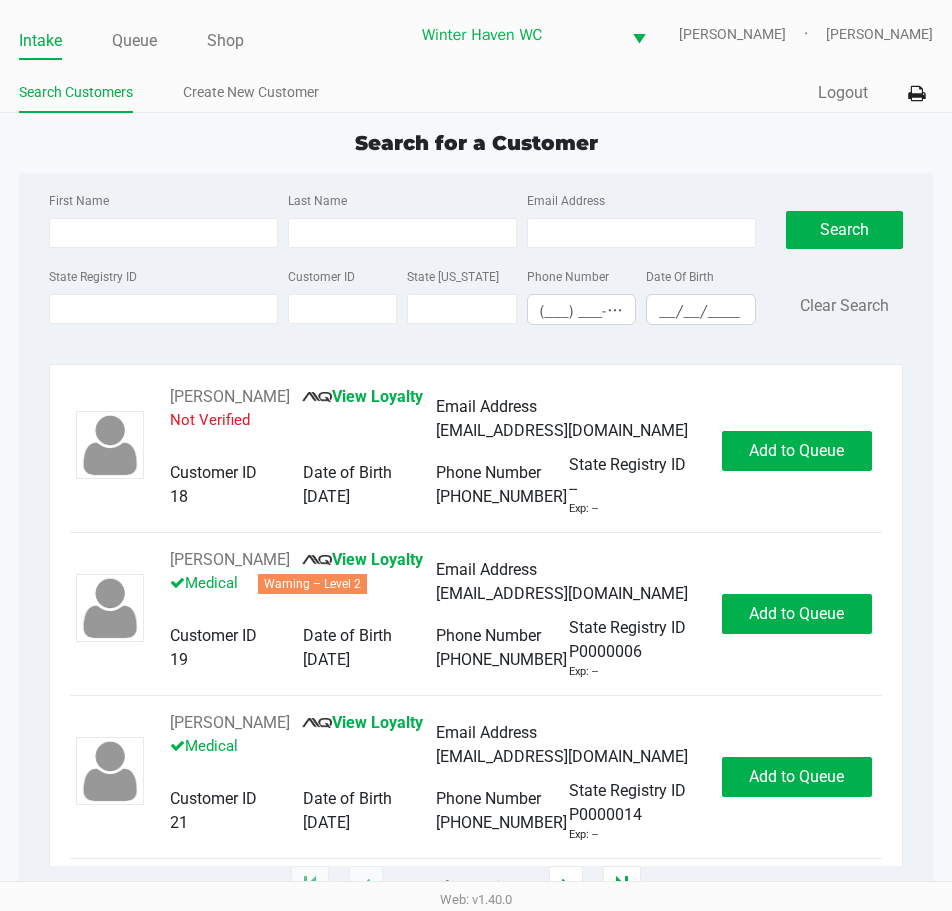 type on "ROSE" 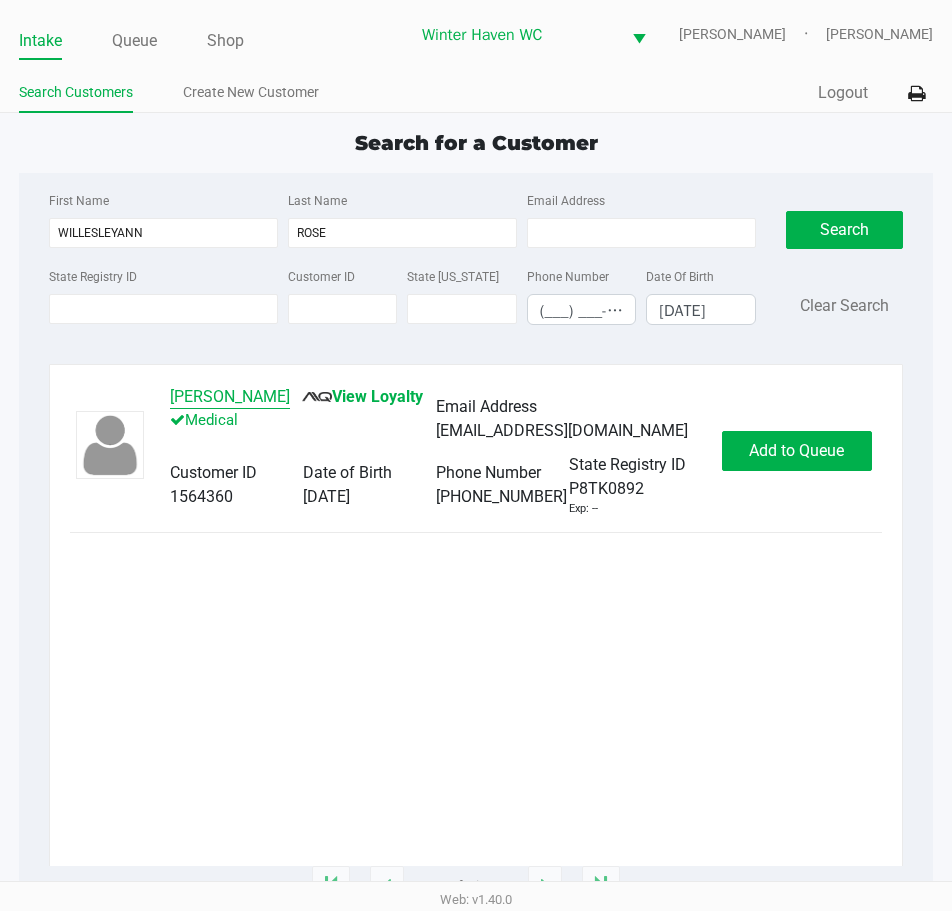 click on "WILLESLEYANN ROSE" 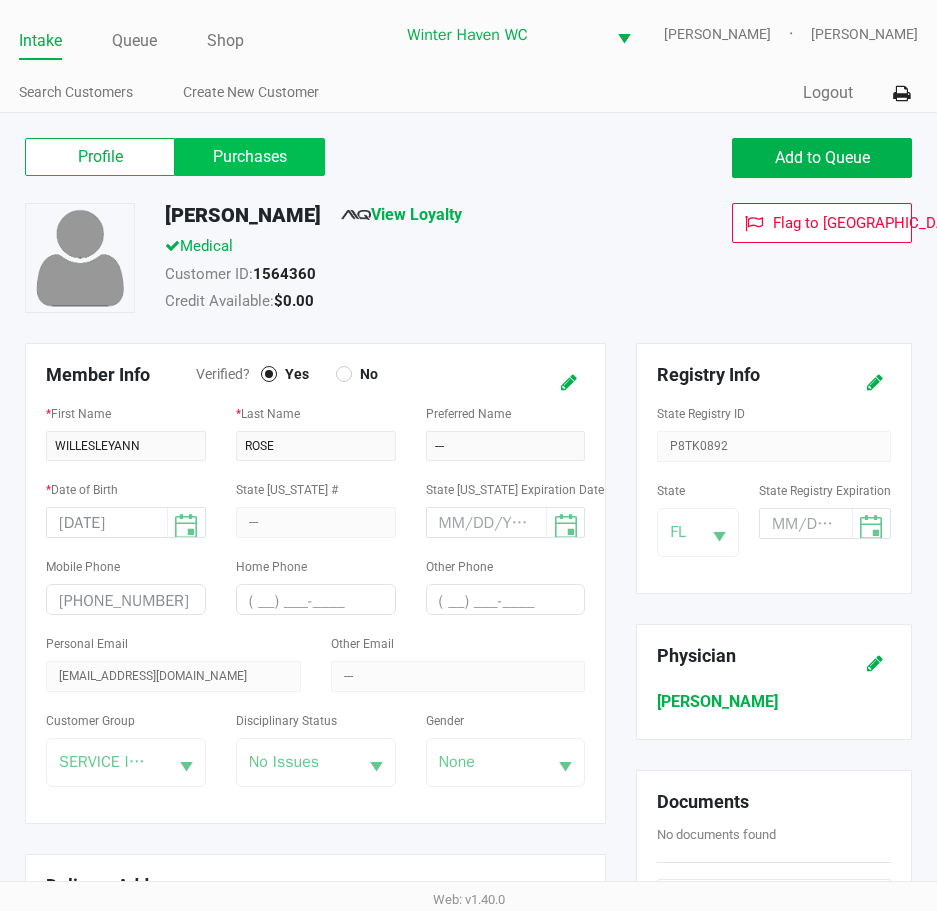 click on "Purchases" 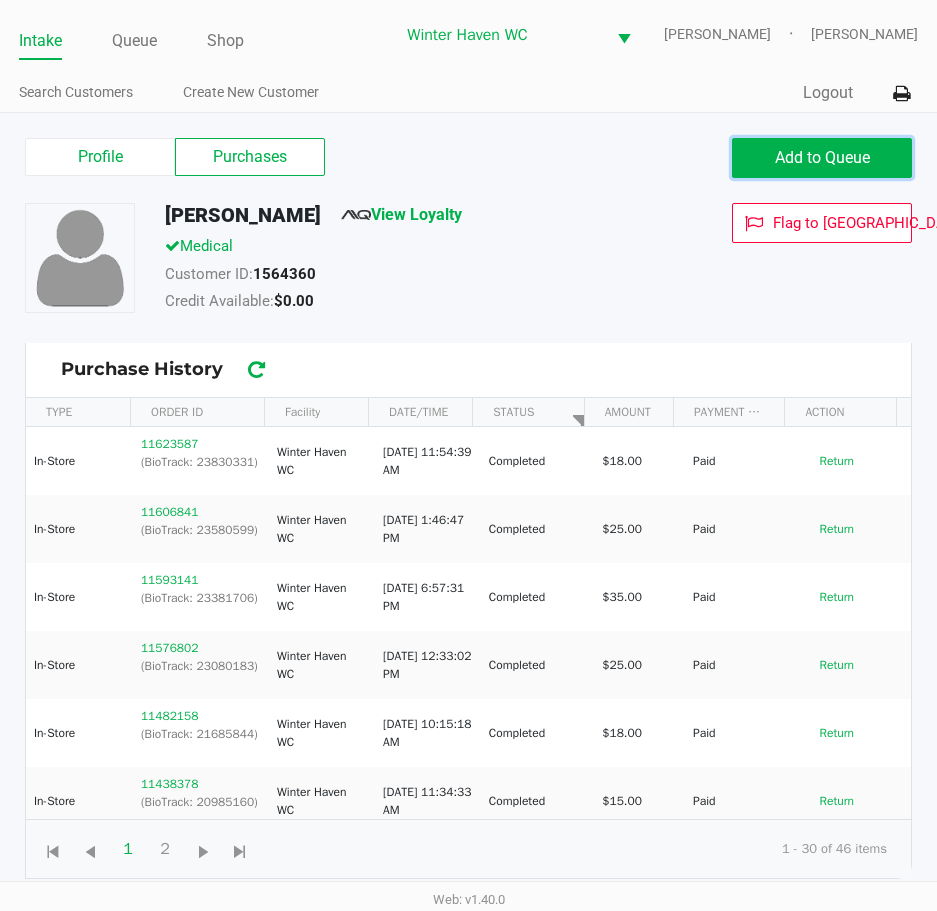 click on "Add to Queue" 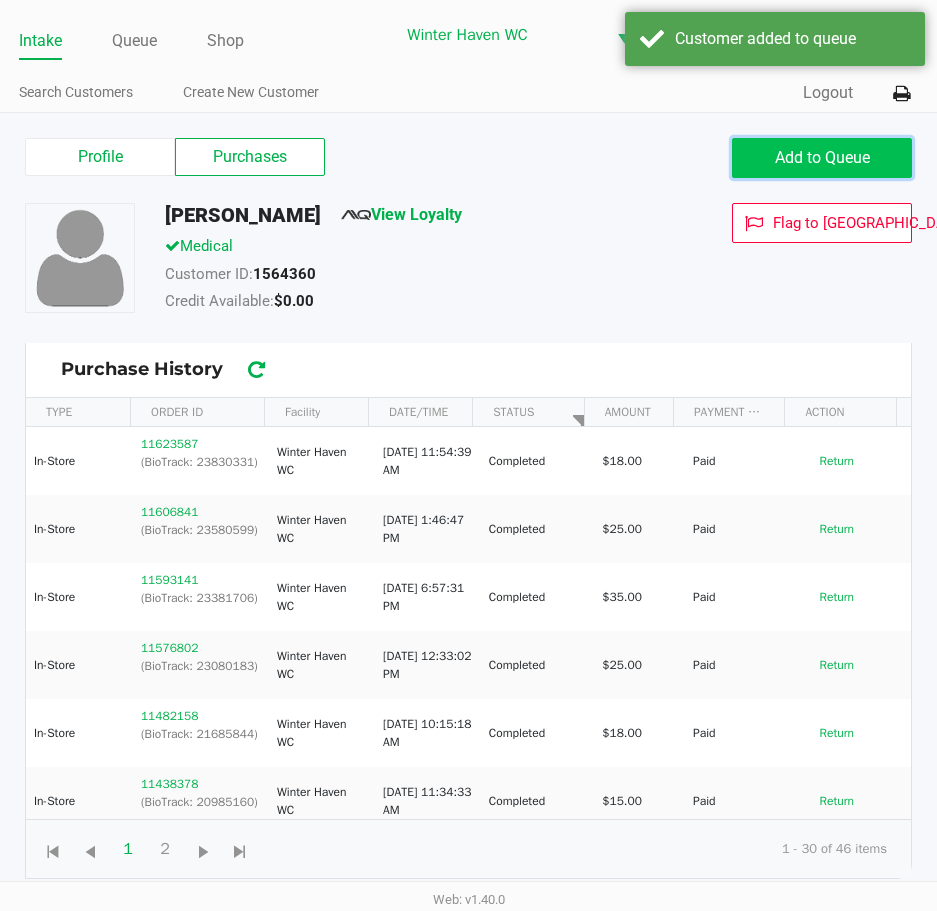 click on "Add to Queue" 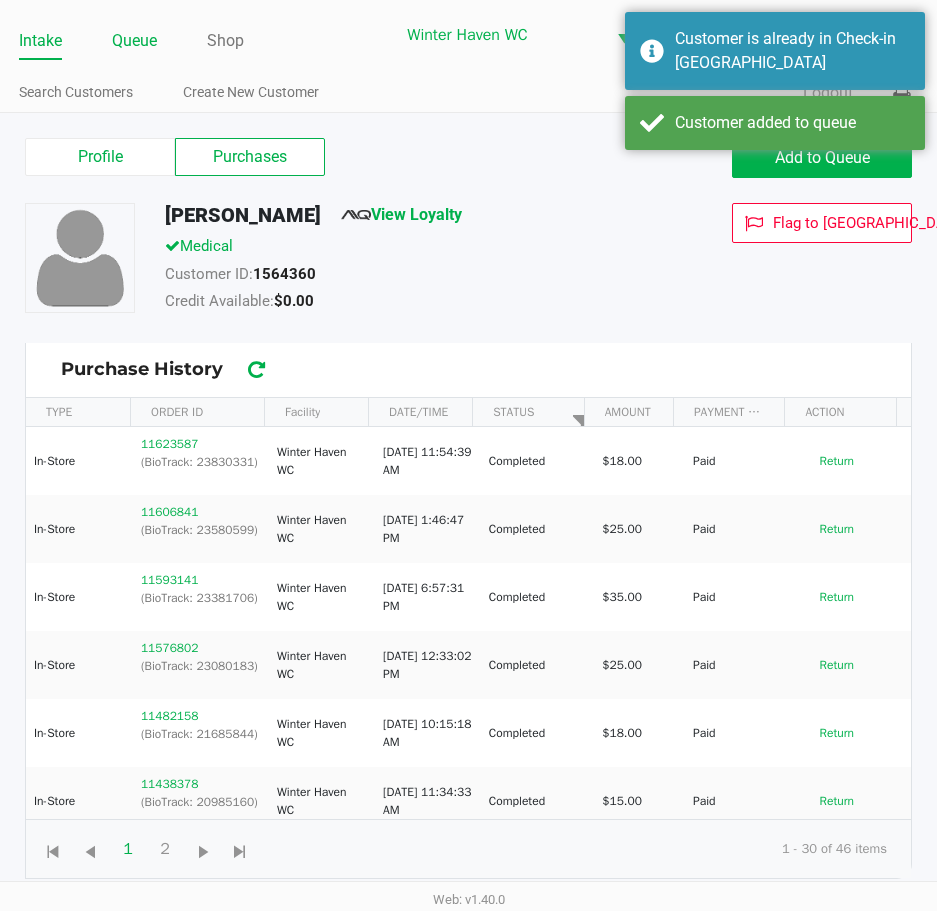 click on "Queue" 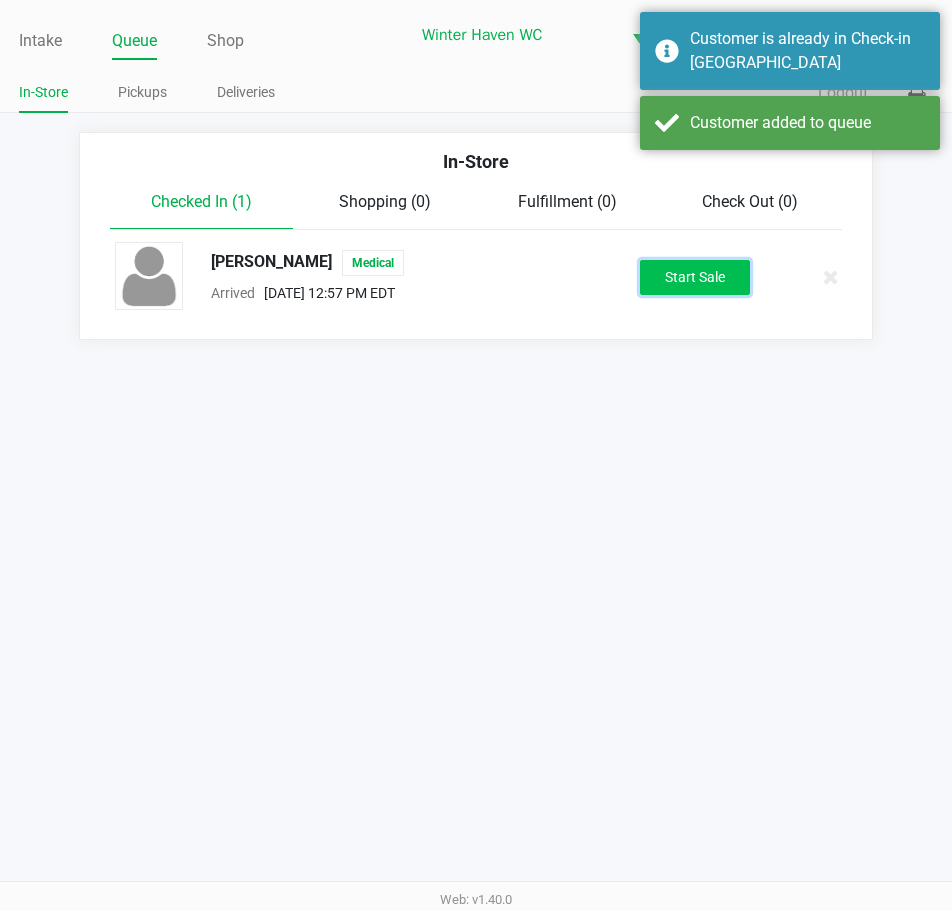 click on "Start Sale" 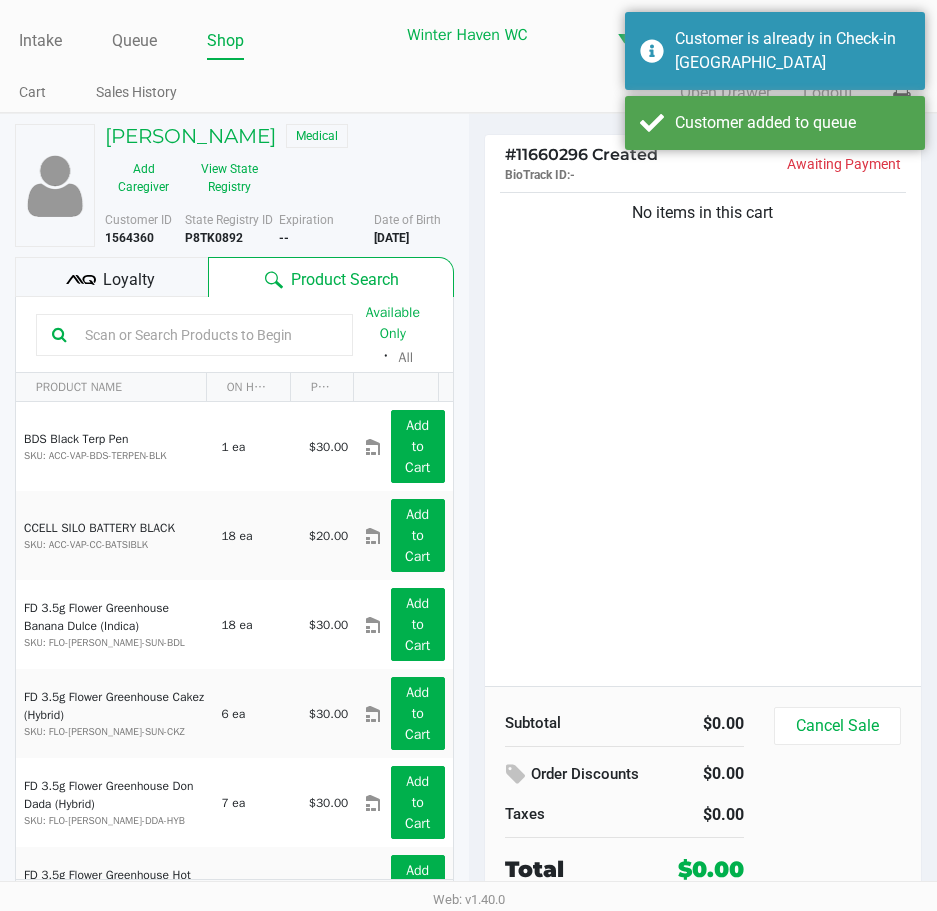 click on "Loyalty" 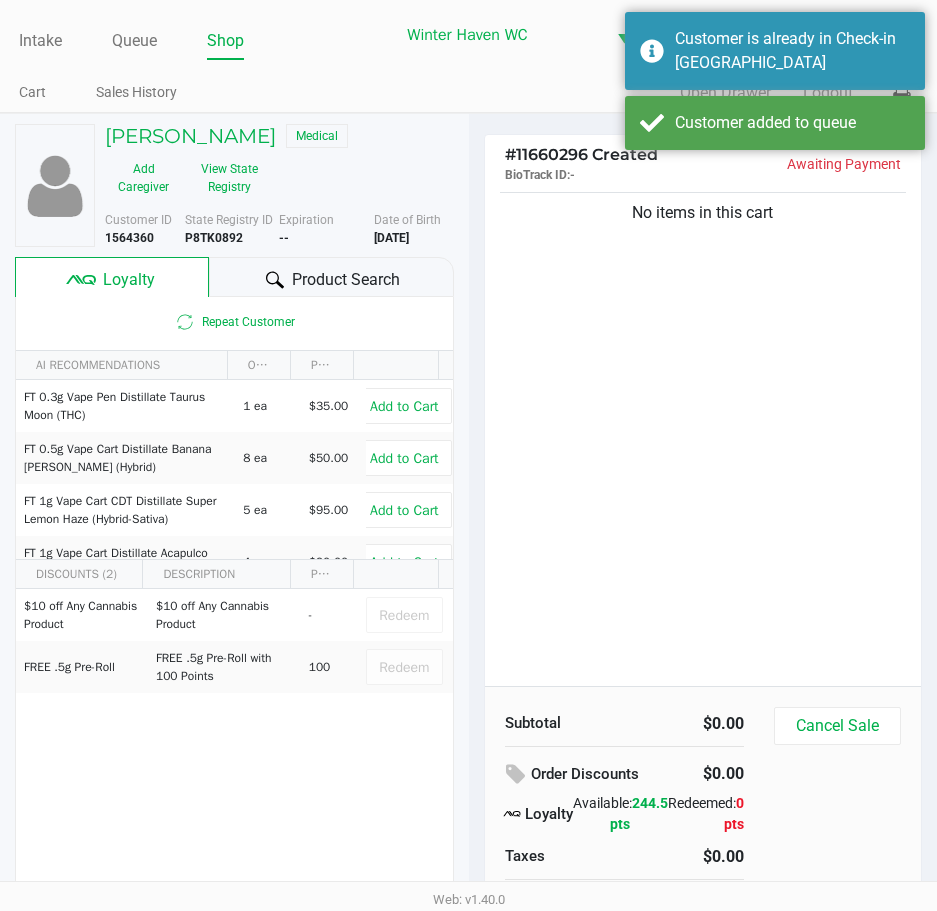 click on "Product Search" 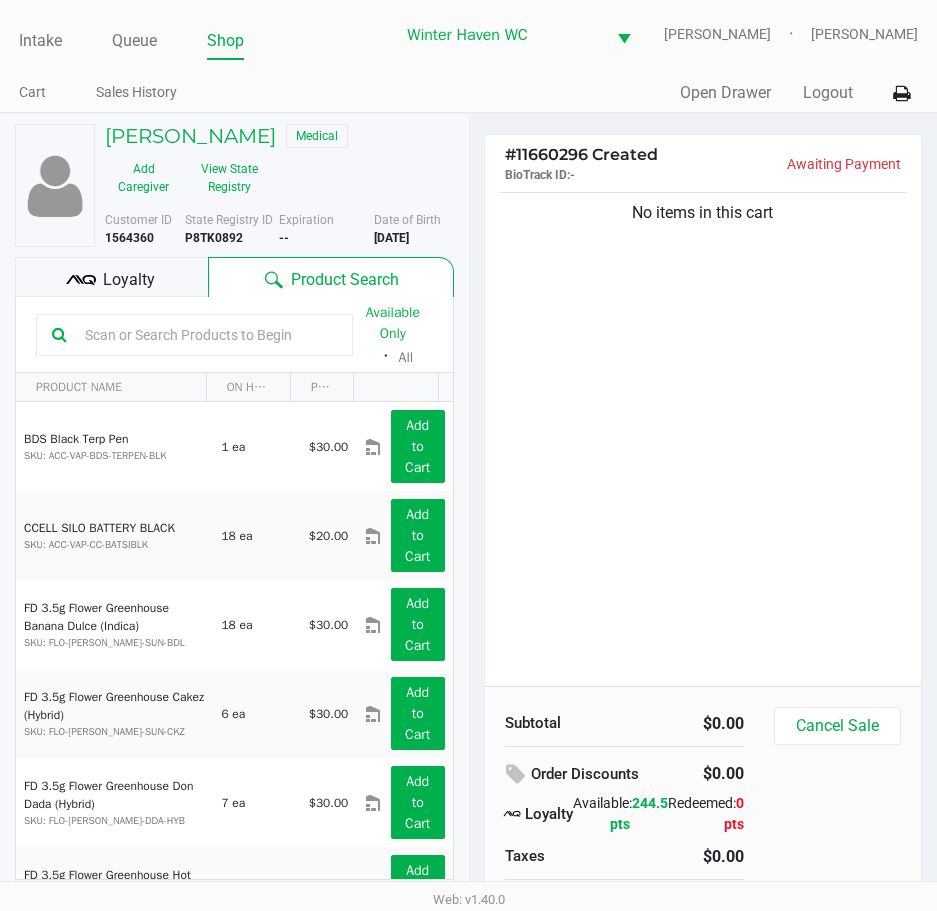 click 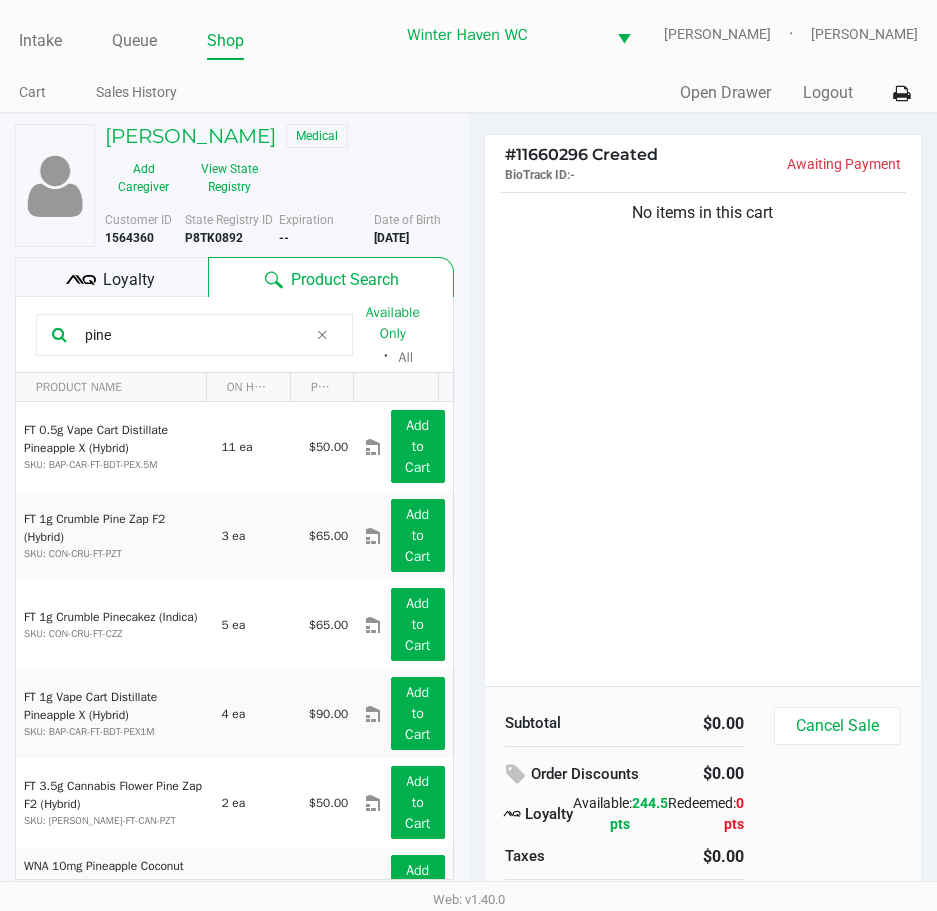 type on "pine" 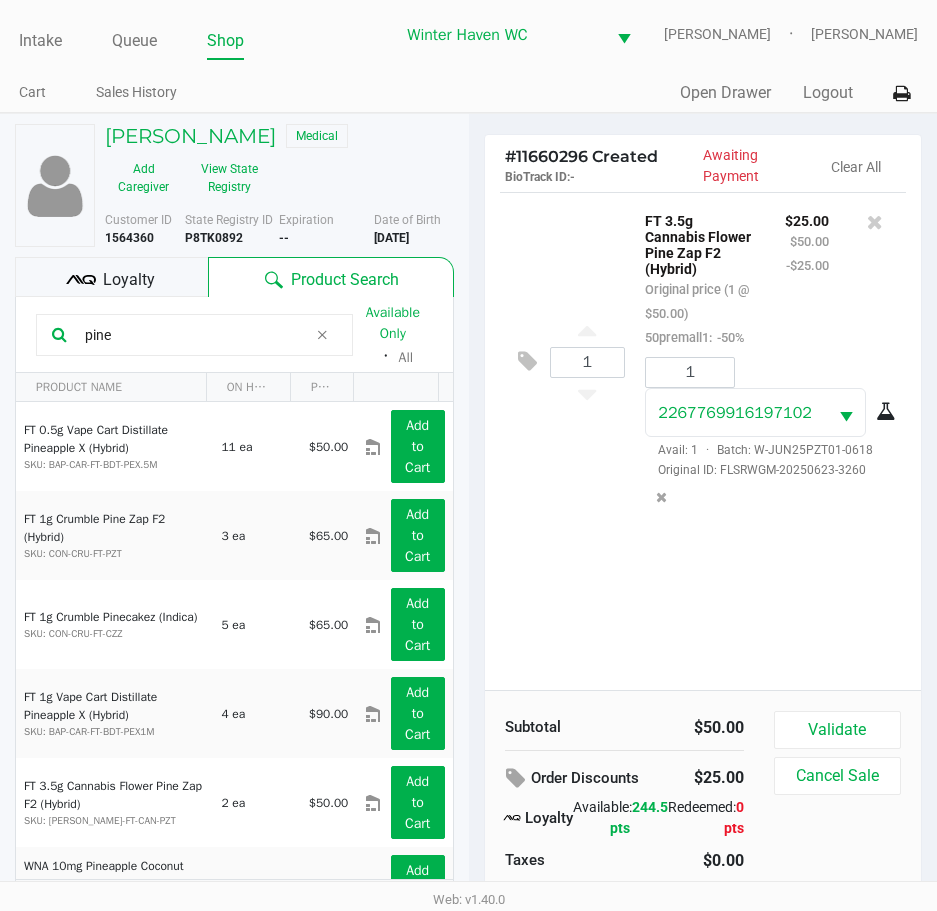 click on "Loyalty" 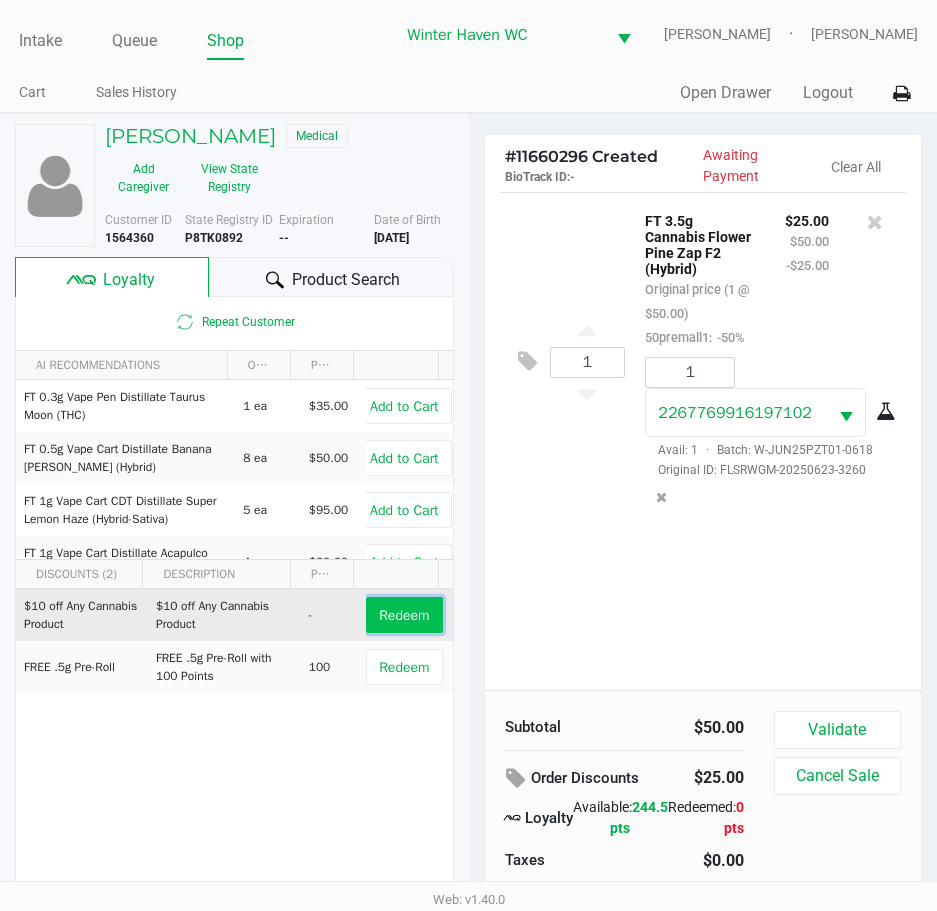 click on "Redeem" 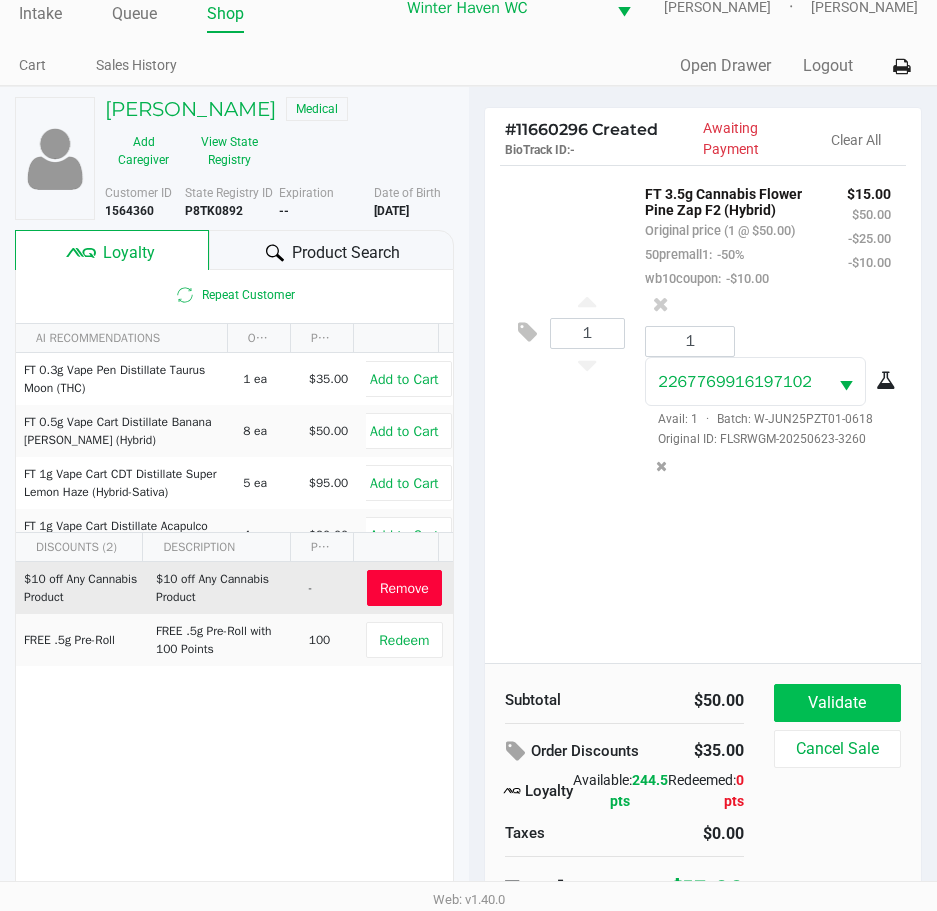 scroll, scrollTop: 42, scrollLeft: 0, axis: vertical 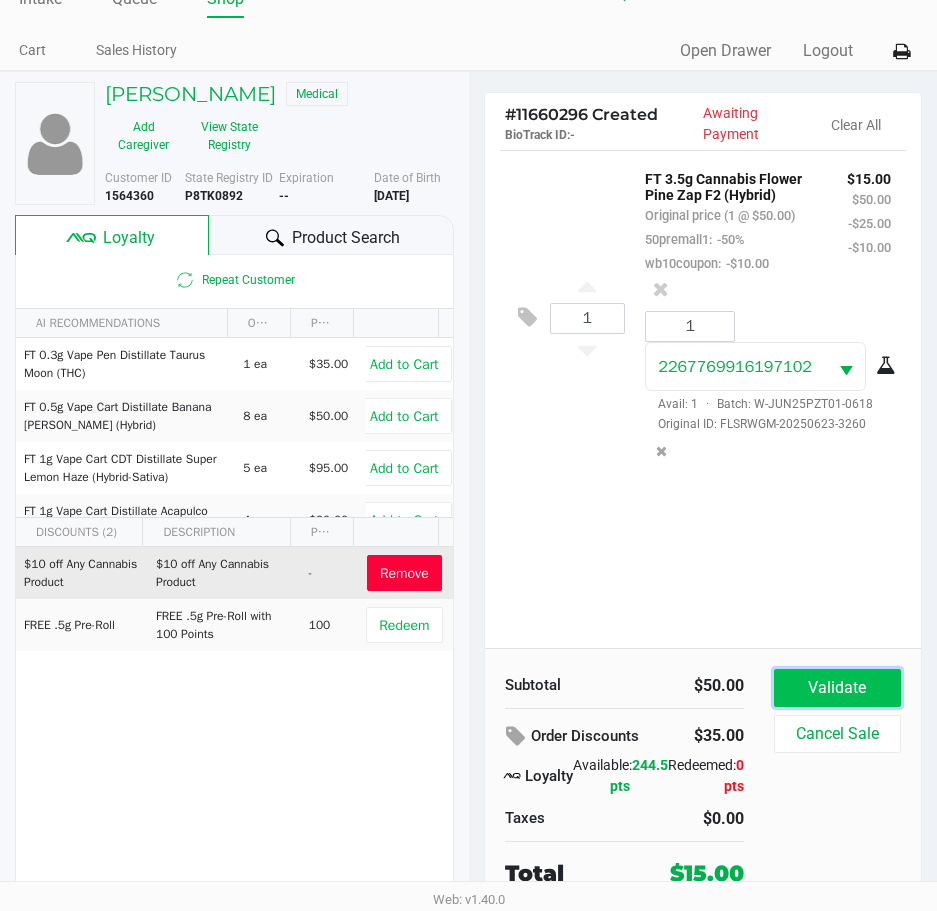 click on "Validate" 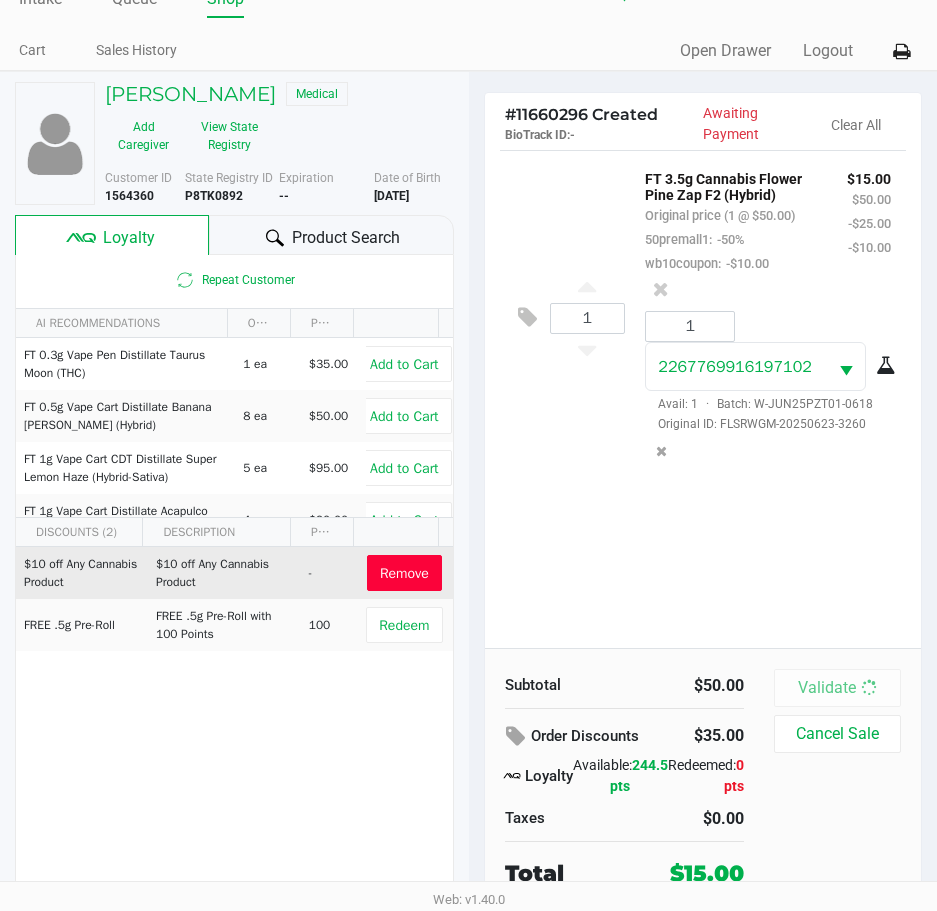 scroll, scrollTop: 0, scrollLeft: 0, axis: both 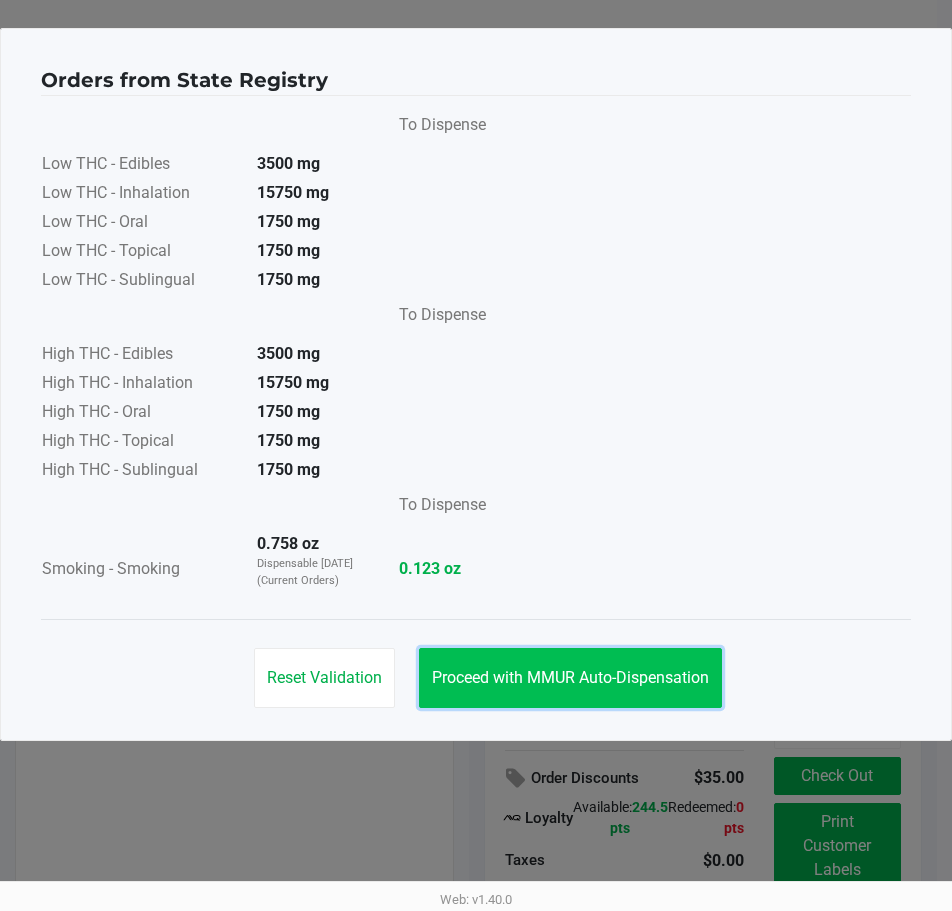 click on "Proceed with MMUR Auto-Dispensation" 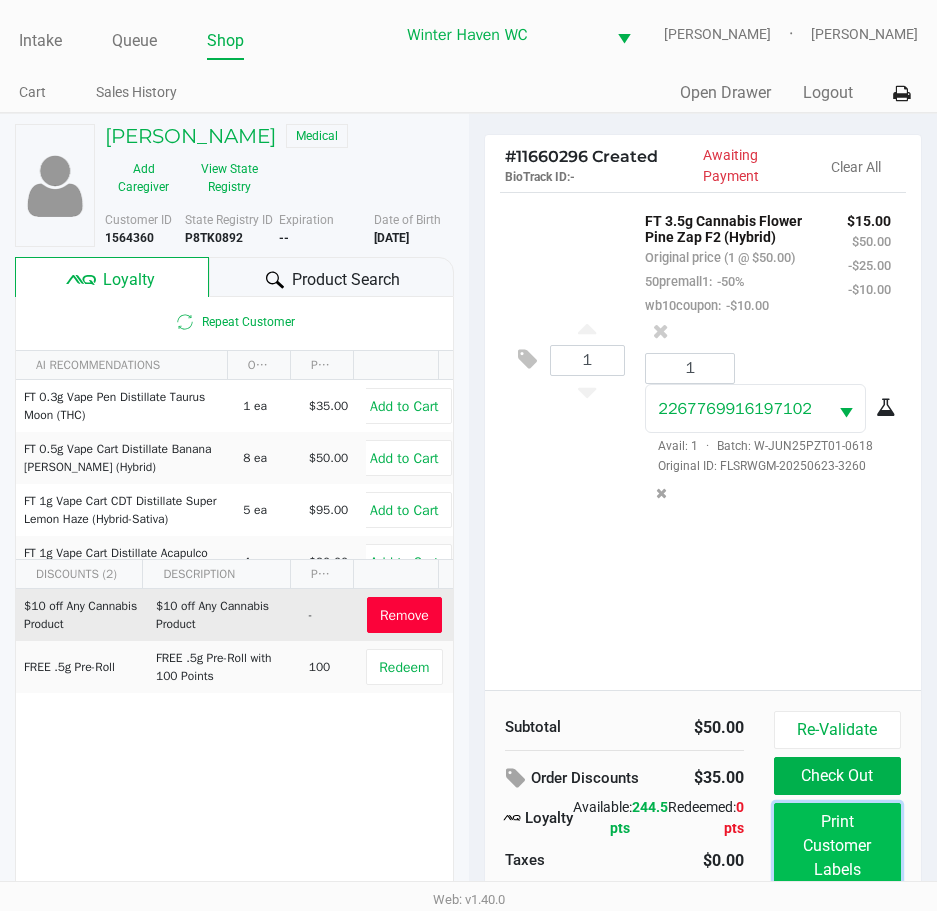 click on "Print Customer Labels" 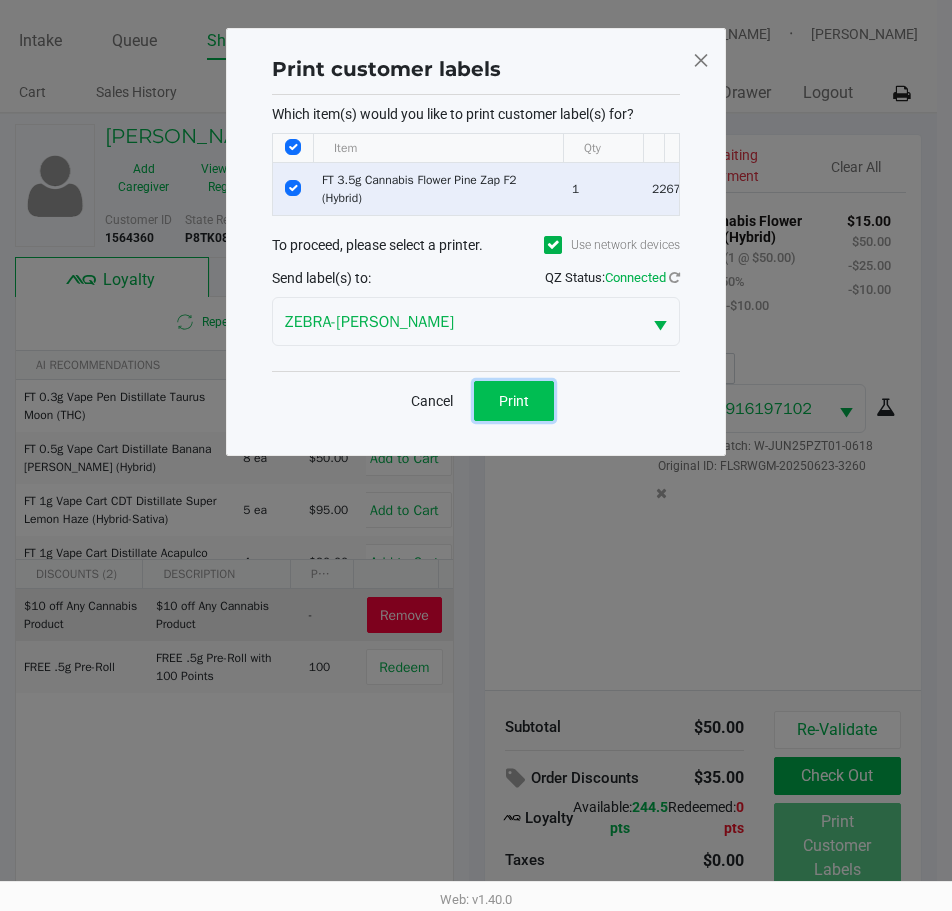 click on "Print" 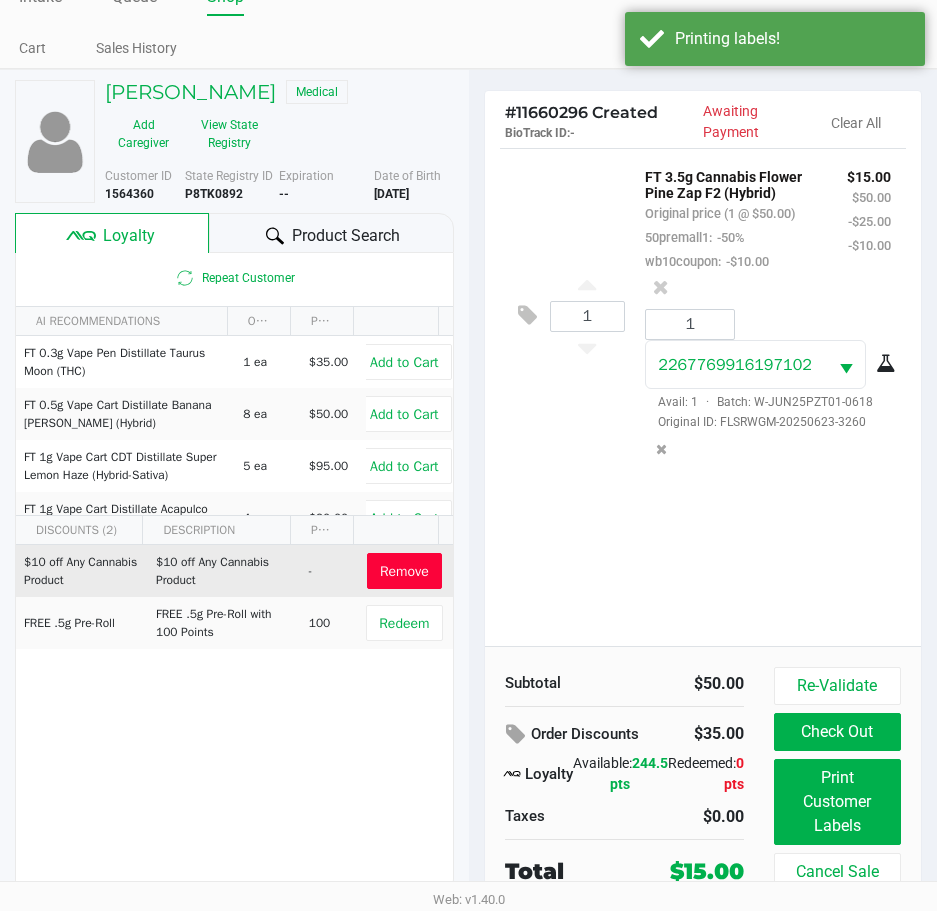 scroll, scrollTop: 45, scrollLeft: 0, axis: vertical 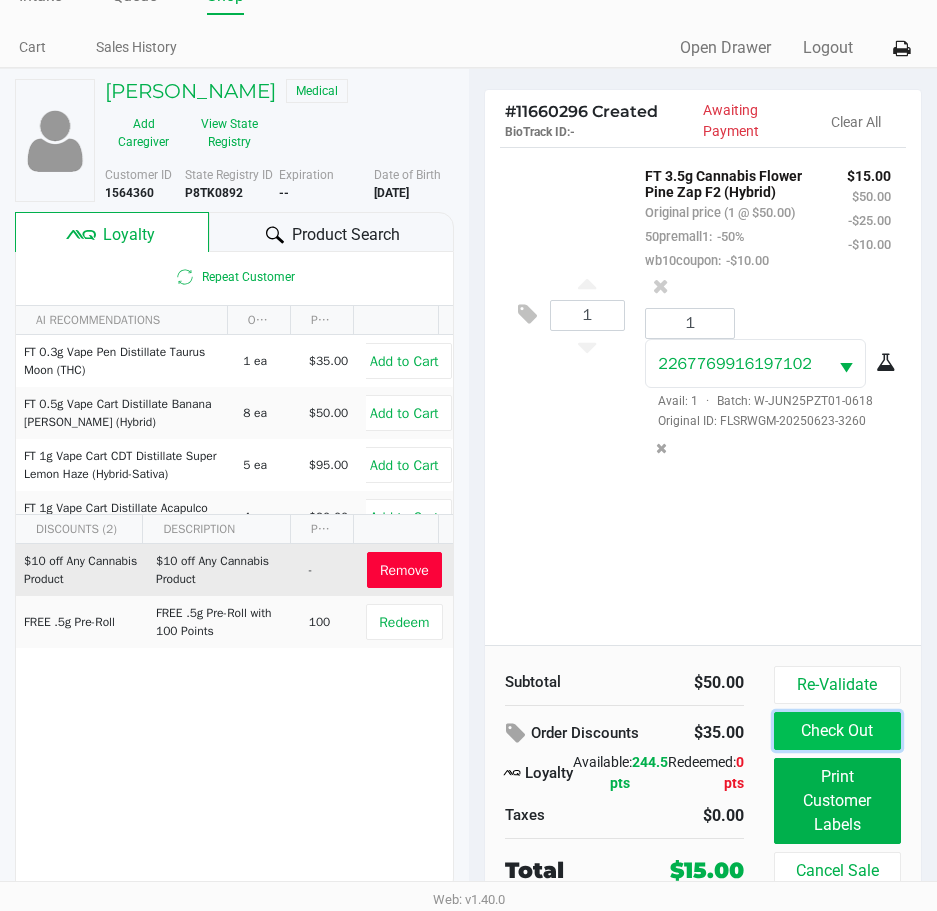 click on "Check Out" 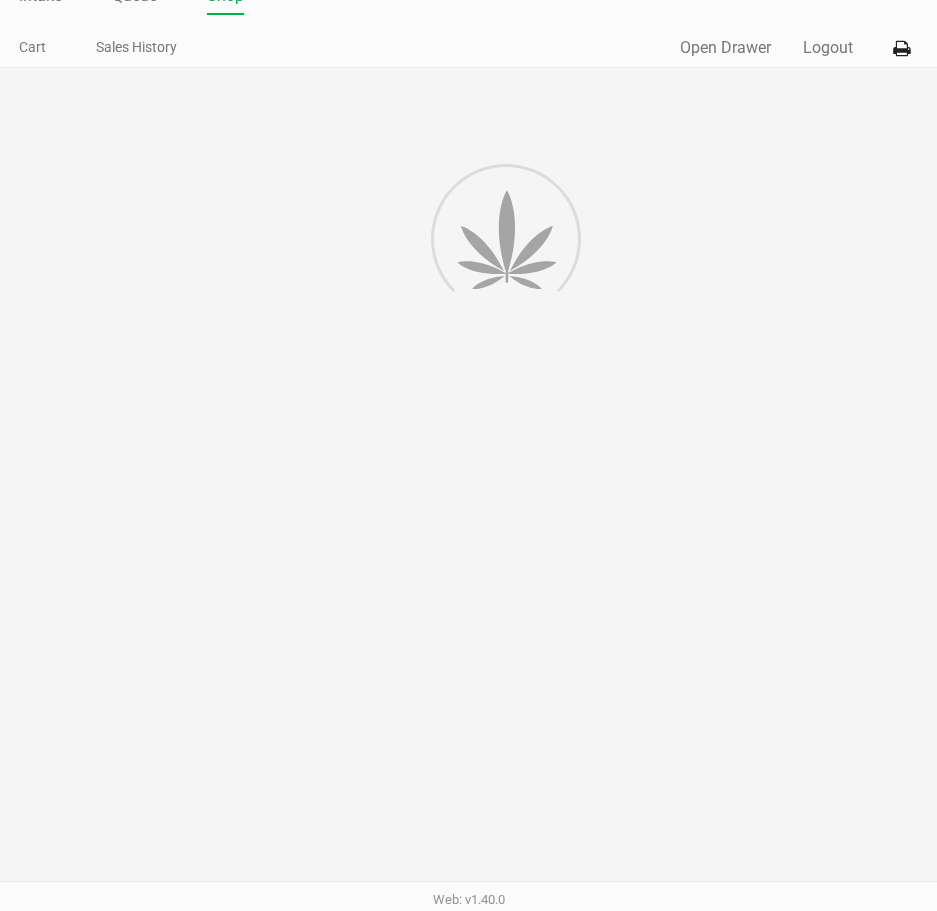 scroll, scrollTop: 0, scrollLeft: 0, axis: both 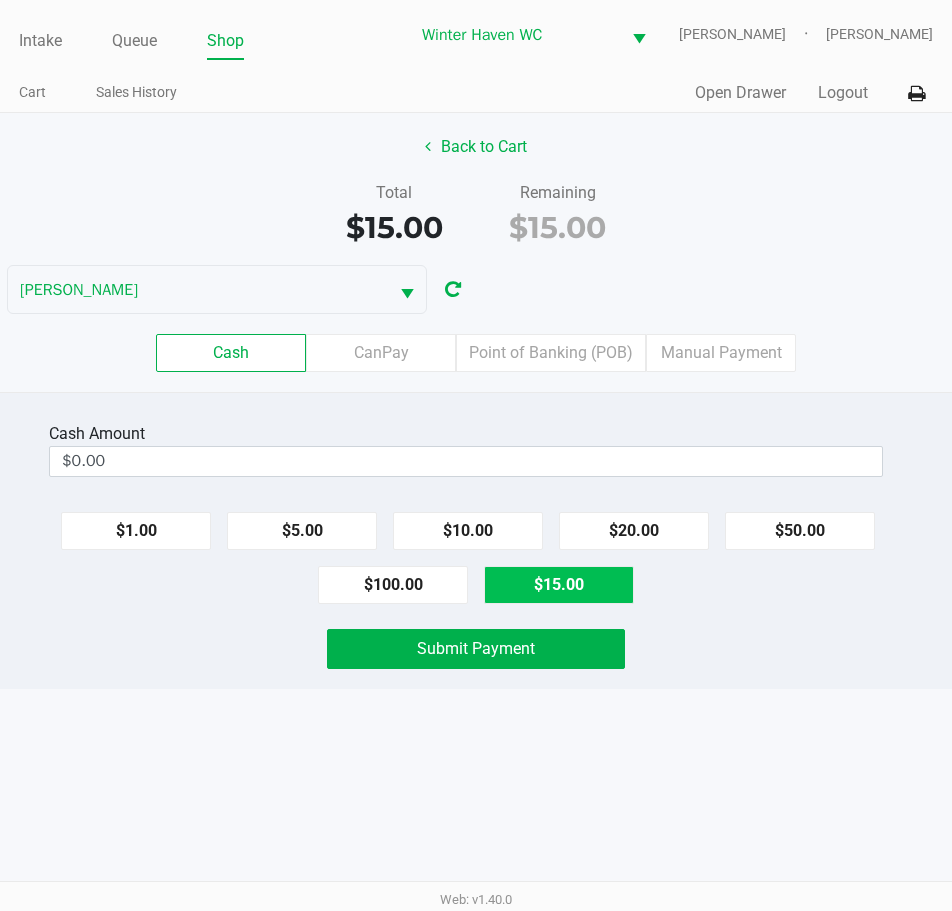 click on "$15.00" 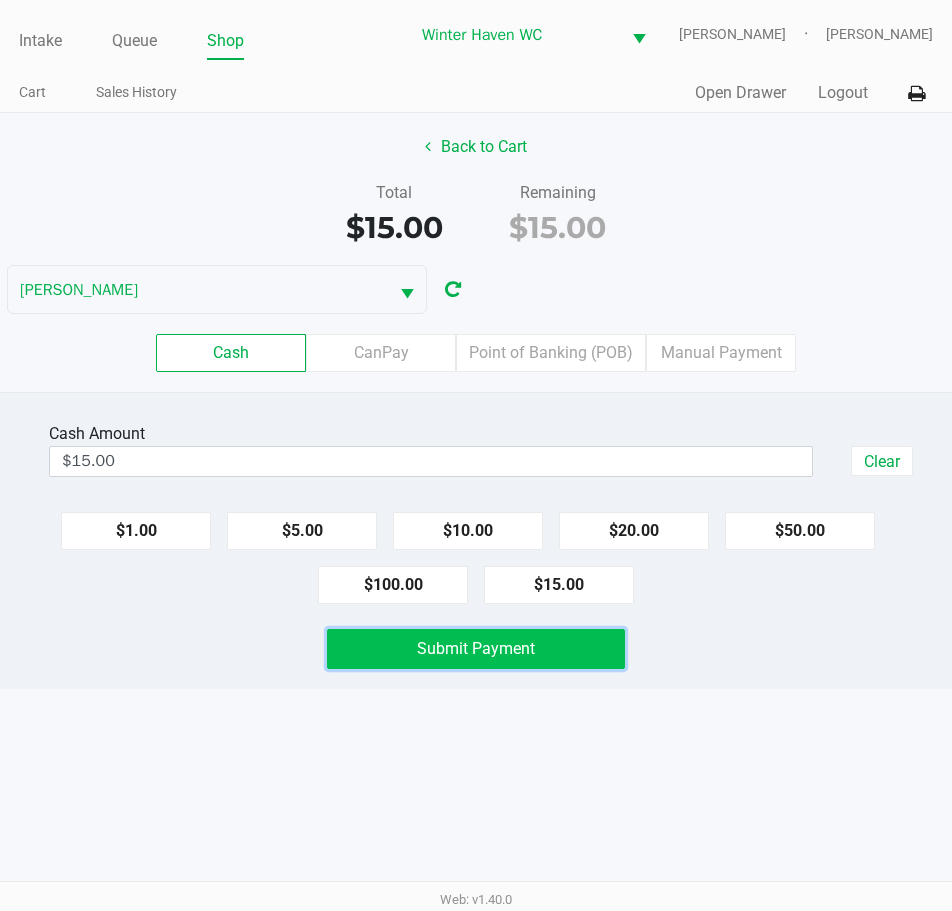 click on "Submit Payment" 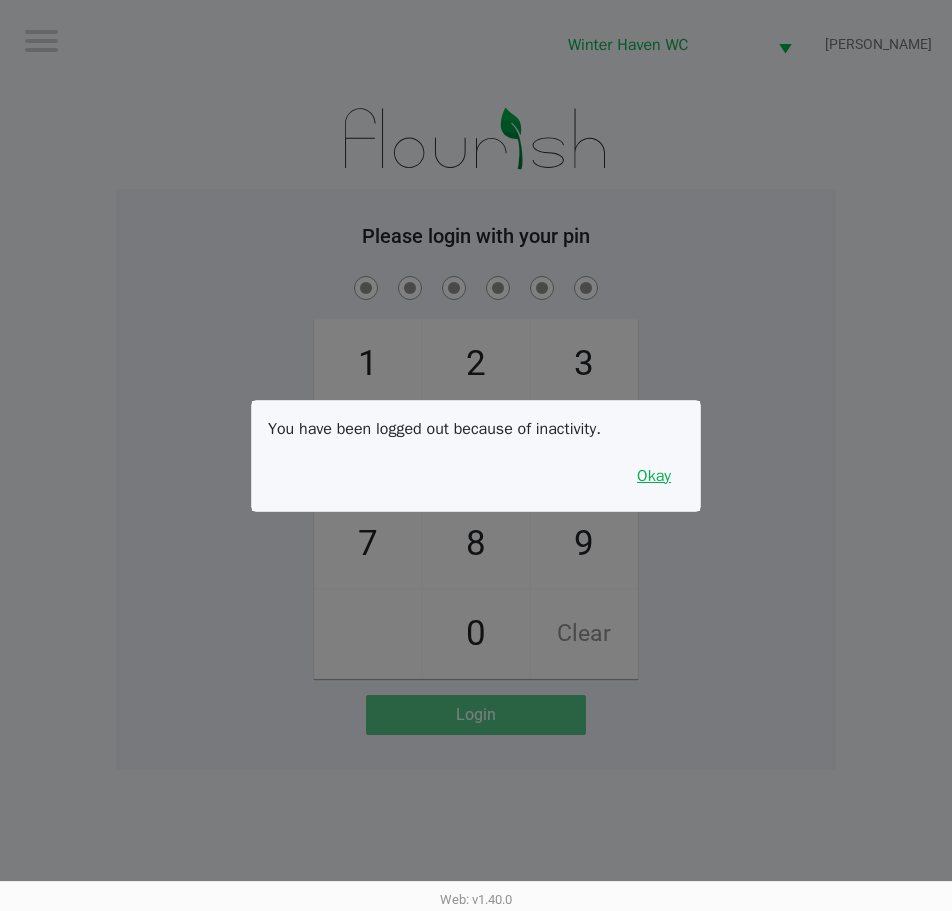 click on "Okay" at bounding box center (654, 476) 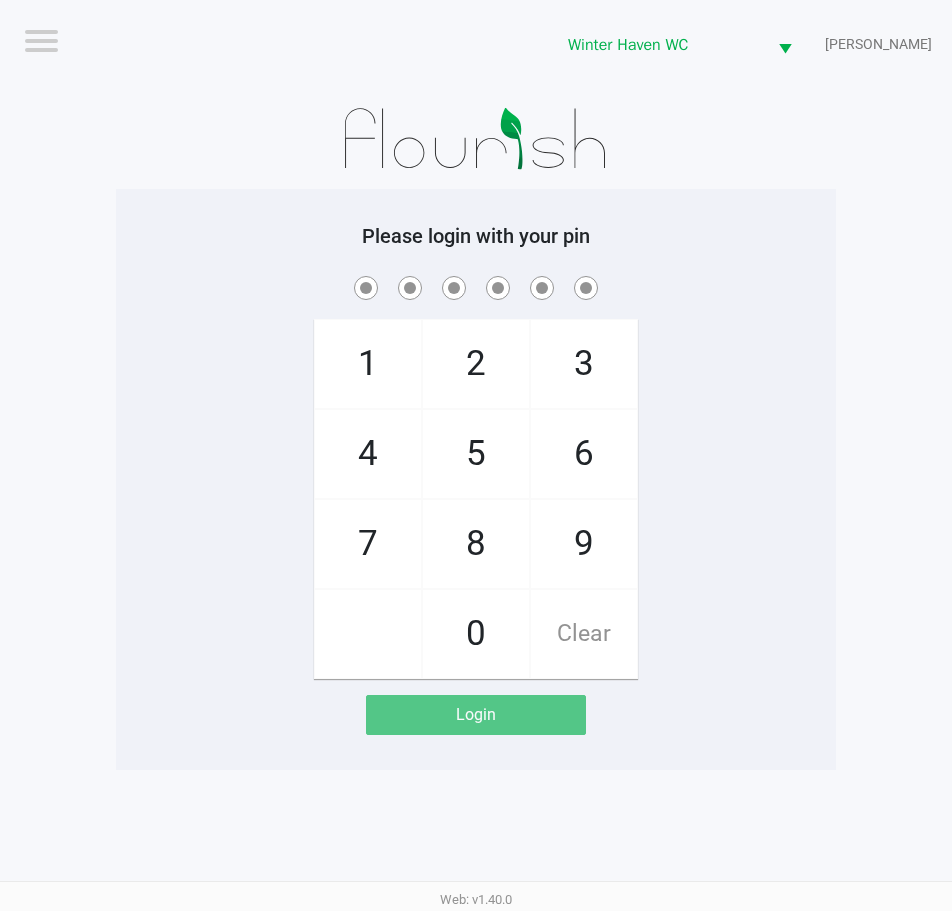 click on "Logout  Winter Haven WC  JAMES-BROWN  Please login with your pin  1   4   7       2   5   8   0   3   6   9   Clear   Login" 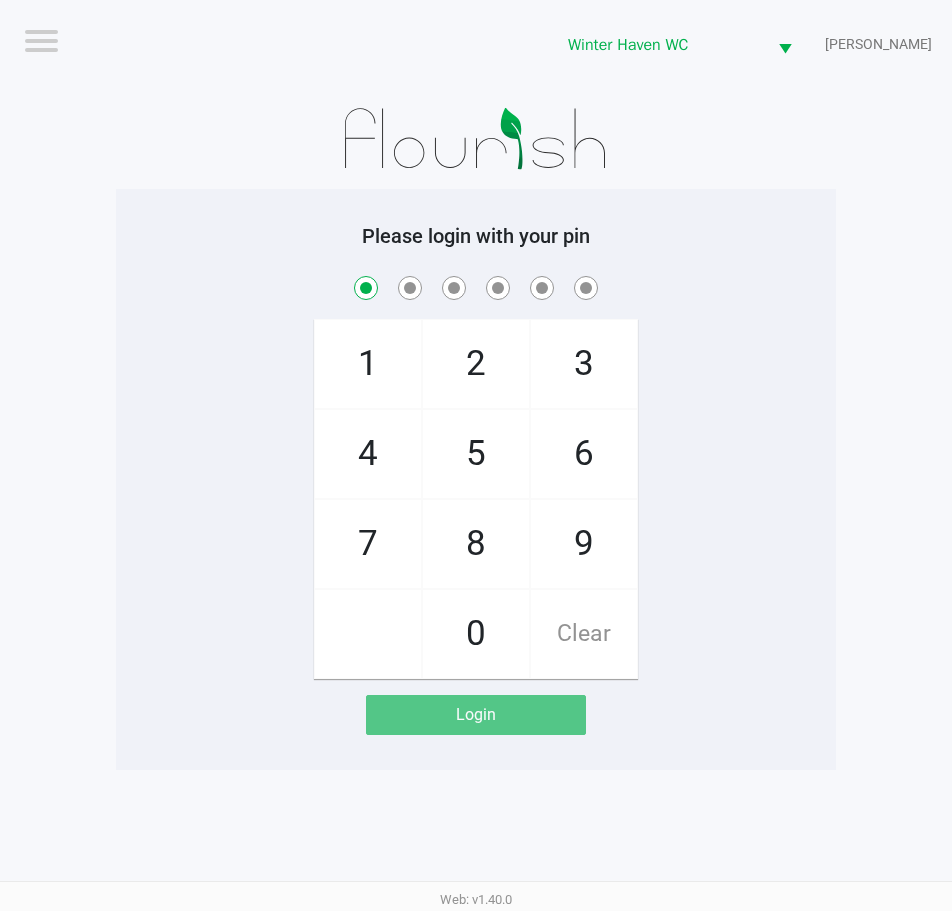 checkbox on "true" 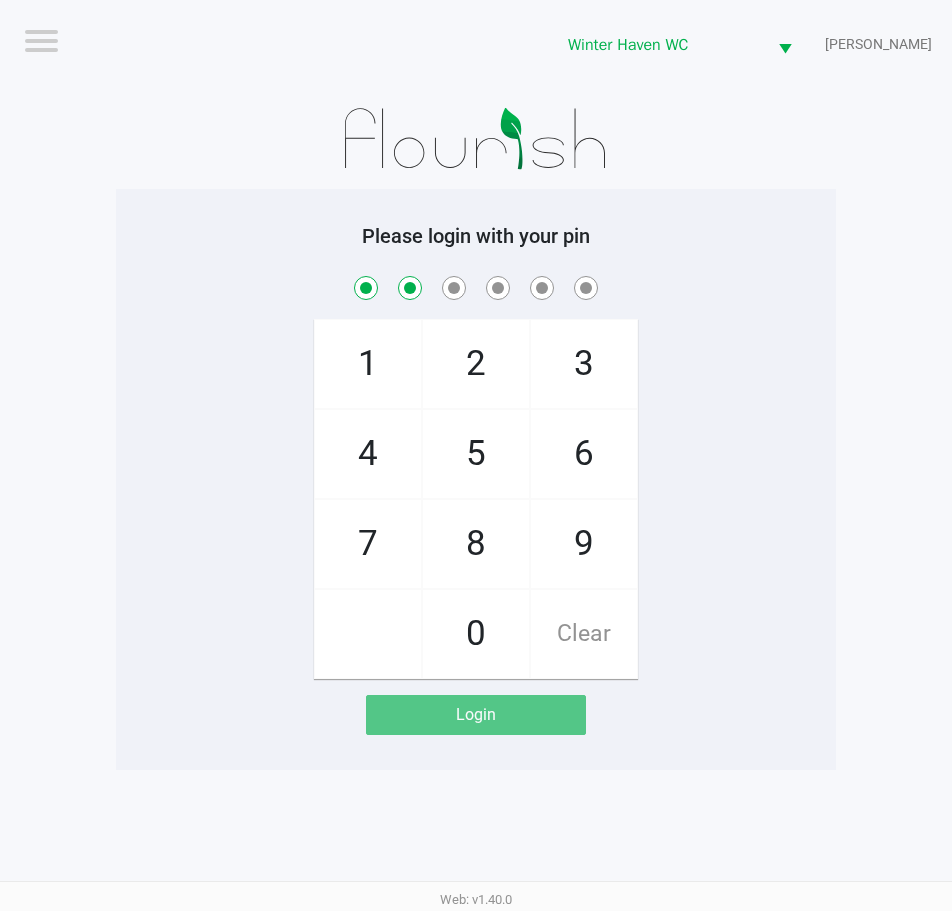 checkbox on "true" 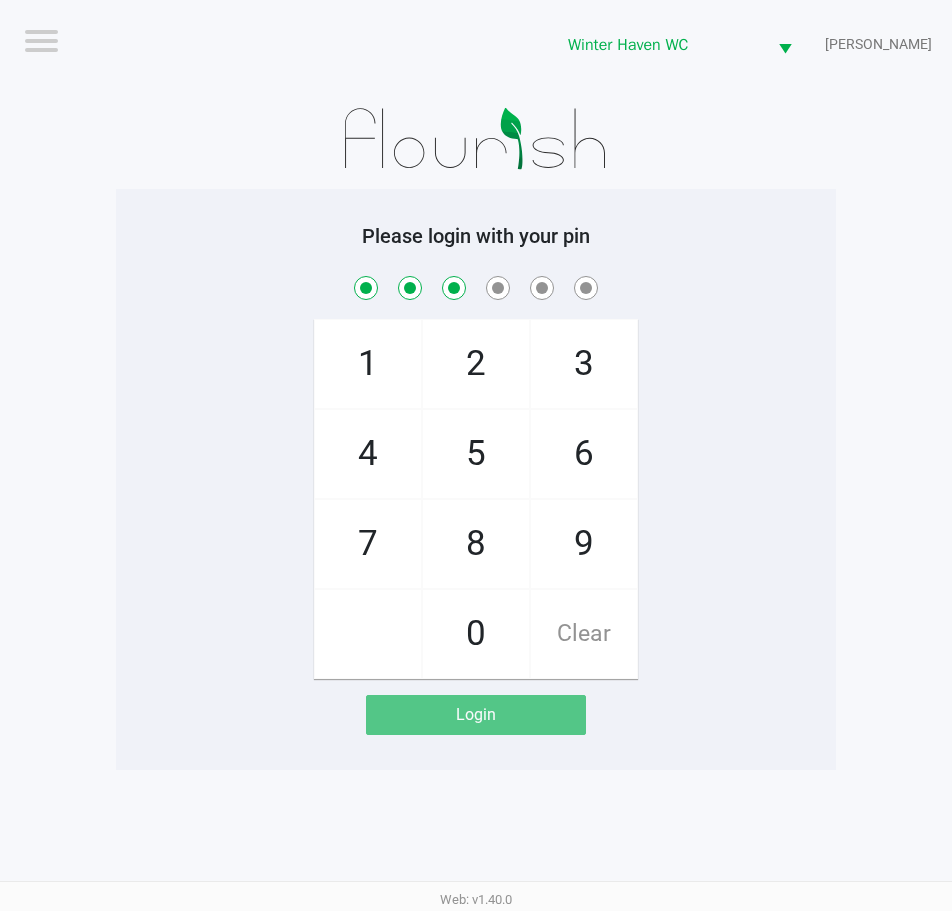 checkbox on "true" 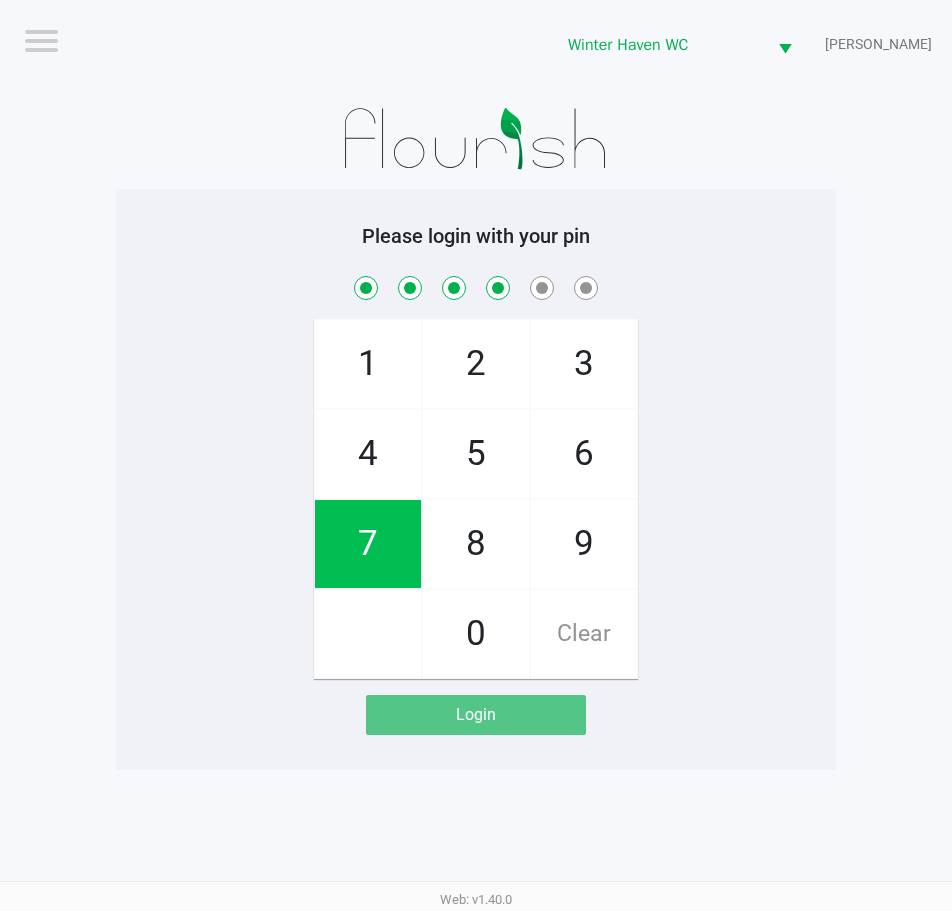 checkbox on "true" 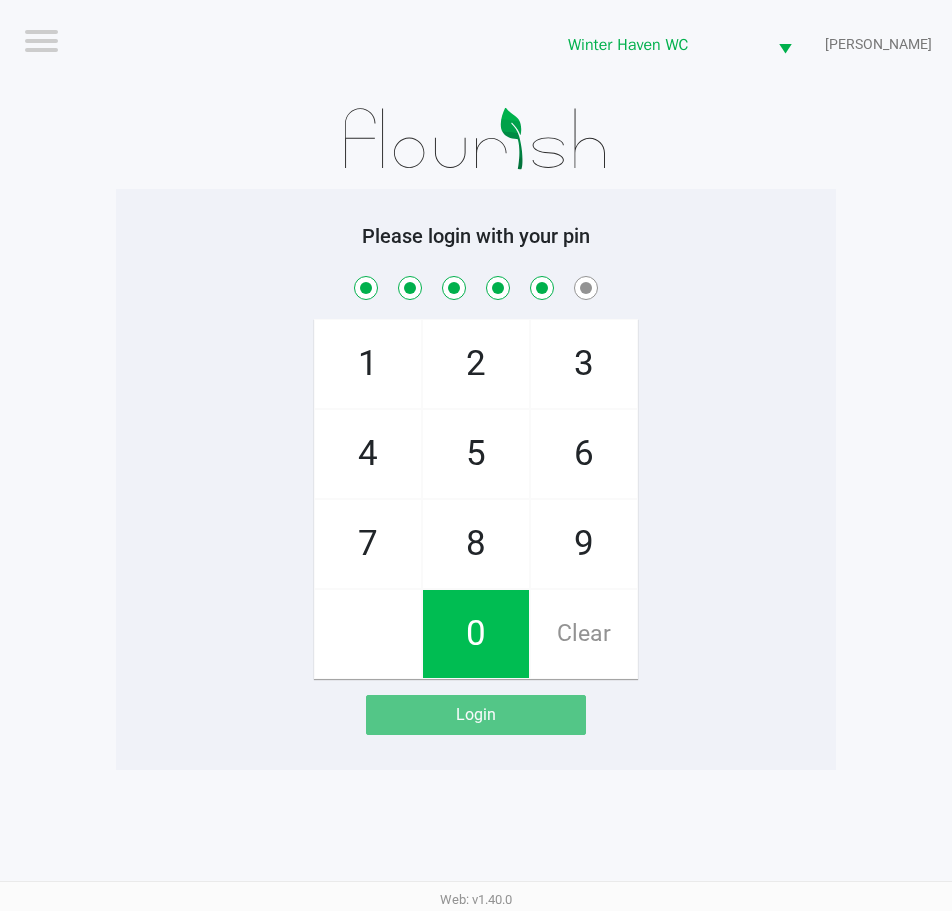 checkbox on "true" 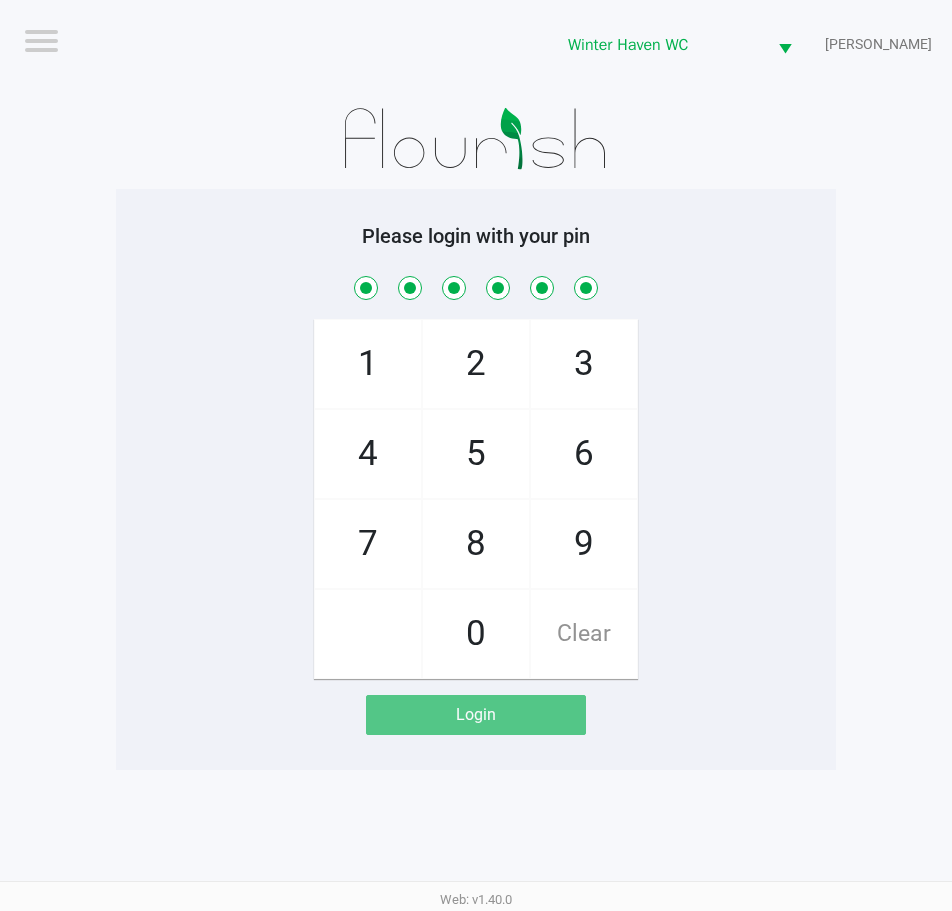 checkbox on "true" 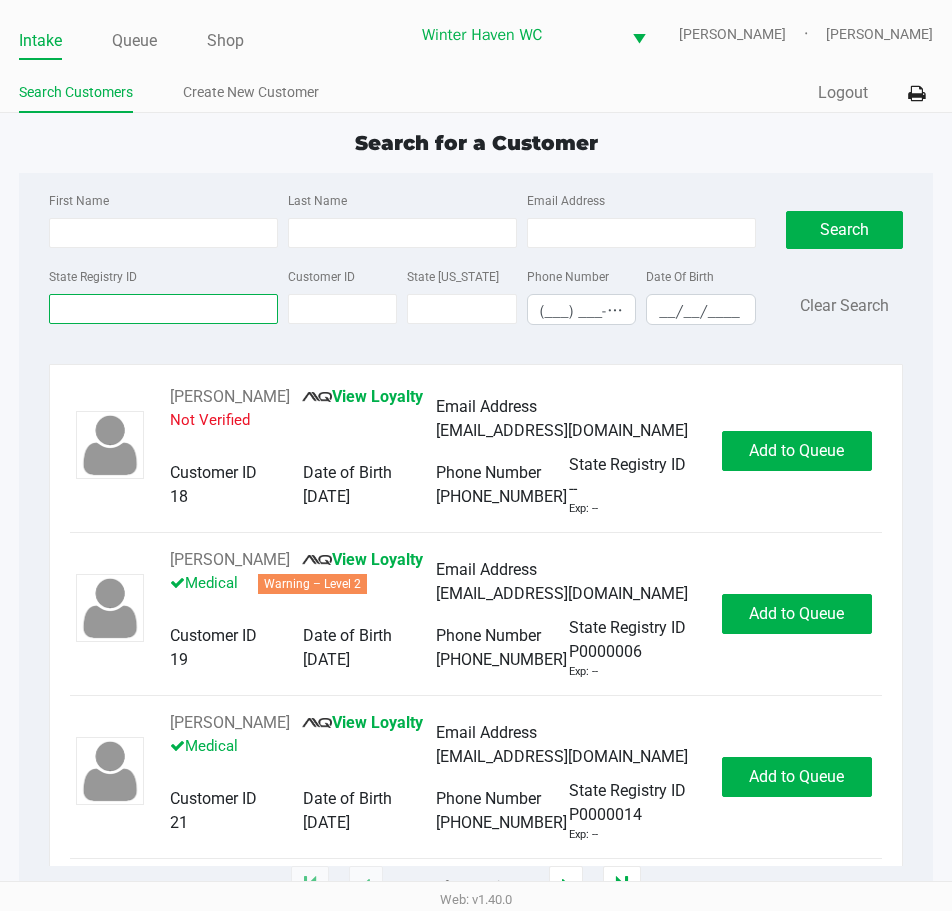 click on "State Registry ID" at bounding box center [163, 309] 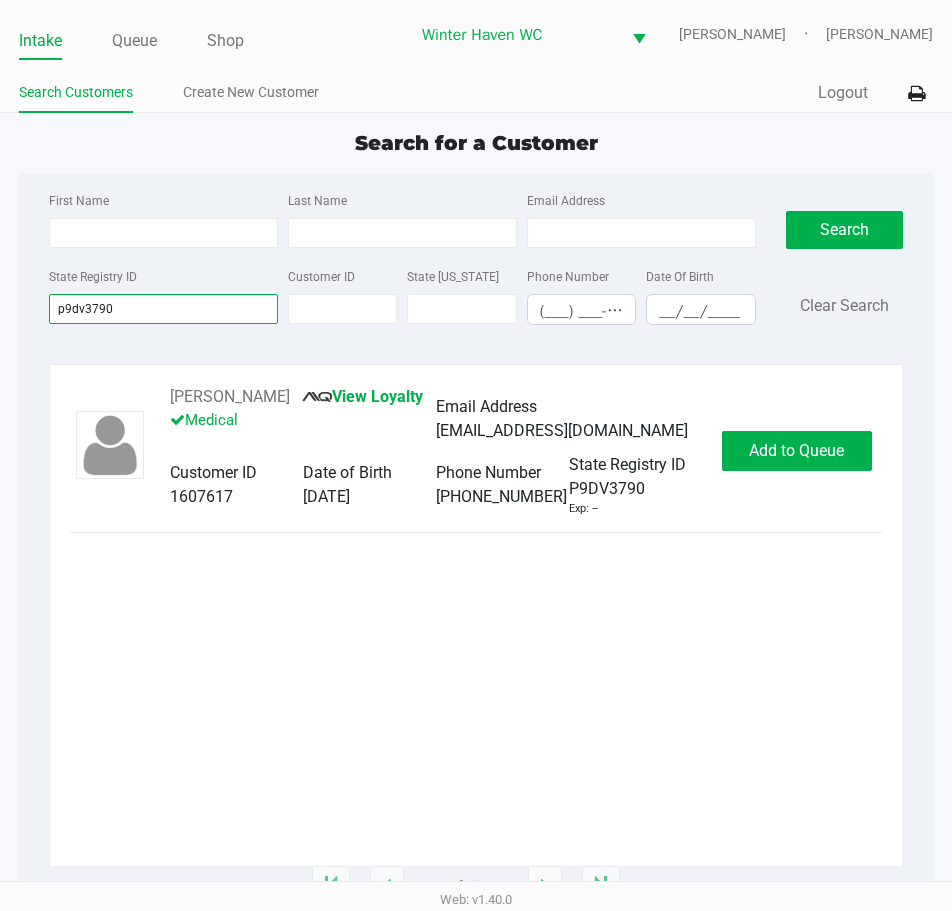 type on "p9dv3790" 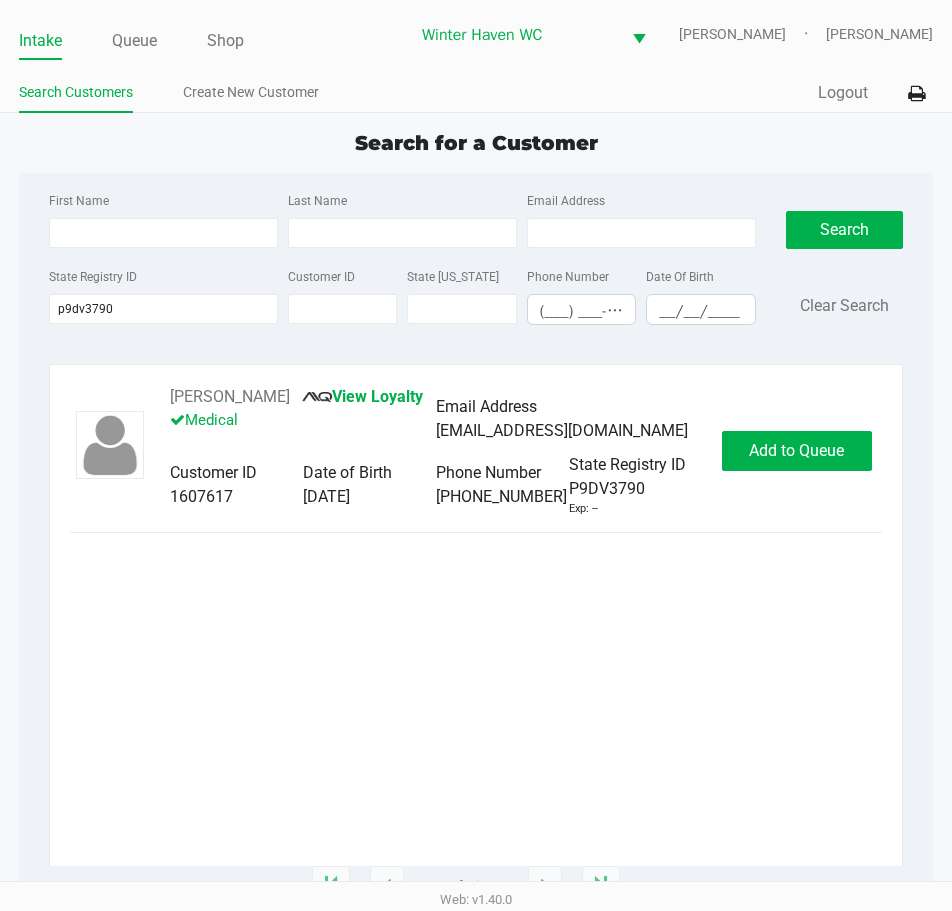 click on "Cynthia Bolt       View Loyalty   Medical   Email Address   boltcindybolt@gmail.com   Customer ID   1607617   Date of Birth   01/05/1962   Phone Number   (765) 993-4467   State Registry ID   P9DV3790   Exp: --   Add to Queue" 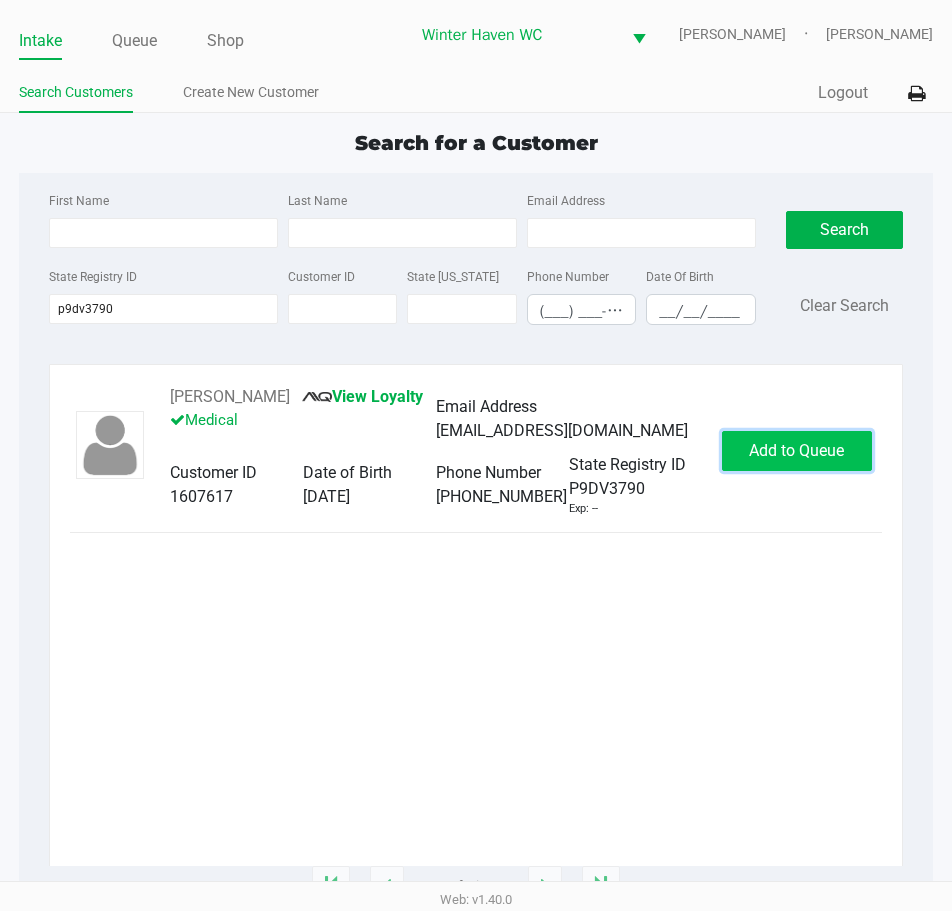click on "Add to Queue" 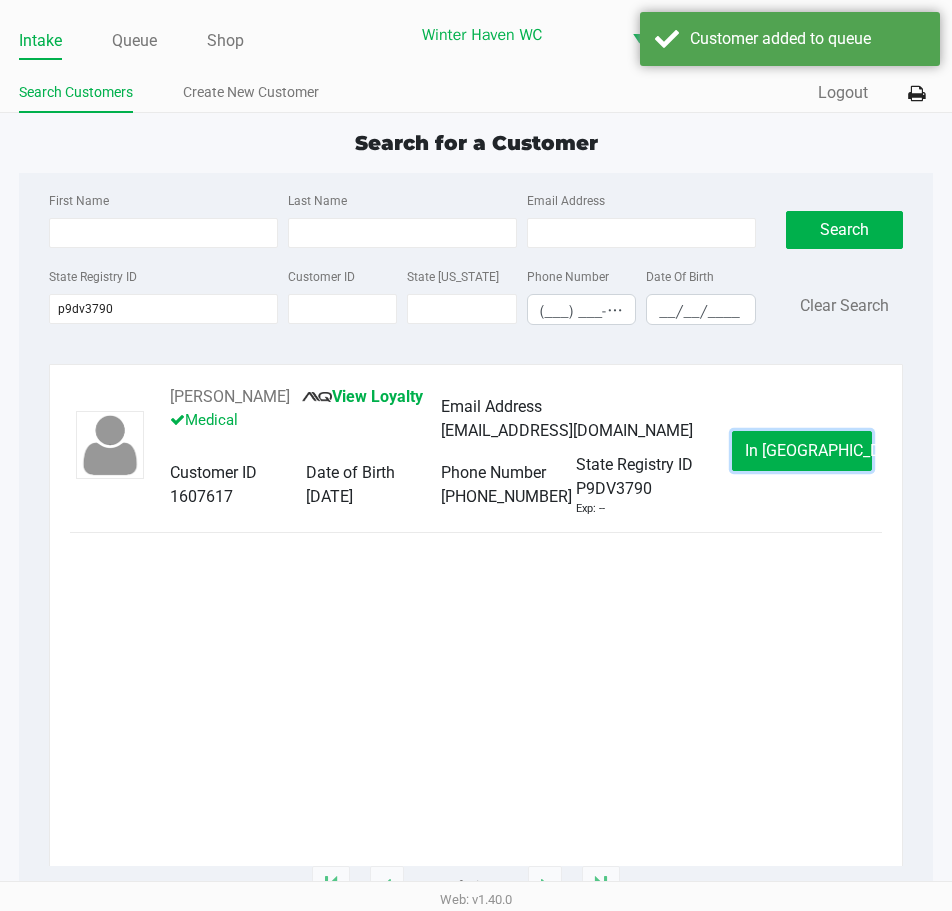 click on "In Queue" 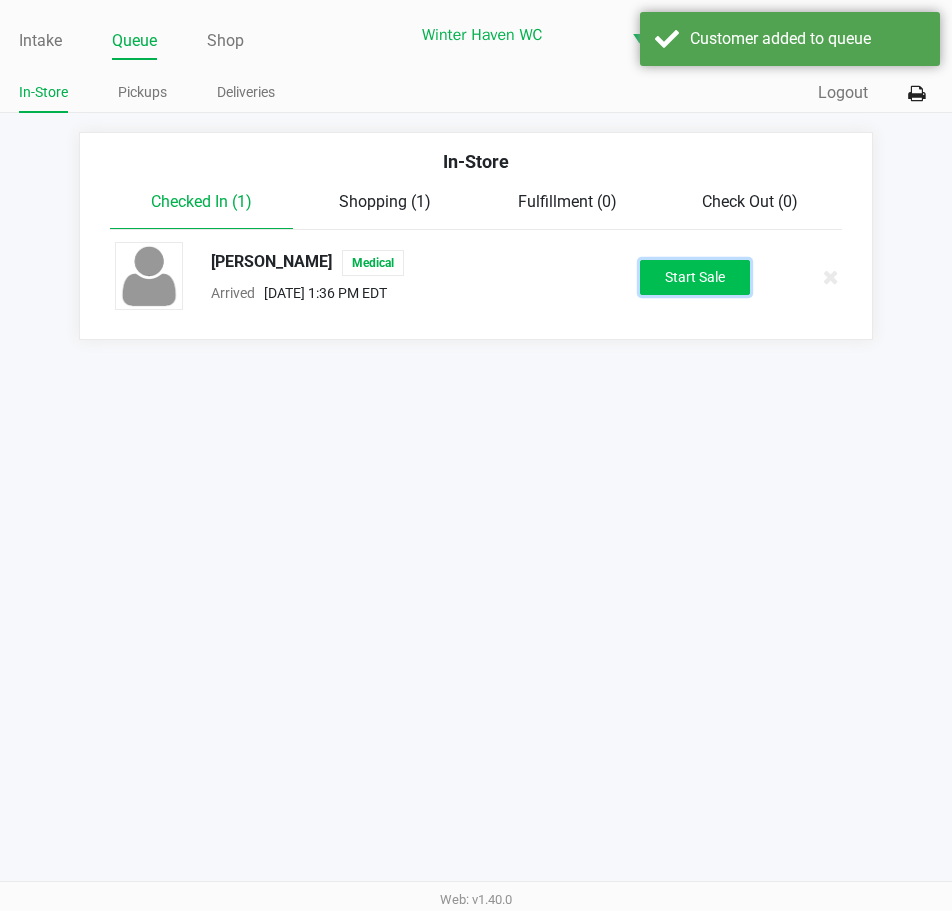 click on "Start Sale" 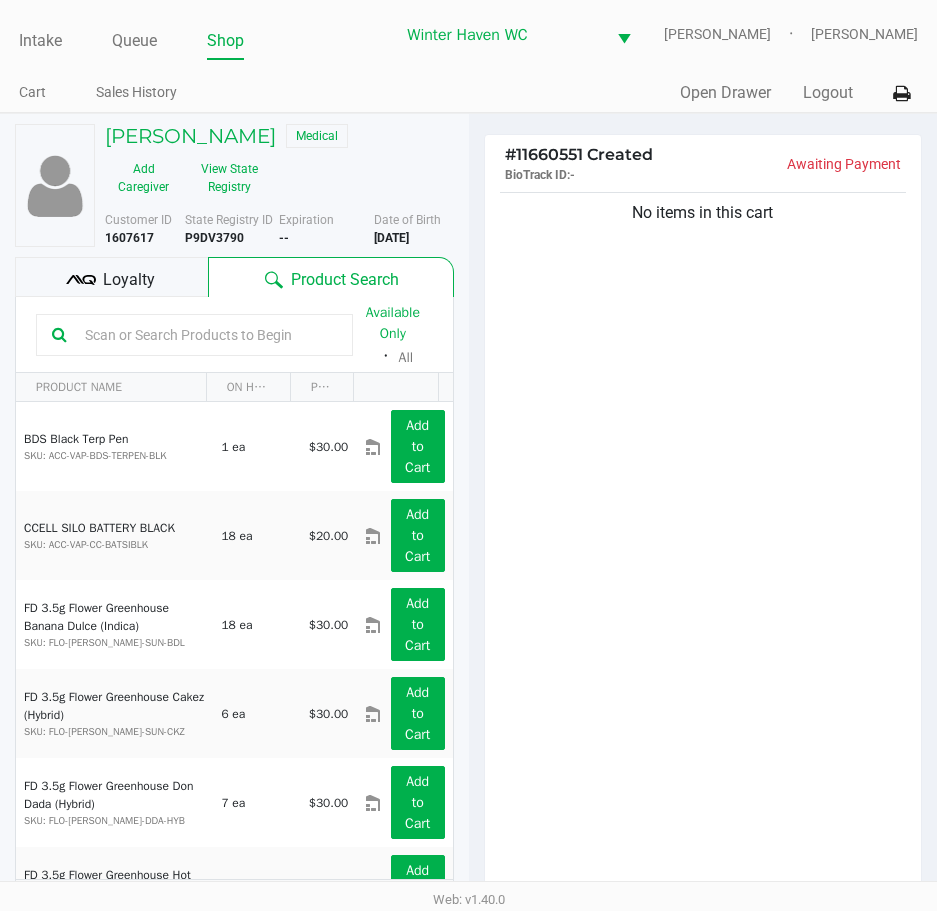 click on "No items in this cart" 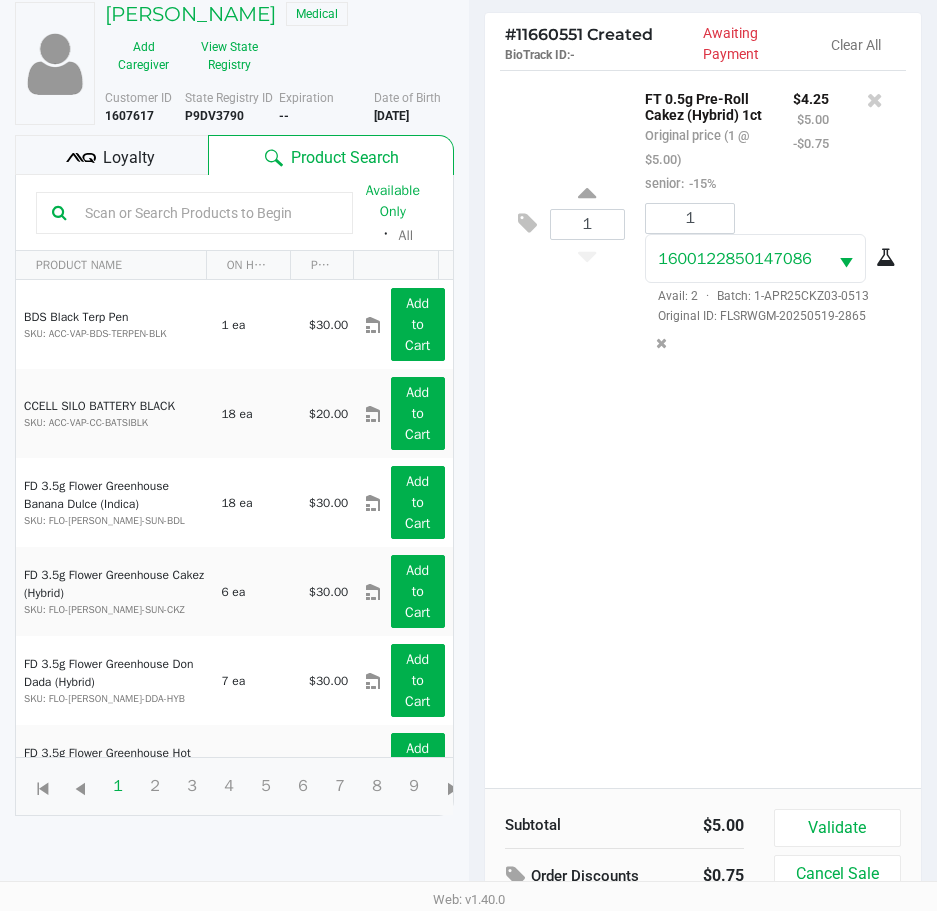 scroll, scrollTop: 220, scrollLeft: 0, axis: vertical 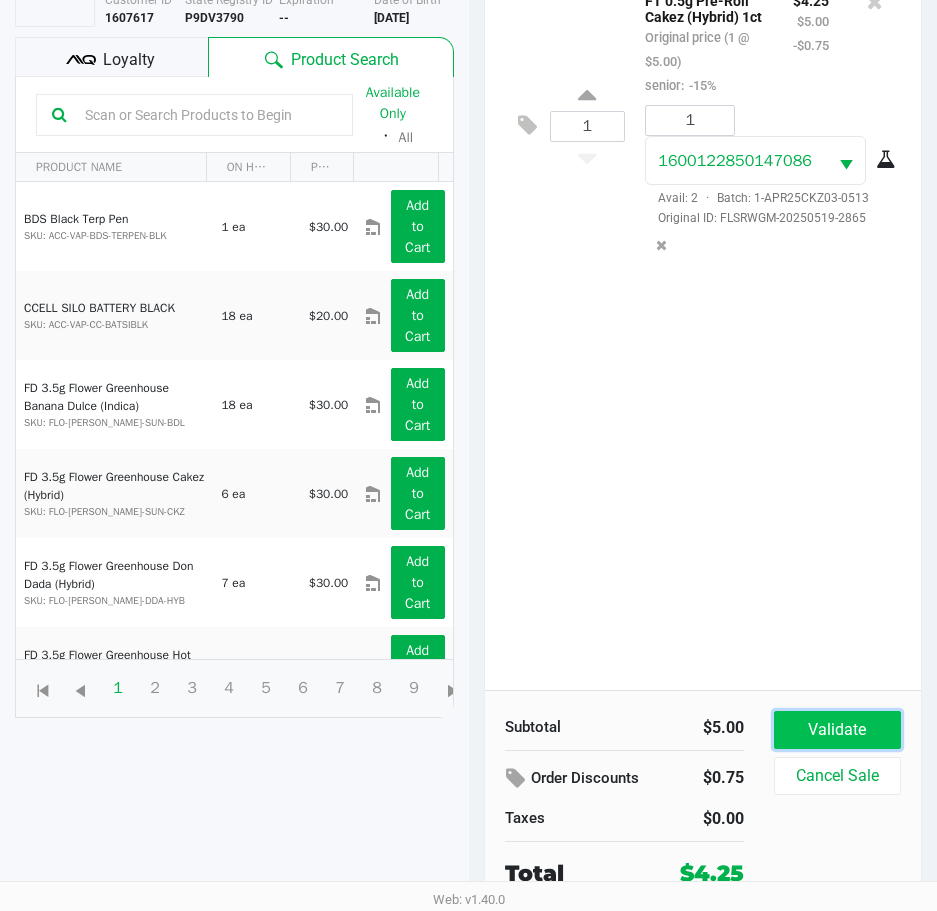 click on "Validate" 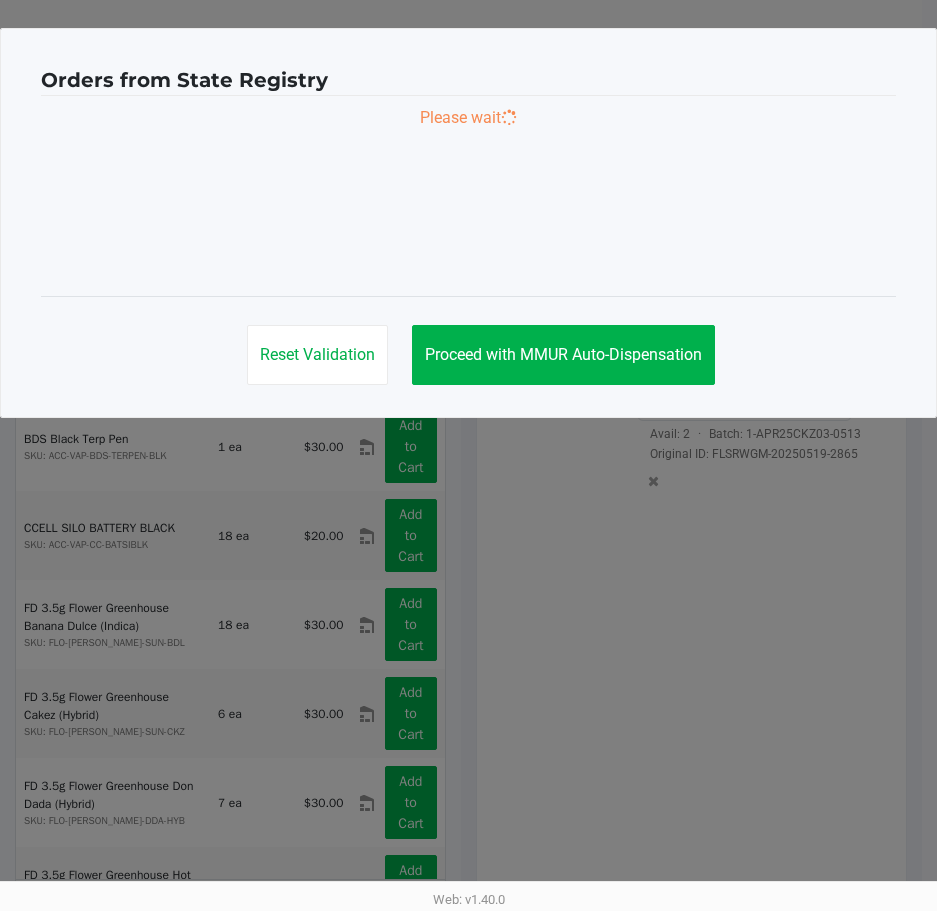 scroll, scrollTop: 0, scrollLeft: 0, axis: both 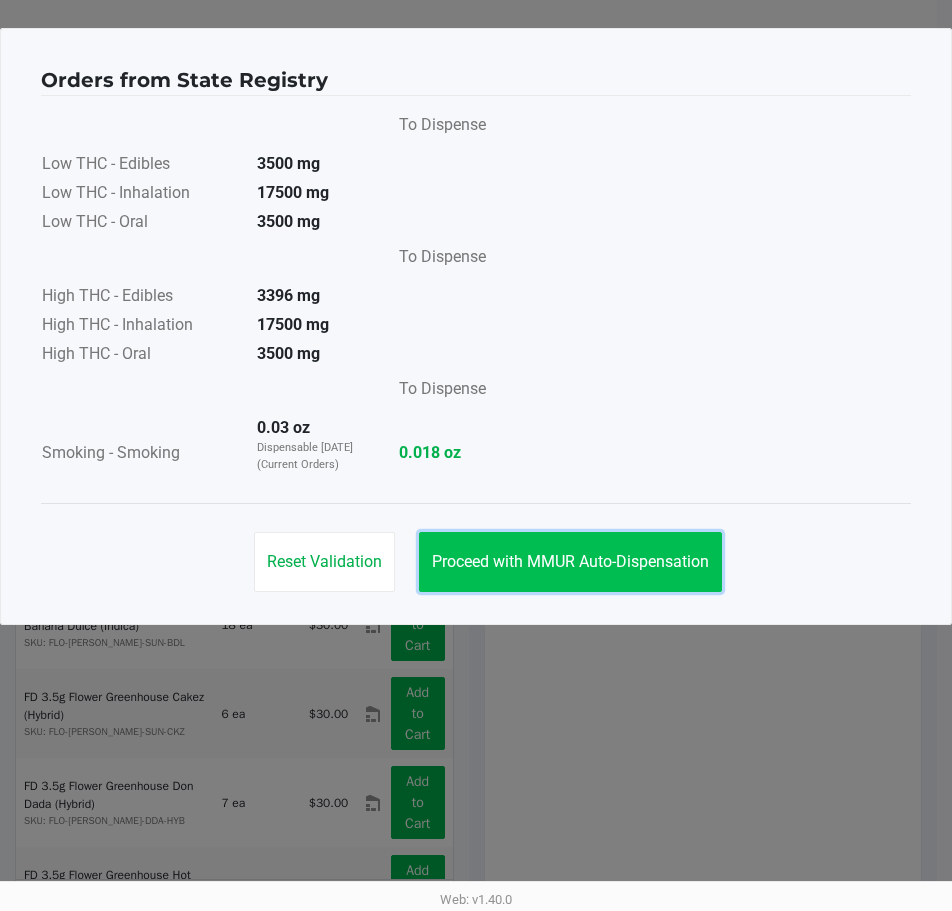 click on "Proceed with MMUR Auto-Dispensation" 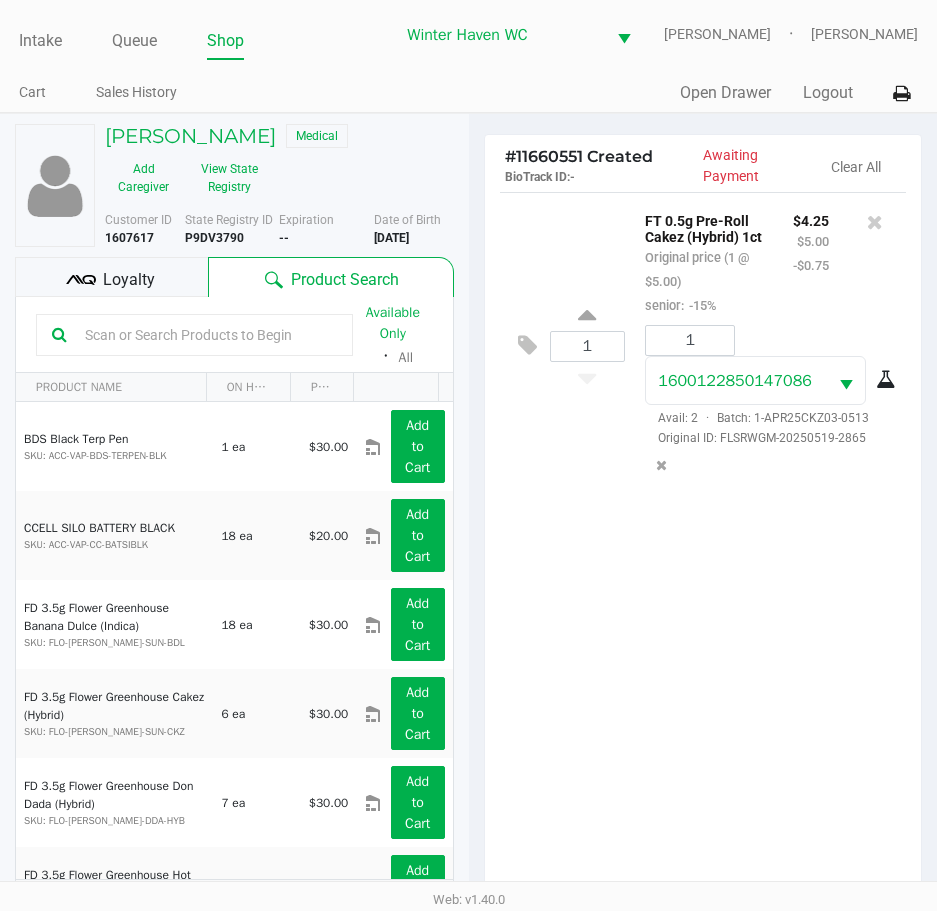 scroll, scrollTop: 265, scrollLeft: 0, axis: vertical 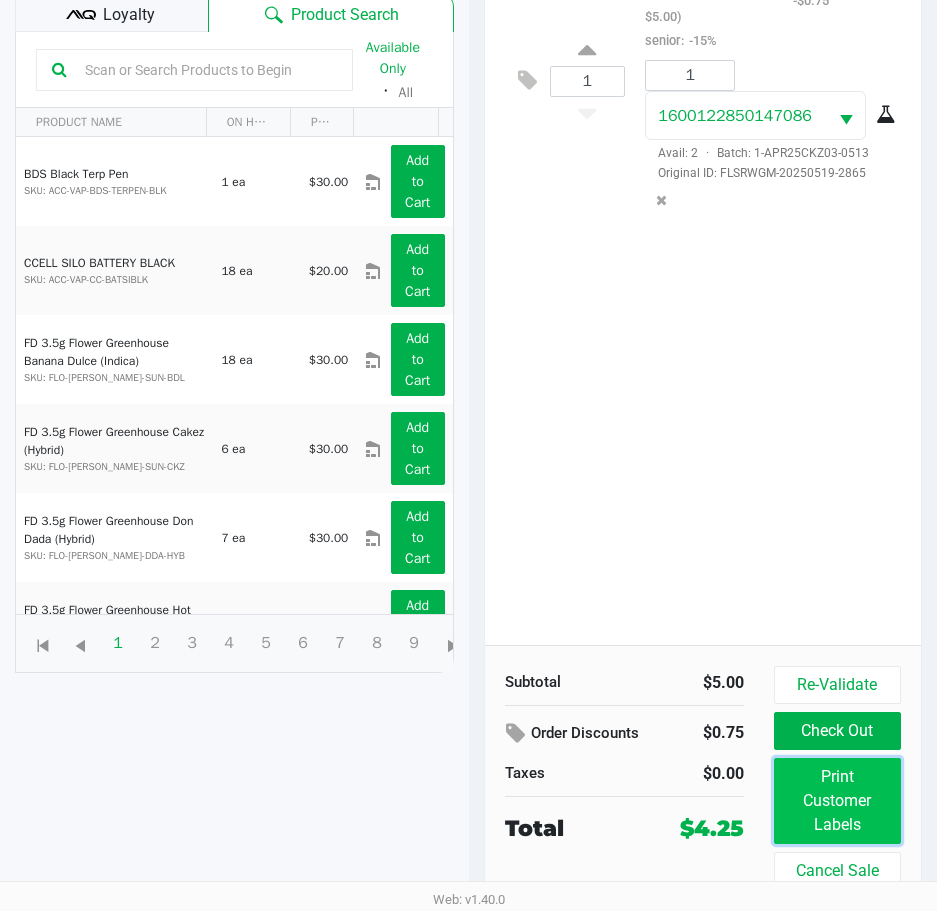 click on "Print Customer Labels" 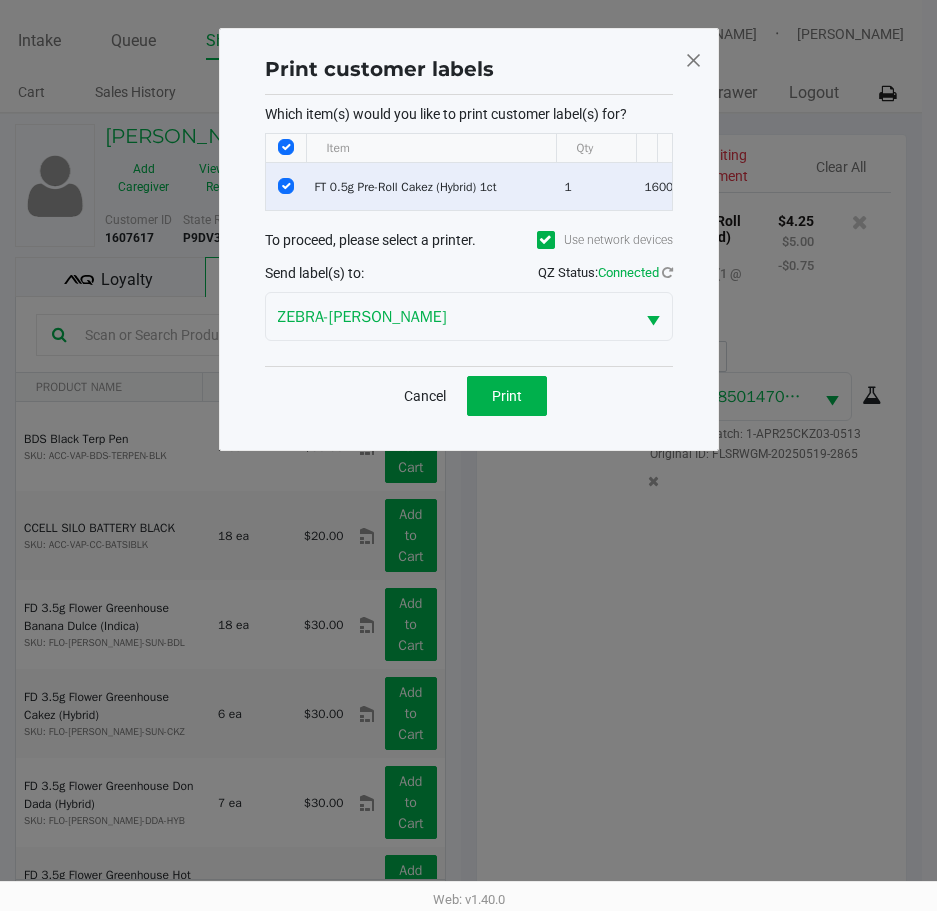 scroll, scrollTop: 0, scrollLeft: 0, axis: both 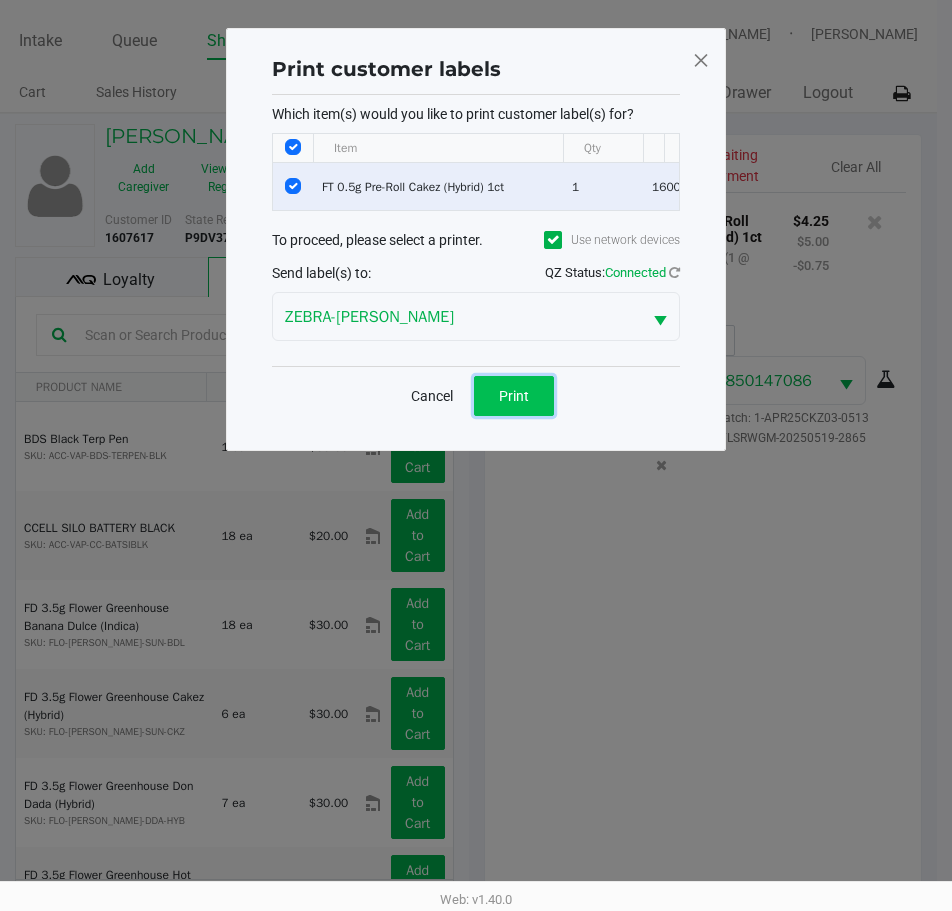 click on "Print" 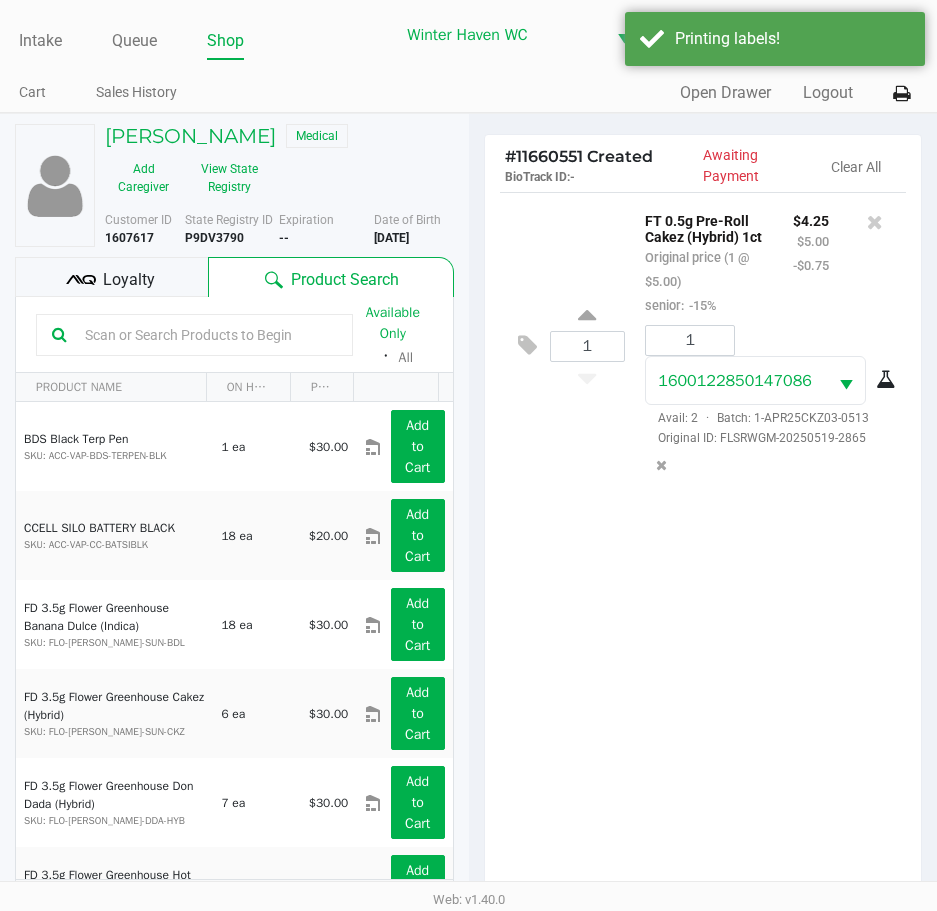 click on "Loyalty" 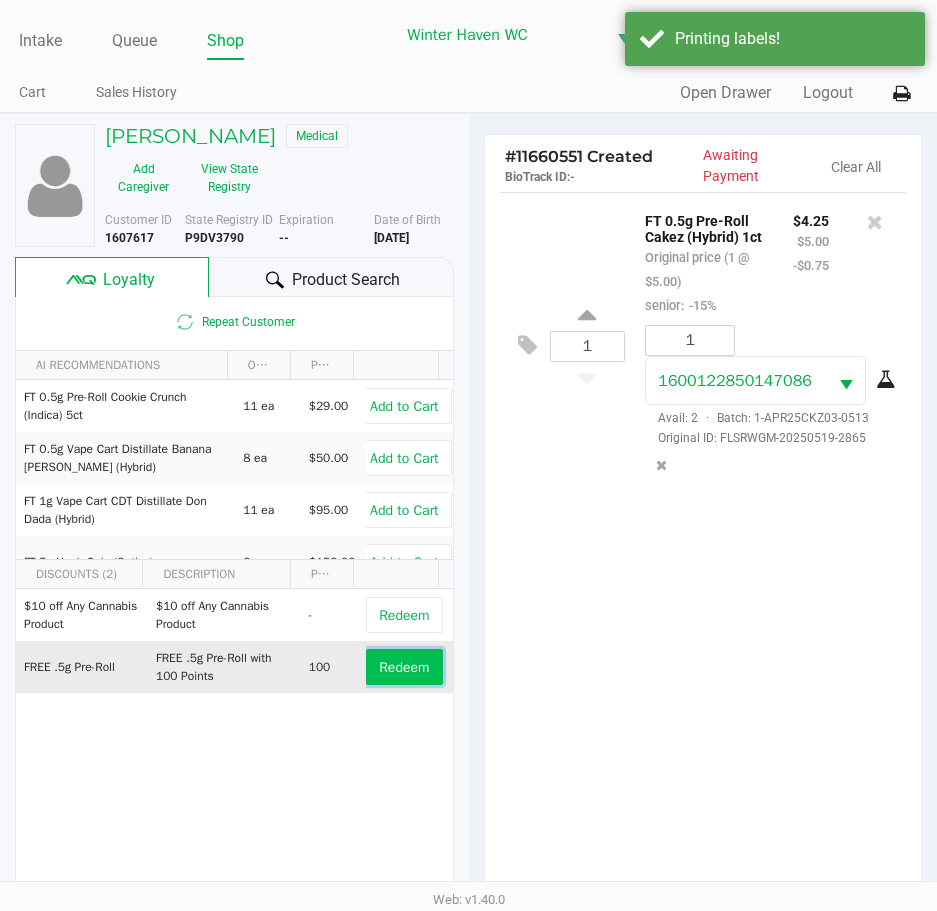 click on "Redeem" 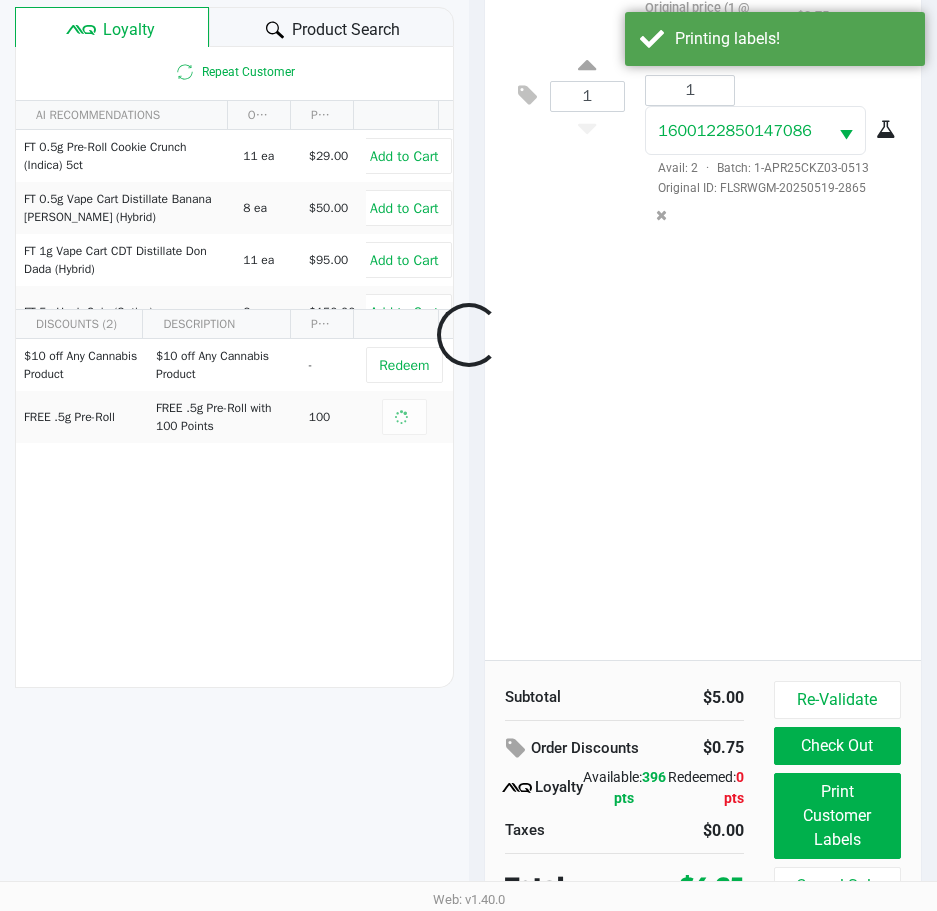 scroll, scrollTop: 265, scrollLeft: 0, axis: vertical 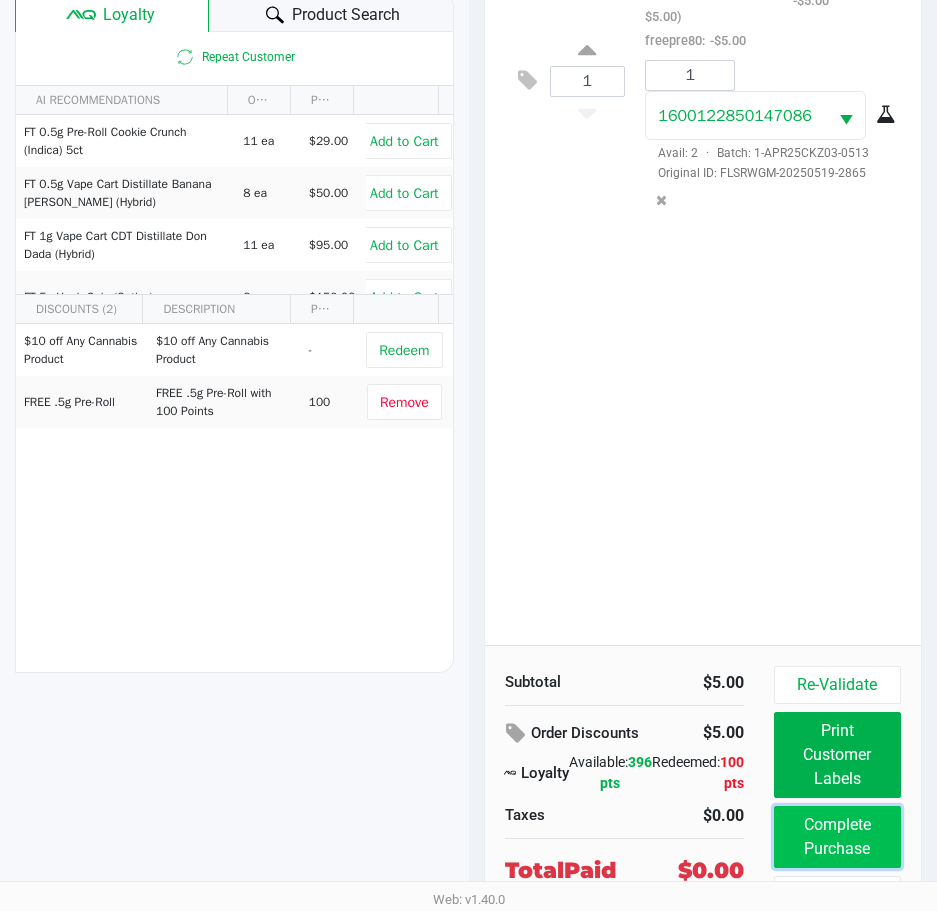 click on "Complete Purchase" 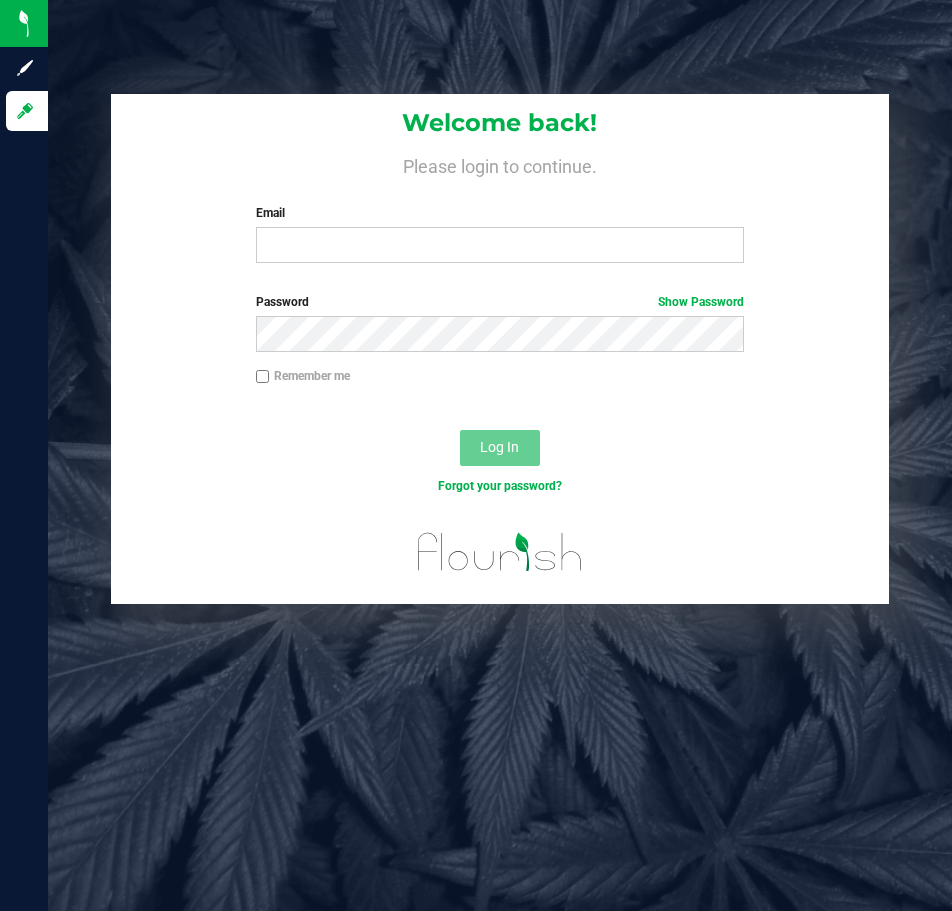 scroll, scrollTop: 0, scrollLeft: 0, axis: both 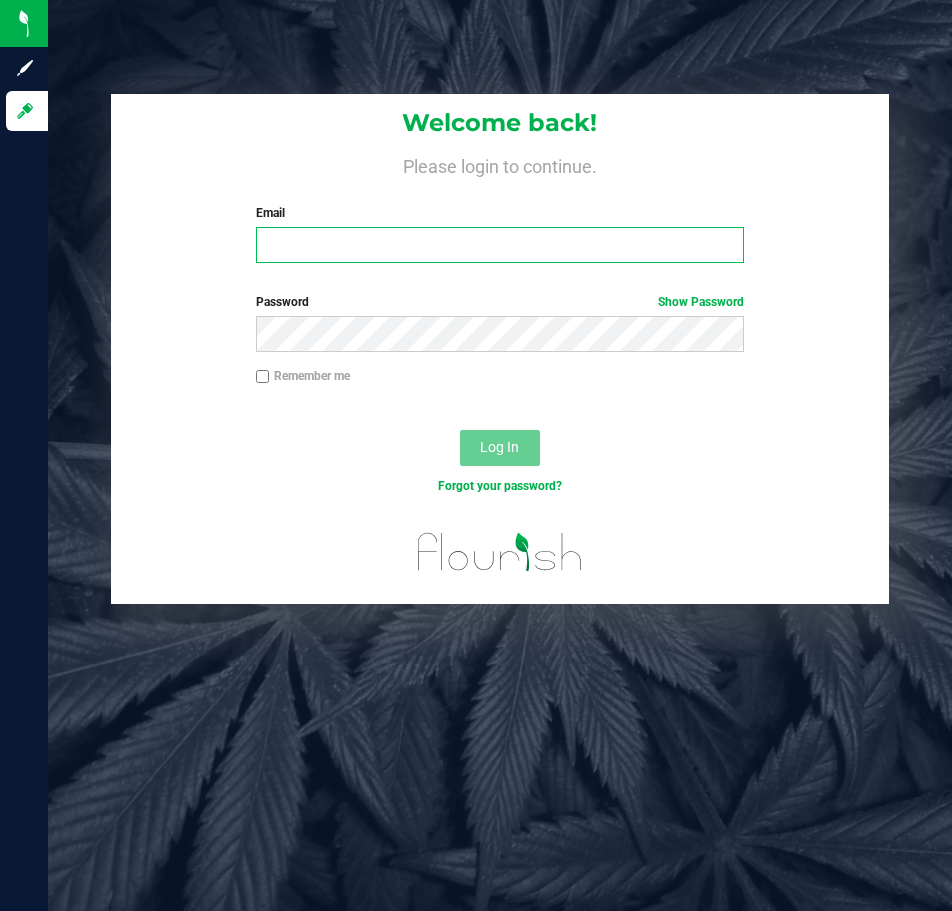 click on "Email" at bounding box center [500, 245] 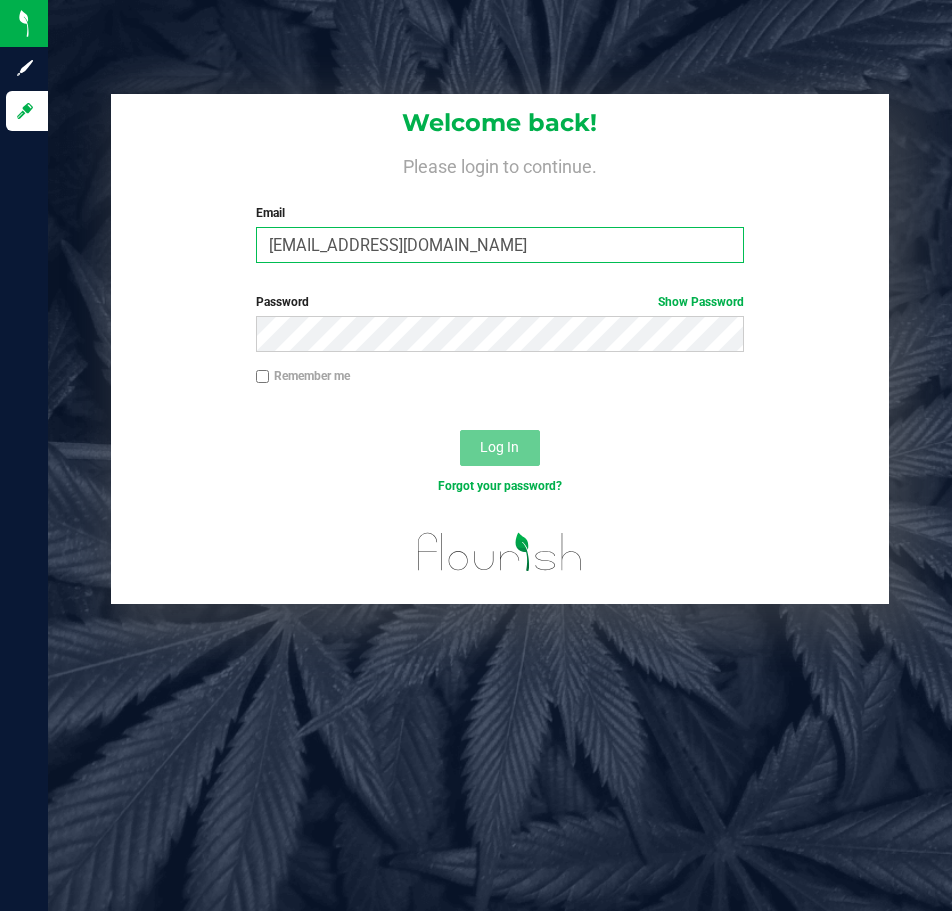 type on "[EMAIL_ADDRESS][DOMAIN_NAME]" 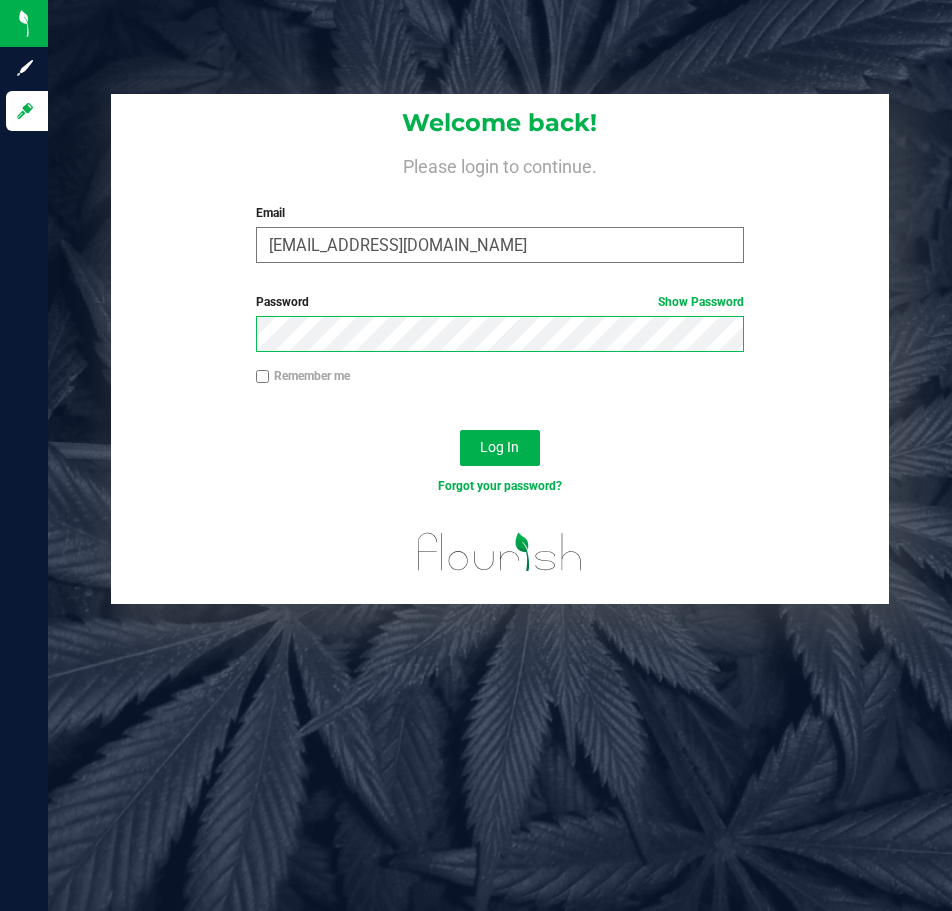 click on "Log In" at bounding box center [500, 448] 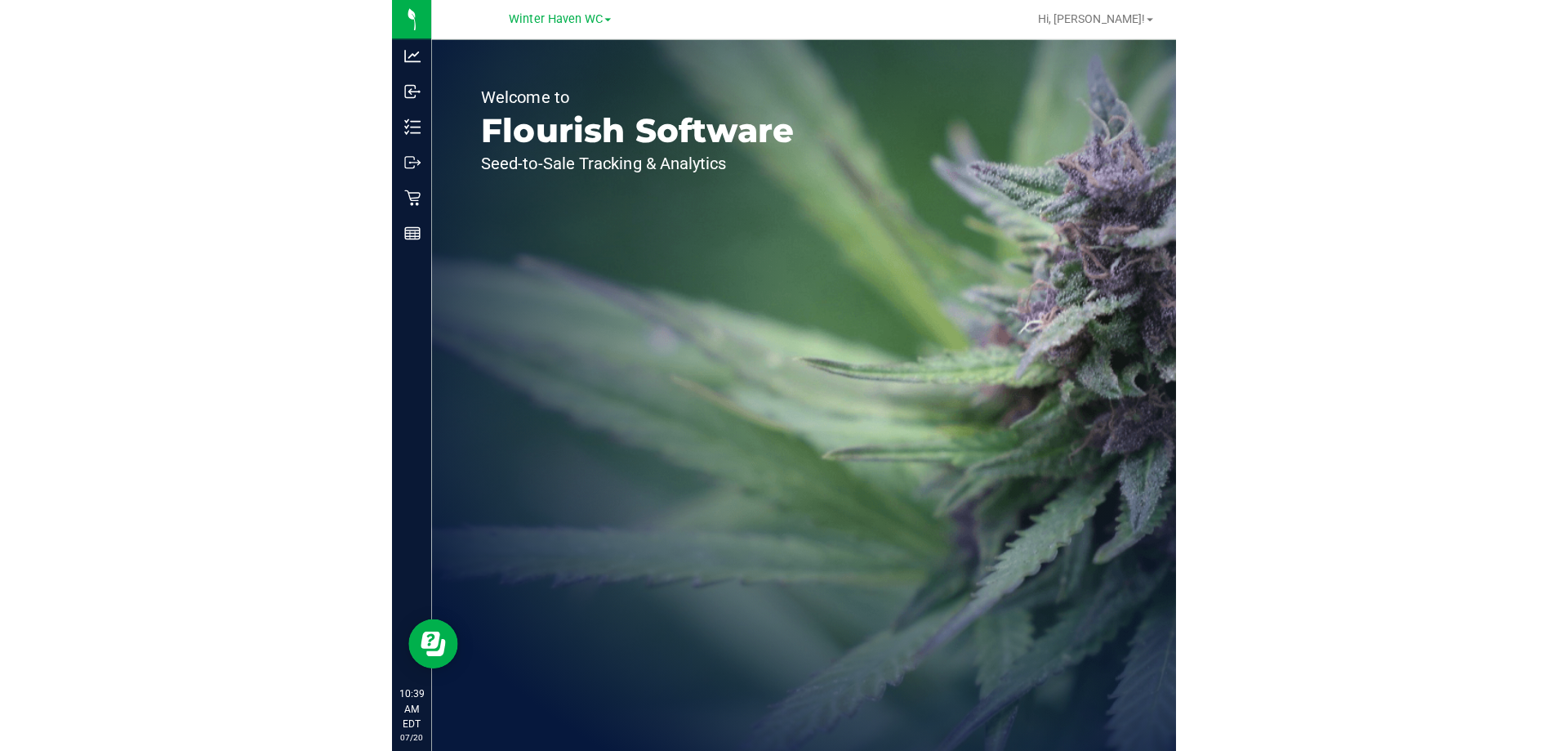 scroll, scrollTop: 0, scrollLeft: 0, axis: both 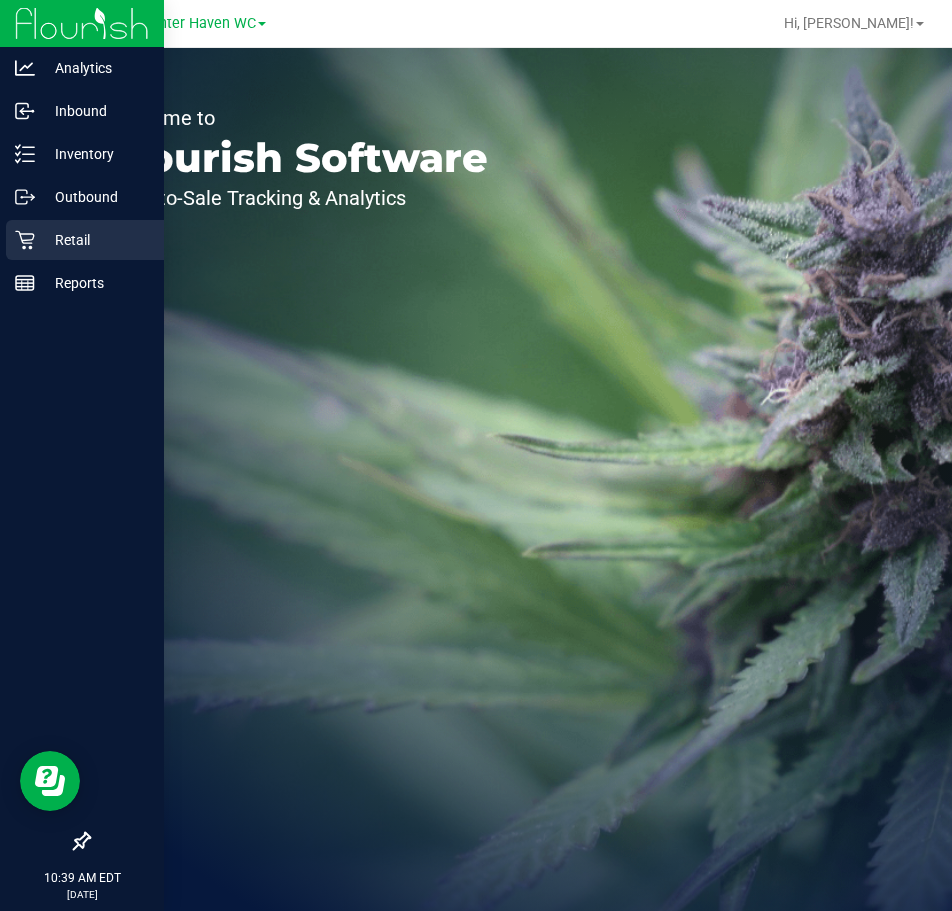 click 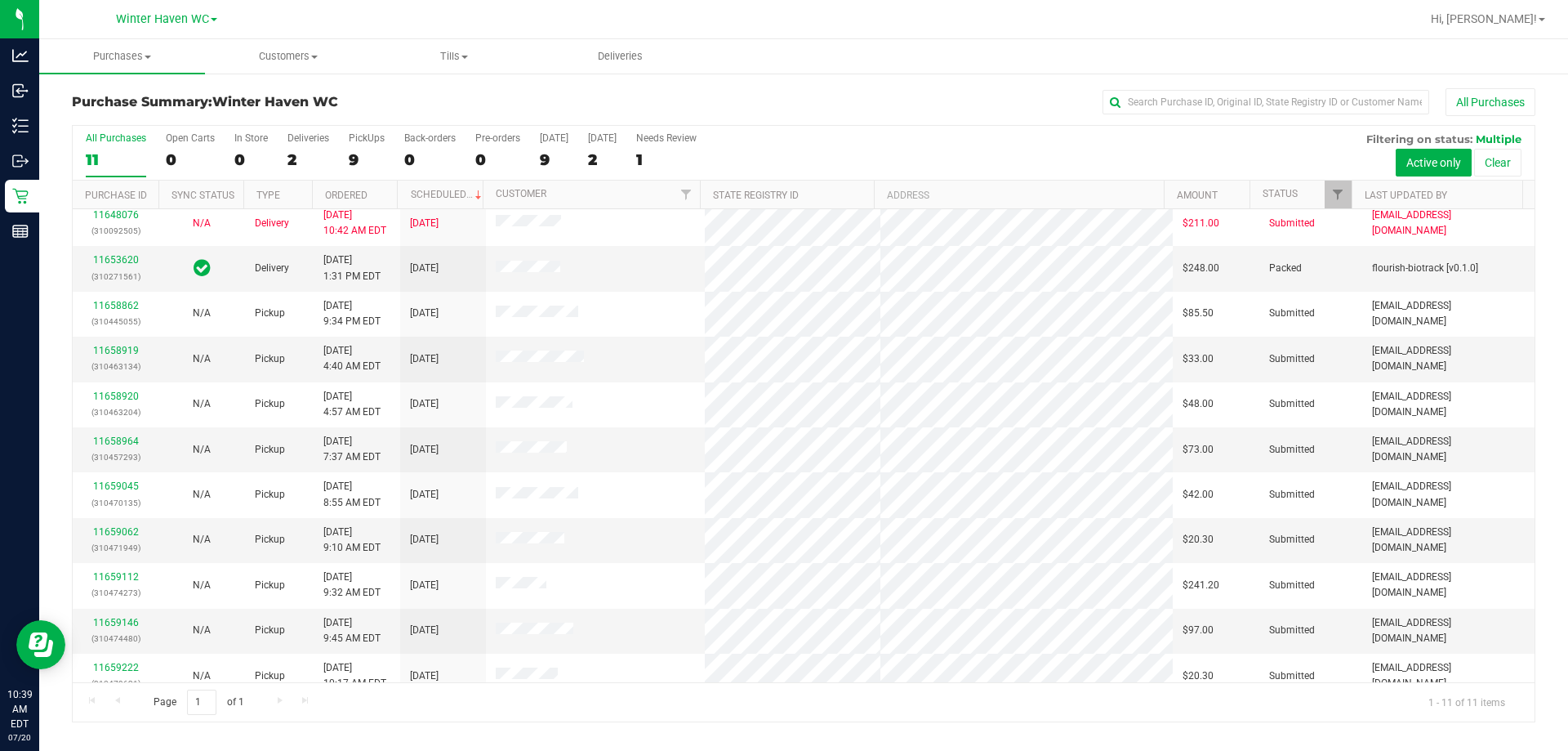 scroll, scrollTop: 0, scrollLeft: 0, axis: both 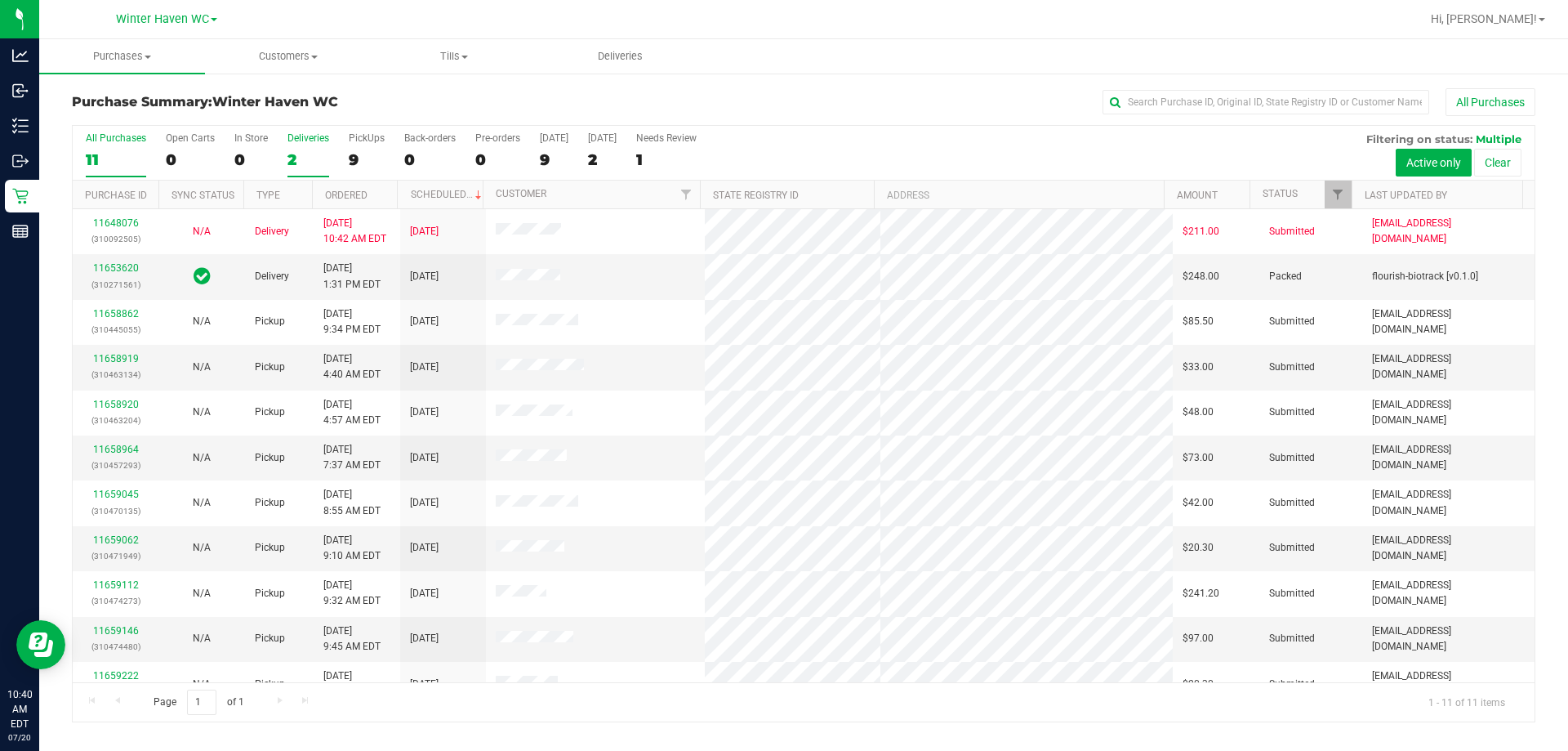 click on "2" at bounding box center (308, 159) 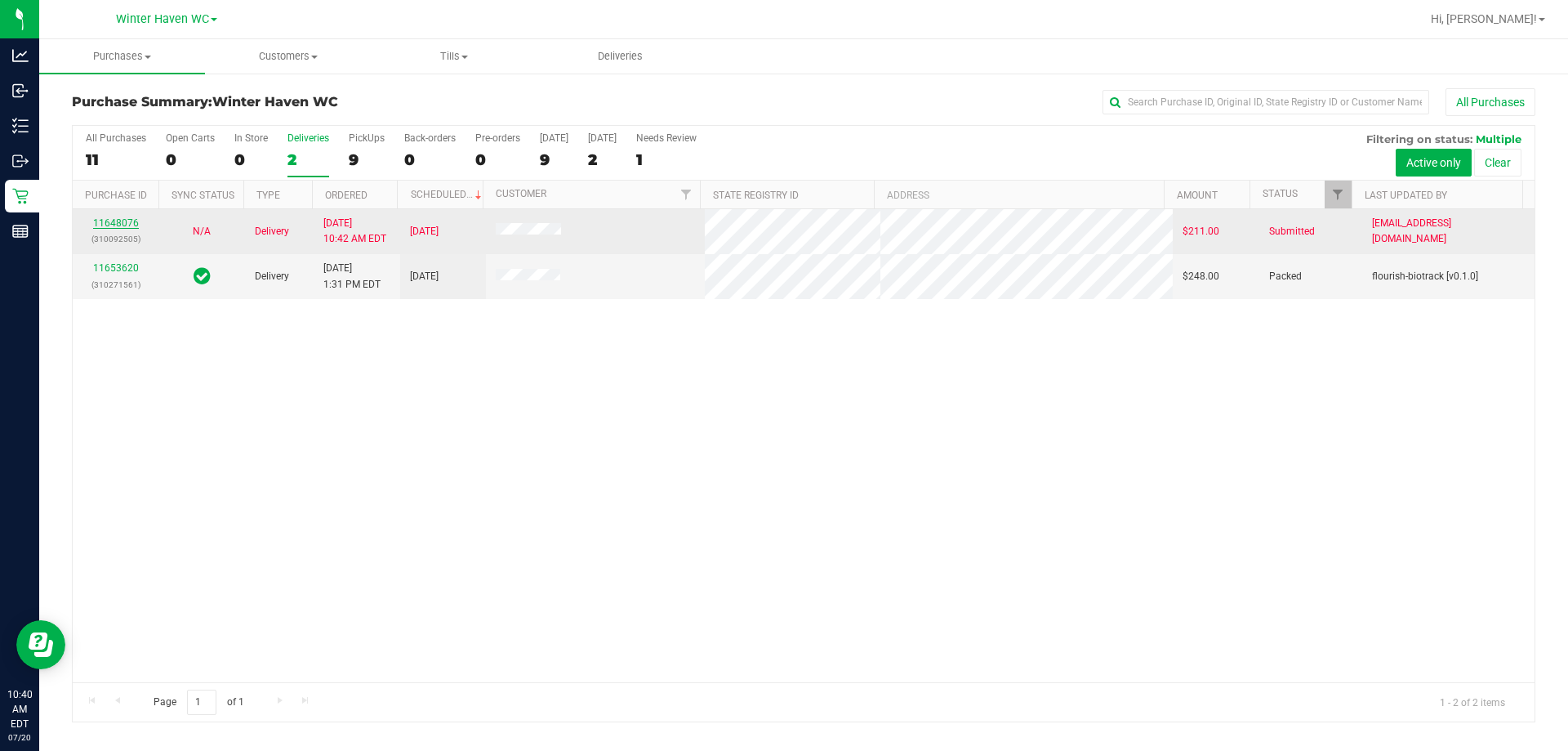click on "11648076" at bounding box center [116, 223] 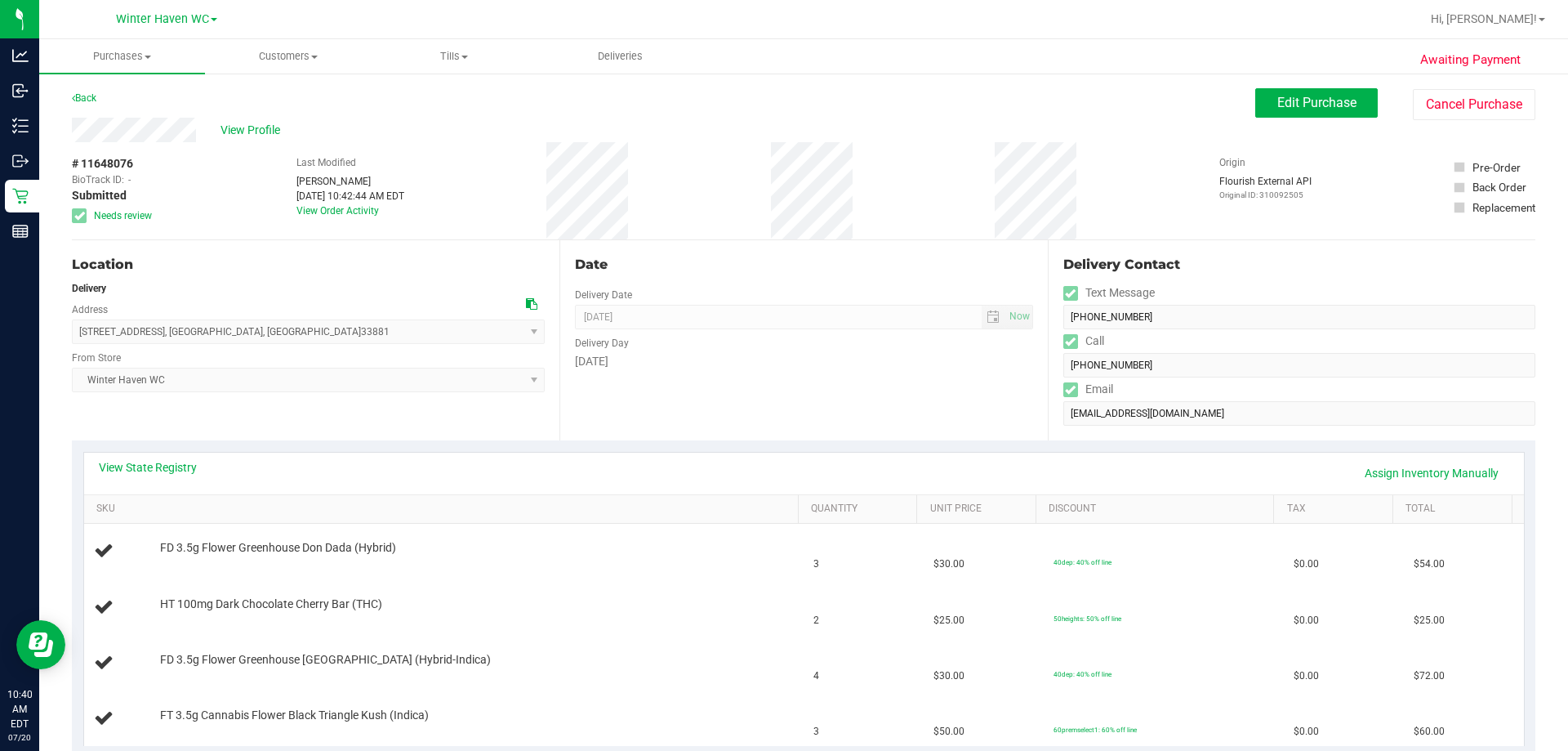scroll, scrollTop: 163, scrollLeft: 0, axis: vertical 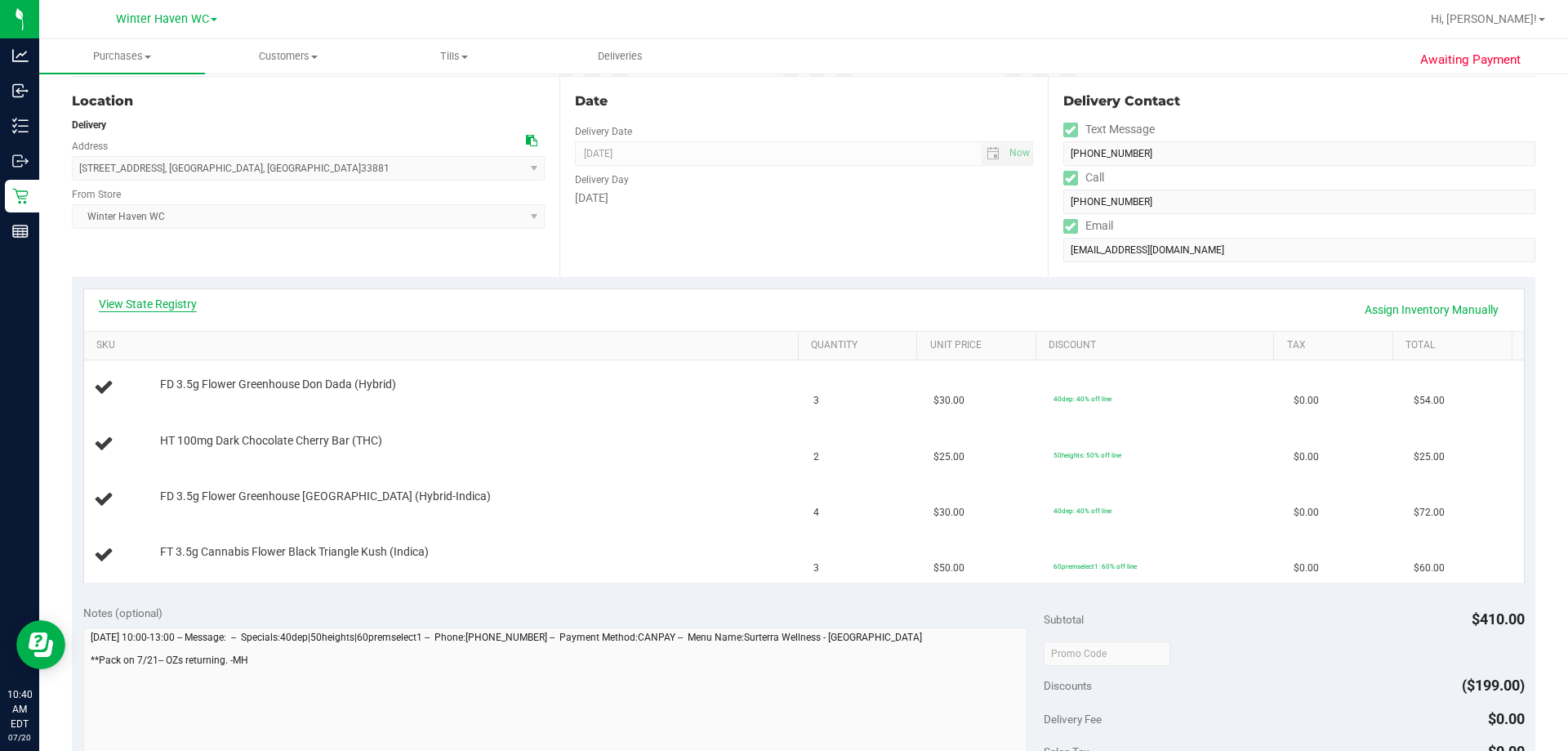 click on "View State Registry" at bounding box center (148, 304) 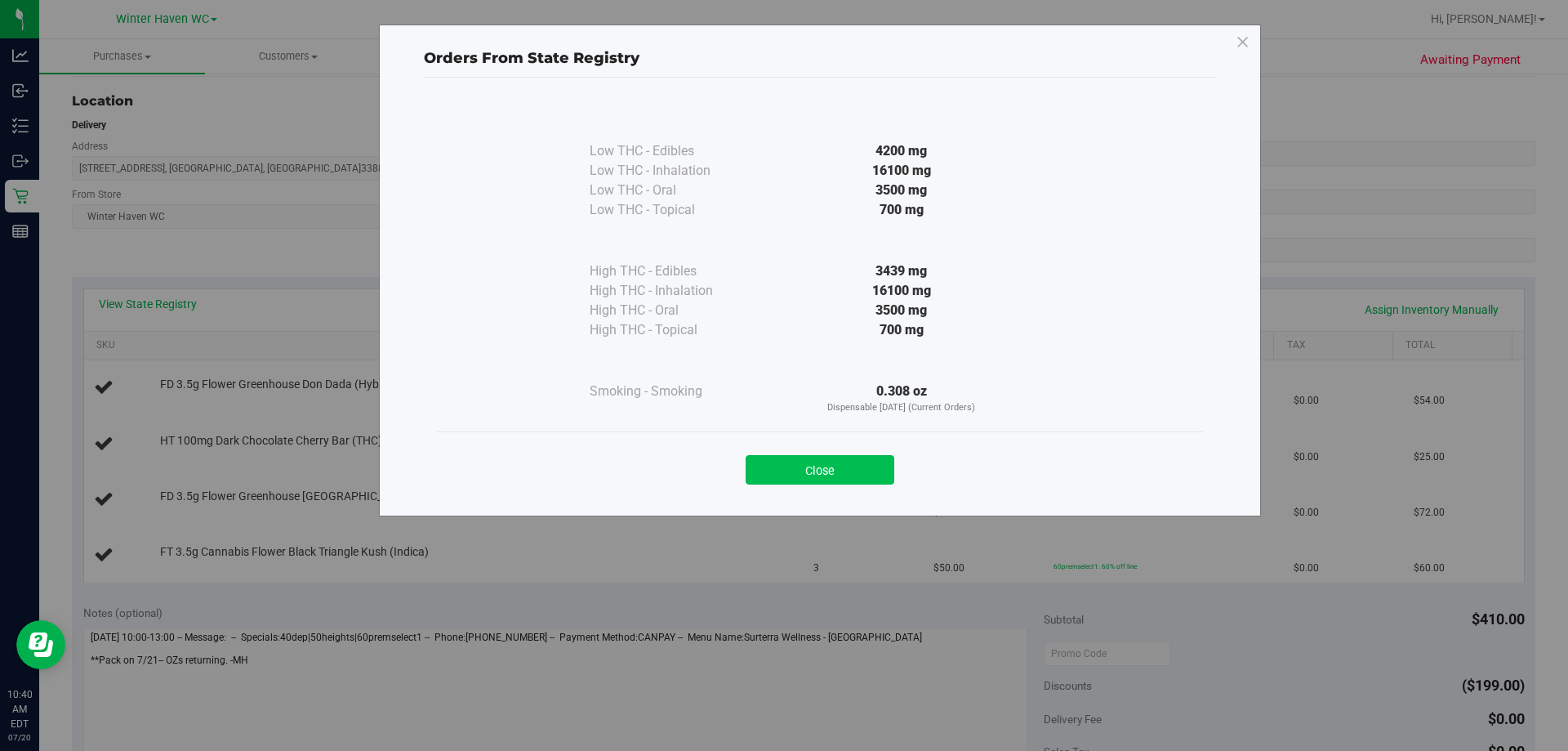 click on "Close" at bounding box center (820, 470) 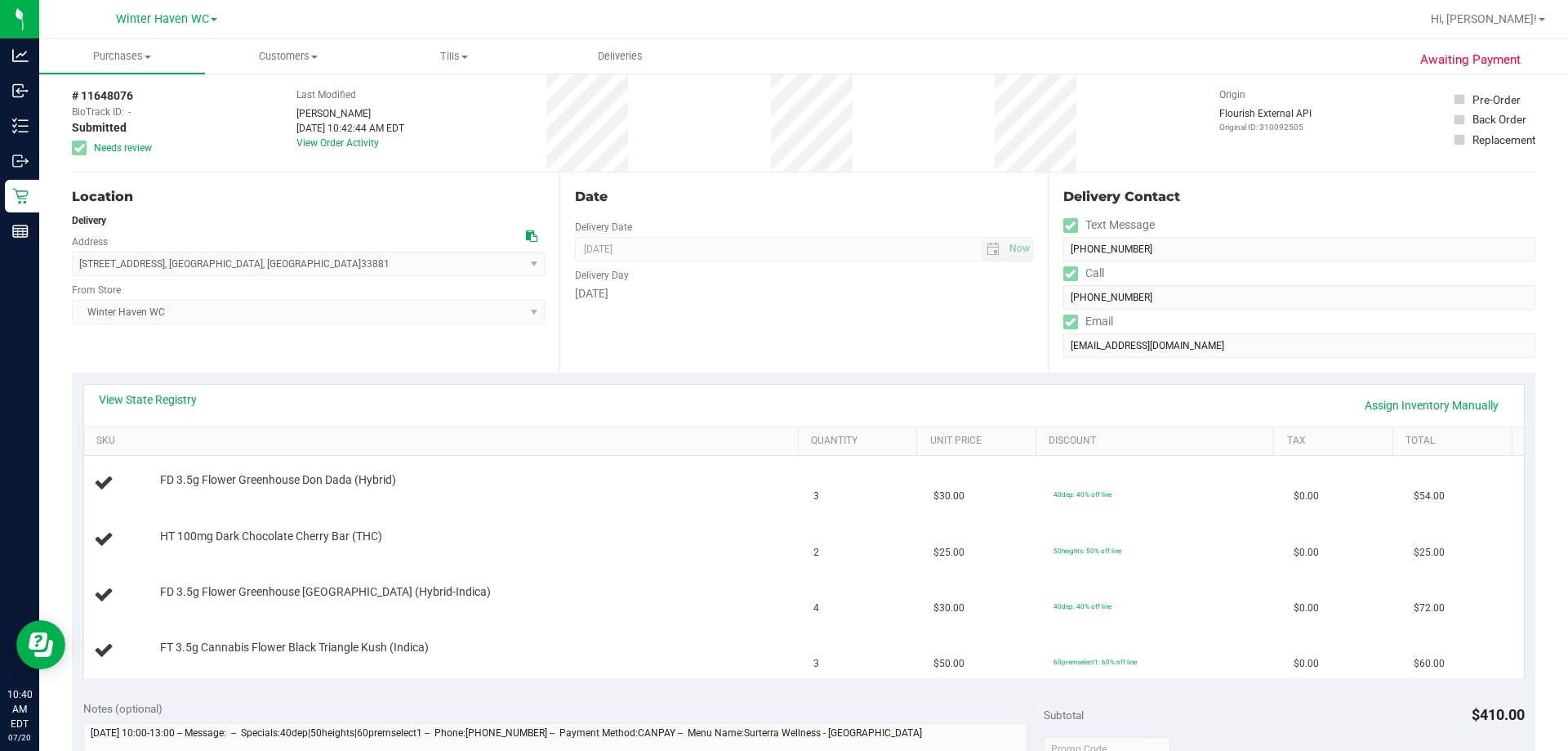 scroll, scrollTop: 0, scrollLeft: 0, axis: both 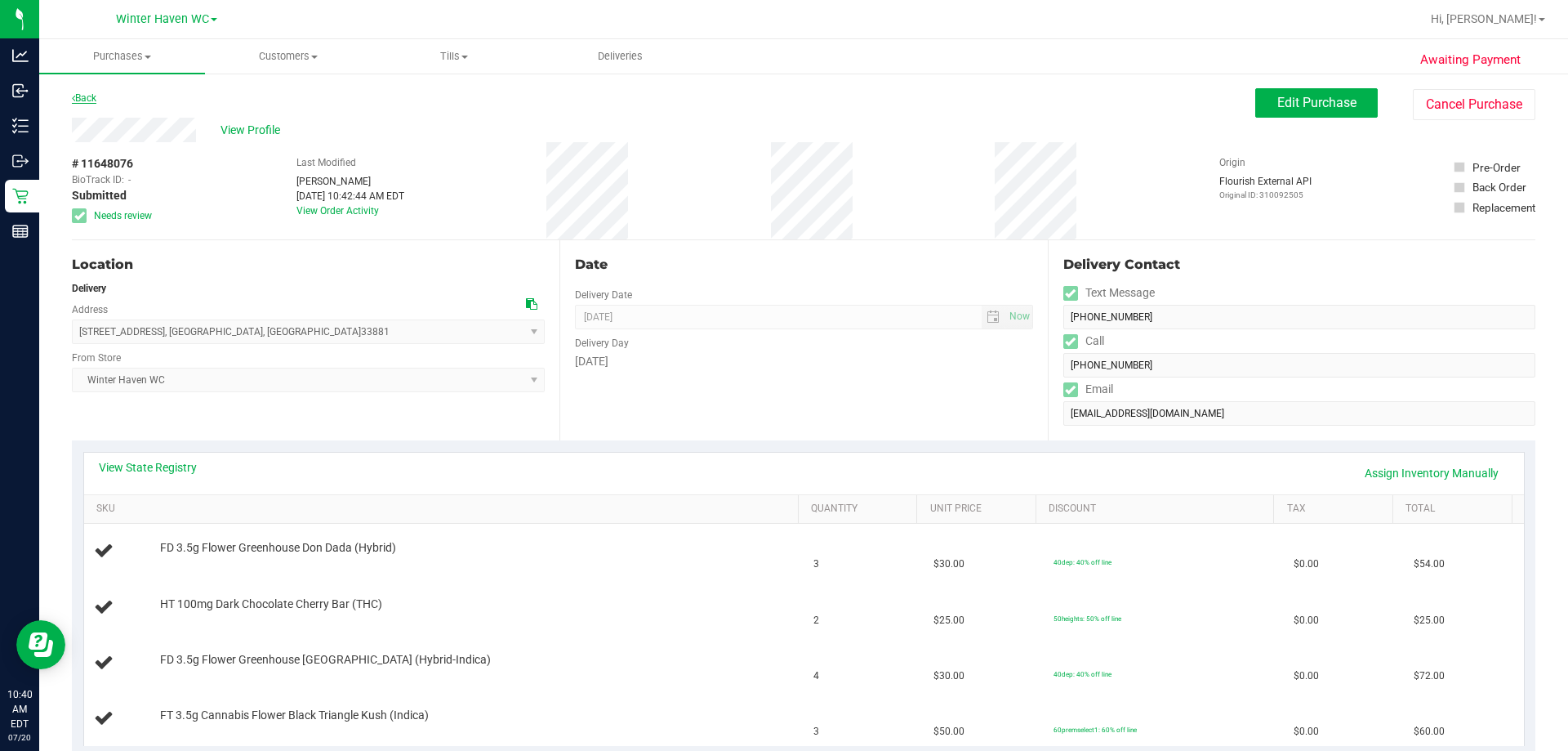 click on "Back" at bounding box center (84, 98) 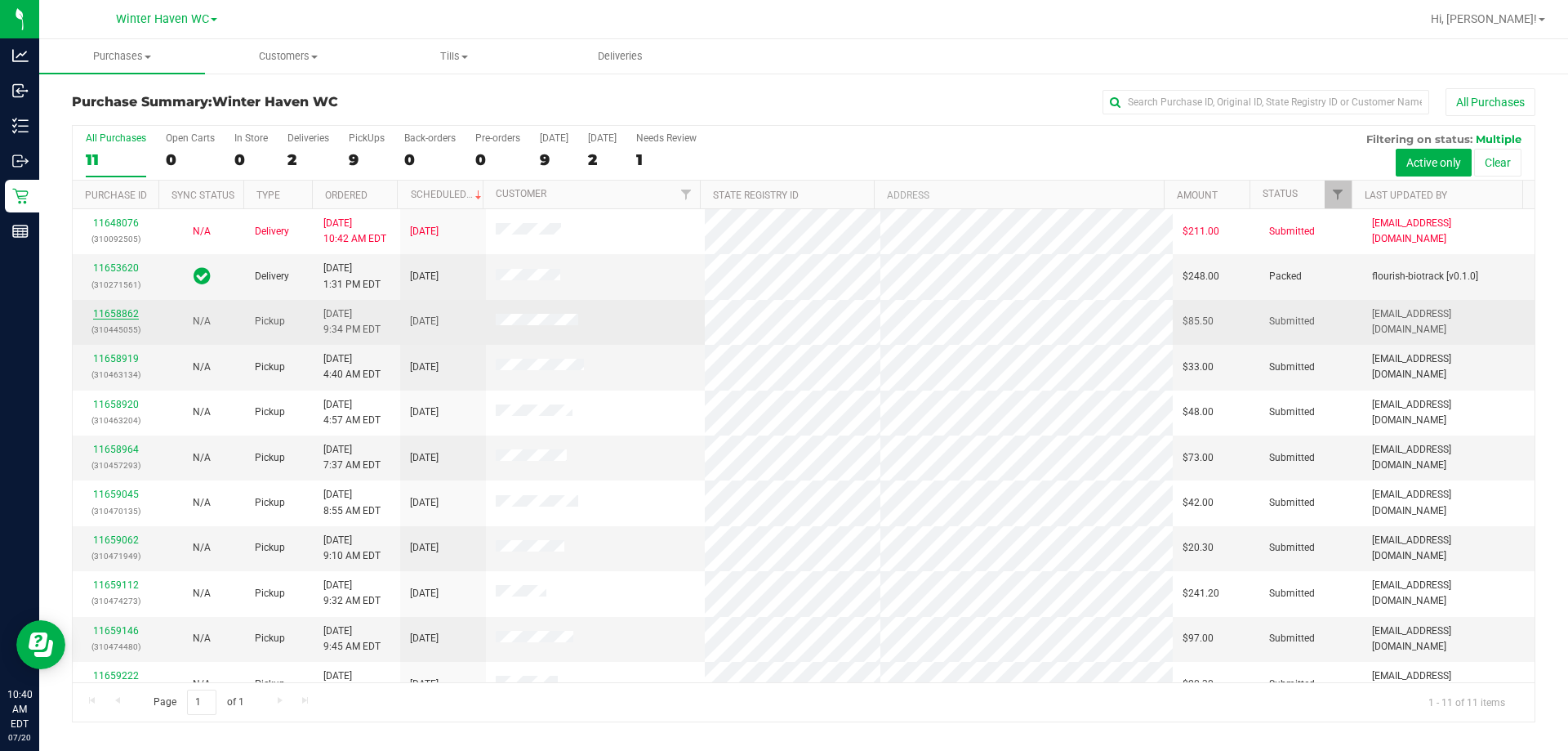 click on "11658862" at bounding box center [116, 314] 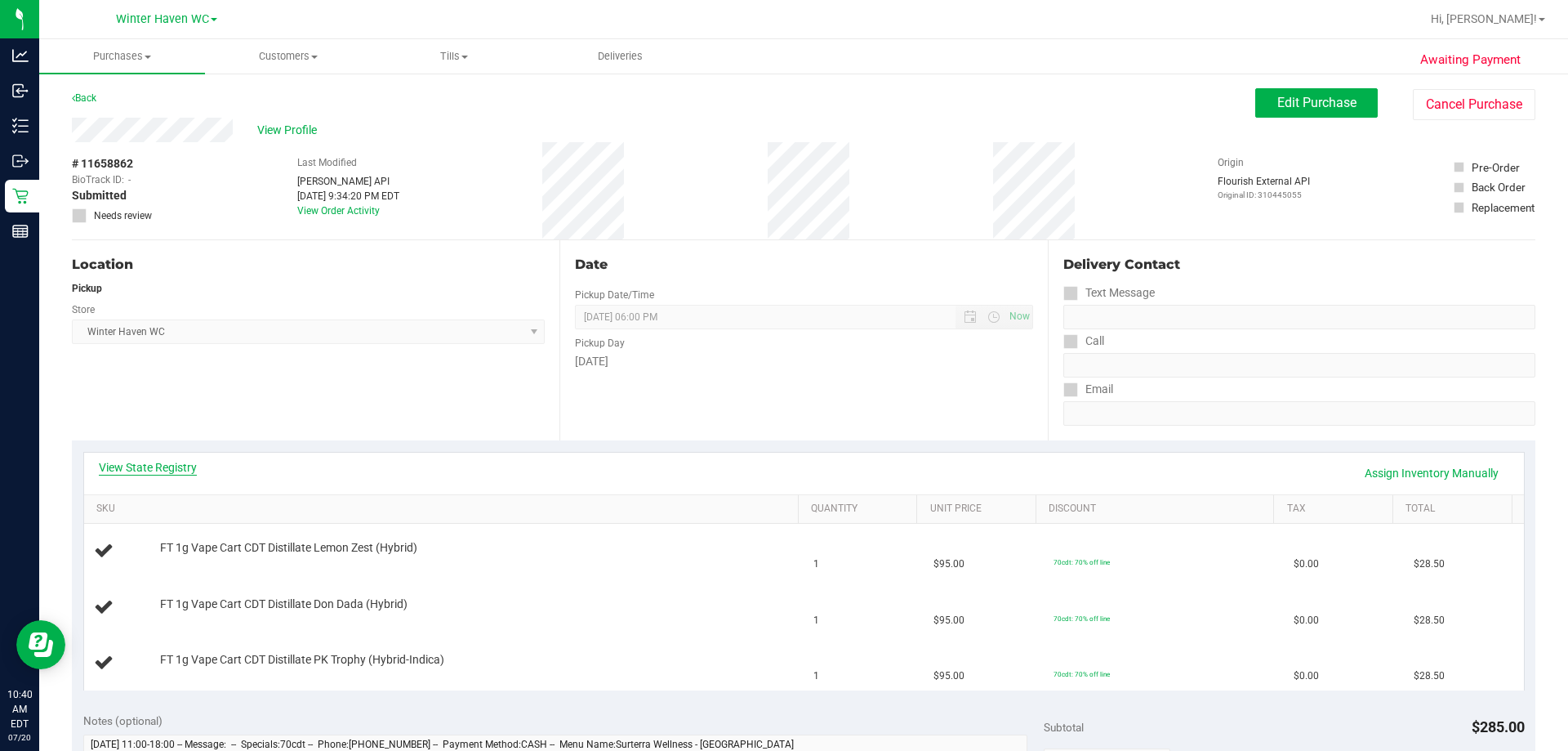 click on "View State Registry" at bounding box center [148, 467] 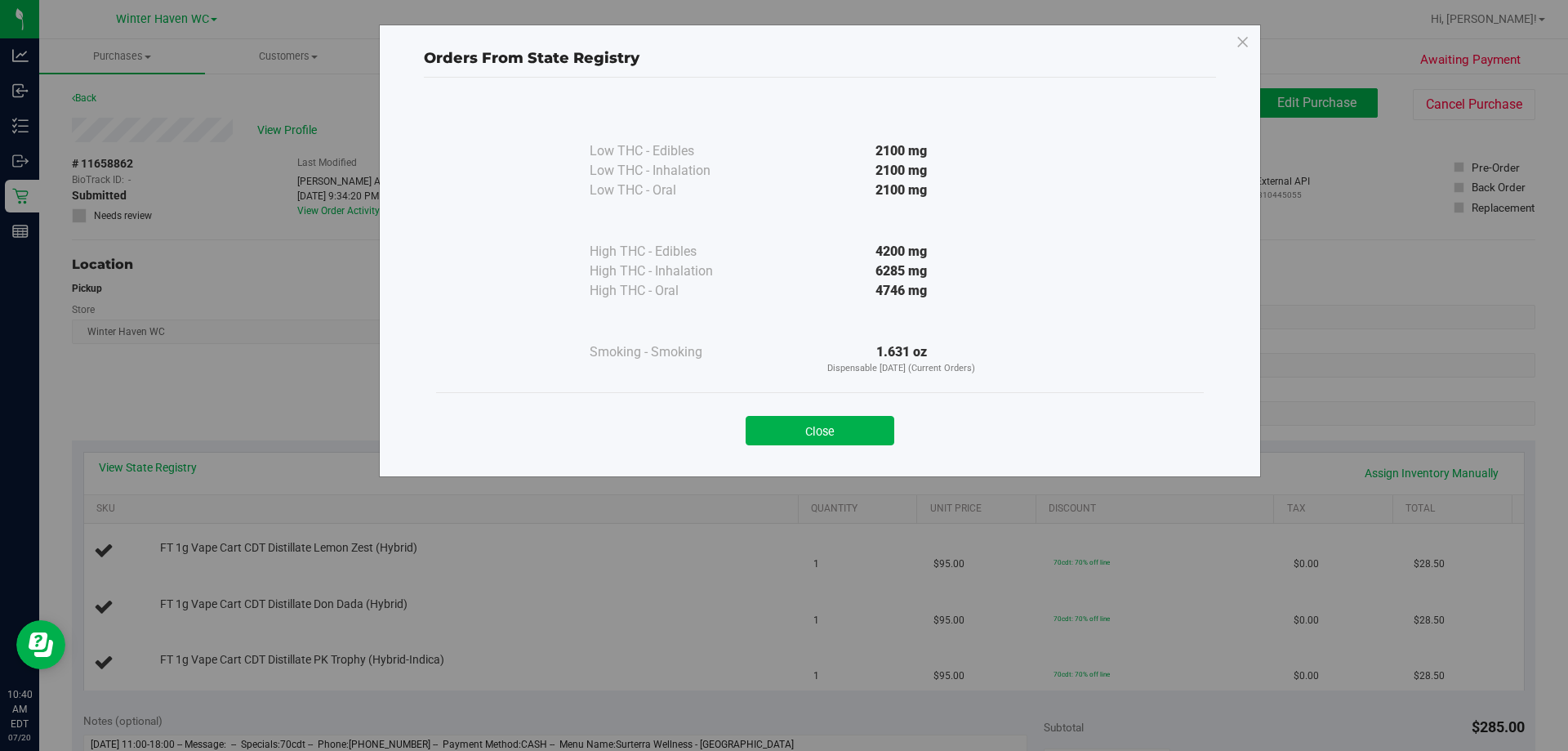 click on "Close" at bounding box center (820, 425) 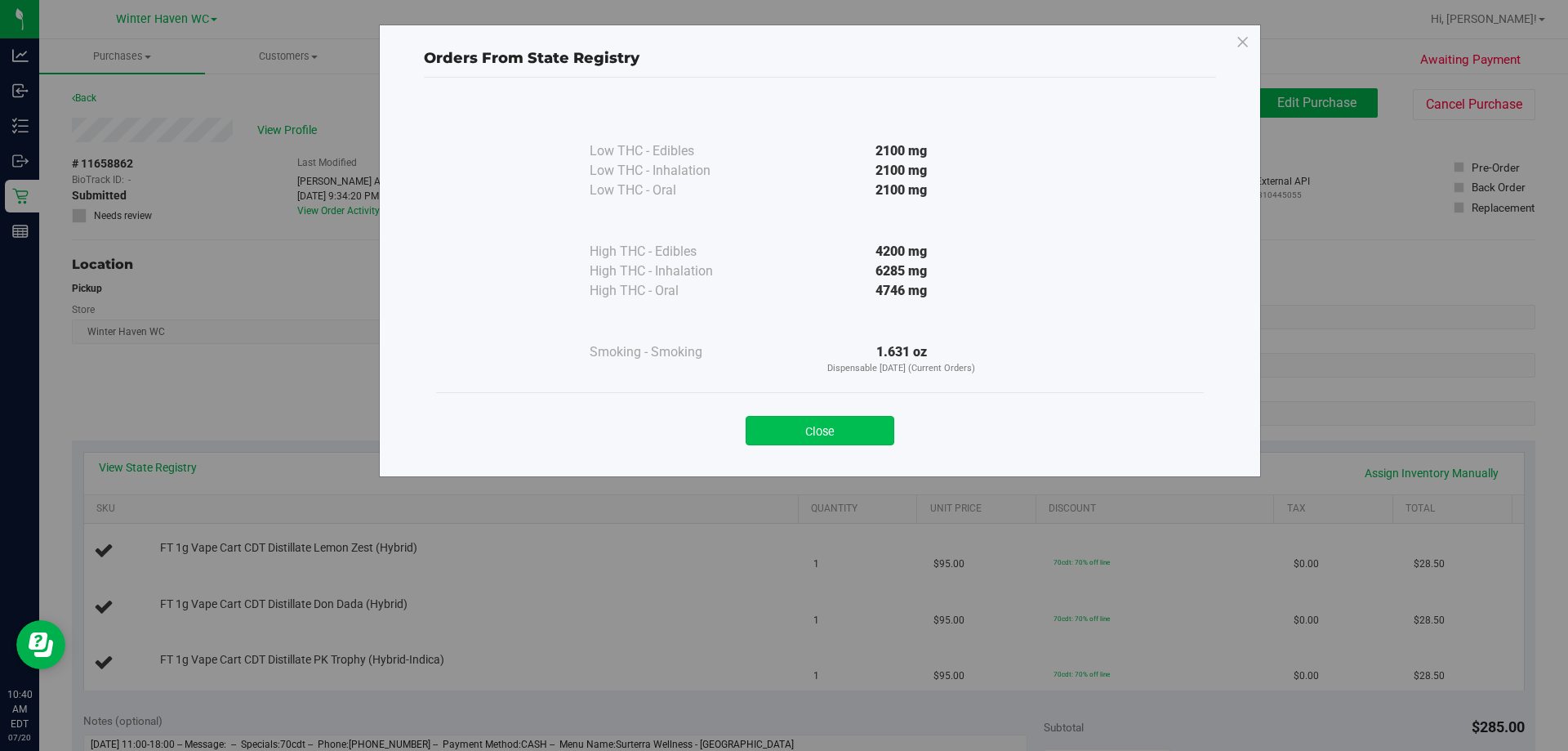click on "Close" at bounding box center [820, 431] 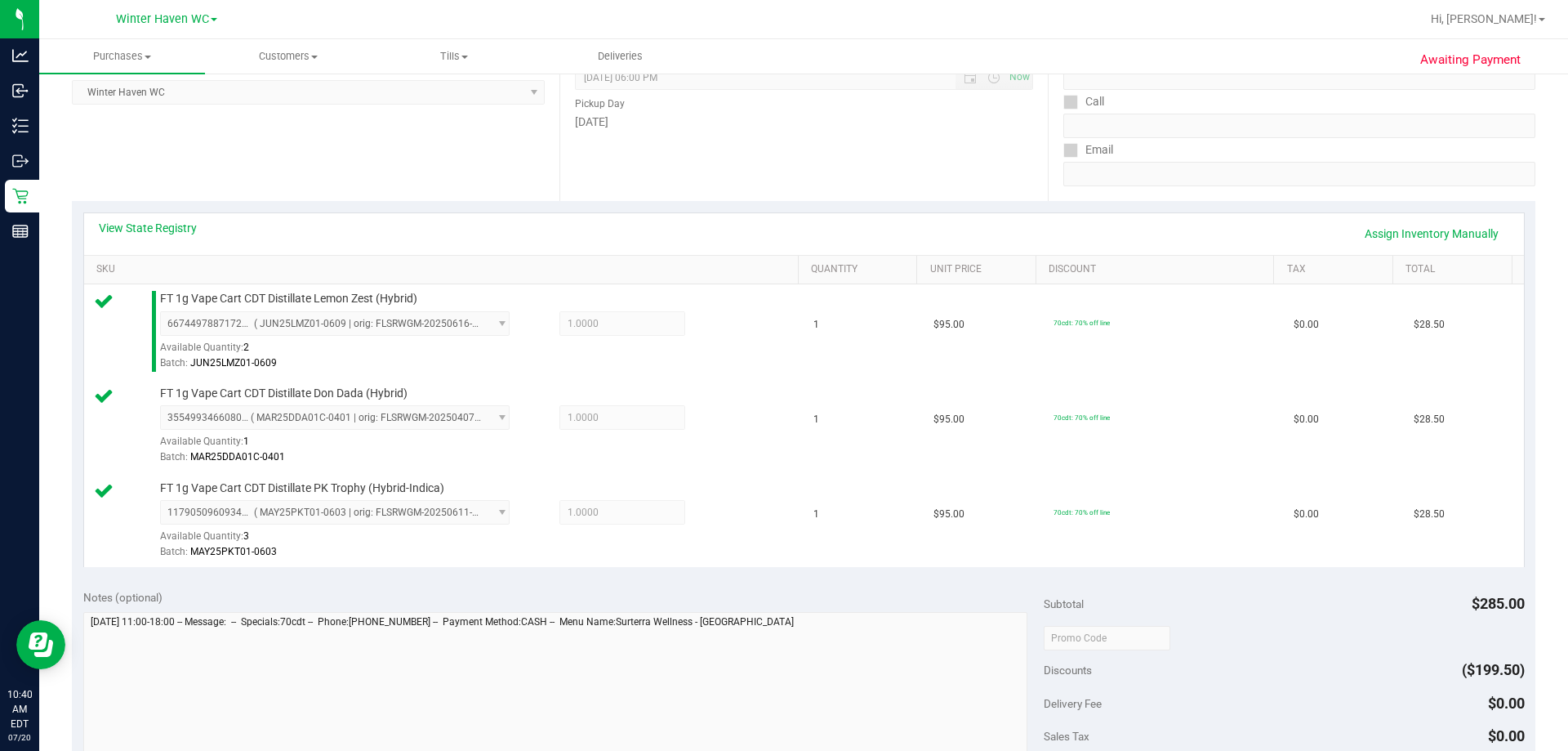 scroll, scrollTop: 409, scrollLeft: 0, axis: vertical 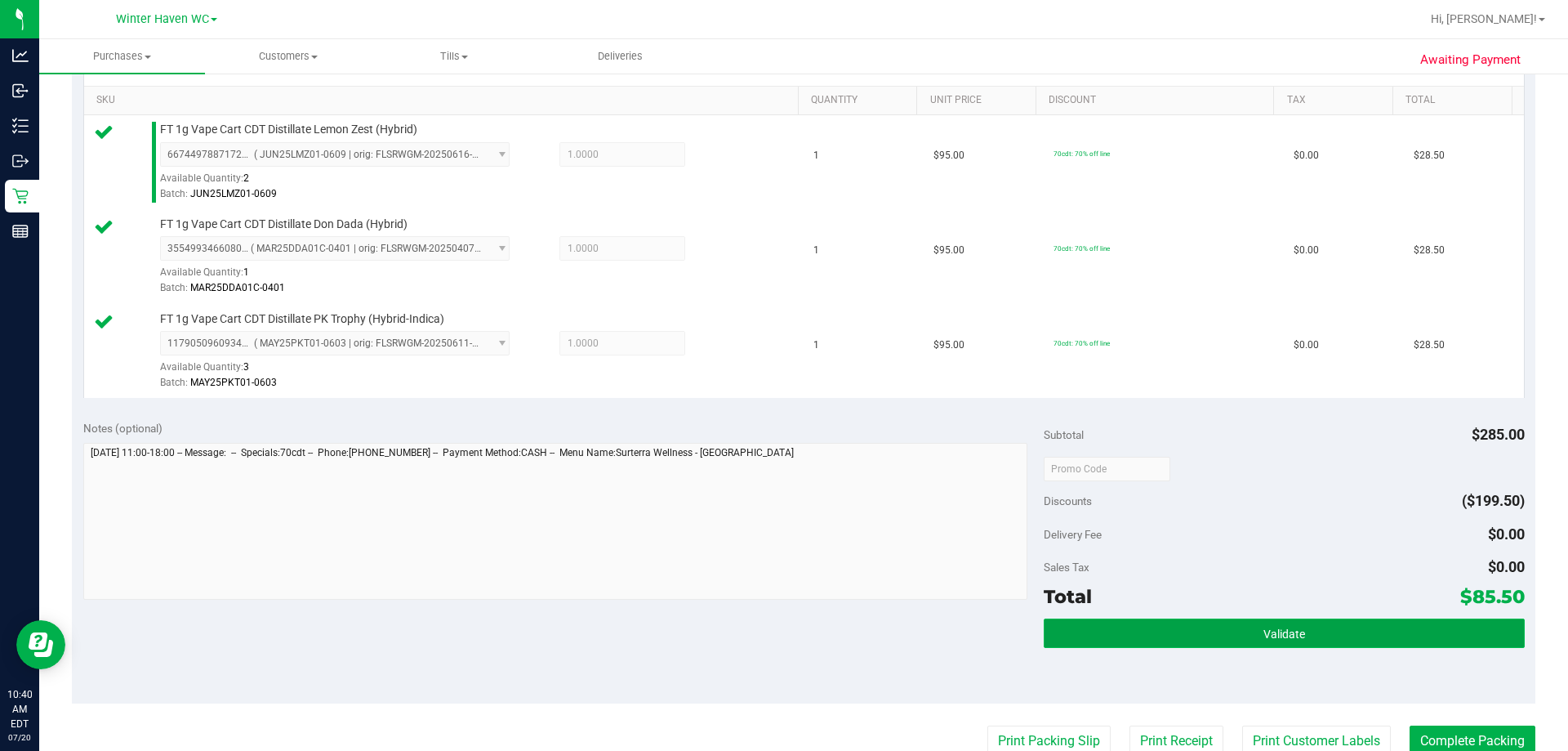 click on "Validate" at bounding box center [1284, 634] 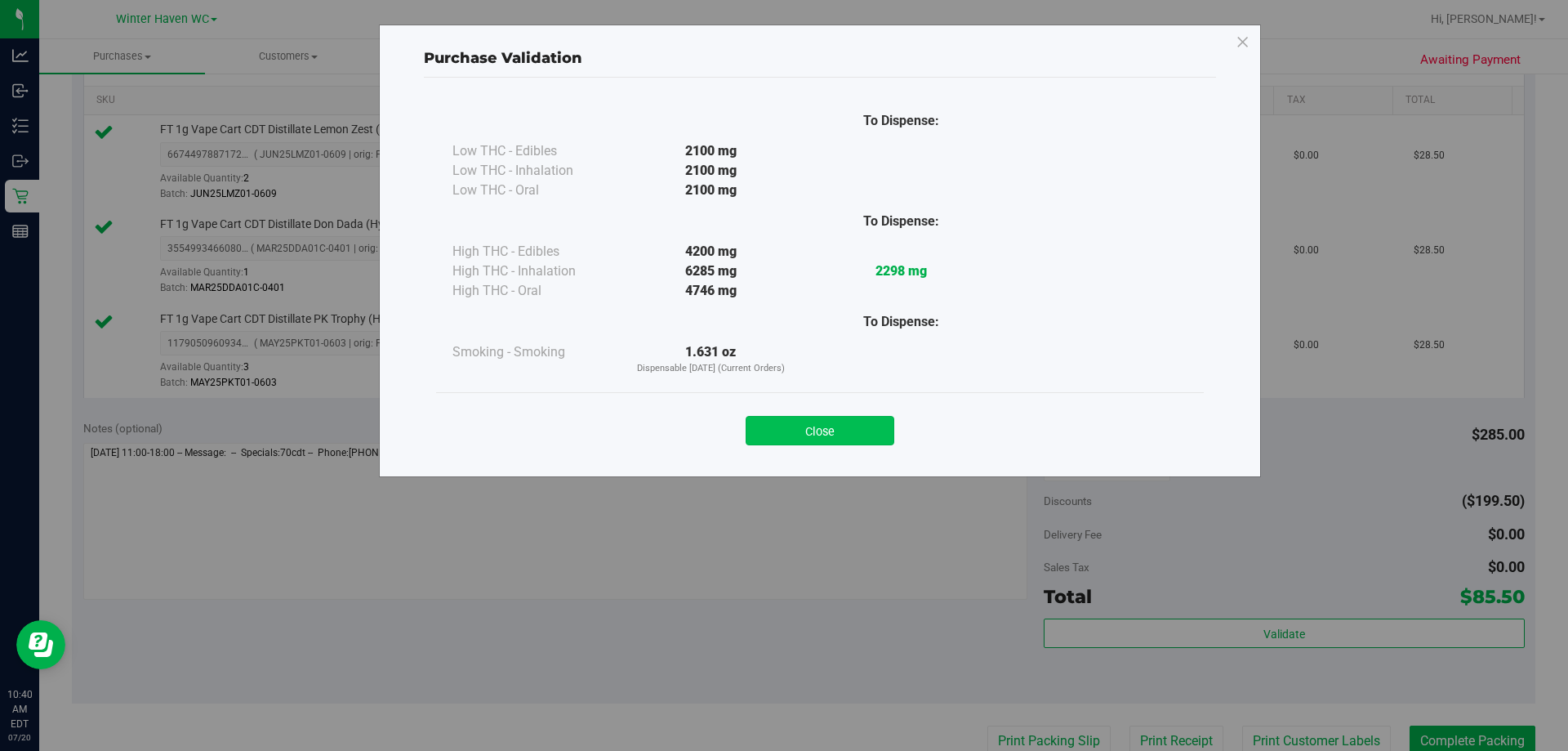 click on "Close" at bounding box center (820, 431) 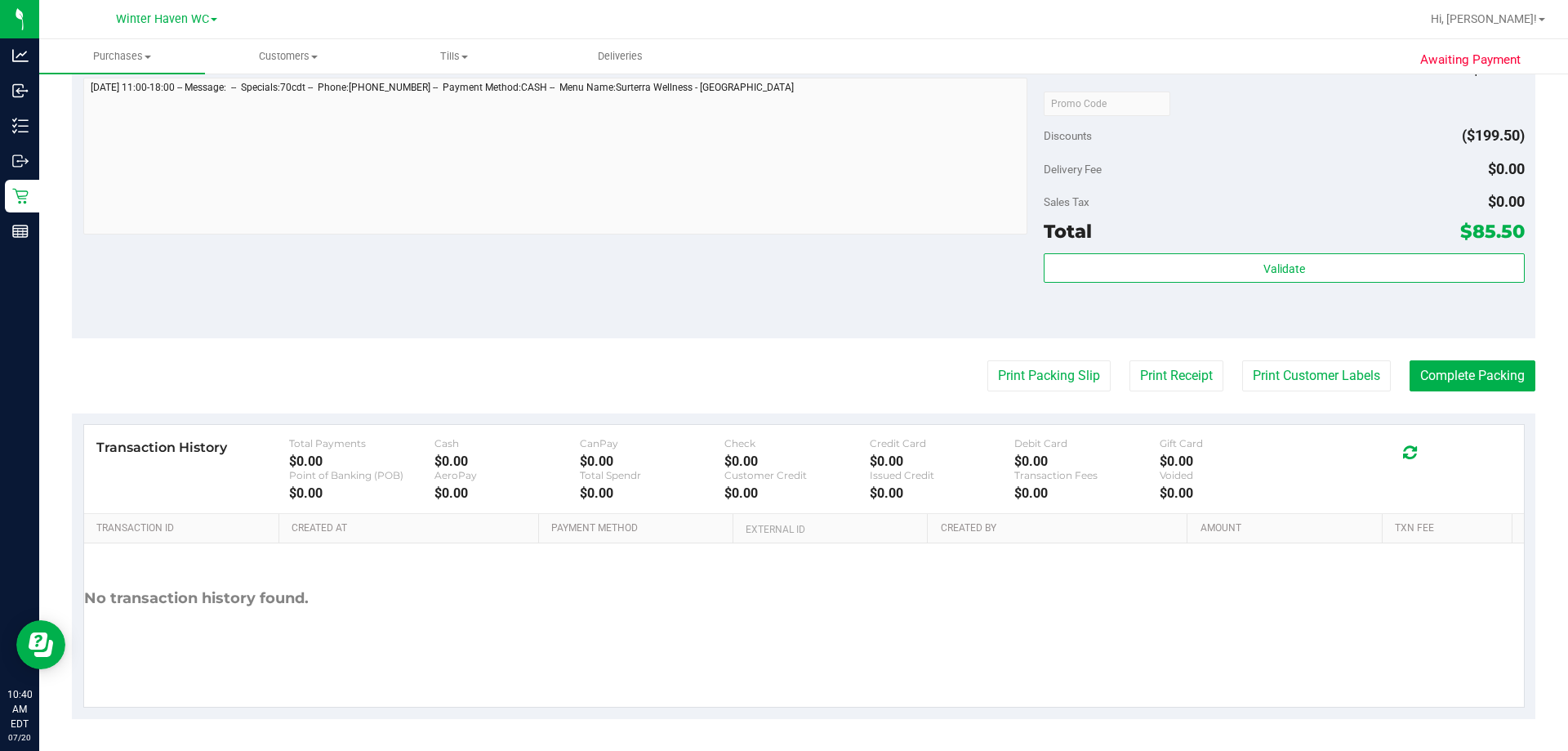 scroll, scrollTop: 775, scrollLeft: 0, axis: vertical 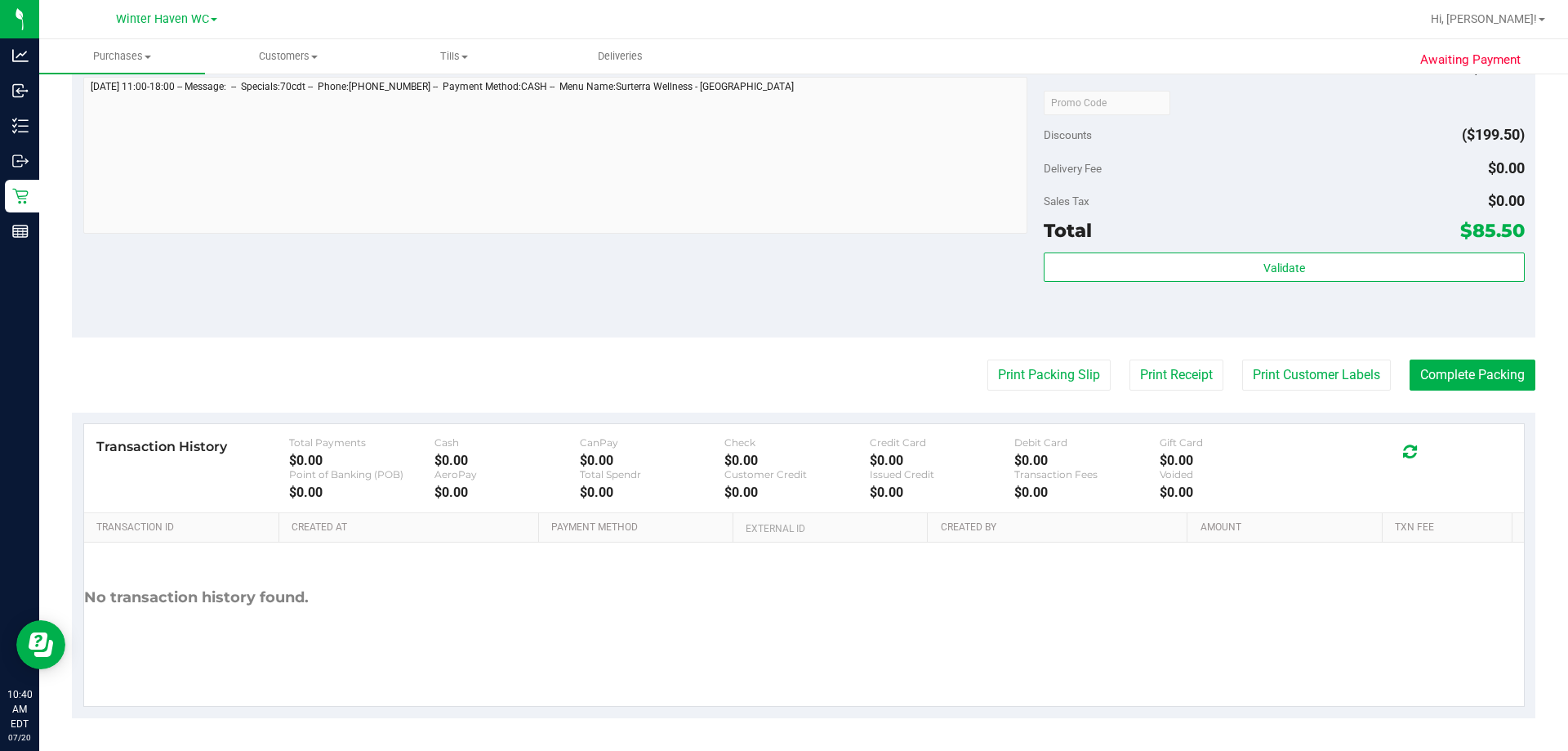 click on "Back
Edit Purchase
Cancel Purchase
View Profile
# 11658862
BioTrack ID:
-
Submitted
Needs review
Last Modified
Jane API
Jul 19, 2025 9:34:20 PM EDT" at bounding box center [804, 16] 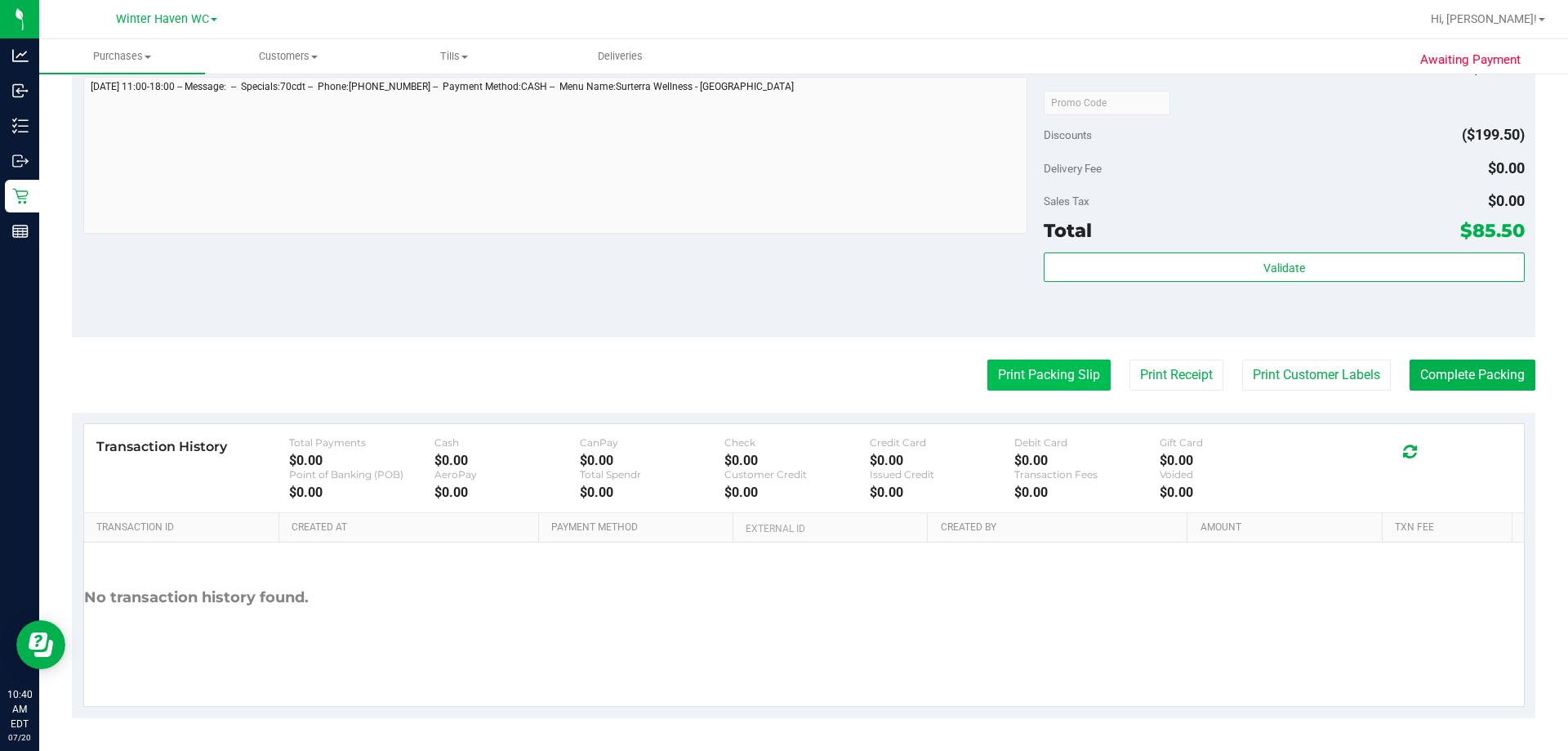 click on "Print Packing Slip" at bounding box center [1049, 375] 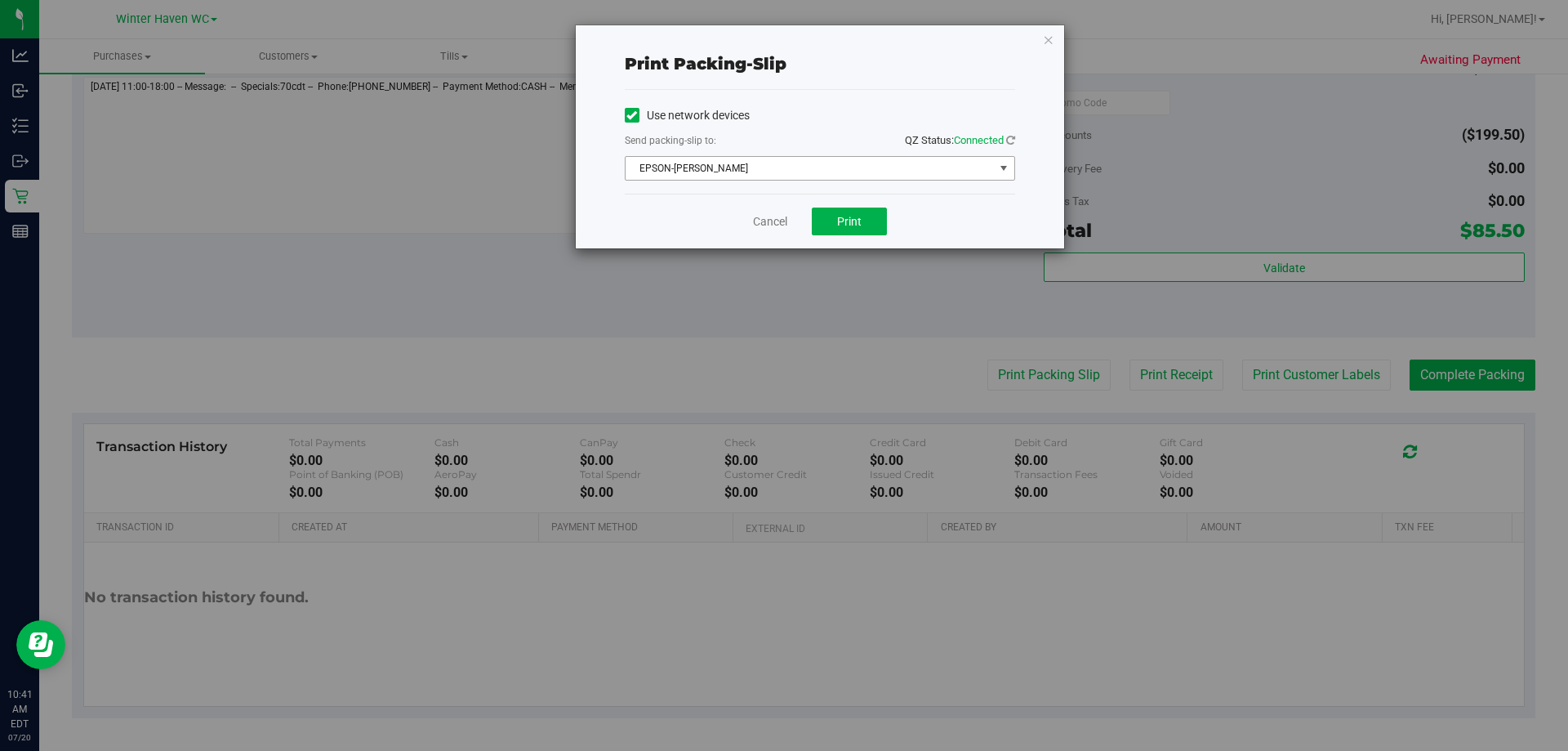 click on "EPSON-JAMES BUCHANAN" at bounding box center [809, 168] 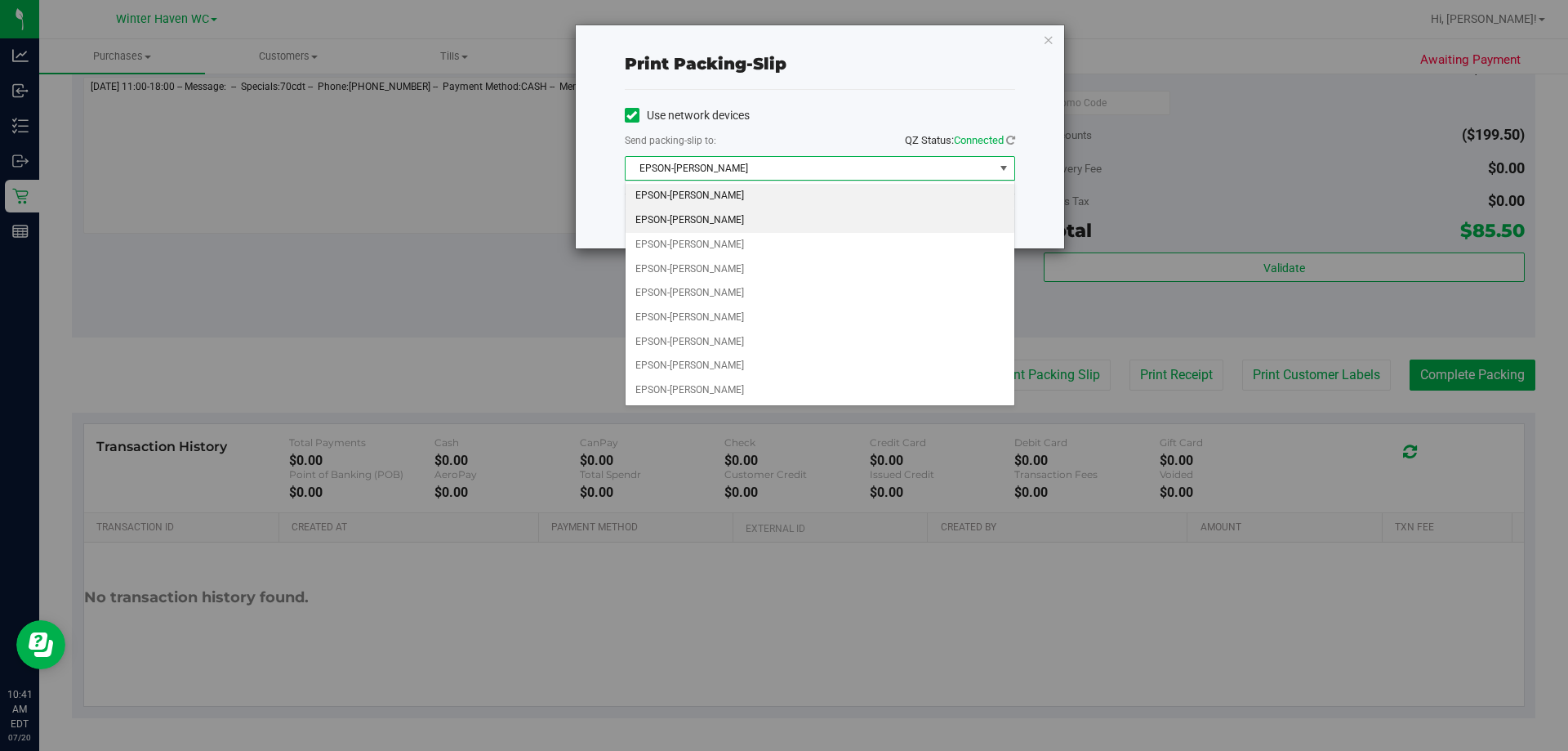 click on "EPSON-JAMES-BROWN" at bounding box center [820, 221] 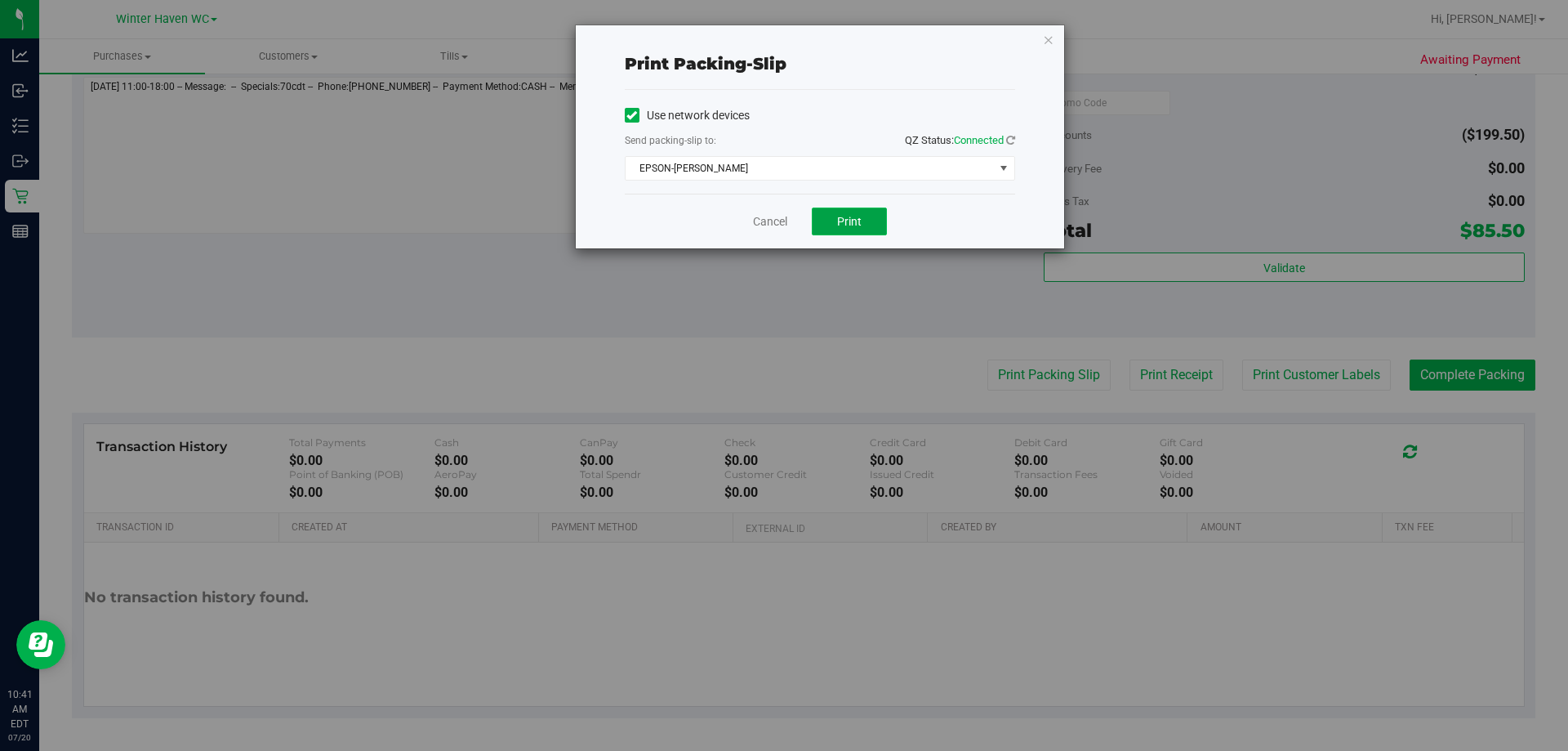 click on "Print" at bounding box center (849, 221) 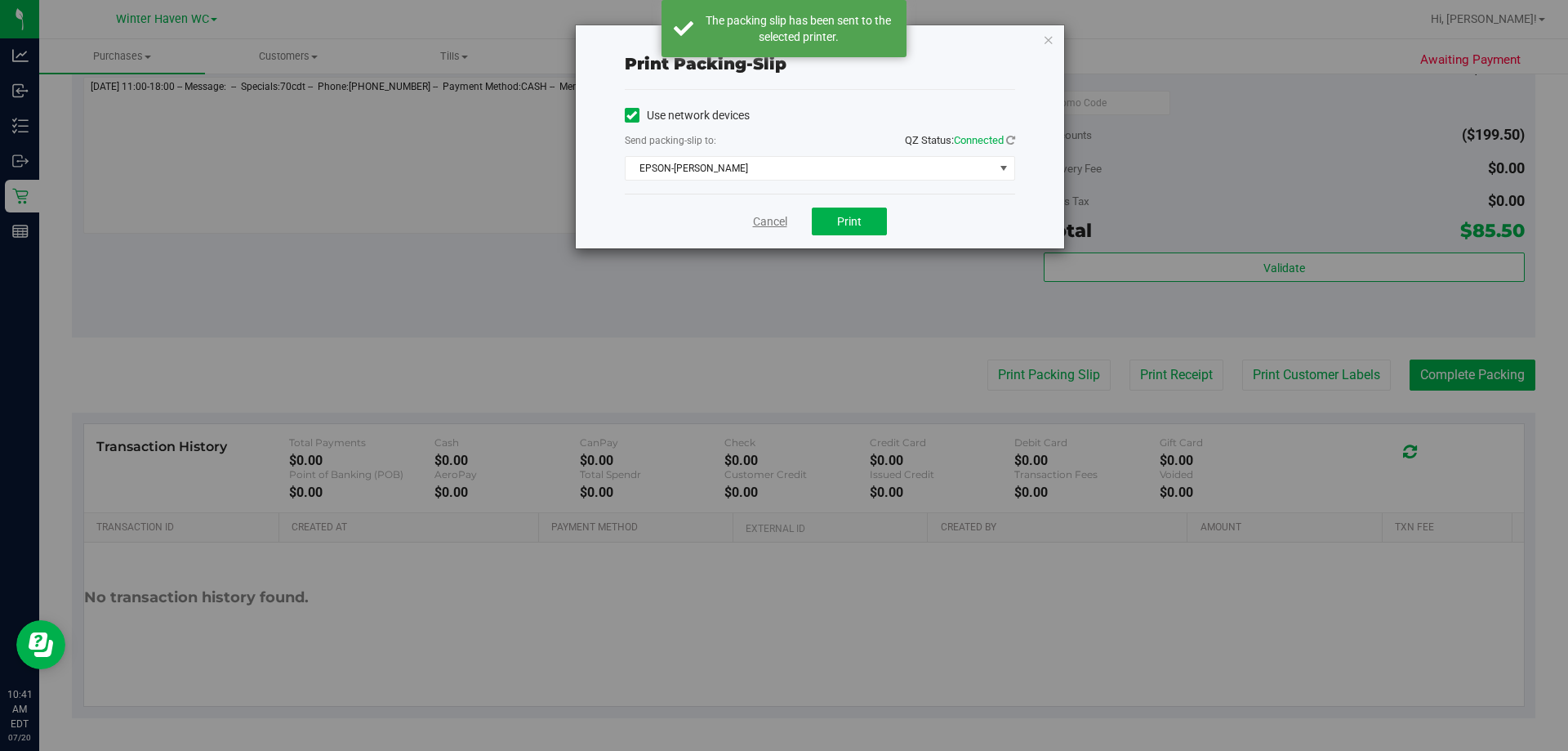 click on "Cancel" at bounding box center (770, 221) 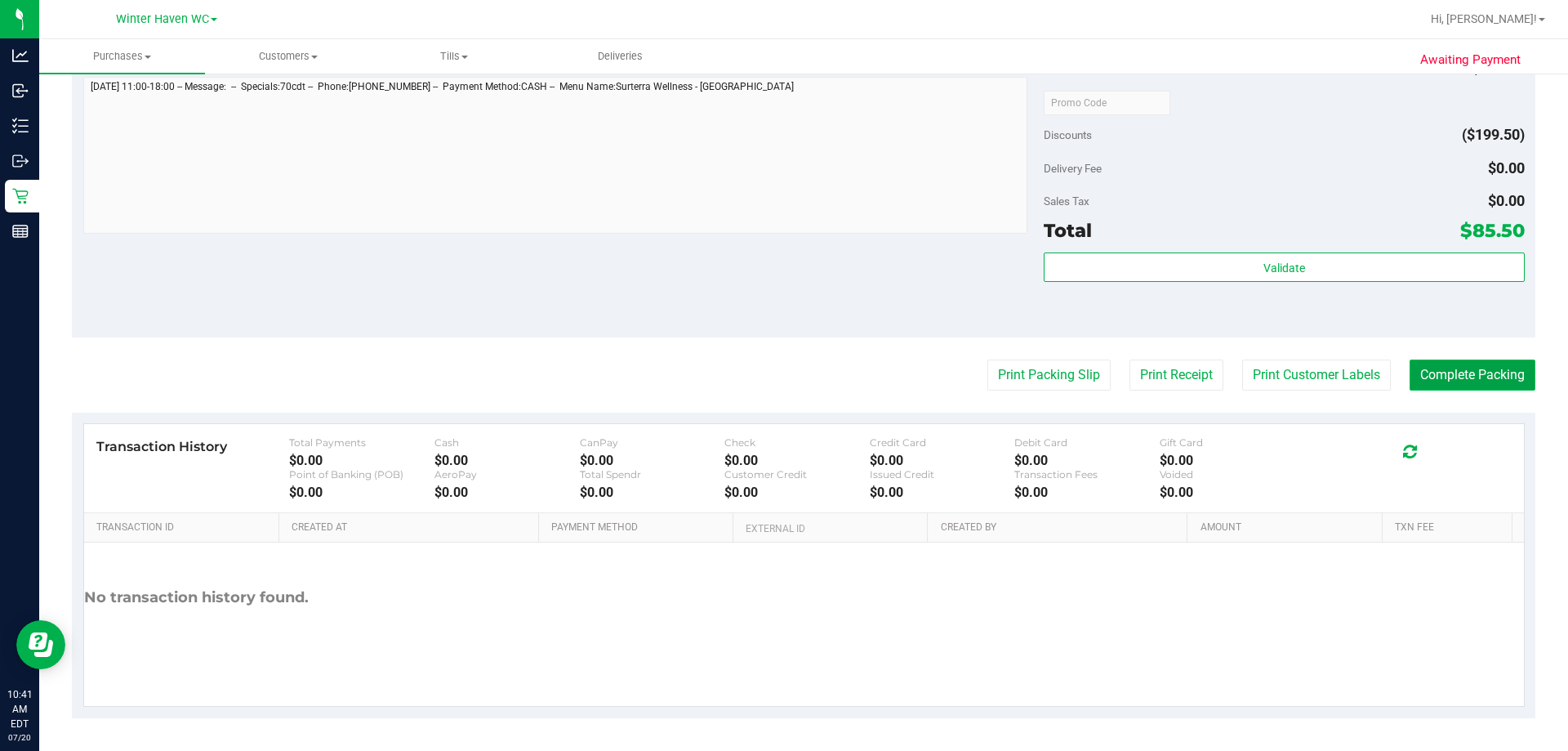 click on "Complete Packing" at bounding box center (1472, 375) 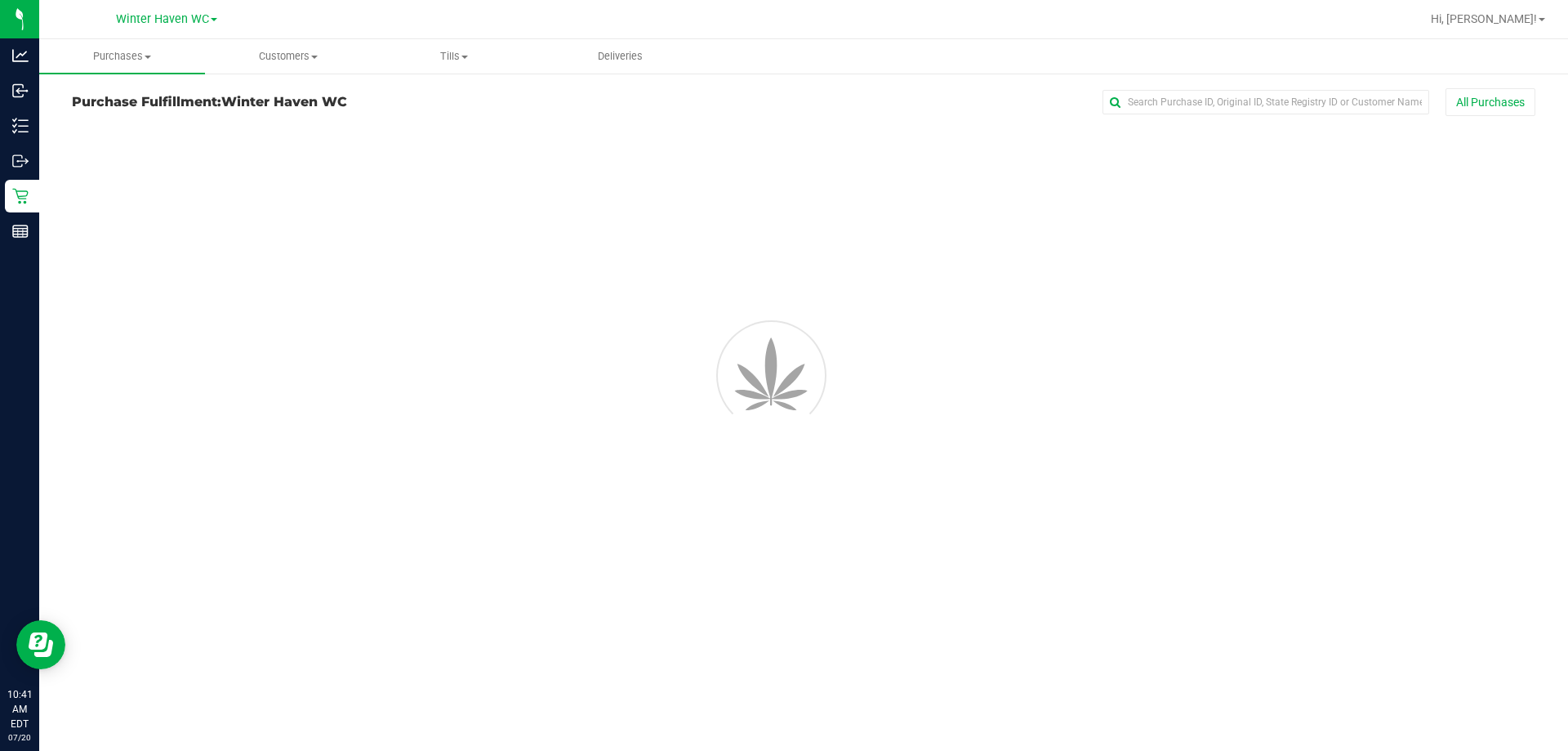 scroll, scrollTop: 0, scrollLeft: 0, axis: both 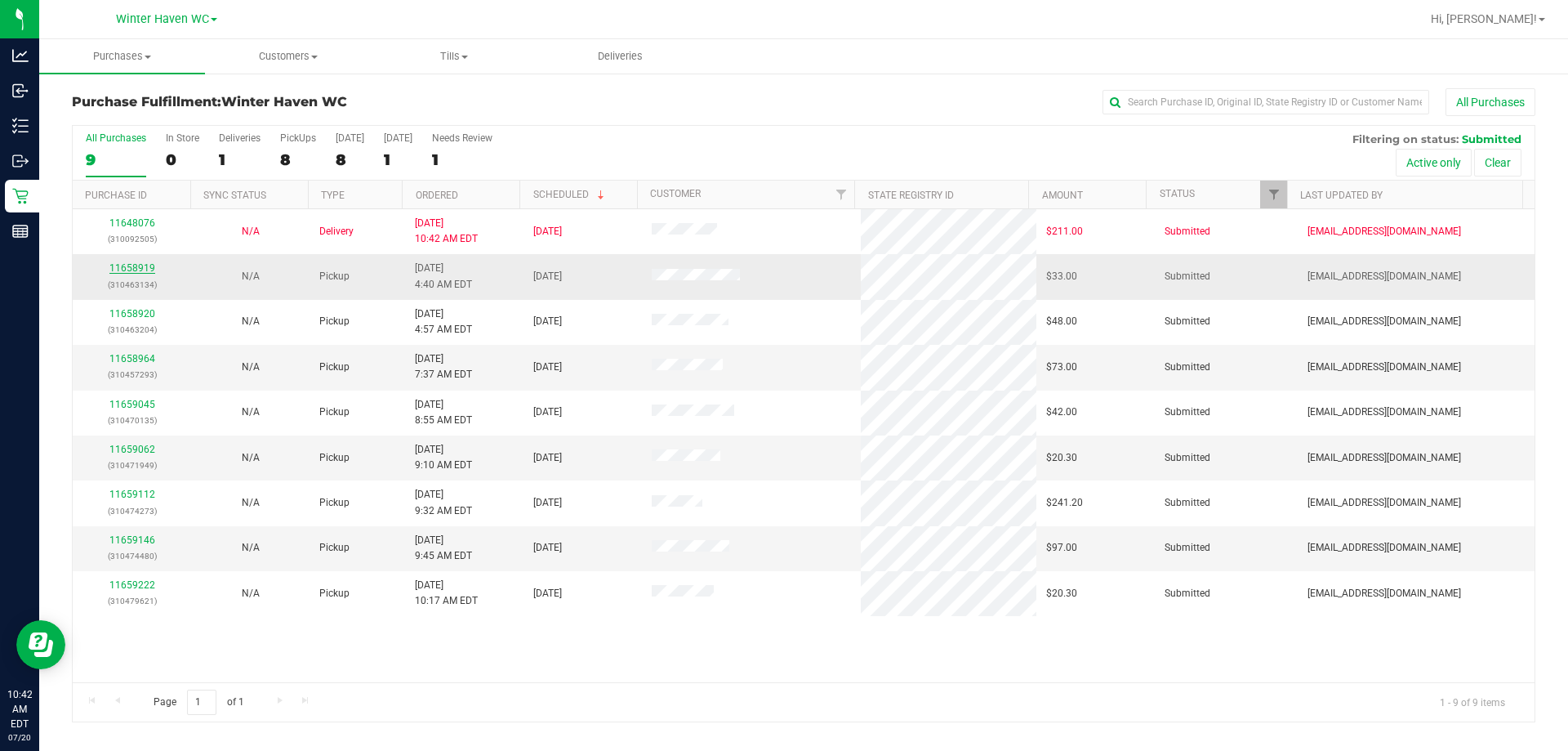 click on "11658919" at bounding box center [132, 268] 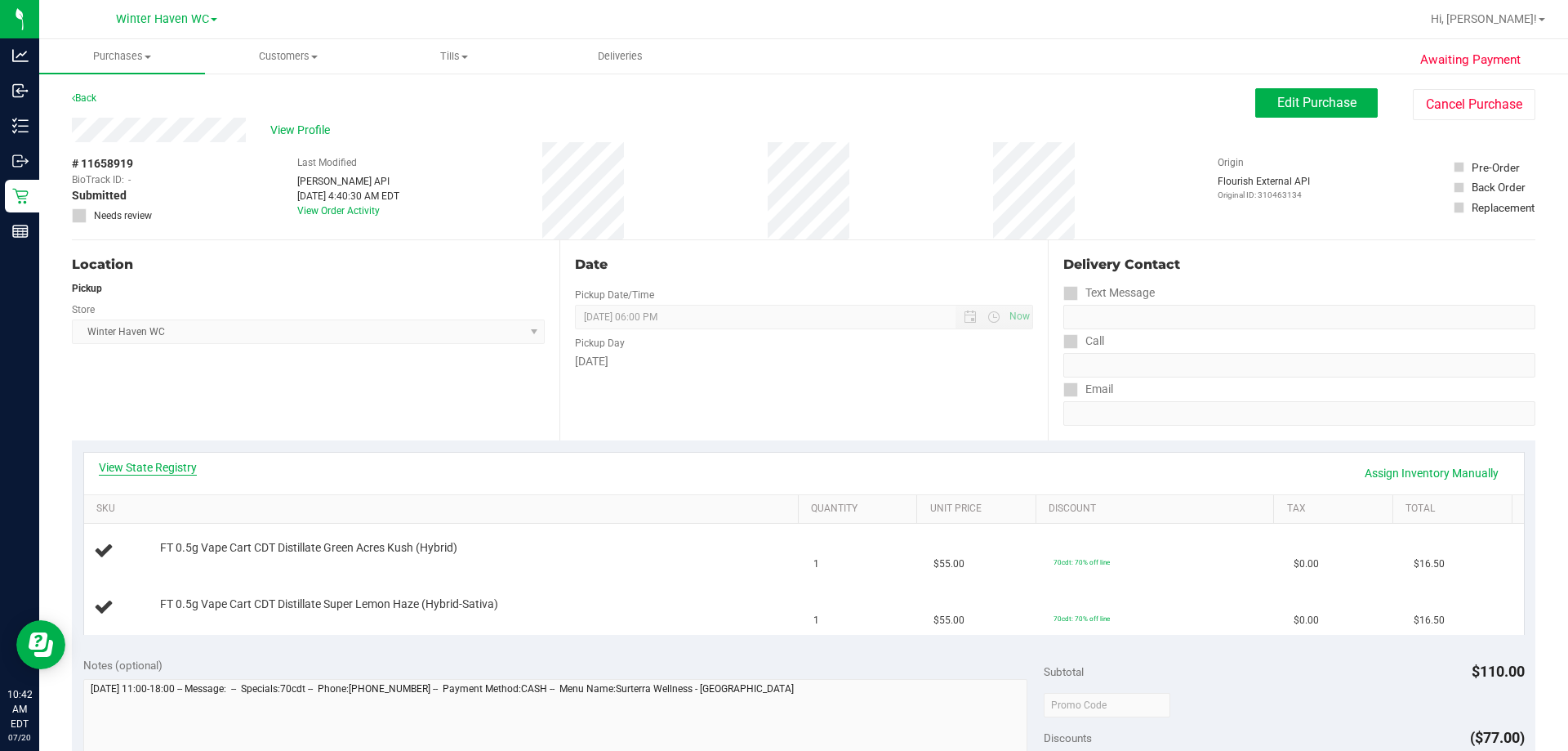 click on "View State Registry" at bounding box center [148, 467] 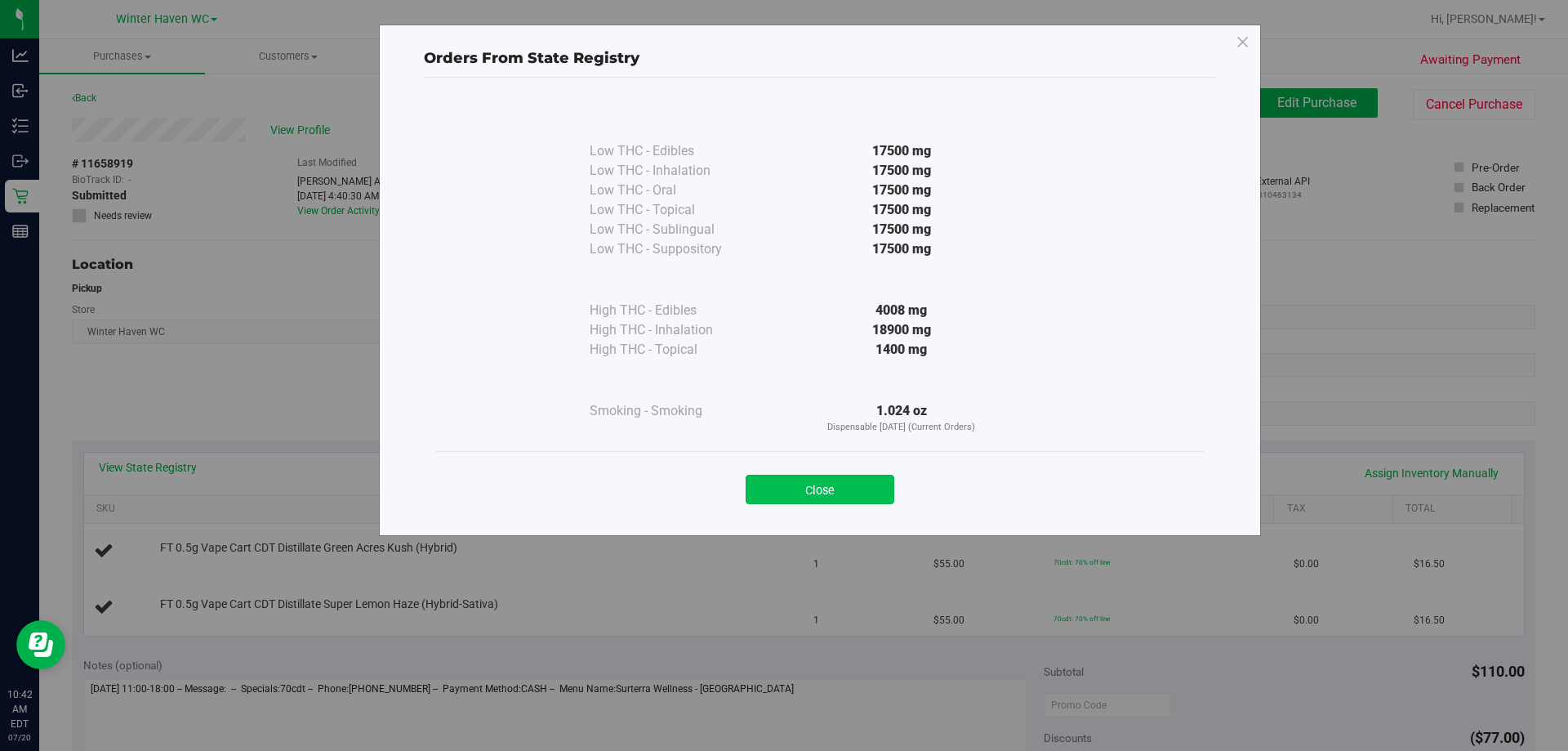 click on "Close" at bounding box center [820, 489] 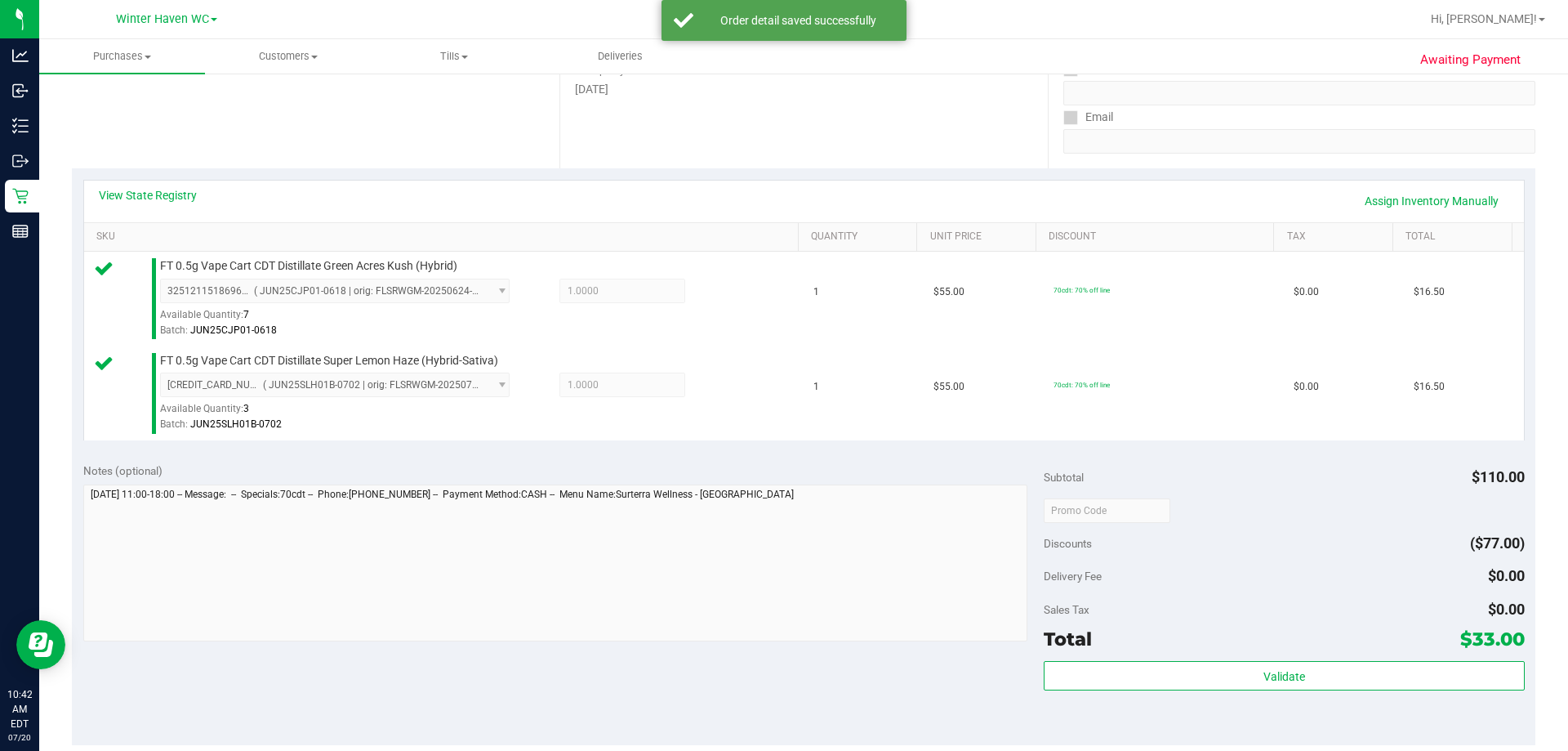 scroll, scrollTop: 490, scrollLeft: 0, axis: vertical 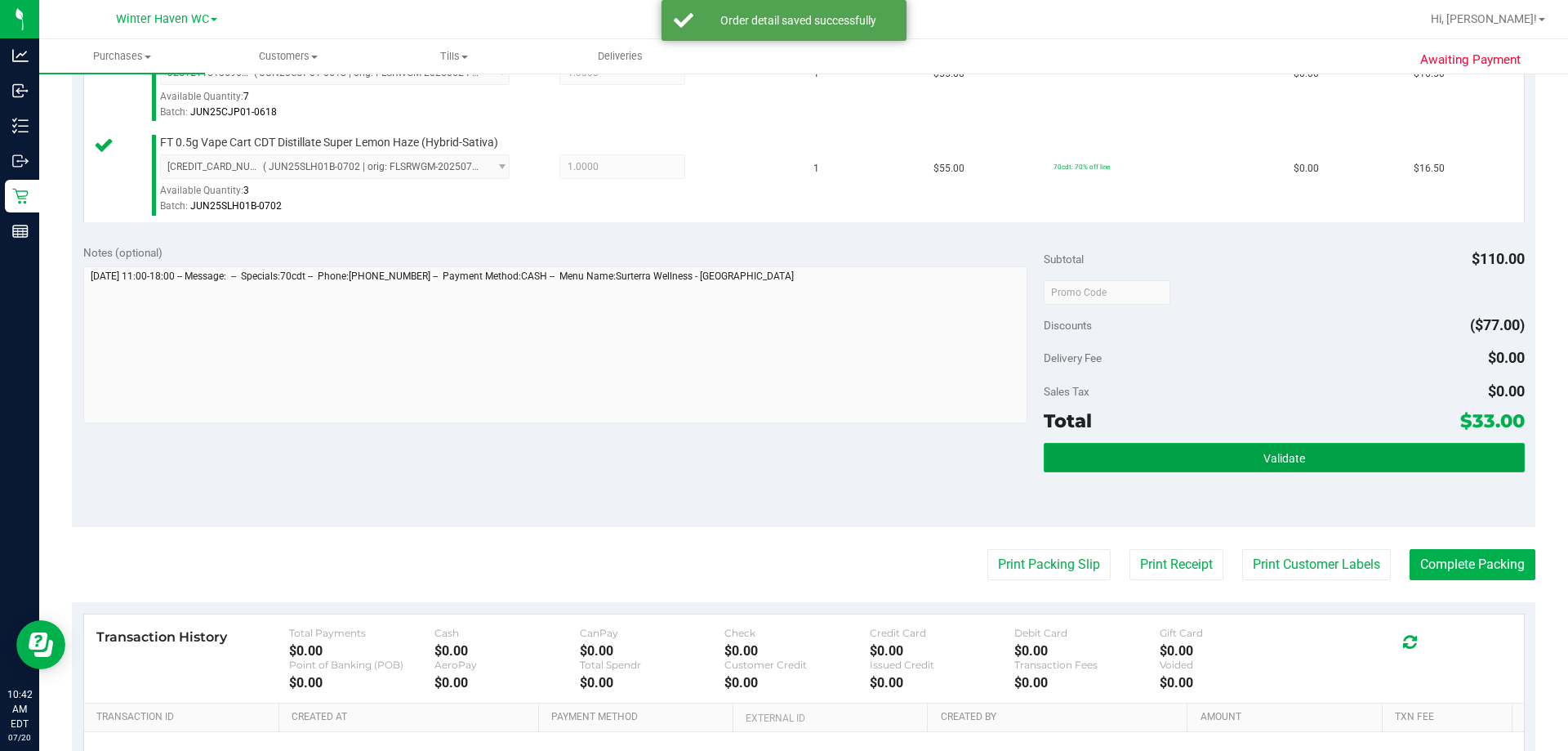 click on "Validate" at bounding box center (1284, 458) 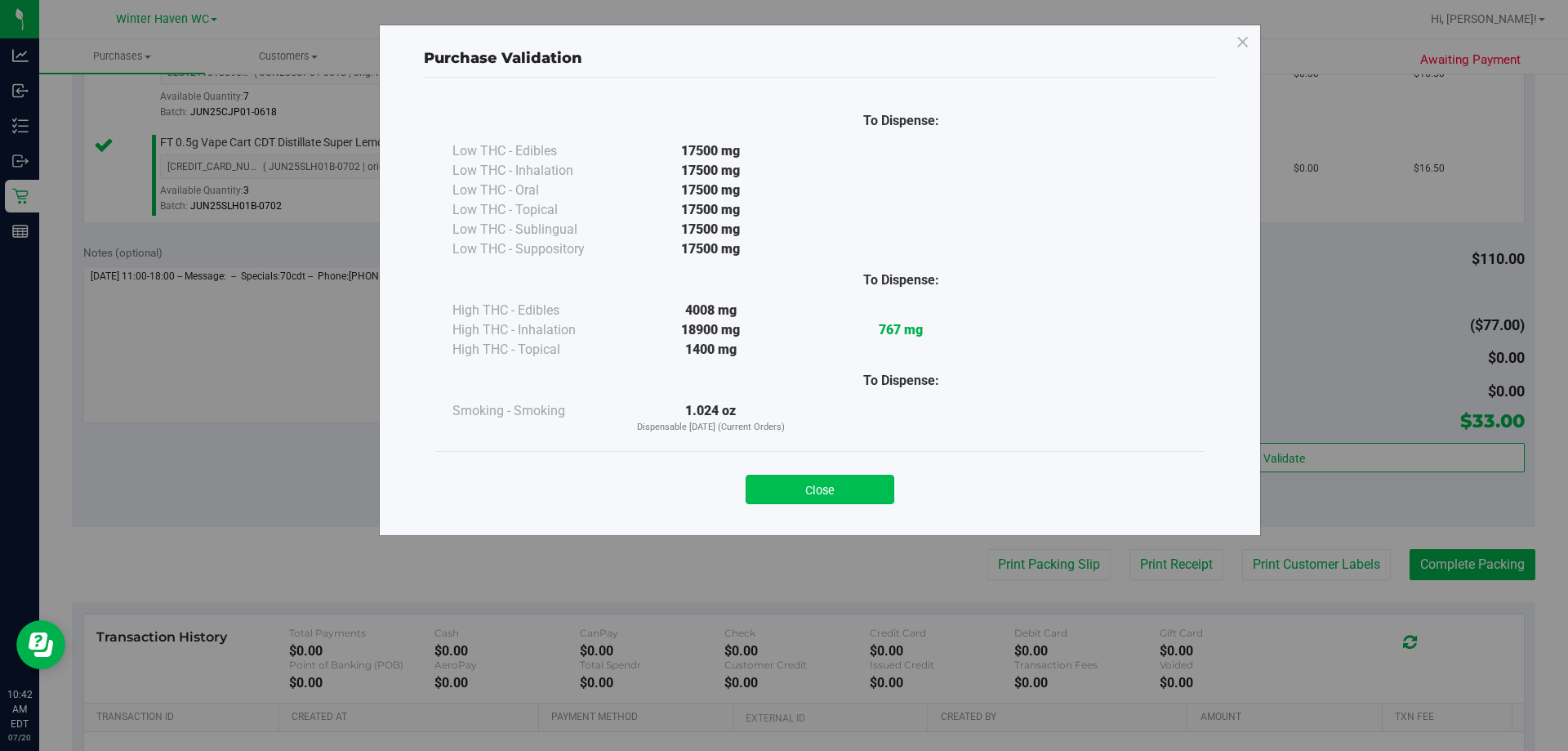 click on "Close" at bounding box center (820, 489) 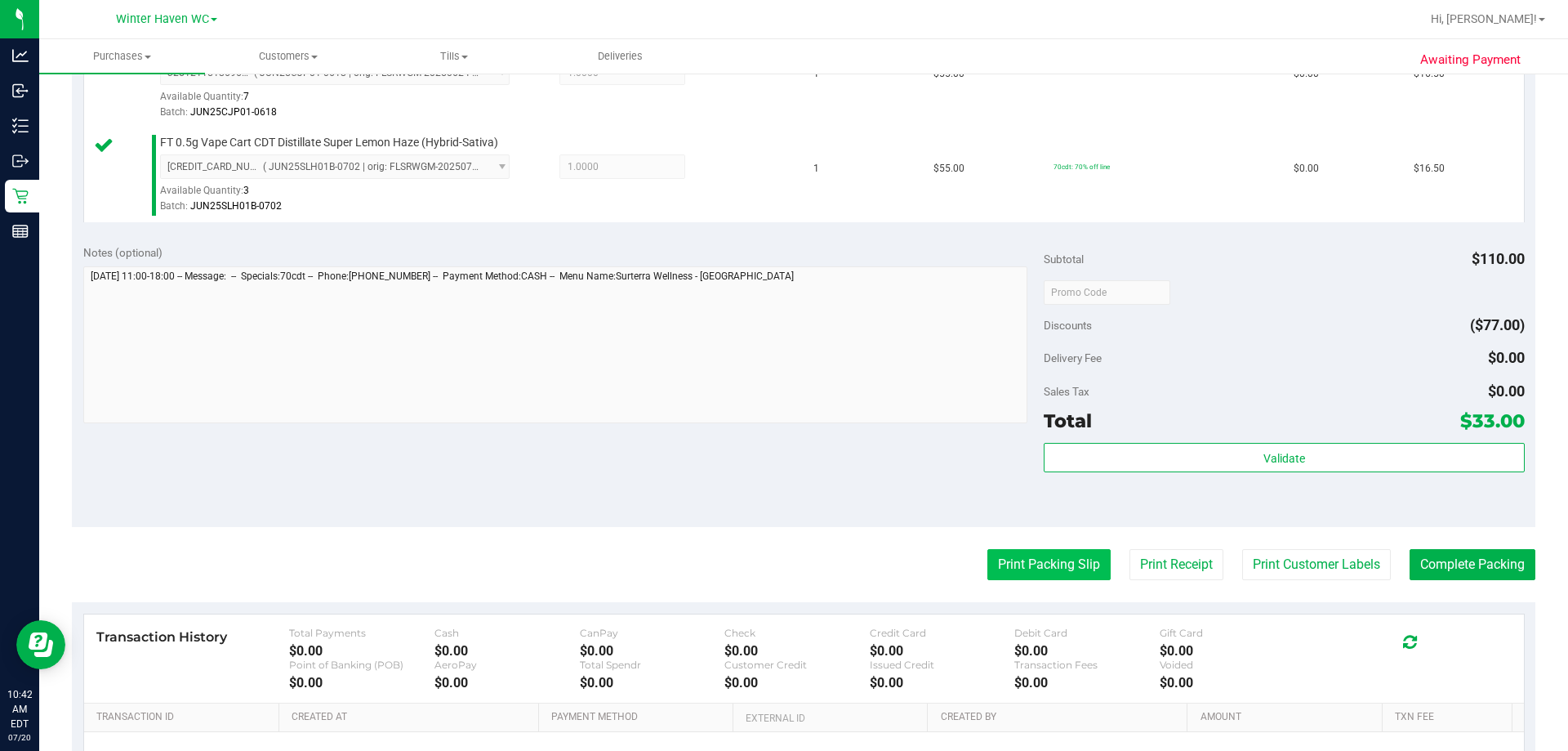 click on "Print Packing Slip" at bounding box center [1049, 565] 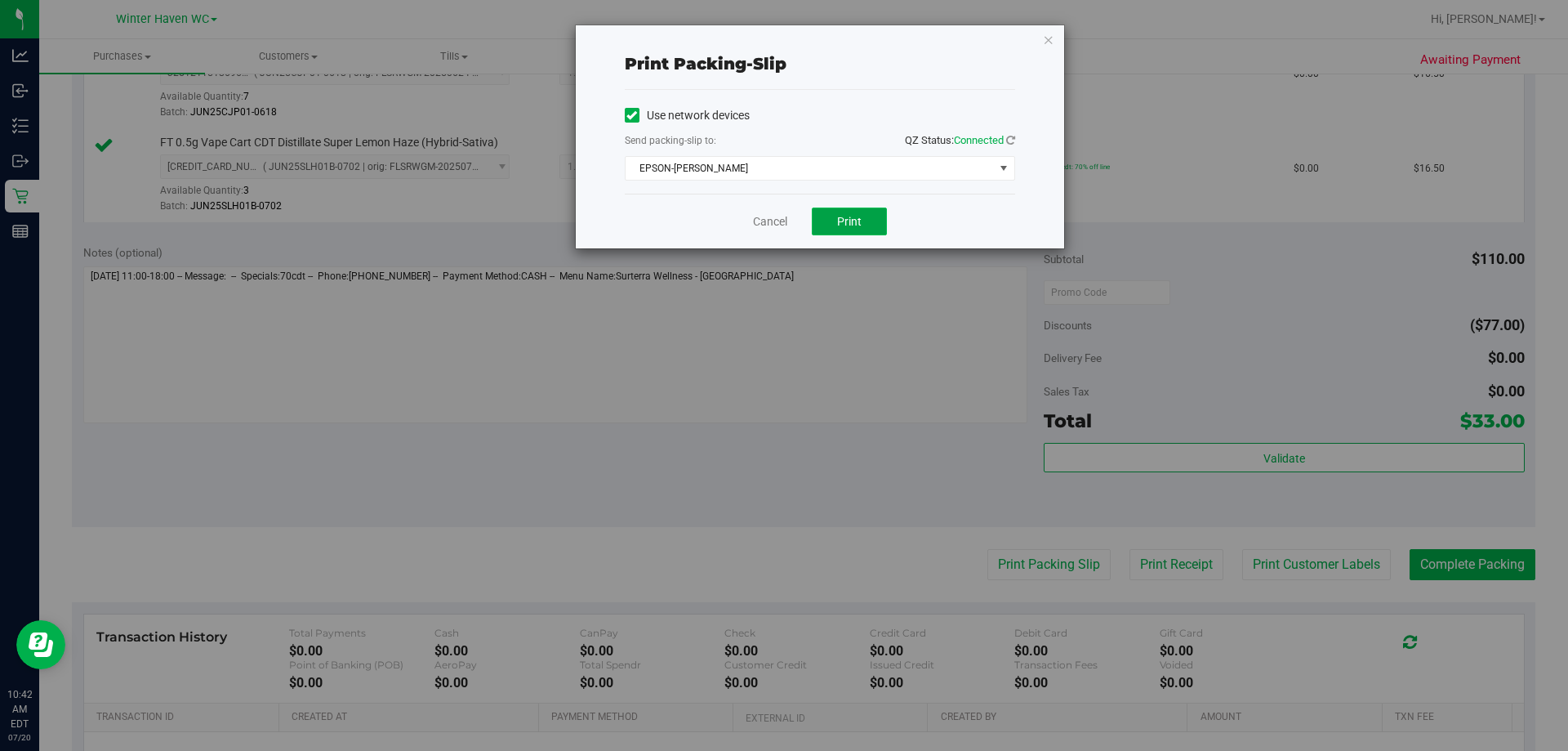 click on "Print" at bounding box center (849, 221) 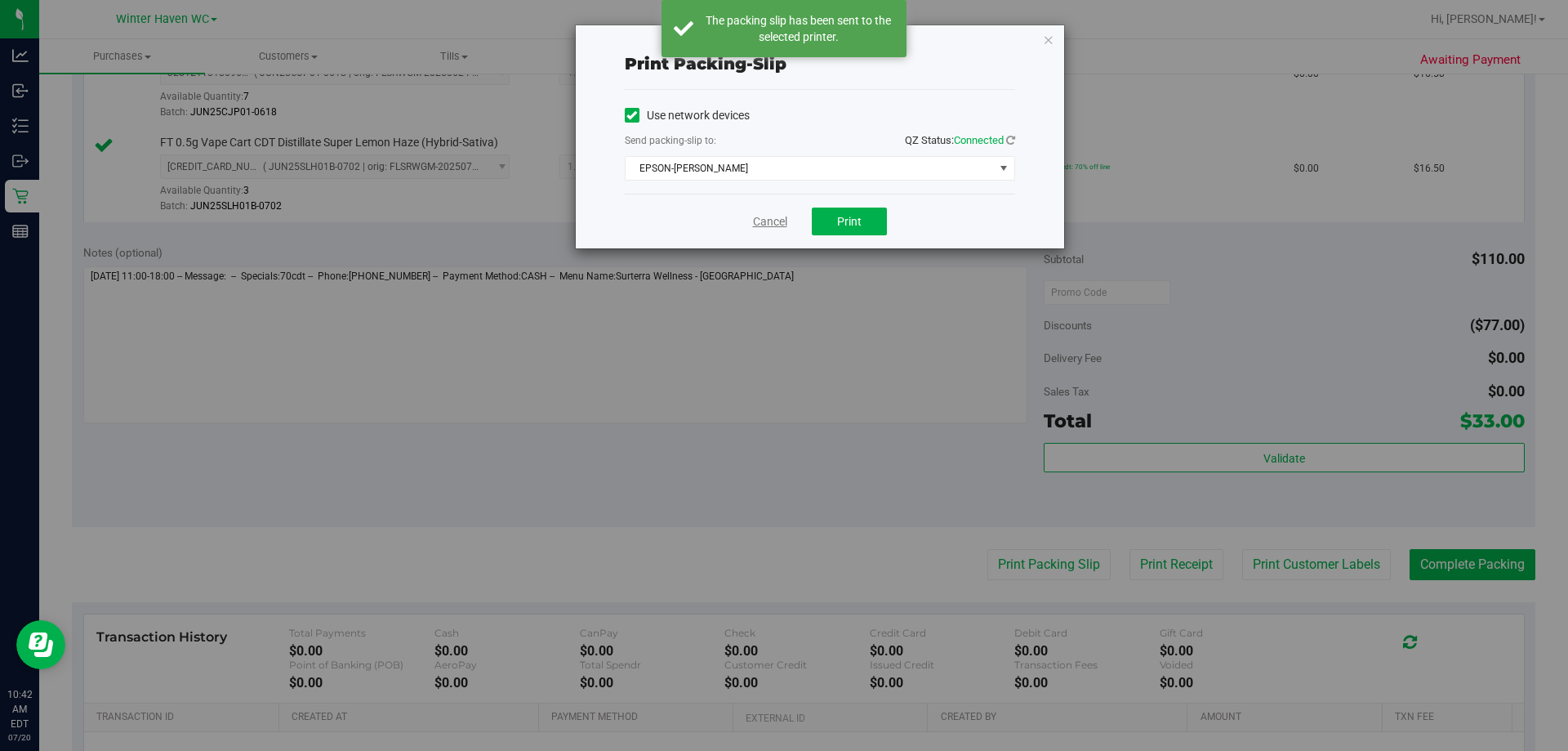 click on "Cancel" at bounding box center (770, 221) 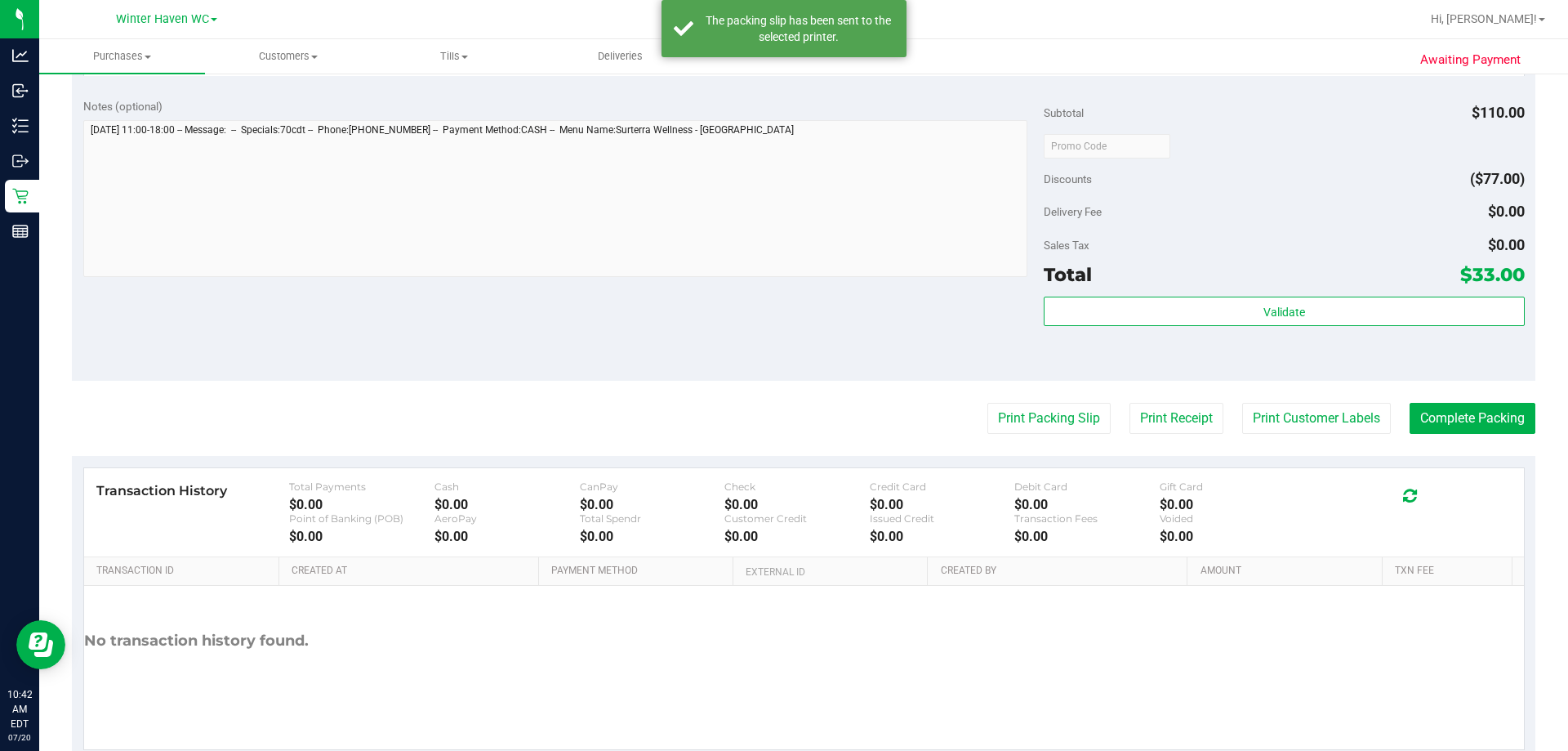 scroll, scrollTop: 654, scrollLeft: 0, axis: vertical 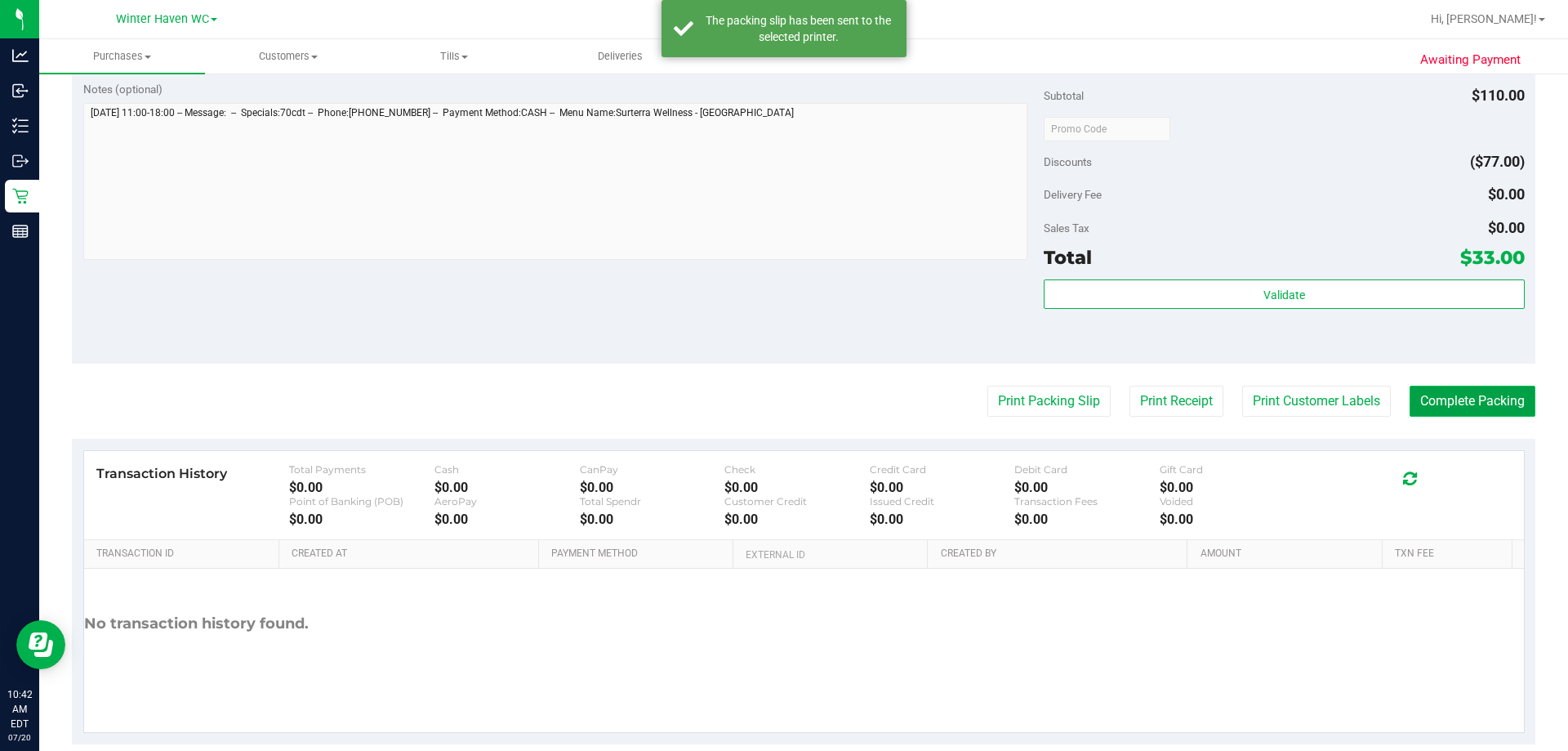 click on "Complete Packing" at bounding box center [1472, 401] 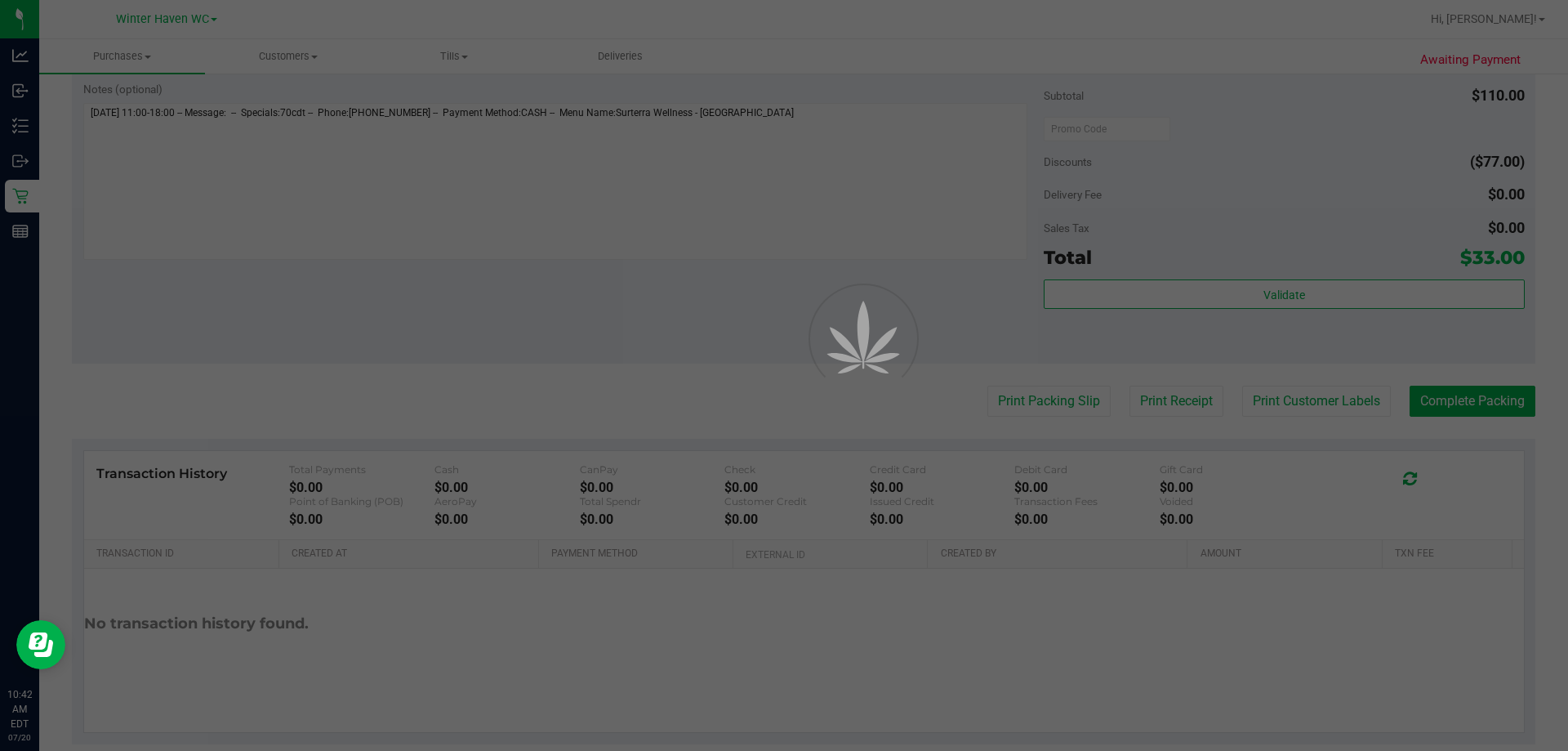 scroll, scrollTop: 0, scrollLeft: 0, axis: both 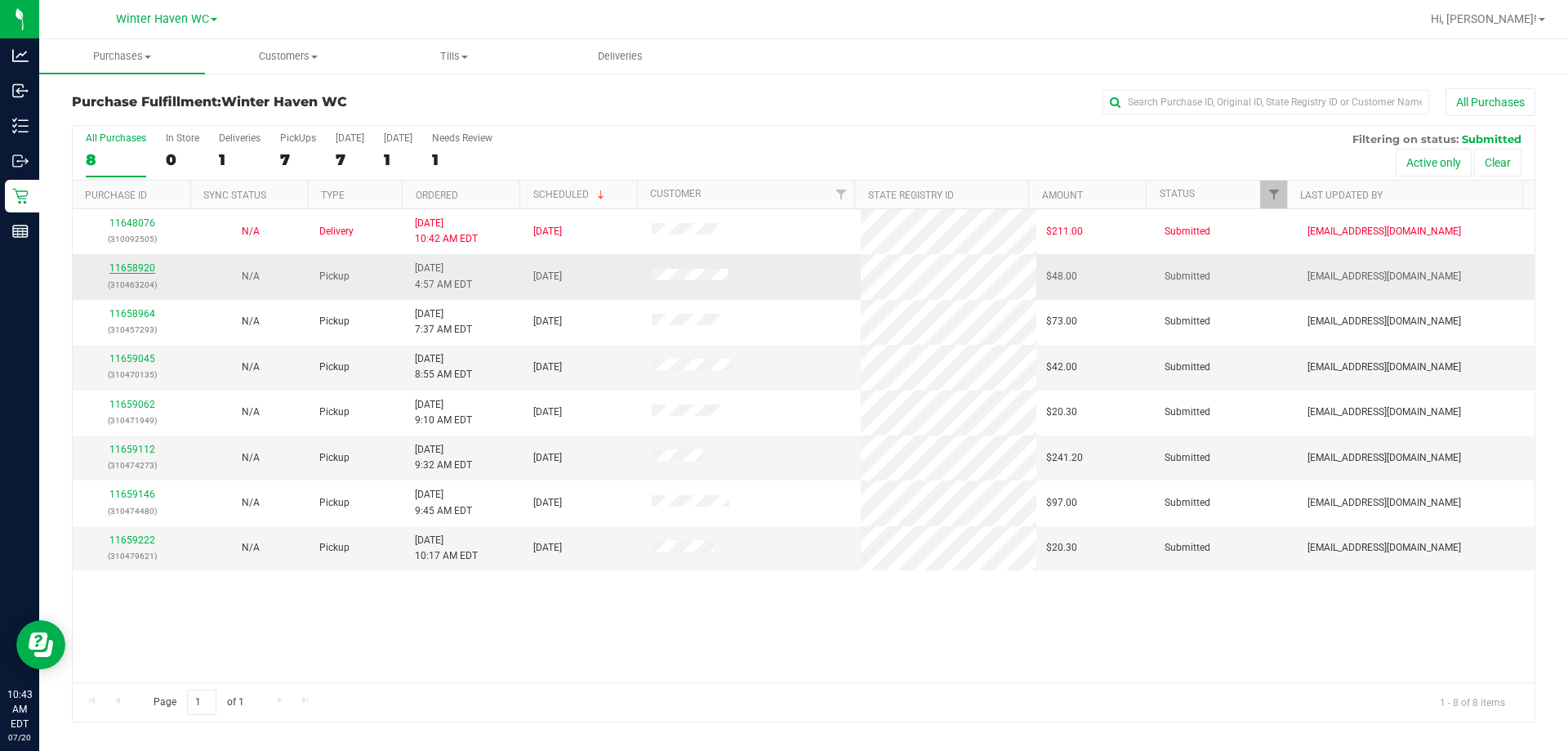 click on "11658920" at bounding box center [132, 268] 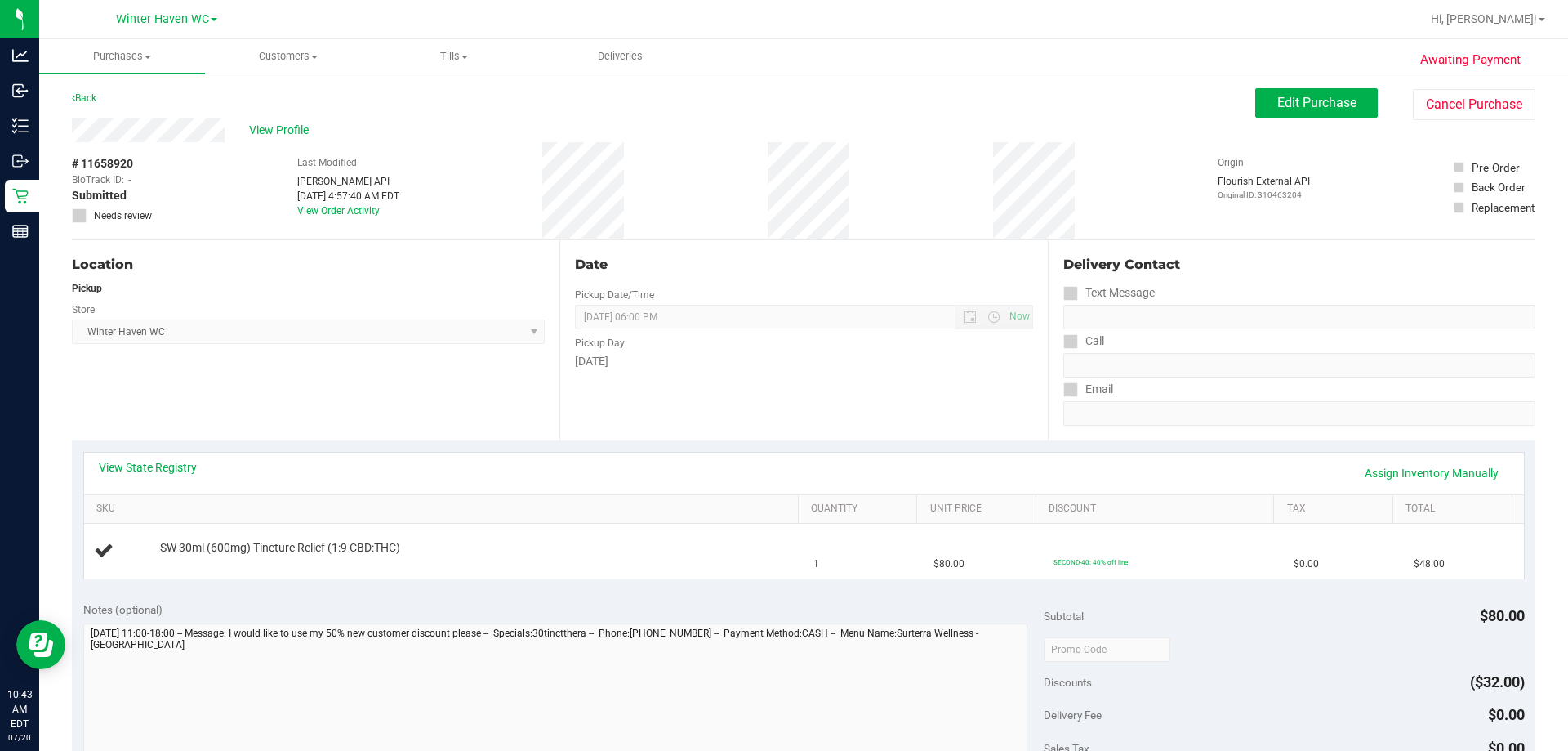 click on "View State Registry
Assign Inventory Manually" at bounding box center (804, 473) 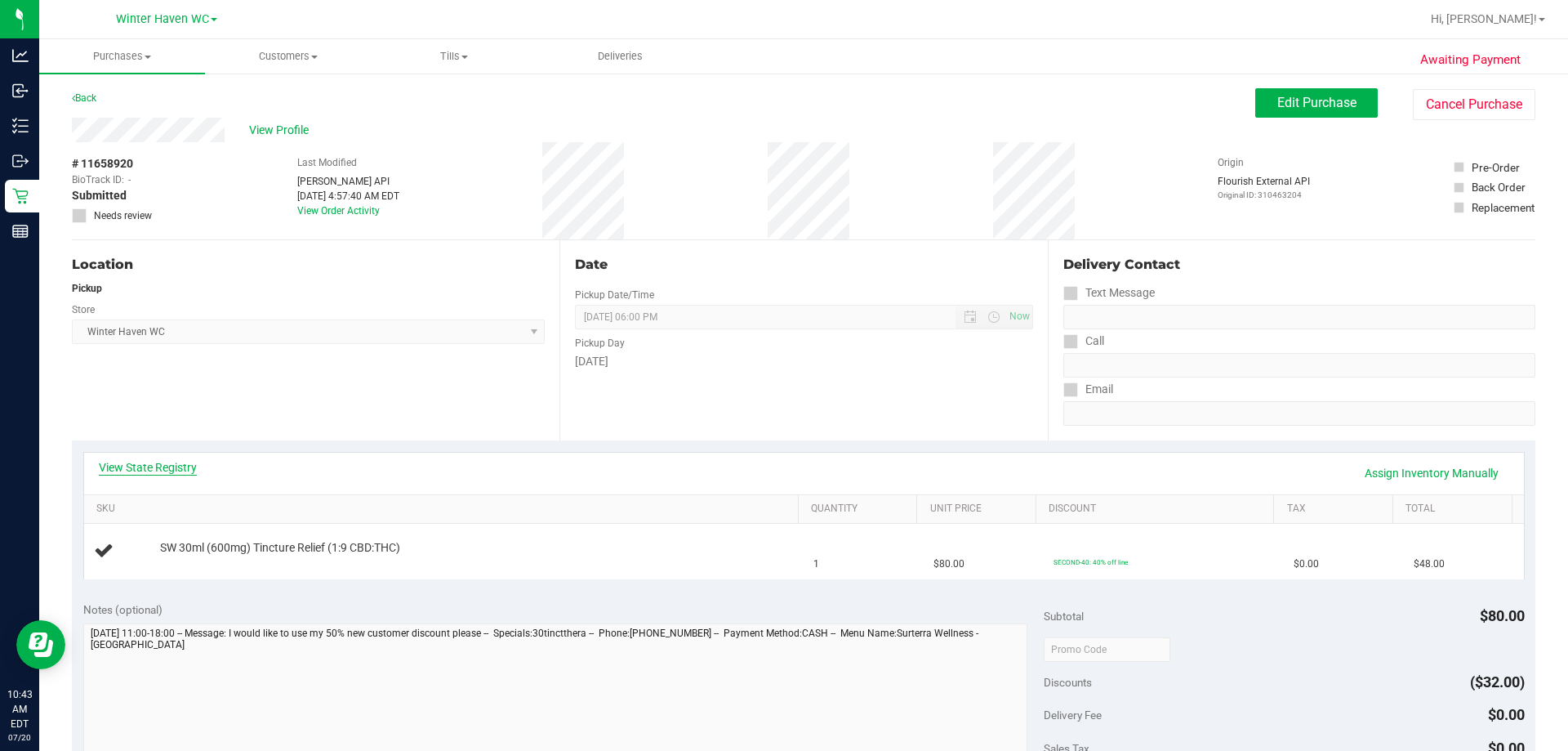 click on "View State Registry" at bounding box center (148, 467) 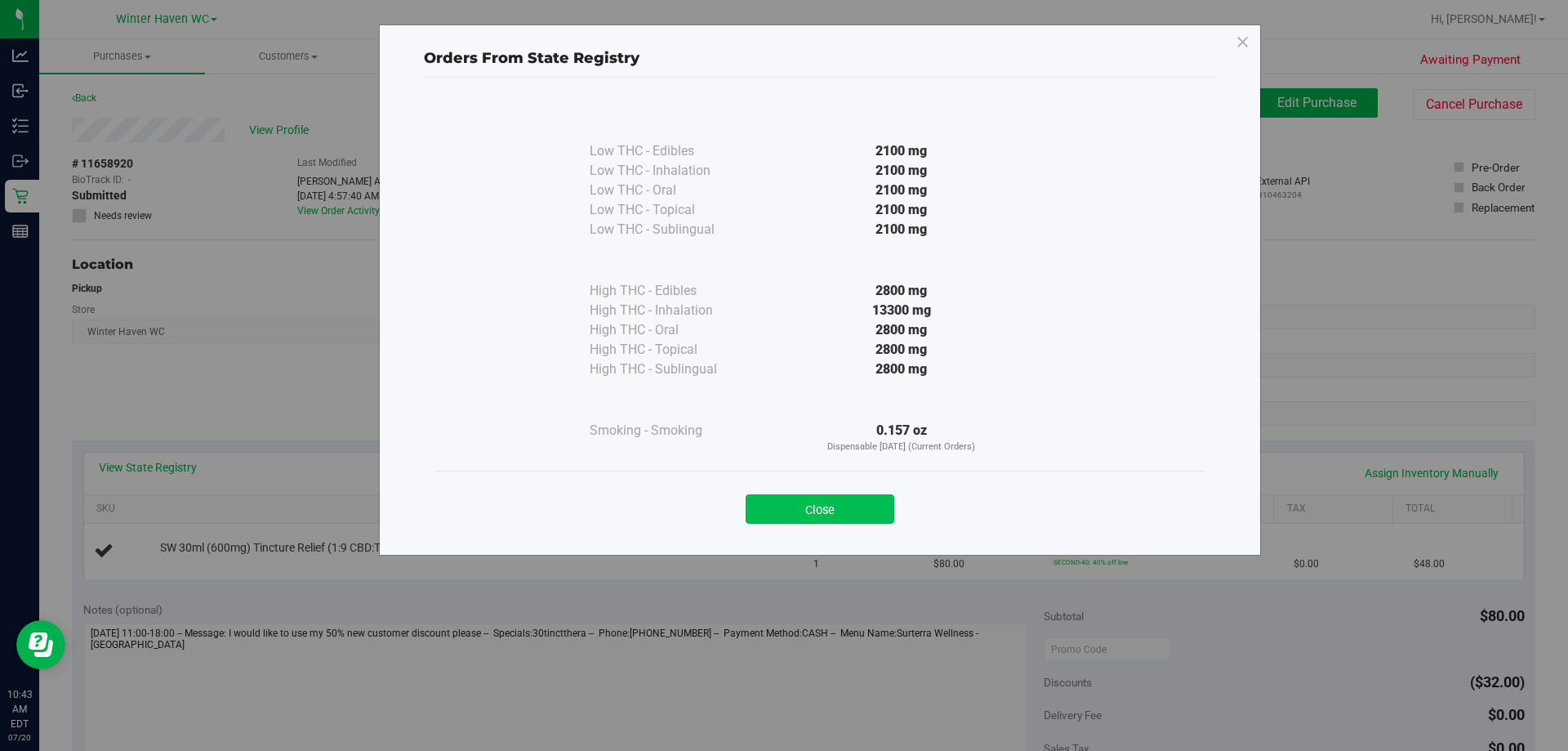 drag, startPoint x: 807, startPoint y: 509, endPoint x: 743, endPoint y: 302, distance: 216.66795 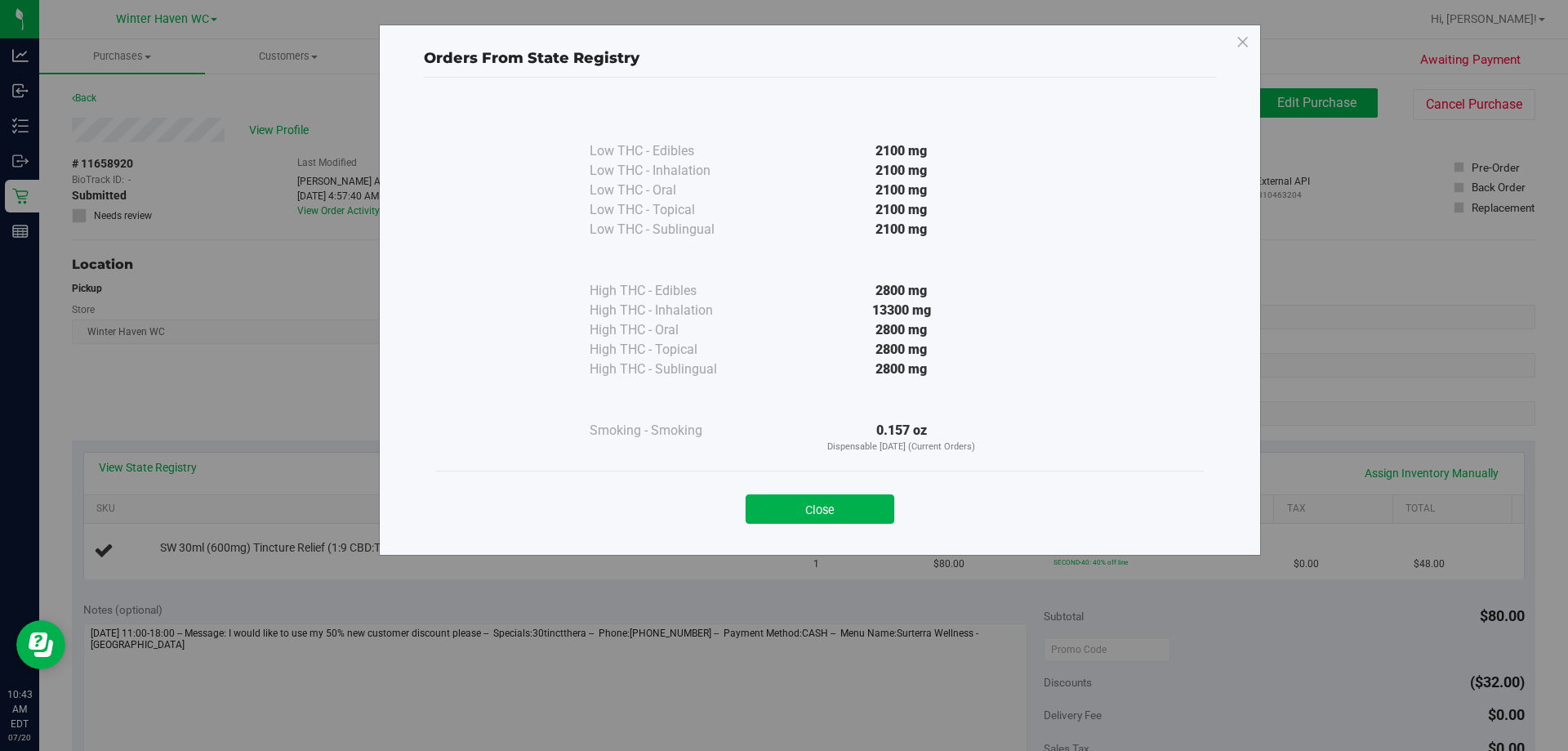 click on "Close" at bounding box center (820, 509) 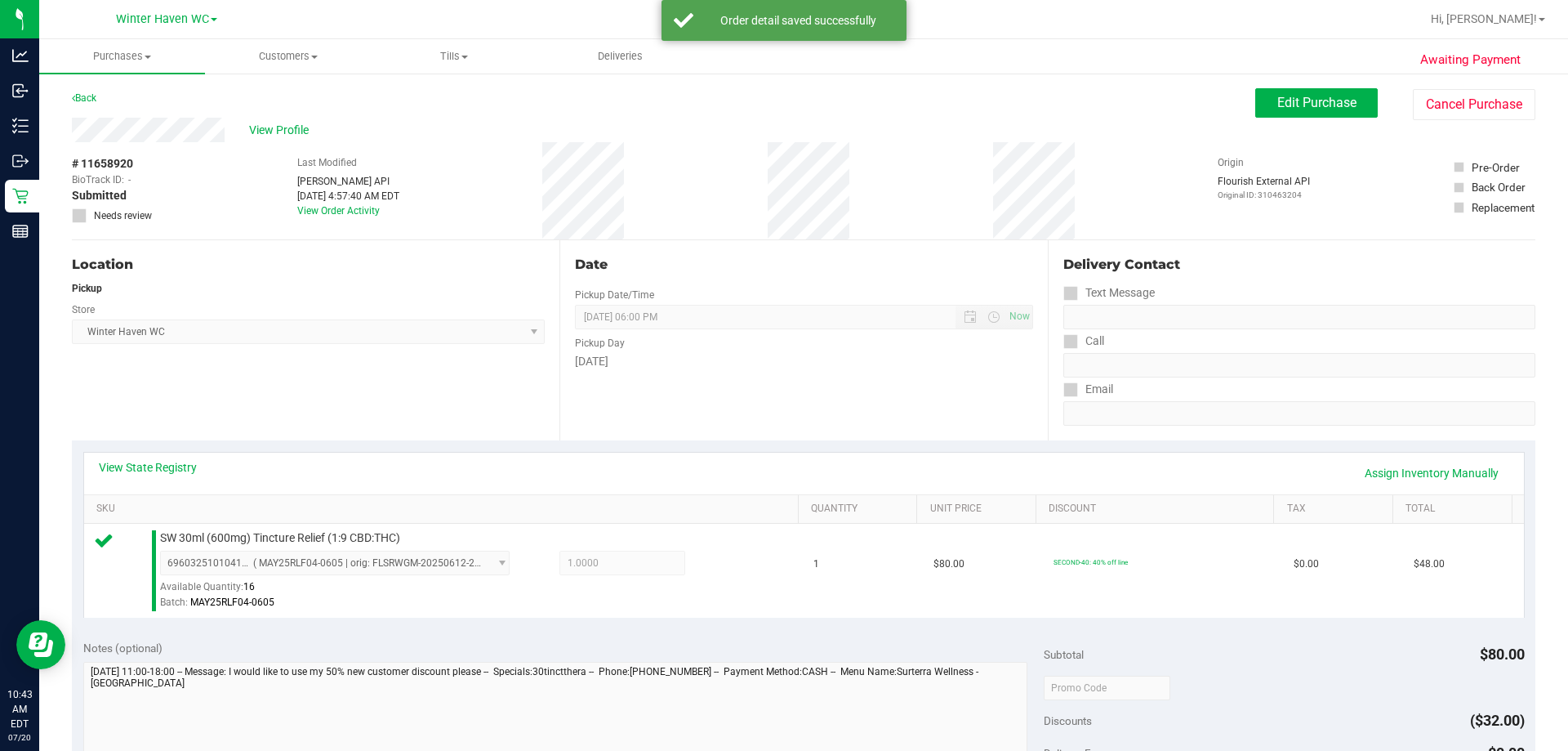 scroll, scrollTop: 409, scrollLeft: 0, axis: vertical 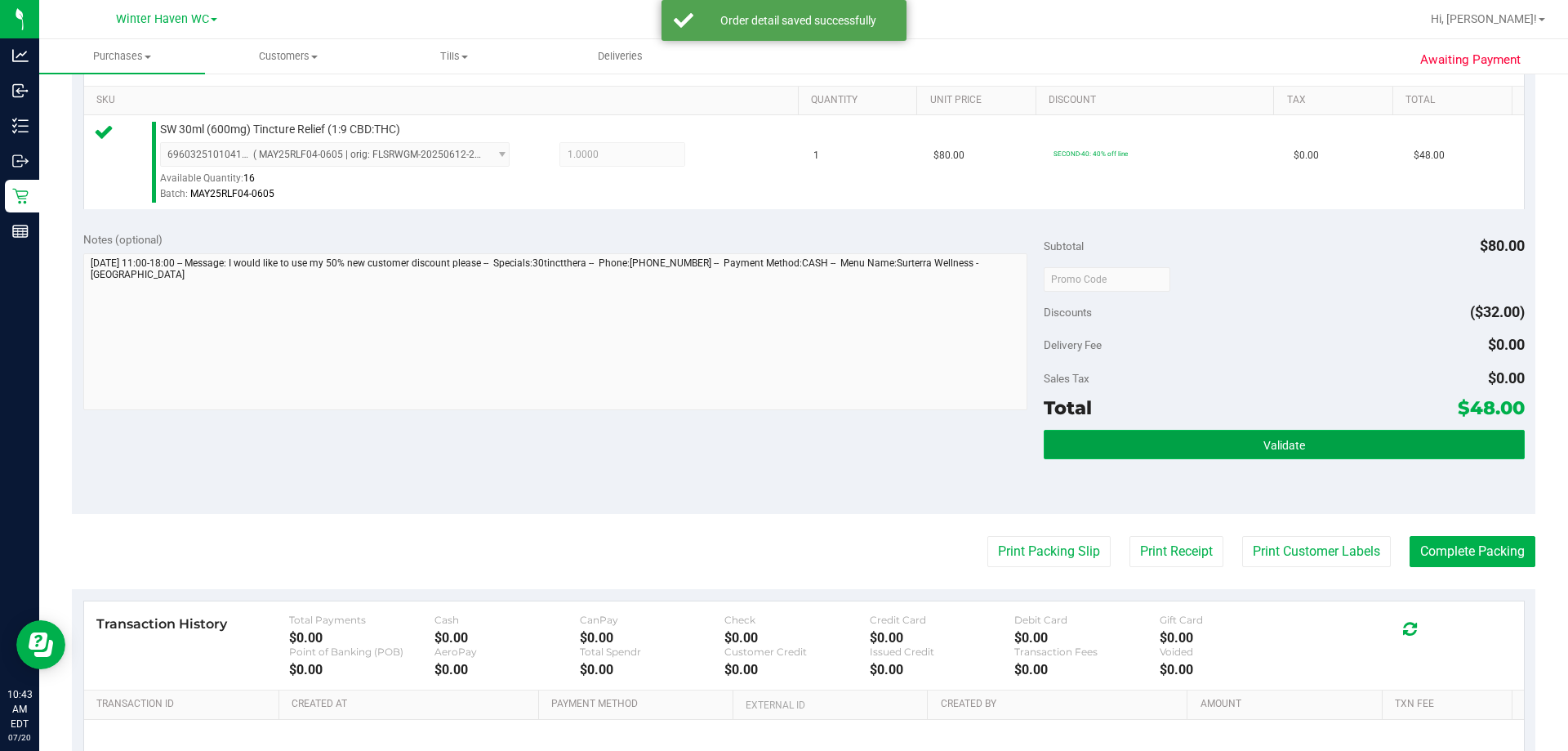 click on "Validate" at bounding box center (1284, 445) 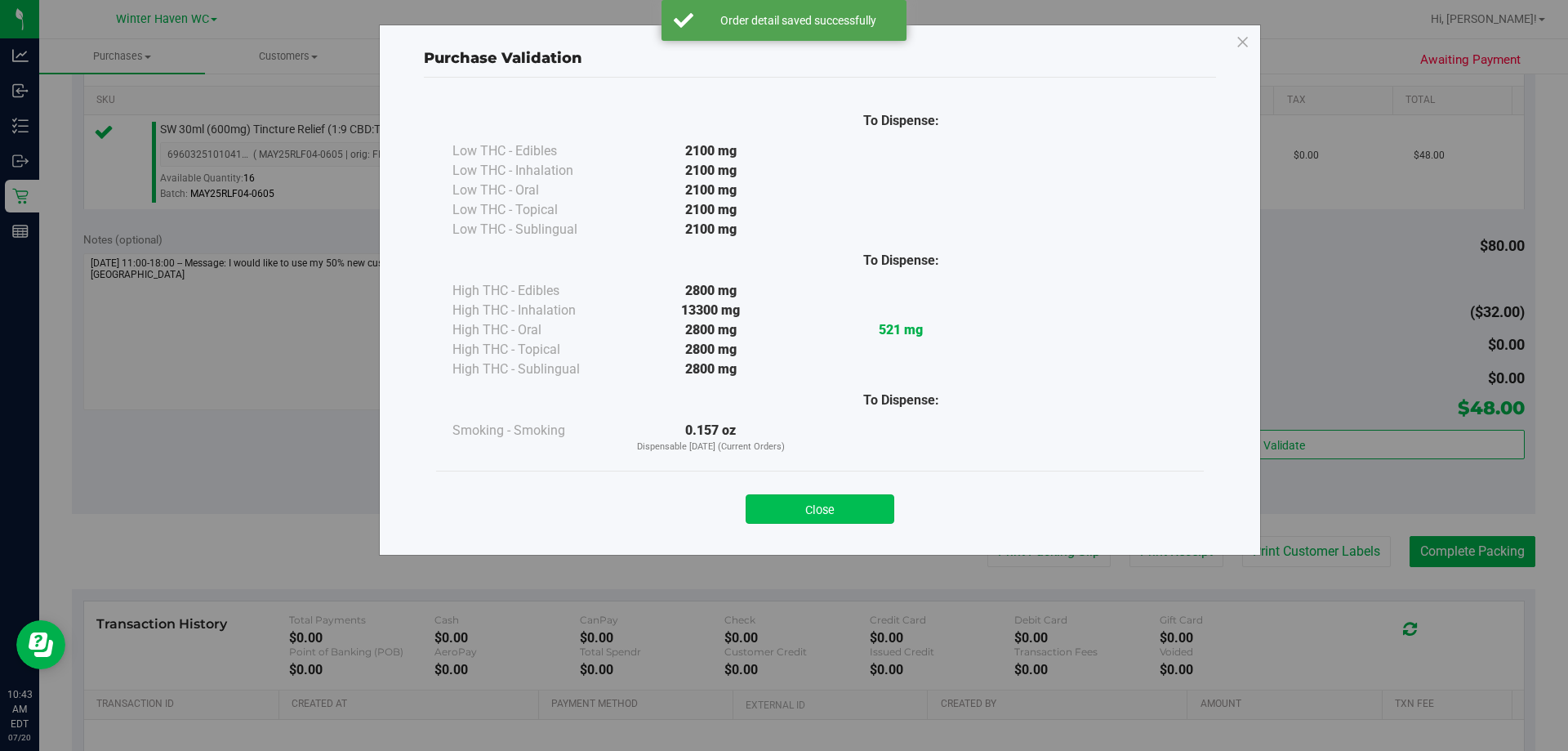 click on "Close" at bounding box center [820, 509] 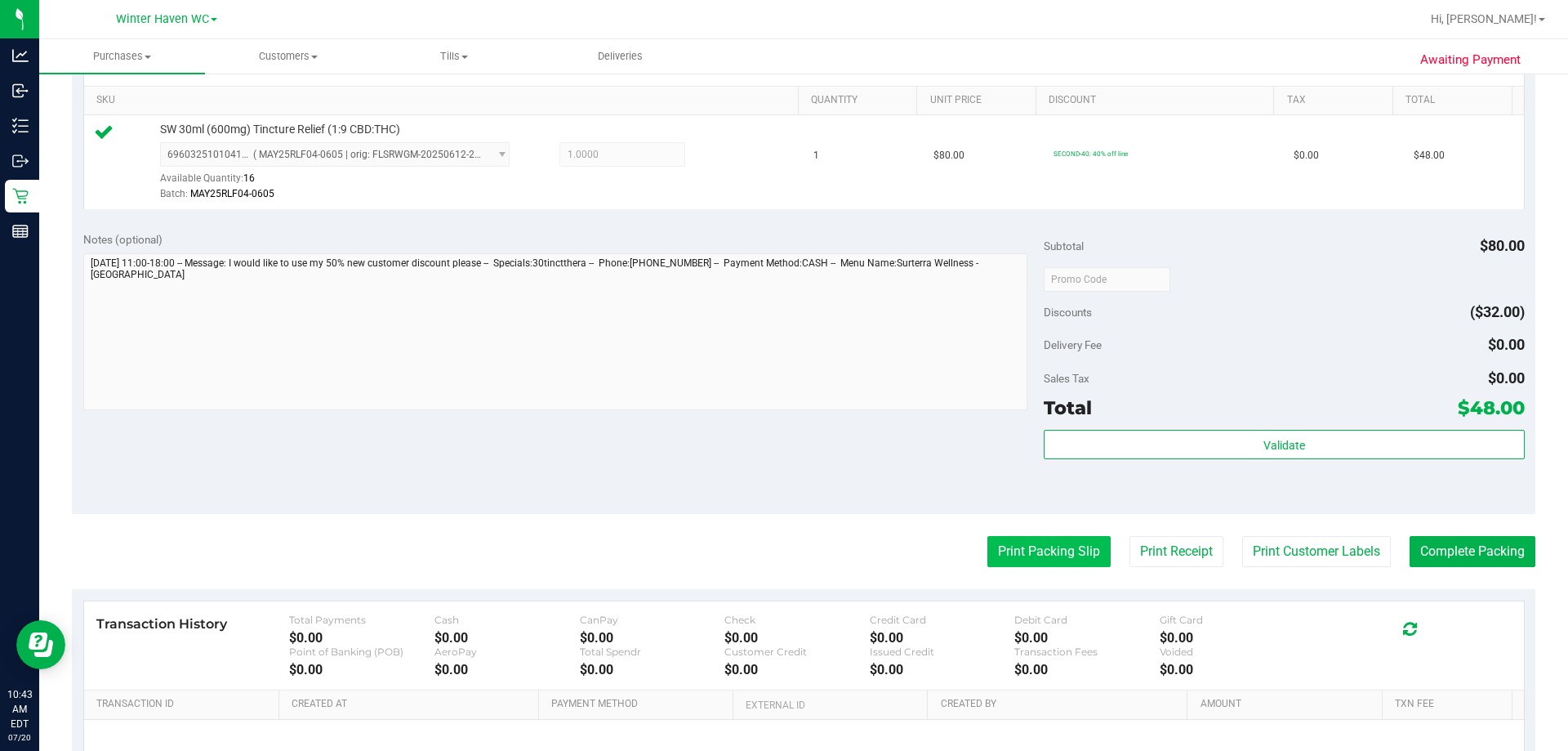 click on "Print Packing Slip" at bounding box center (1049, 552) 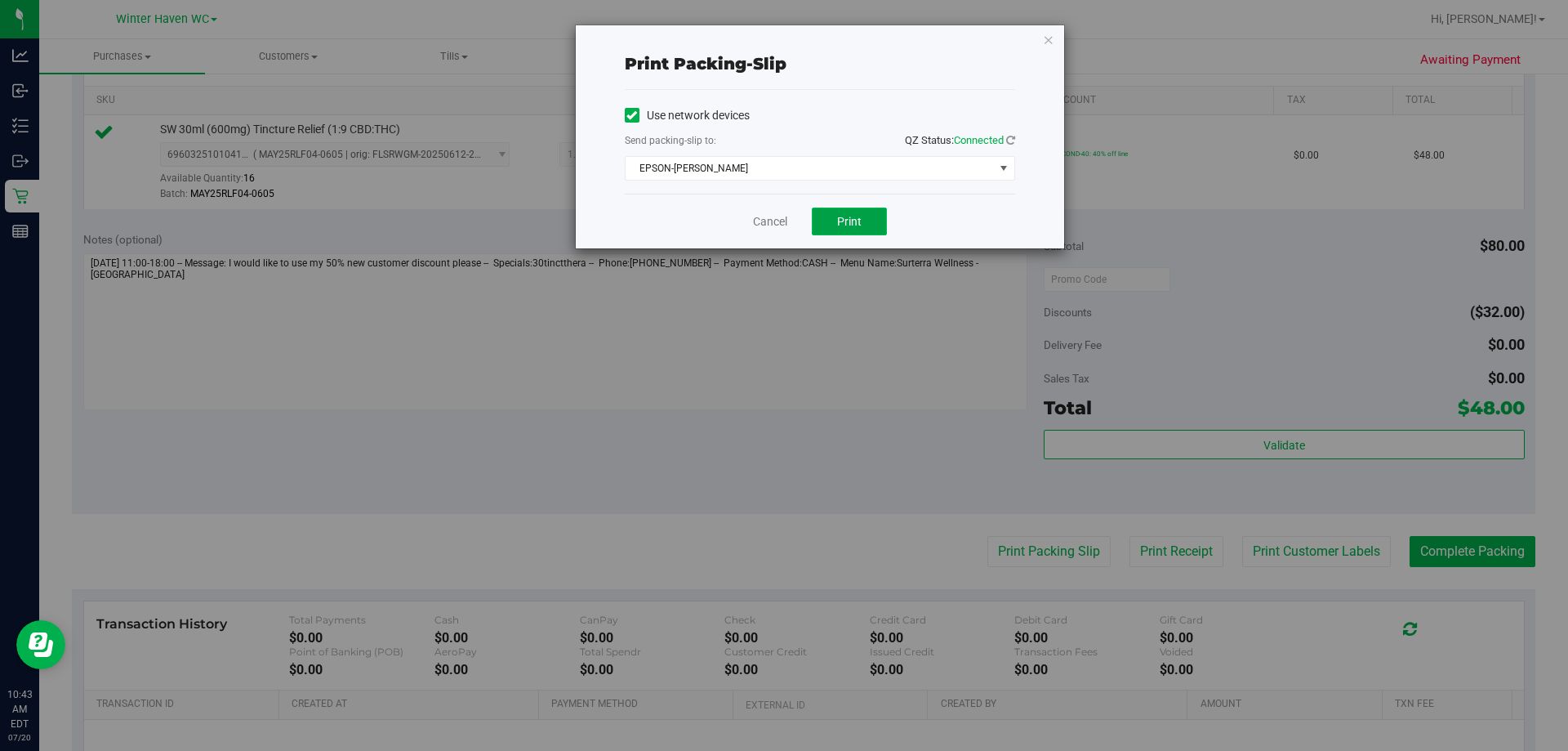 click on "Print" at bounding box center [849, 221] 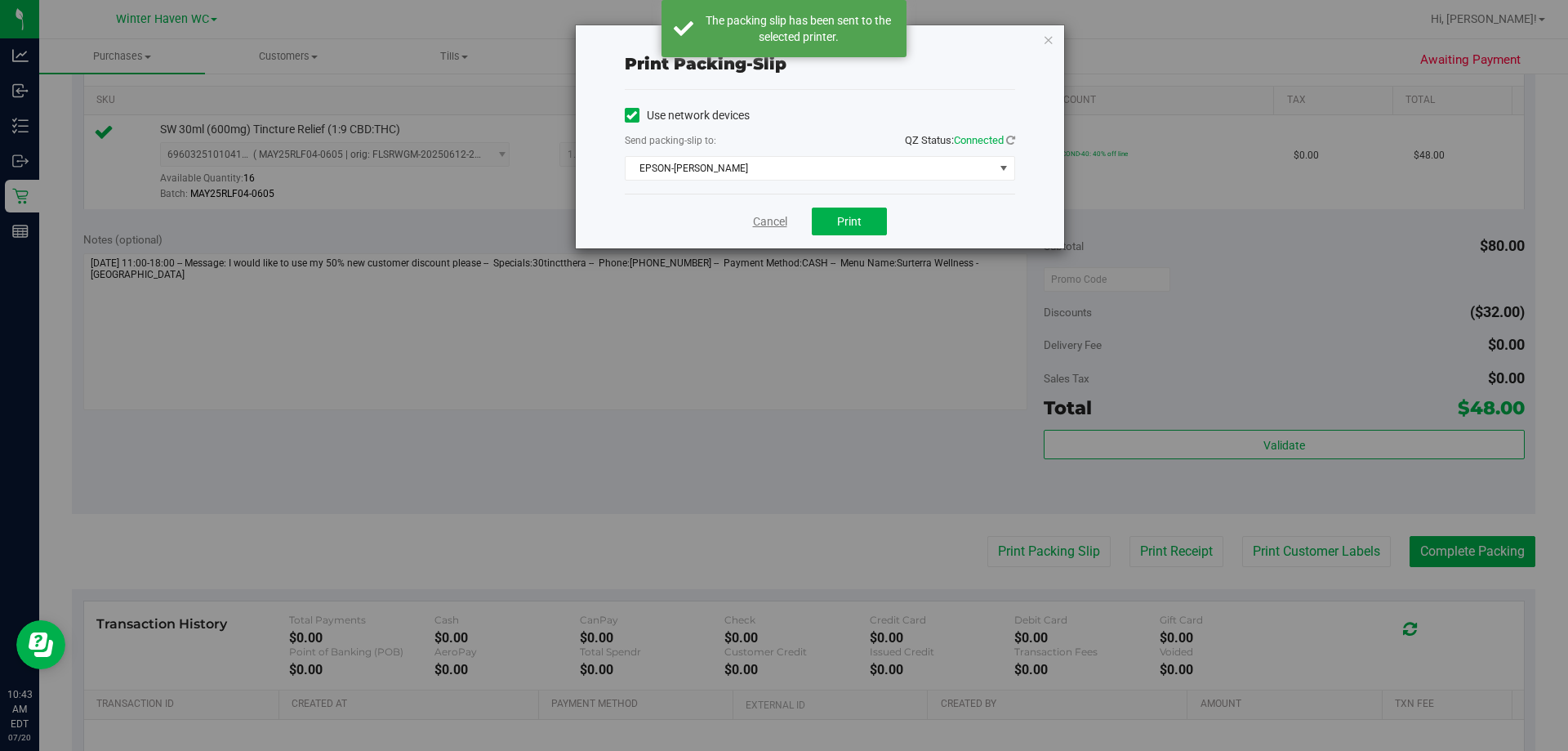click on "Cancel" at bounding box center (770, 221) 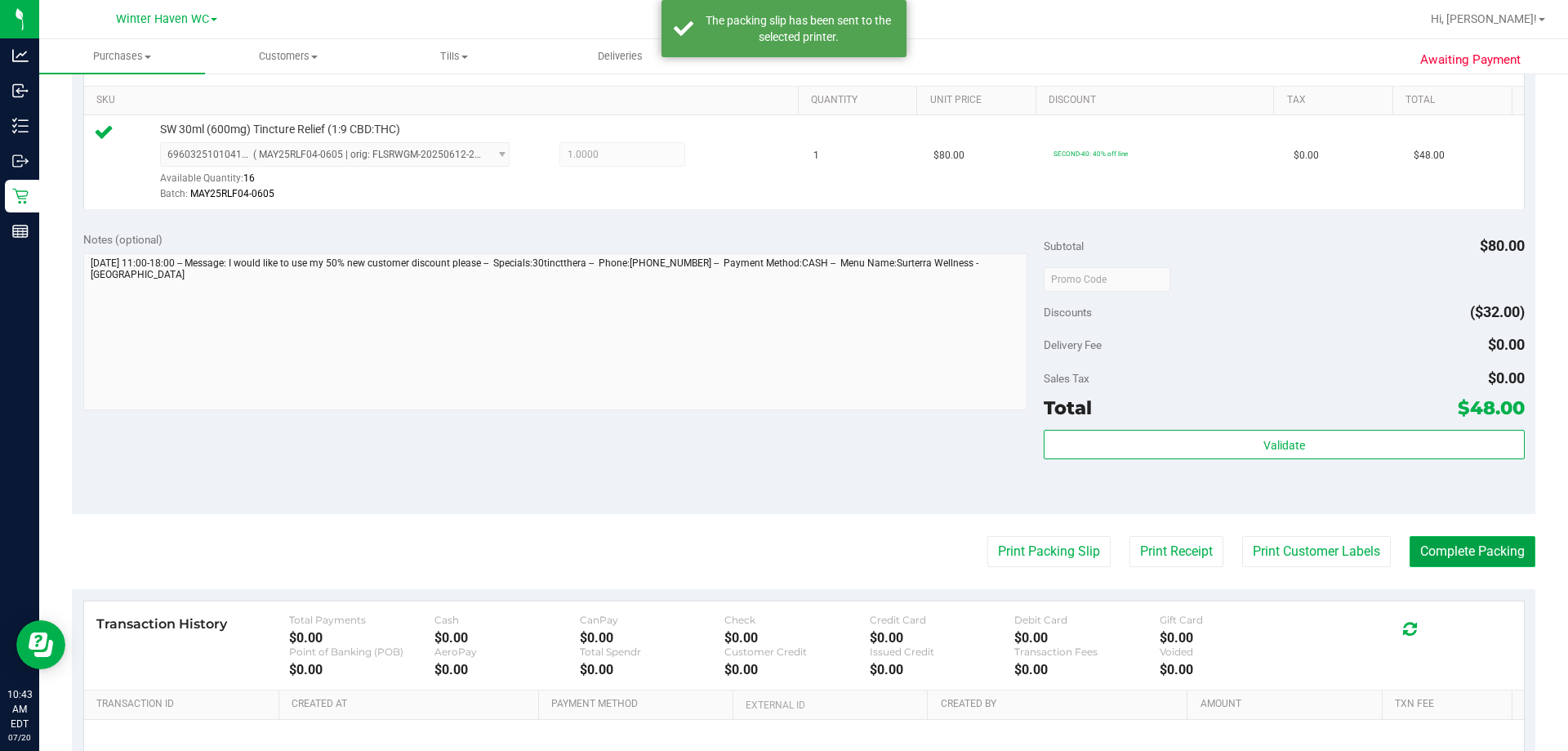 click on "Complete Packing" at bounding box center [1472, 552] 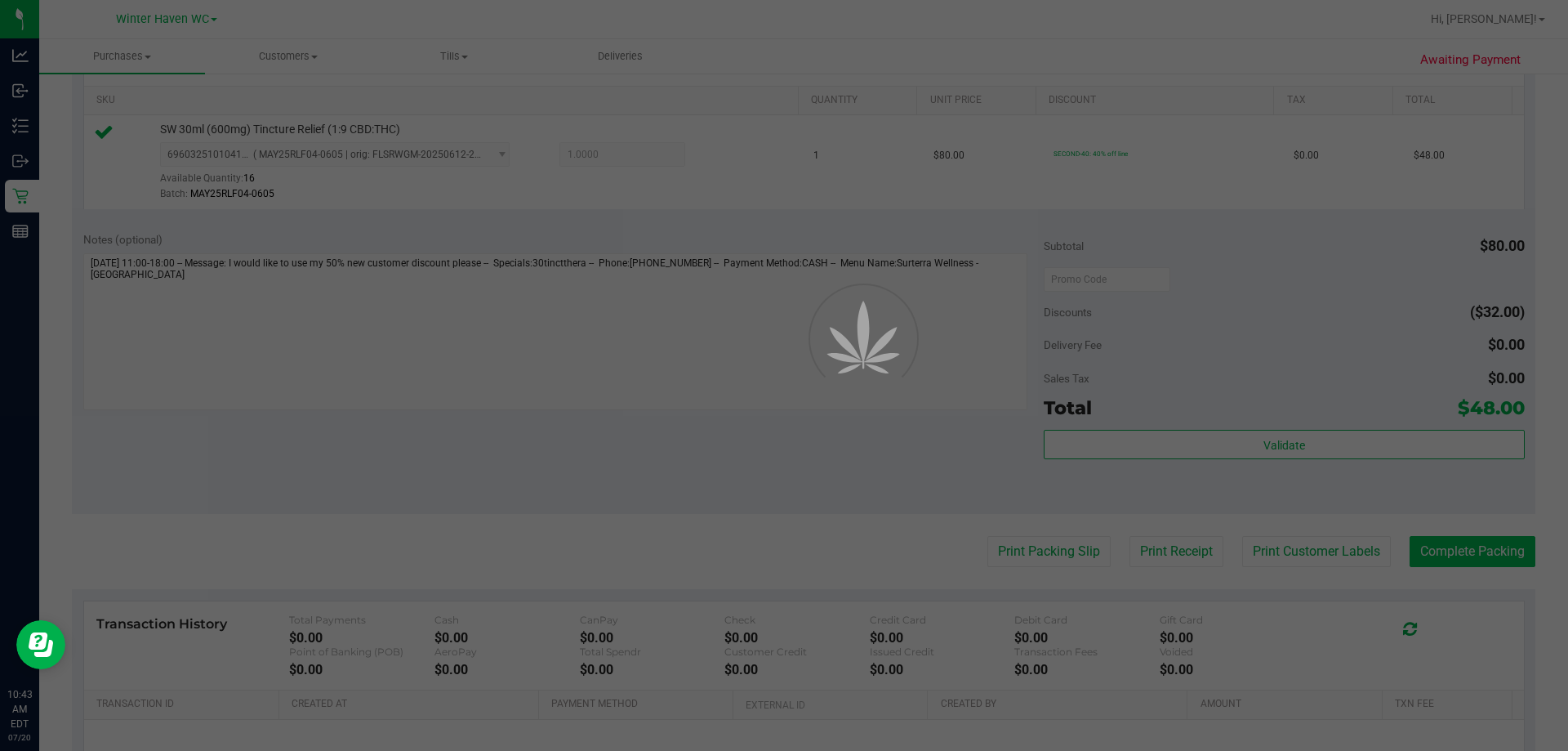 scroll, scrollTop: 0, scrollLeft: 0, axis: both 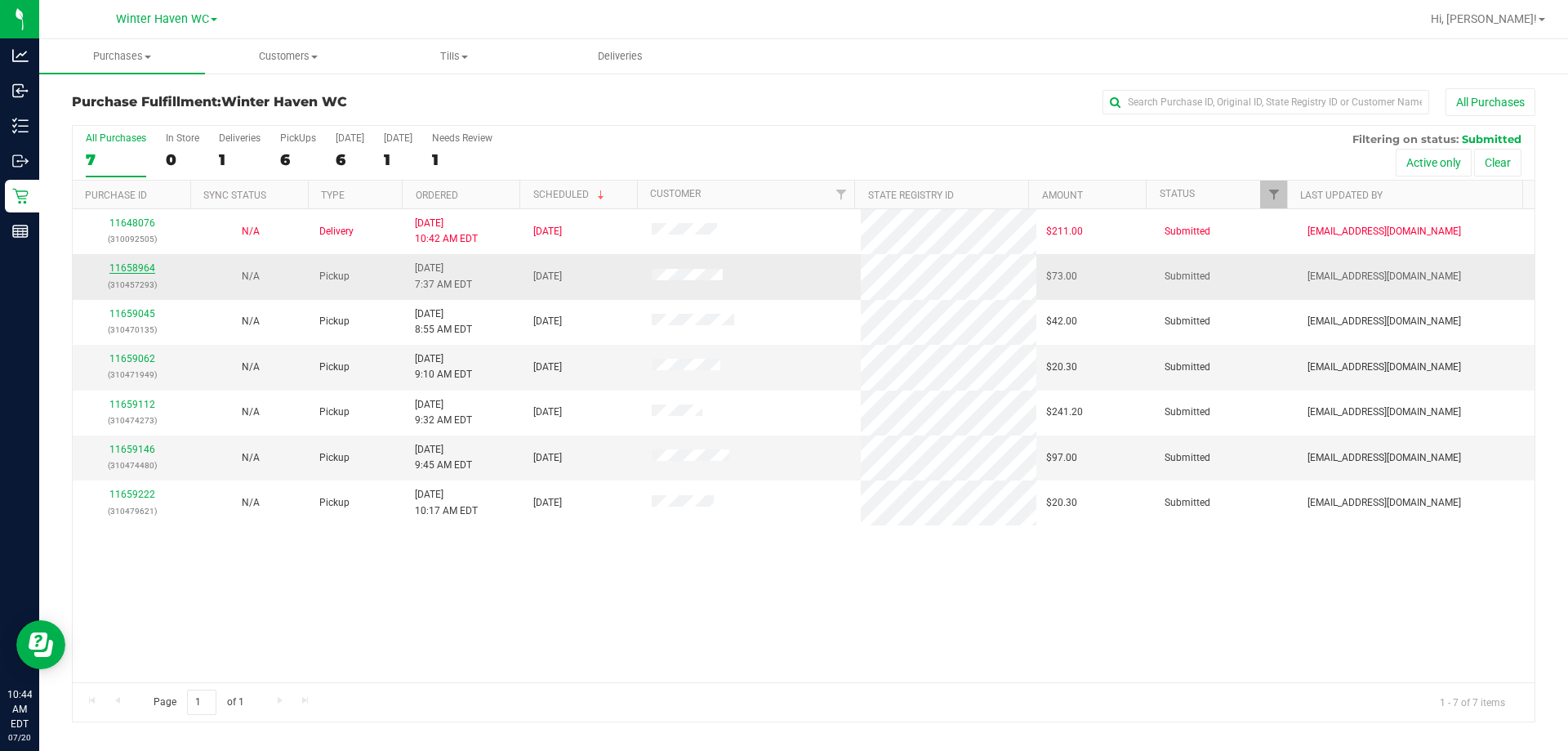 click on "11658964" at bounding box center (132, 268) 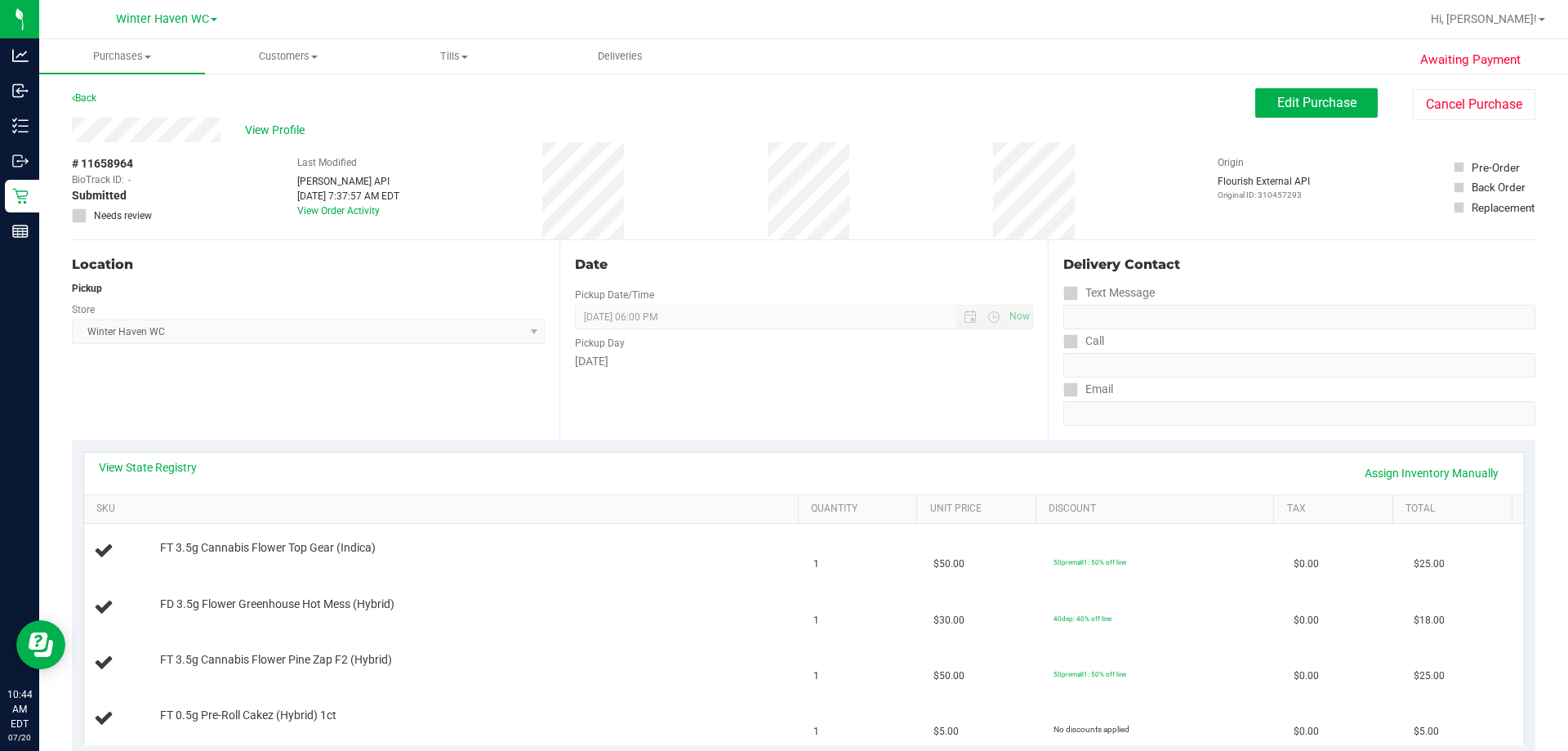 scroll, scrollTop: 82, scrollLeft: 0, axis: vertical 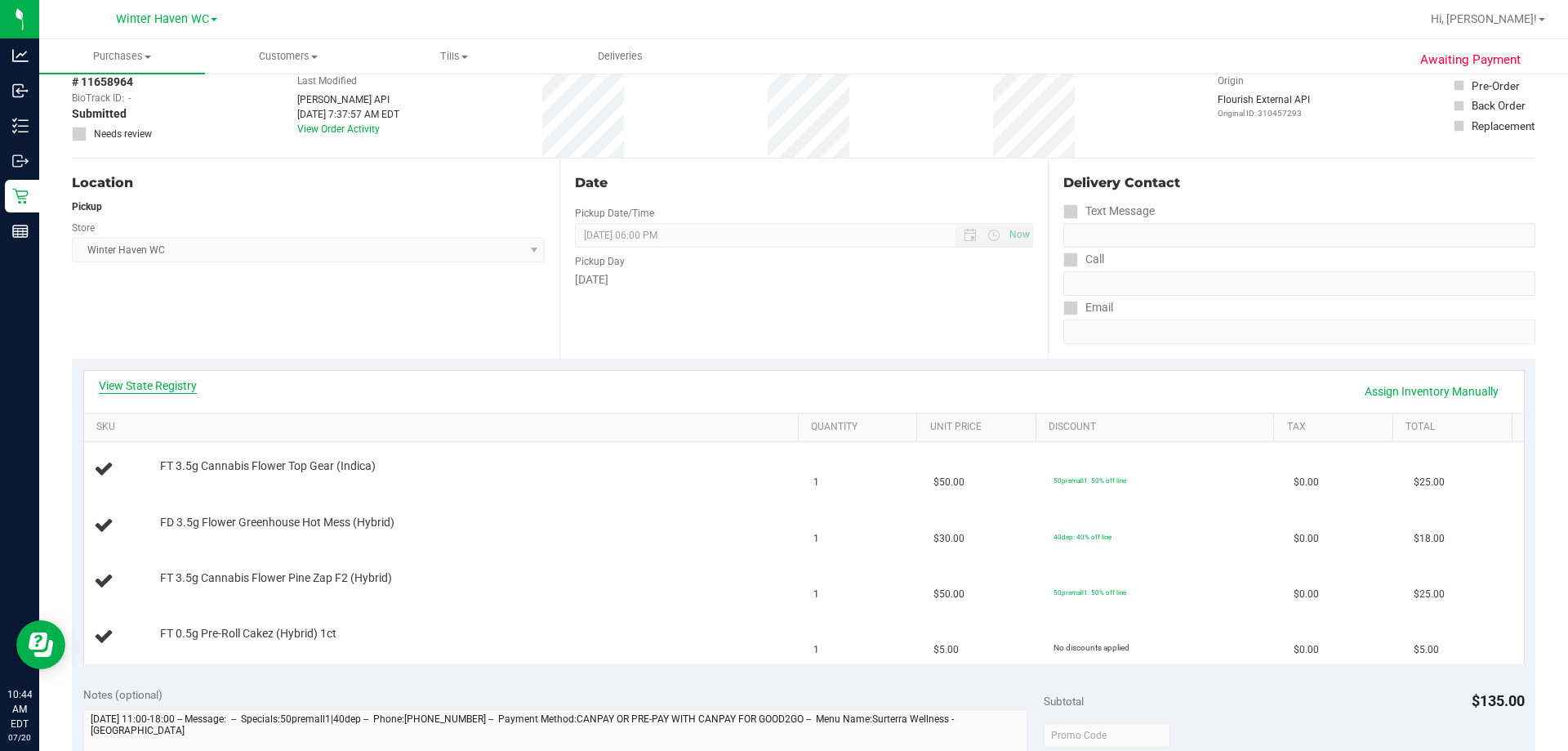 click on "View State Registry" at bounding box center (148, 386) 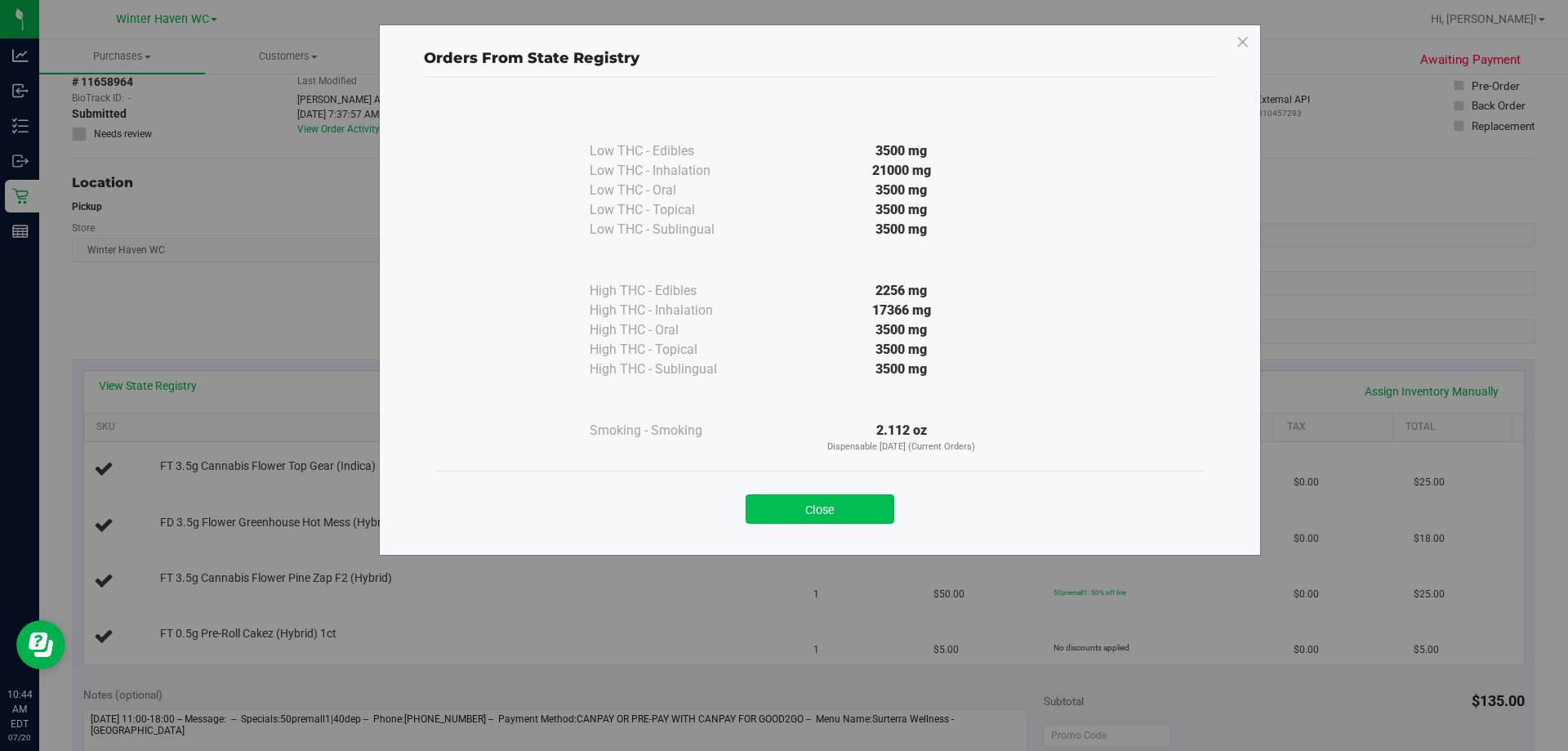 click on "Close" at bounding box center [820, 509] 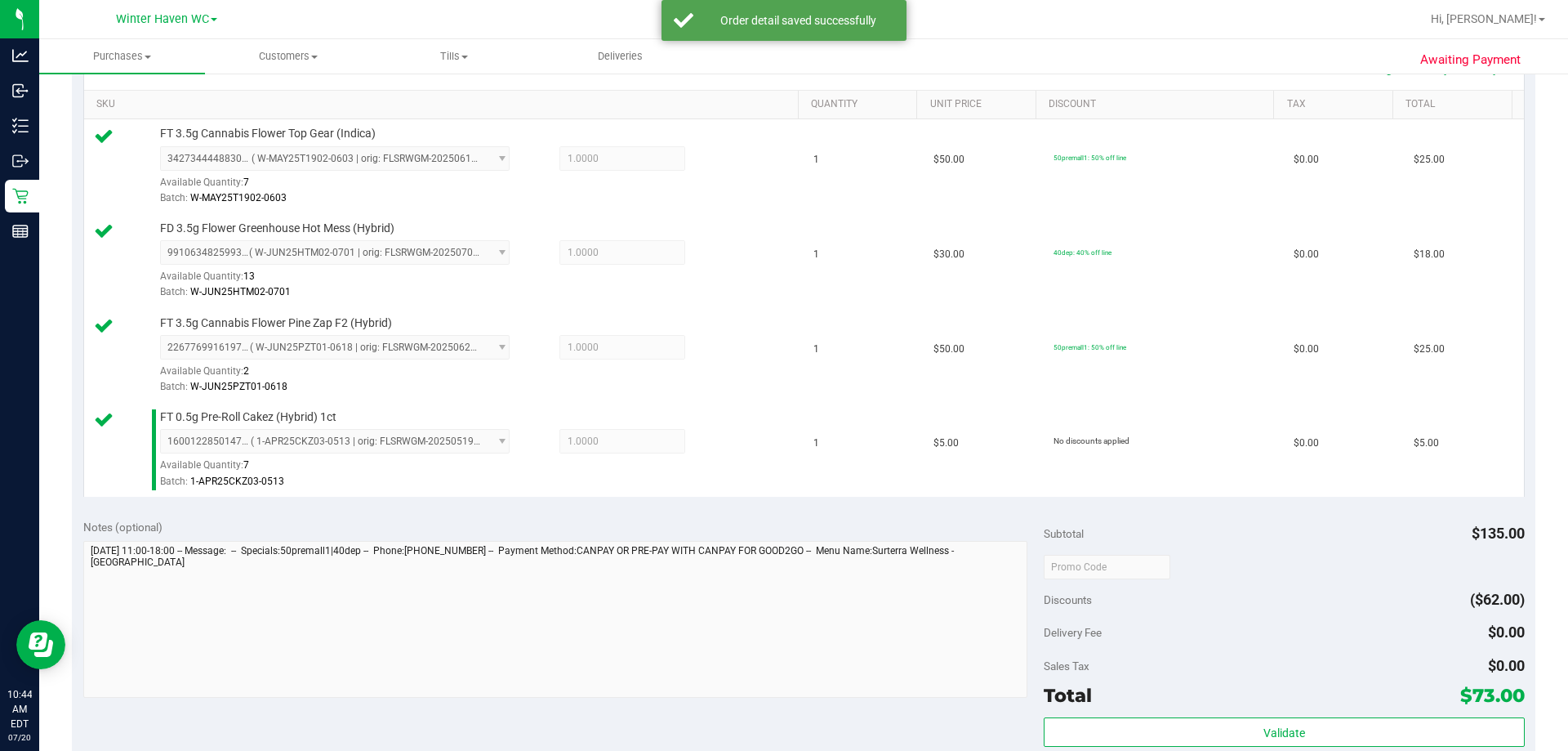 scroll, scrollTop: 654, scrollLeft: 0, axis: vertical 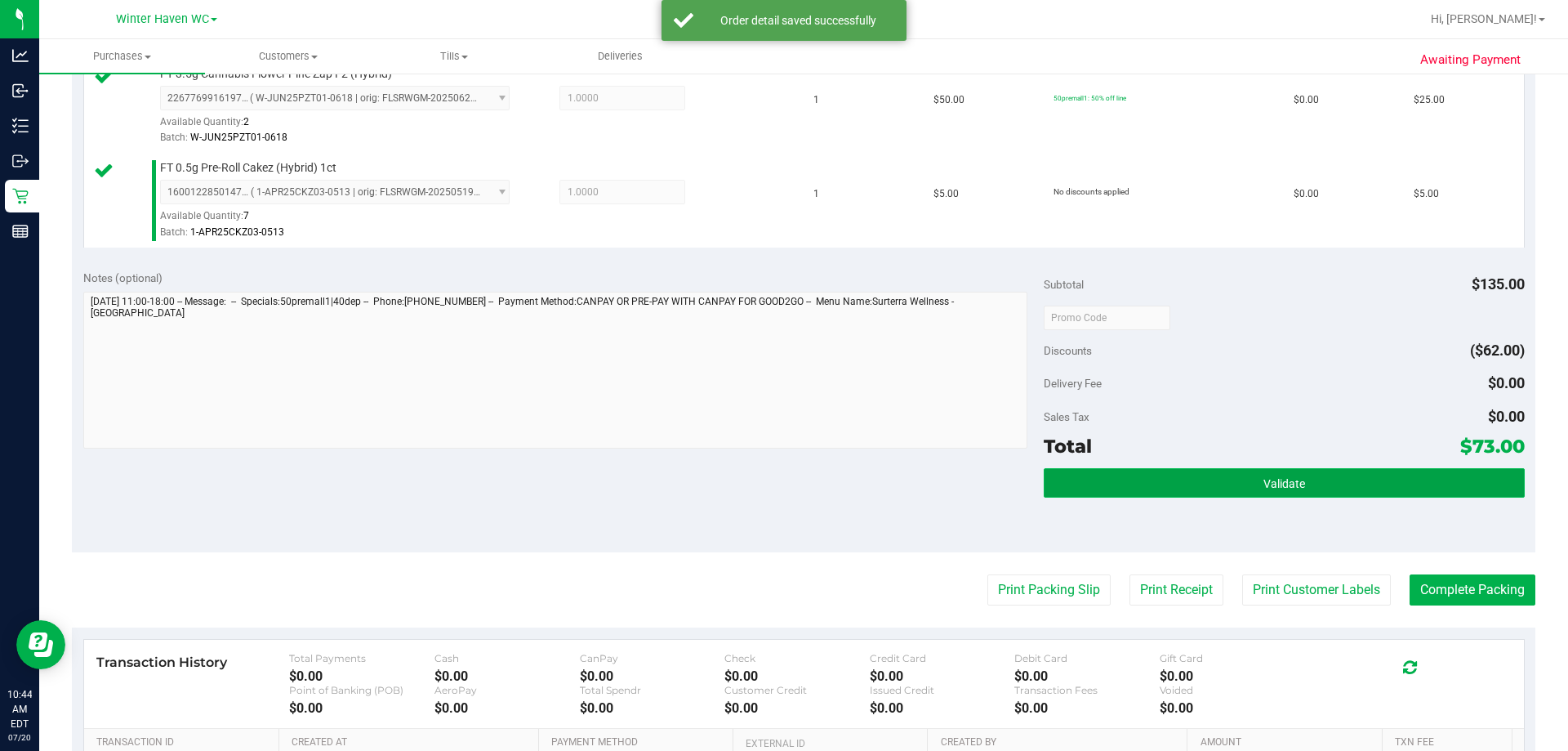 click on "Validate" at bounding box center (1284, 483) 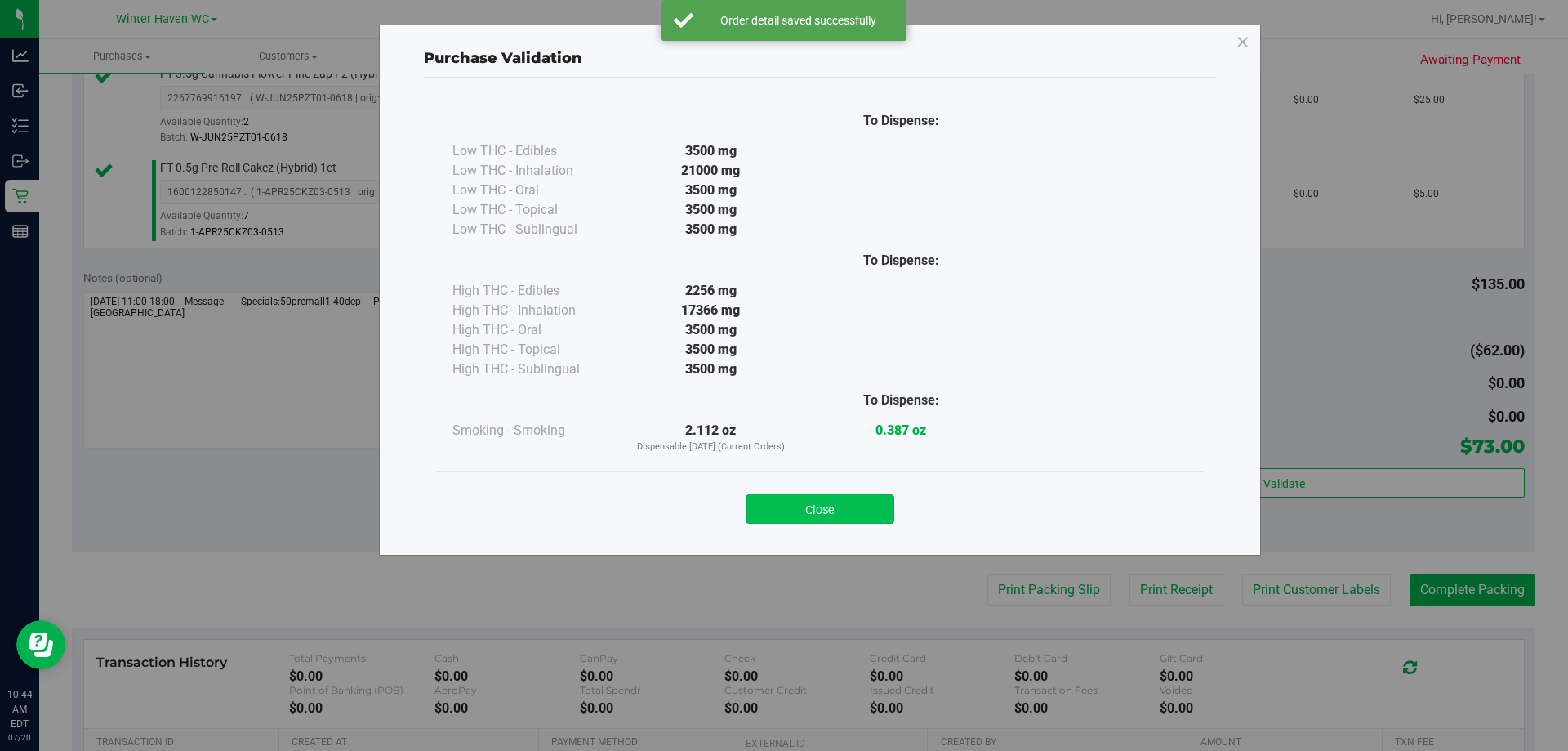 click on "Close" at bounding box center (820, 509) 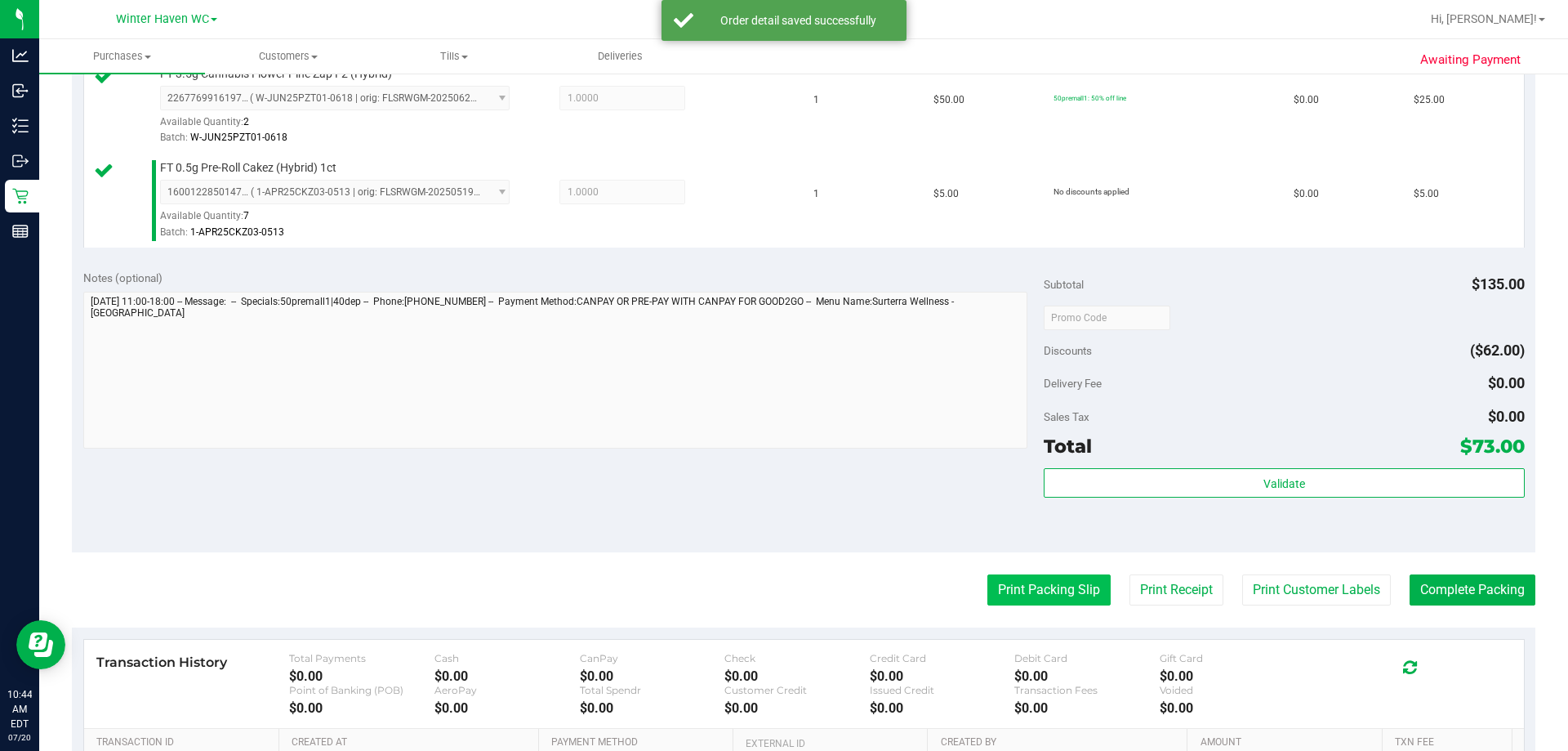 click on "Print Packing Slip" at bounding box center (1049, 590) 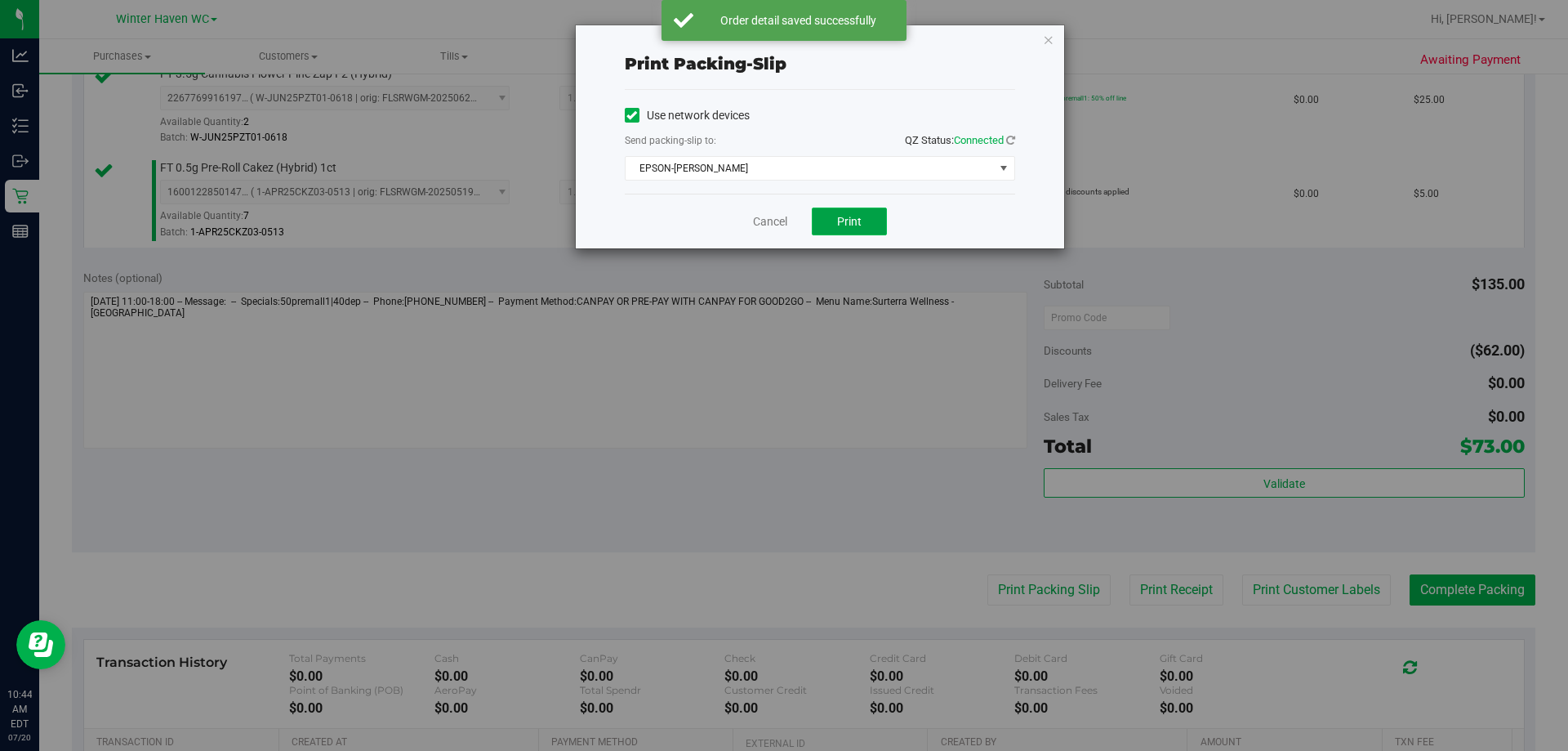 click on "Print" at bounding box center [849, 221] 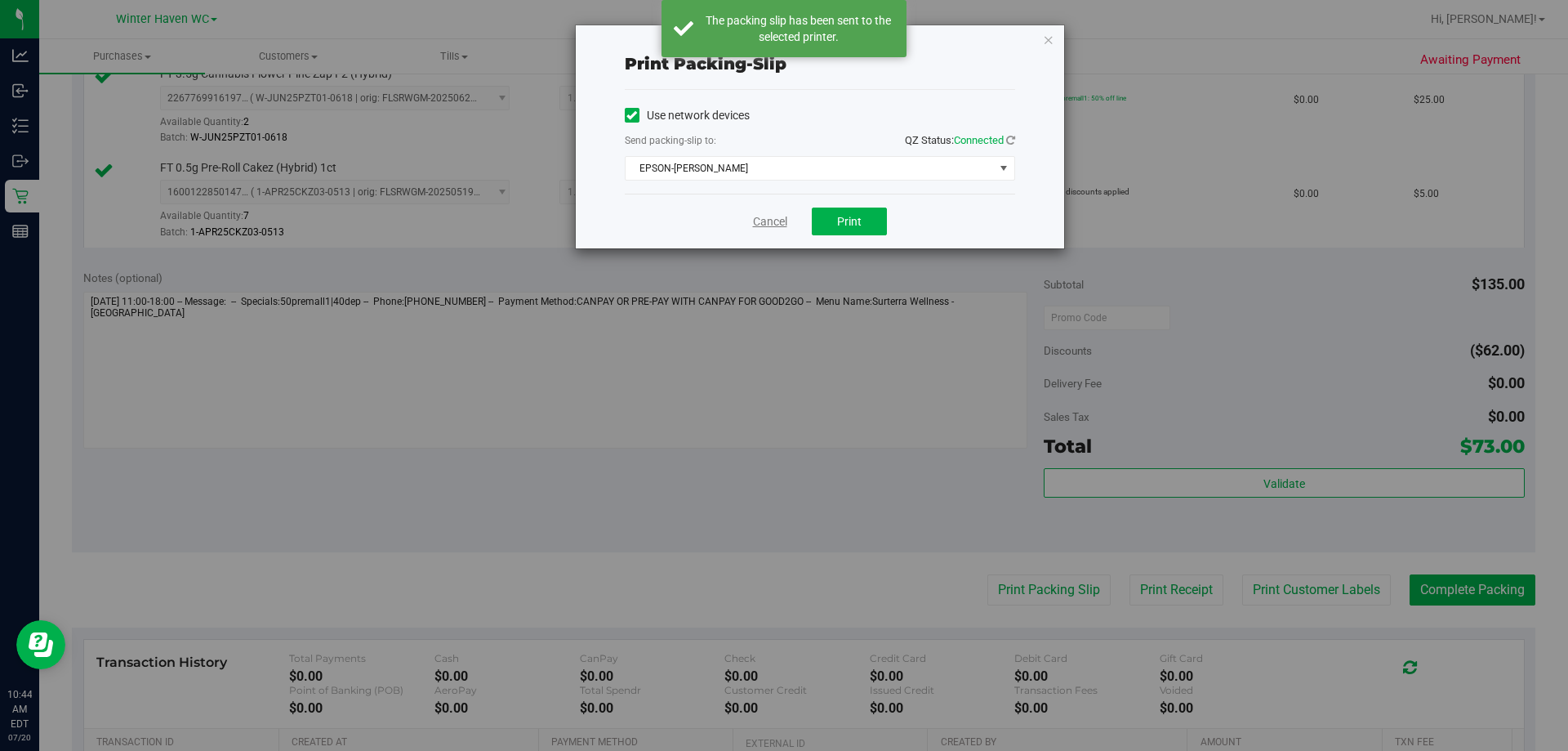 click on "Cancel" at bounding box center [770, 221] 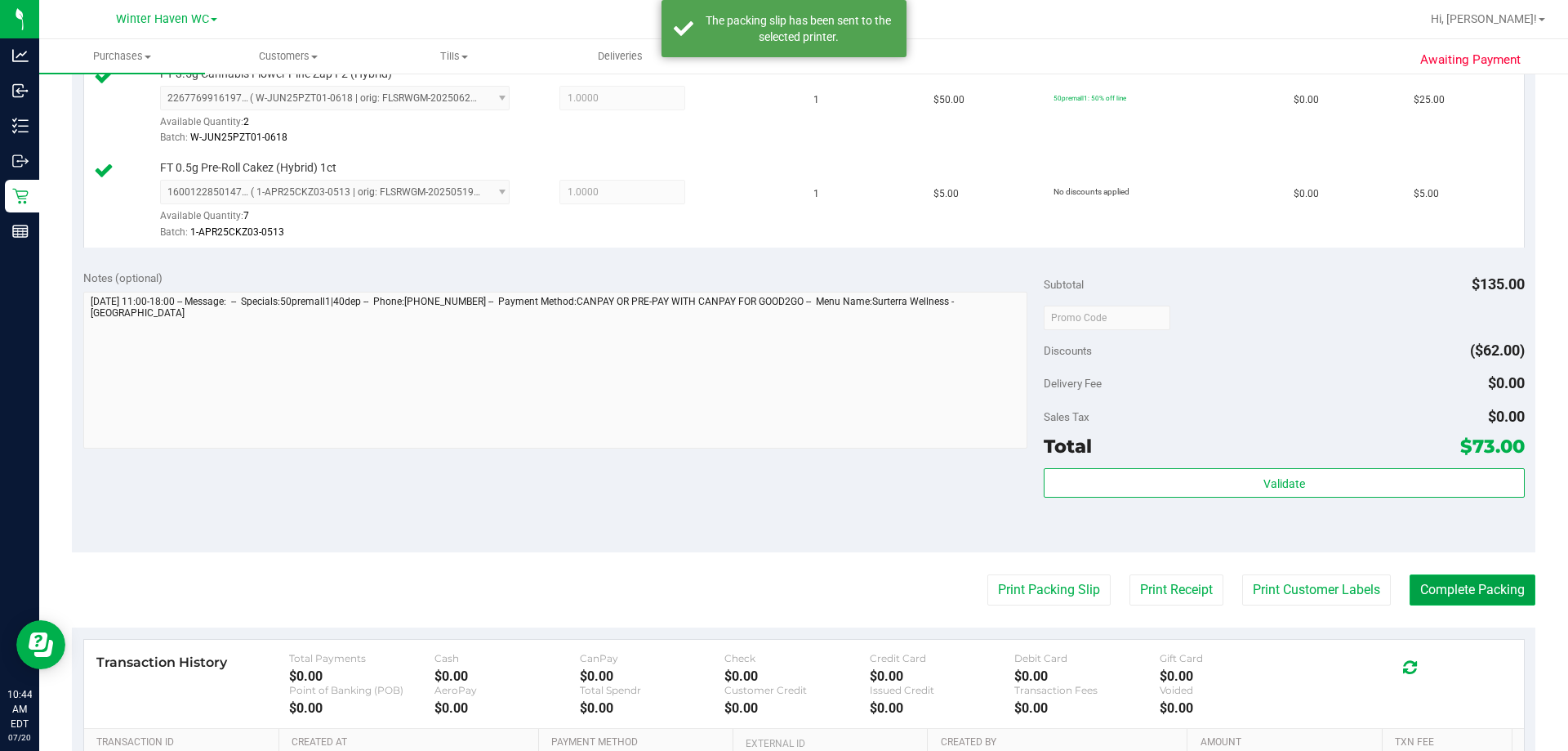 click on "Complete Packing" at bounding box center [1472, 590] 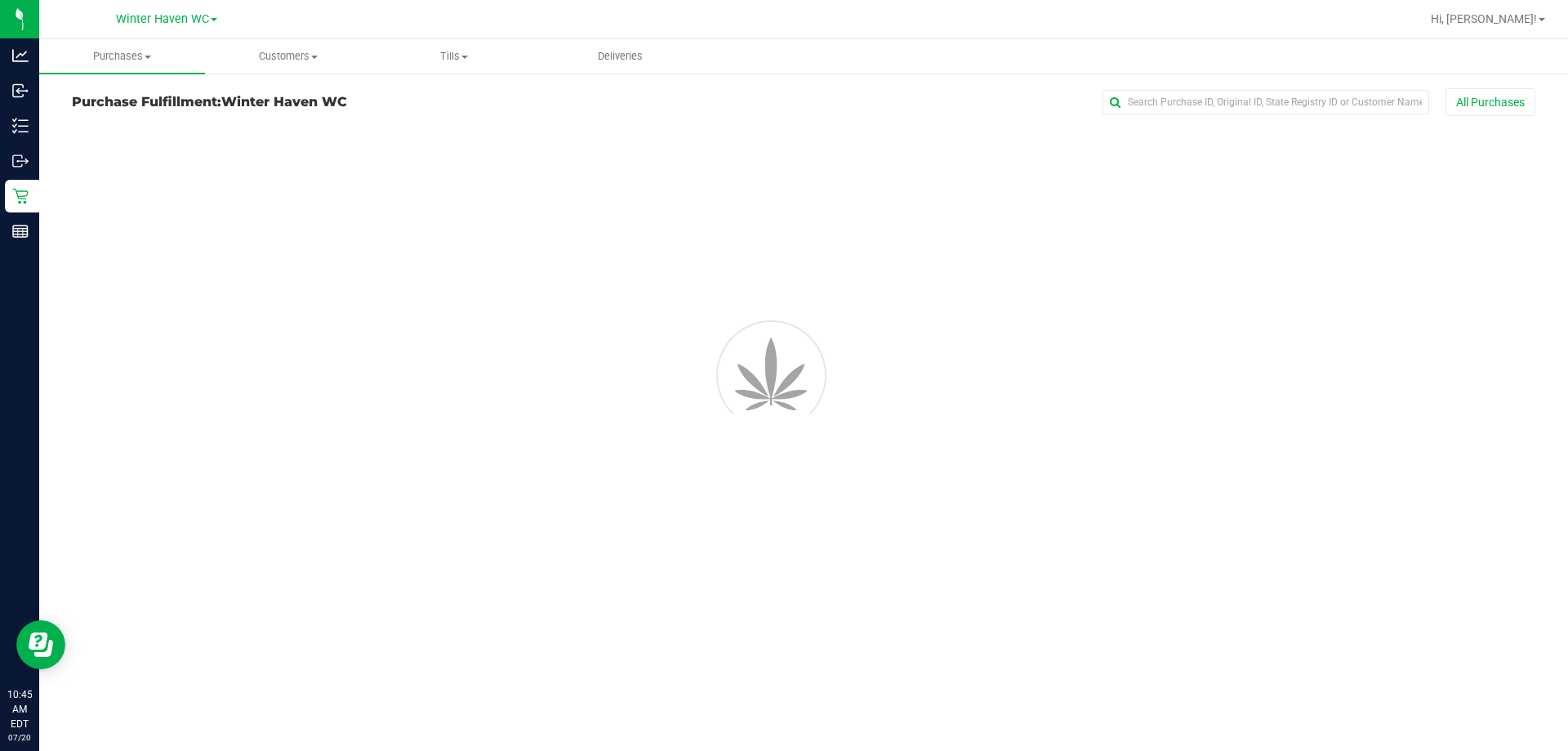 scroll, scrollTop: 0, scrollLeft: 0, axis: both 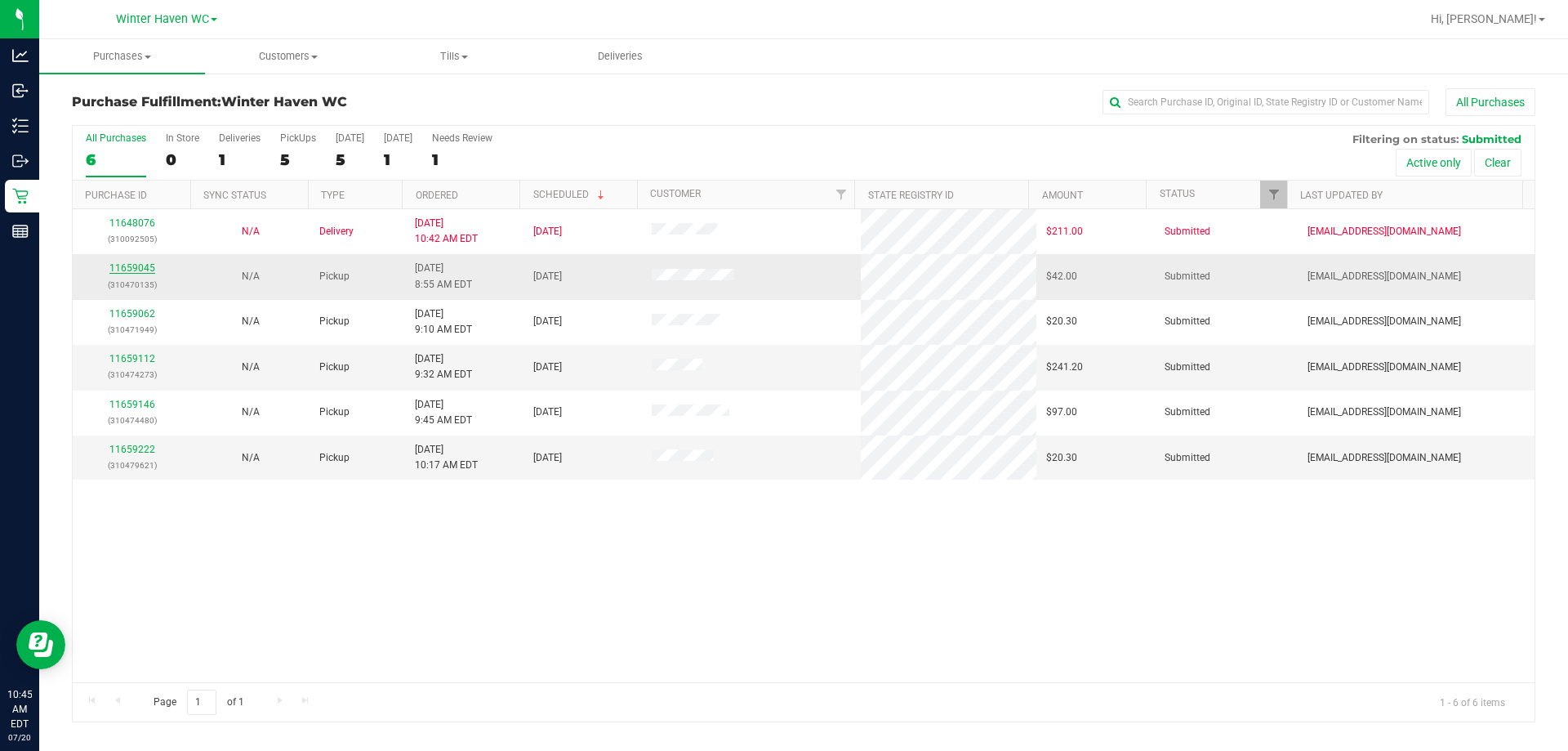 click on "11659045" at bounding box center (132, 268) 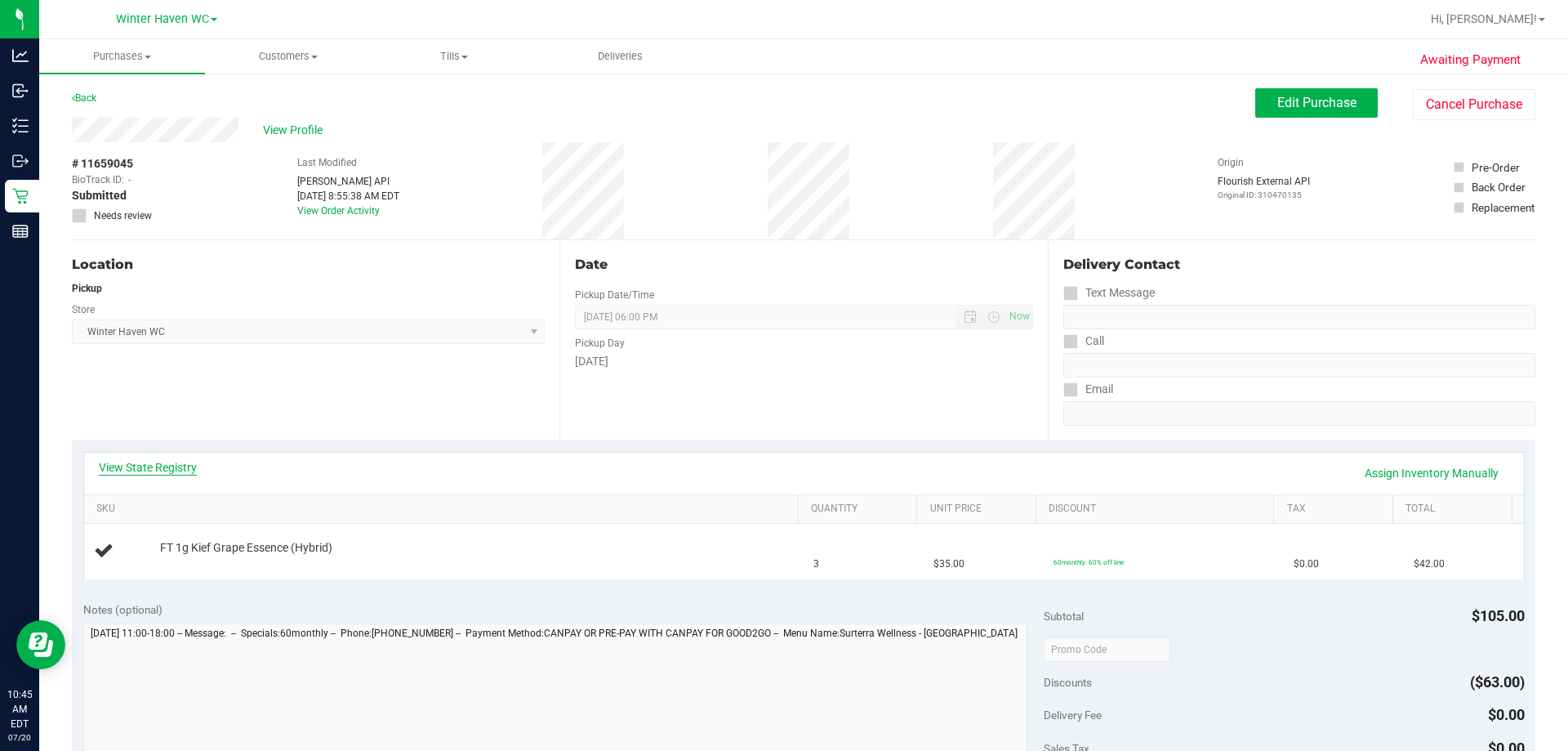 click on "View State Registry" at bounding box center (148, 467) 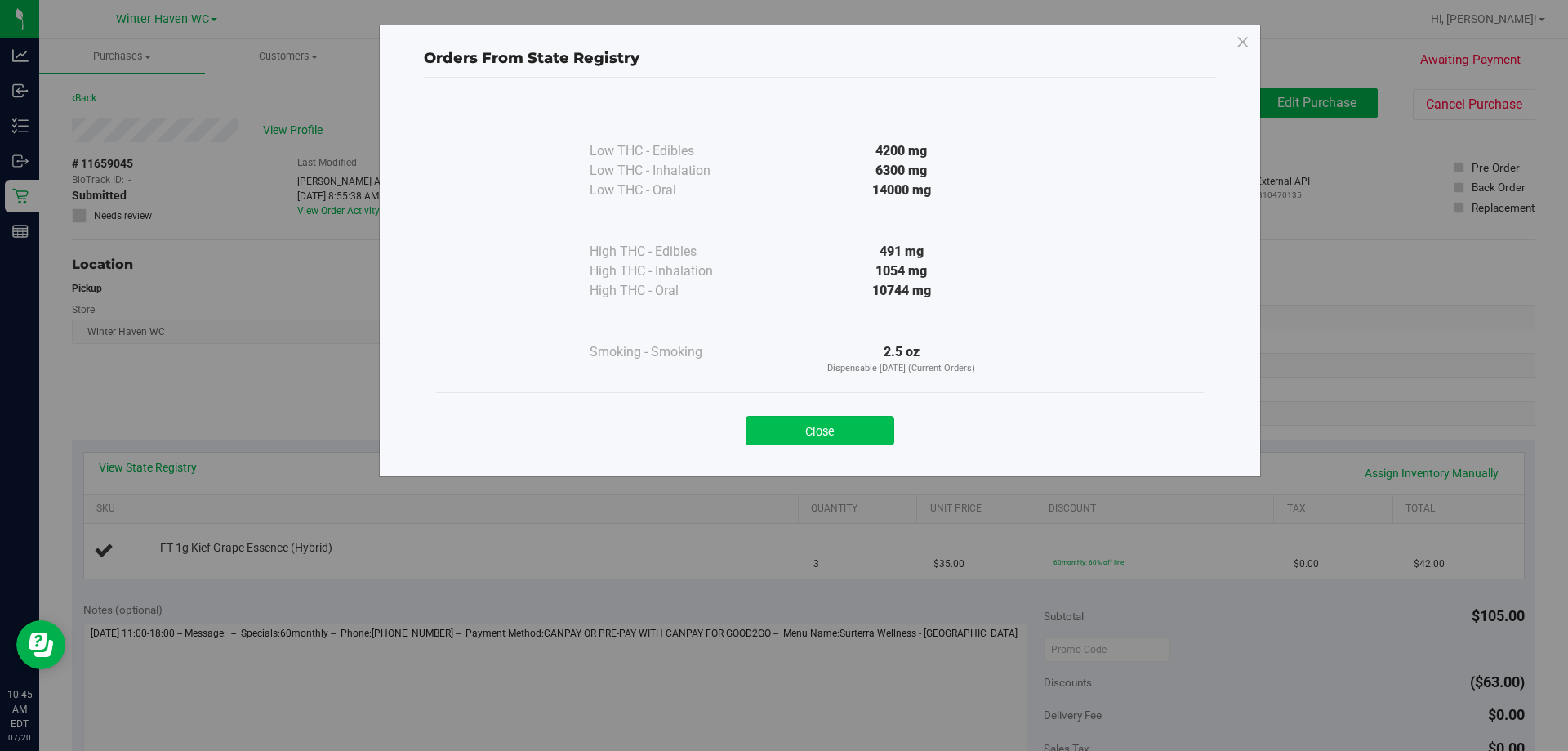 click on "Close" at bounding box center [820, 431] 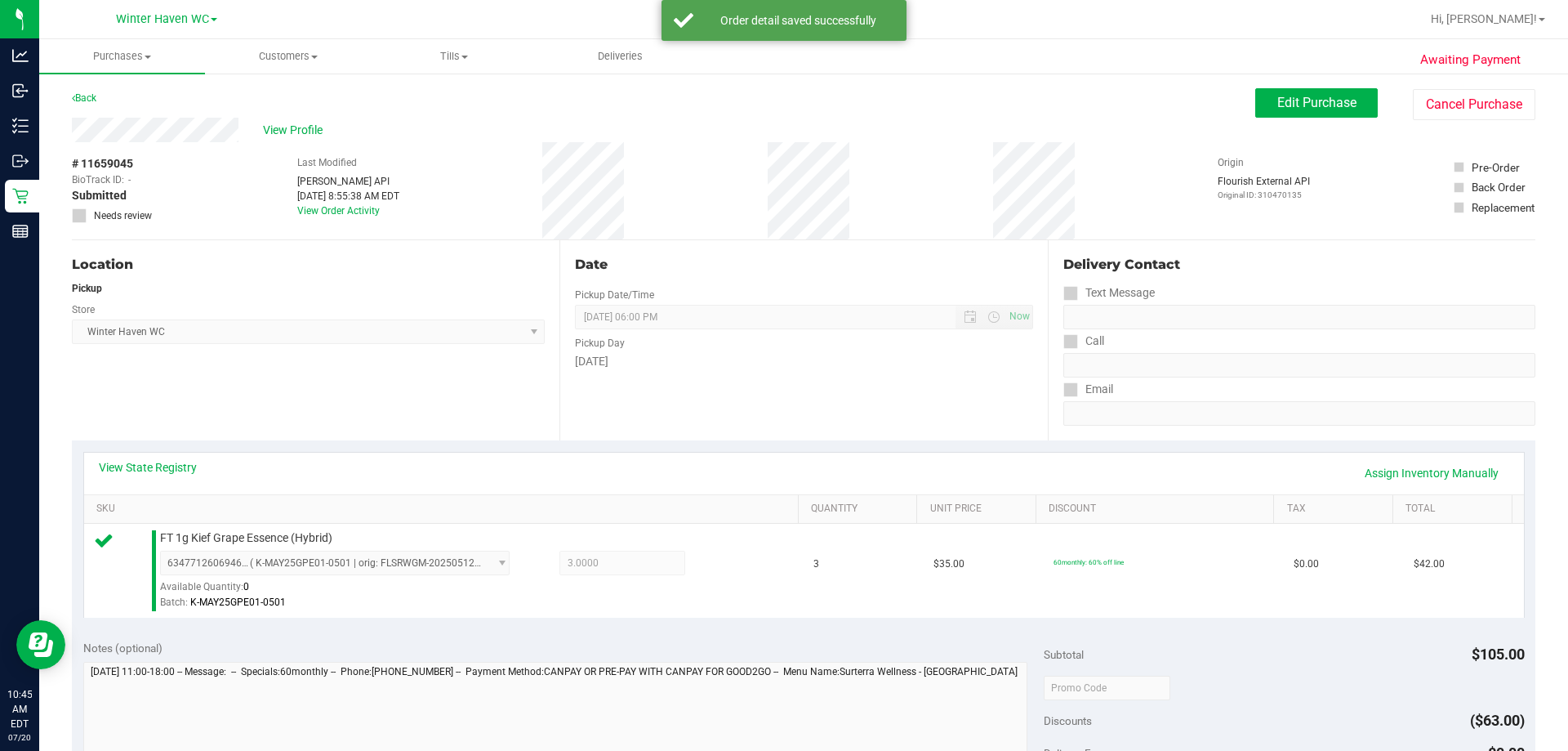 scroll, scrollTop: 327, scrollLeft: 0, axis: vertical 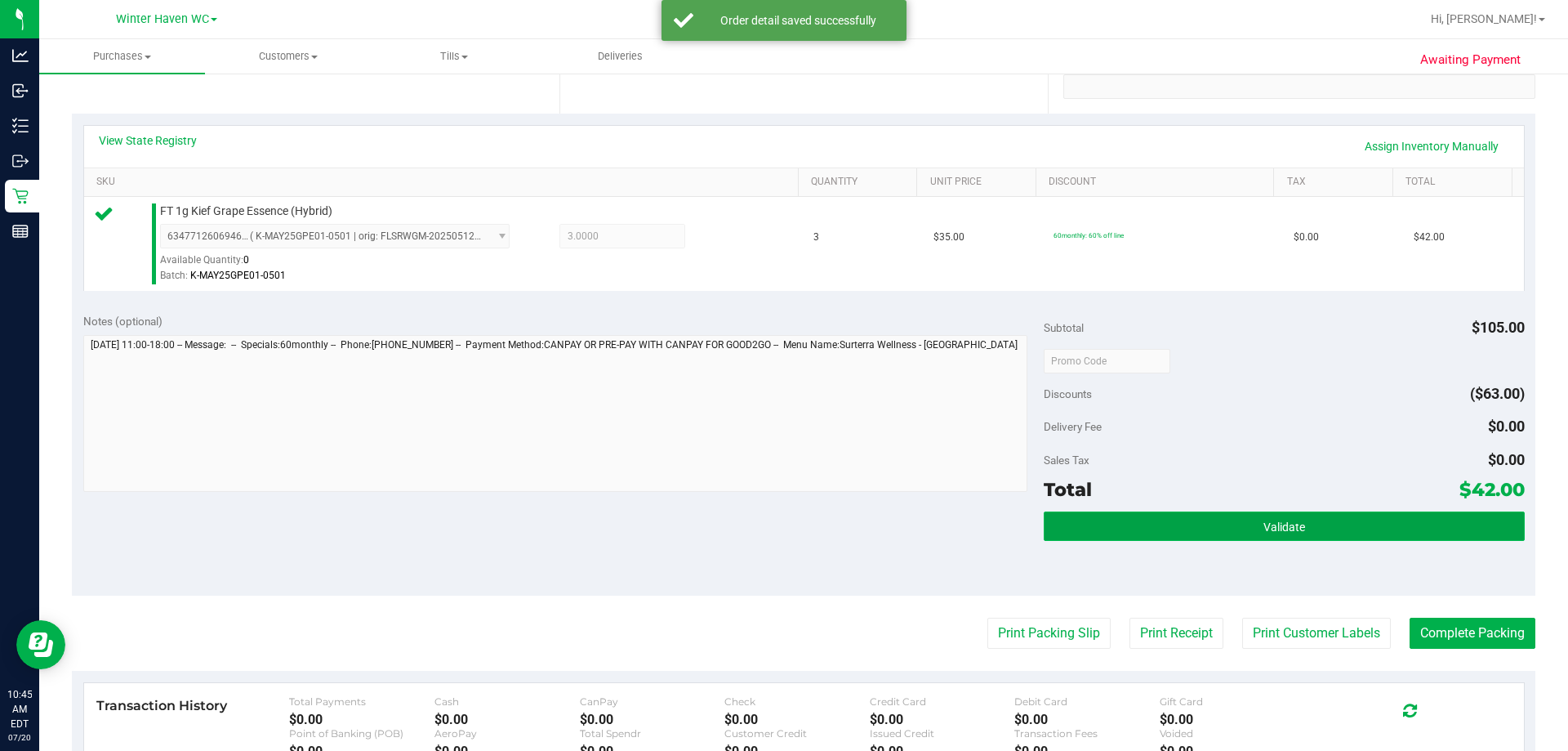 click on "Validate" at bounding box center (1284, 526) 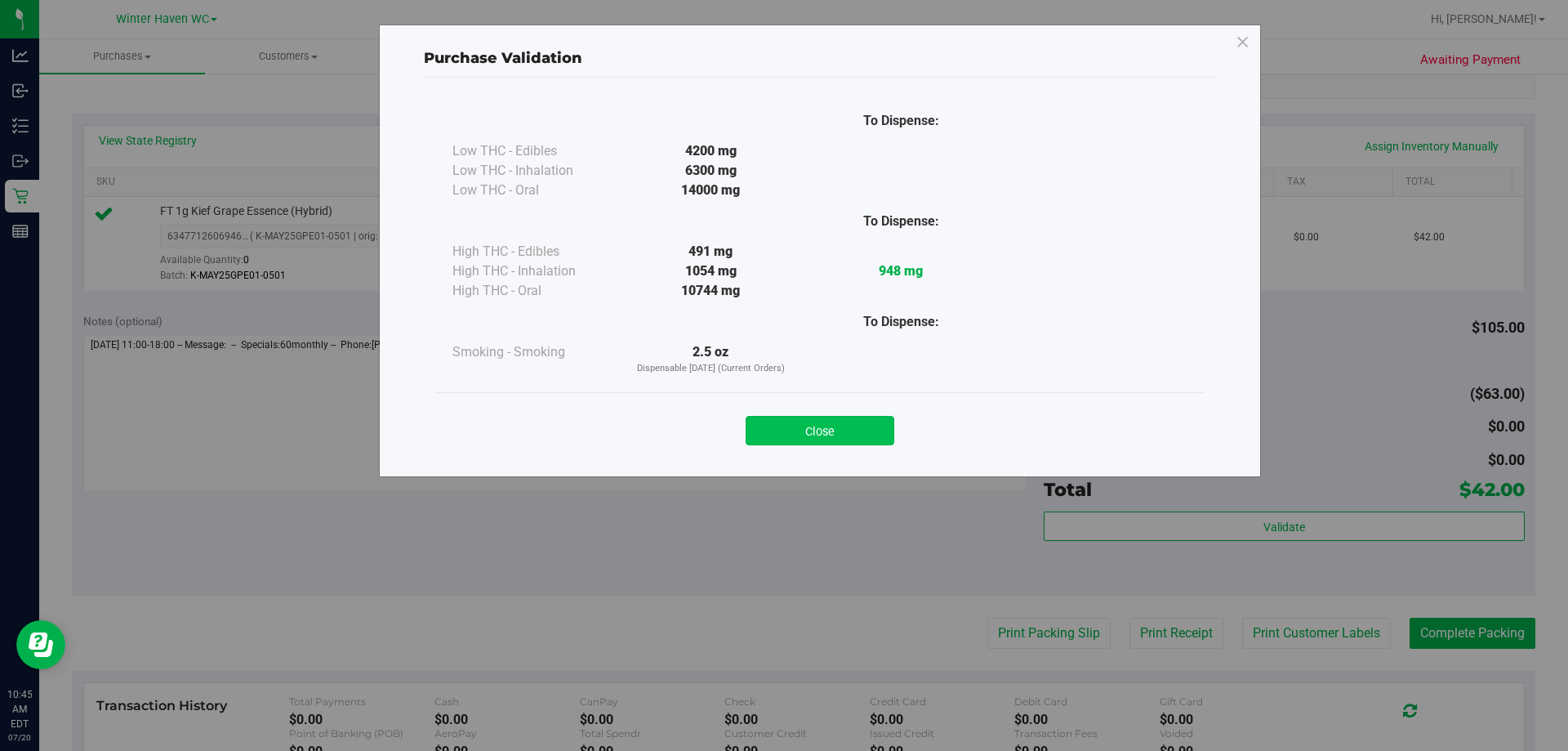 click on "Close" at bounding box center [820, 431] 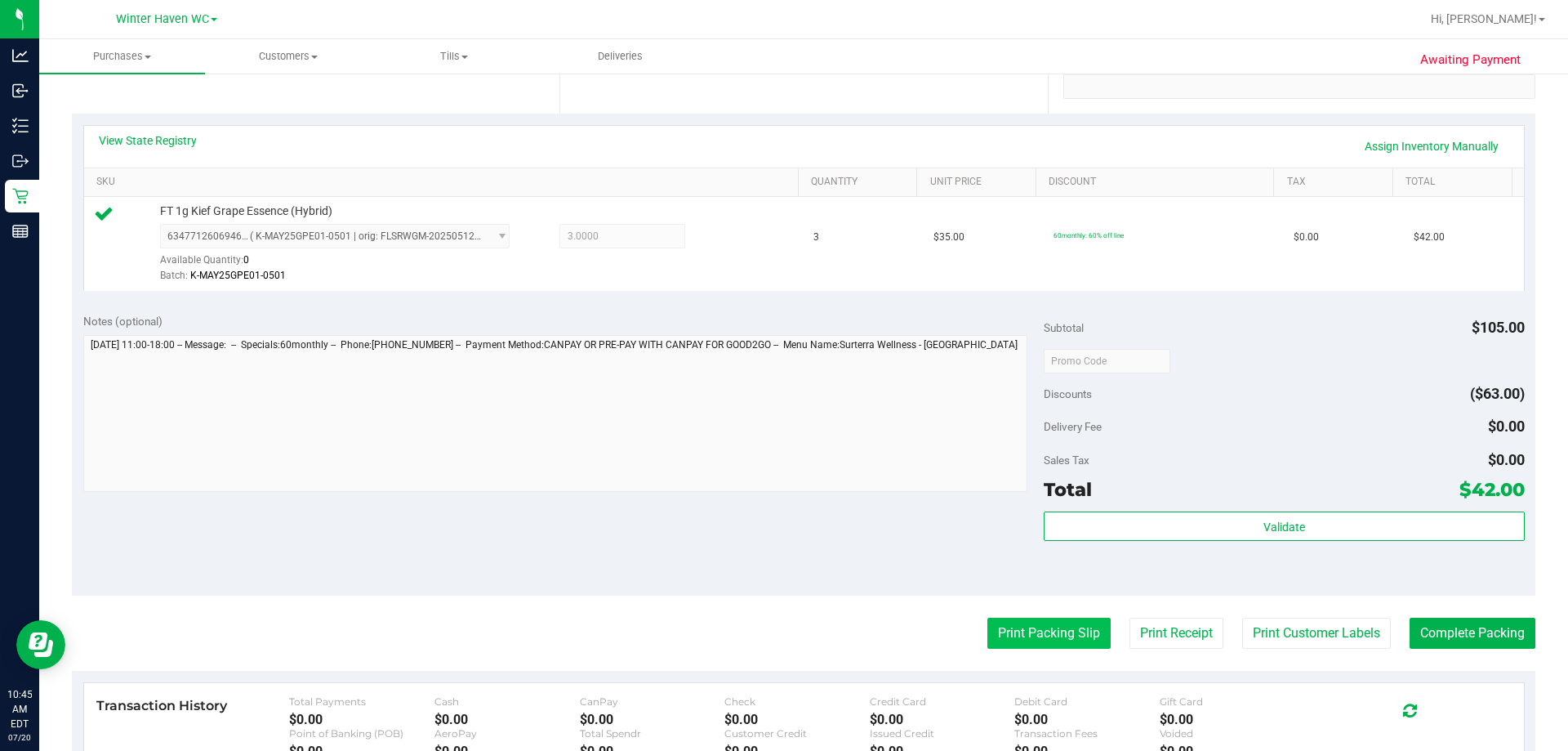 click on "Print Packing Slip" at bounding box center (1049, 633) 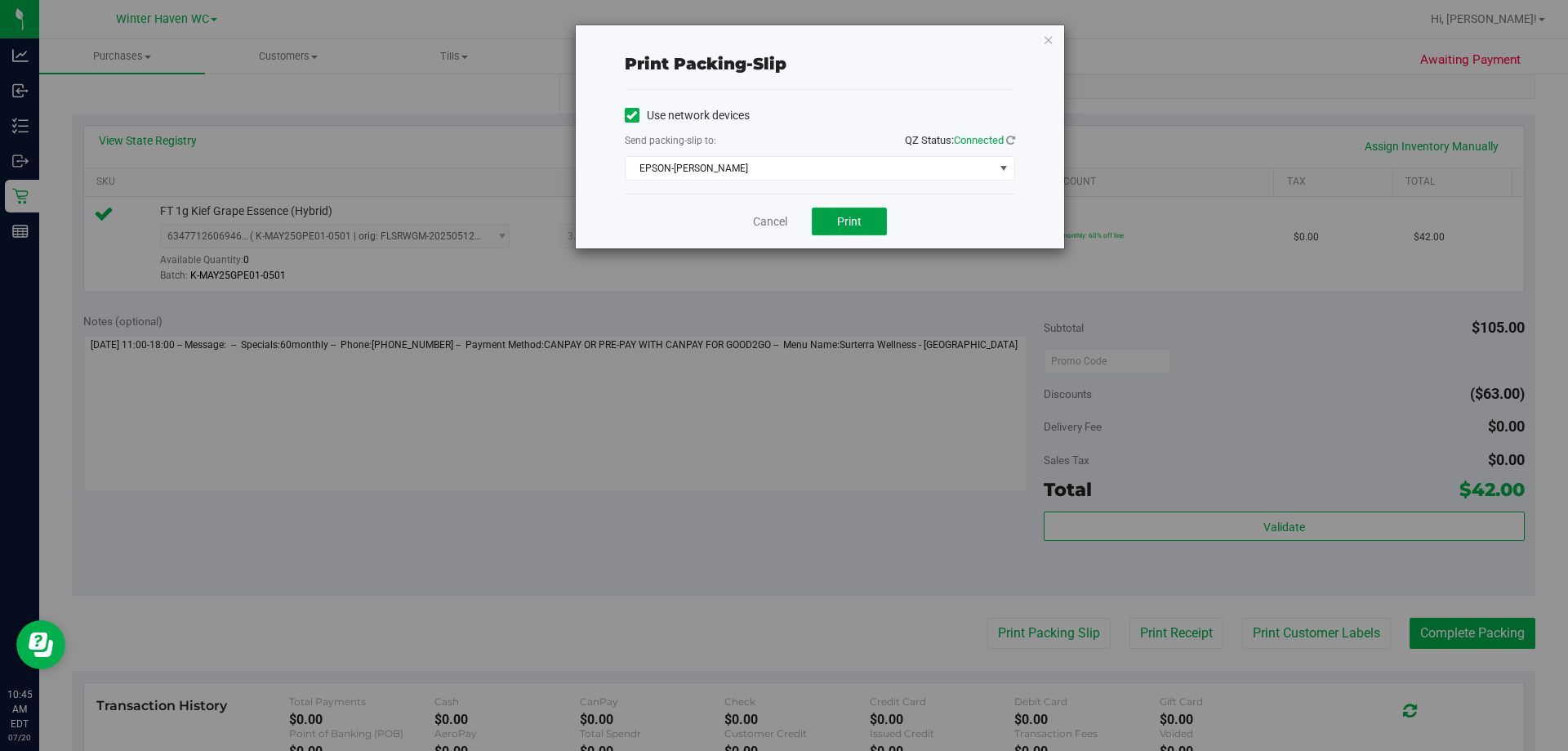 click on "Print" at bounding box center [849, 221] 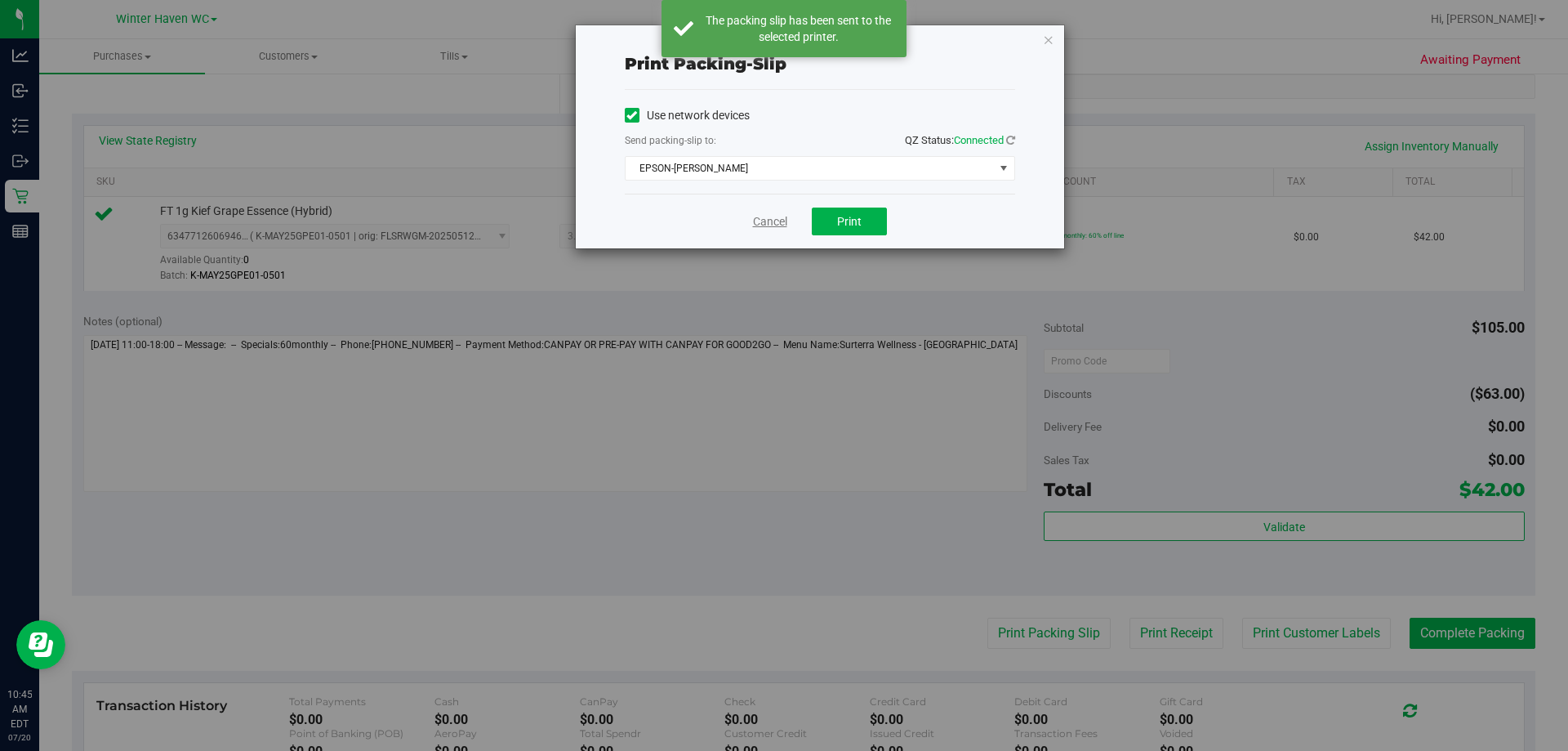 click on "Cancel" at bounding box center (770, 221) 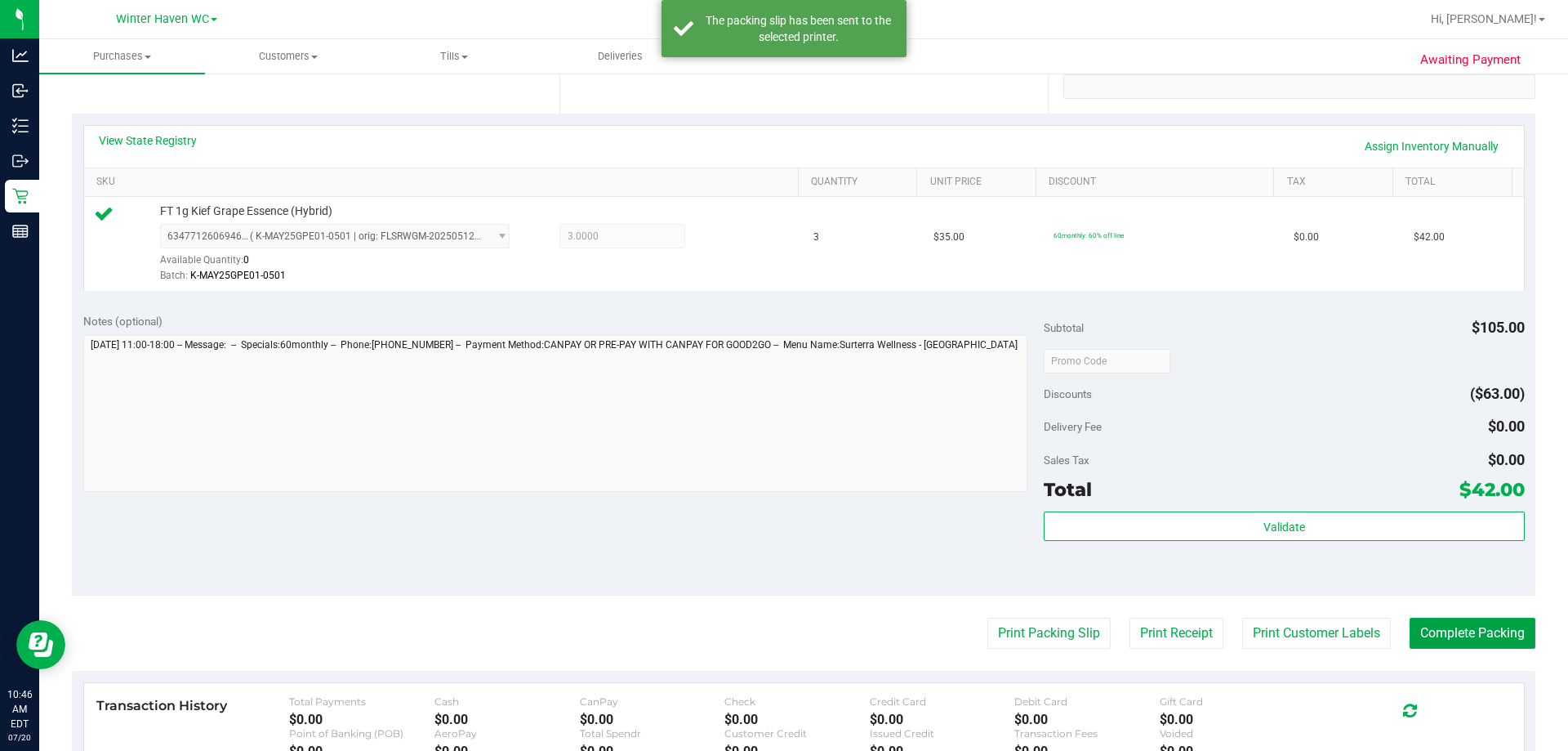 drag, startPoint x: 1471, startPoint y: 630, endPoint x: 1482, endPoint y: 557, distance: 73.82412 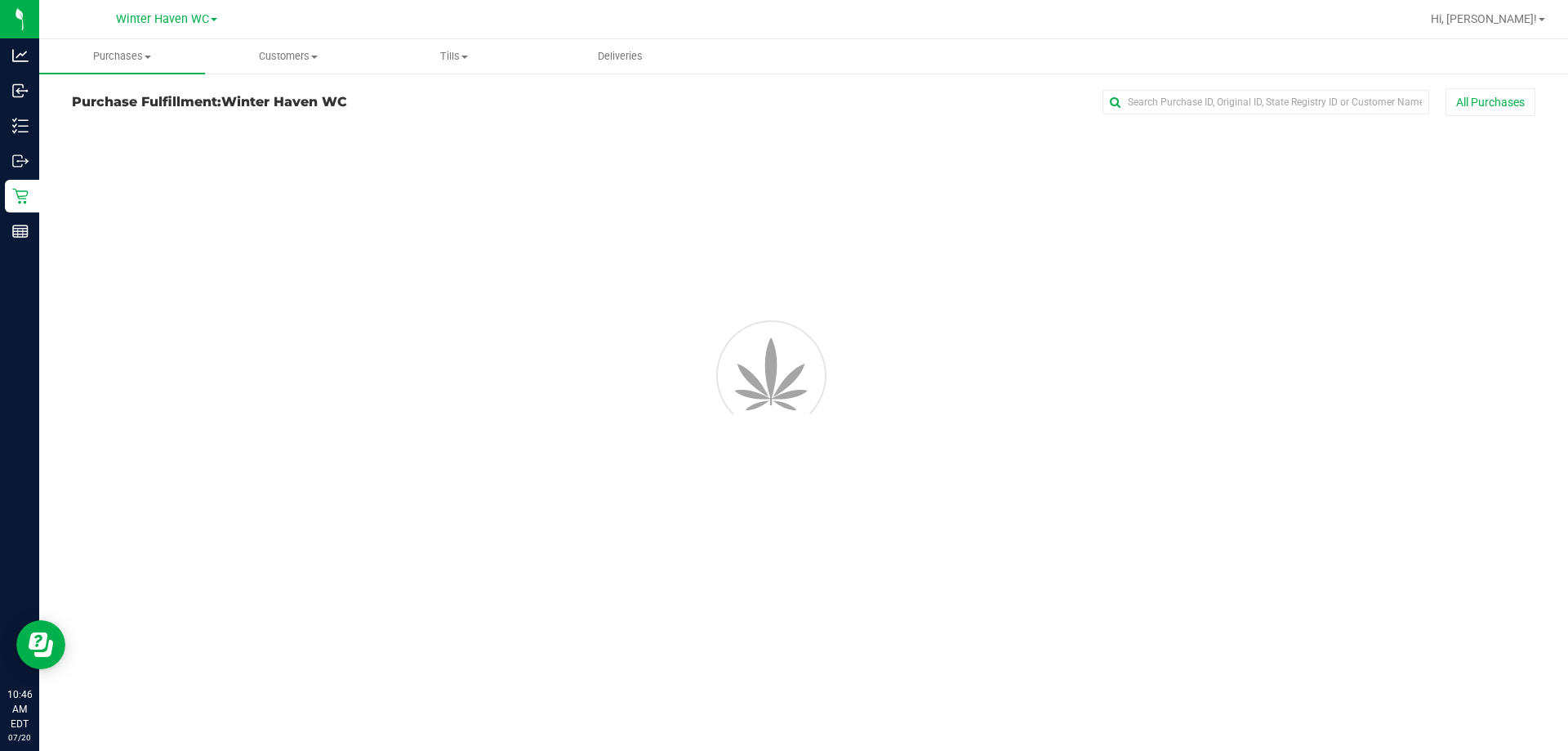 scroll, scrollTop: 0, scrollLeft: 0, axis: both 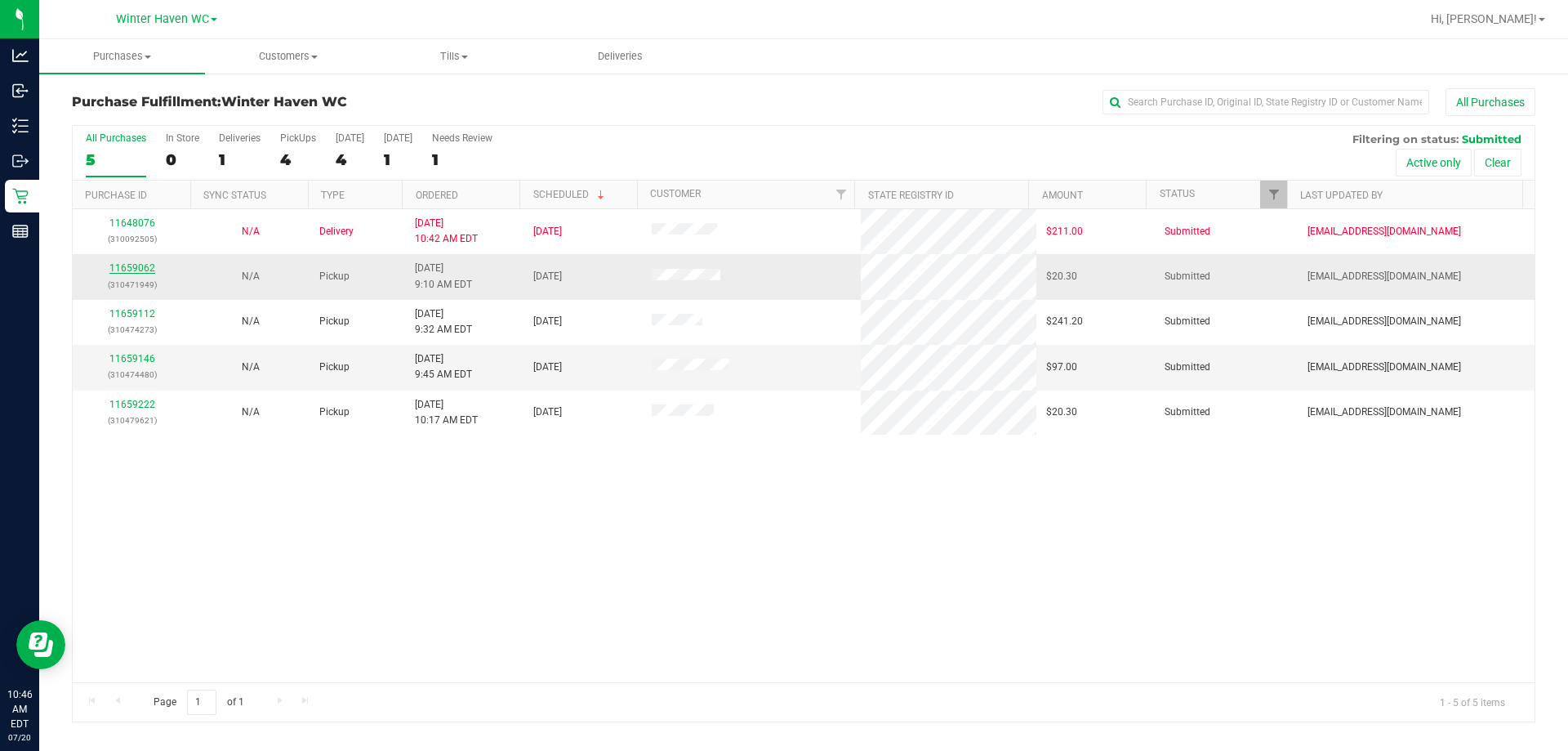 click on "11659062" at bounding box center (132, 268) 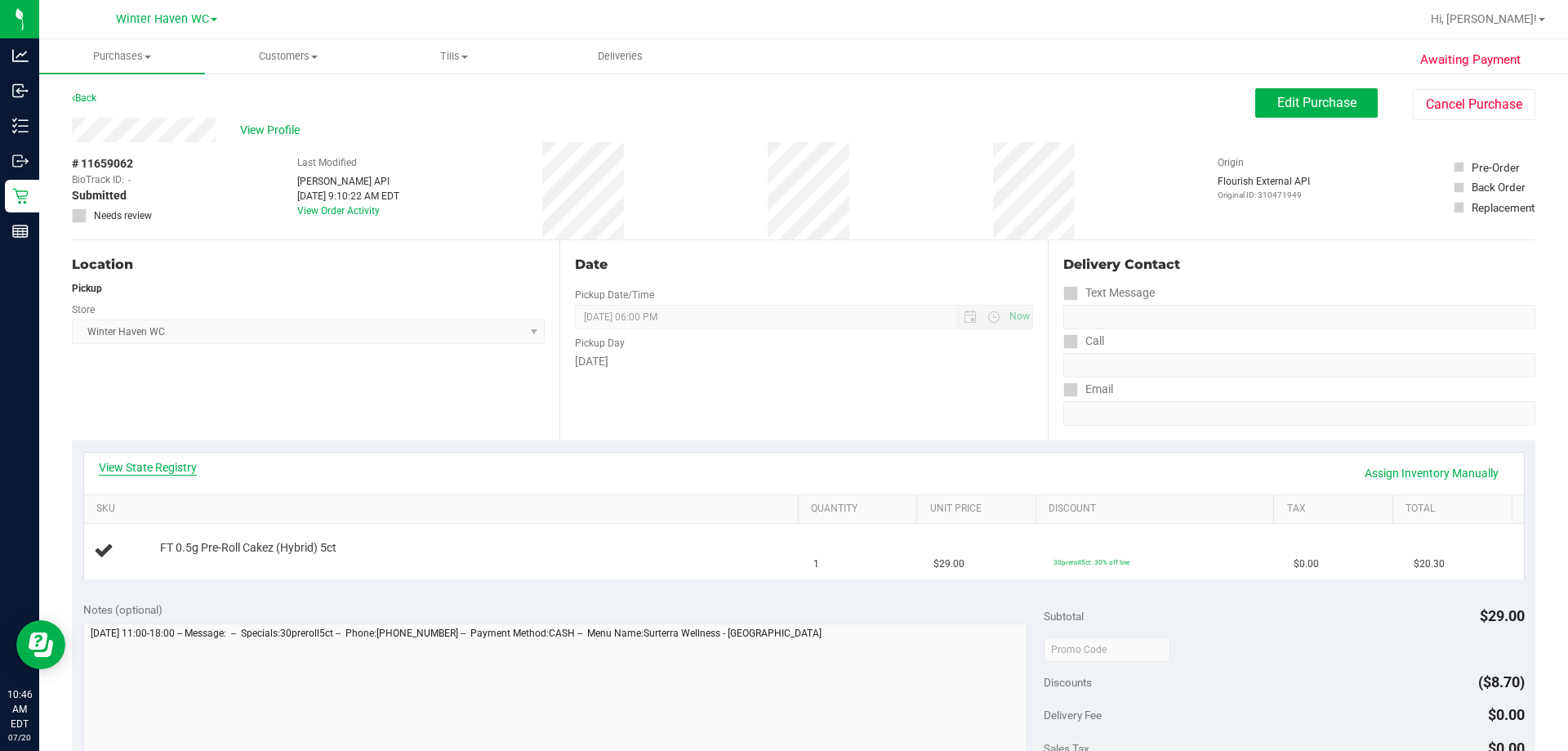 click on "View State Registry" at bounding box center (148, 467) 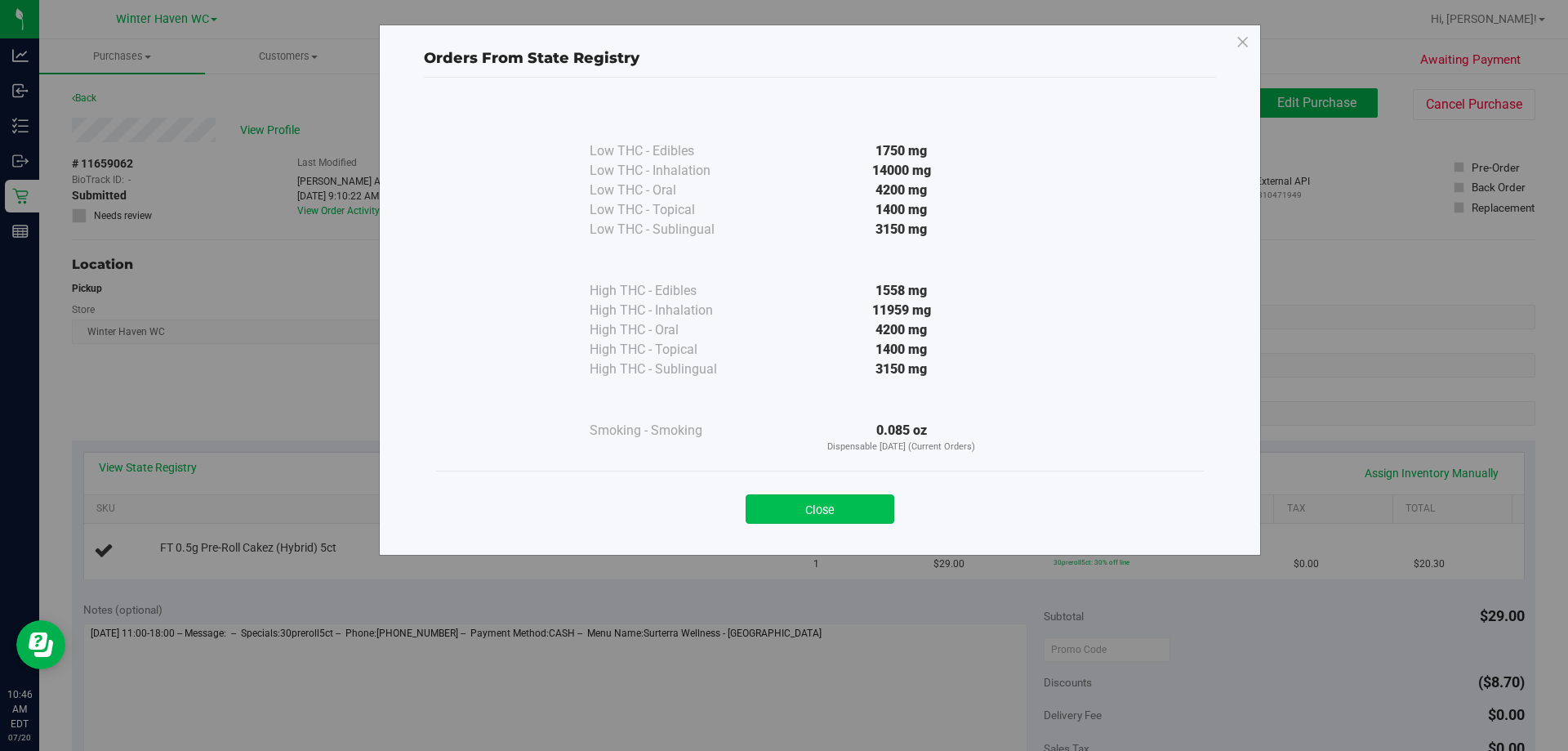 click on "Close" at bounding box center [820, 509] 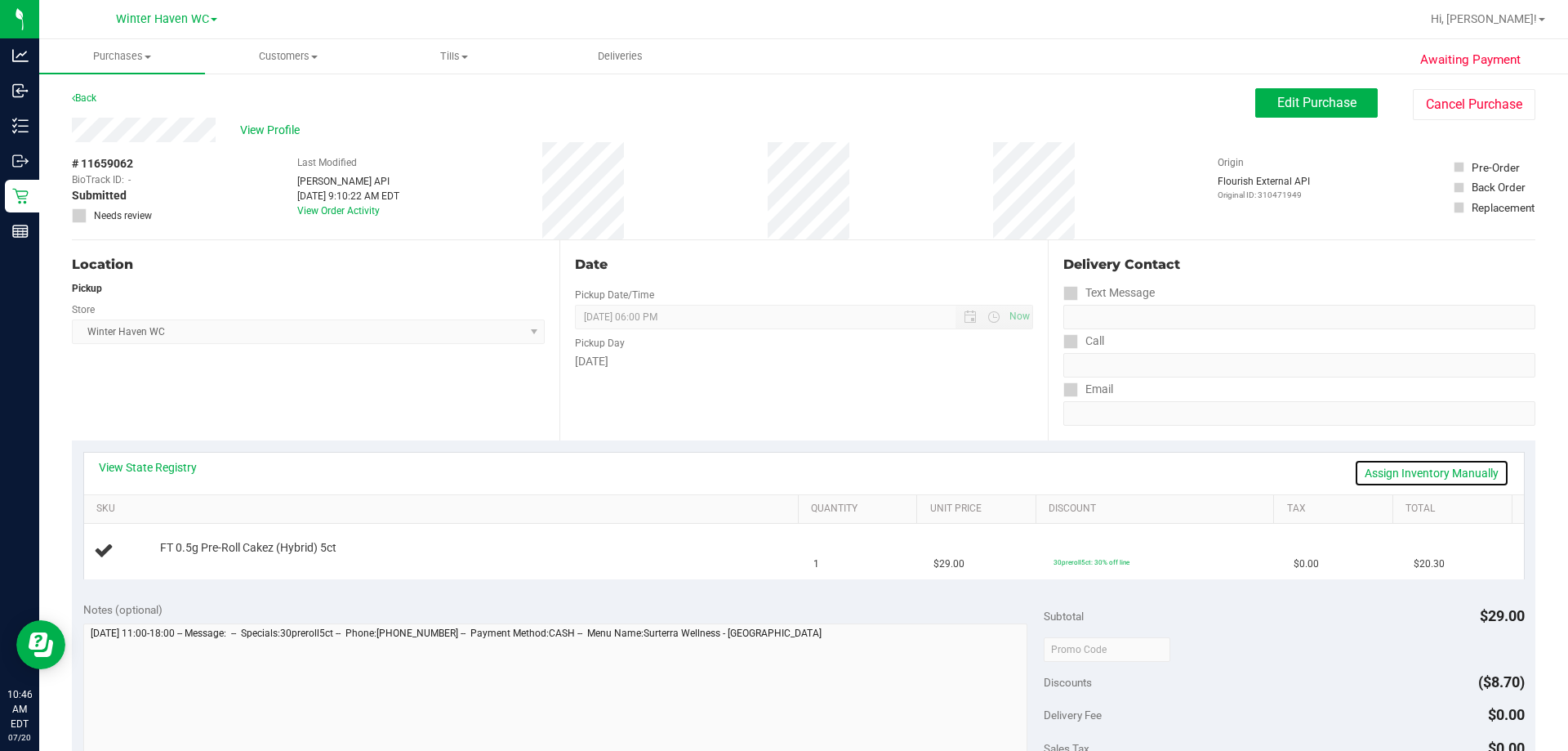 click on "Assign Inventory Manually" at bounding box center [1432, 473] 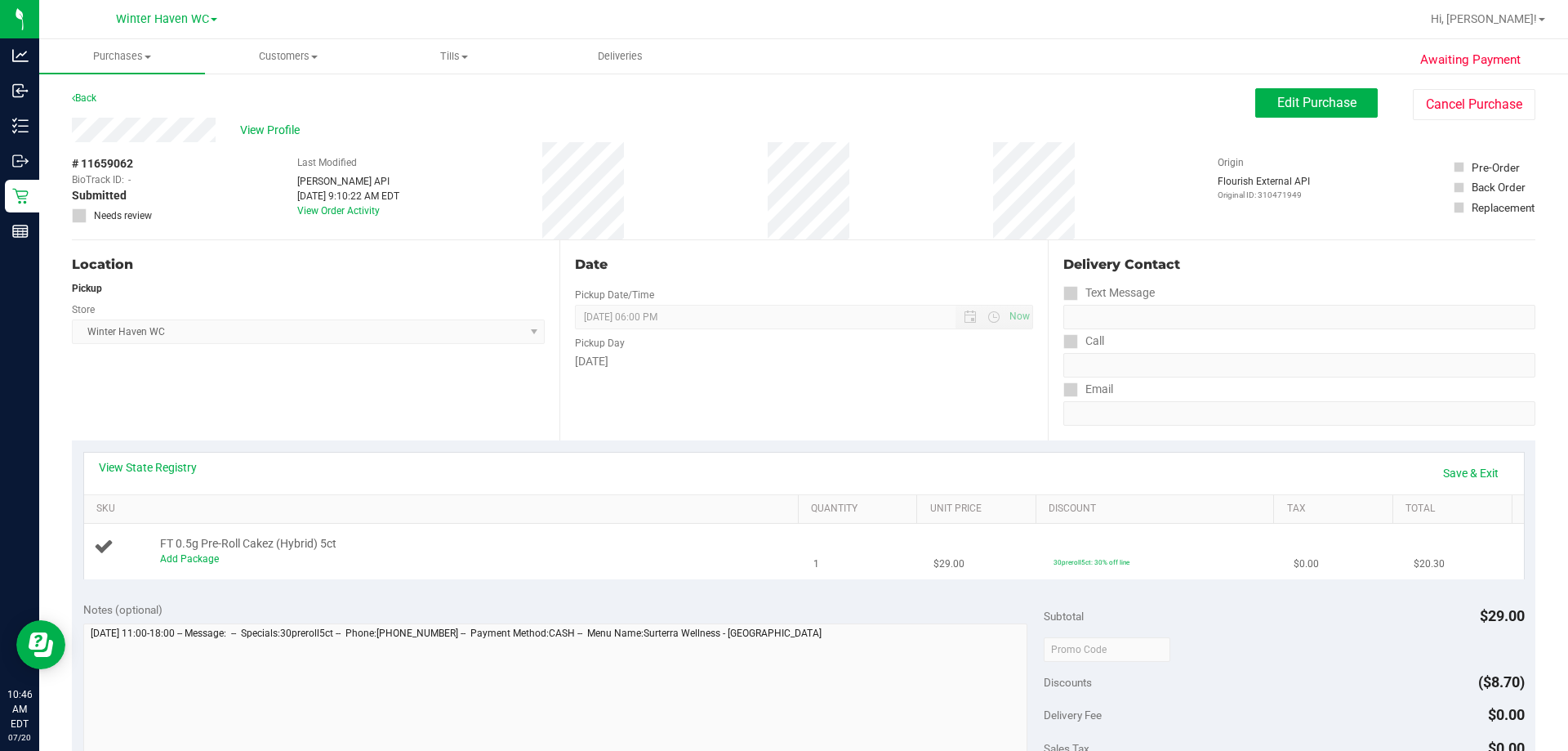 click on "Add Package" at bounding box center [475, 559] 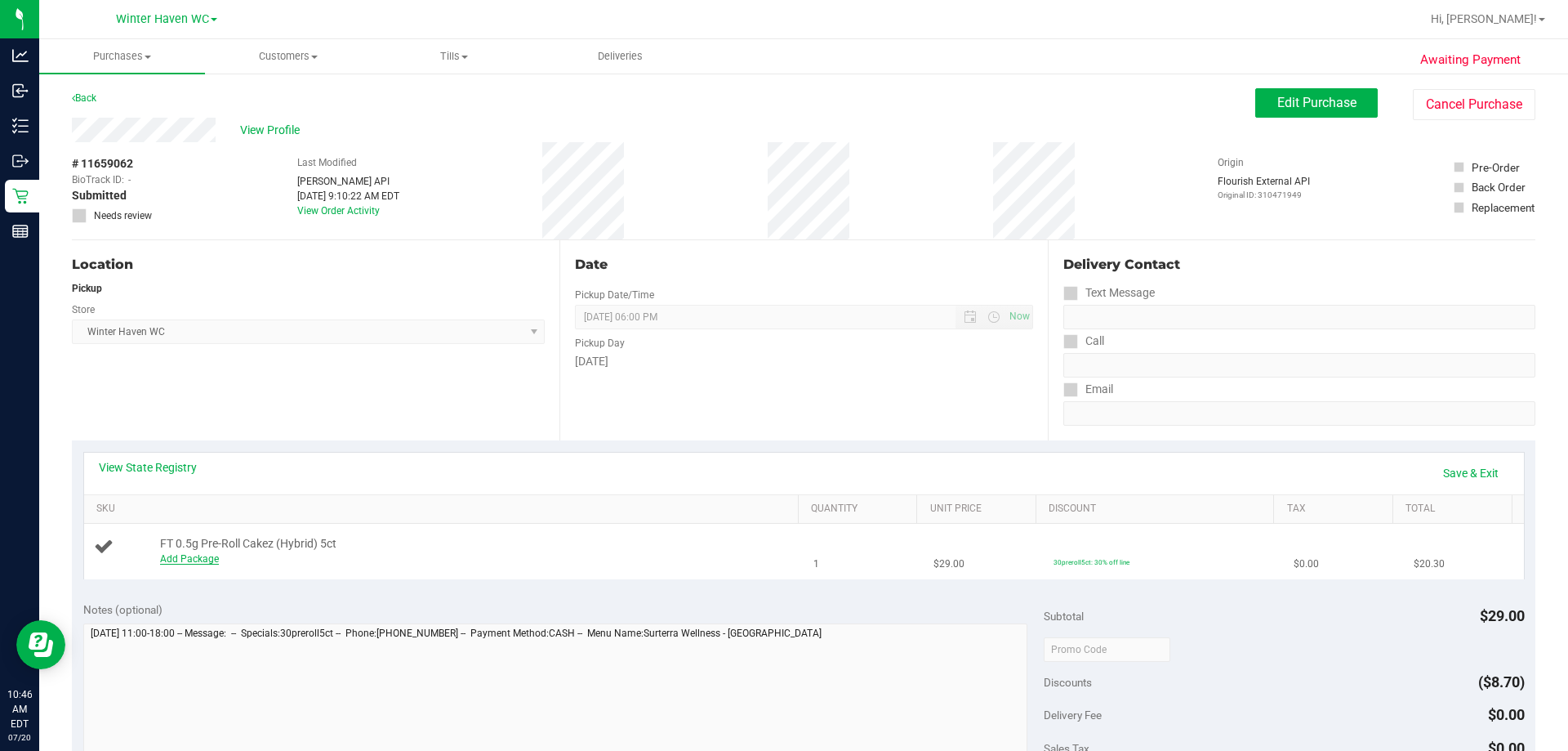 click on "Add Package" at bounding box center [189, 559] 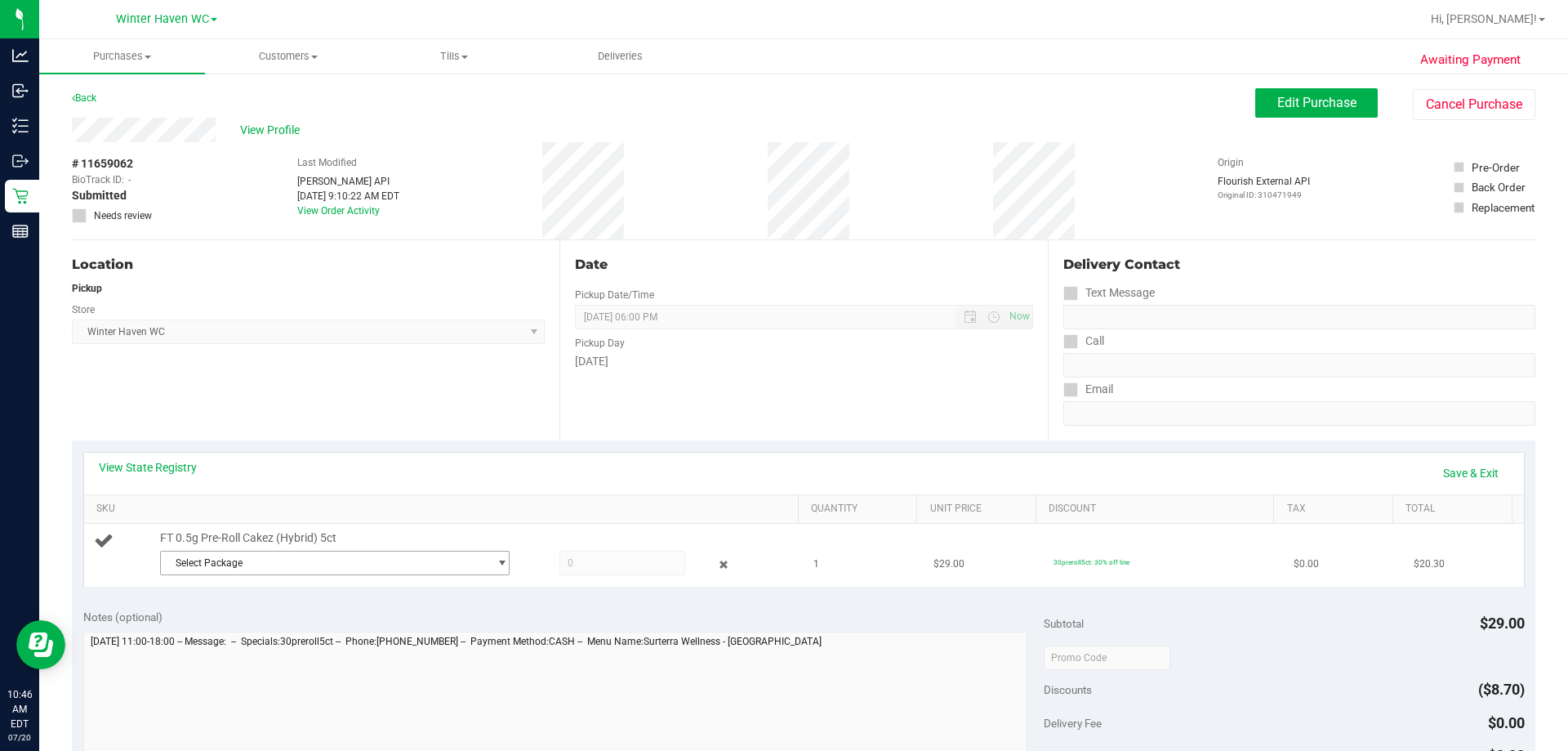 click on "Select Package" at bounding box center [324, 563] 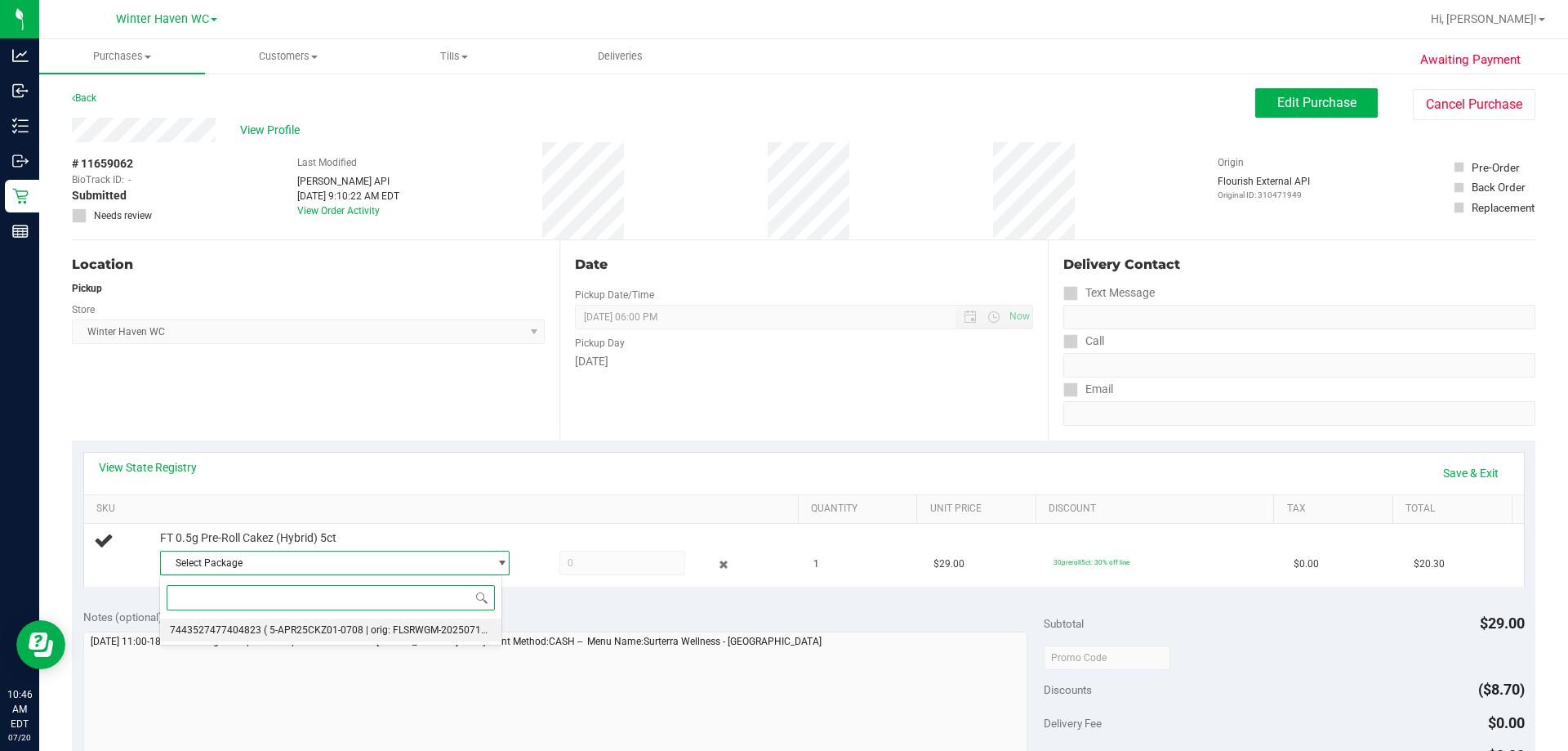 click on "(
5-APR25CKZ01-0708 | orig: FLSRWGM-20250714-775
)" at bounding box center [388, 630] 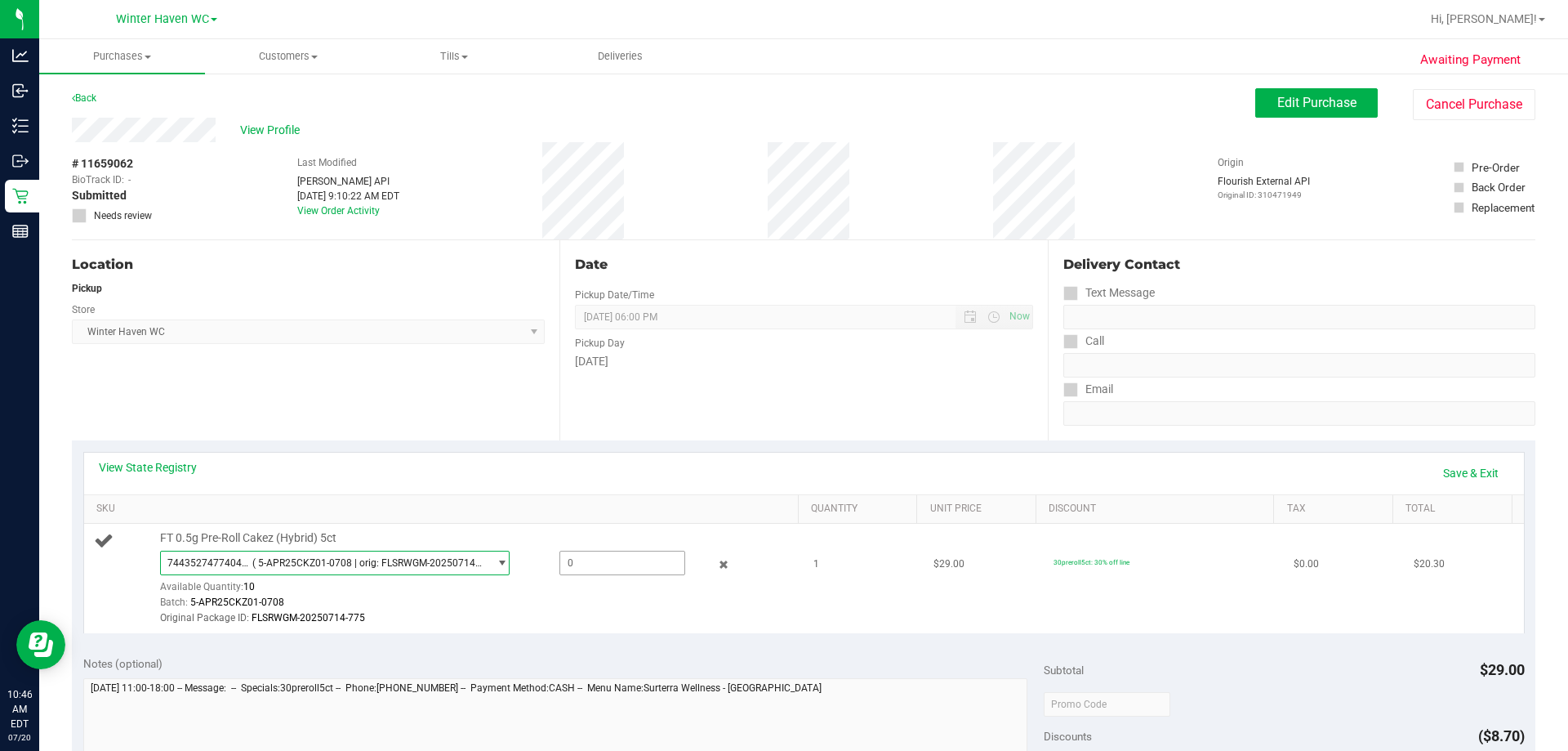 click at bounding box center [622, 563] 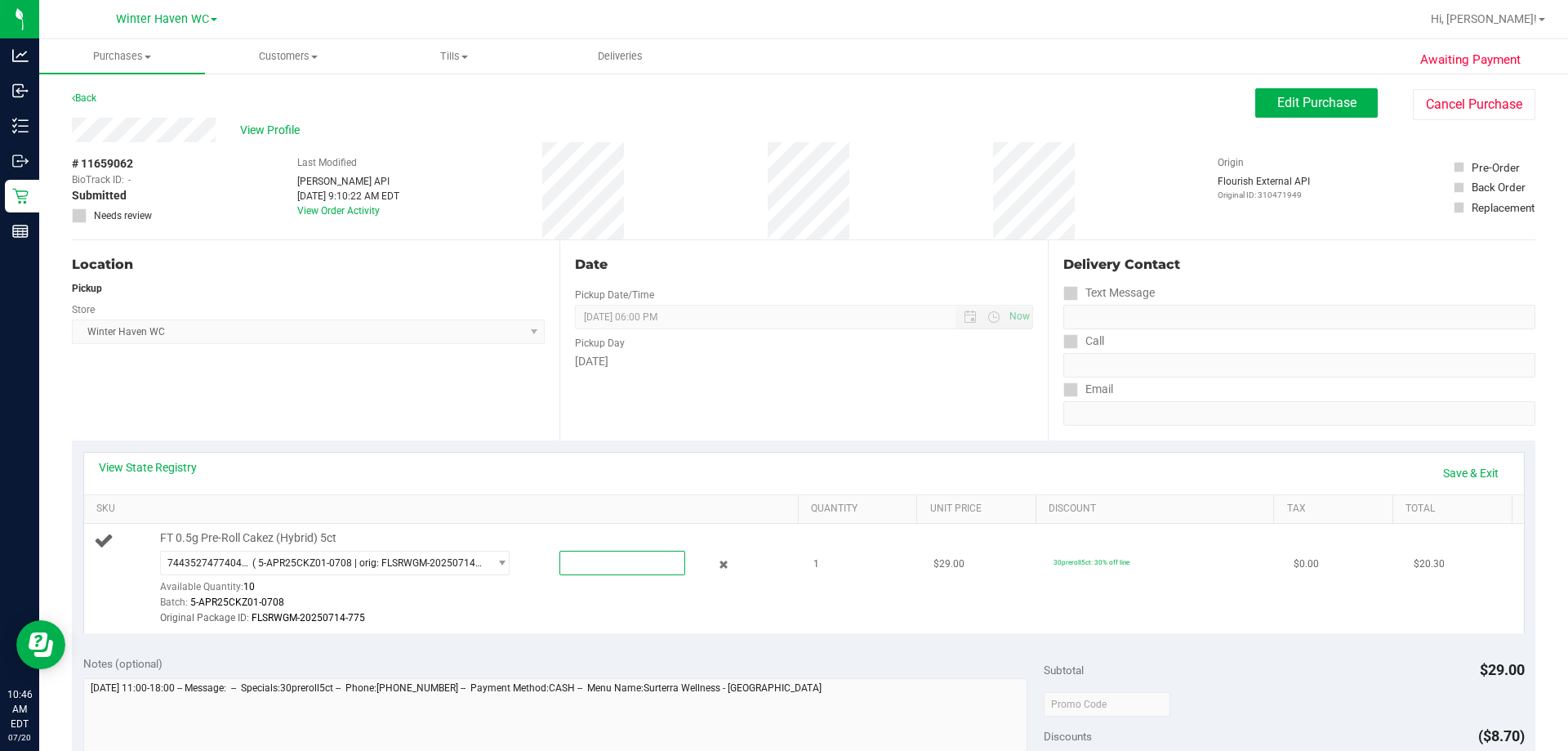 type on "1" 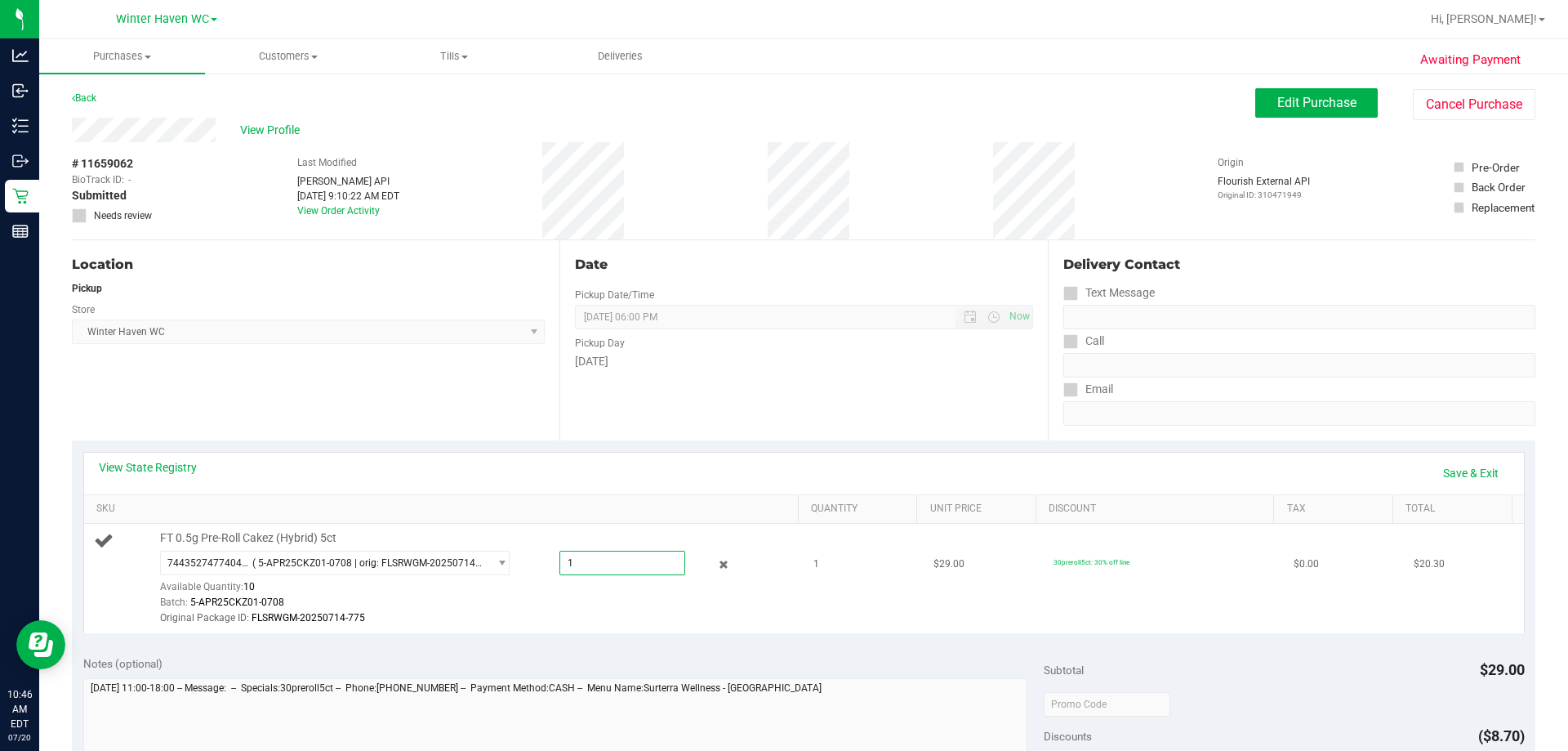 type on "1.0000" 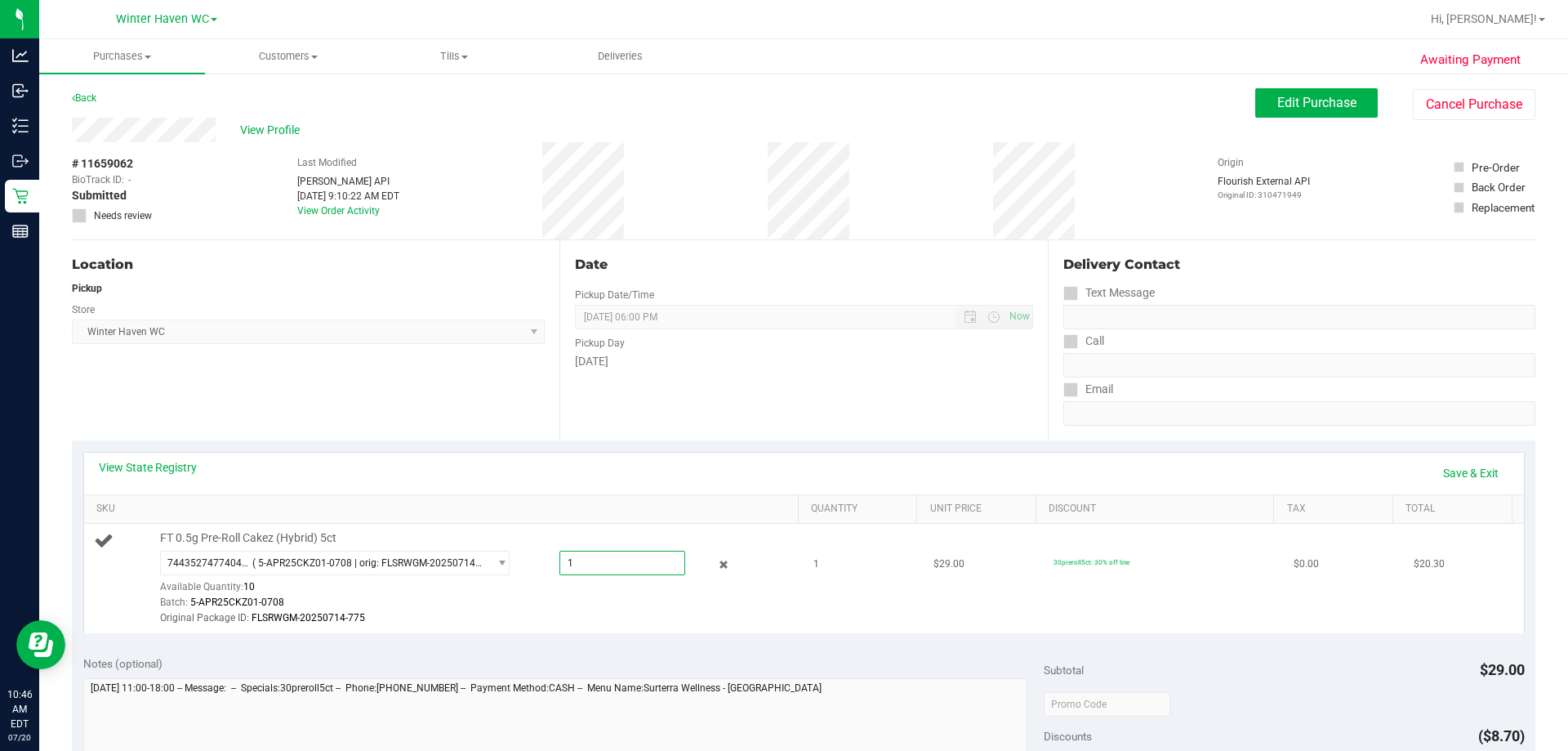 click on "FT 0.5g Pre-Roll Cakez (Hybrid) 5ct
7443527477404823
(
5-APR25CKZ01-0708 | orig: FLSRWGM-20250714-775
)
7443527477404823
Available Quantity:  10
1.0000 1
Batch:" at bounding box center [444, 579] 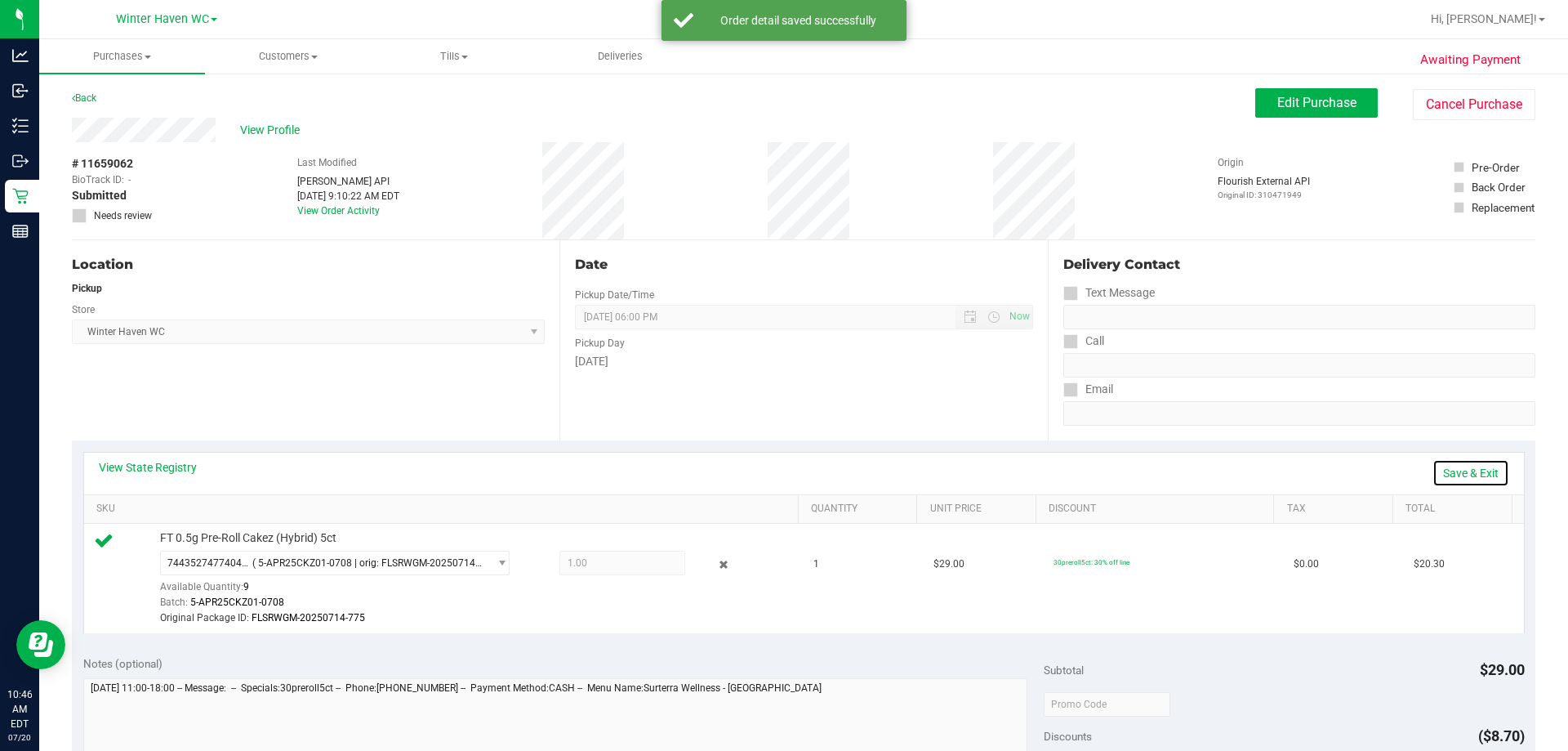click on "Save & Exit" at bounding box center [1471, 473] 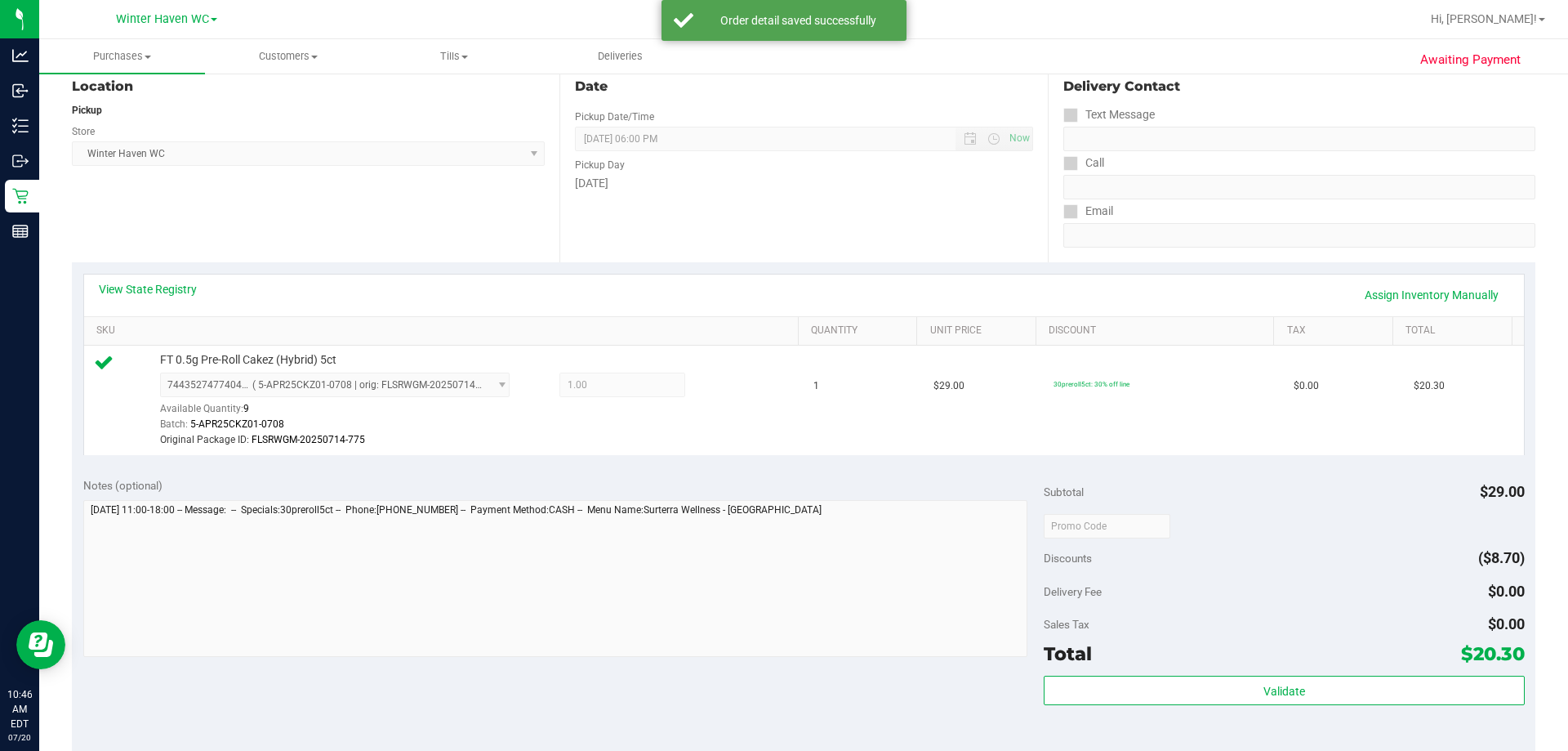 scroll, scrollTop: 409, scrollLeft: 0, axis: vertical 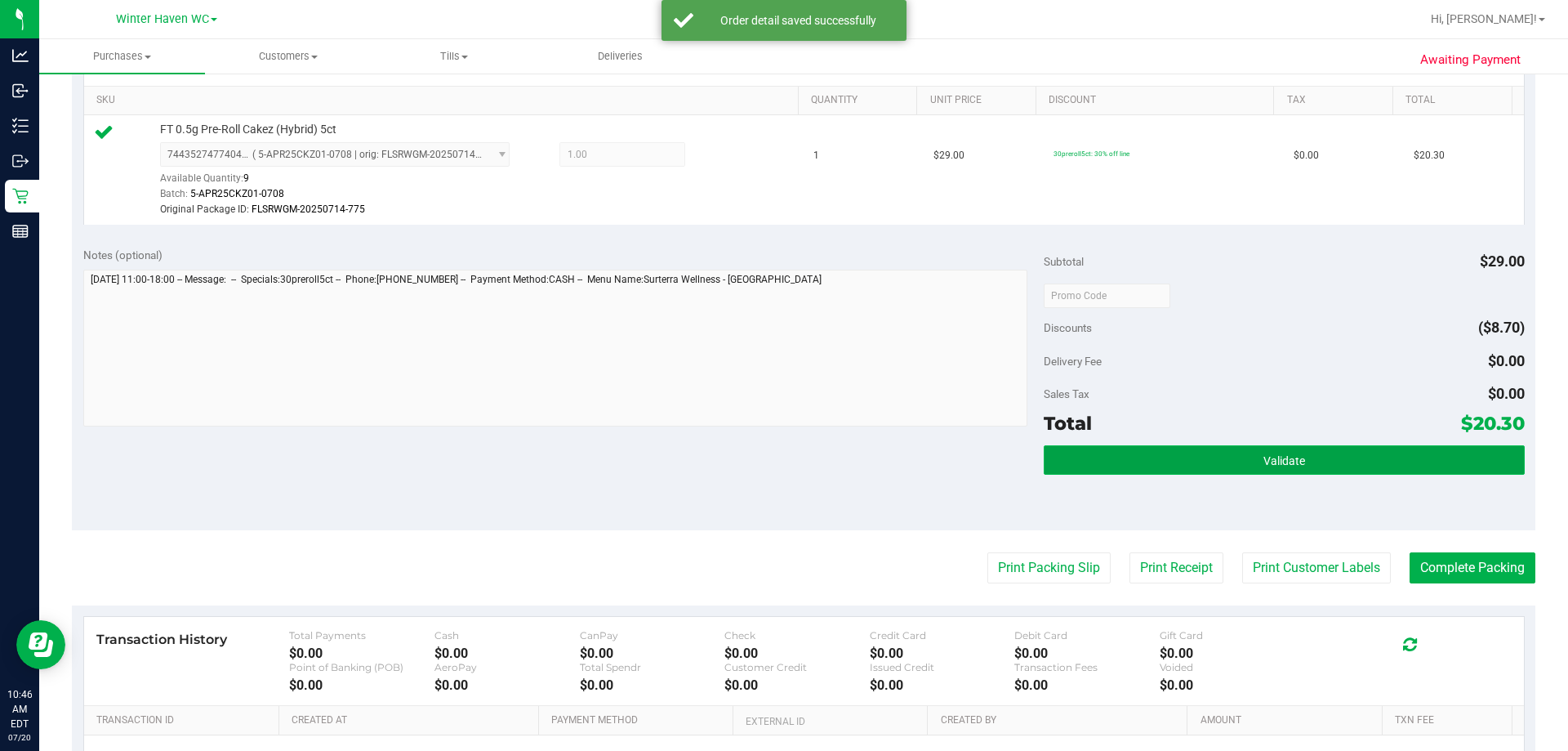 click on "Validate" at bounding box center (1284, 460) 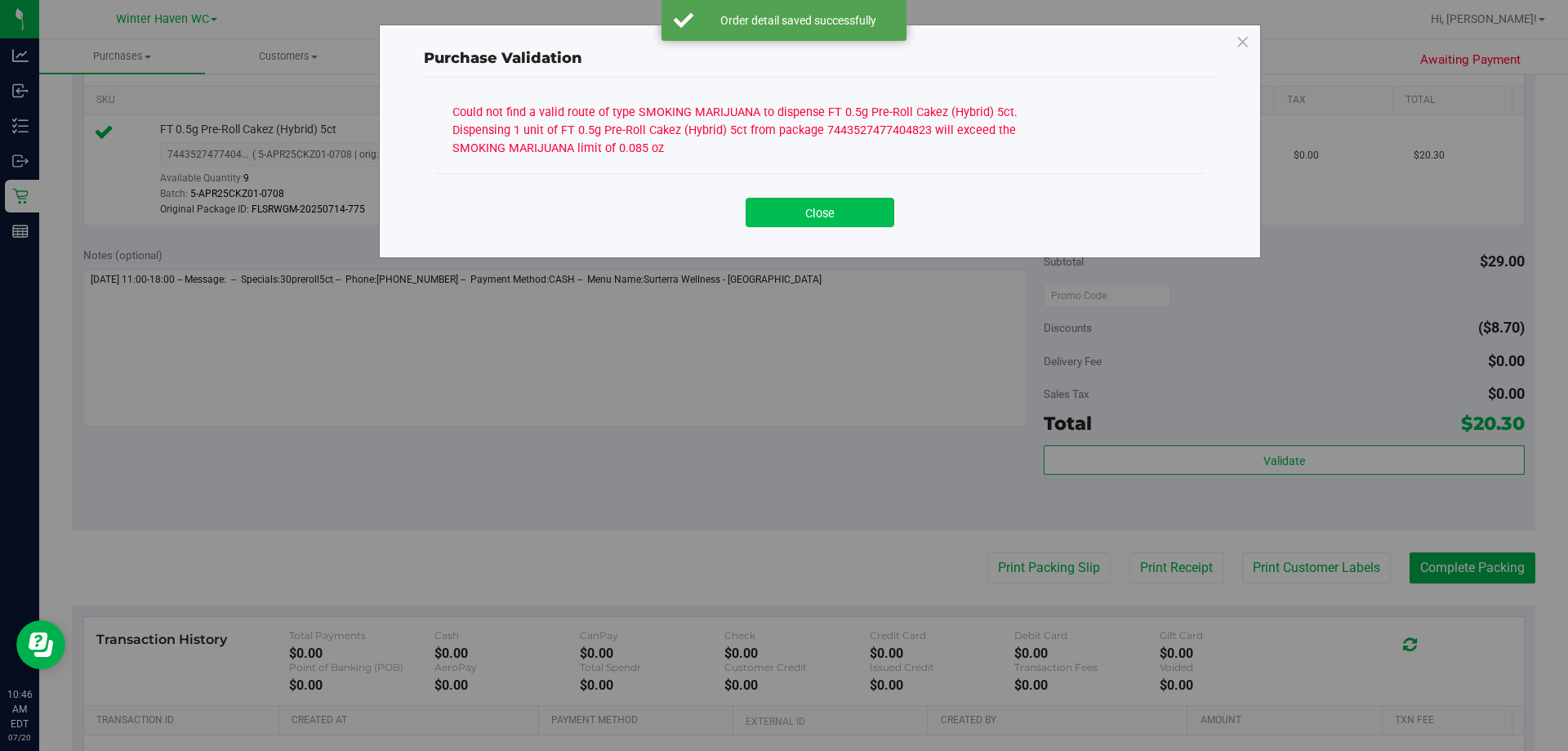 click on "Close" at bounding box center (820, 212) 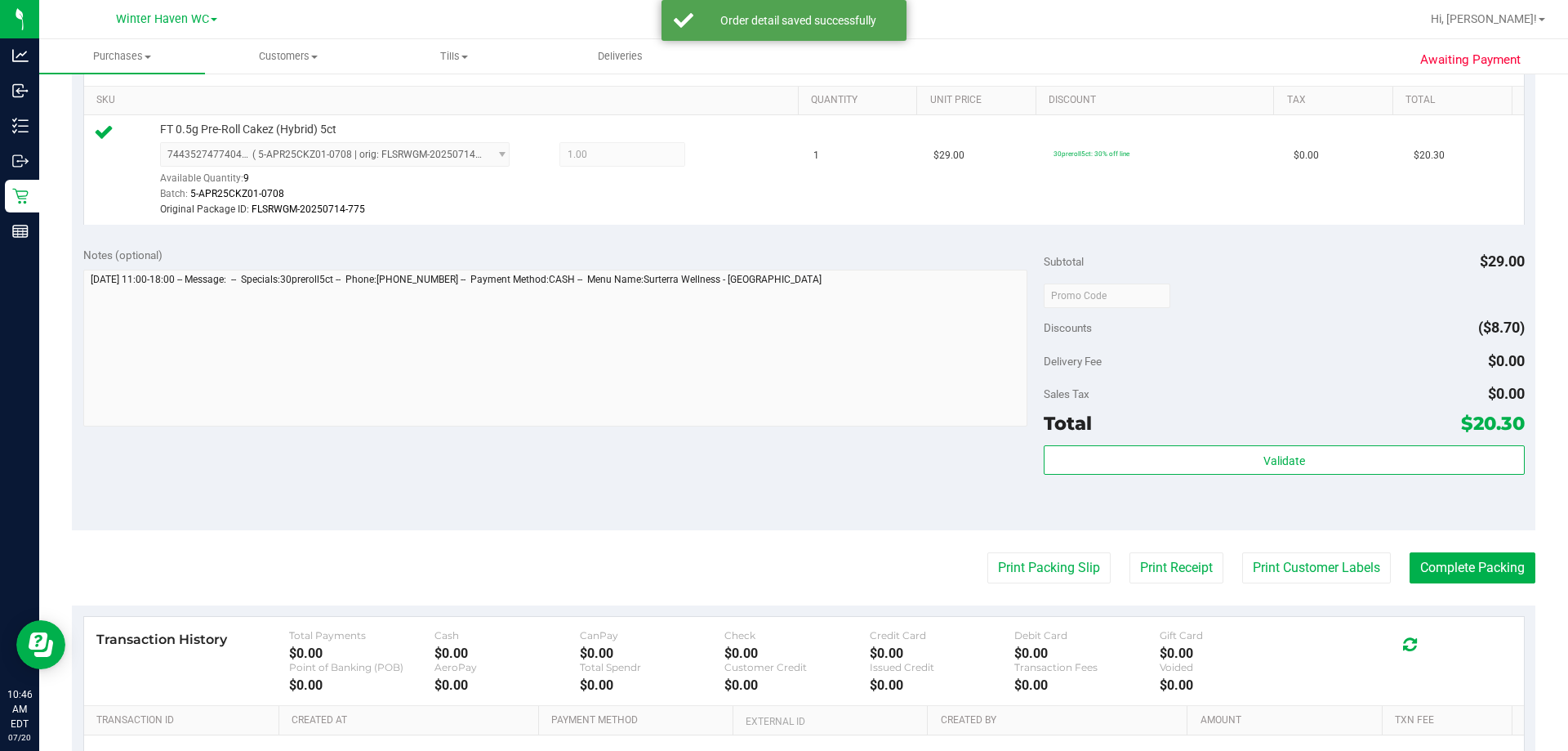 scroll, scrollTop: 163, scrollLeft: 0, axis: vertical 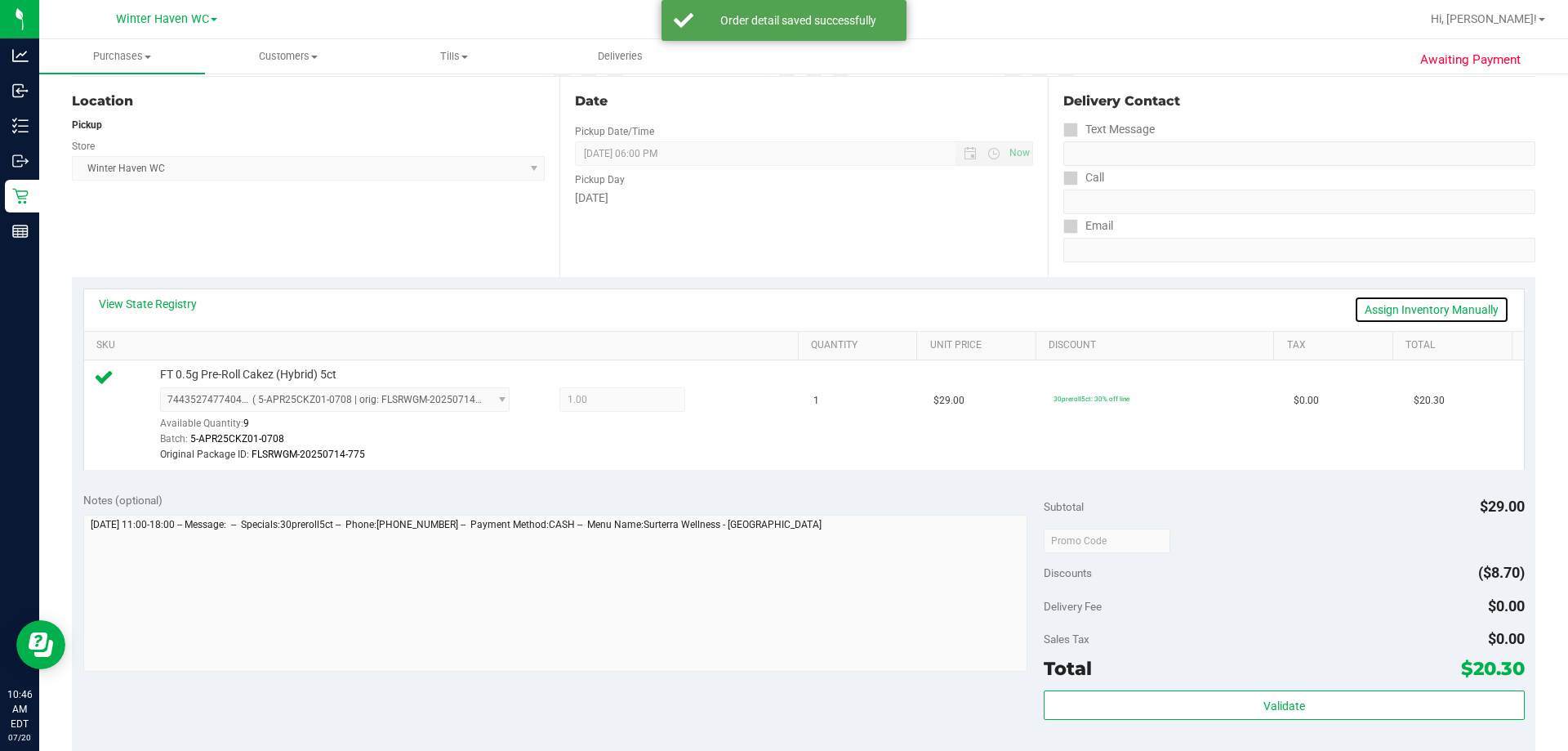 click on "Assign Inventory Manually" at bounding box center (1432, 310) 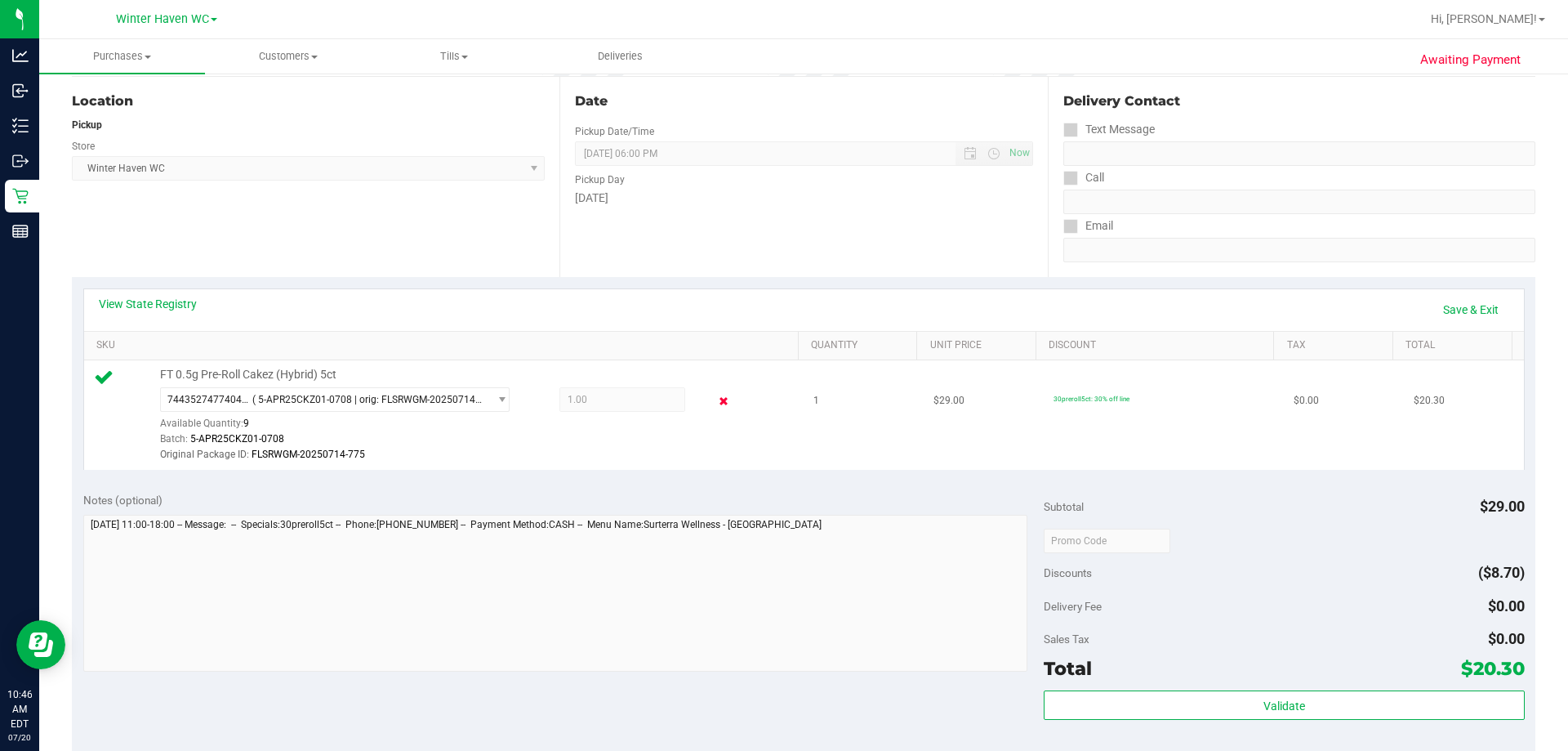 click at bounding box center (724, 401) 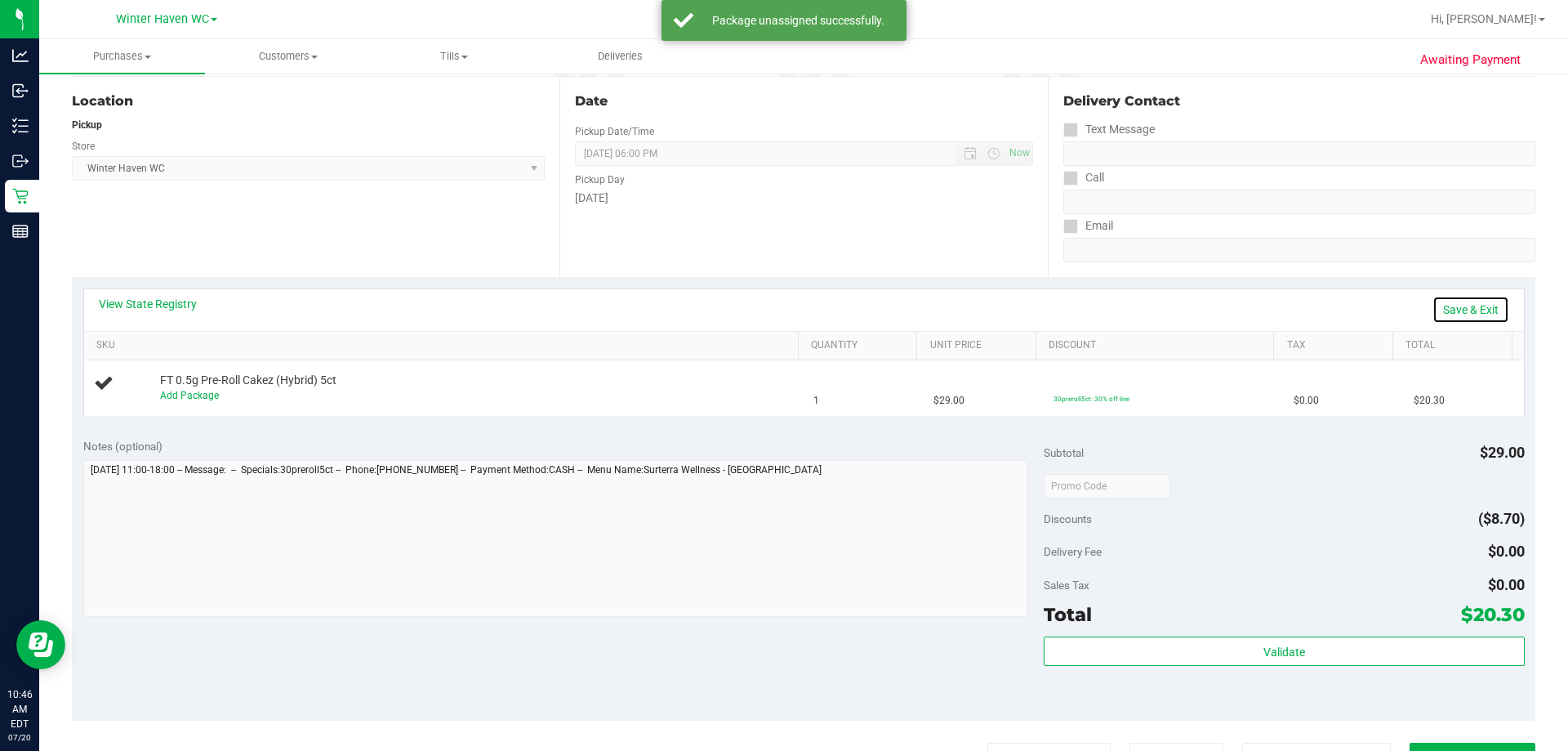 click on "Save & Exit" at bounding box center [1471, 310] 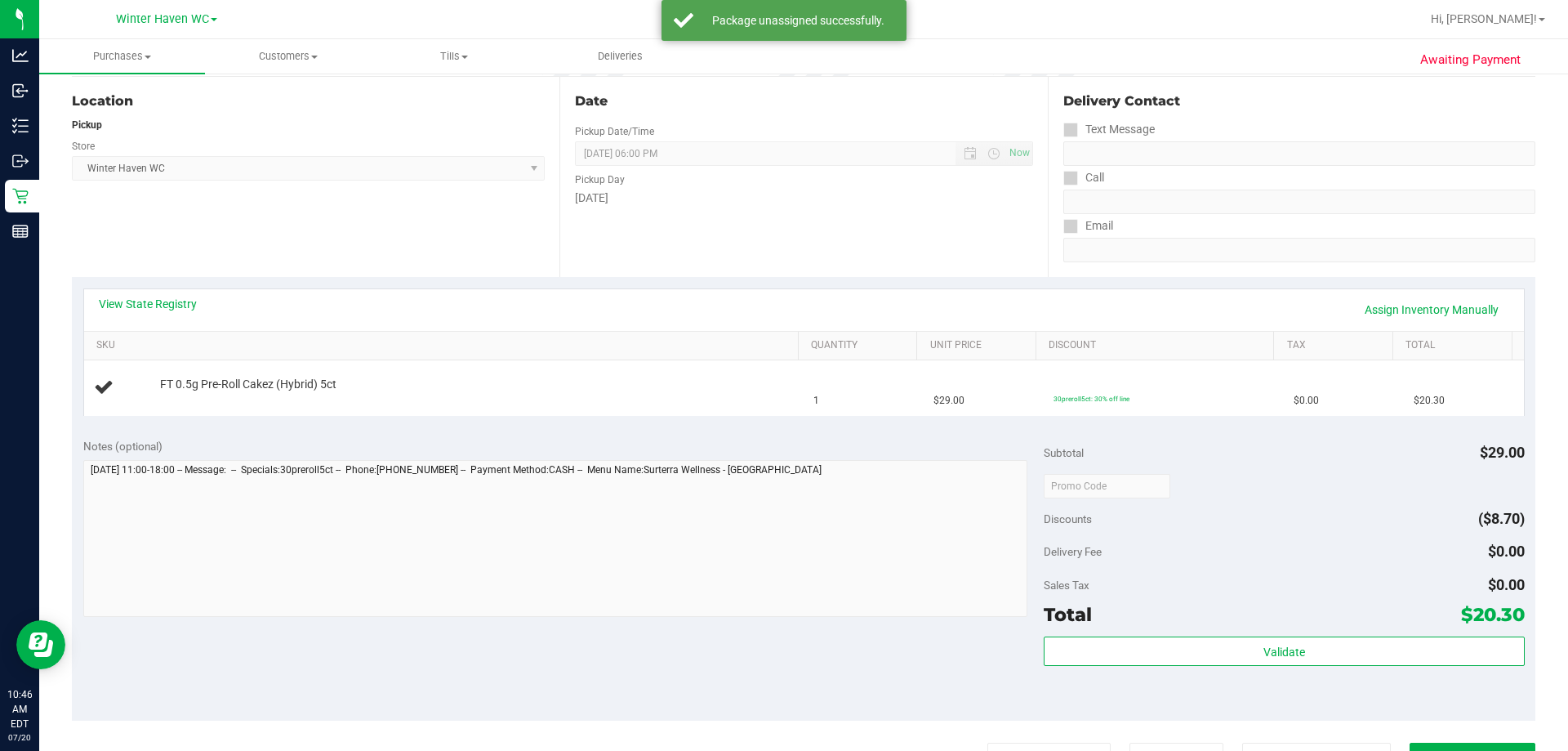 scroll, scrollTop: 0, scrollLeft: 0, axis: both 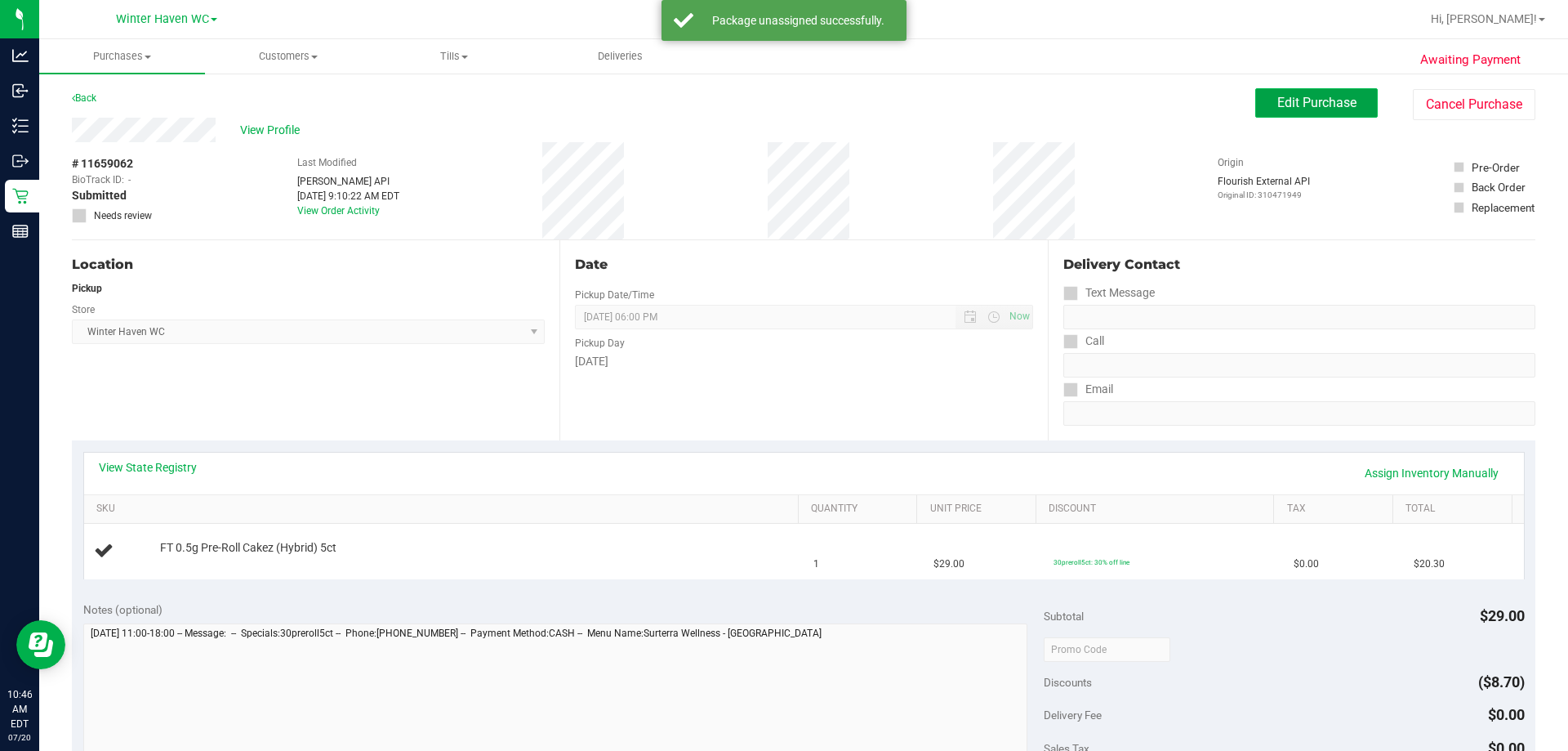 click on "Edit Purchase" at bounding box center (1316, 103) 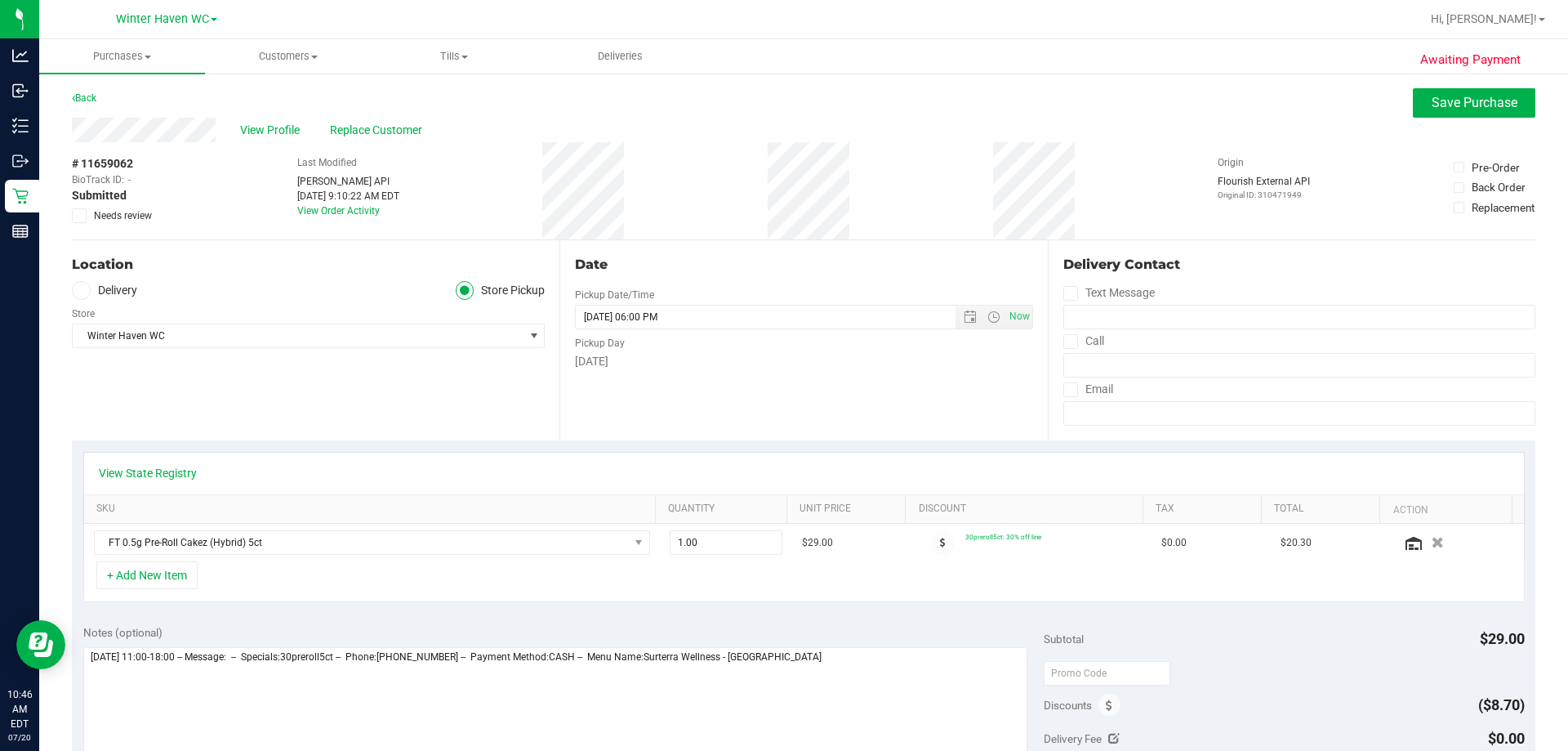 click on "Needs review" at bounding box center (122, 216) 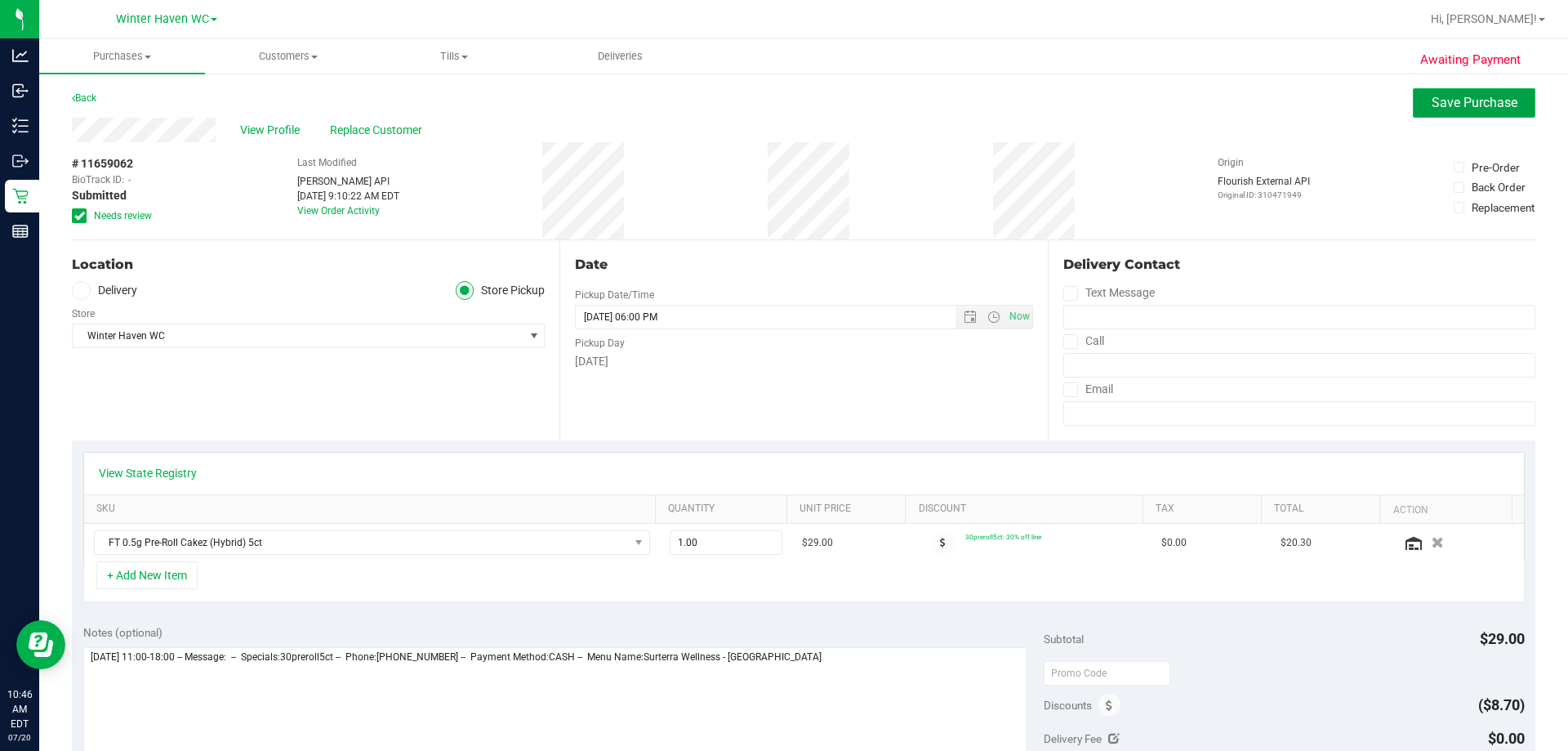click on "Save Purchase" at bounding box center (1474, 102) 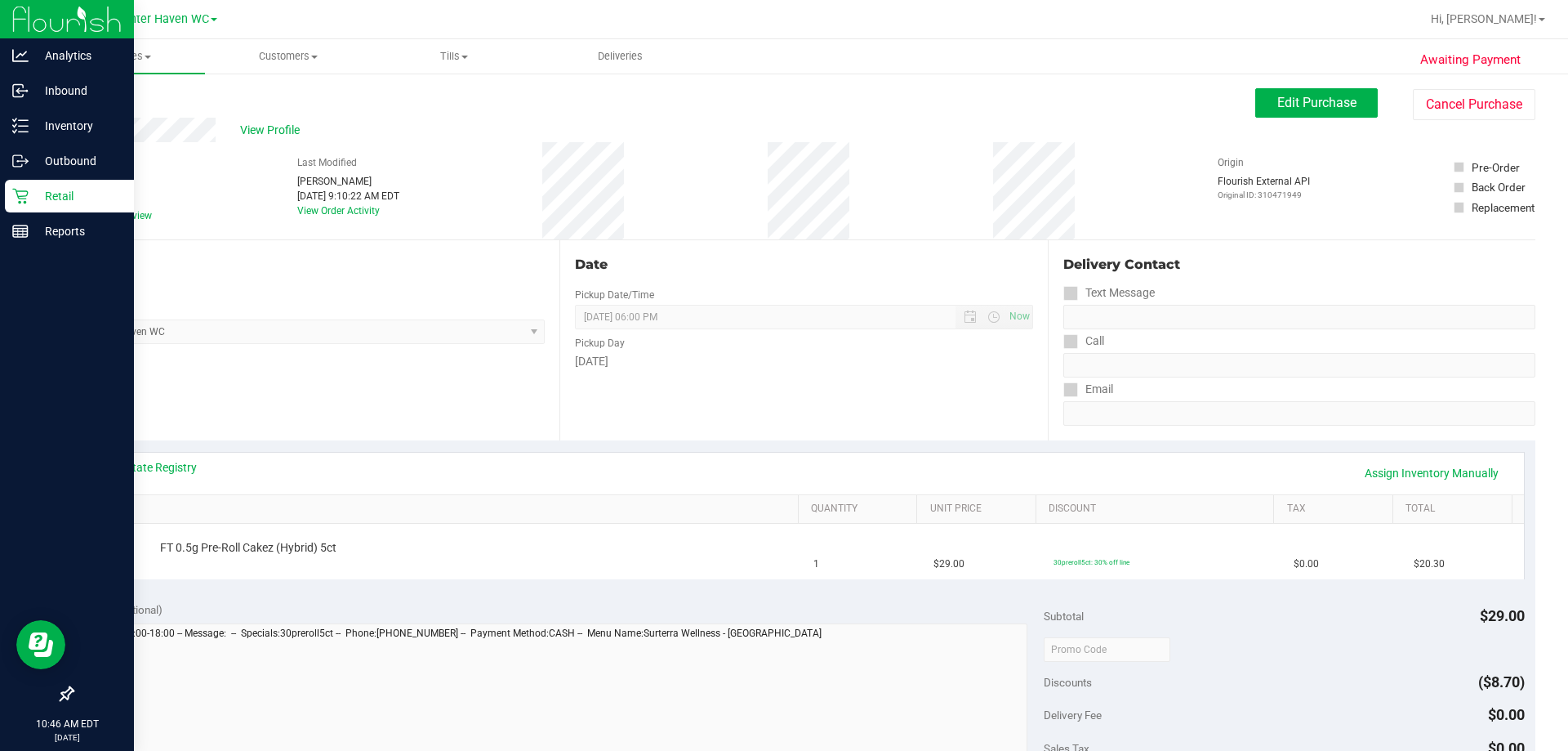 click on "Retail" at bounding box center (67, 197) 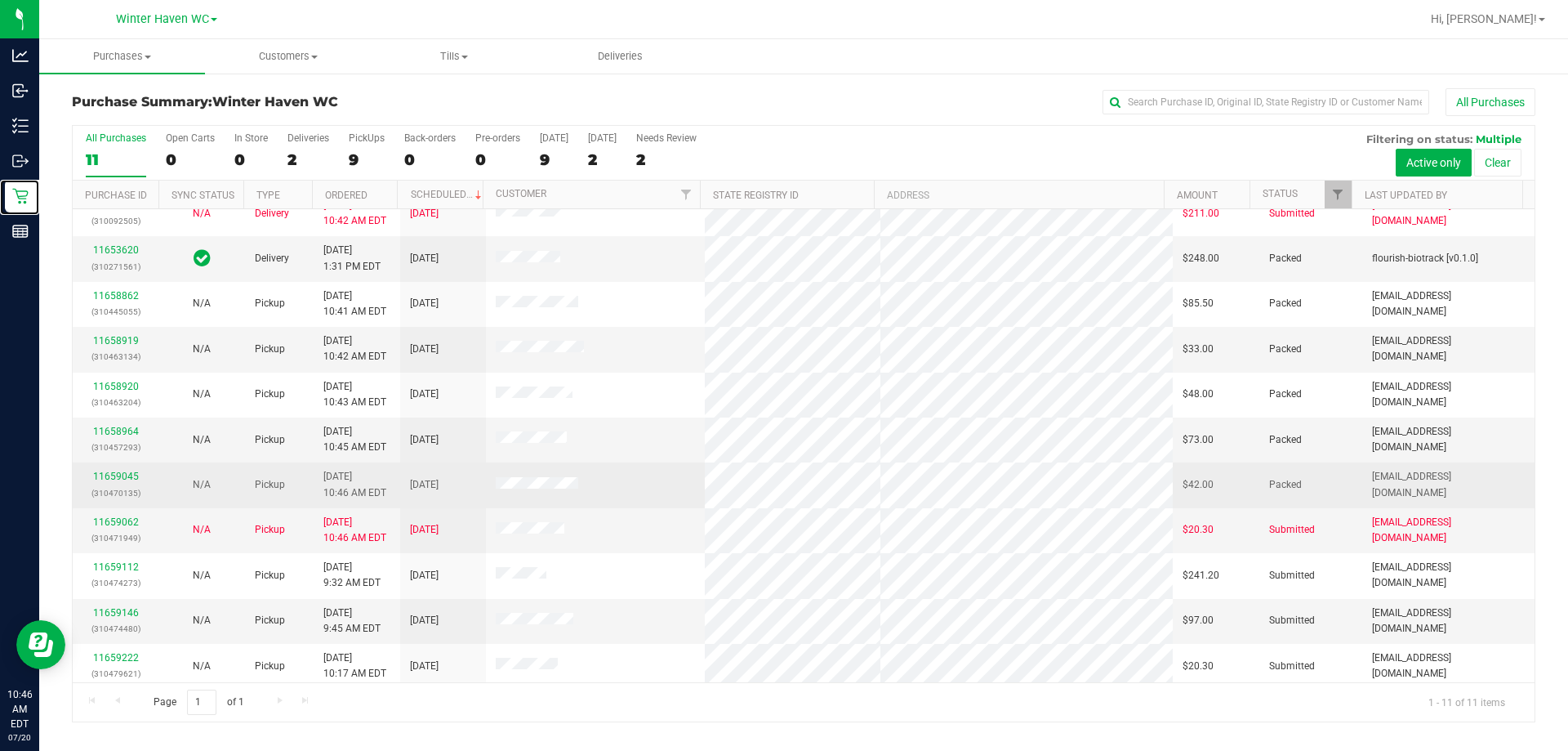 scroll, scrollTop: 24, scrollLeft: 0, axis: vertical 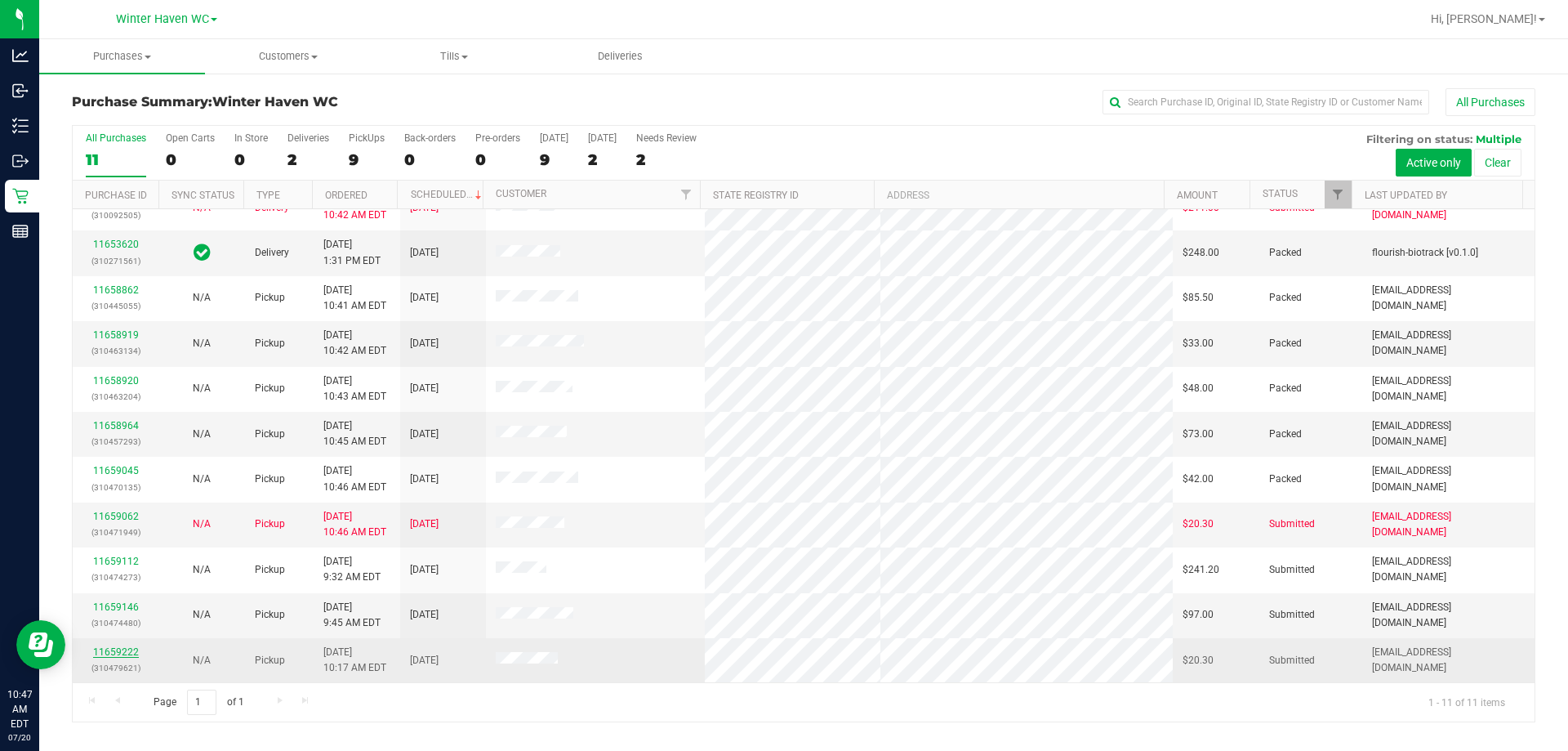 click on "11659222" at bounding box center [116, 652] 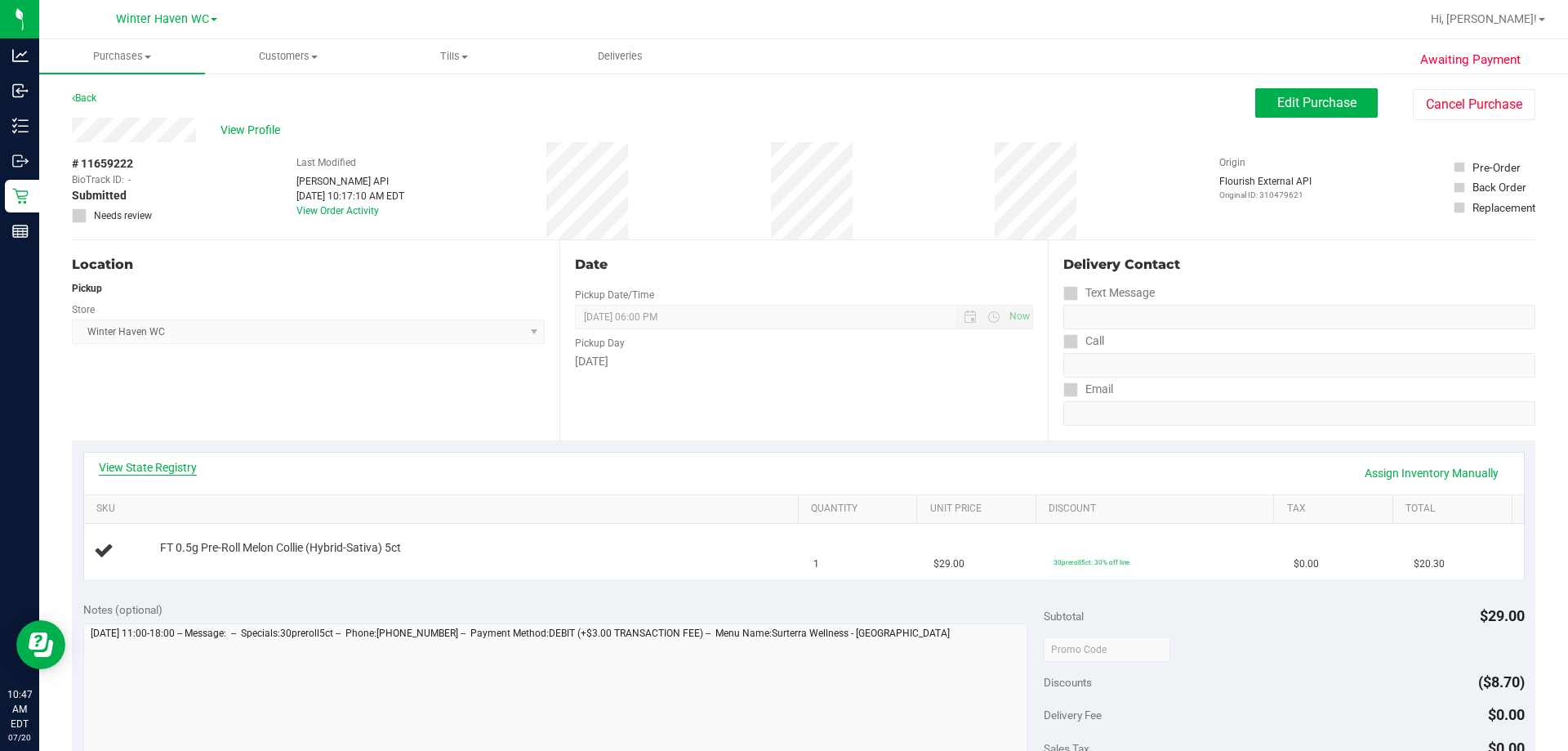 click on "View State Registry" at bounding box center [148, 467] 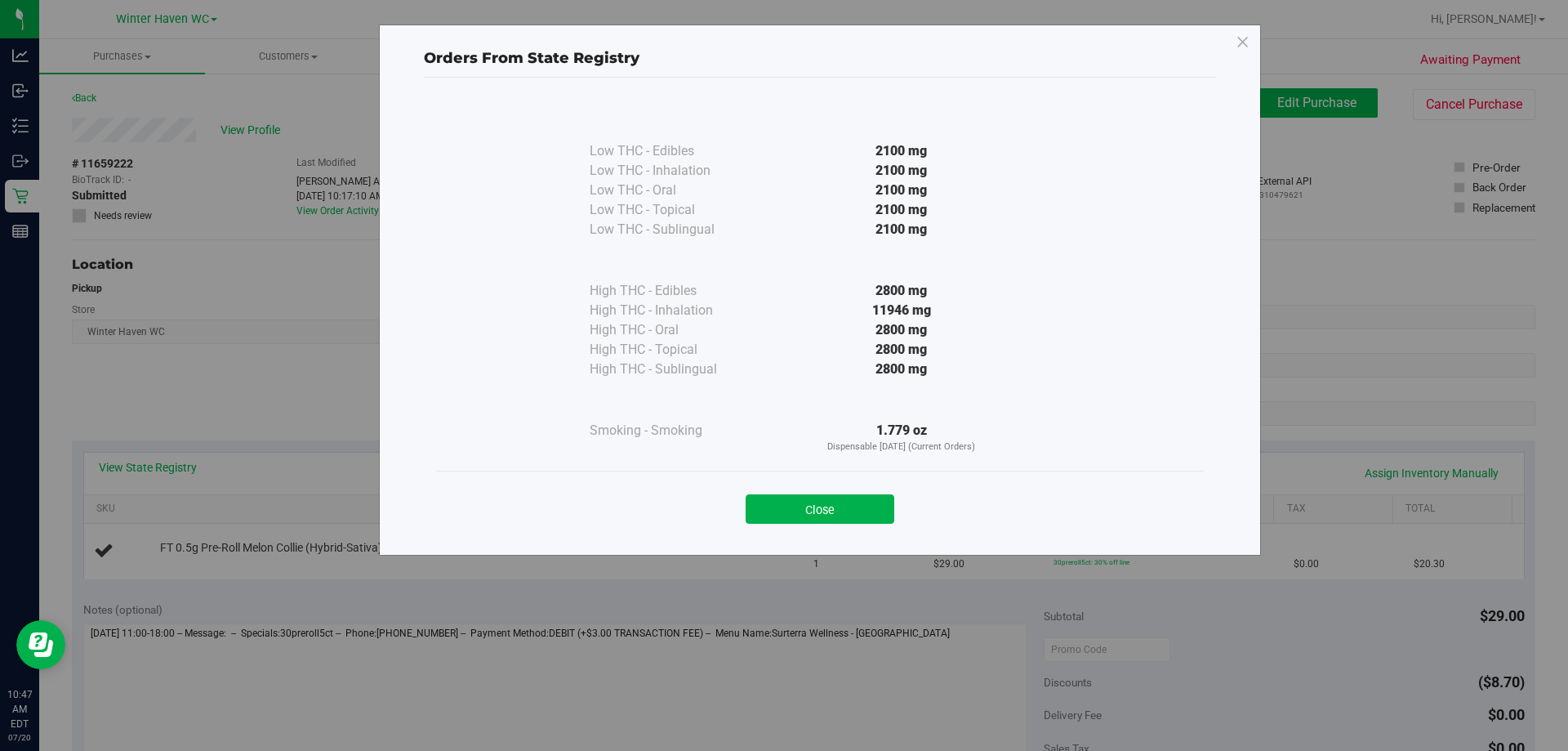 drag, startPoint x: 857, startPoint y: 496, endPoint x: 893, endPoint y: 480, distance: 39.395431 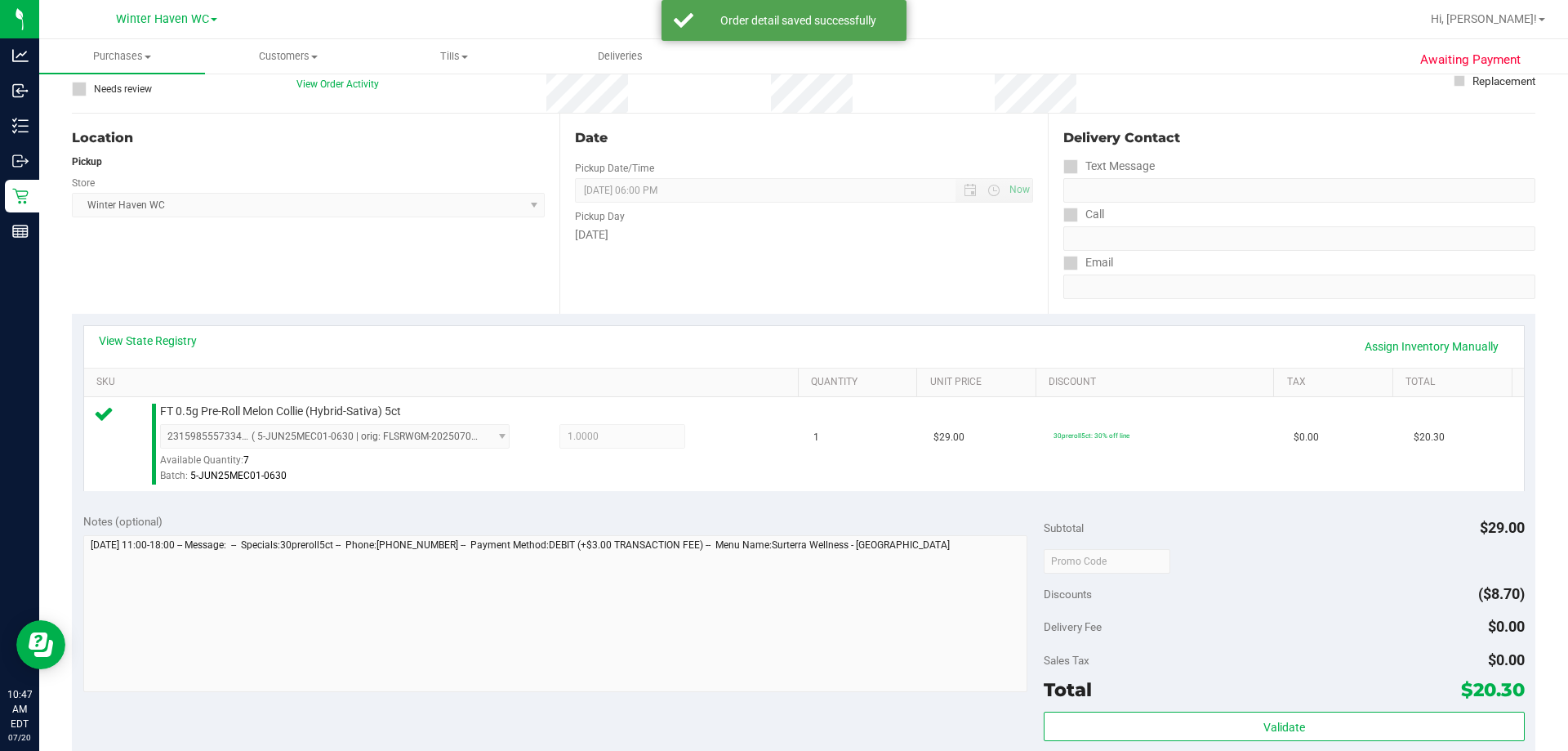 scroll, scrollTop: 409, scrollLeft: 0, axis: vertical 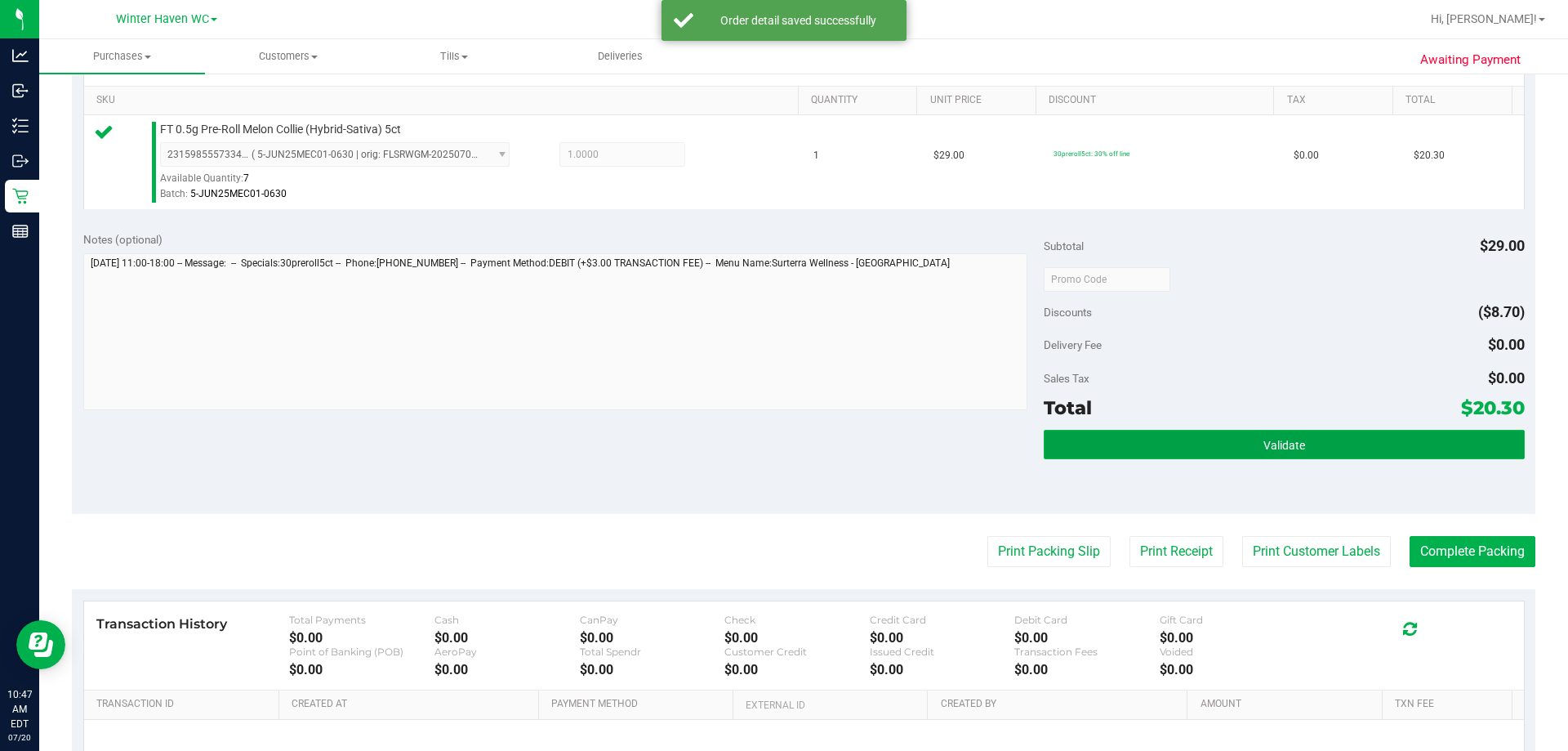 click on "Validate" at bounding box center (1284, 445) 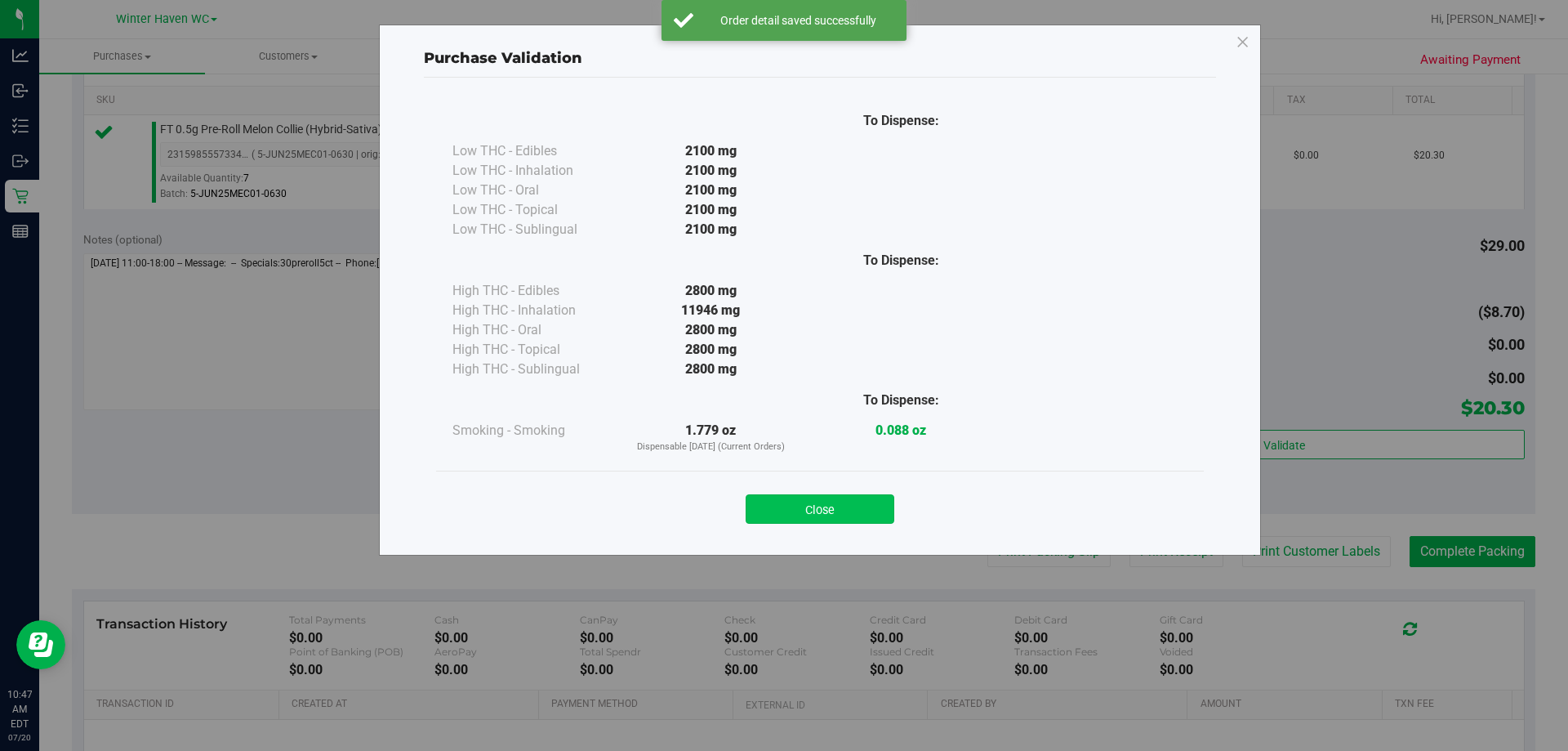 click on "Close" at bounding box center [820, 509] 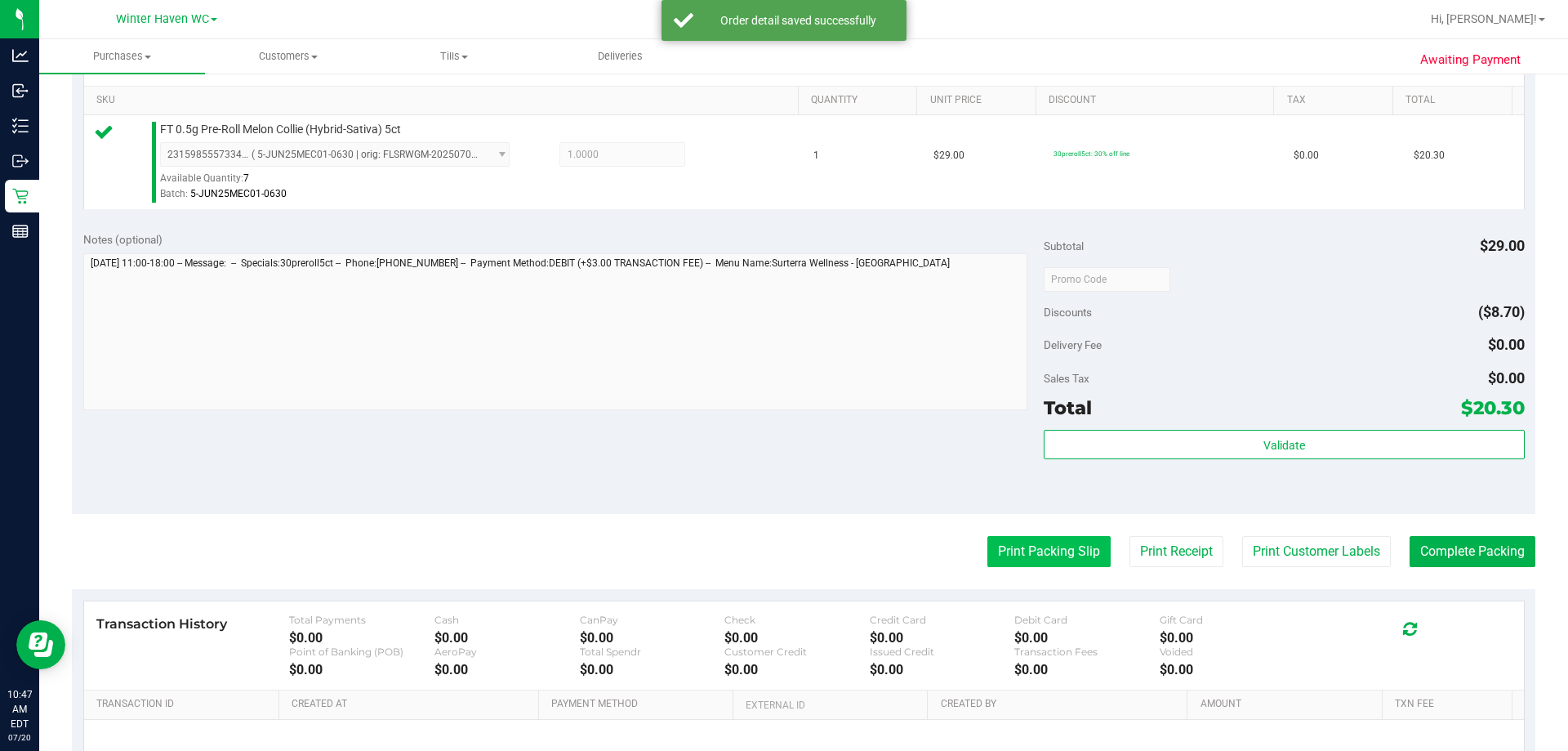 click on "Print Packing Slip" at bounding box center [1049, 552] 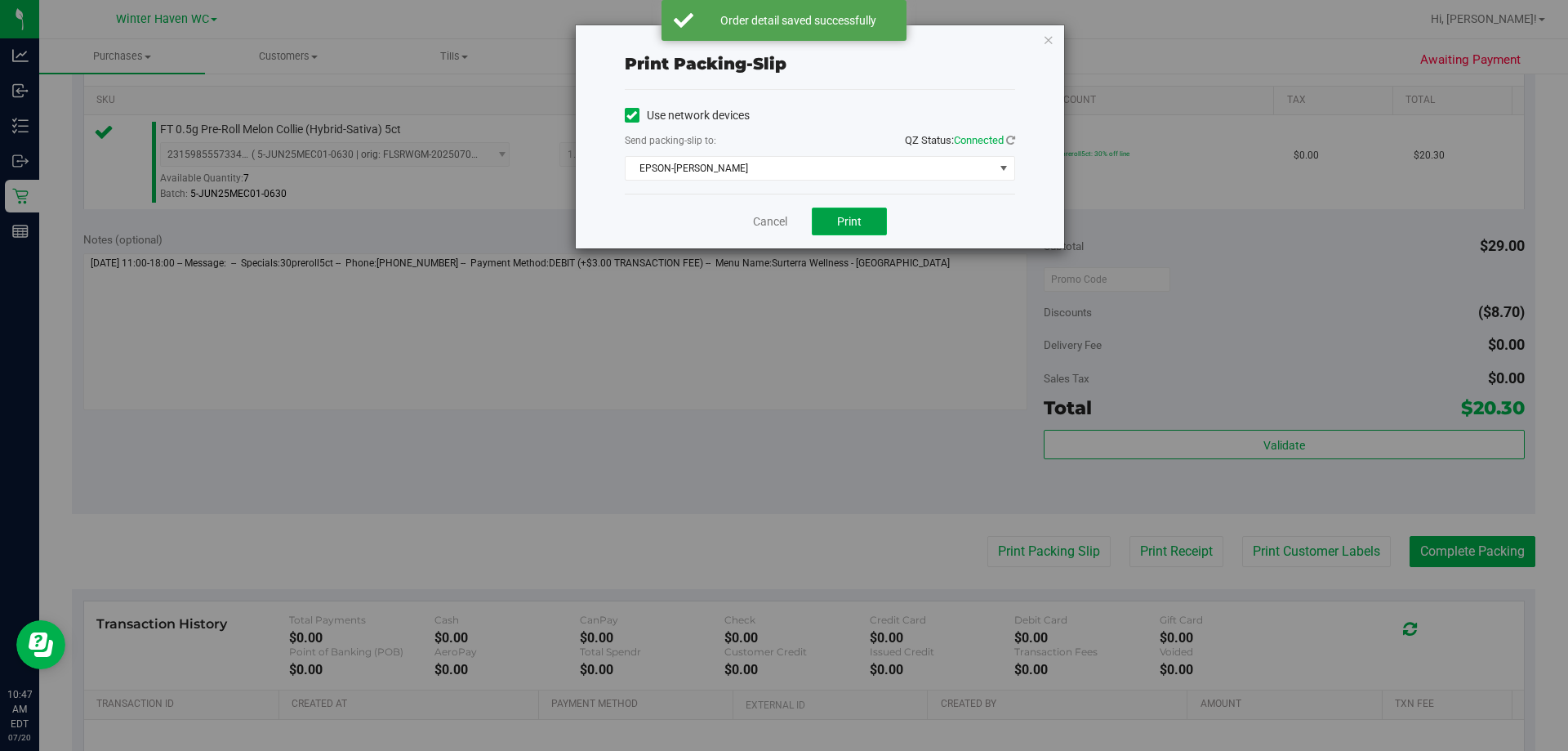 click on "Print" at bounding box center (849, 221) 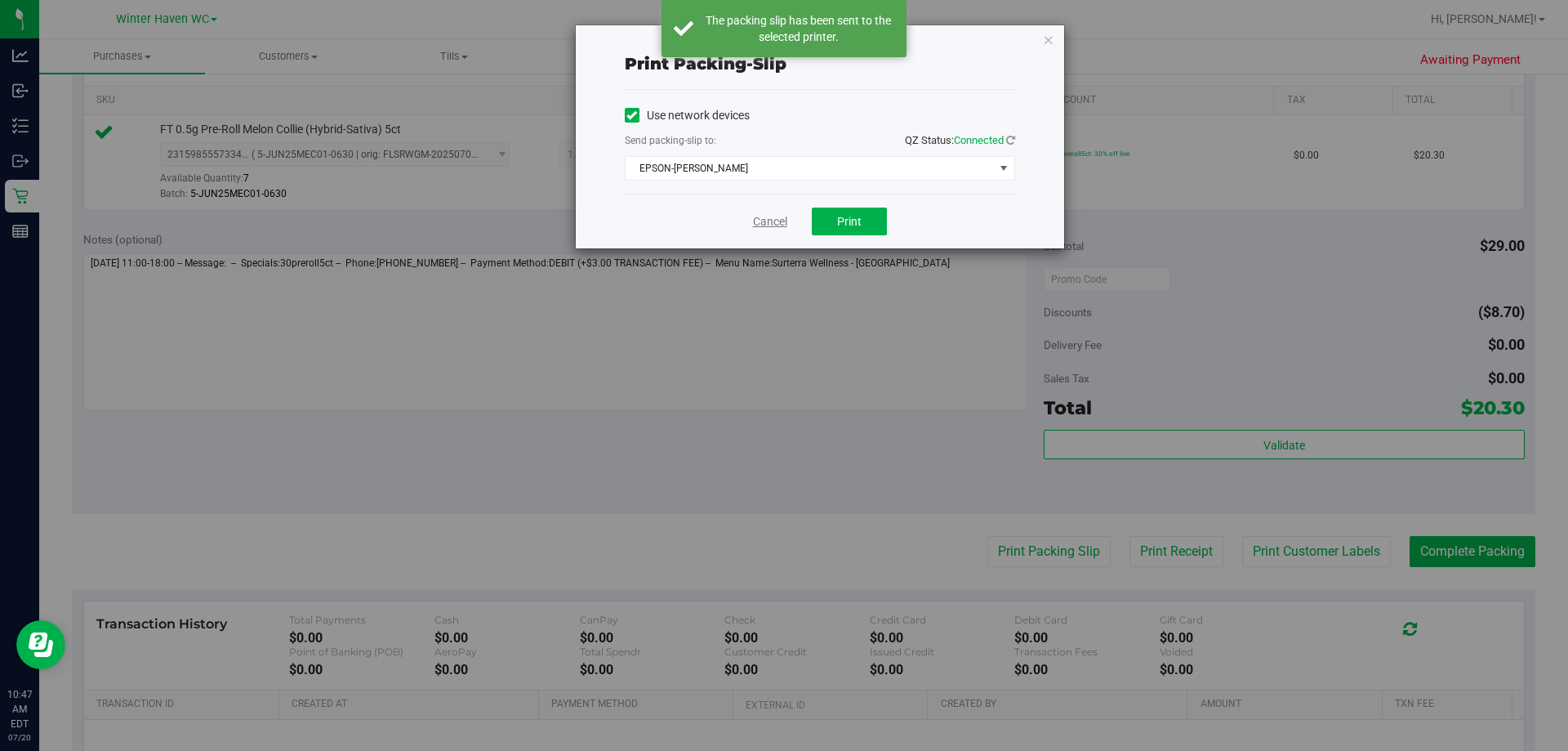 click on "Cancel" at bounding box center [770, 221] 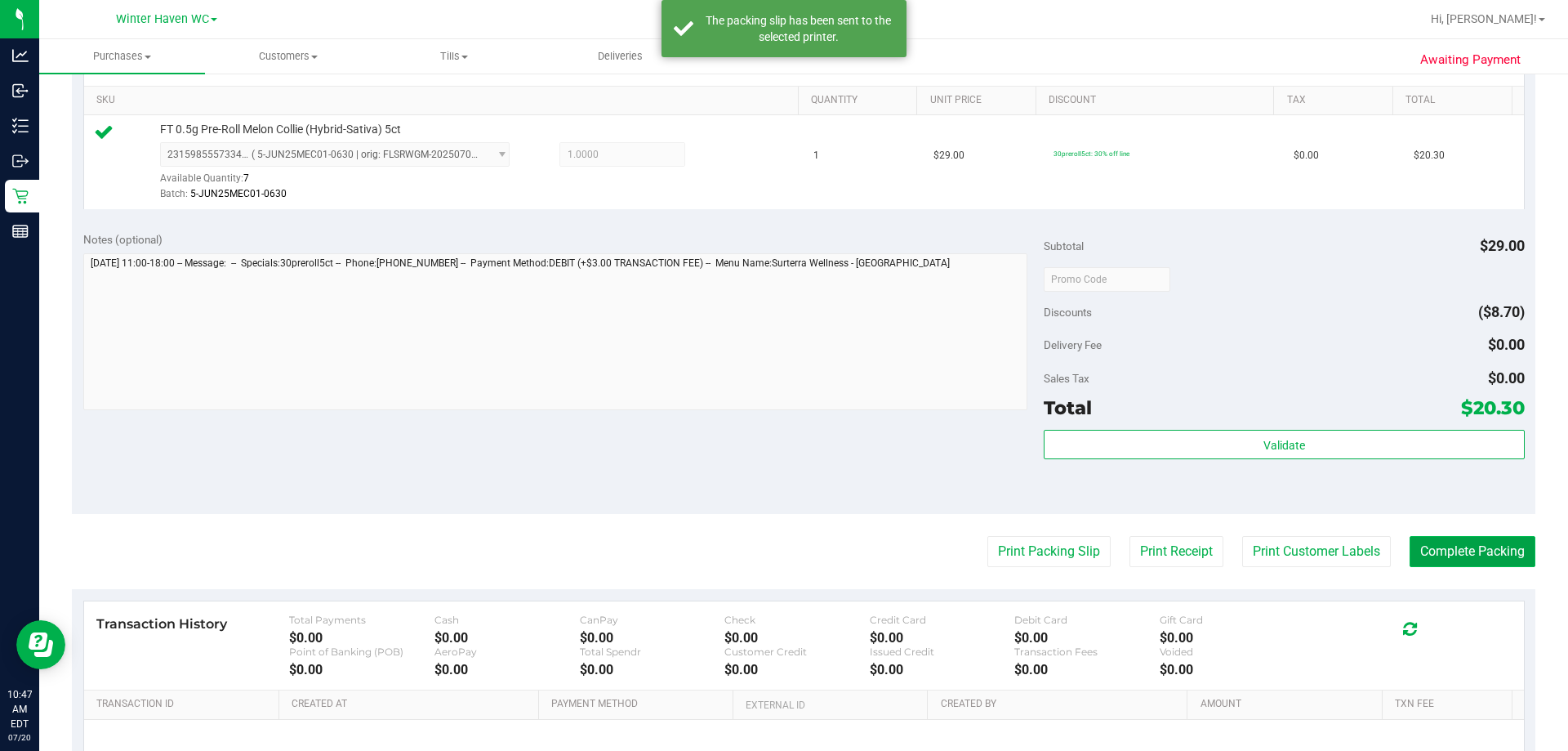 click on "Complete Packing" at bounding box center (1472, 552) 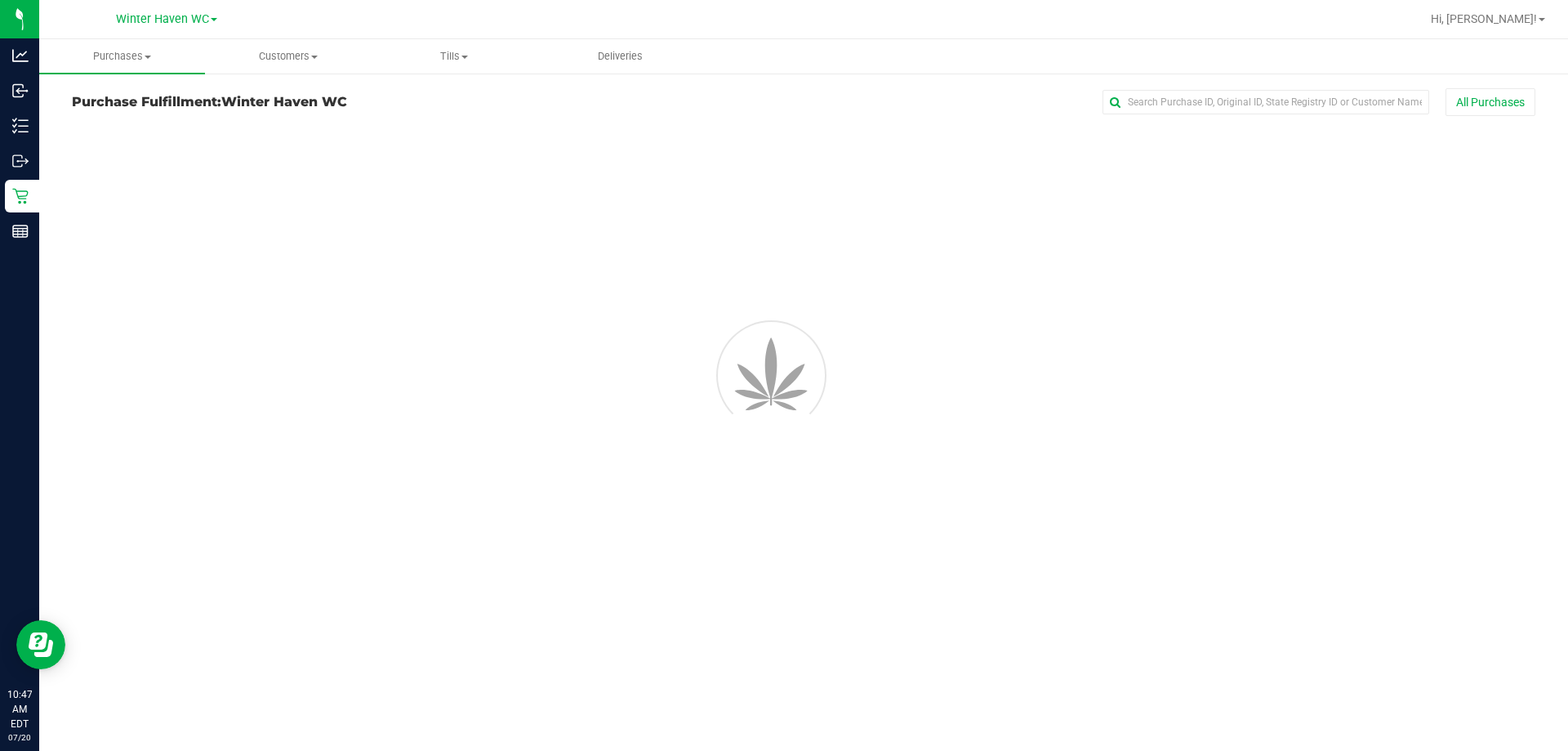 scroll, scrollTop: 0, scrollLeft: 0, axis: both 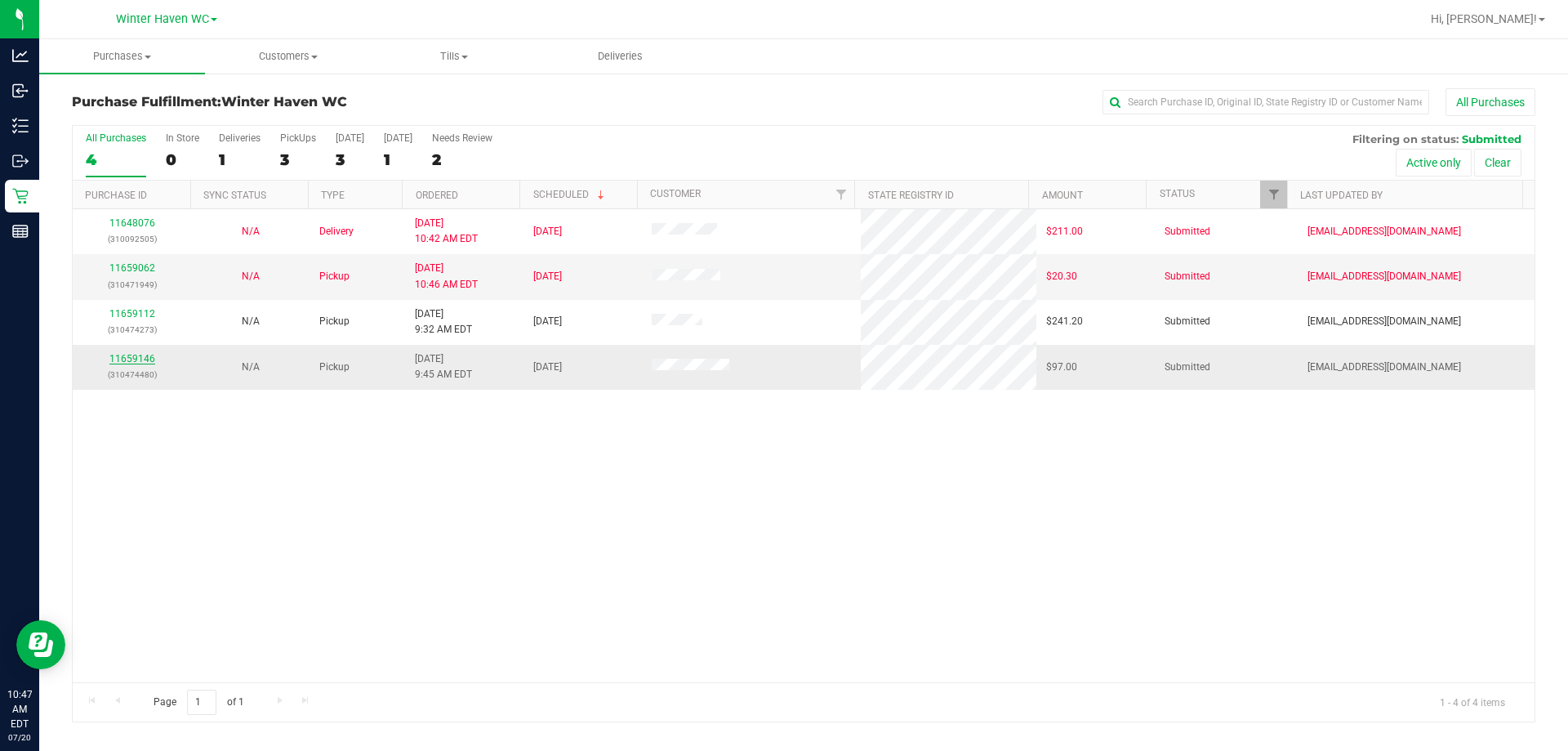 click on "11659146" at bounding box center [132, 359] 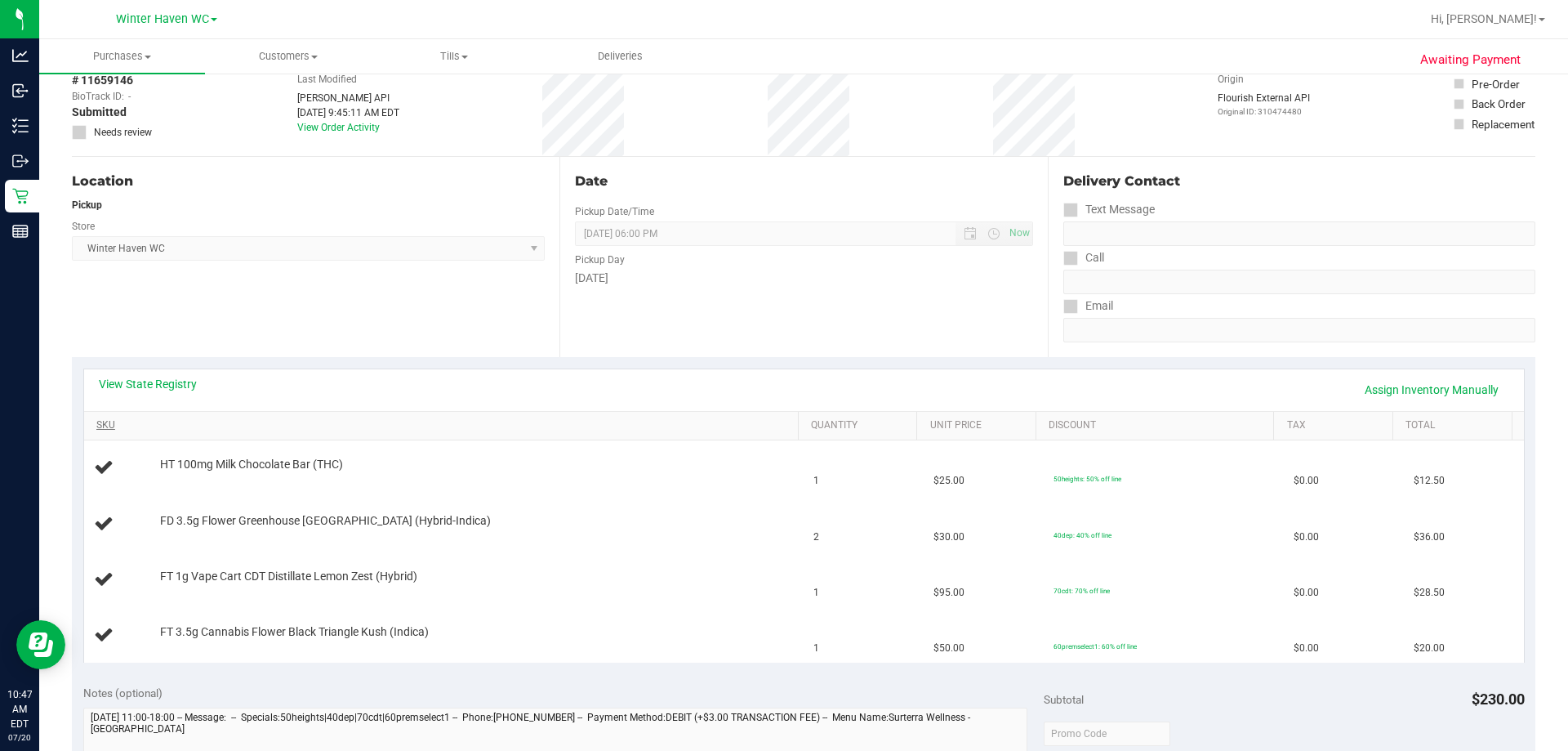 scroll, scrollTop: 163, scrollLeft: 0, axis: vertical 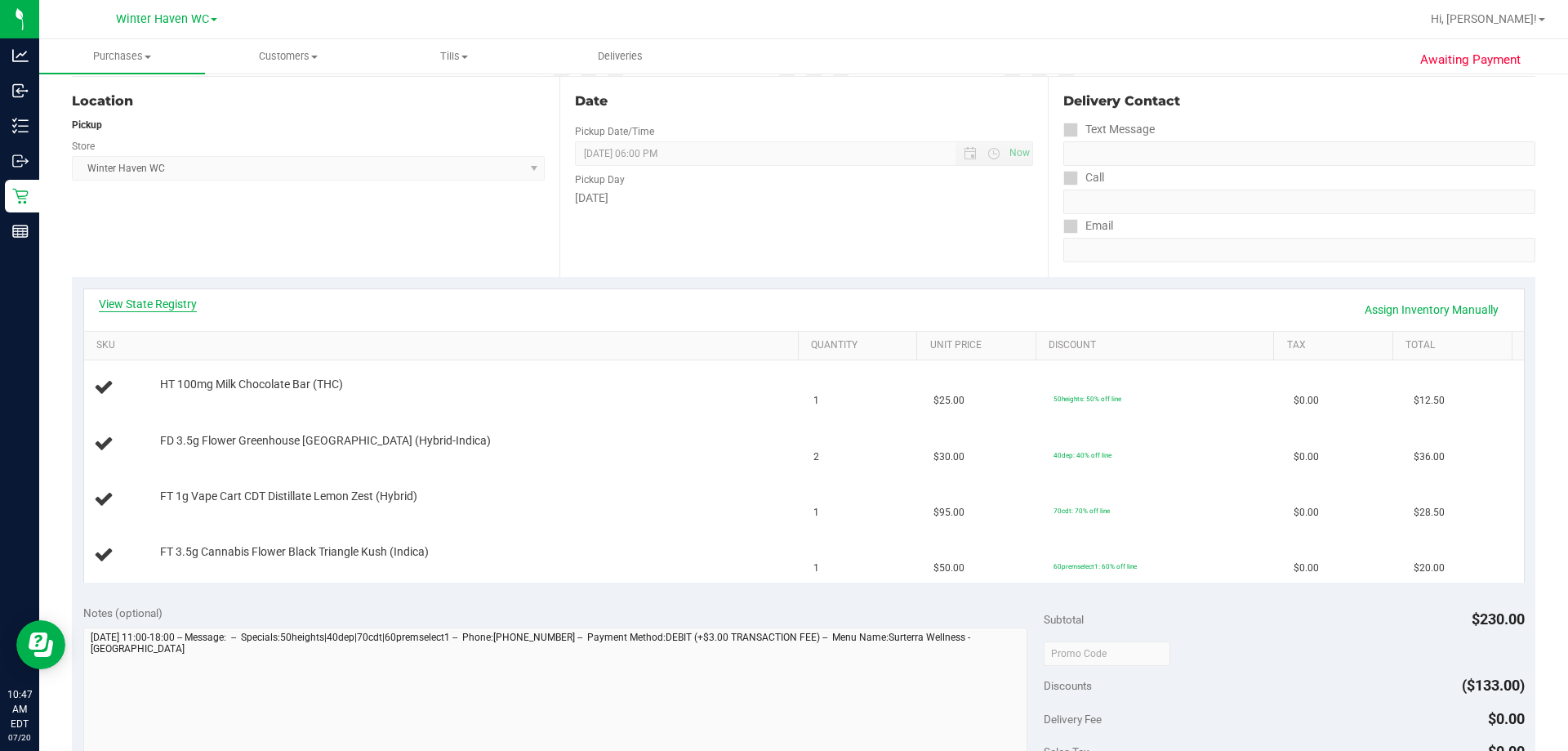 click on "View State Registry" at bounding box center (148, 304) 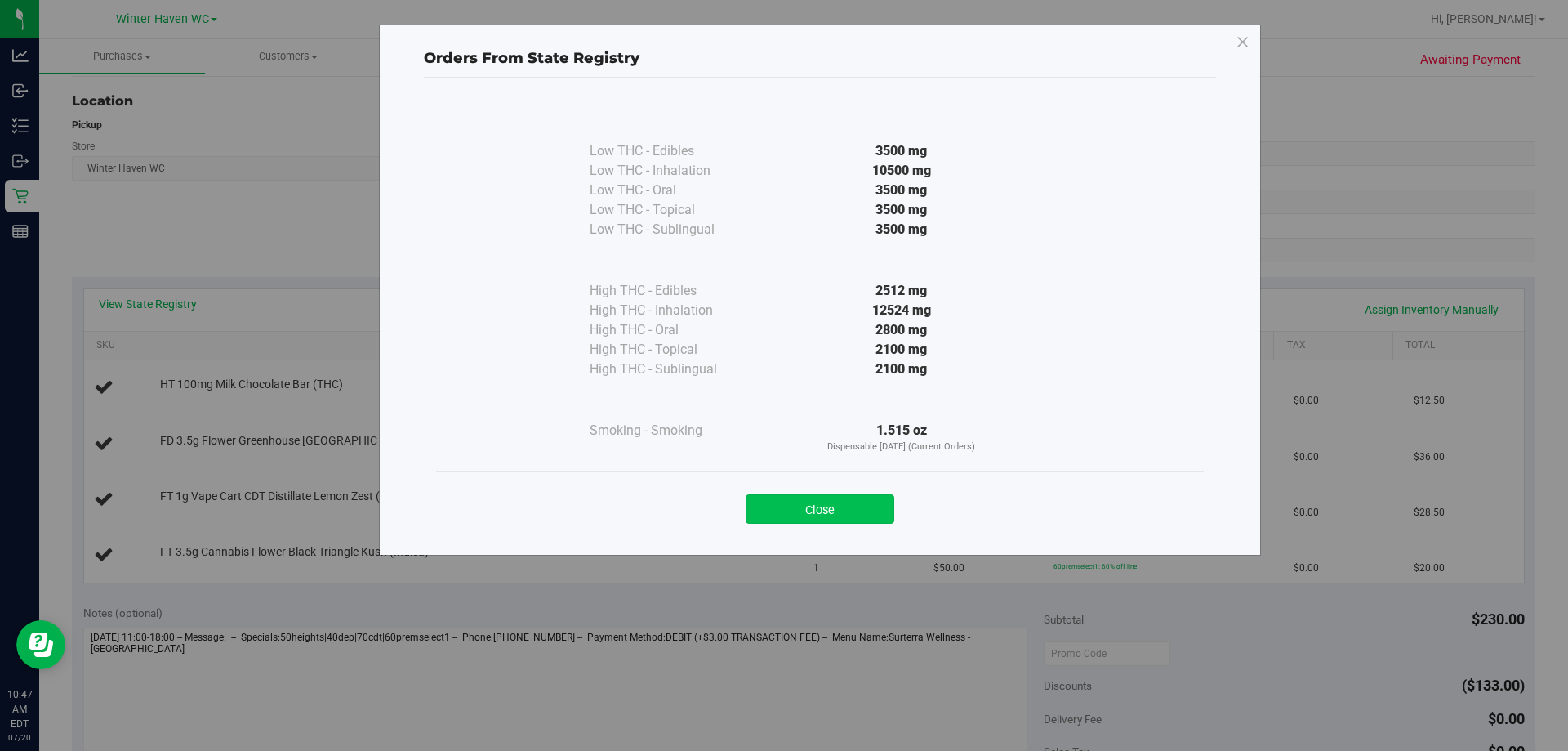 click on "Close" at bounding box center [820, 509] 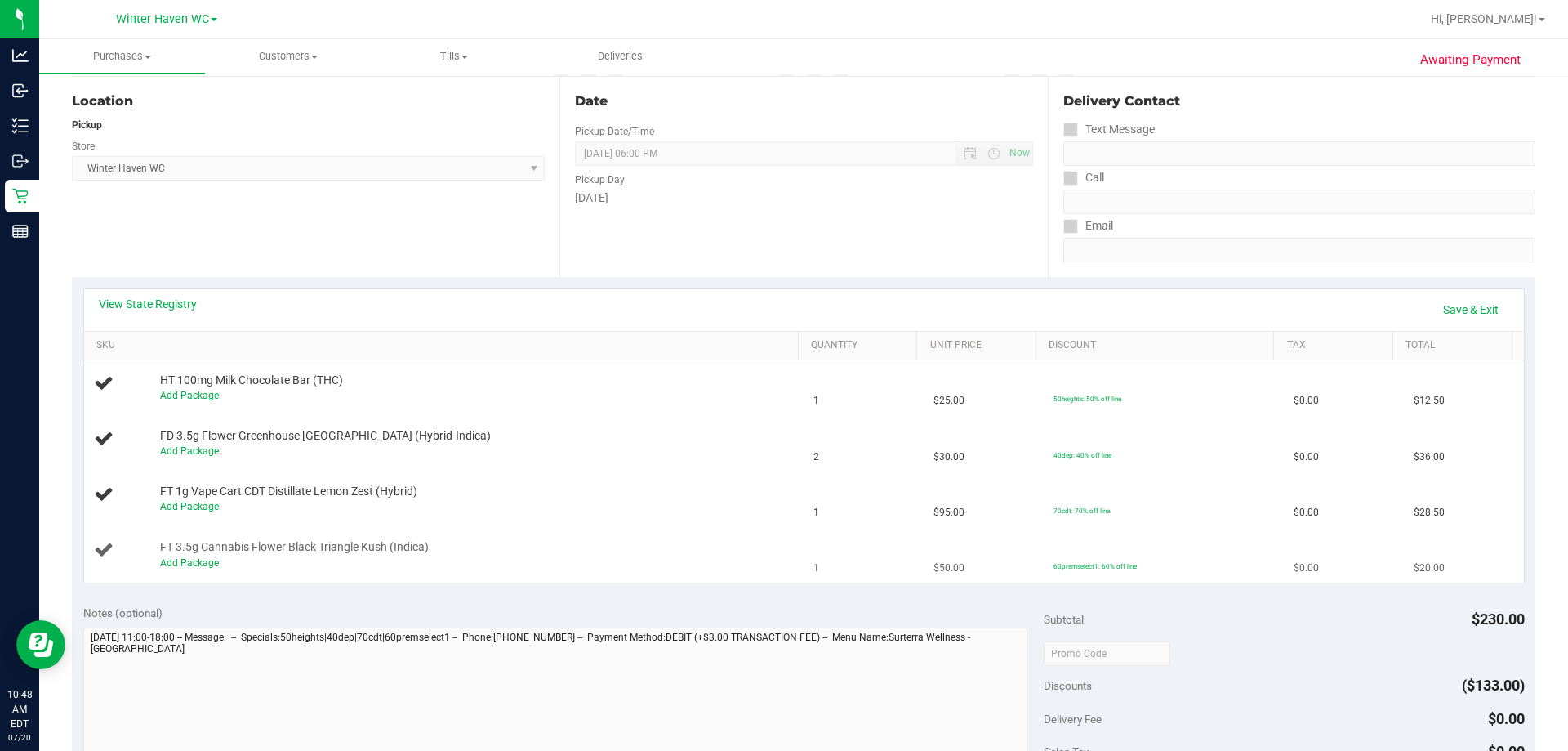 click on "FT 3.5g Cannabis Flower Black Triangle Kush (Indica)
Add Package" at bounding box center (444, 555) 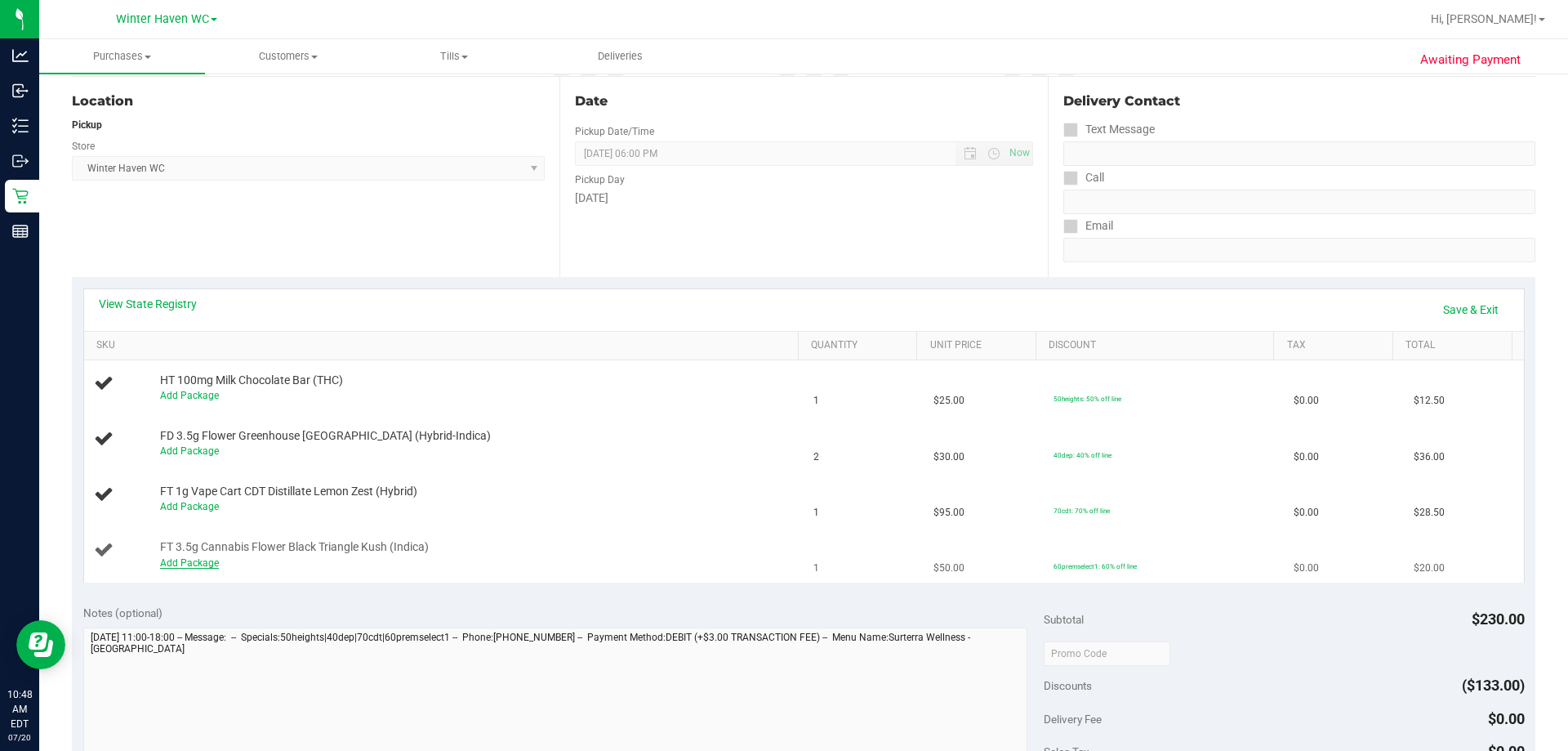 click on "Add Package" at bounding box center (189, 563) 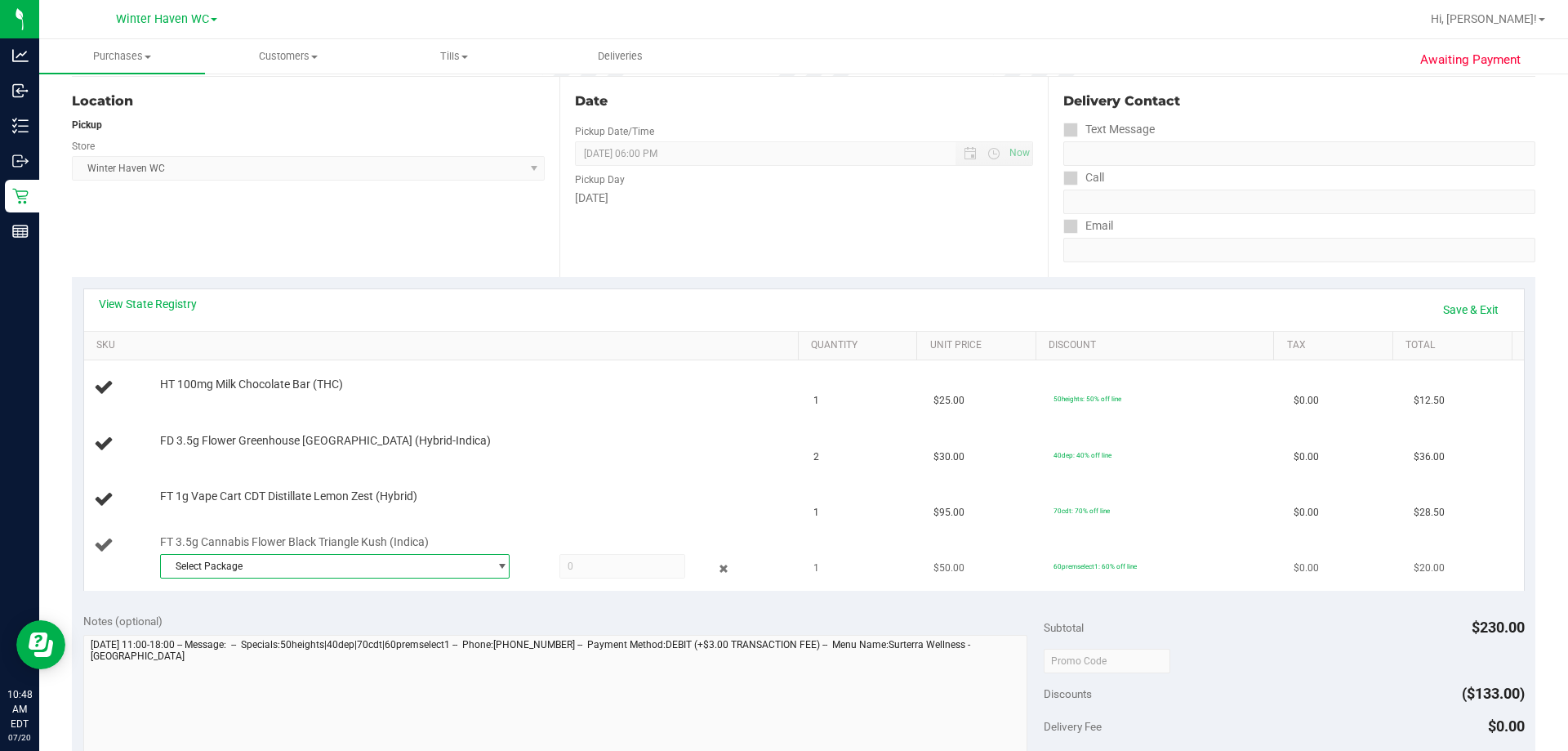 click on "Select Package" at bounding box center [324, 566] 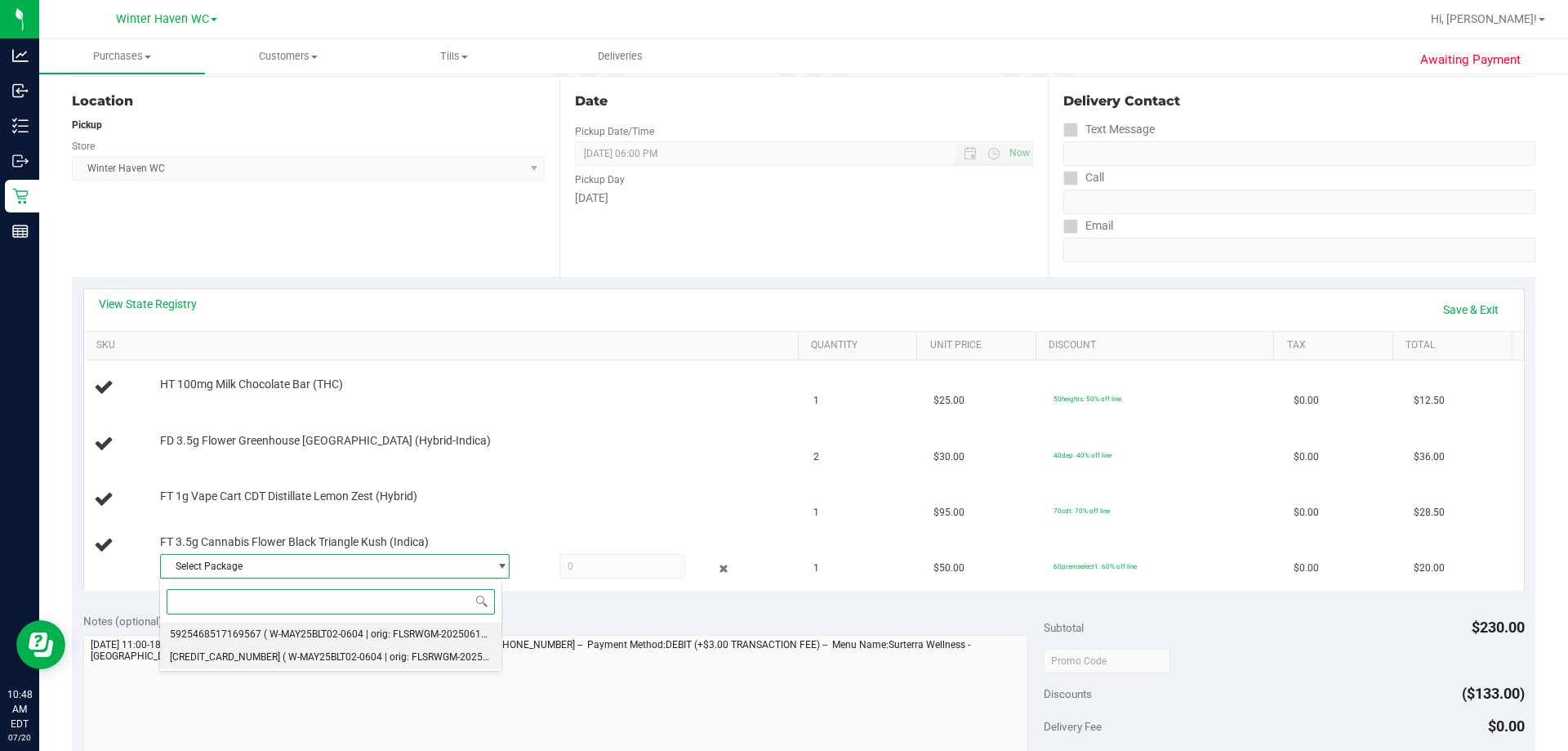 click on "6586149979064007
(
W-MAY25BLT02-0604 | orig: FLSRWGM-20250612-715
)" at bounding box center (331, 657) 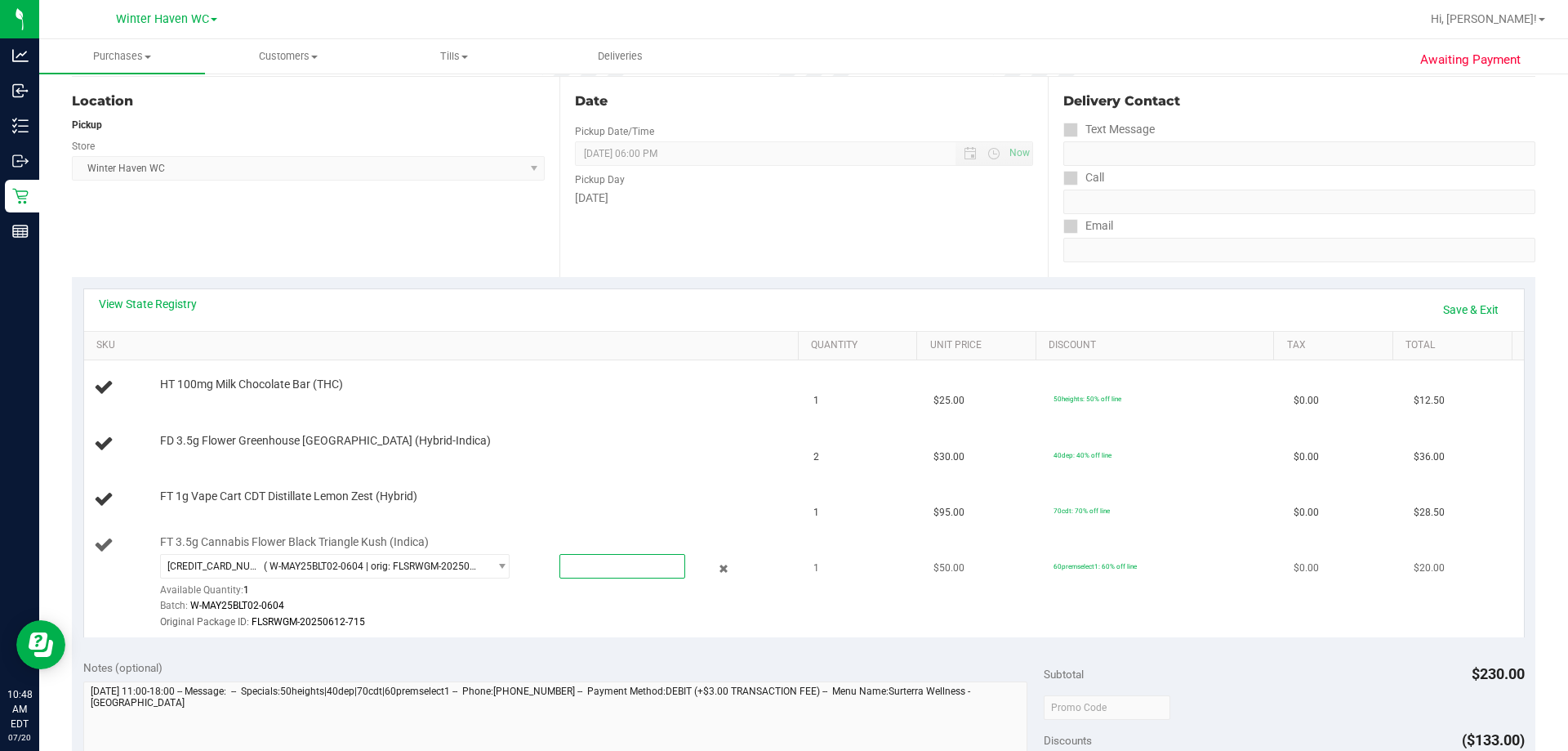 click at bounding box center [622, 566] 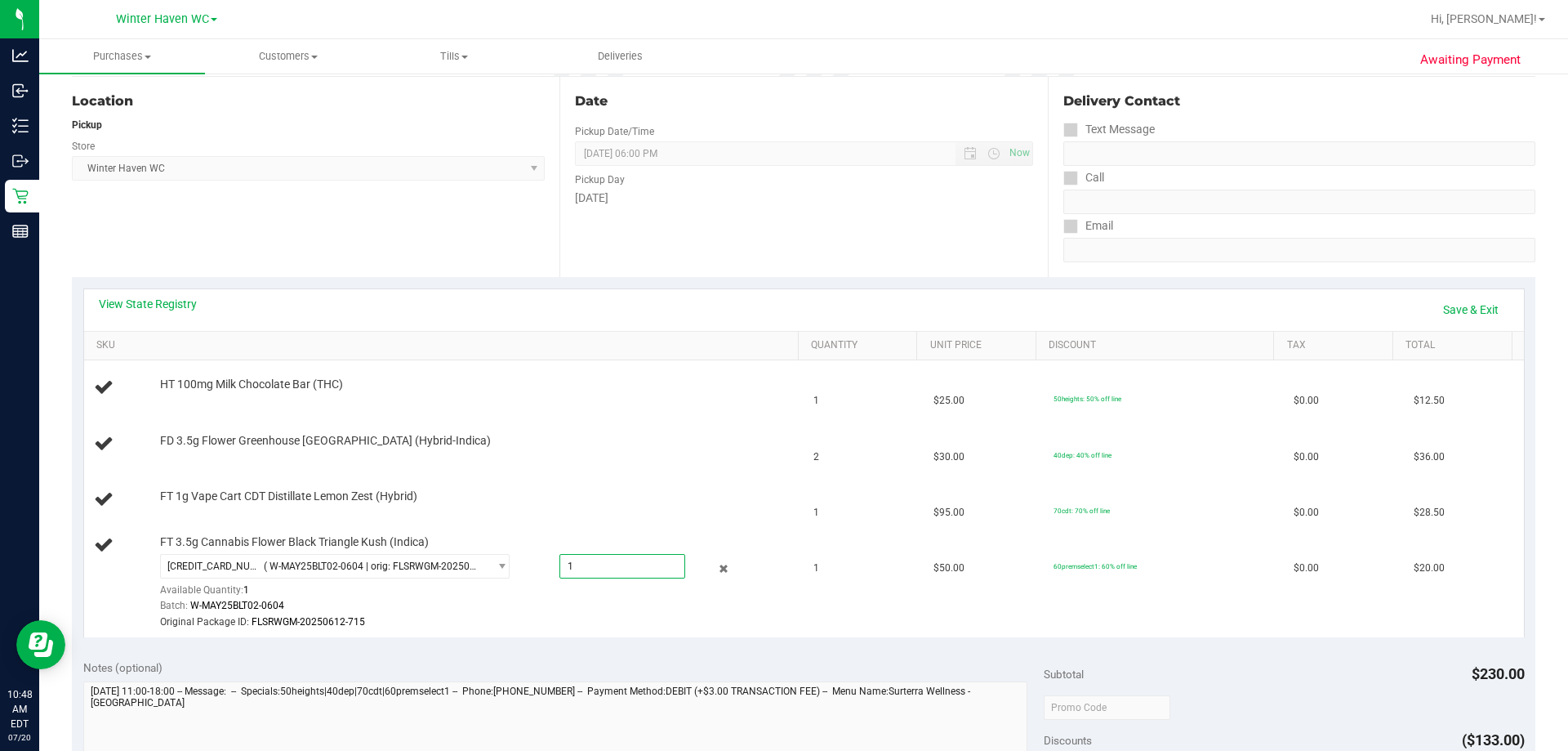 type on "1.0000" 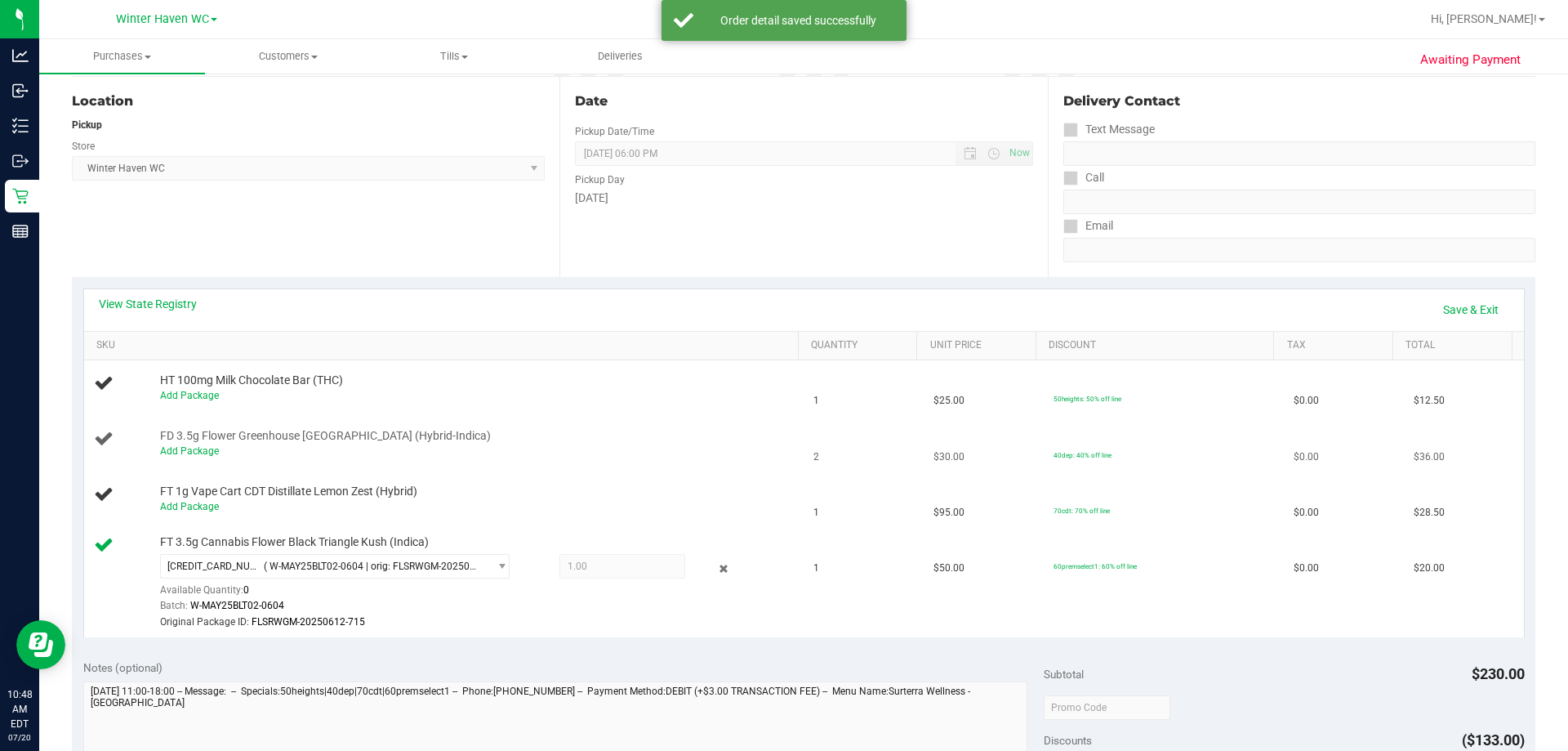 click on "Add Package" at bounding box center [475, 451] 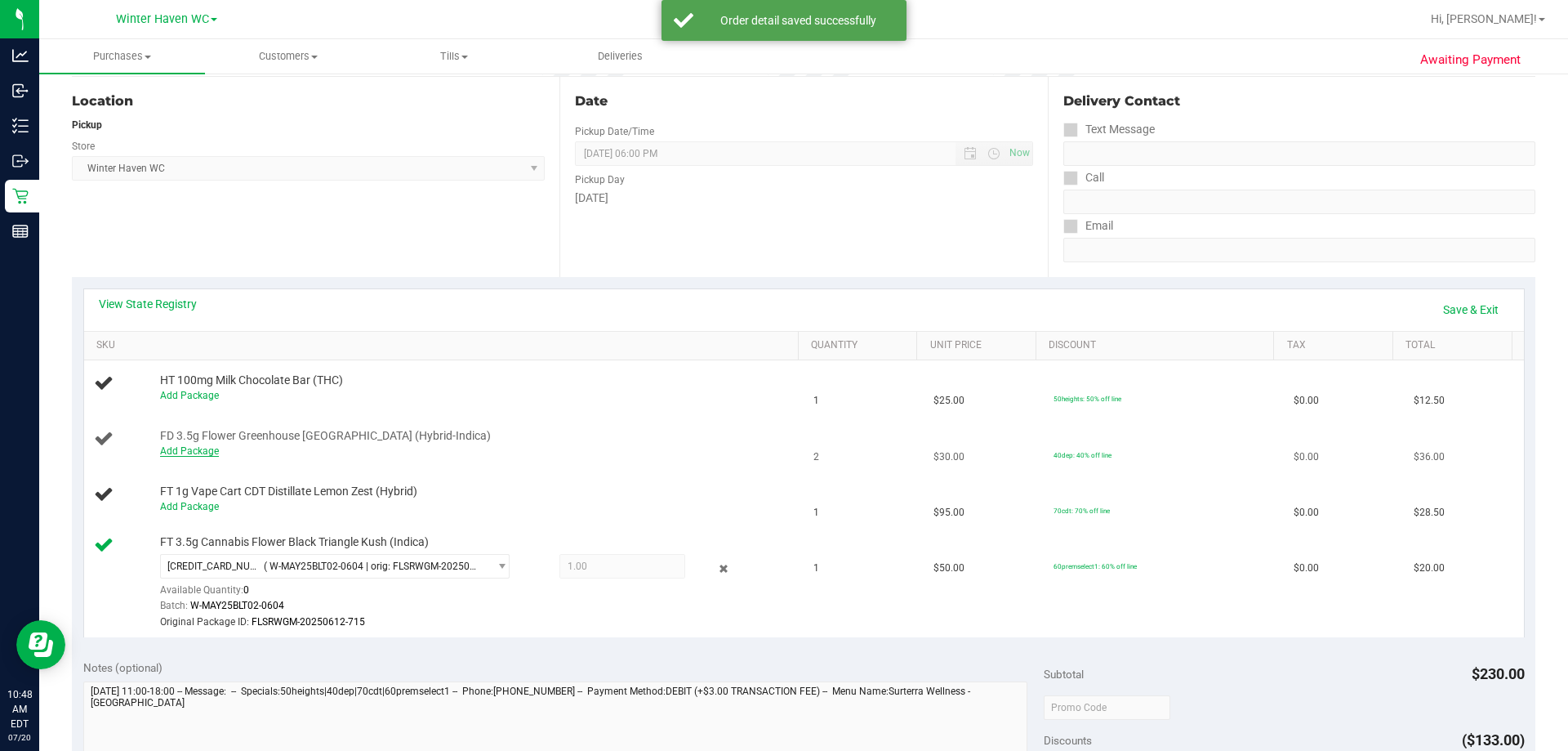 click on "Add Package" at bounding box center [189, 451] 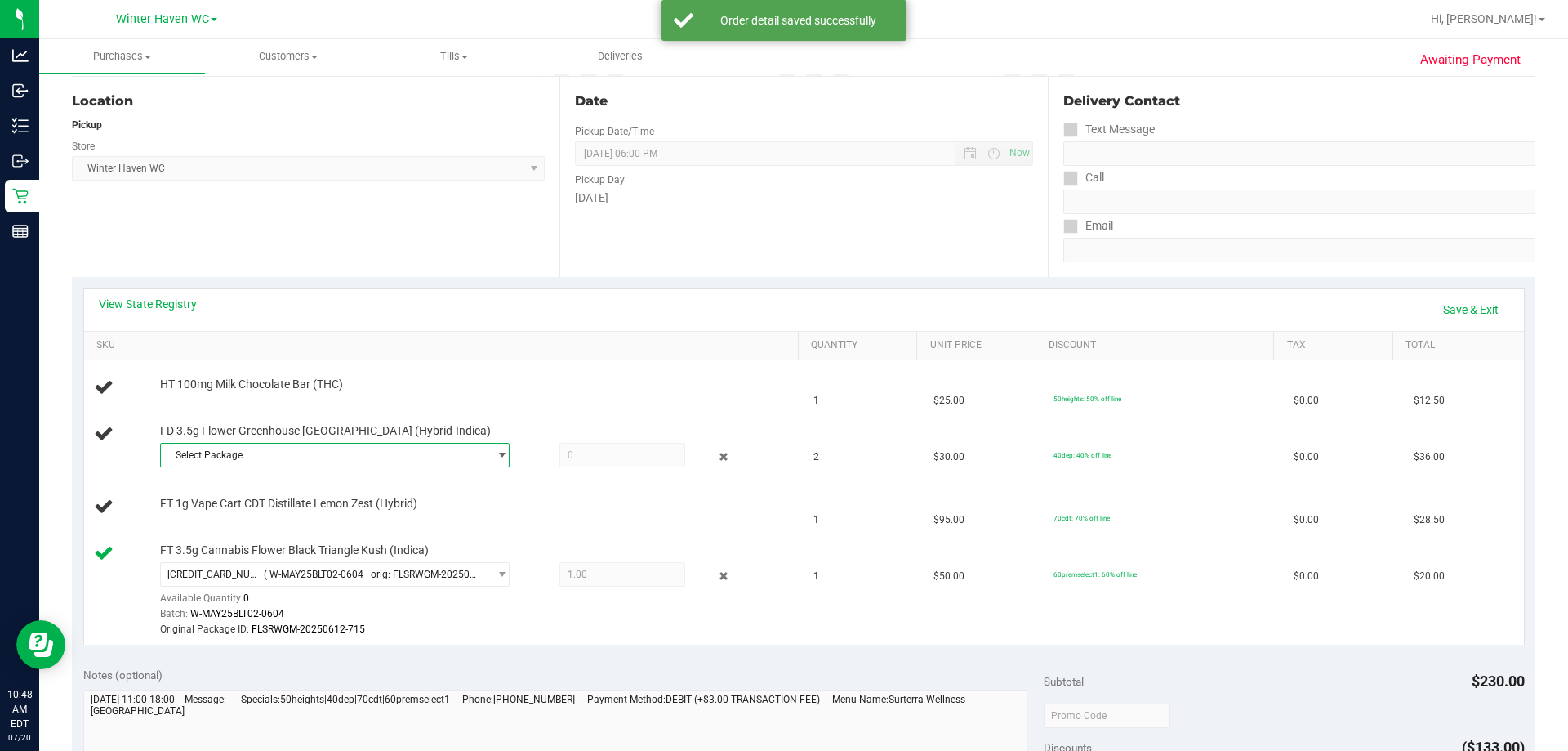 click on "Select Package" at bounding box center (324, 455) 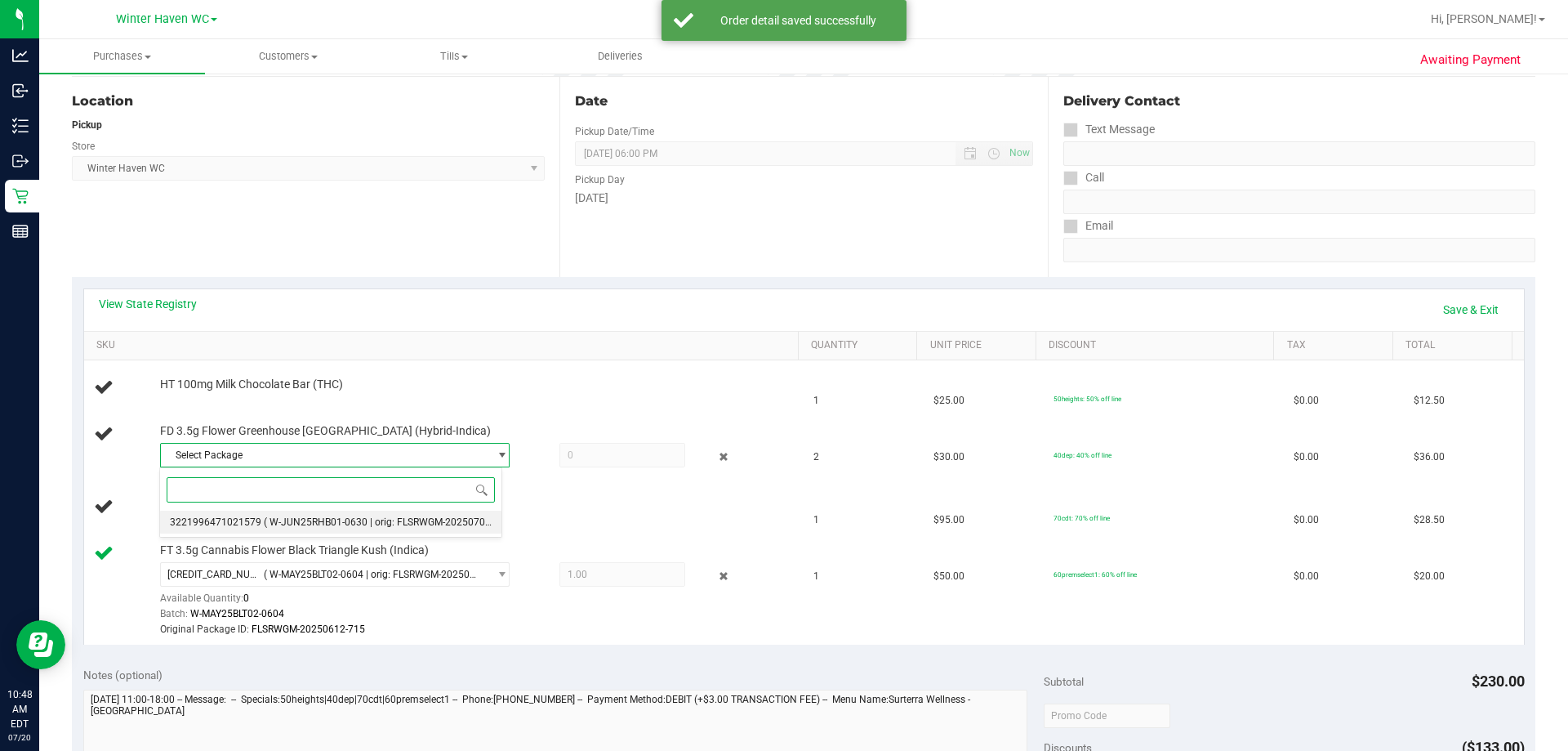 click on "(
W-JUN25RHB01-0630 | orig: FLSRWGM-20250707-3219
)" at bounding box center (393, 522) 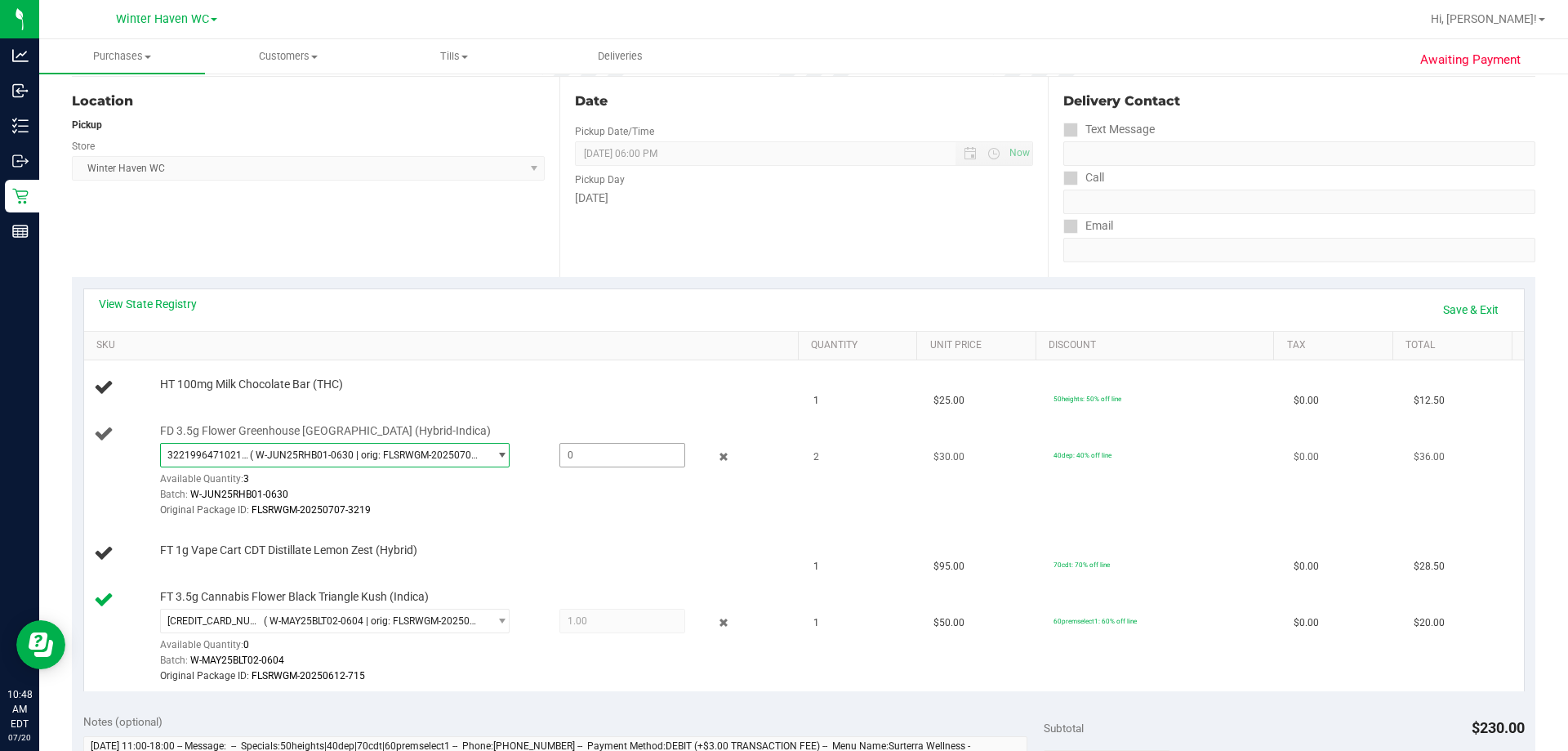 click at bounding box center (622, 455) 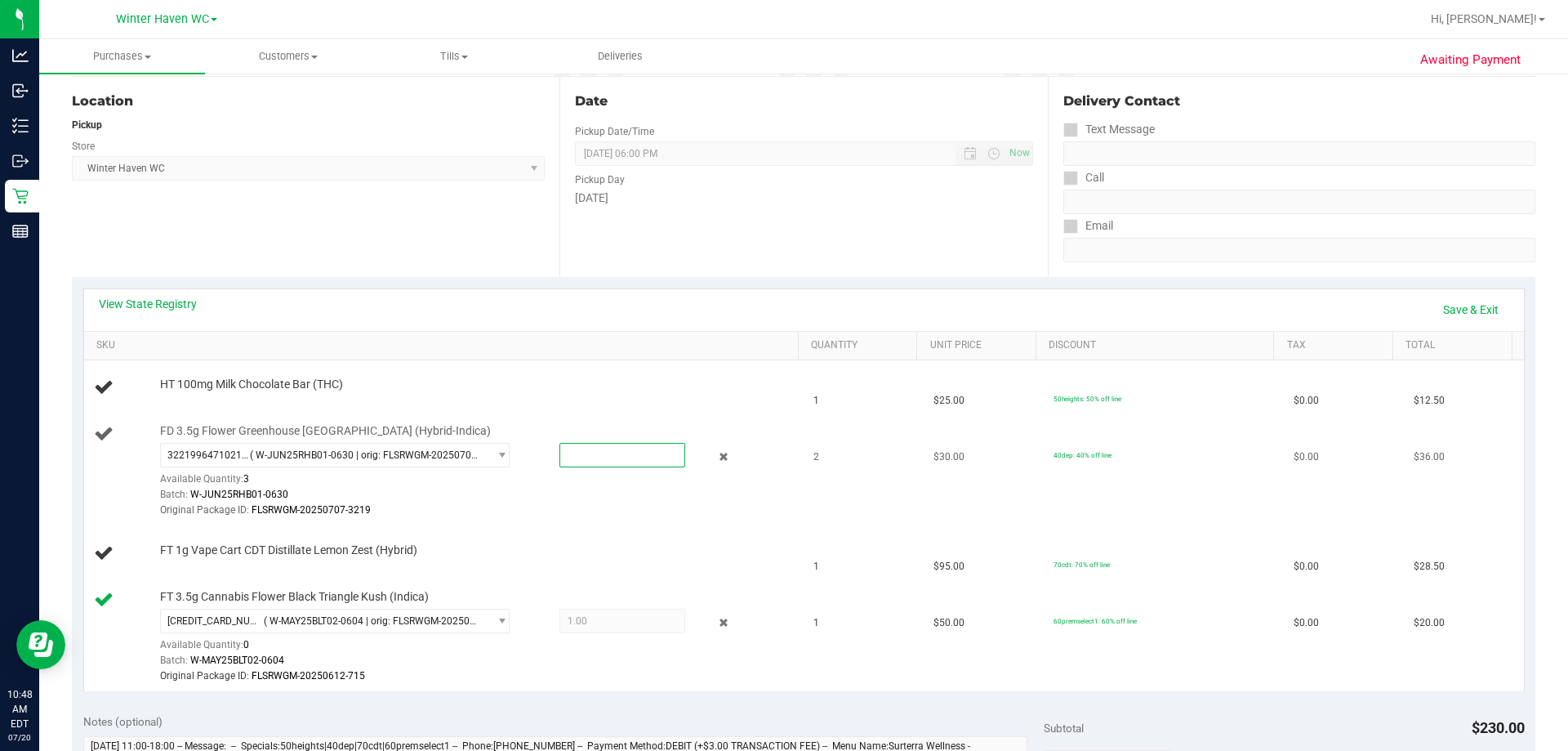 type on "2" 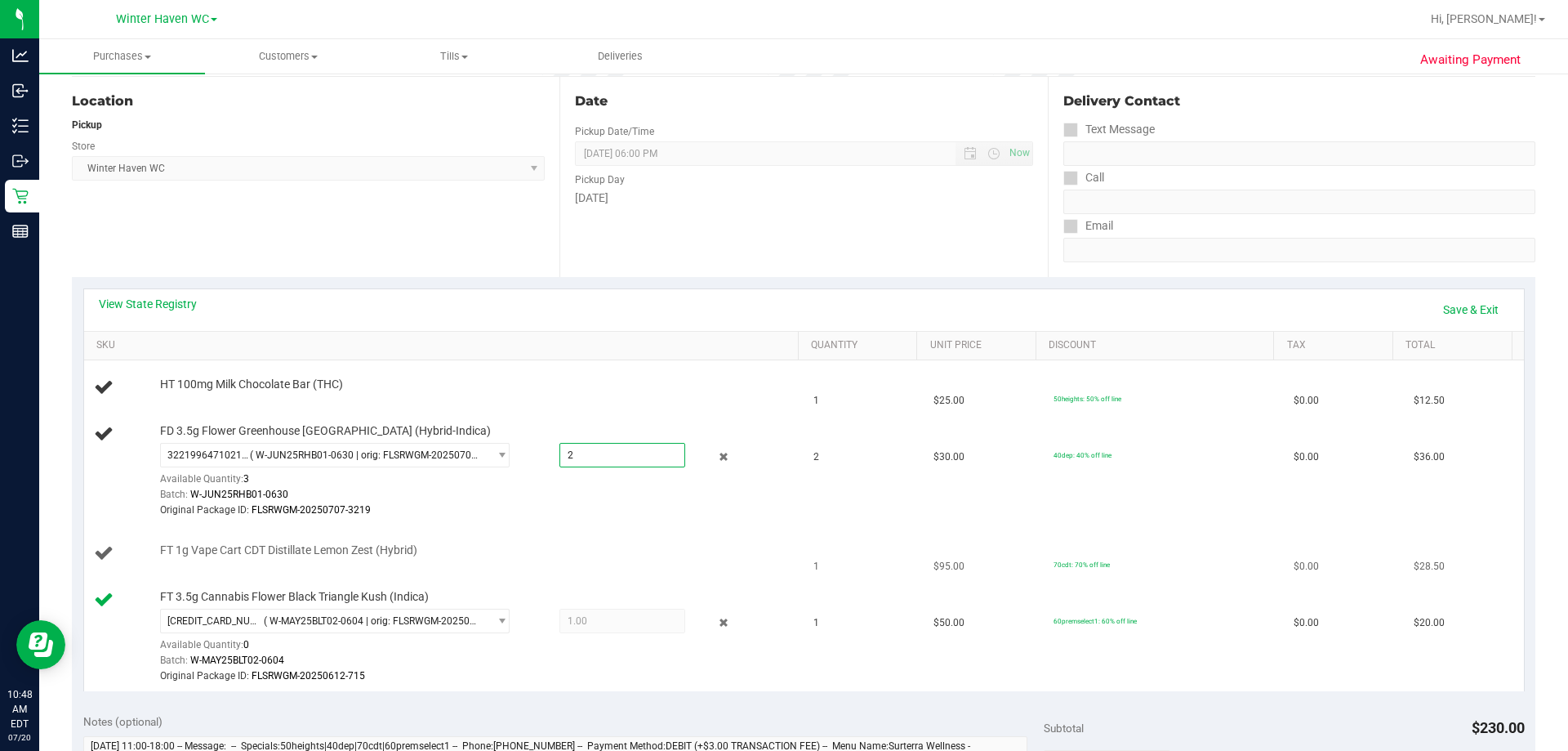 type on "2.0000" 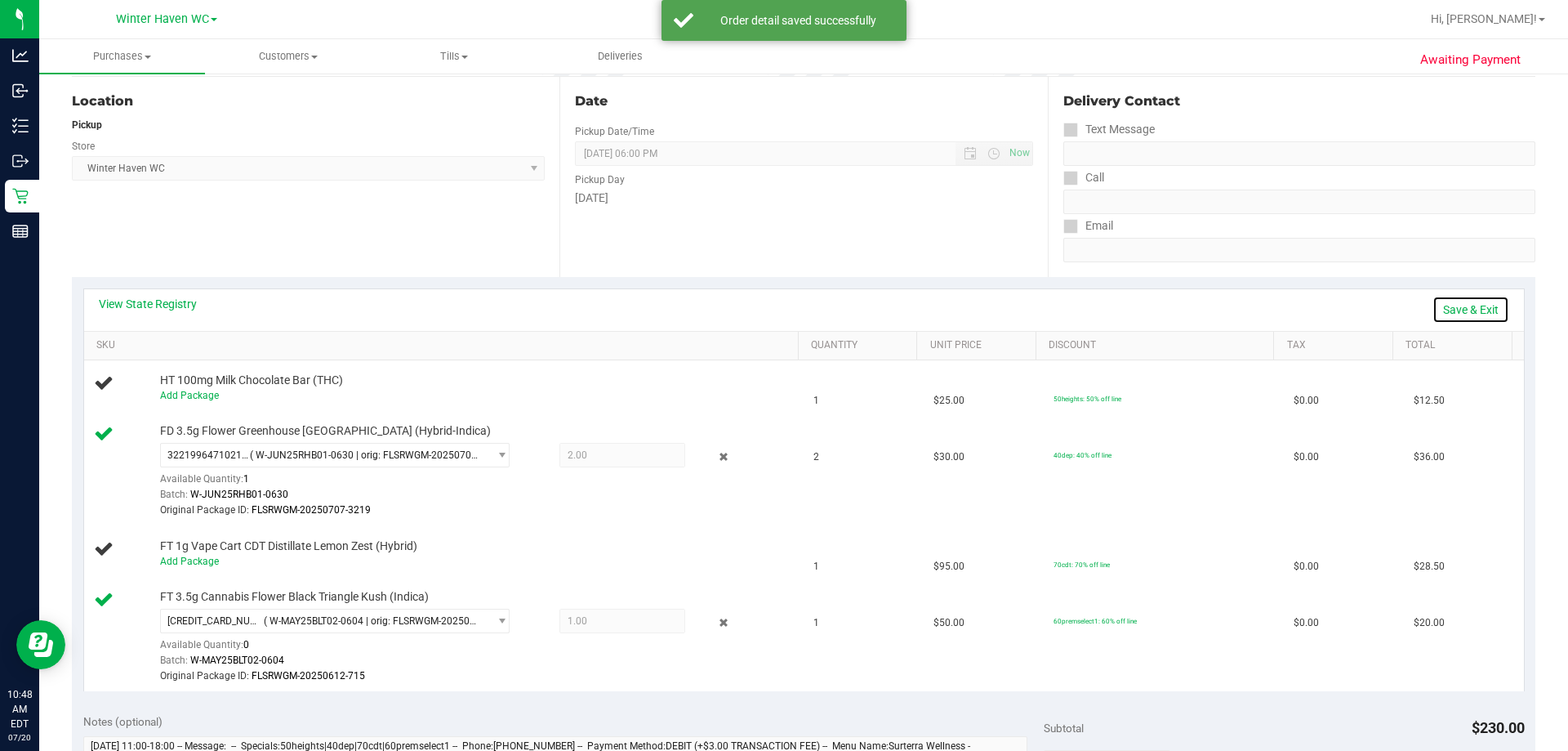 click on "Save & Exit" at bounding box center (1471, 310) 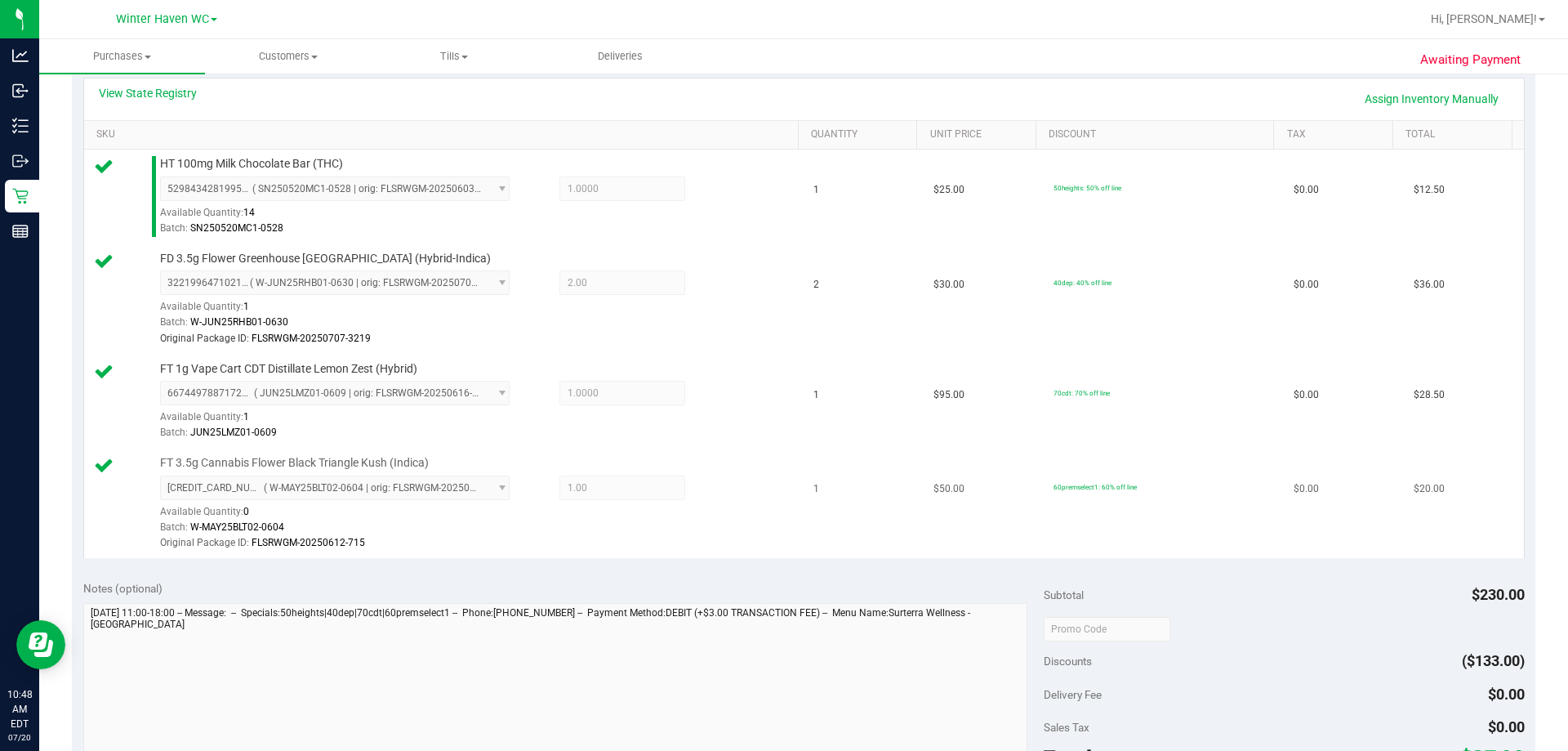 scroll, scrollTop: 572, scrollLeft: 0, axis: vertical 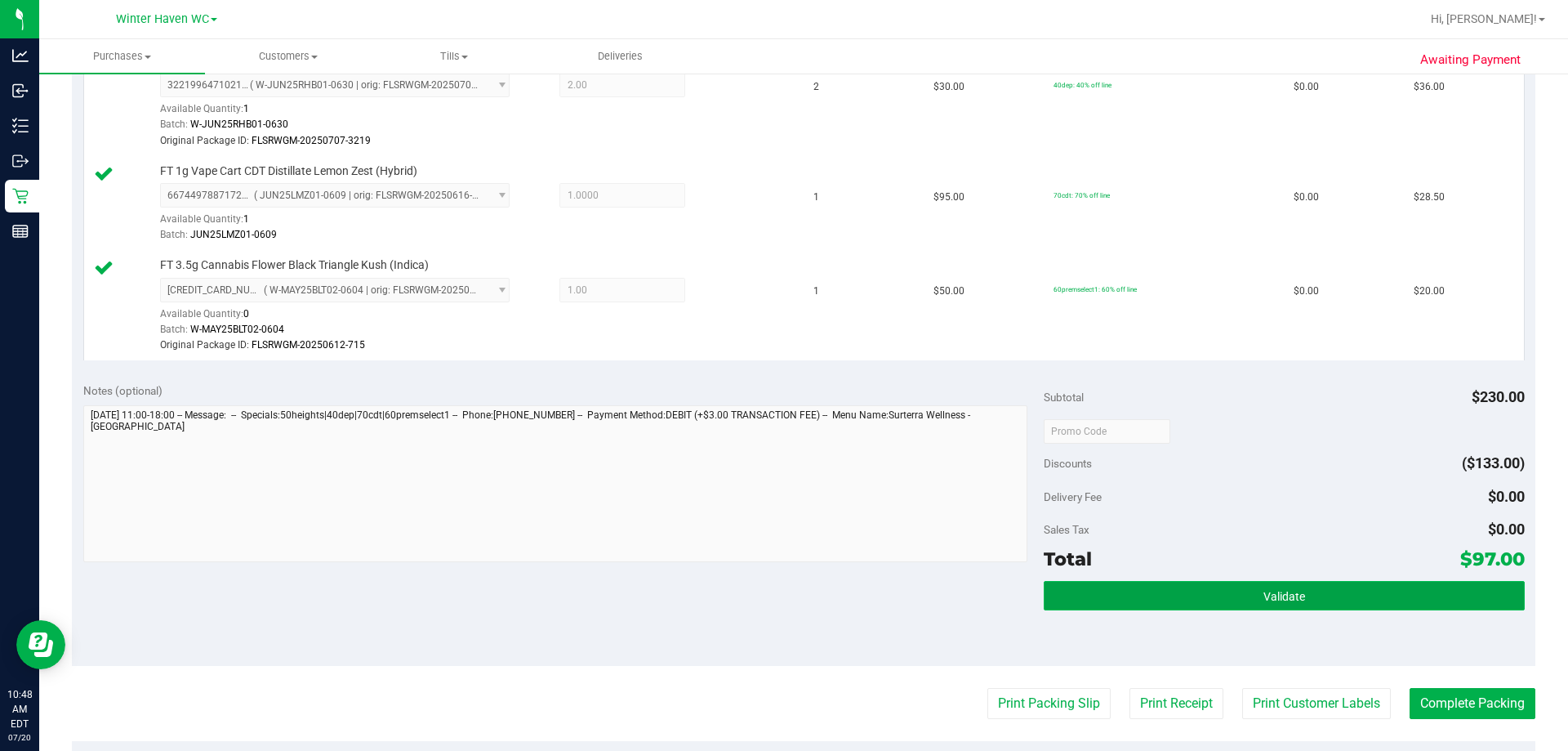 click on "Validate" at bounding box center [1284, 596] 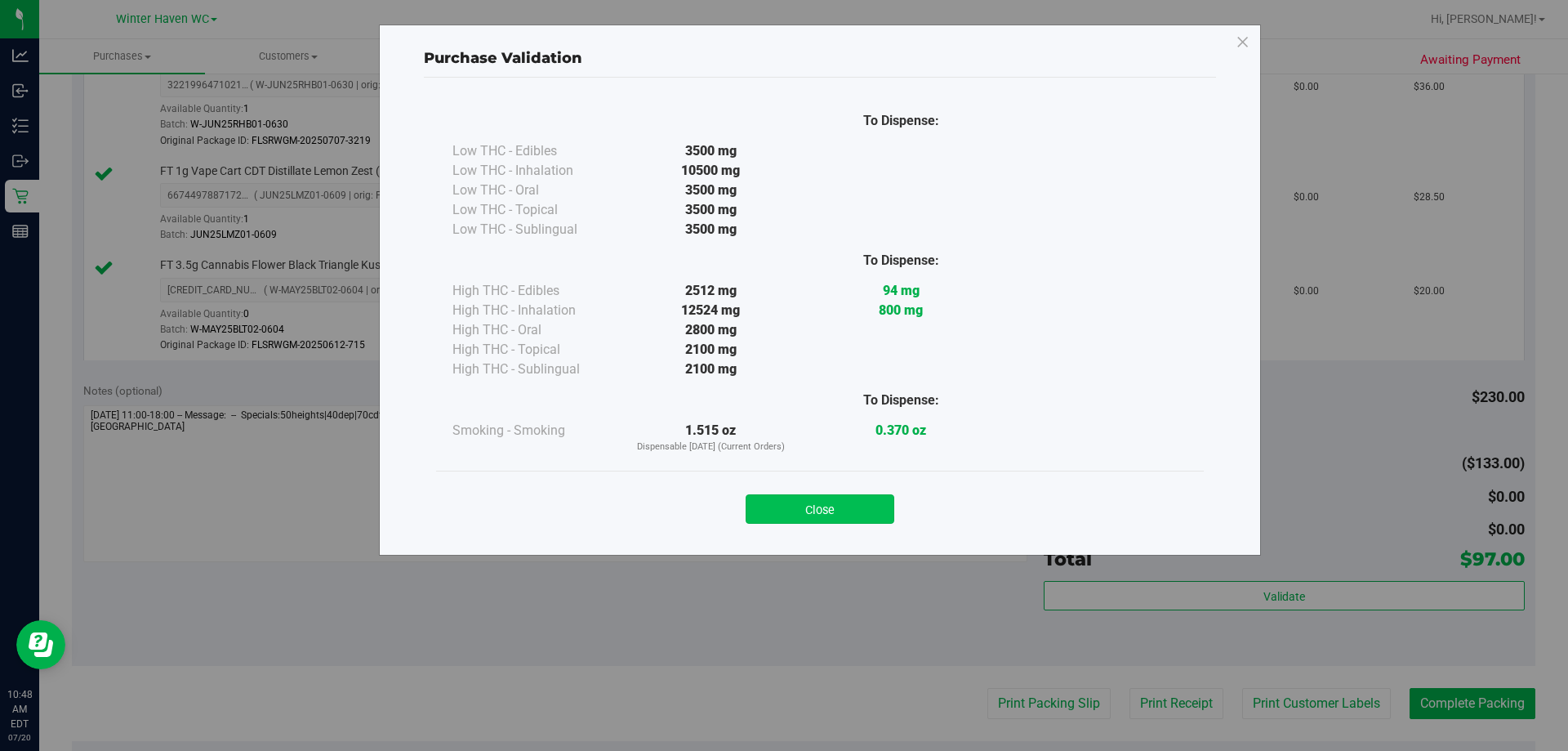 click on "Close" at bounding box center (820, 509) 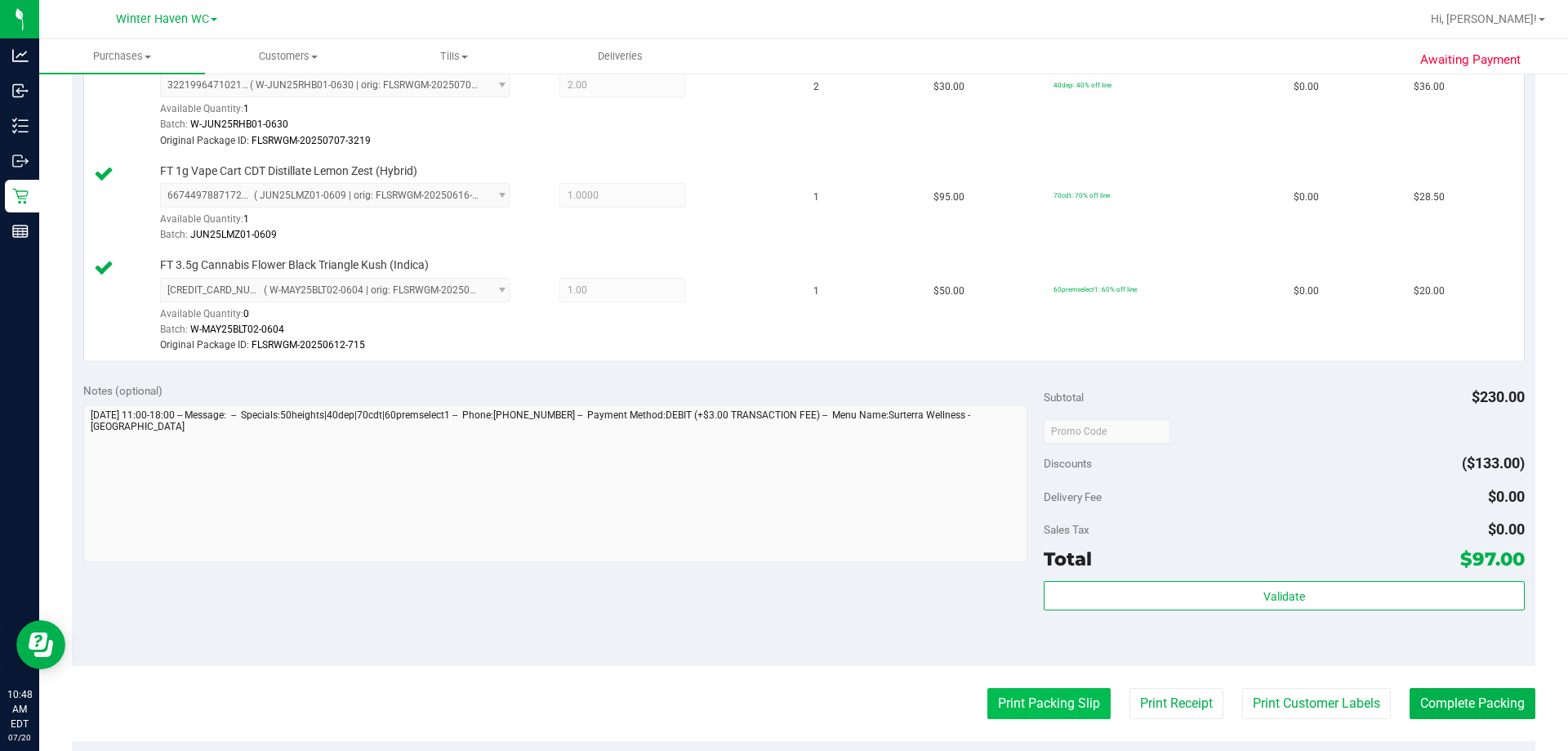 click on "Print Packing Slip" at bounding box center (1049, 704) 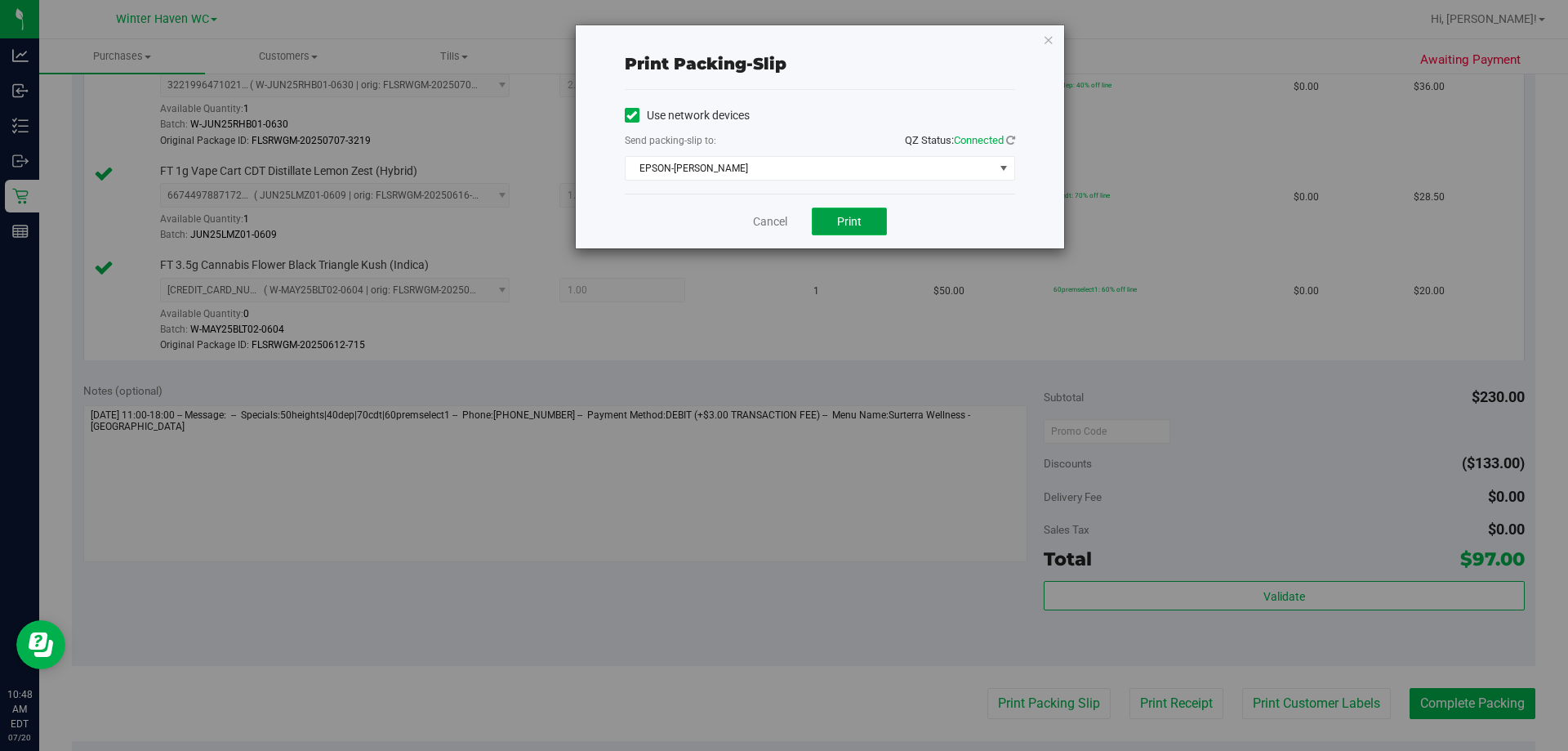 click on "Print" at bounding box center (849, 221) 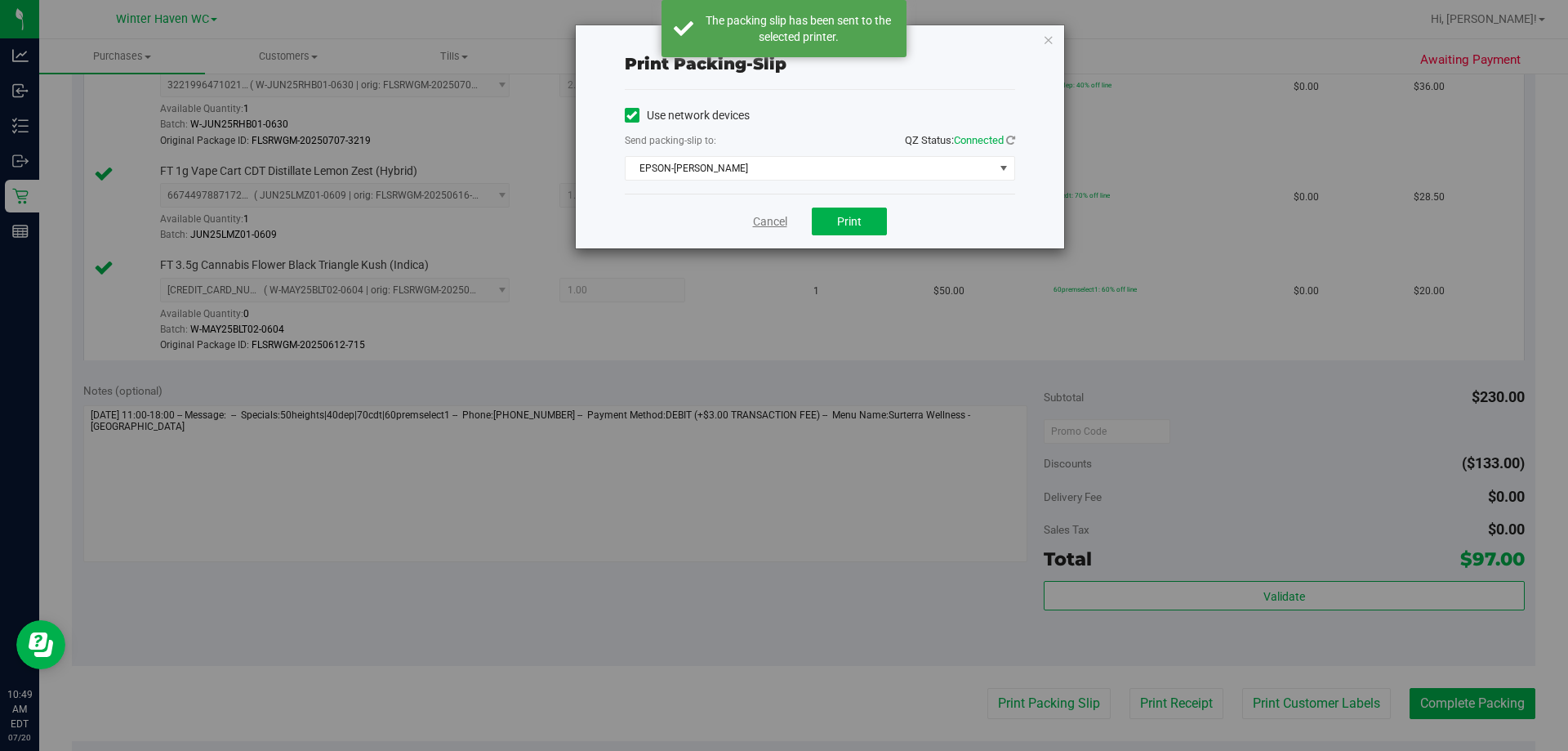 click on "Cancel" at bounding box center (770, 221) 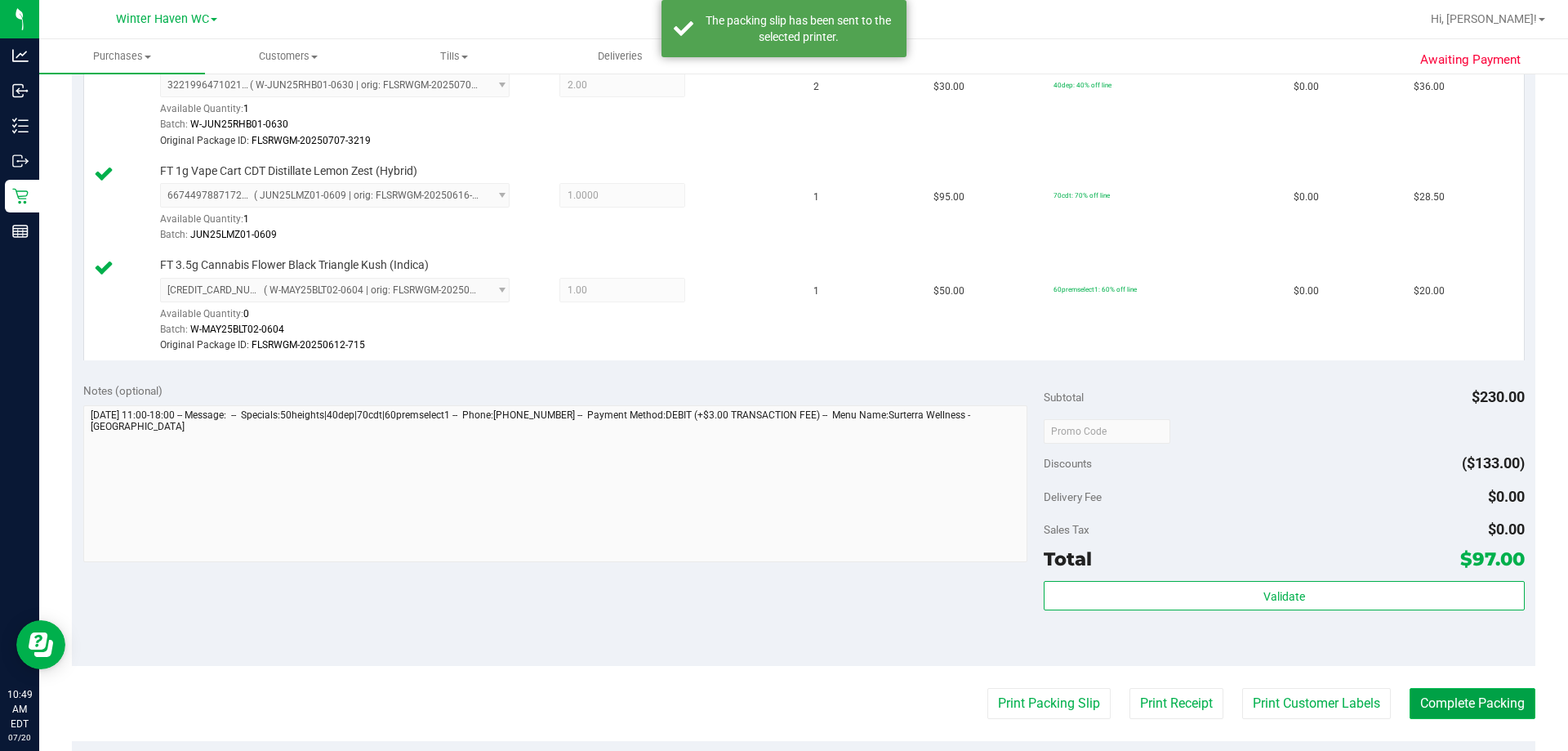 click on "Complete Packing" at bounding box center (1472, 704) 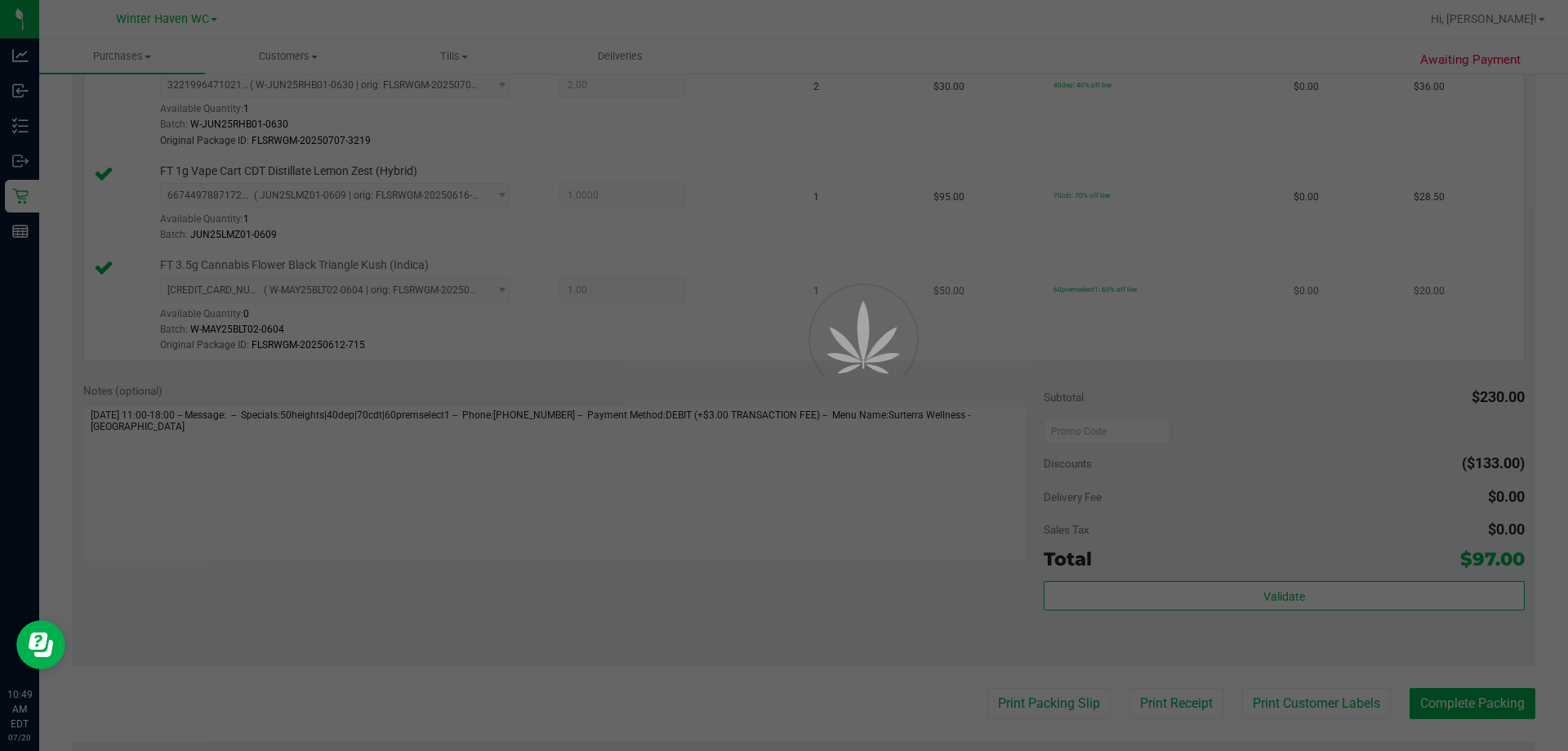 scroll, scrollTop: 0, scrollLeft: 0, axis: both 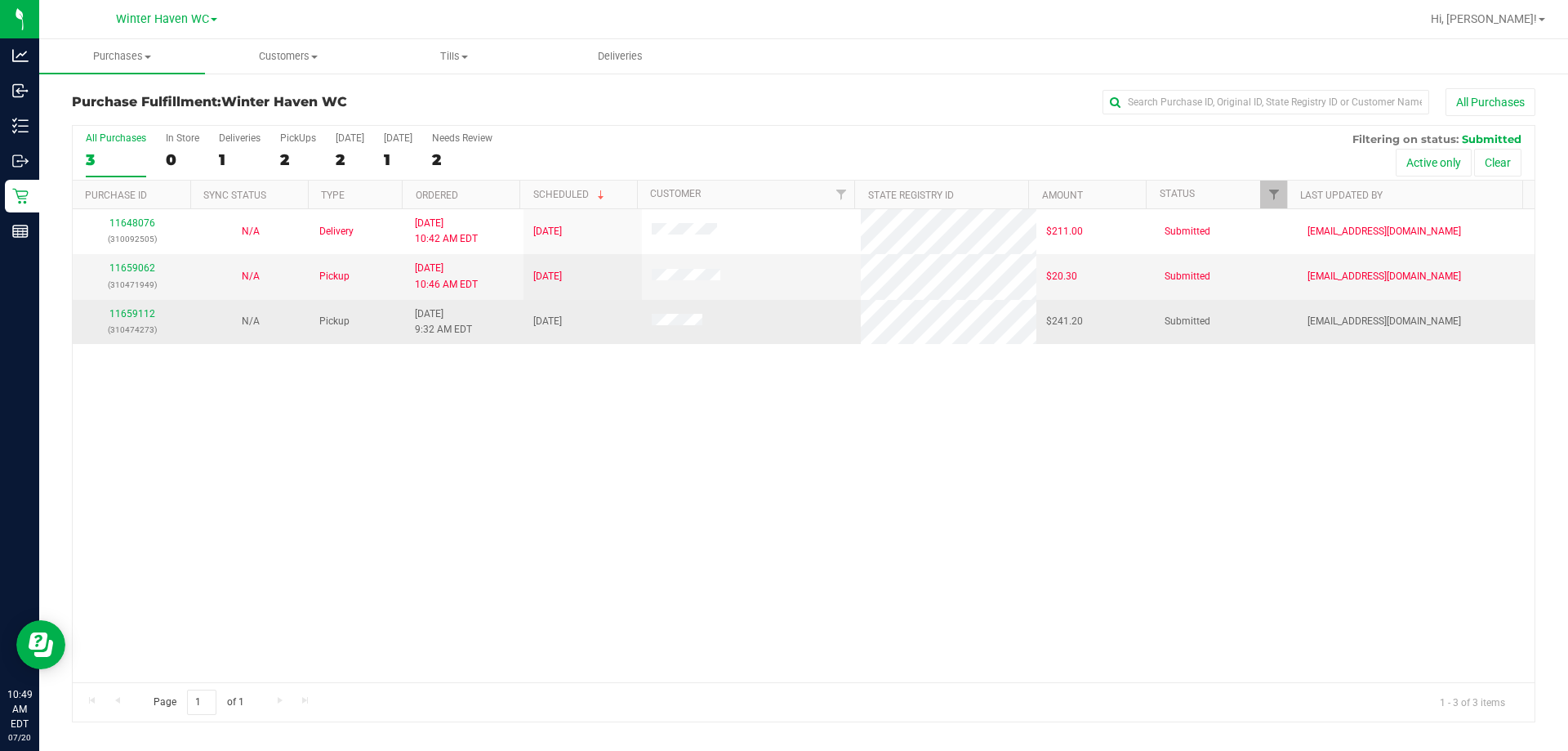 click on "11659112
(310474273)" at bounding box center (131, 322) 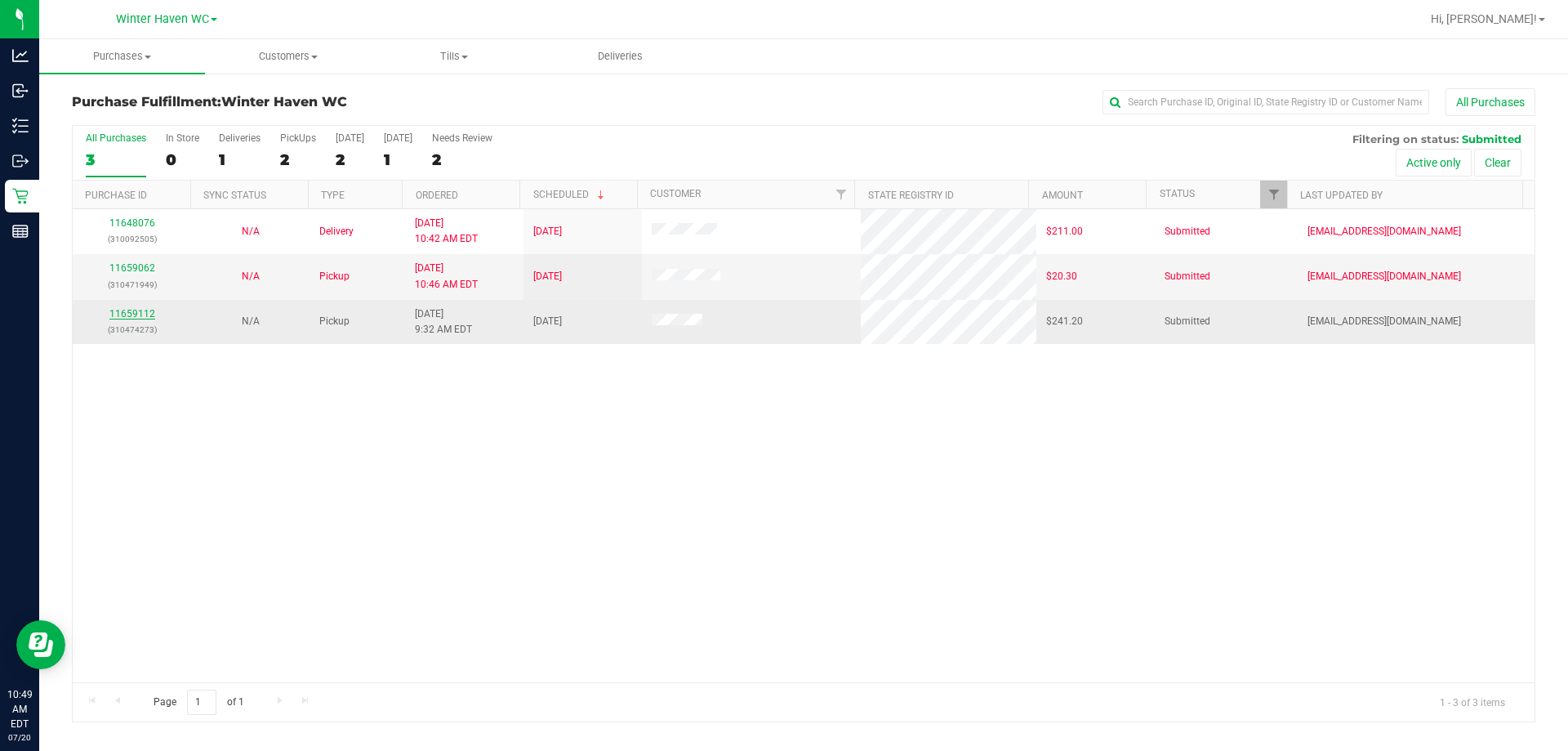 click on "11659112" at bounding box center (132, 314) 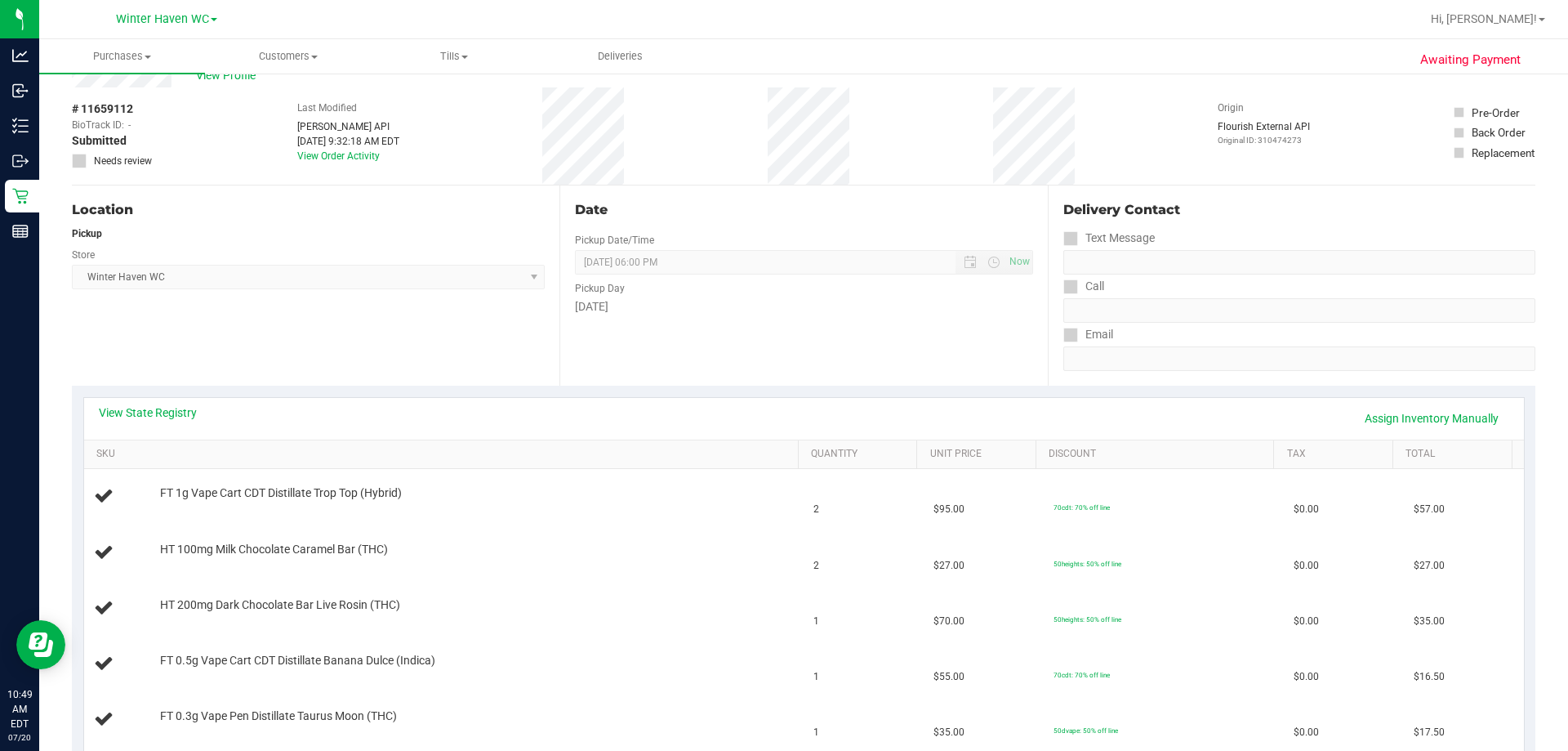 scroll, scrollTop: 163, scrollLeft: 0, axis: vertical 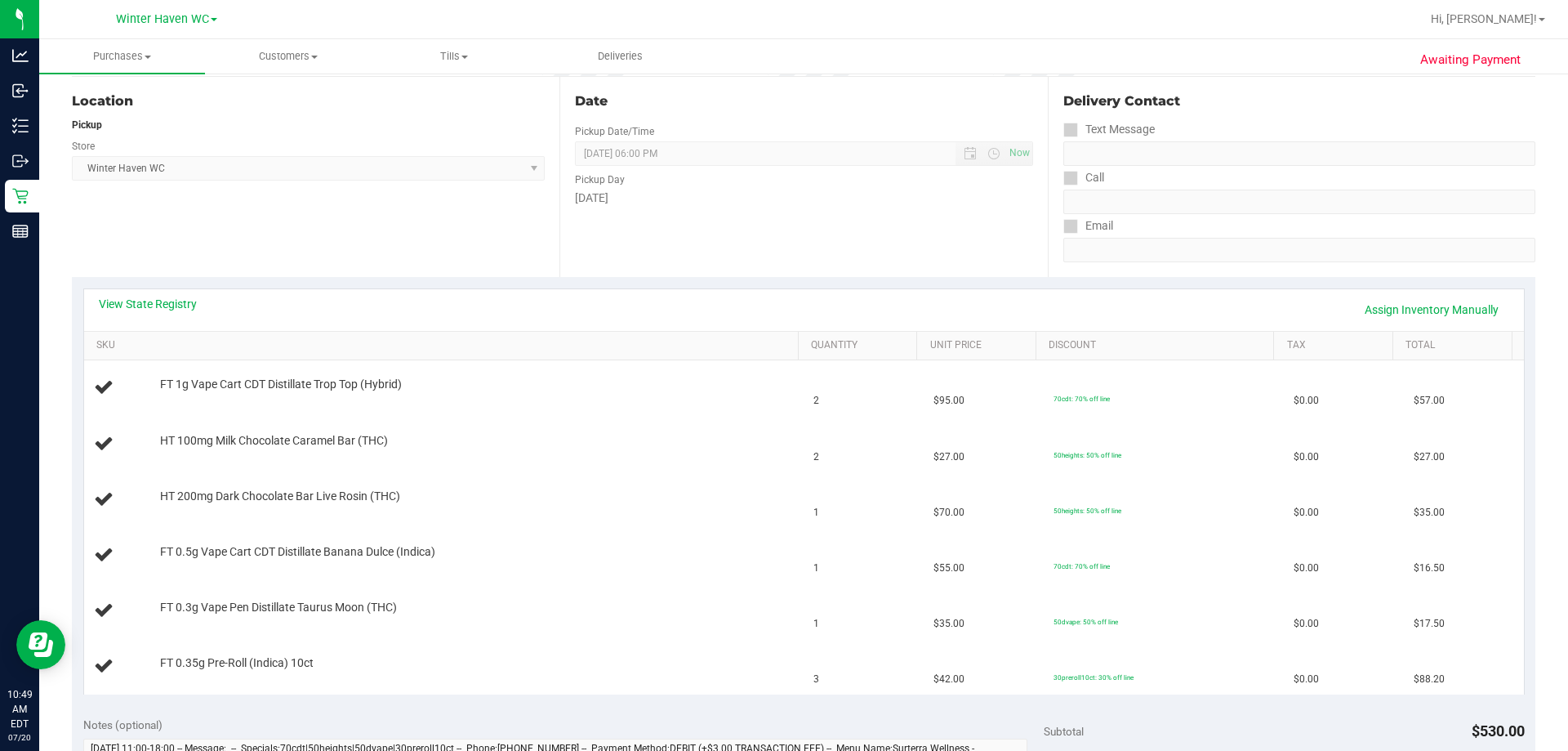 click on "View State Registry
Assign Inventory Manually" at bounding box center (804, 310) 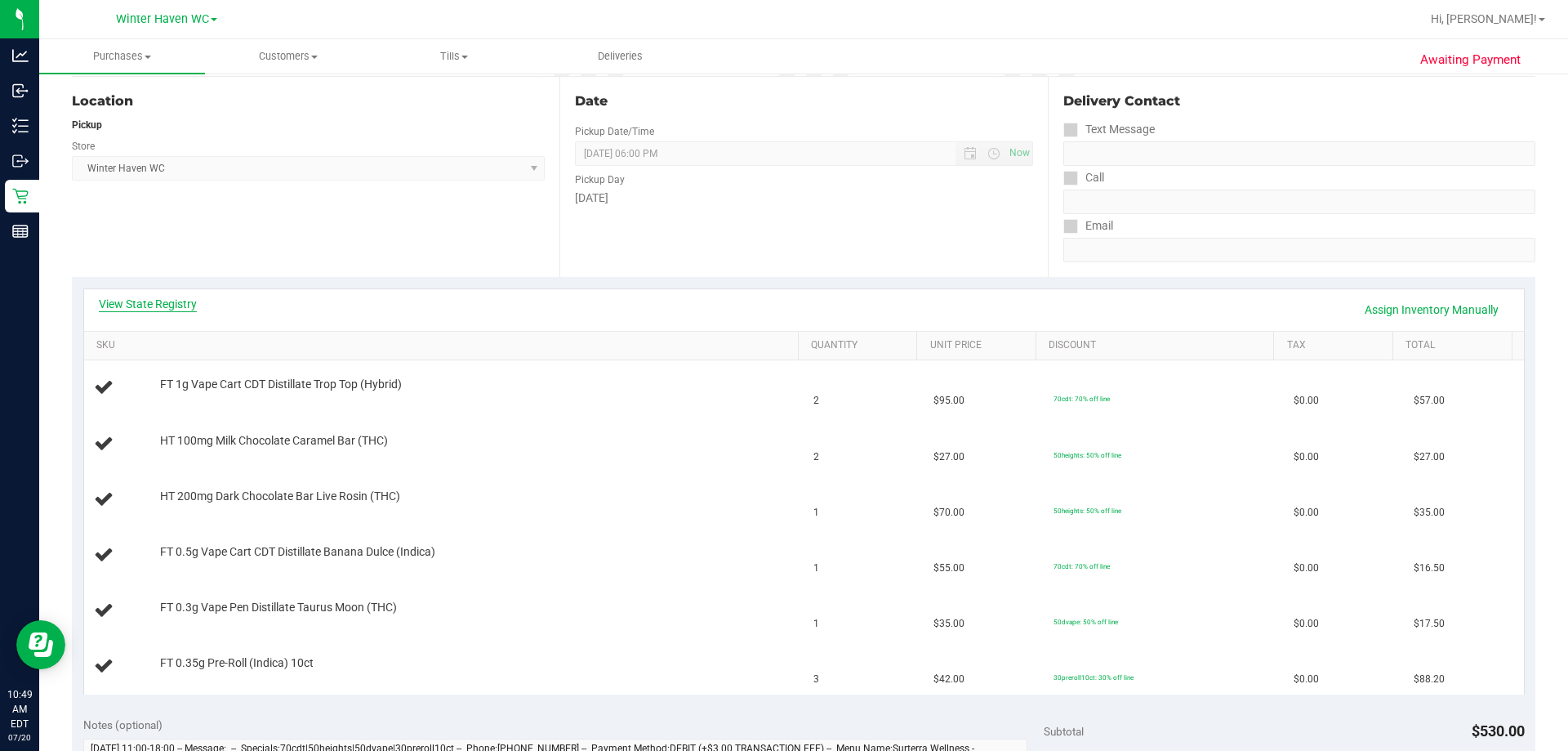 click on "View State Registry" at bounding box center (148, 304) 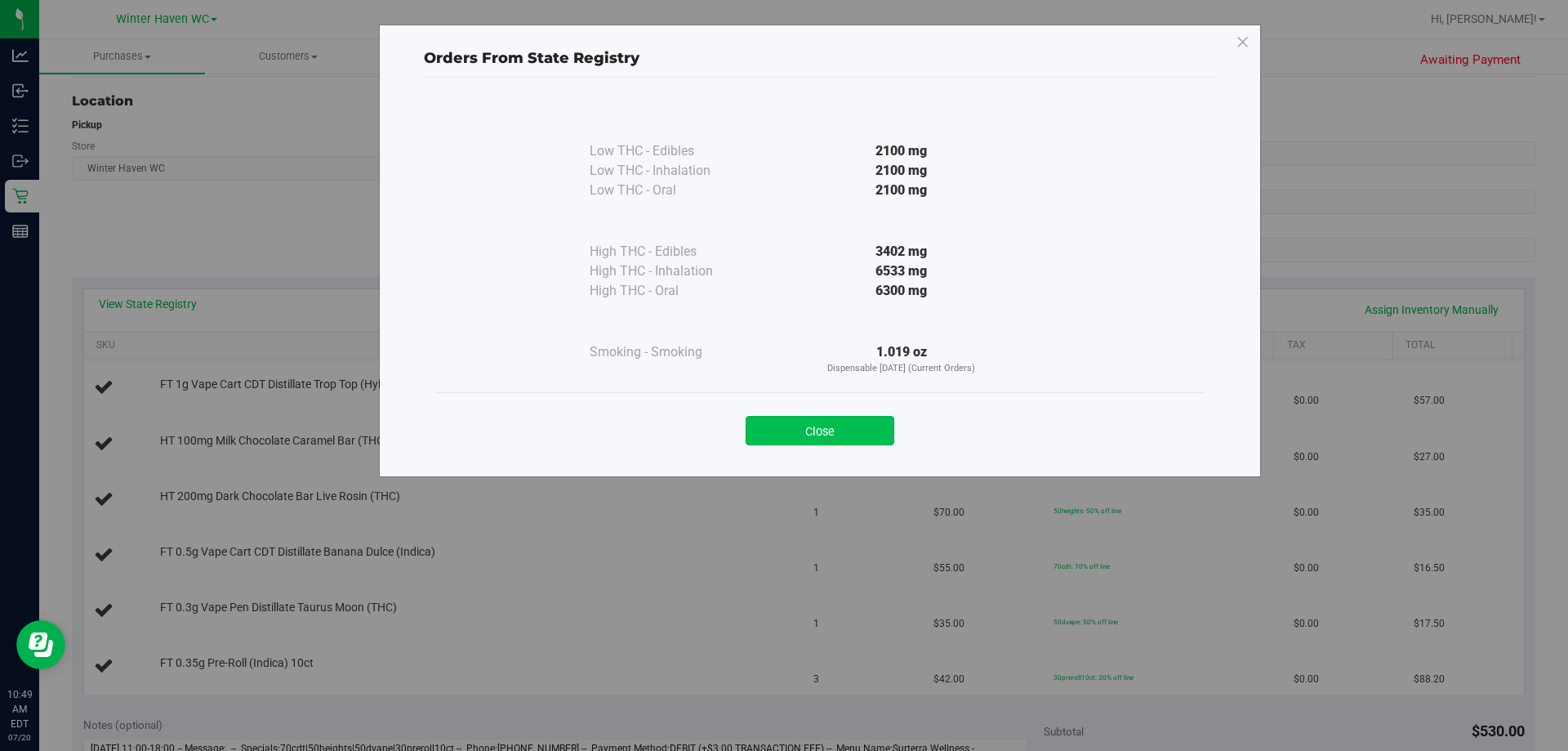 click on "Close" at bounding box center (820, 431) 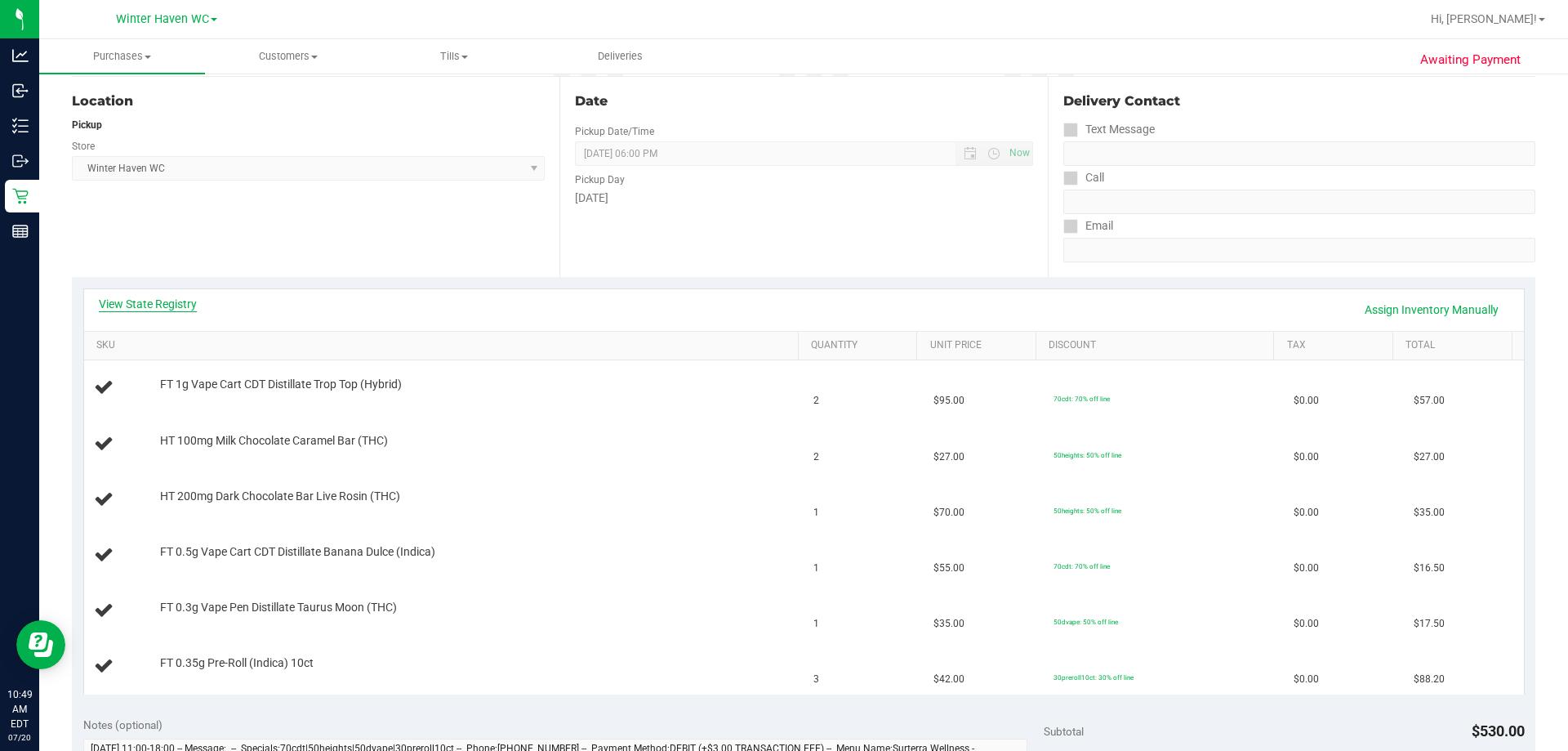 drag, startPoint x: 172, startPoint y: 292, endPoint x: 176, endPoint y: 310, distance: 18.43909 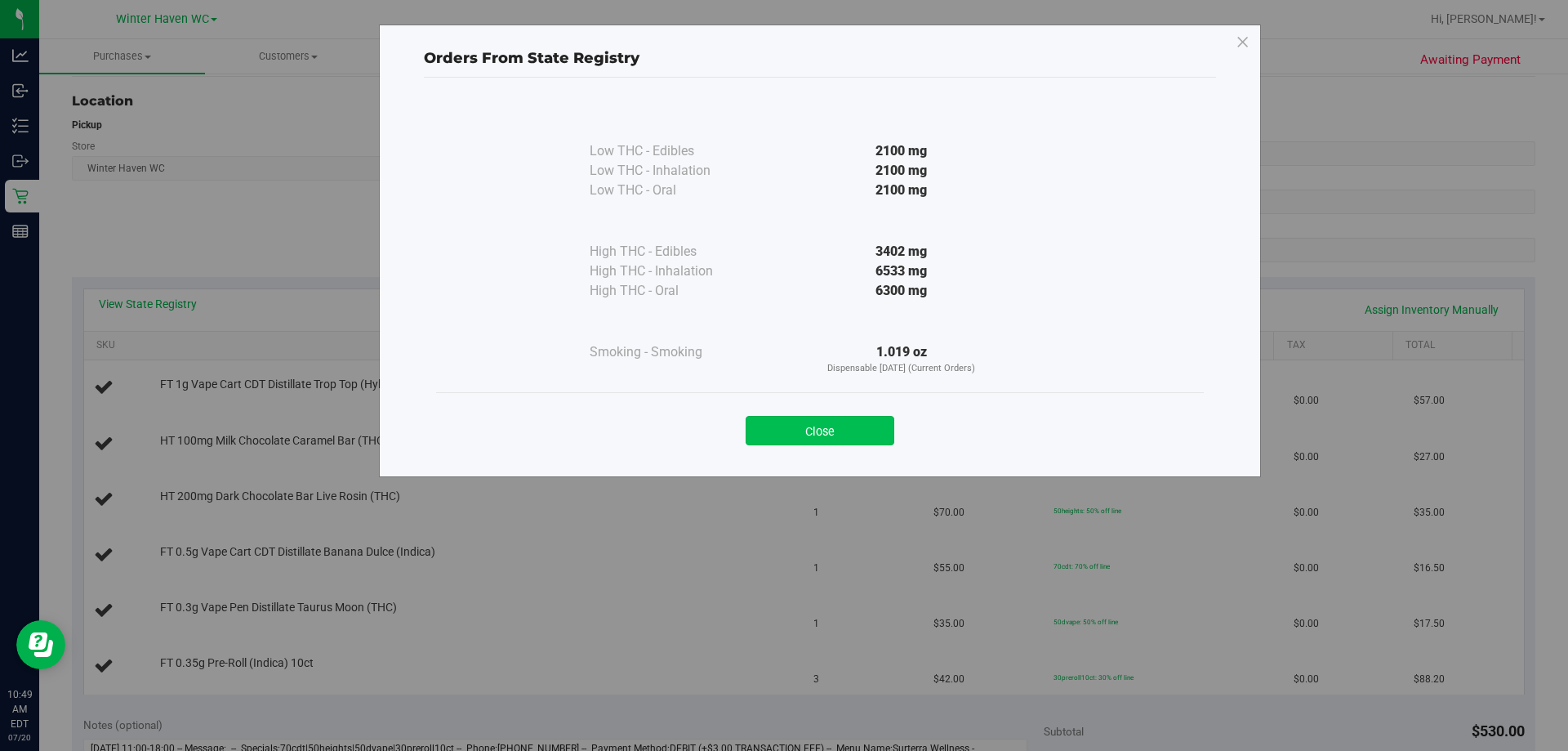 click on "Close" at bounding box center (820, 431) 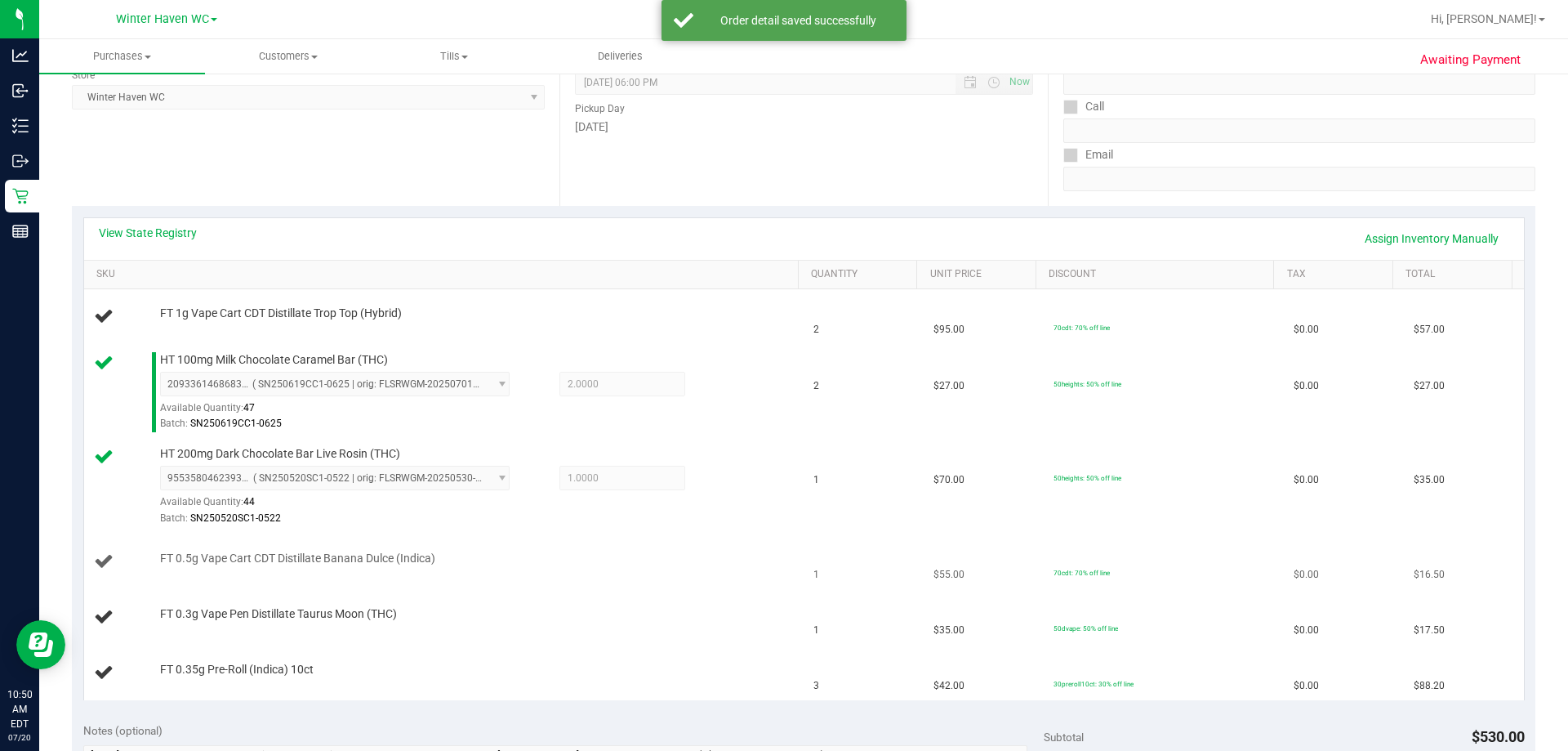 scroll, scrollTop: 327, scrollLeft: 0, axis: vertical 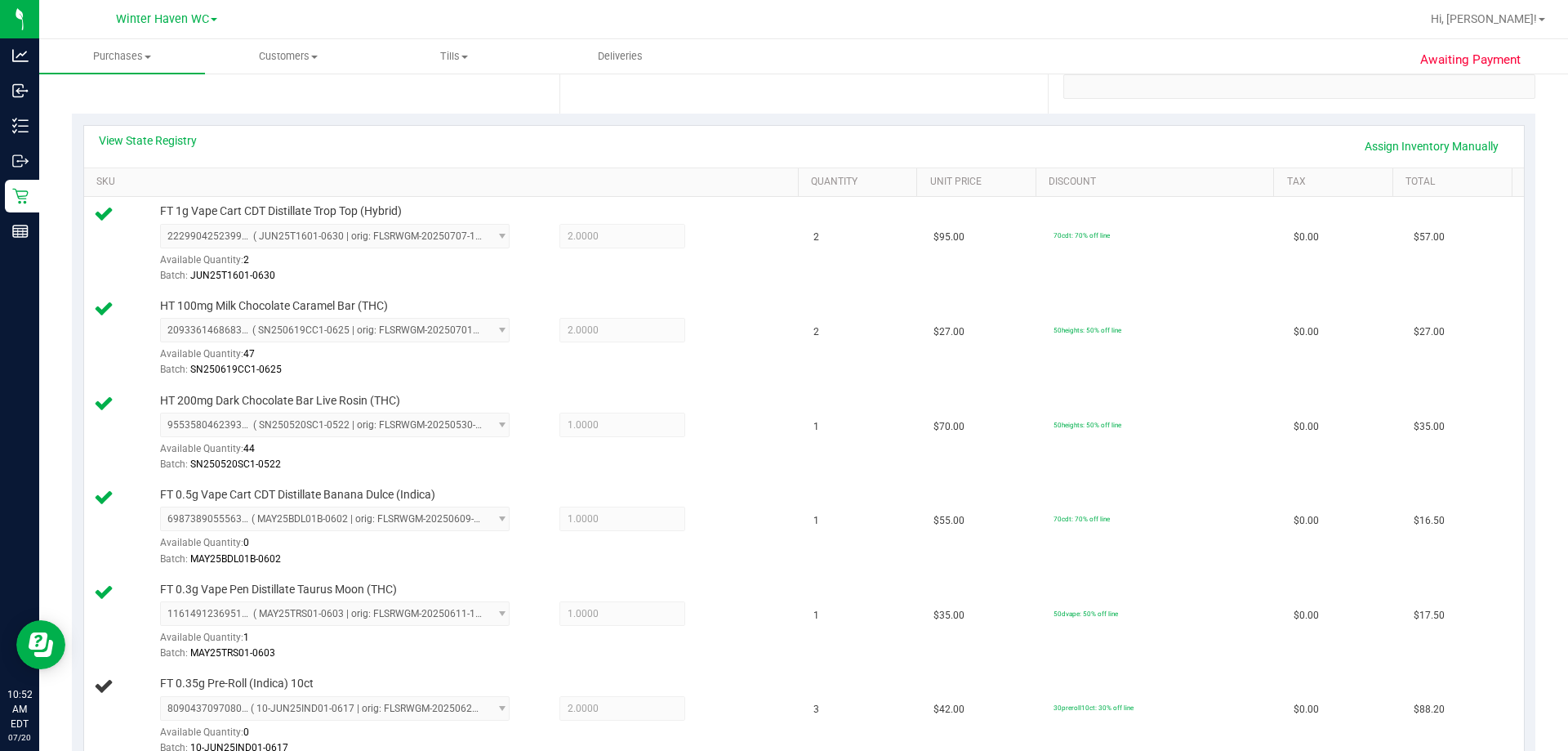 click on "Location
Pickup
Store
Winter Haven WC Select Store Bonita Springs WC Boynton Beach WC Bradenton WC Brandon WC Brooksville WC Call Center Clermont WC Crestview WC Deerfield Beach WC Delray Beach WC Deltona WC Ft Walton Beach WC Ft. Lauderdale WC Ft. Myers WC Gainesville WC Jax Atlantic WC JAX DC REP Jax WC Key West WC Lakeland WC Largo WC Lehigh Acres DC REP Merritt Island WC Miami 72nd WC Miami Beach WC Miami Dadeland WC Miramar DC REP New Port Richey WC North Palm Beach WC North Port WC Ocala WC Orange Park WC Orlando Colonial WC Orlando DC REP Orlando WC Oviedo WC Palm Bay WC Palm Coast WC Panama City WC Pensacola WC Port Orange WC Port St. Lucie WC Sebring WC South Tampa WC St. Pete WC Summerfield WC Tallahassee DC REP Tallahassee WC Tampa DC Testing Tampa Warehouse Tampa WC TX Austin DC TX Plano Retail WPB DC" at bounding box center [315, 13] 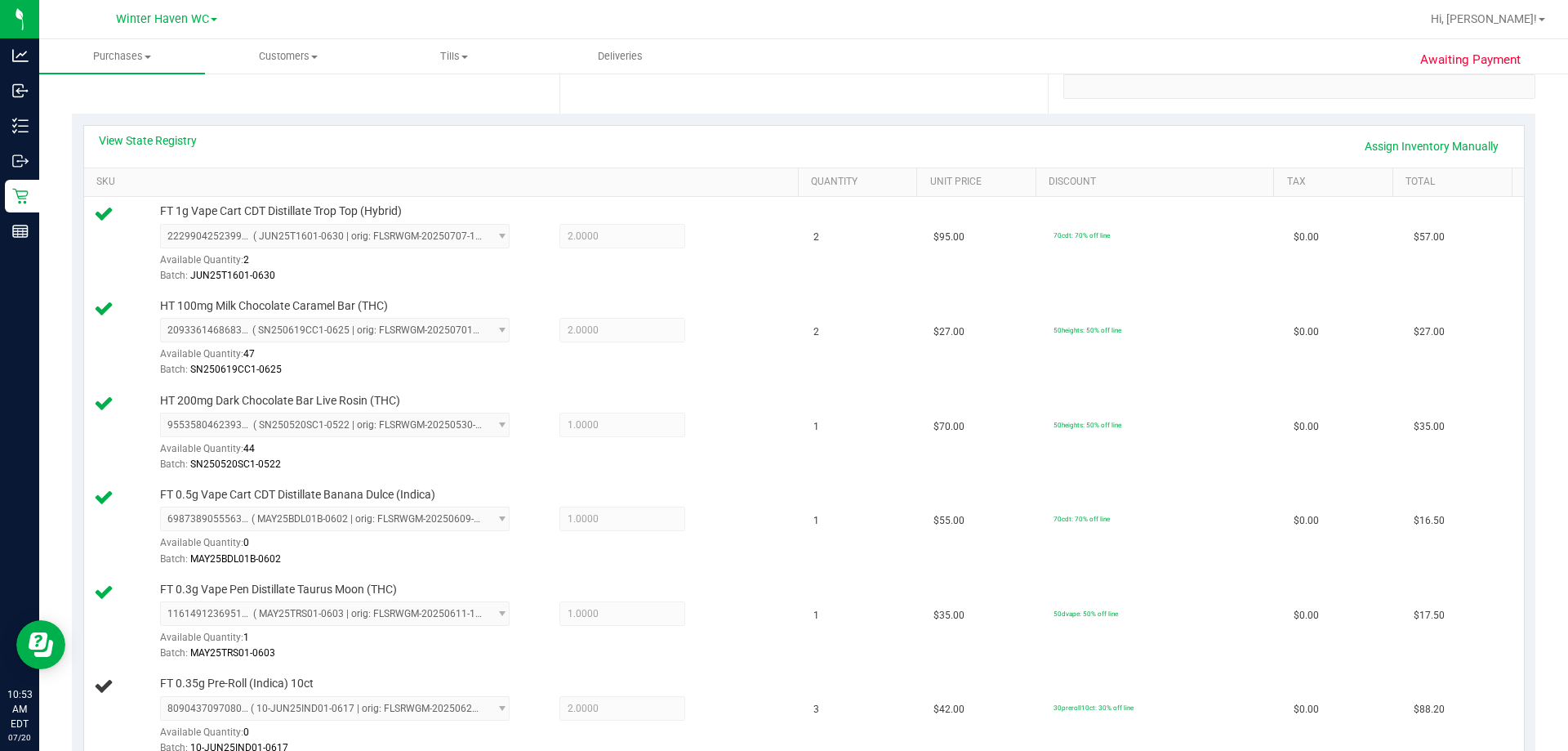 click on "View State Registry
Assign Inventory Manually" at bounding box center (804, 146) 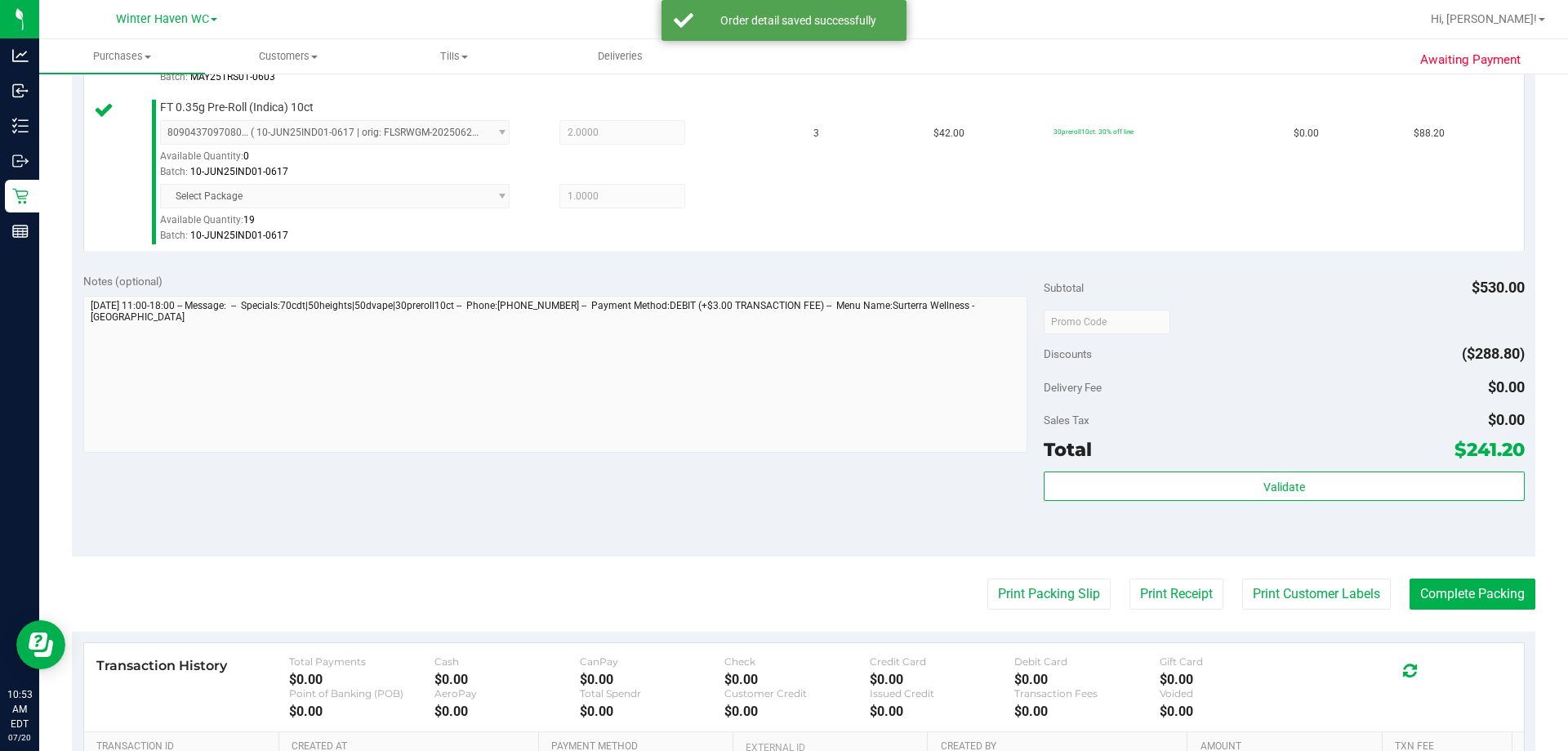 scroll, scrollTop: 981, scrollLeft: 0, axis: vertical 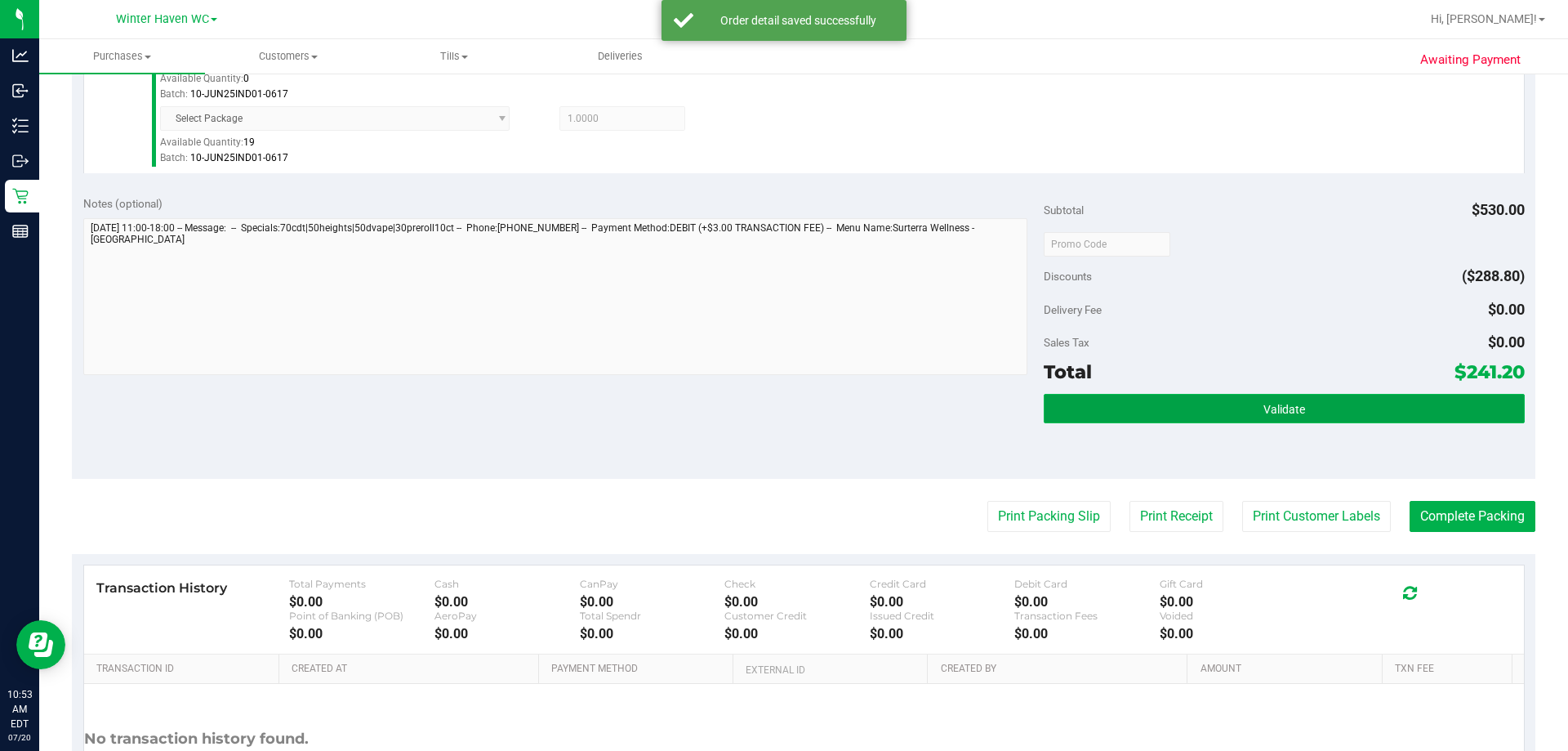 click on "Validate" at bounding box center [1284, 409] 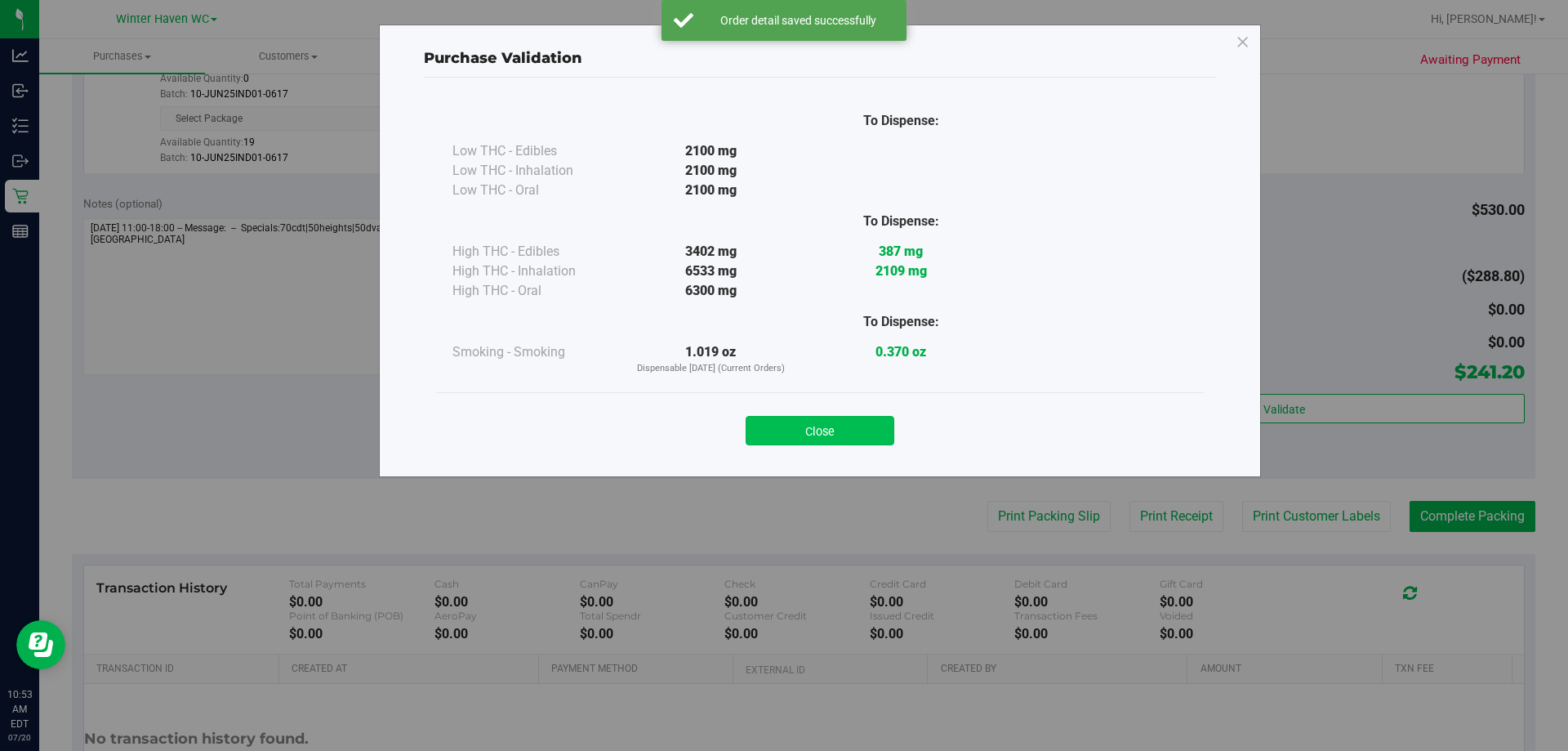 click on "Close" at bounding box center (820, 431) 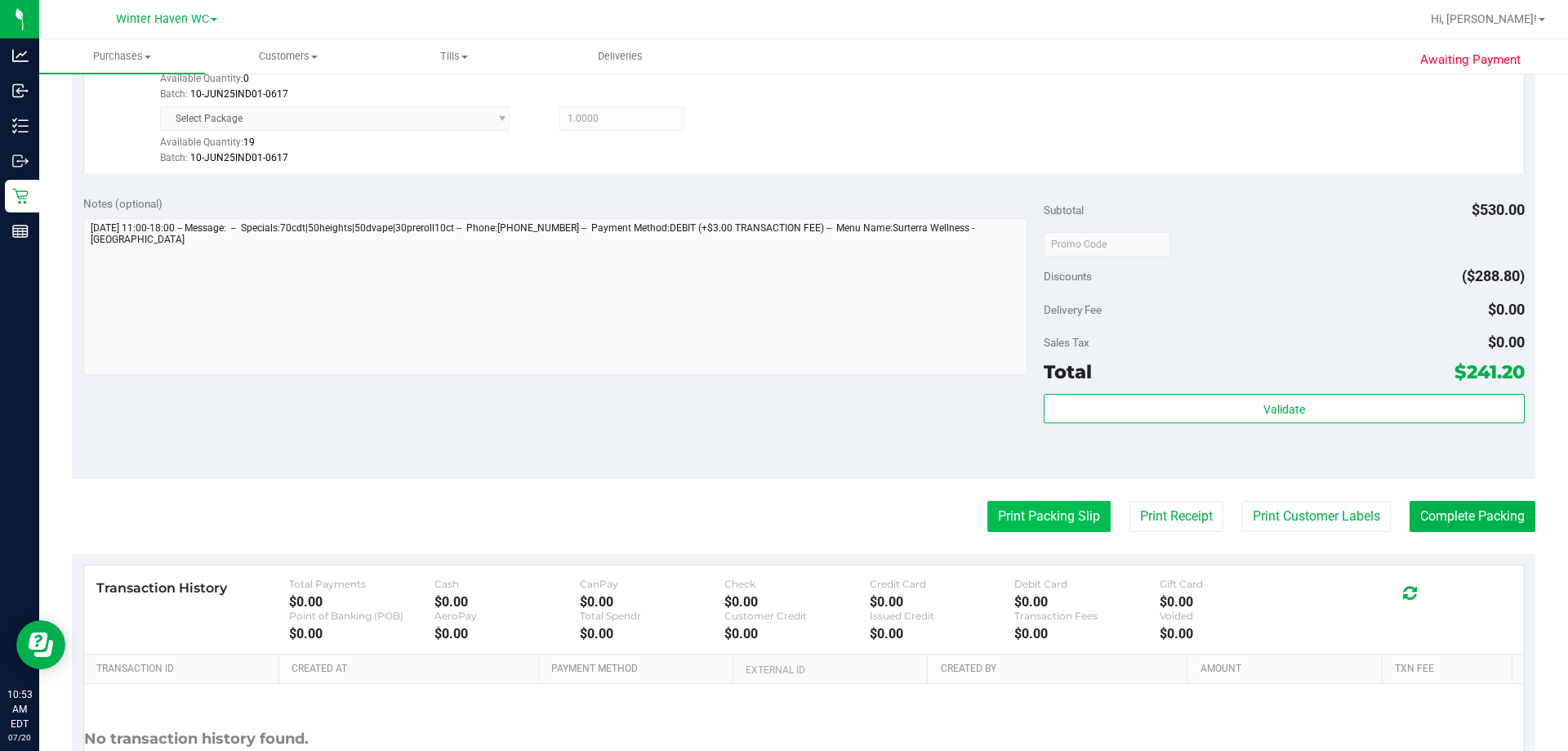 click on "Print Packing Slip" at bounding box center (1049, 516) 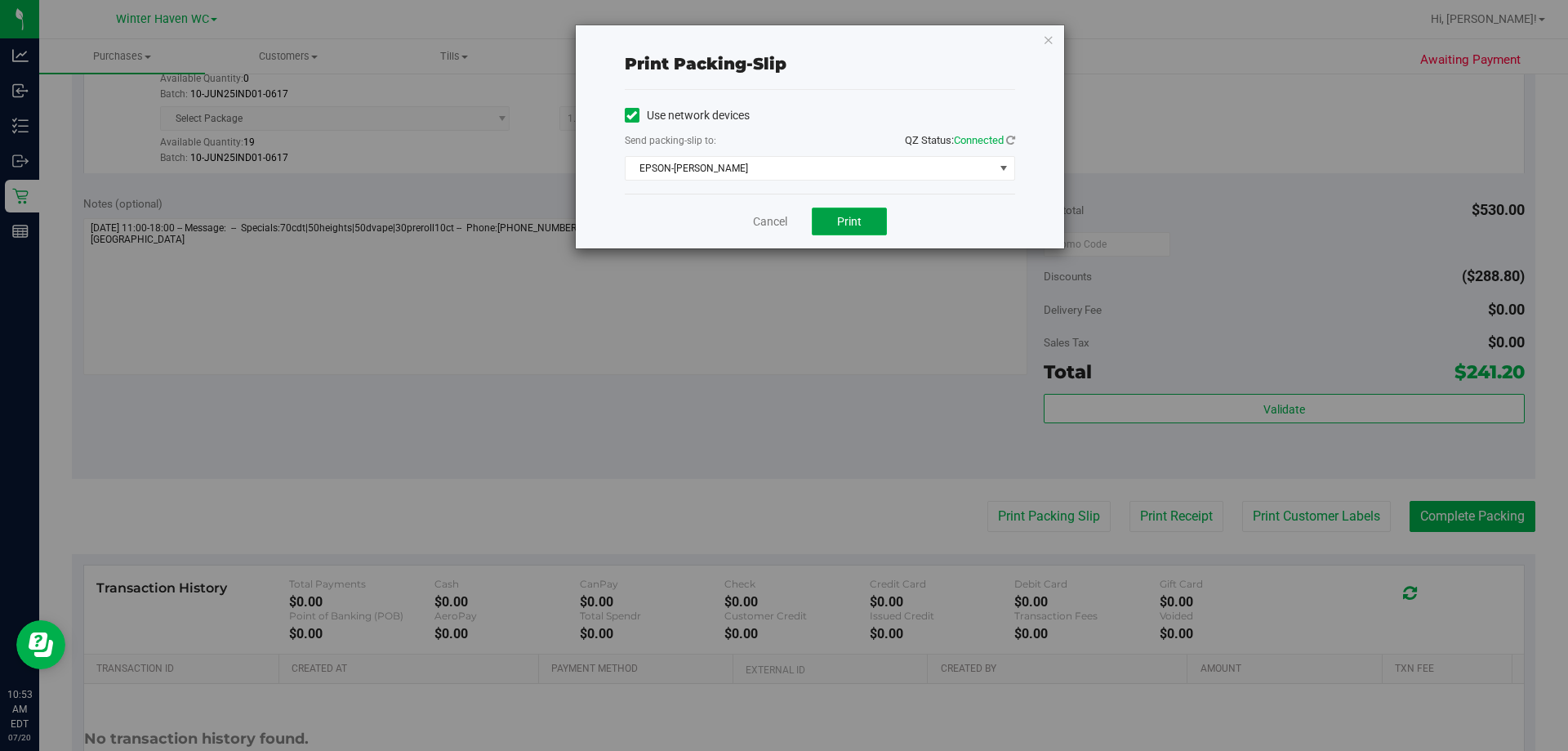 click on "Print" at bounding box center (849, 221) 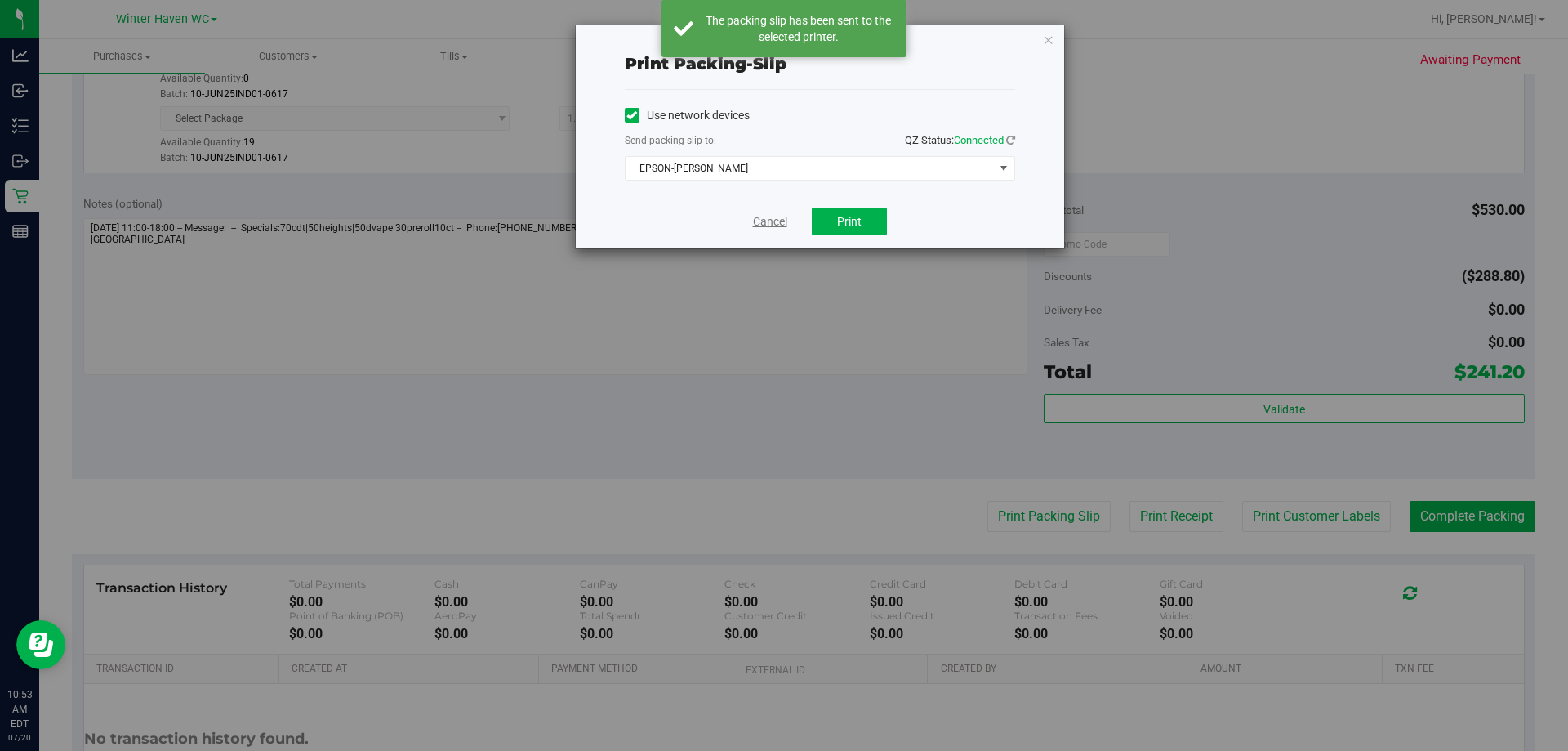 click on "Cancel" at bounding box center (770, 221) 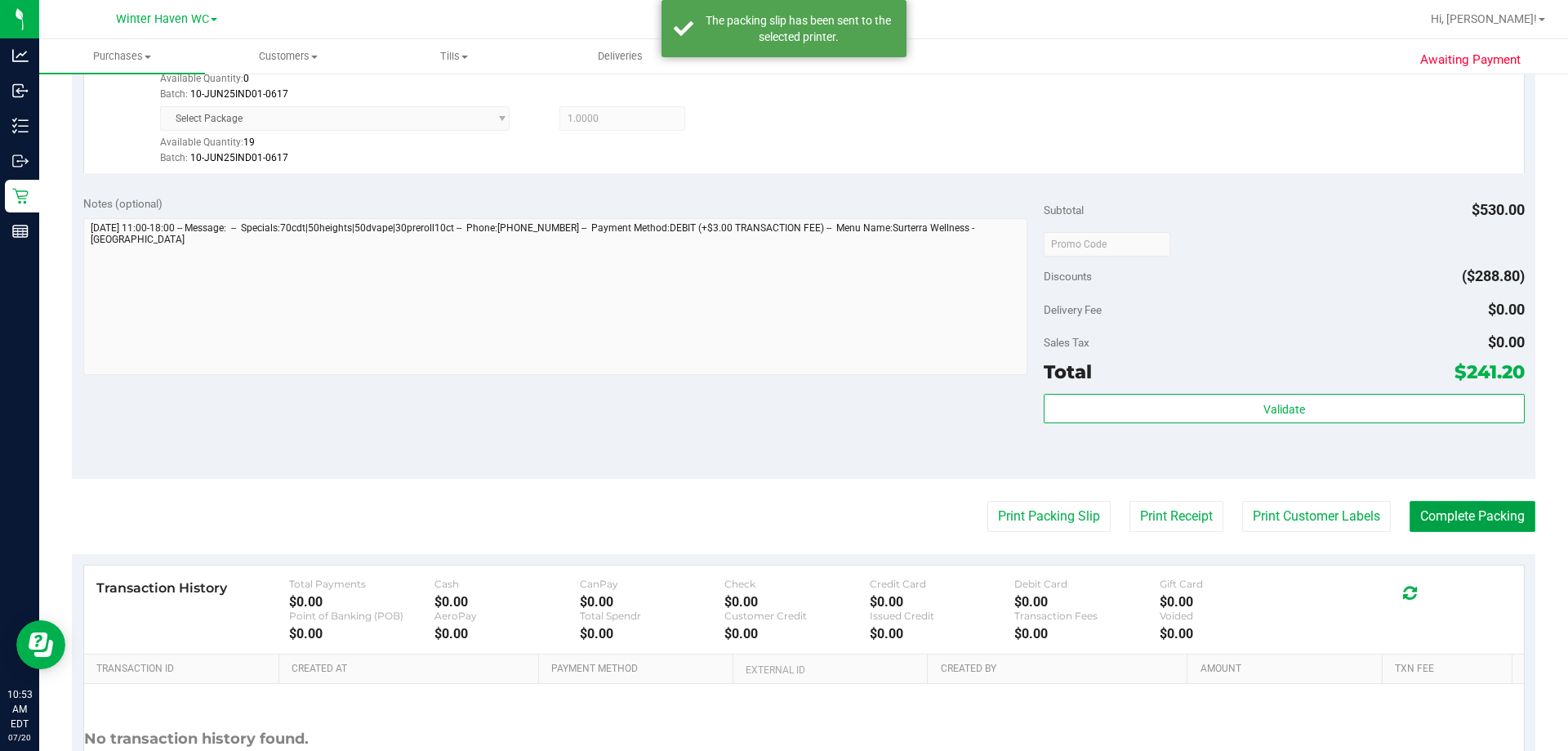 click on "Complete Packing" at bounding box center (1472, 516) 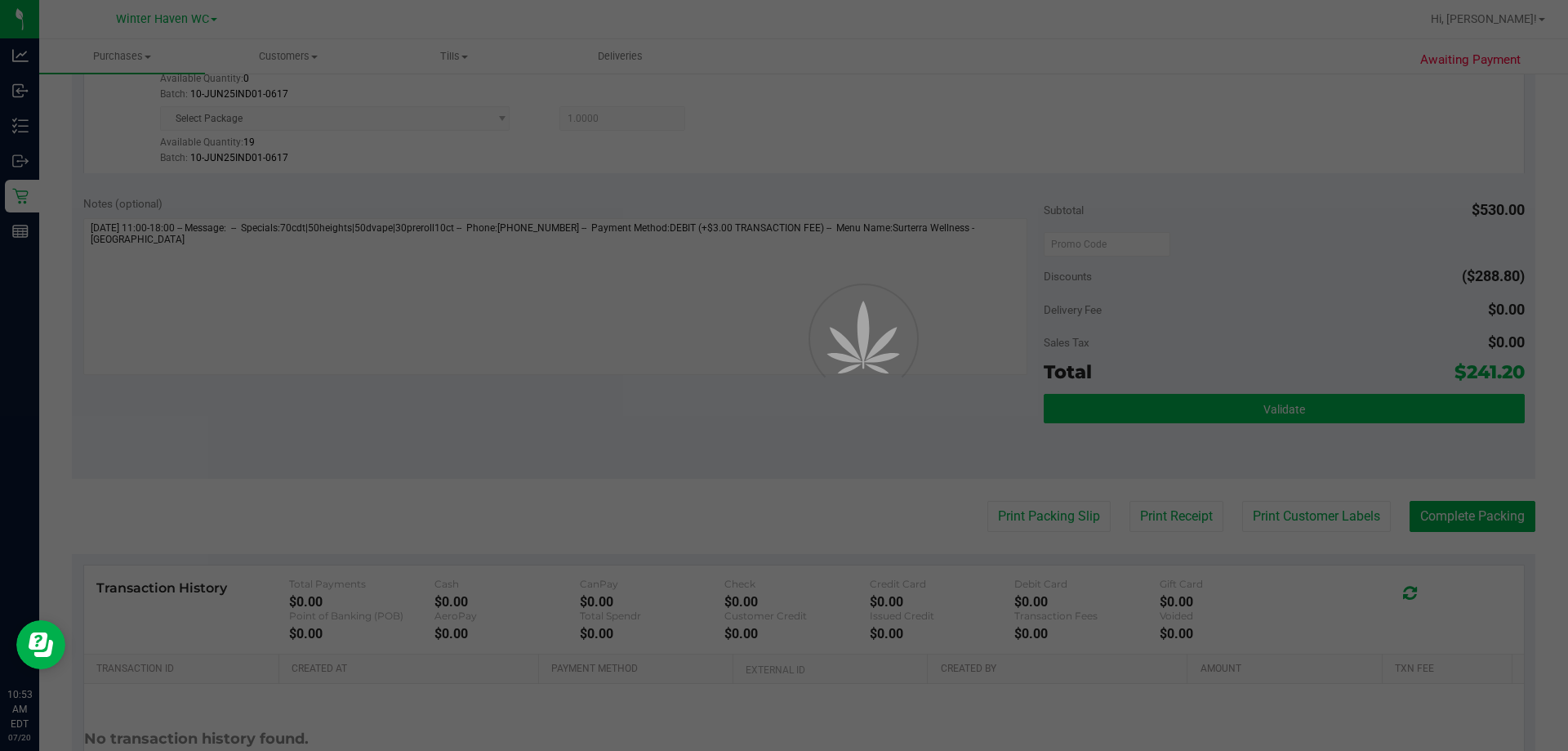 scroll, scrollTop: 0, scrollLeft: 0, axis: both 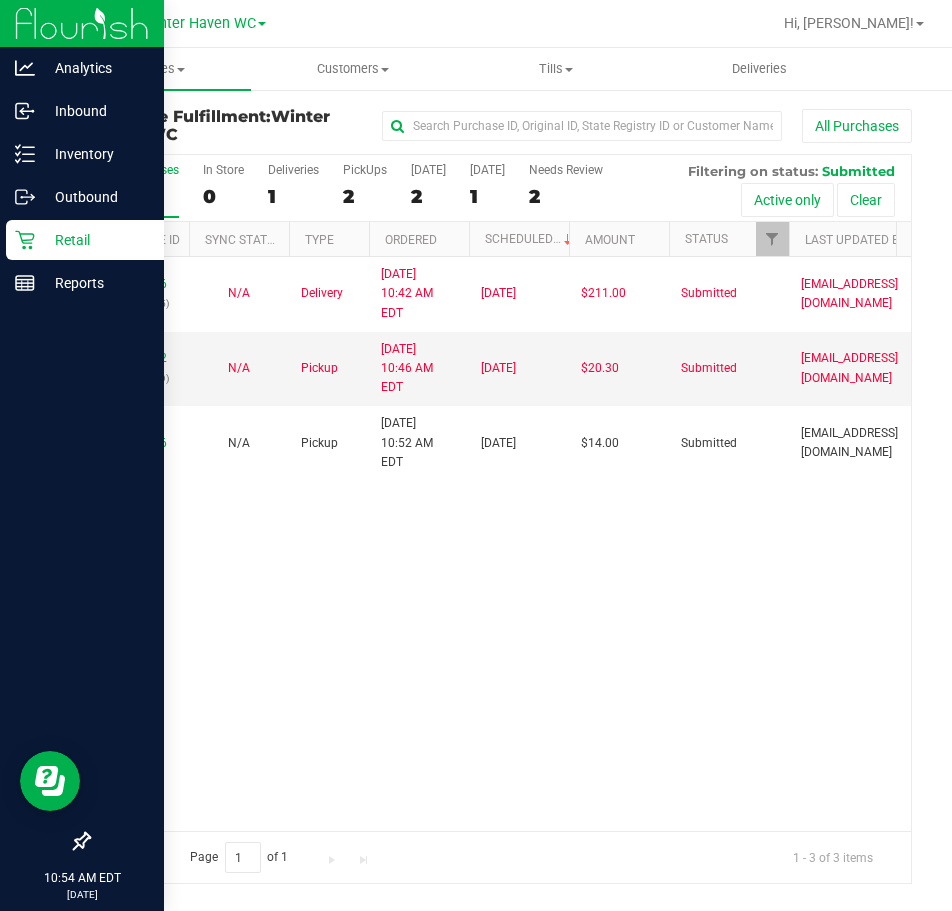 drag, startPoint x: 36, startPoint y: 236, endPoint x: 12, endPoint y: 248, distance: 26.832815 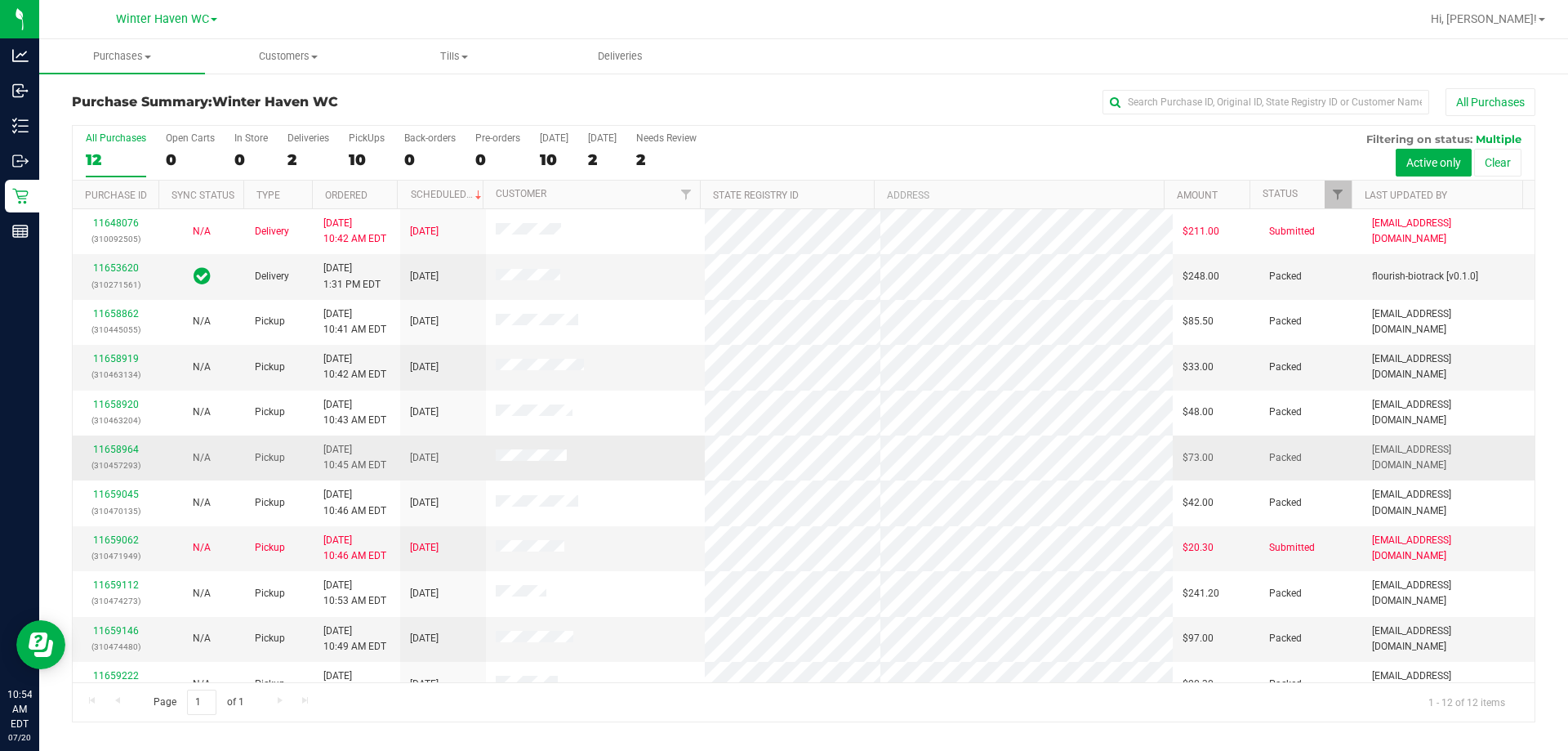 drag, startPoint x: 105, startPoint y: 455, endPoint x: 141, endPoint y: 457, distance: 36.05551 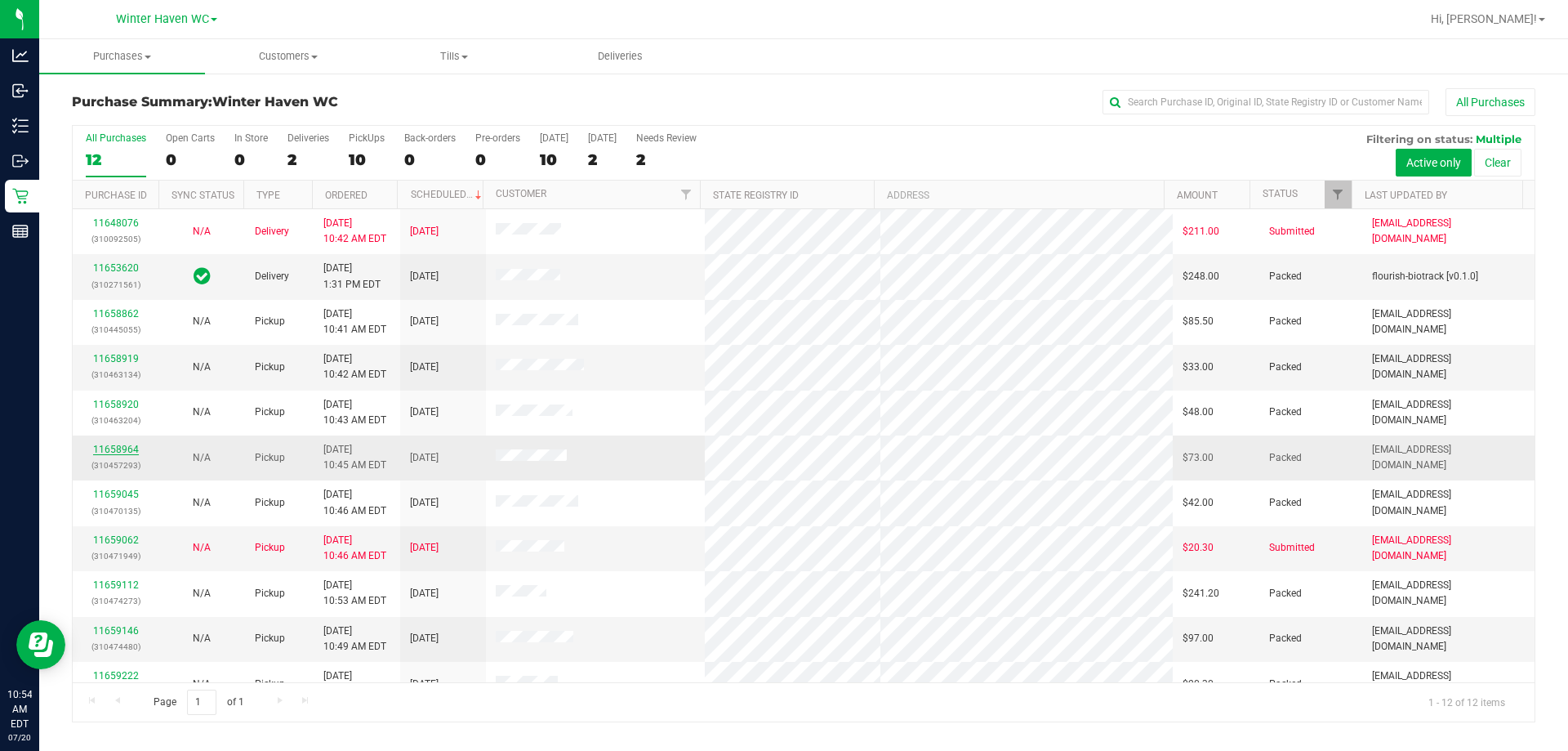 click on "11658964" at bounding box center [116, 449] 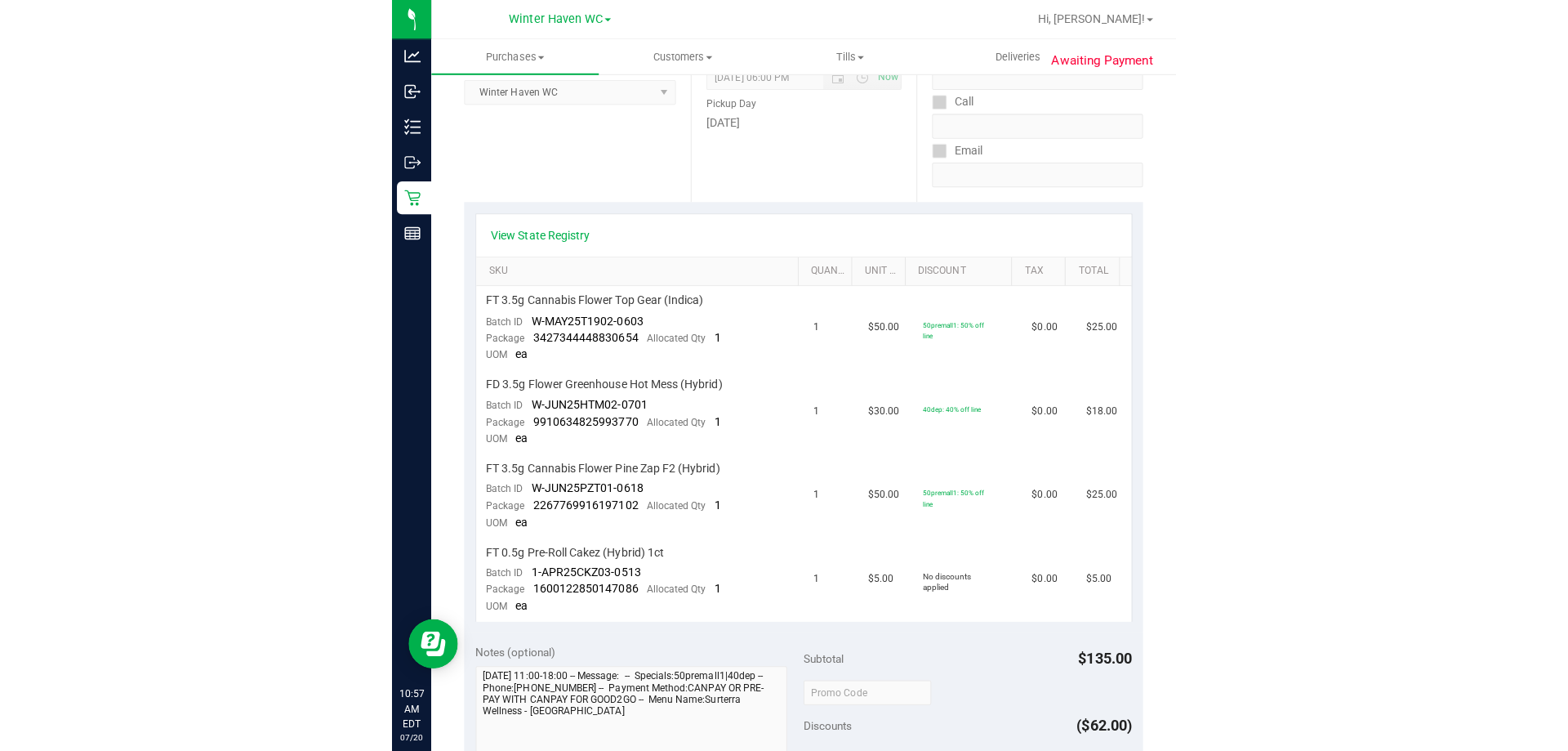 scroll, scrollTop: 0, scrollLeft: 0, axis: both 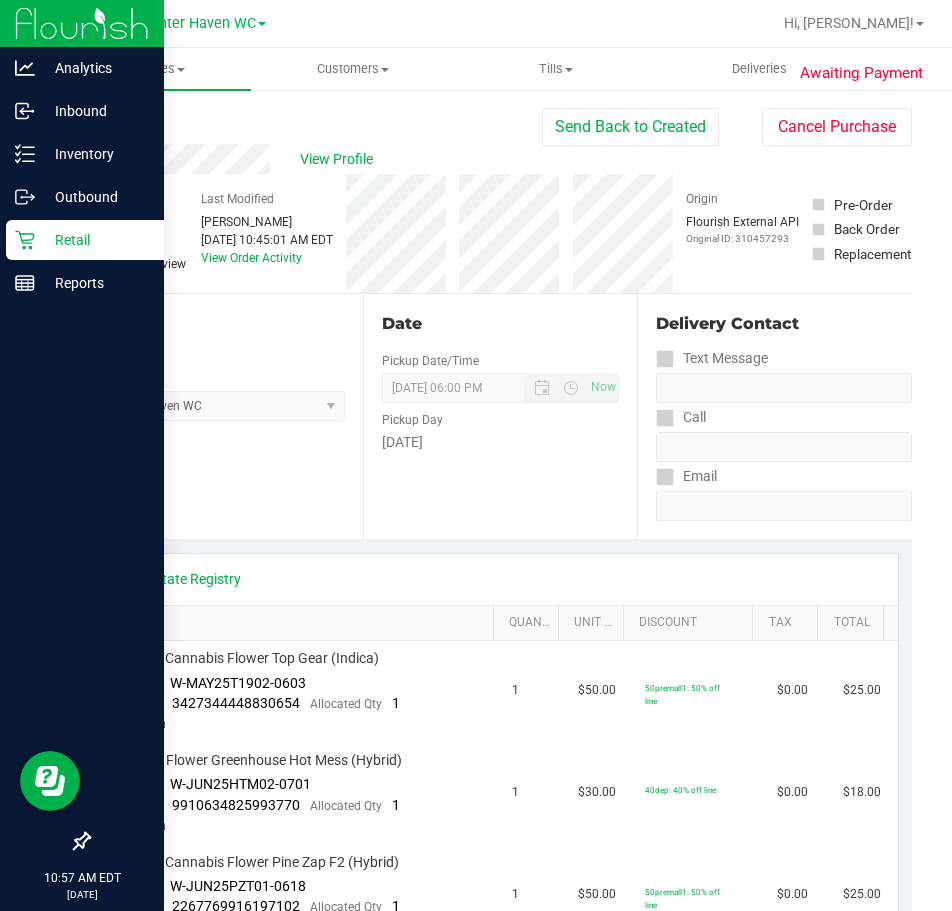 drag, startPoint x: 32, startPoint y: 247, endPoint x: 54, endPoint y: 258, distance: 24.596748 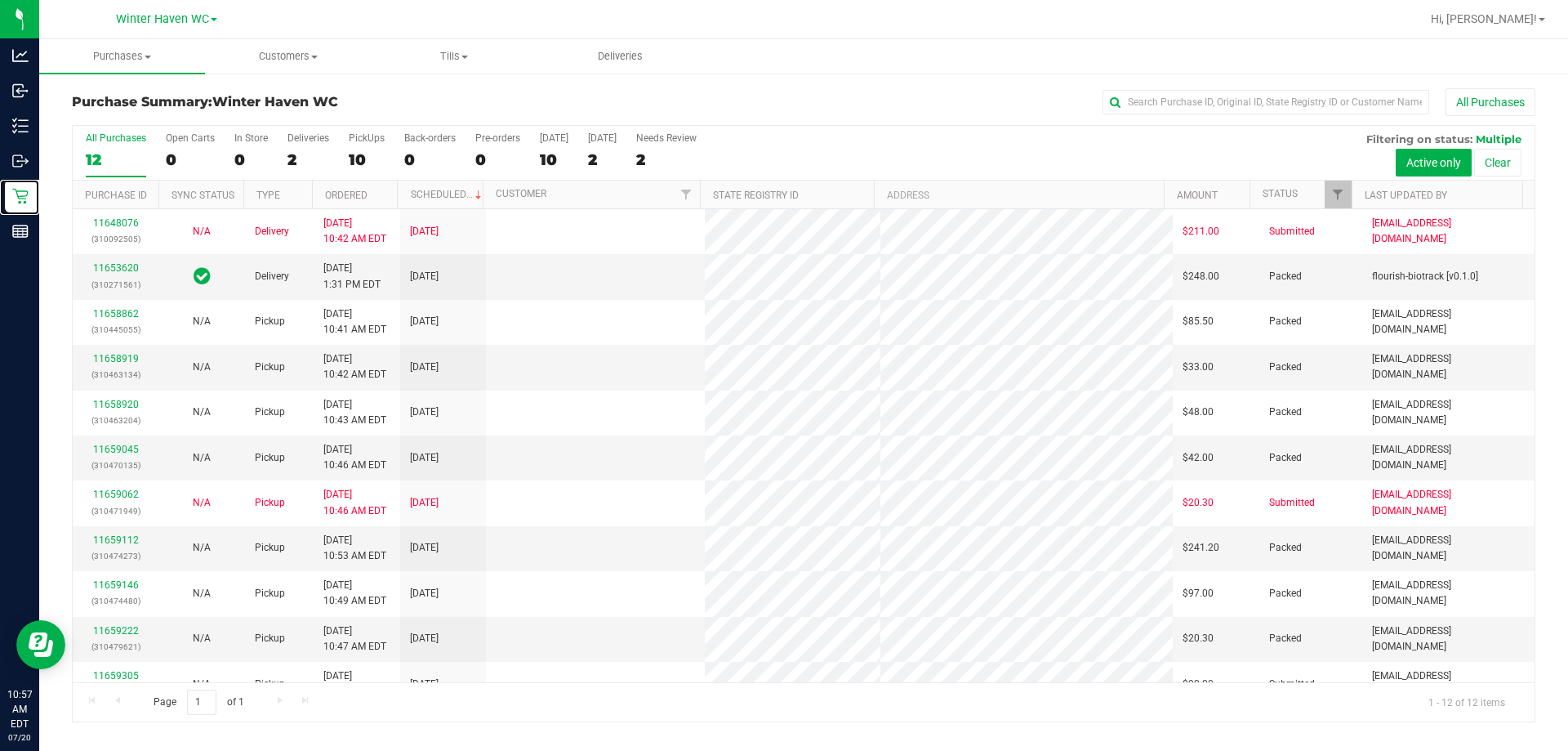 scroll, scrollTop: 69, scrollLeft: 0, axis: vertical 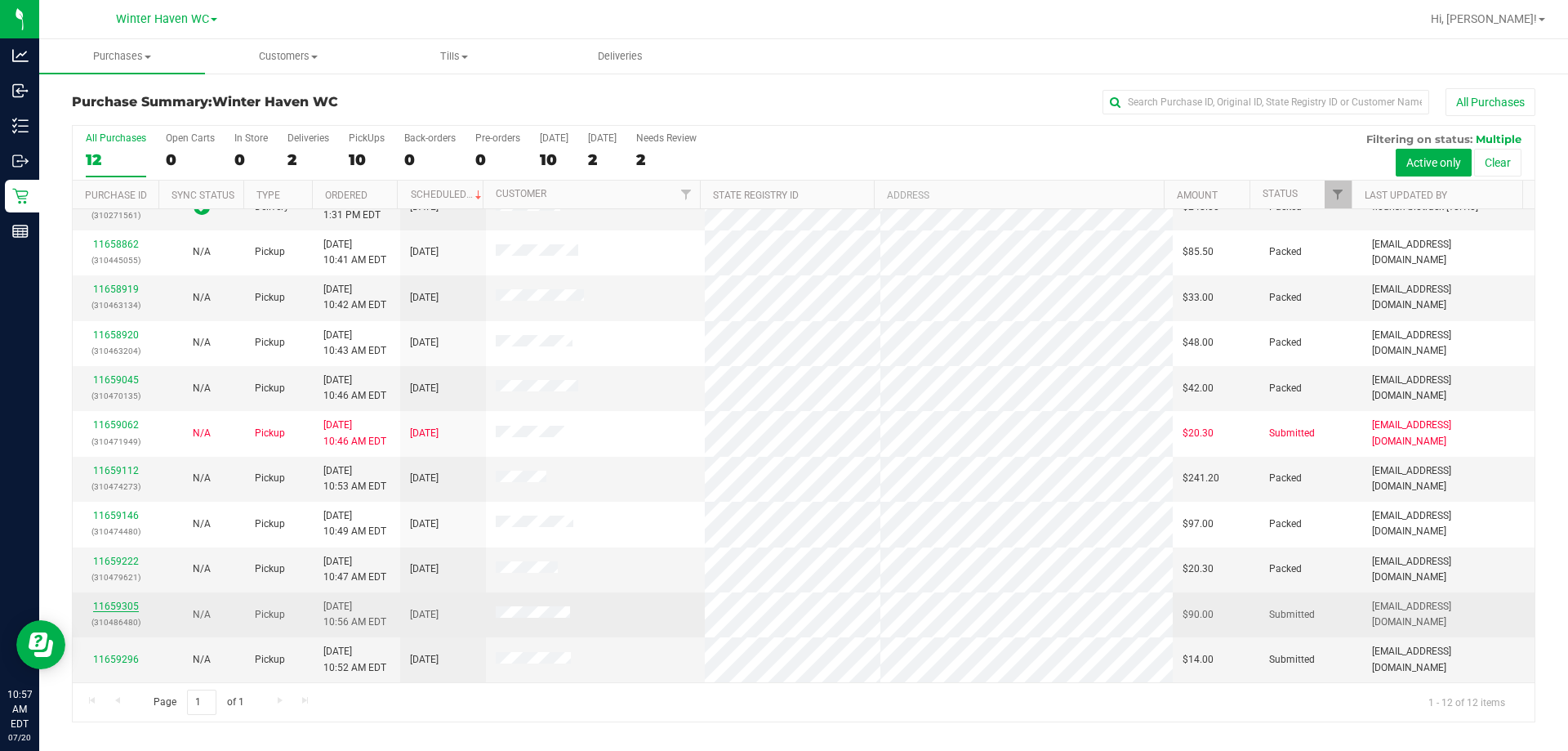 click on "11659305" at bounding box center [116, 606] 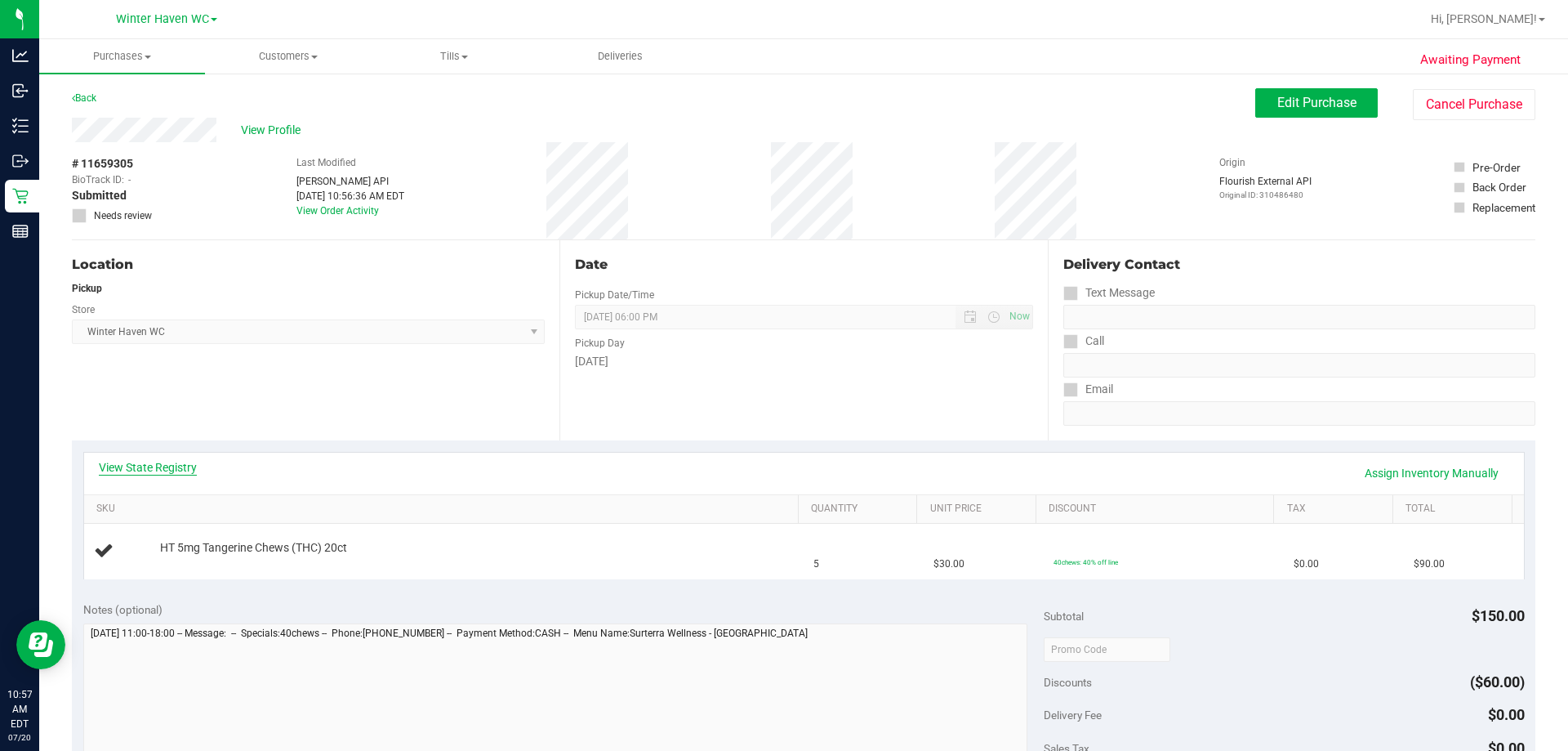 click on "View State Registry" at bounding box center [148, 467] 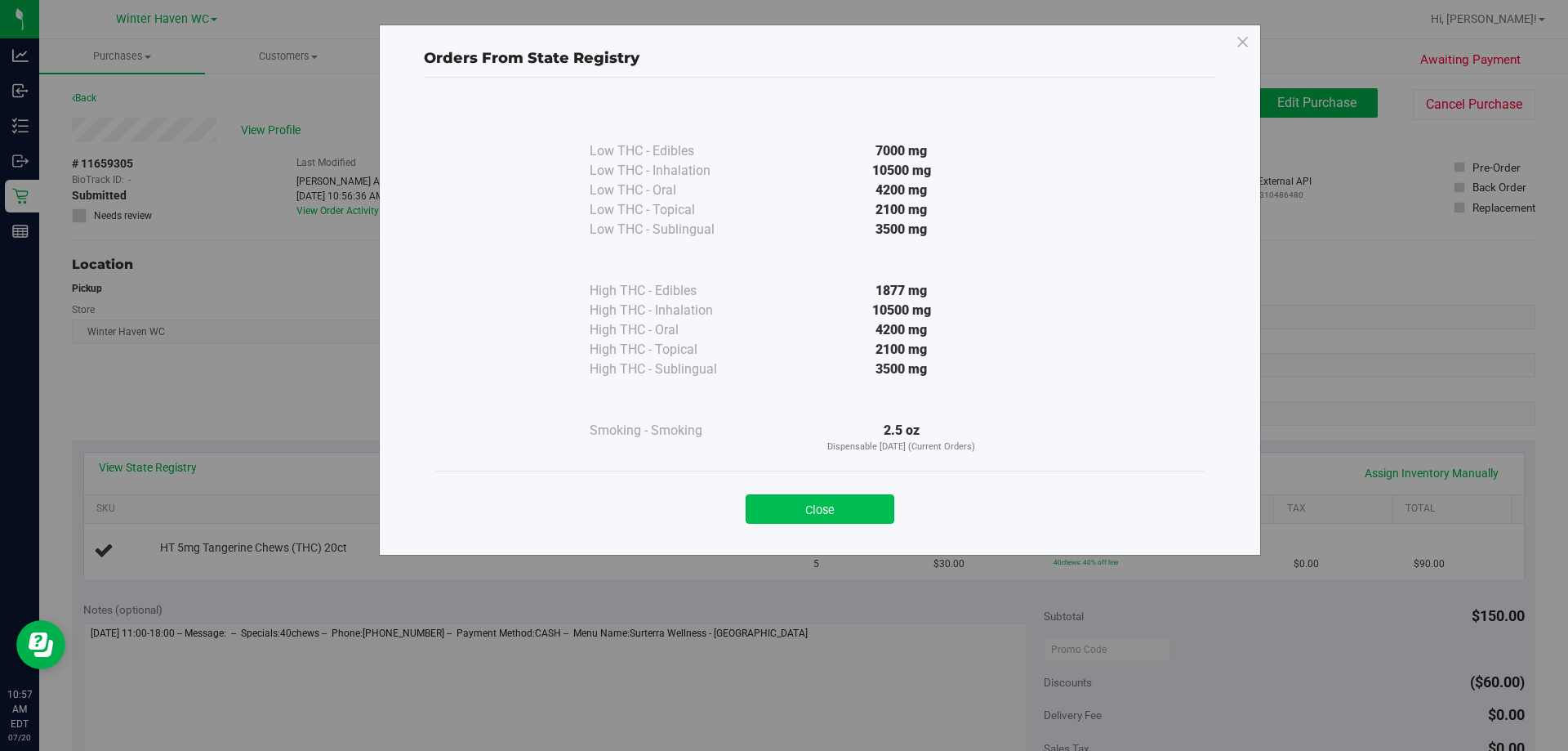 click on "Close" at bounding box center (820, 509) 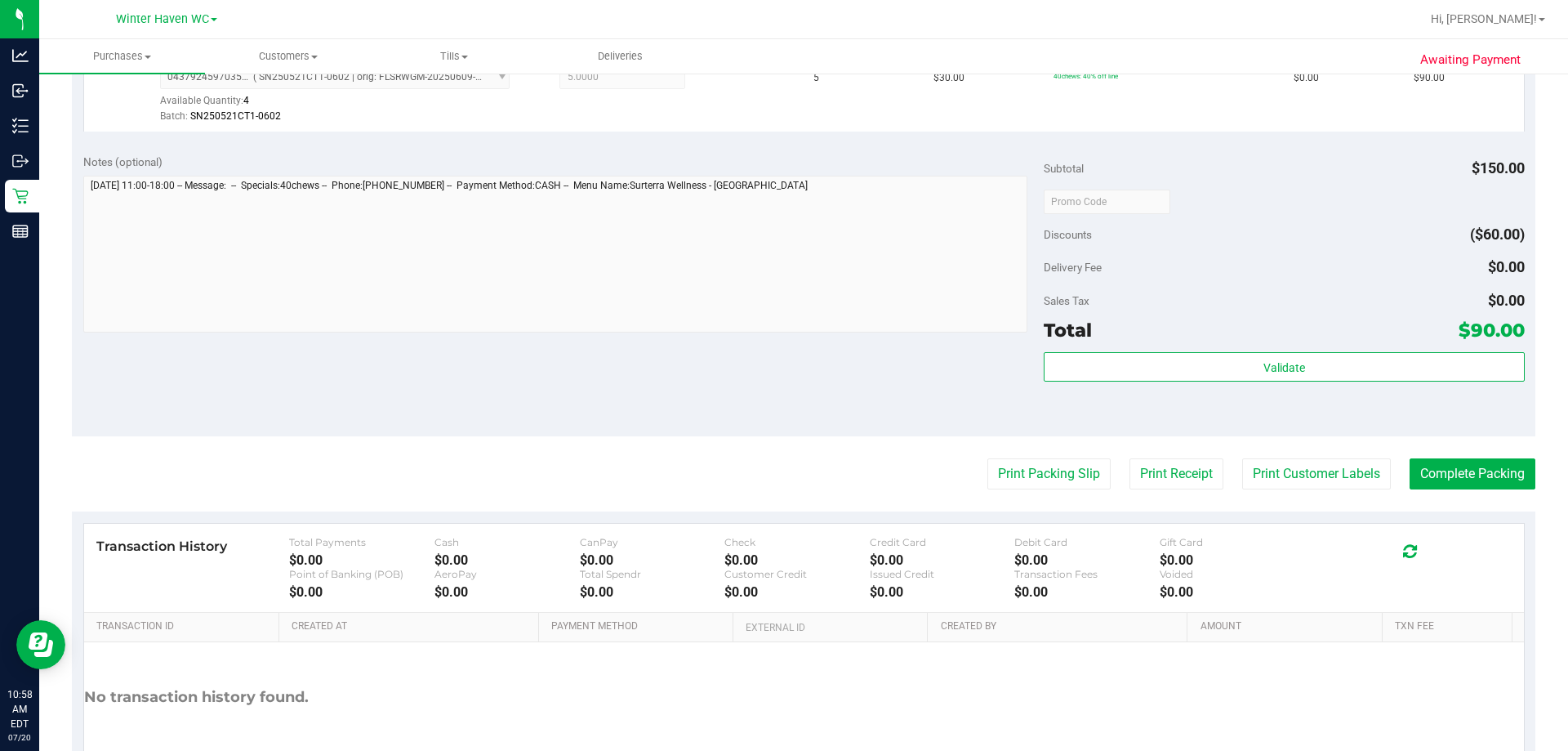 scroll, scrollTop: 490, scrollLeft: 0, axis: vertical 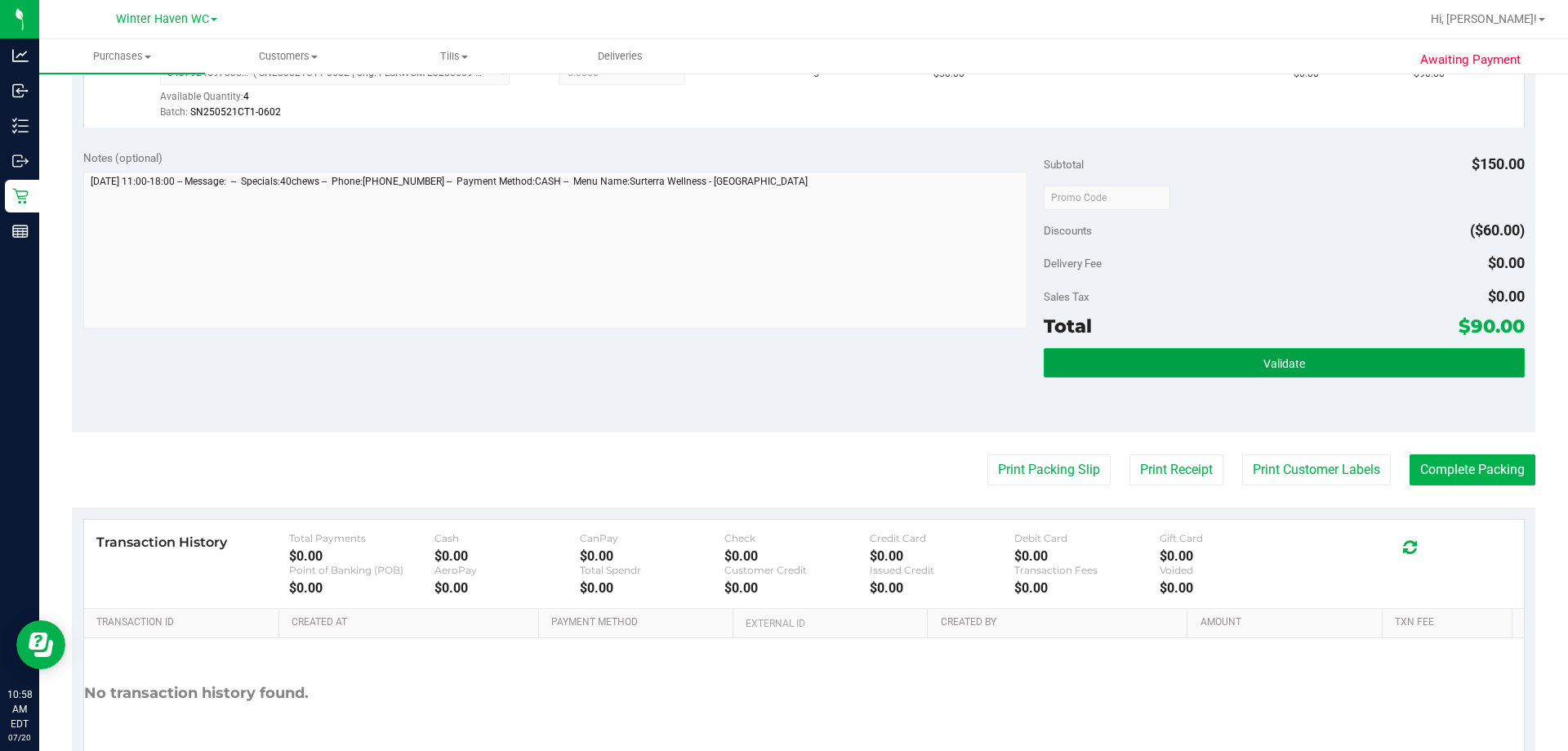 click on "Validate" at bounding box center (1284, 363) 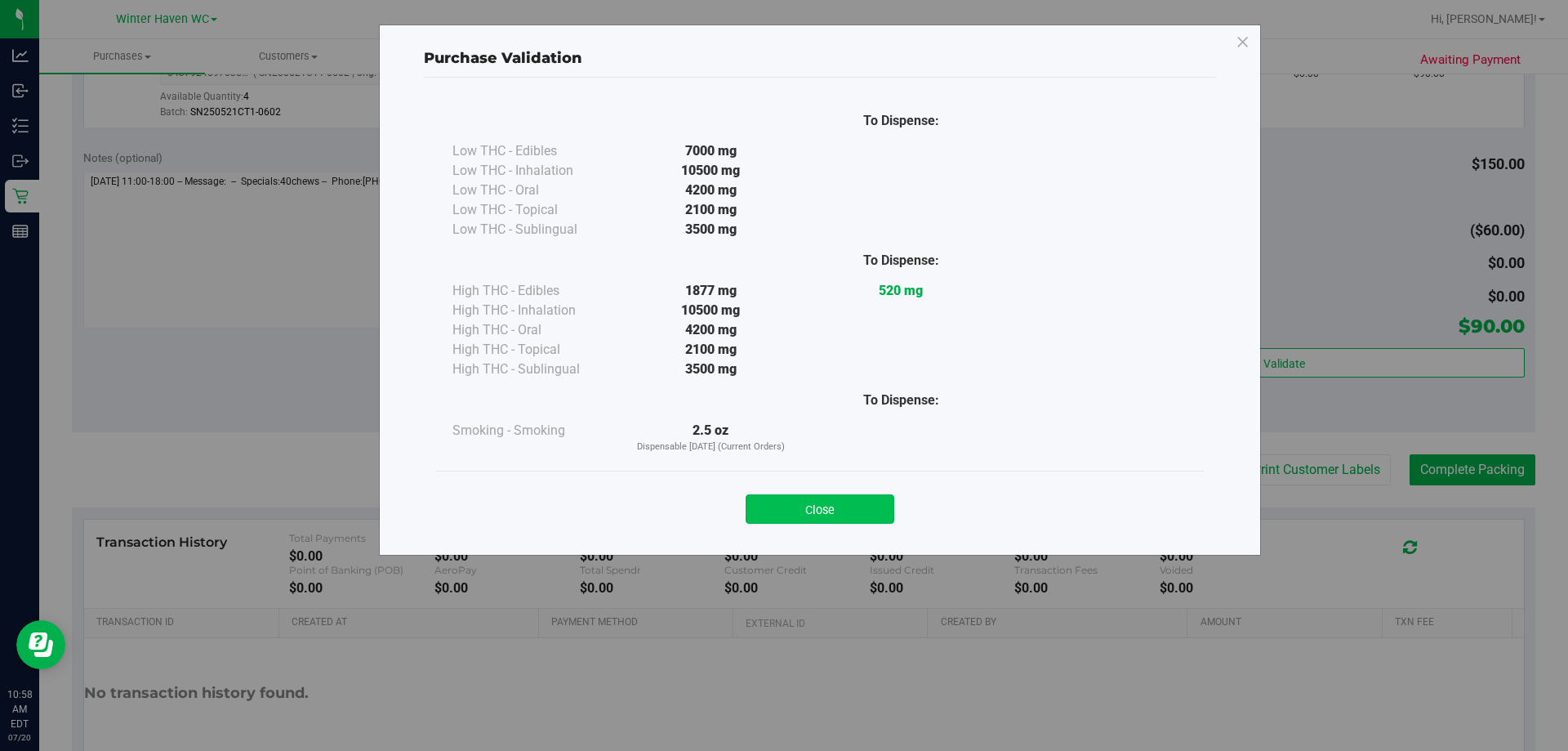 click on "Close" at bounding box center [820, 509] 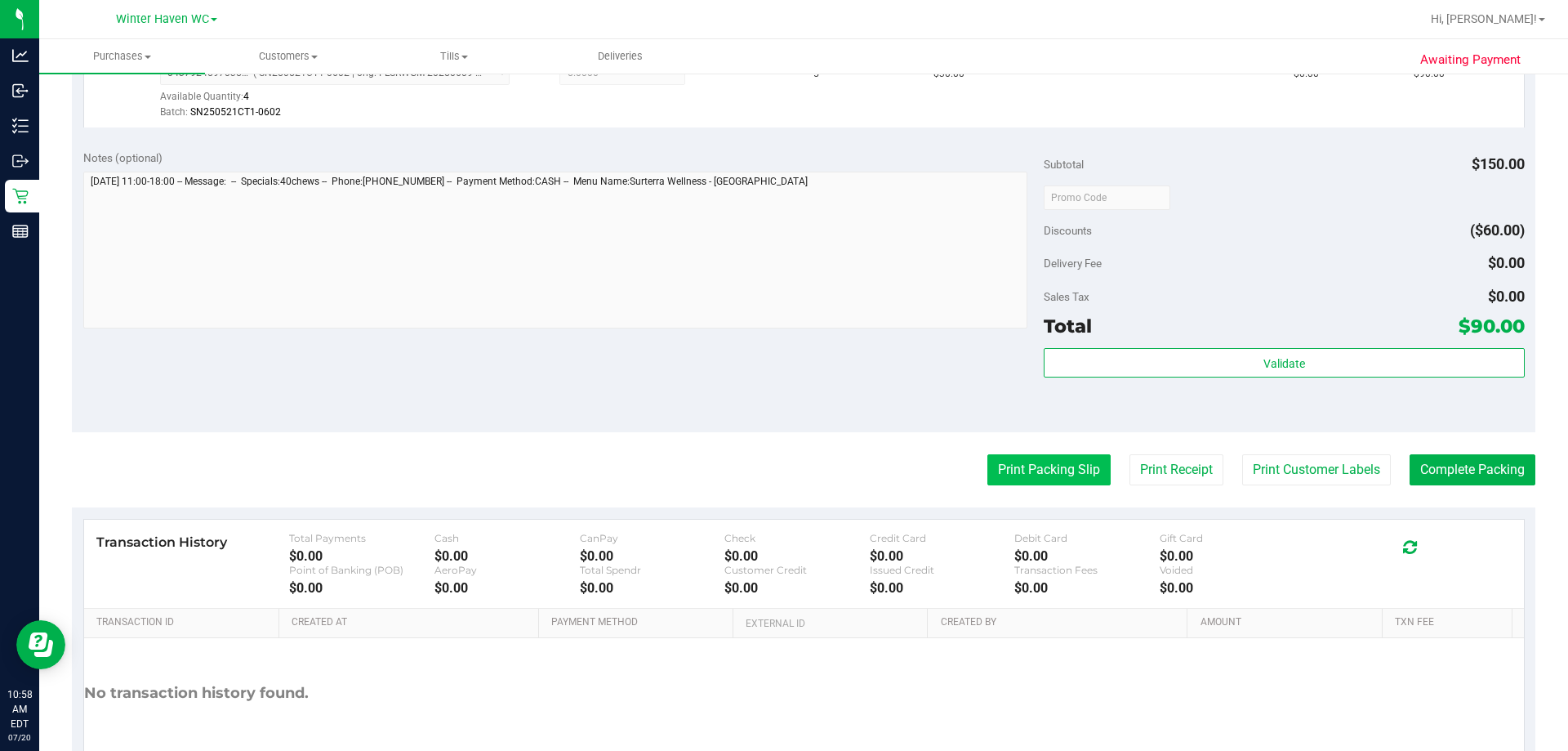 click on "Print Packing Slip" at bounding box center [1049, 470] 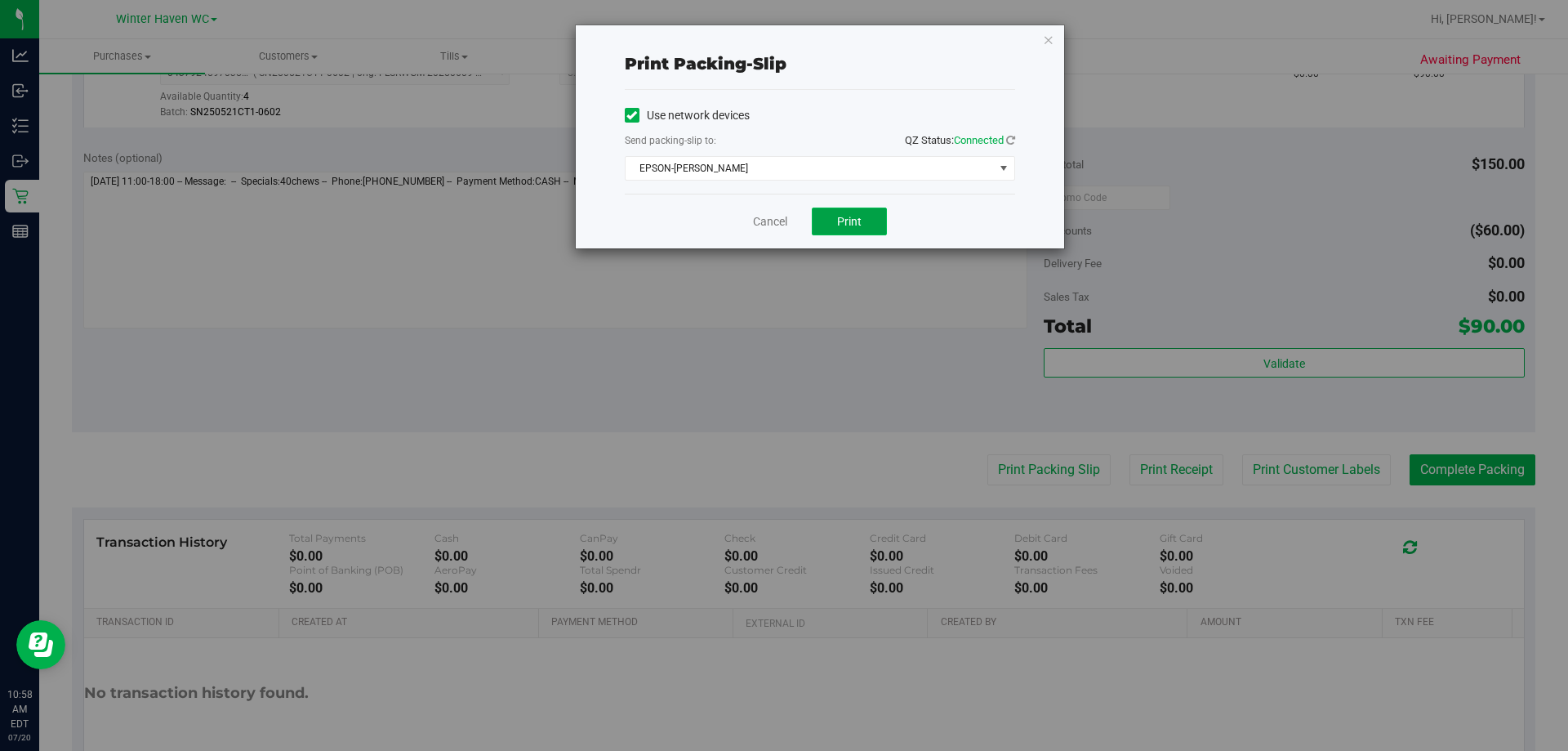 click on "Print" at bounding box center (849, 221) 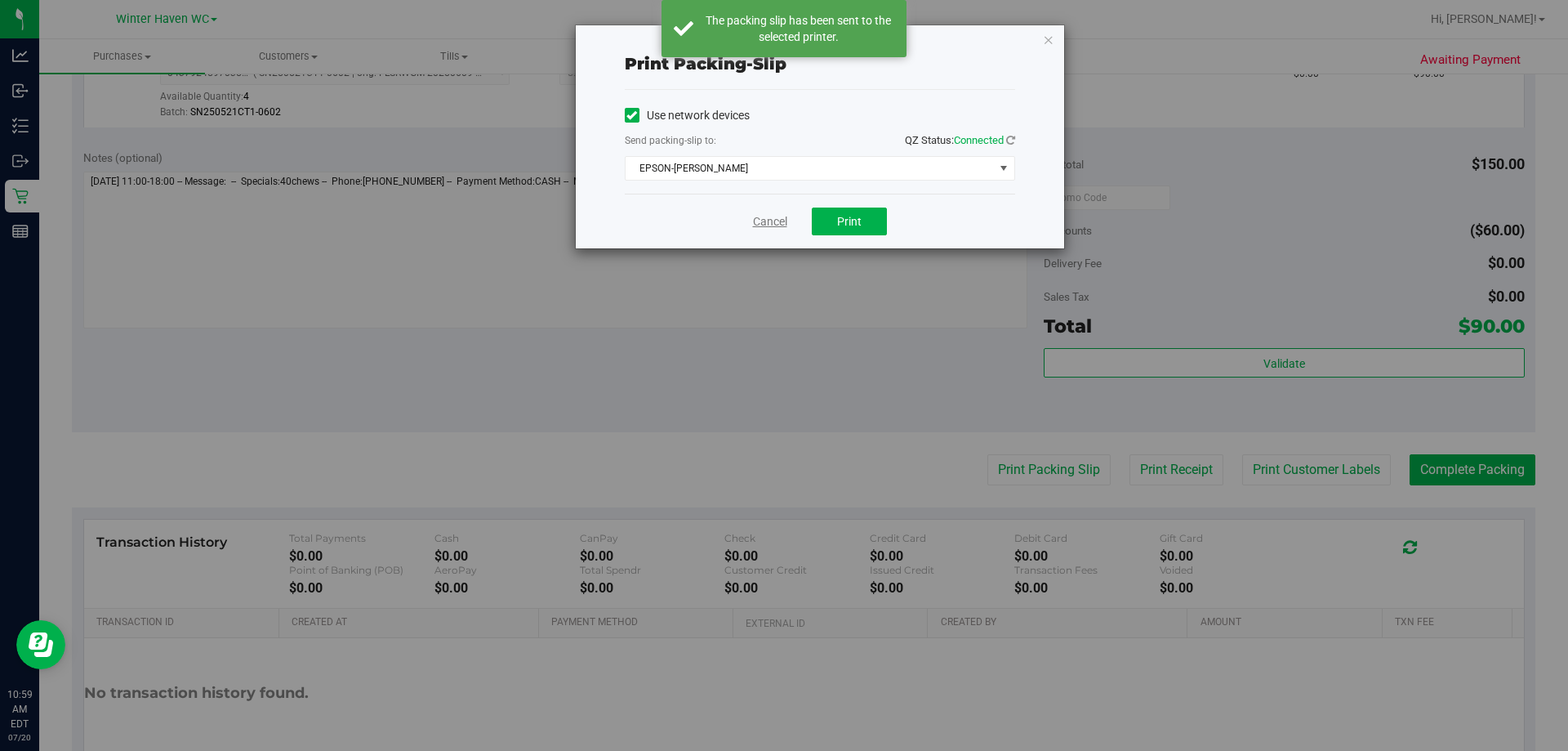 click on "Cancel" at bounding box center [770, 221] 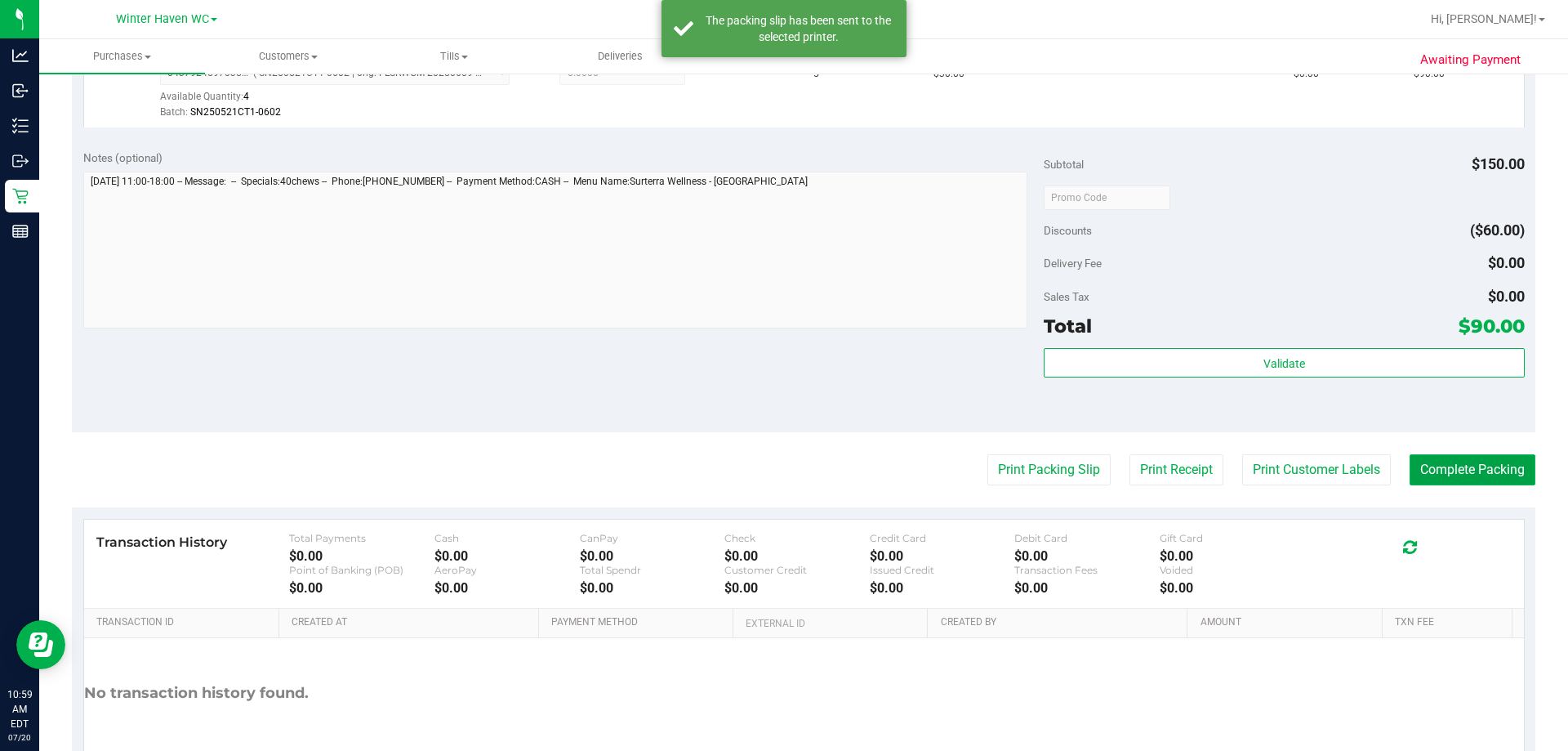 click on "Complete Packing" at bounding box center [1472, 470] 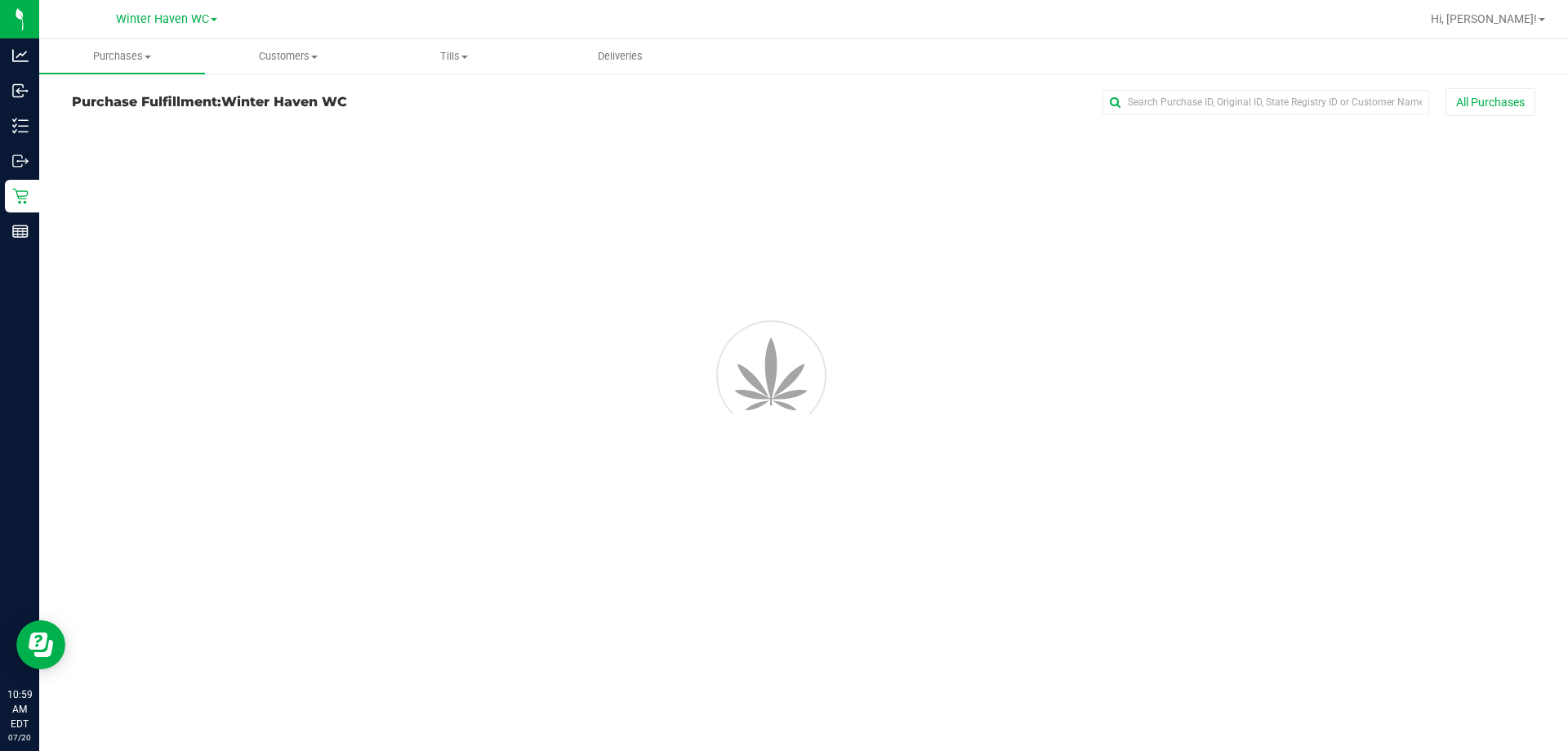 scroll, scrollTop: 0, scrollLeft: 0, axis: both 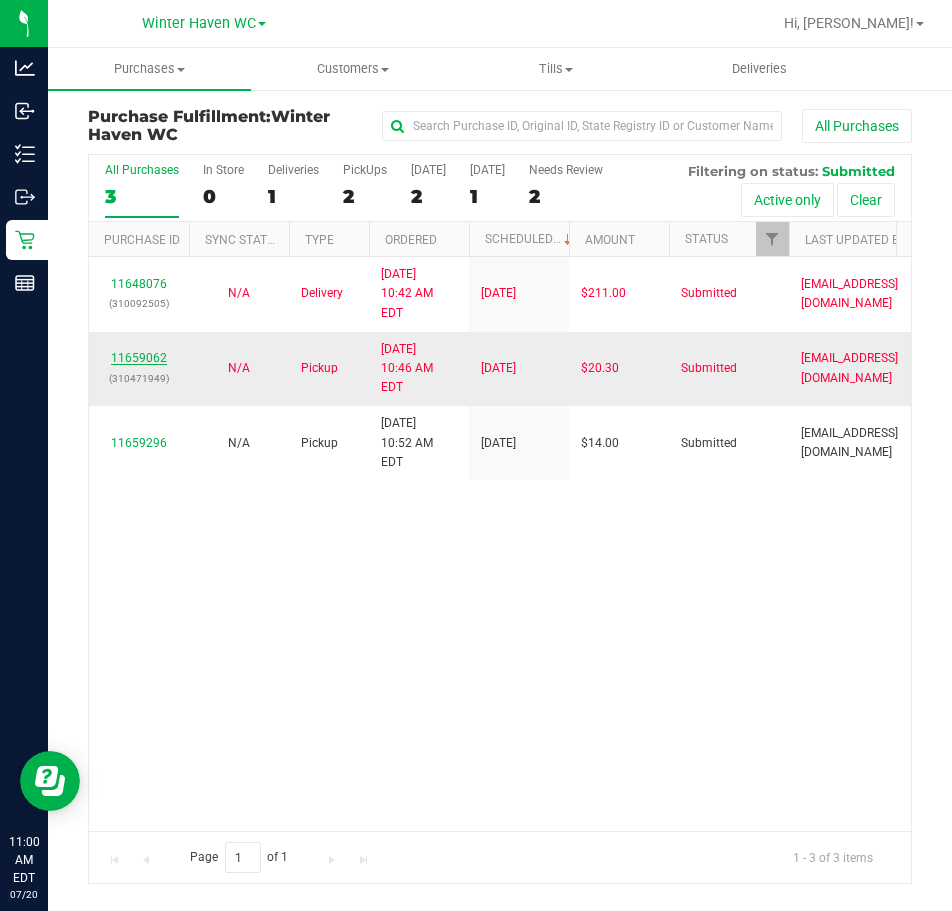 click on "11659062" at bounding box center (139, 358) 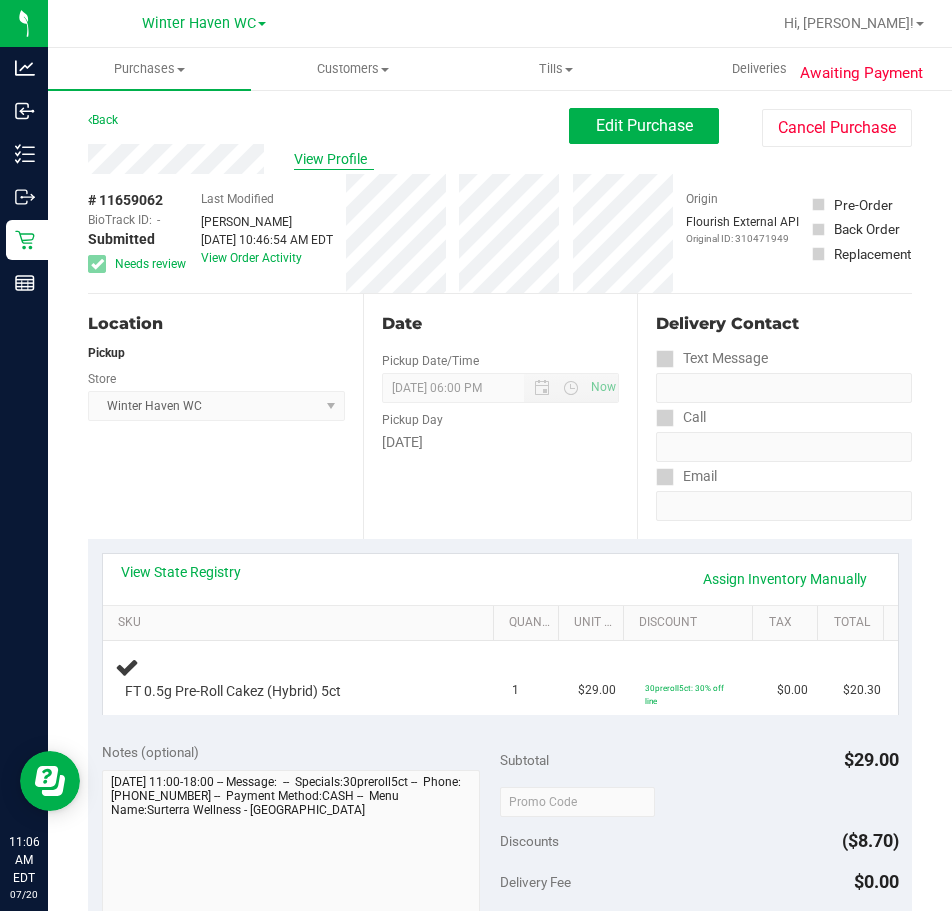 click on "View Profile" at bounding box center [334, 159] 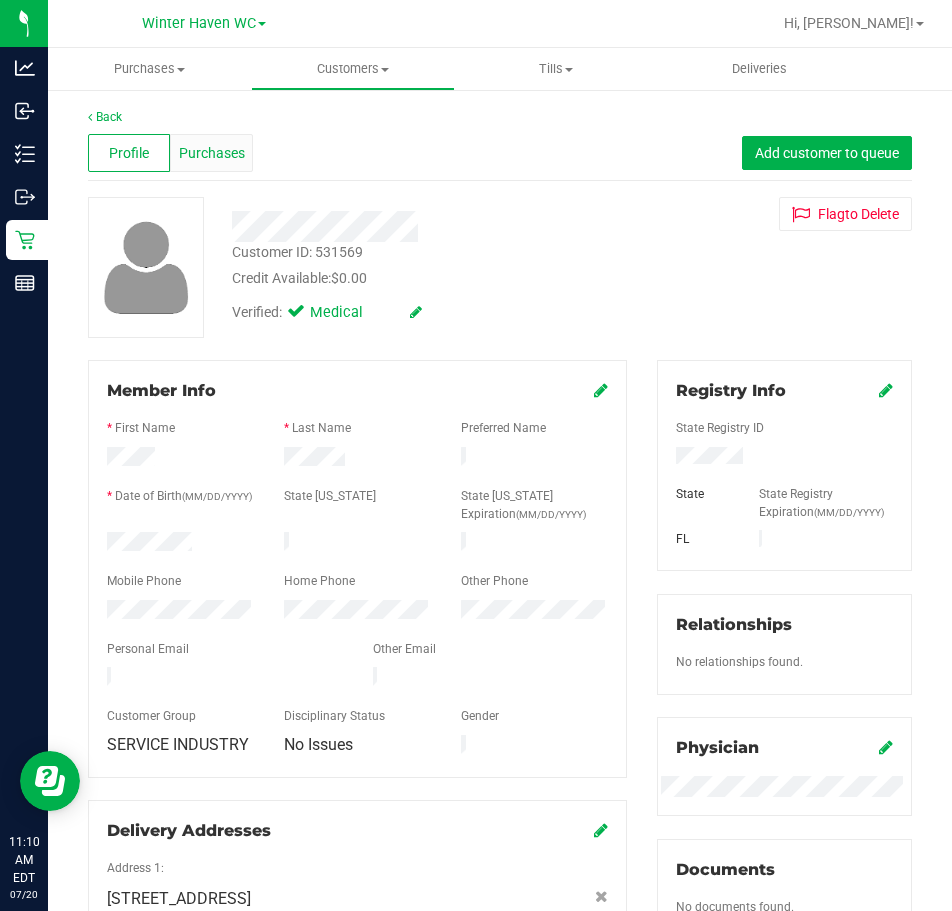 click on "Purchases" at bounding box center (212, 153) 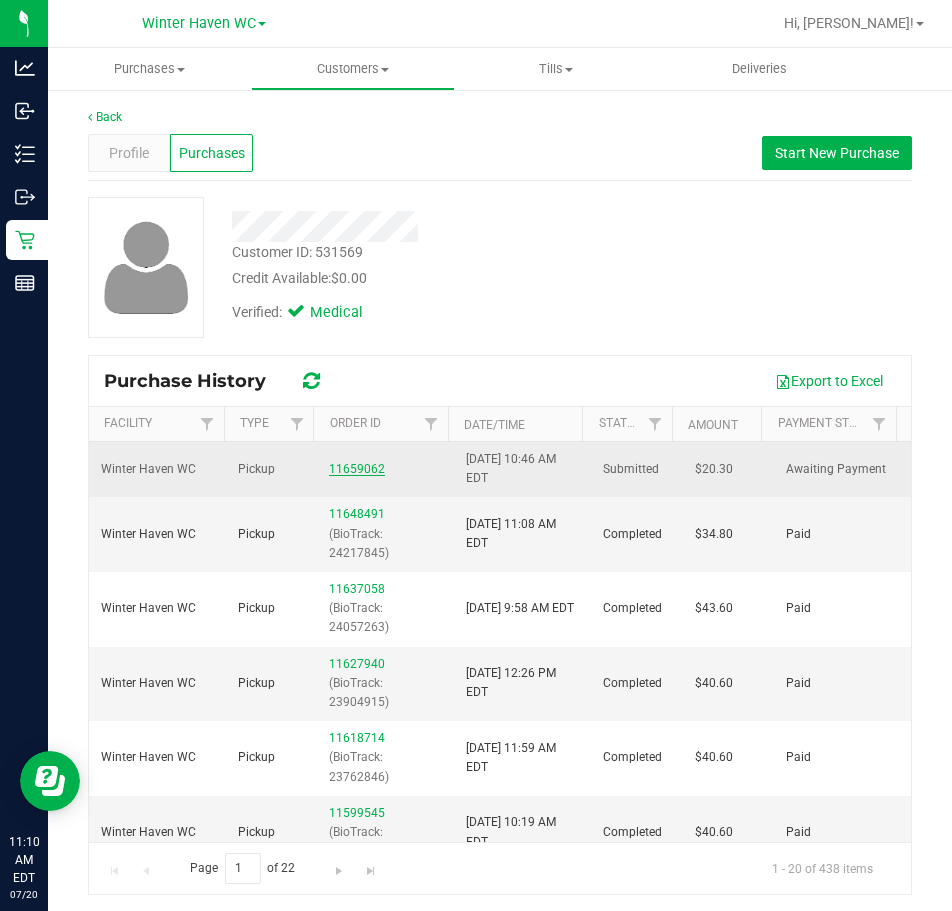 click on "11659062" at bounding box center [357, 469] 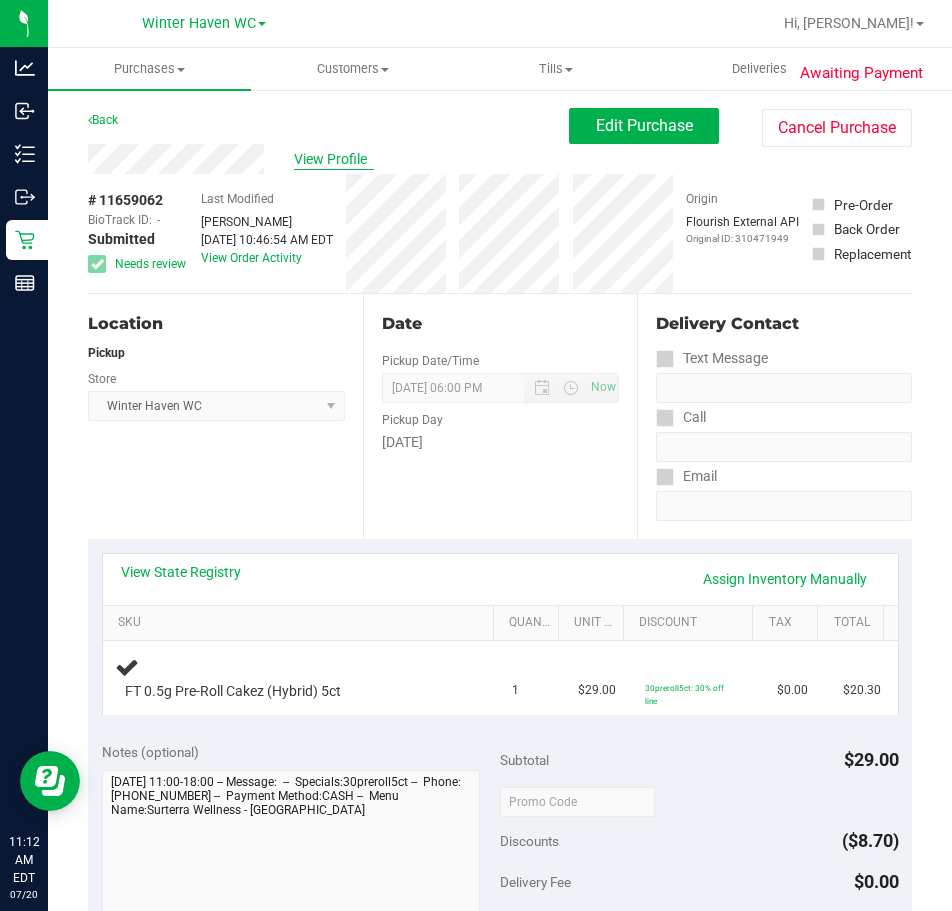 click on "View Profile" at bounding box center (334, 159) 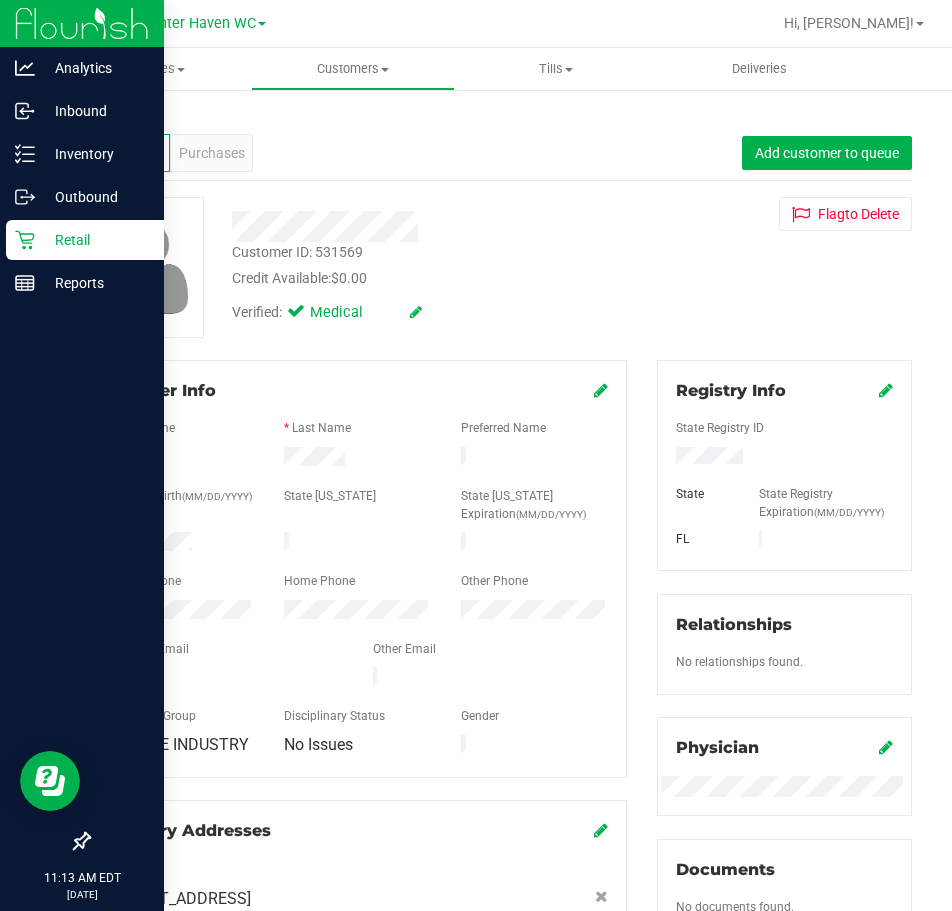 click on "Retail" at bounding box center (95, 240) 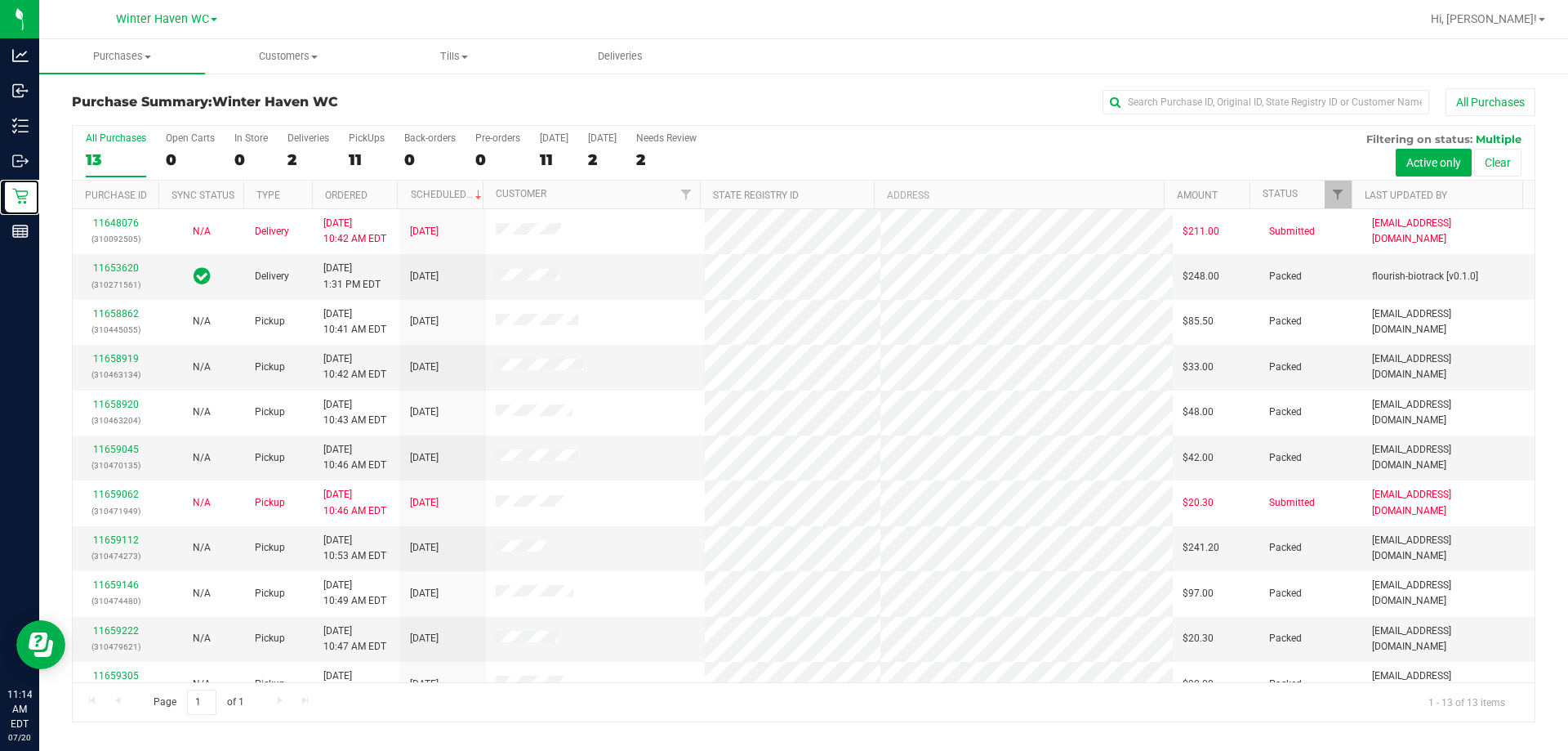 scroll, scrollTop: 114, scrollLeft: 0, axis: vertical 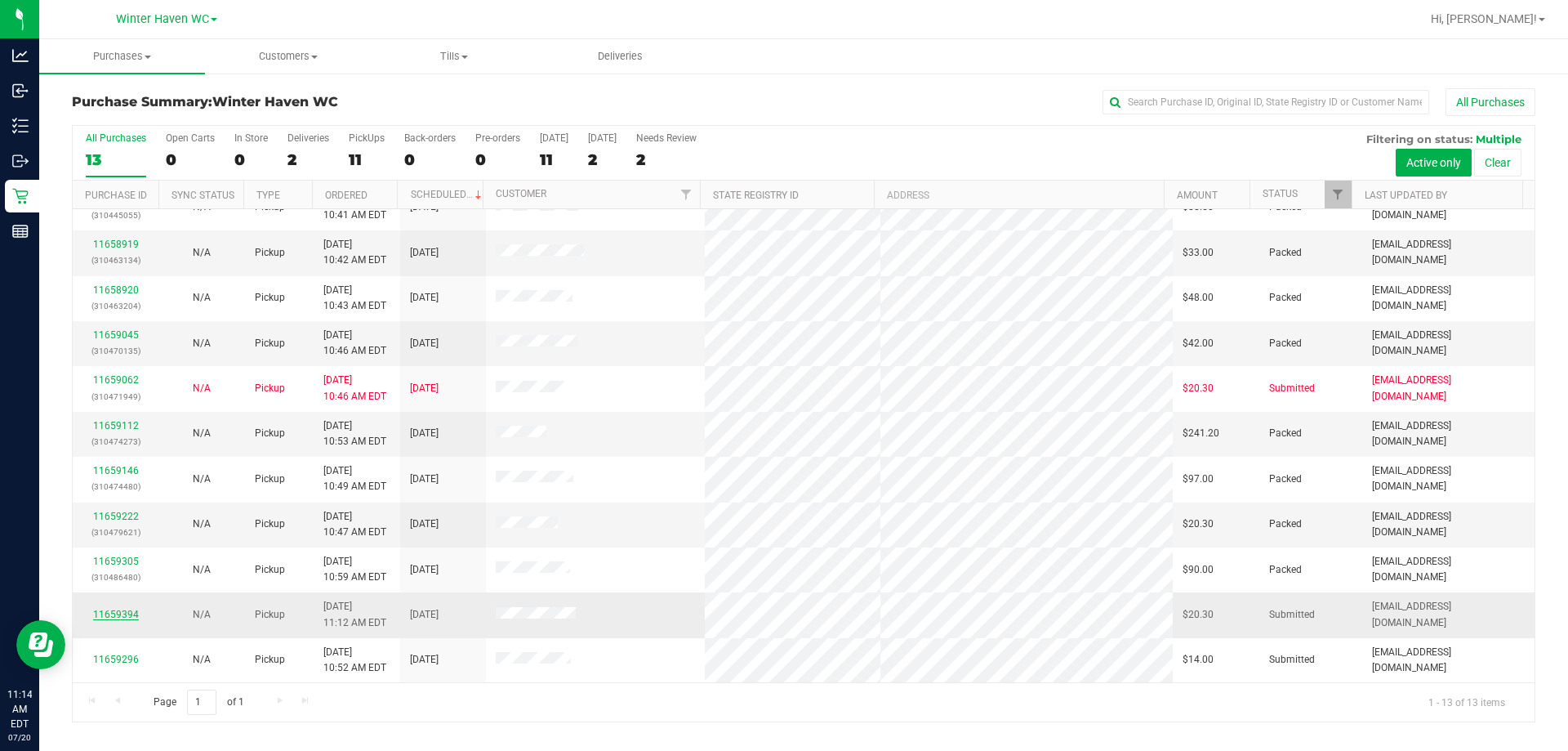 click on "11659394" at bounding box center [116, 615] 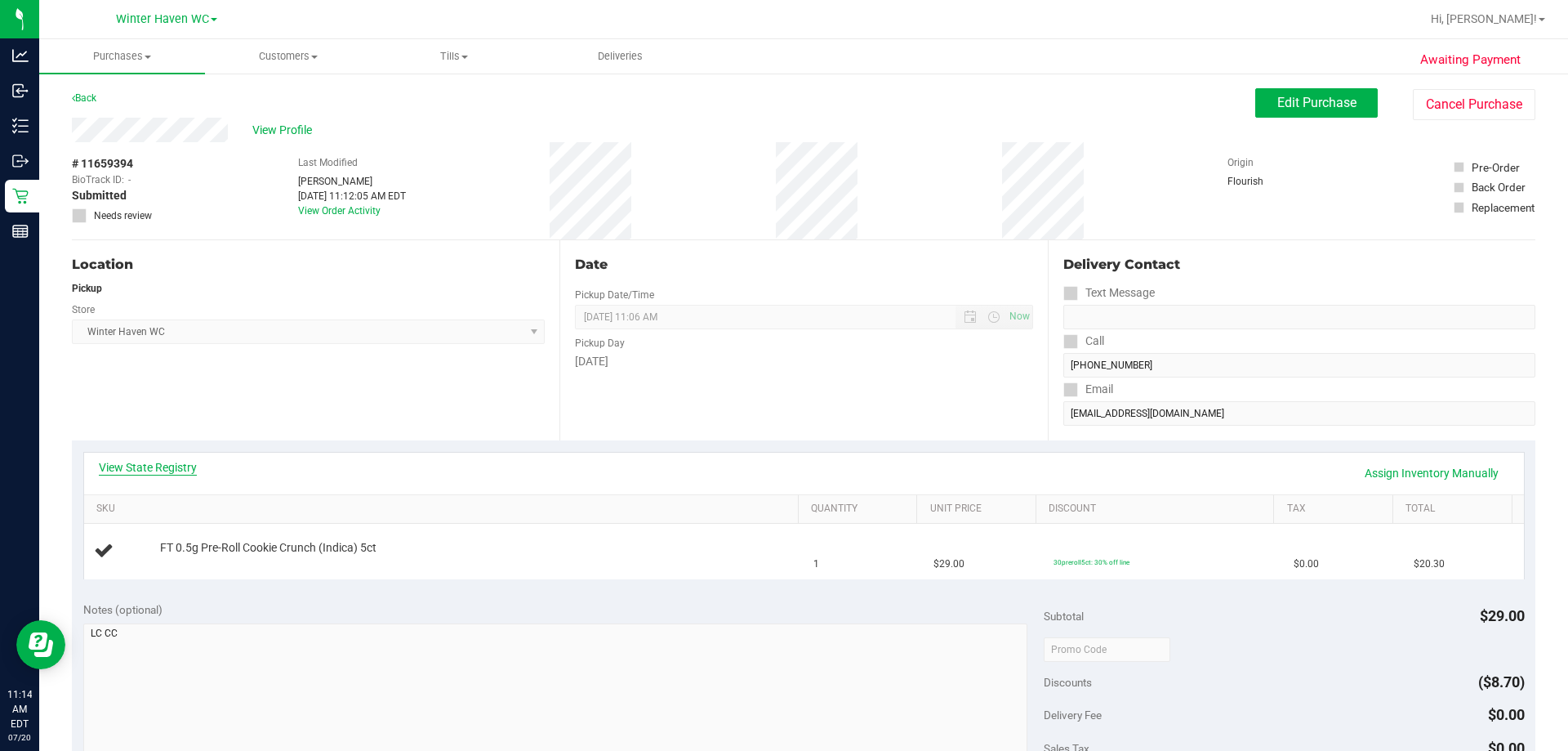 click on "View State Registry" at bounding box center (148, 467) 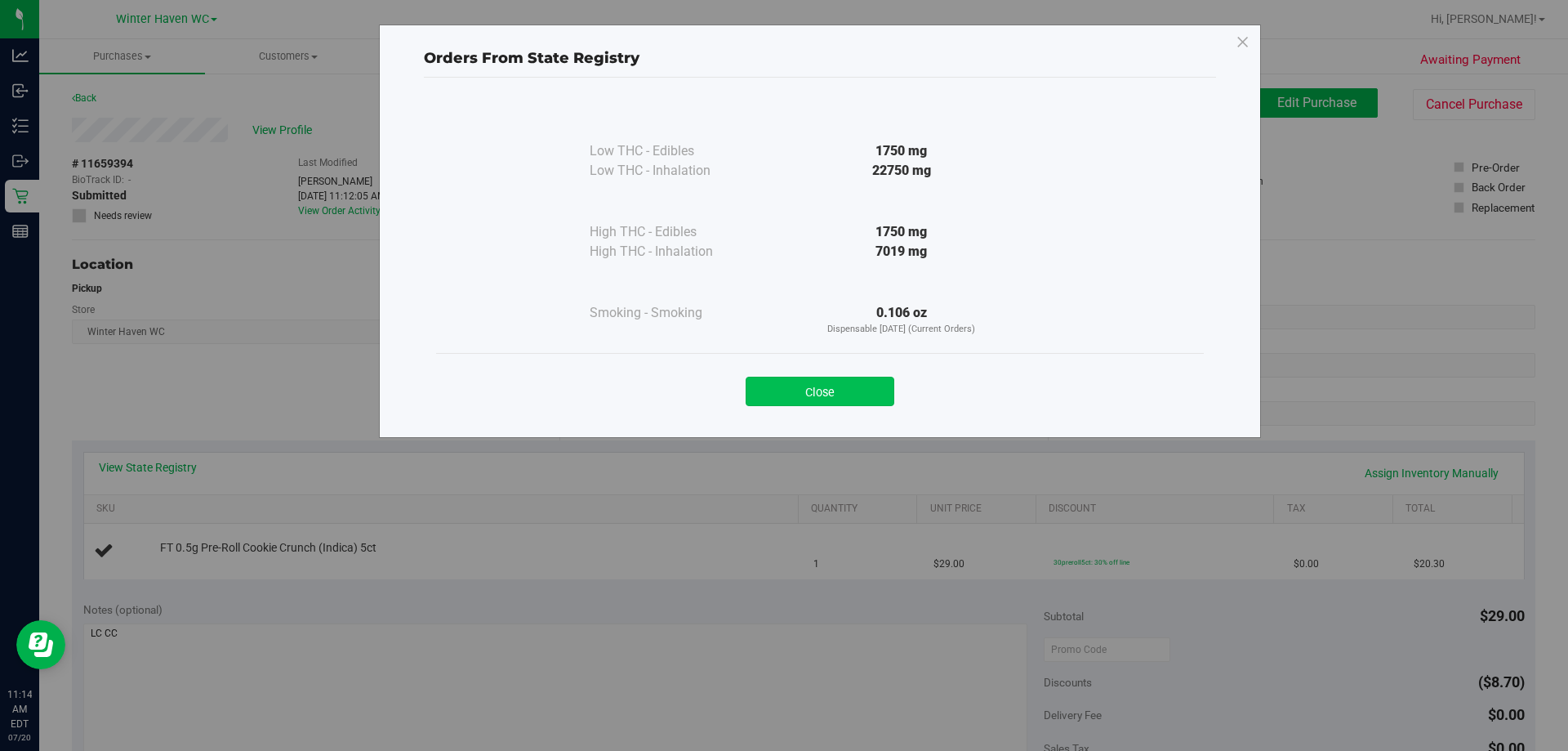 click on "Close" at bounding box center (820, 391) 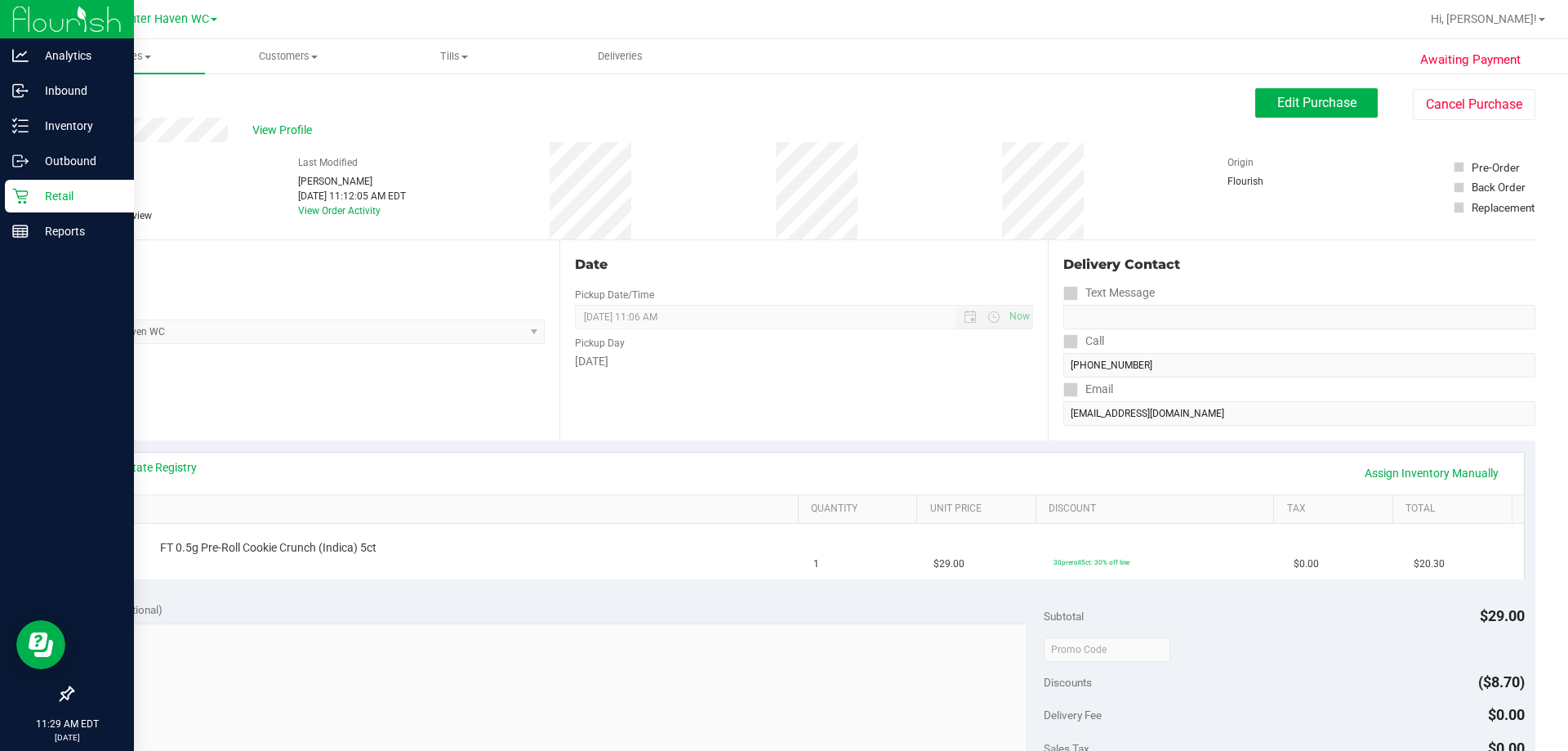 click on "Retail" at bounding box center [69, 196] 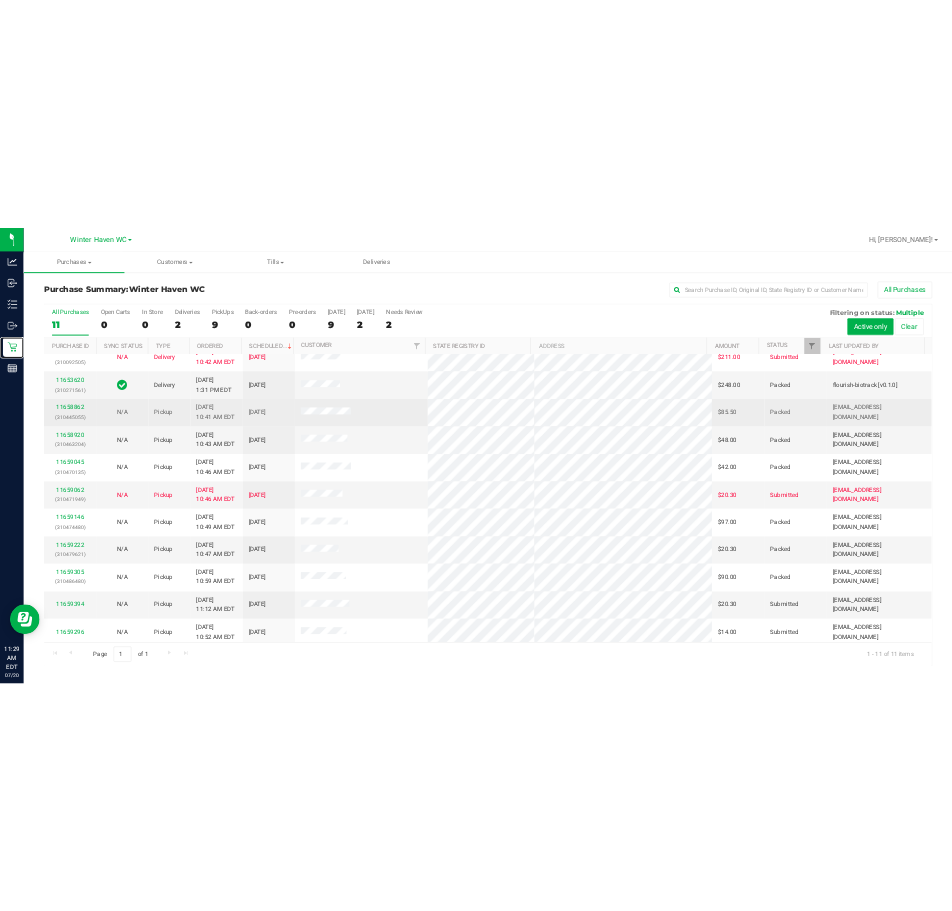 scroll, scrollTop: 29, scrollLeft: 0, axis: vertical 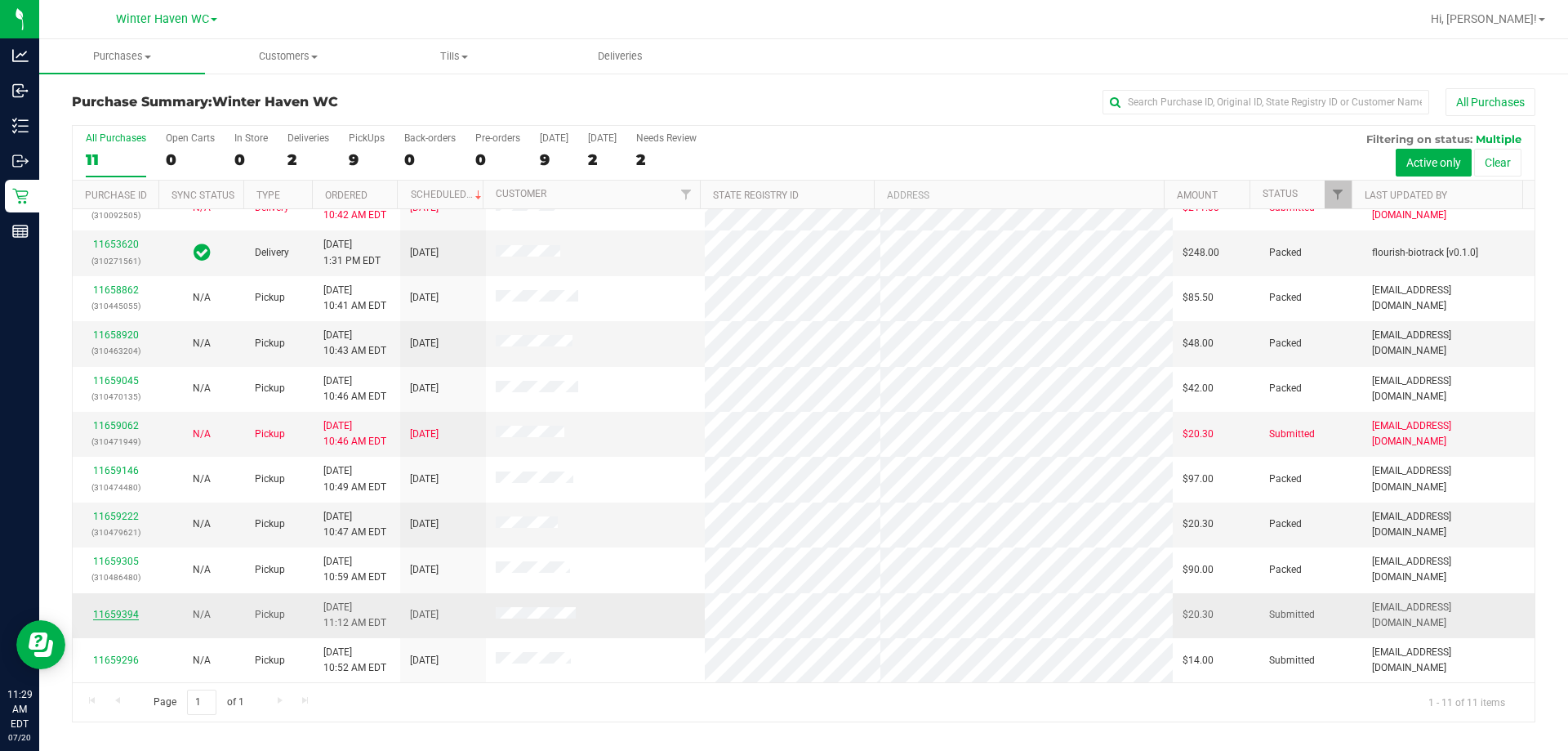click on "11659394" at bounding box center [116, 615] 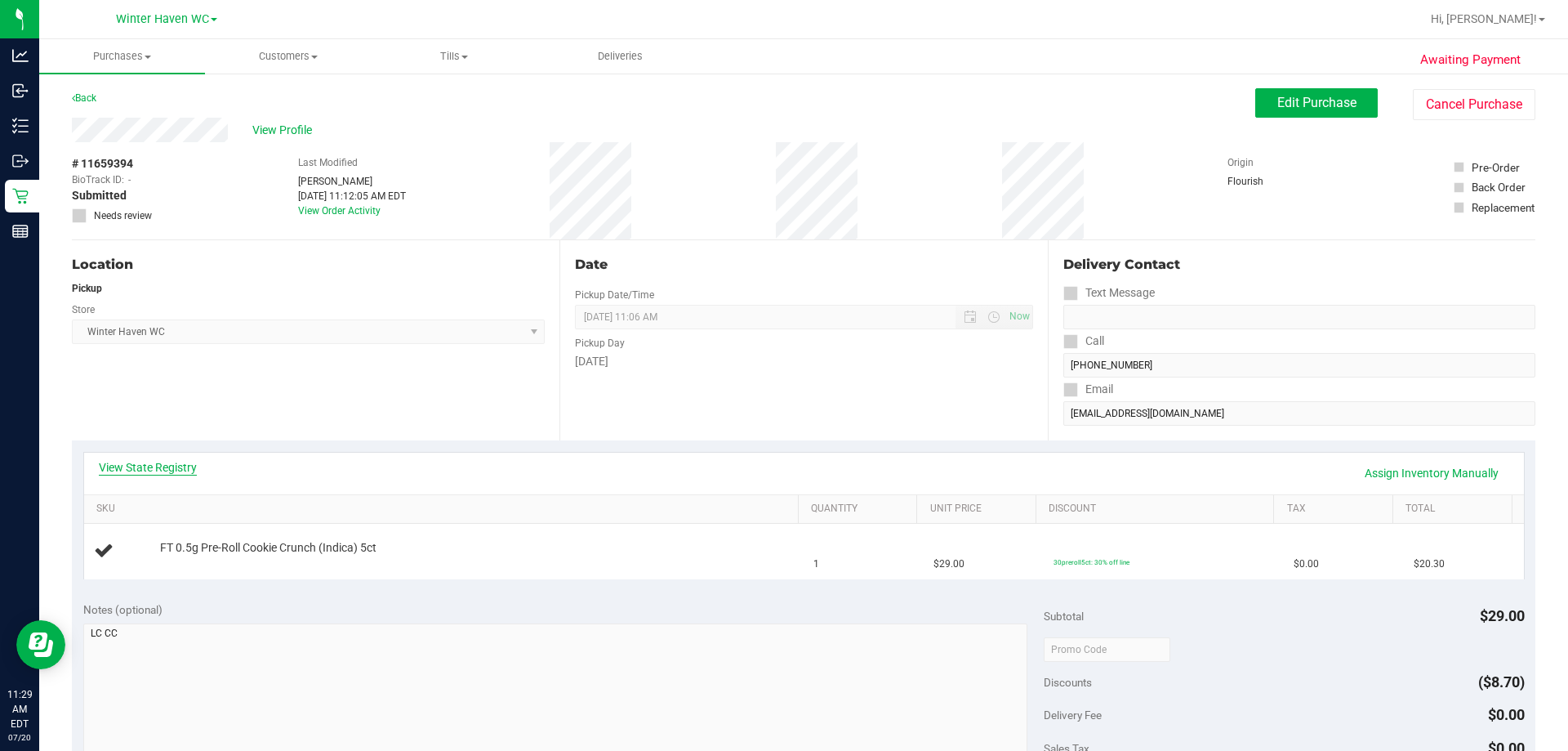 click on "View State Registry" at bounding box center [148, 467] 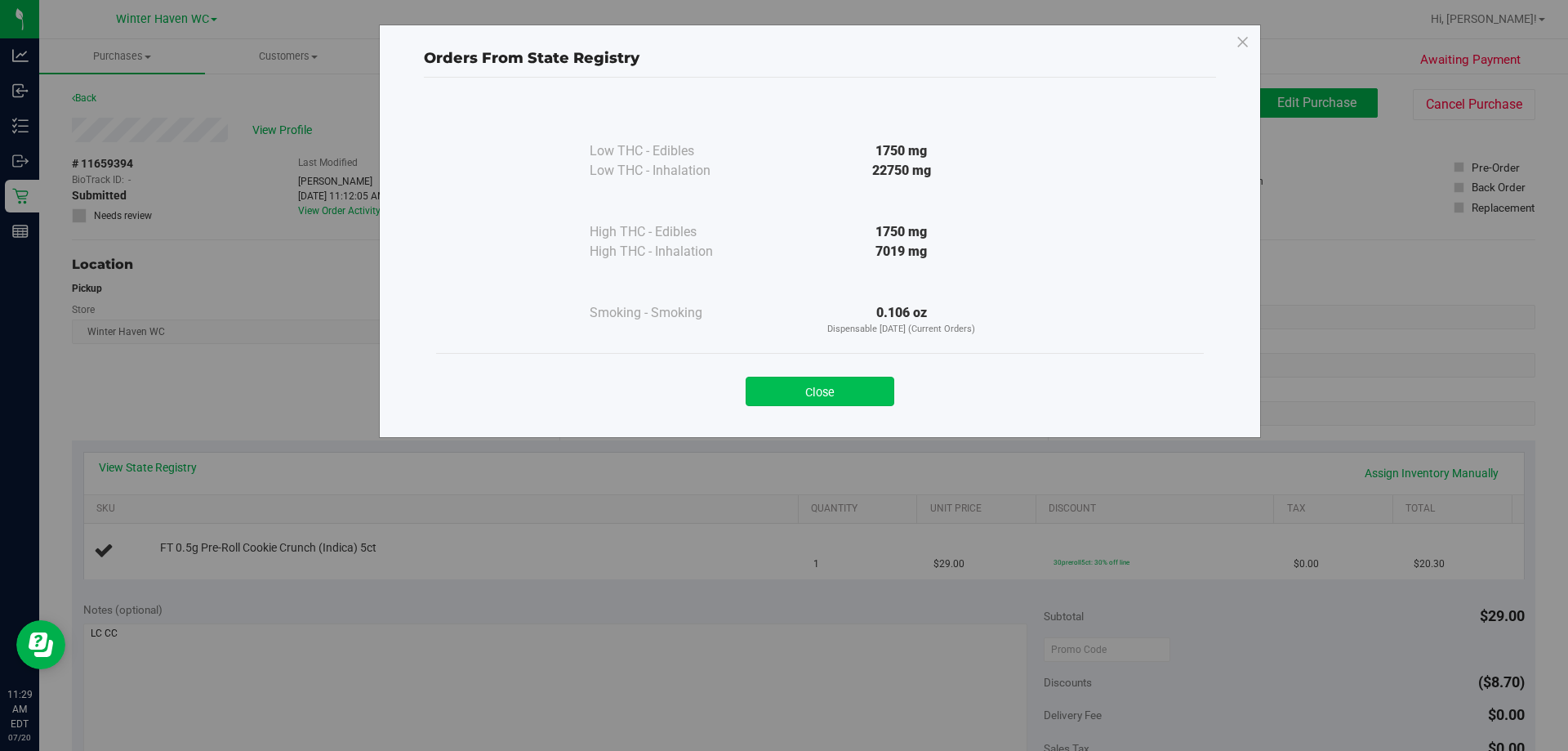 click on "Close" at bounding box center [820, 391] 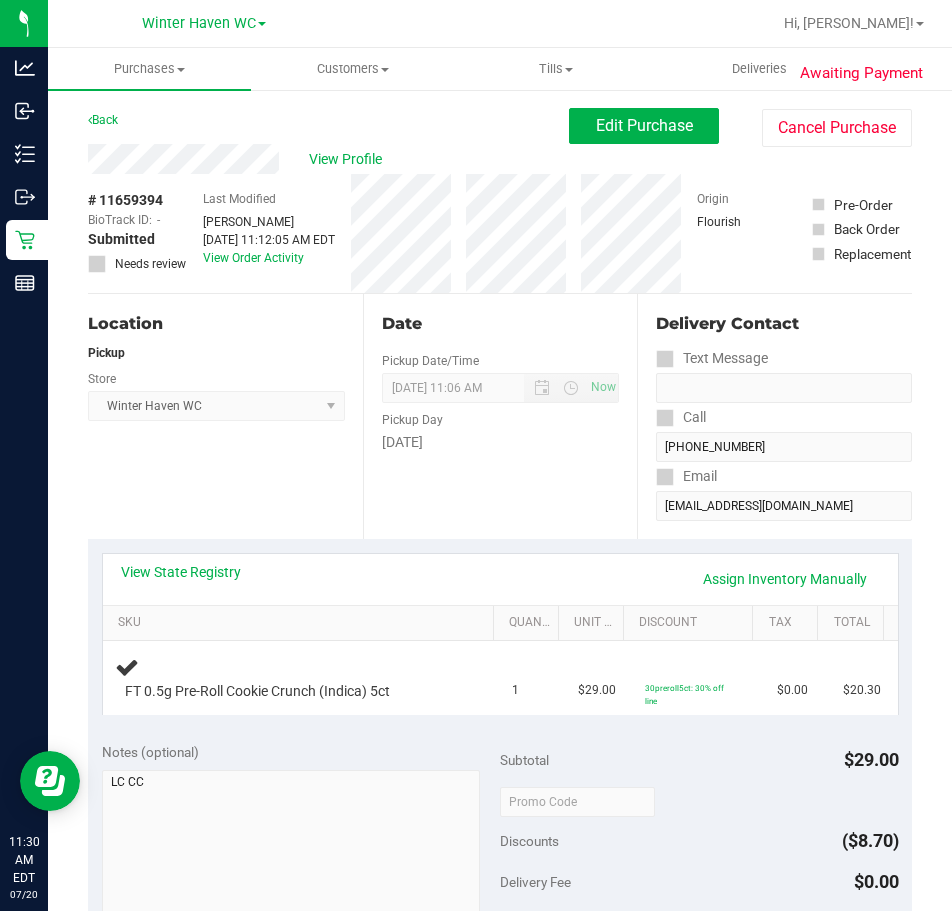 click on "Location
Pickup
Store
Winter Haven WC Select Store Bonita Springs WC Boynton Beach WC Bradenton WC Brandon WC Brooksville WC Call Center Clermont WC Crestview WC Deerfield Beach WC Delray Beach WC Deltona WC Ft Walton Beach WC Ft. Lauderdale WC Ft. Myers WC Gainesville WC Jax Atlantic WC JAX DC REP Jax WC Key West WC Lakeland WC Largo WC Lehigh Acres DC REP Merritt Island WC Miami 72nd WC Miami Beach WC Miami Dadeland WC Miramar DC REP New Port Richey WC North Palm Beach WC North Port WC Ocala WC Orange Park WC Orlando Colonial WC Orlando DC REP Orlando WC Oviedo WC Palm Bay WC Palm Coast WC Panama City WC Pensacola WC Port Orange WC Port St. Lucie WC Sebring WC South Tampa WC St. Pete WC Summerfield WC Tallahassee DC REP Tallahassee WC Tampa DC Testing Tampa Warehouse Tampa WC TX Austin DC TX Plano Retail WPB DC" at bounding box center [225, 416] 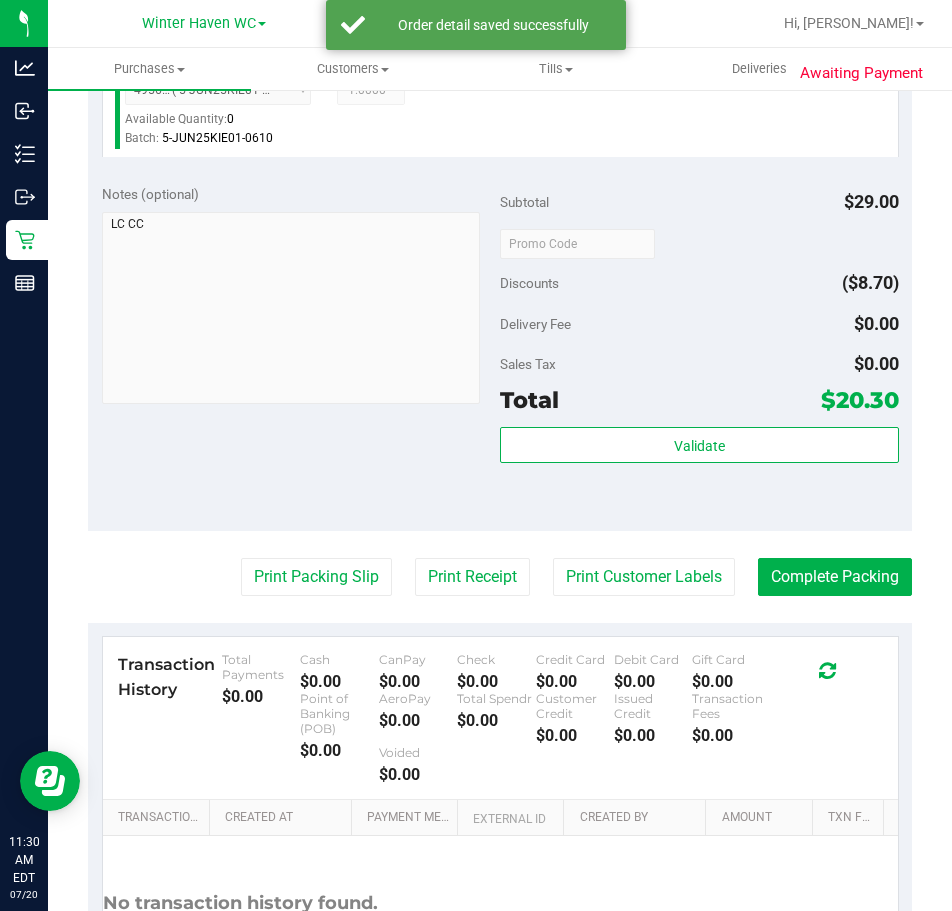 scroll, scrollTop: 700, scrollLeft: 0, axis: vertical 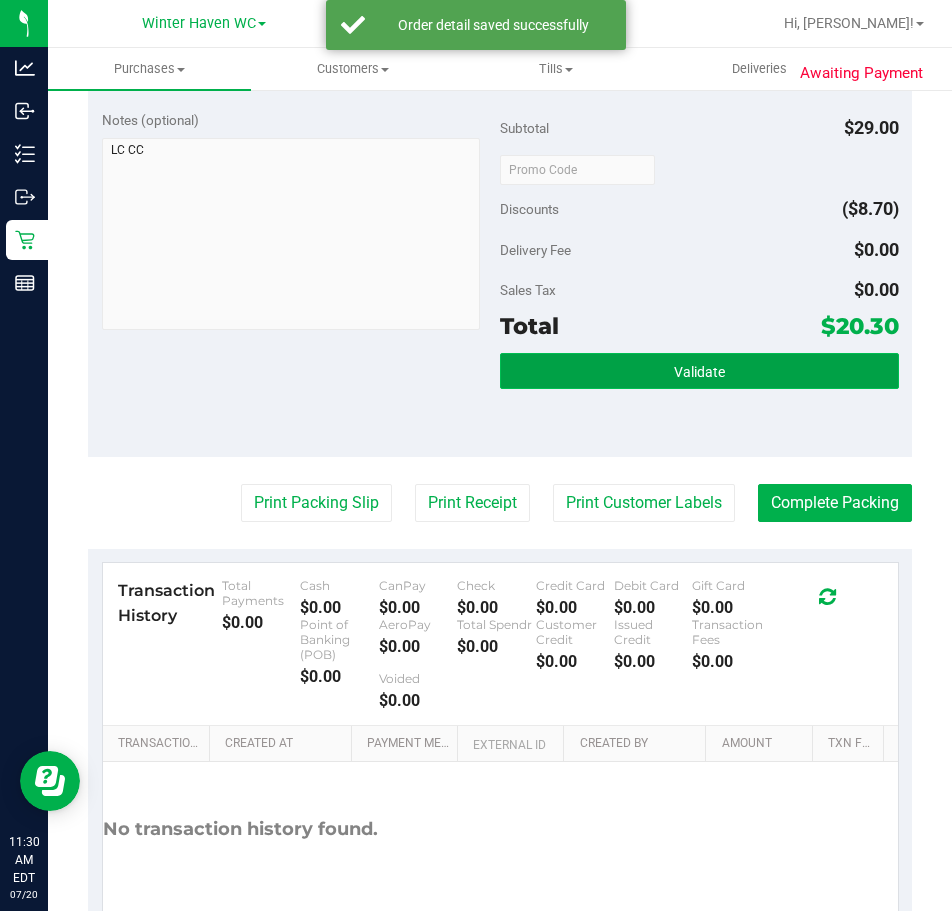 click on "Validate" at bounding box center [699, 371] 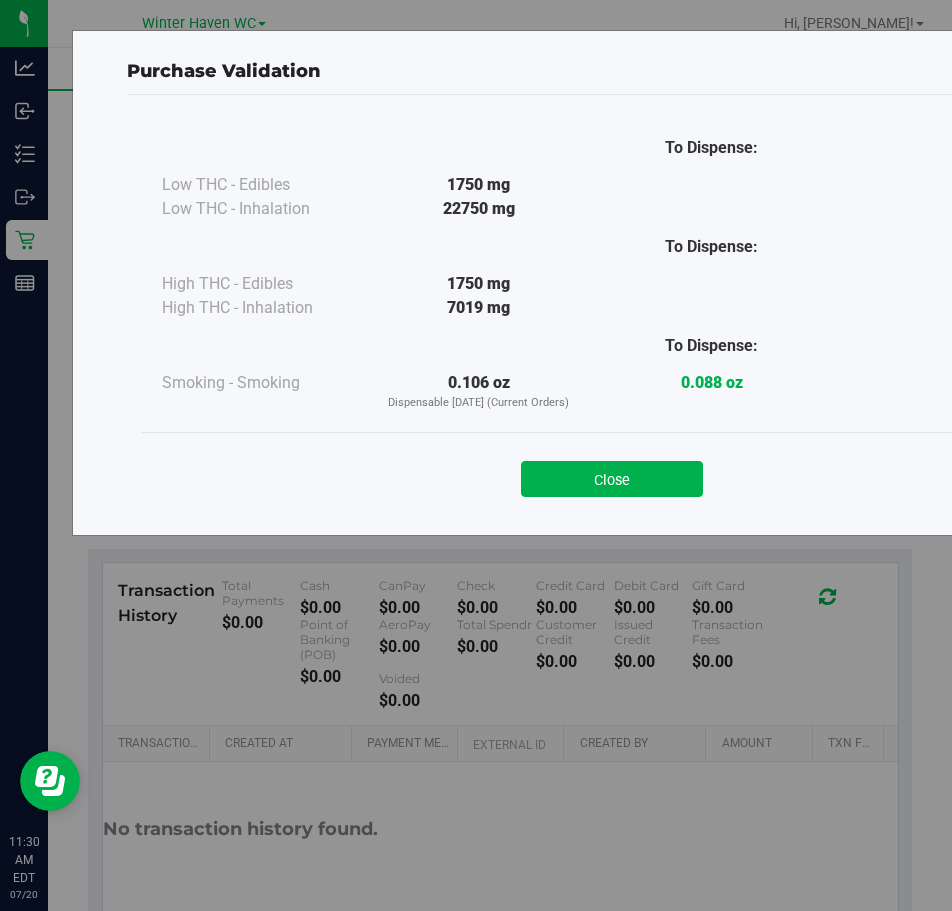 click on "Close" at bounding box center (612, 473) 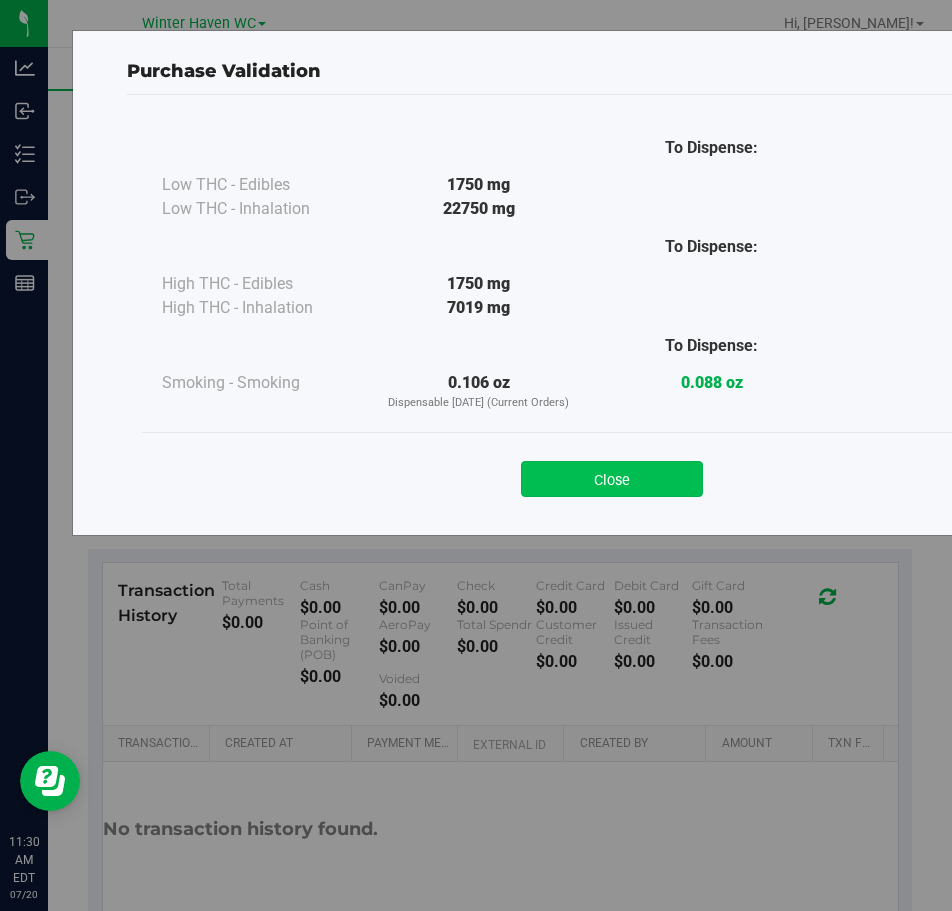 click on "Close" at bounding box center [612, 479] 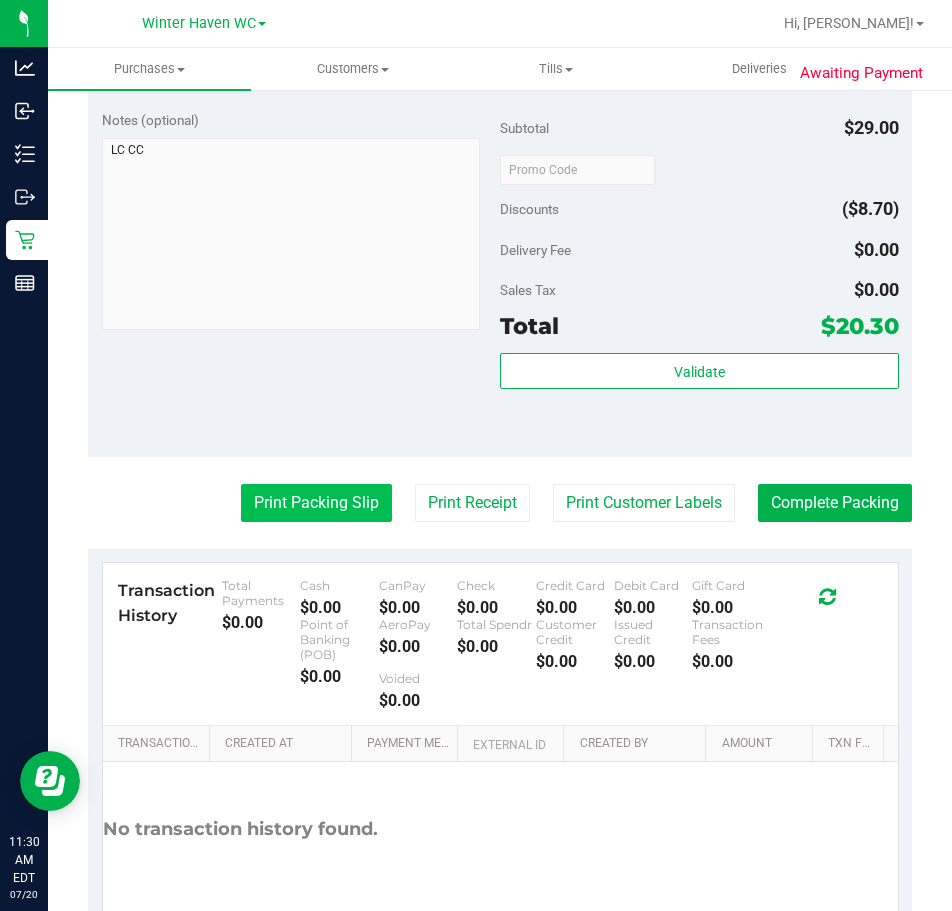 click on "Print Packing Slip" at bounding box center (316, 503) 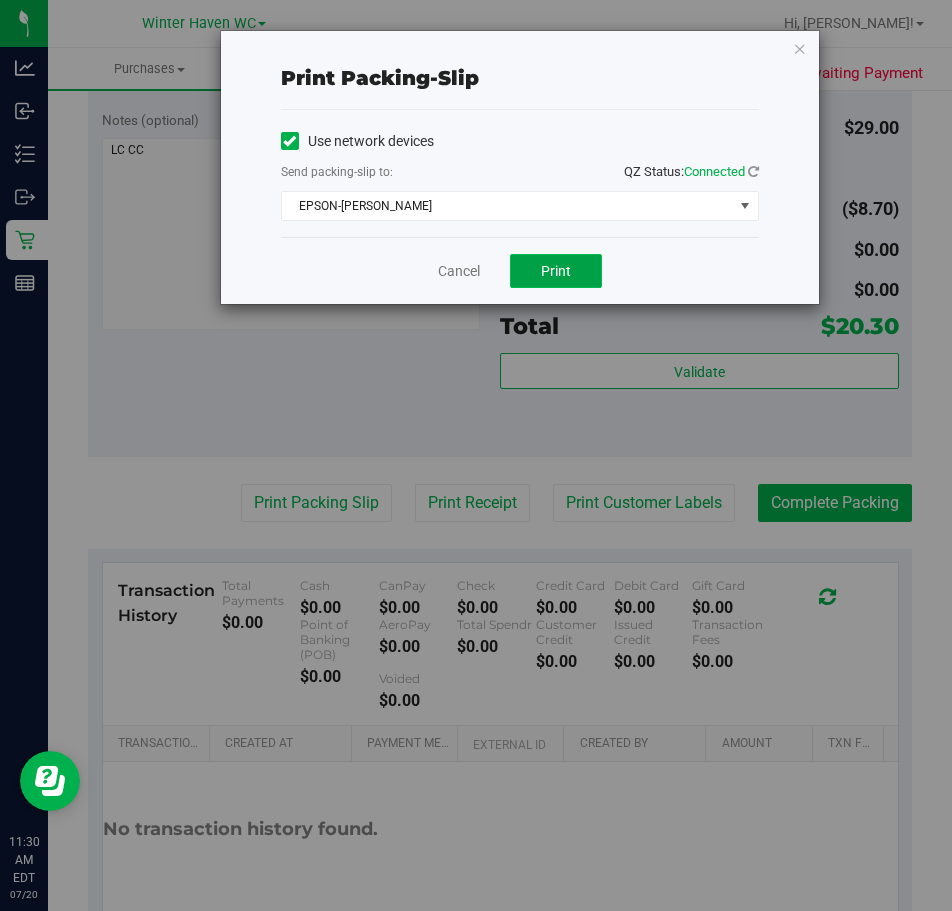 click on "Print" at bounding box center [556, 271] 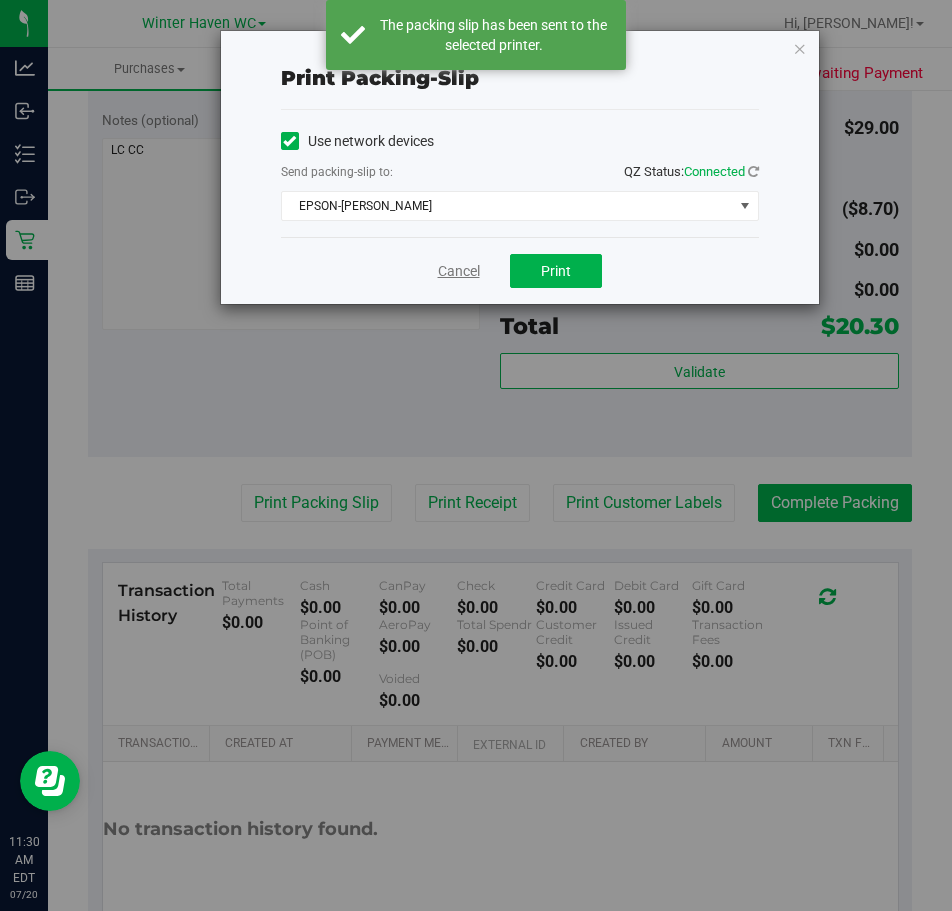 click on "Cancel" at bounding box center (459, 271) 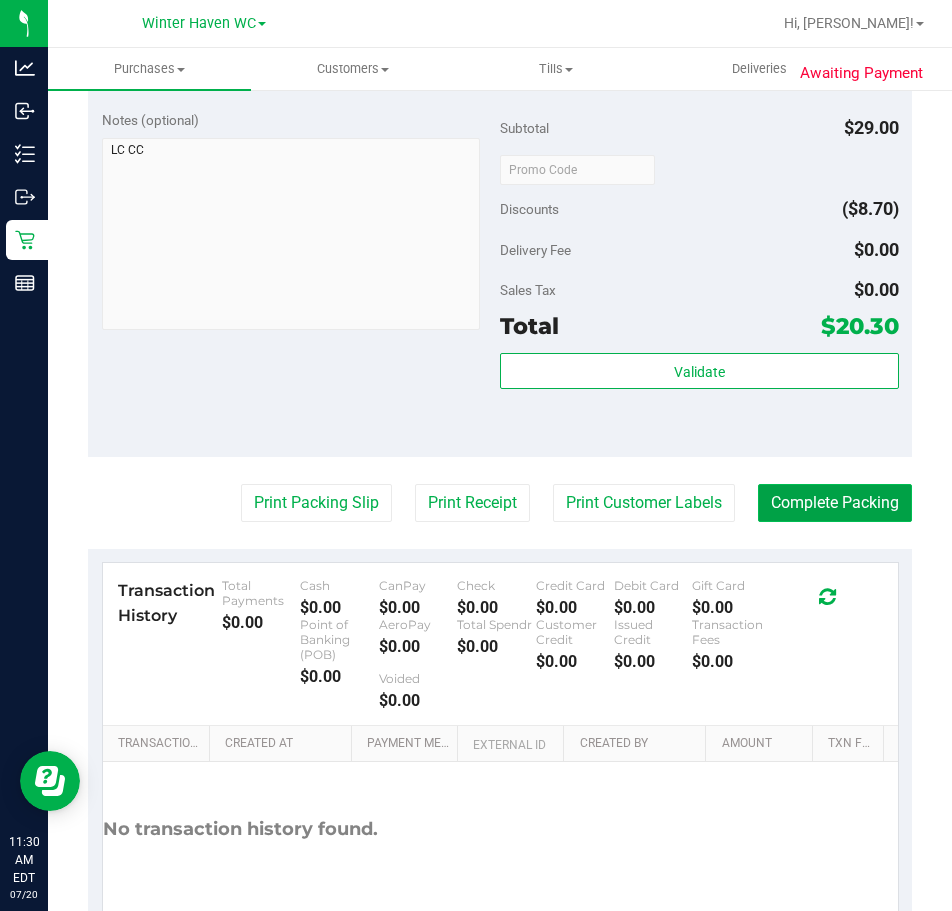 click on "Complete Packing" at bounding box center (835, 503) 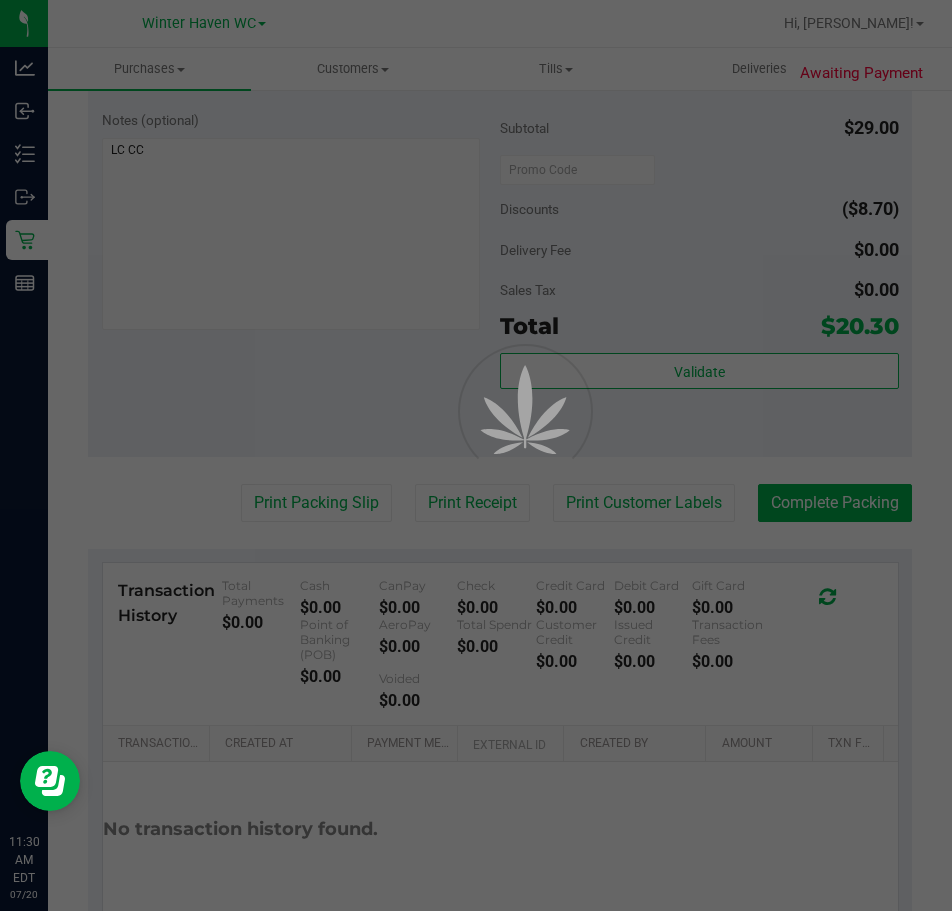 scroll, scrollTop: 0, scrollLeft: 0, axis: both 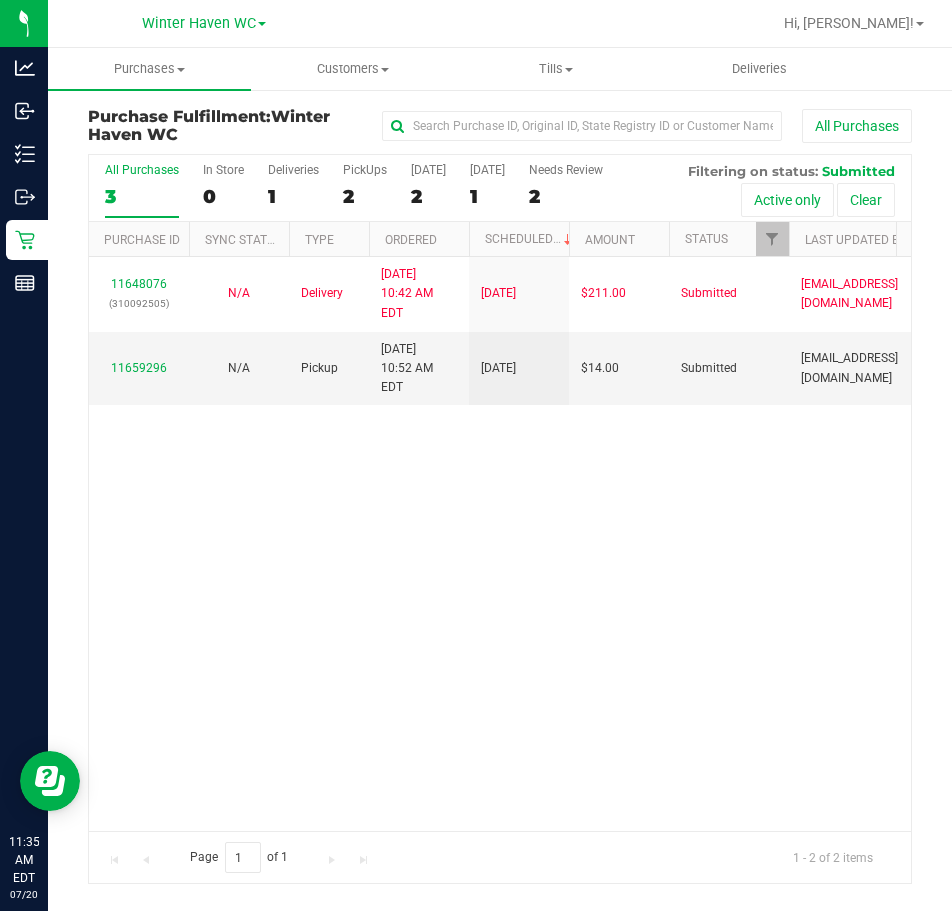 click on "11648076
(310092505)
N/A
Delivery 7/18/2025 10:42 AM EDT 7/21/2025
$211.00
Submitted mharrison@liveparallel.com
11659296
N/A
Pickup 7/20/2025 10:52 AM EDT 7/20/2025
$14.00
Submitted kpierce@liveparallel.com" at bounding box center (500, 544) 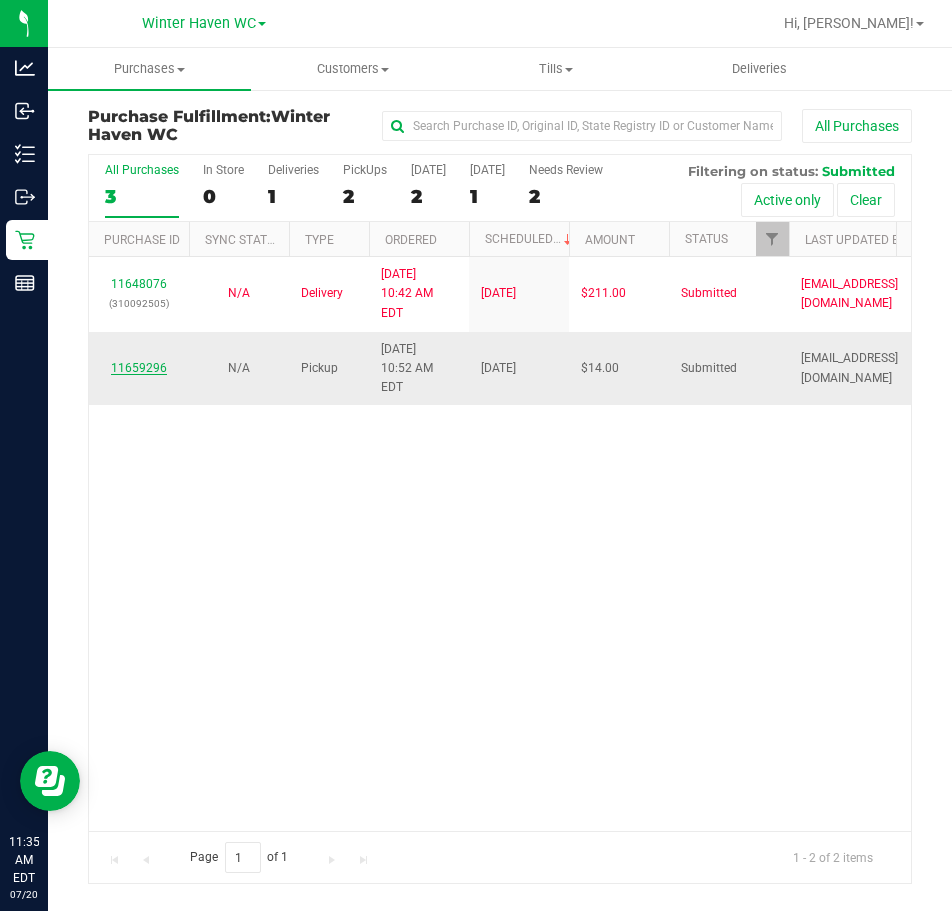 click on "11659296" at bounding box center (139, 368) 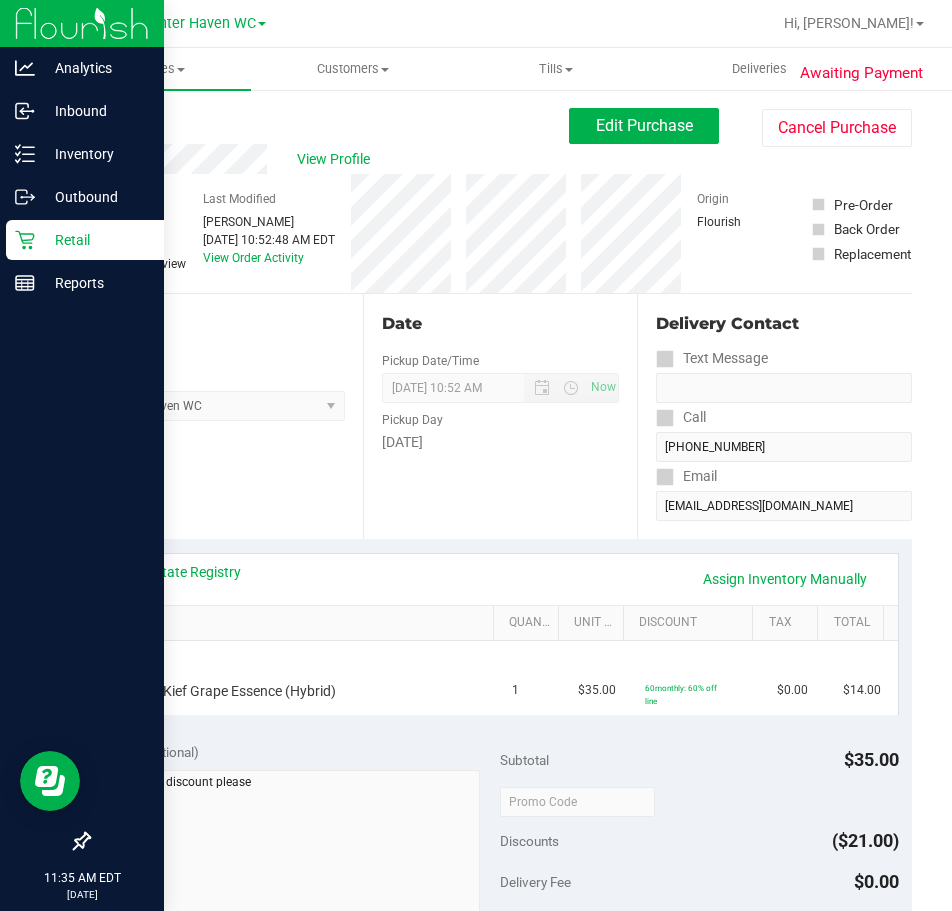 click on "Retail" at bounding box center (95, 240) 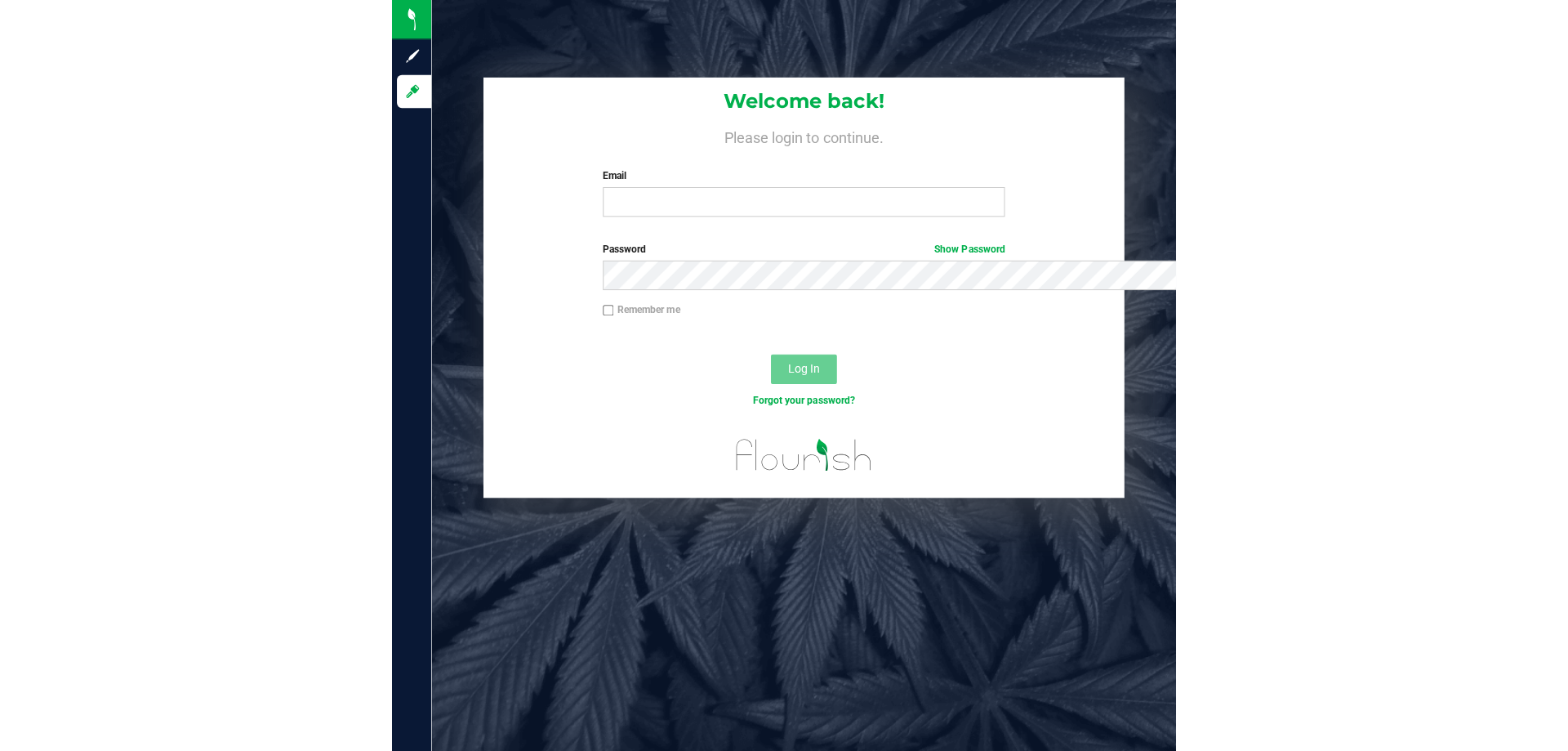scroll, scrollTop: 0, scrollLeft: 0, axis: both 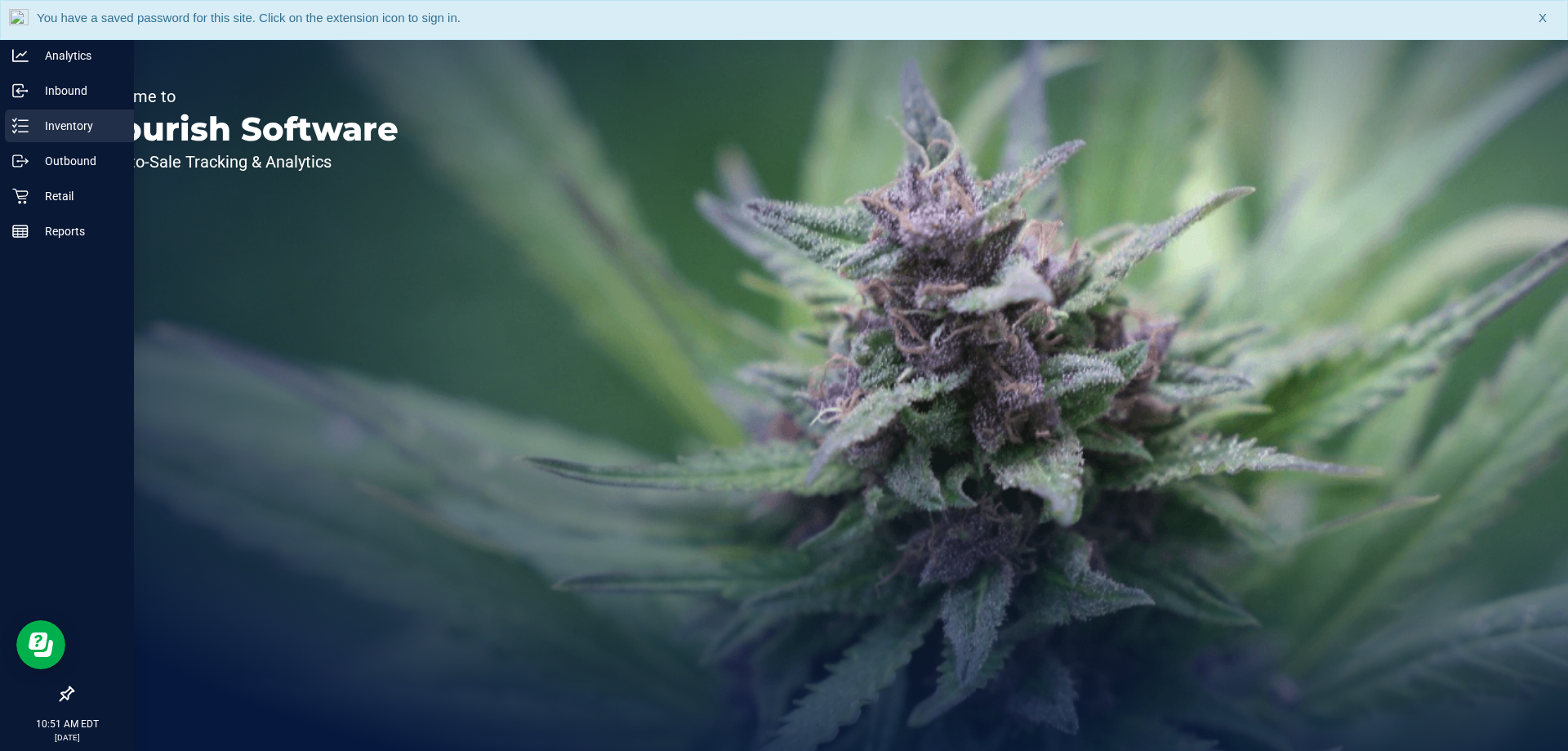 drag, startPoint x: 28, startPoint y: 132, endPoint x: 48, endPoint y: 132, distance: 20 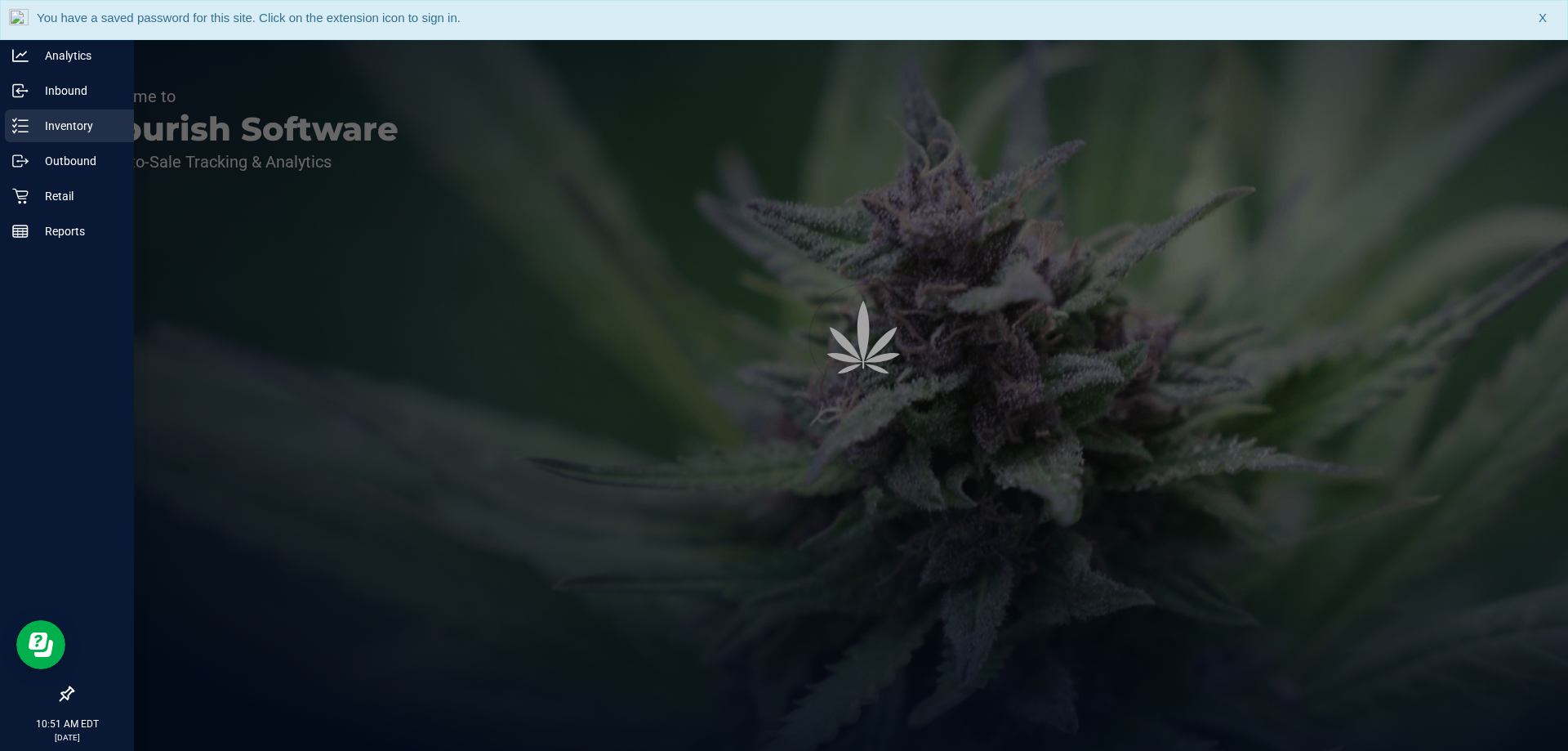 click 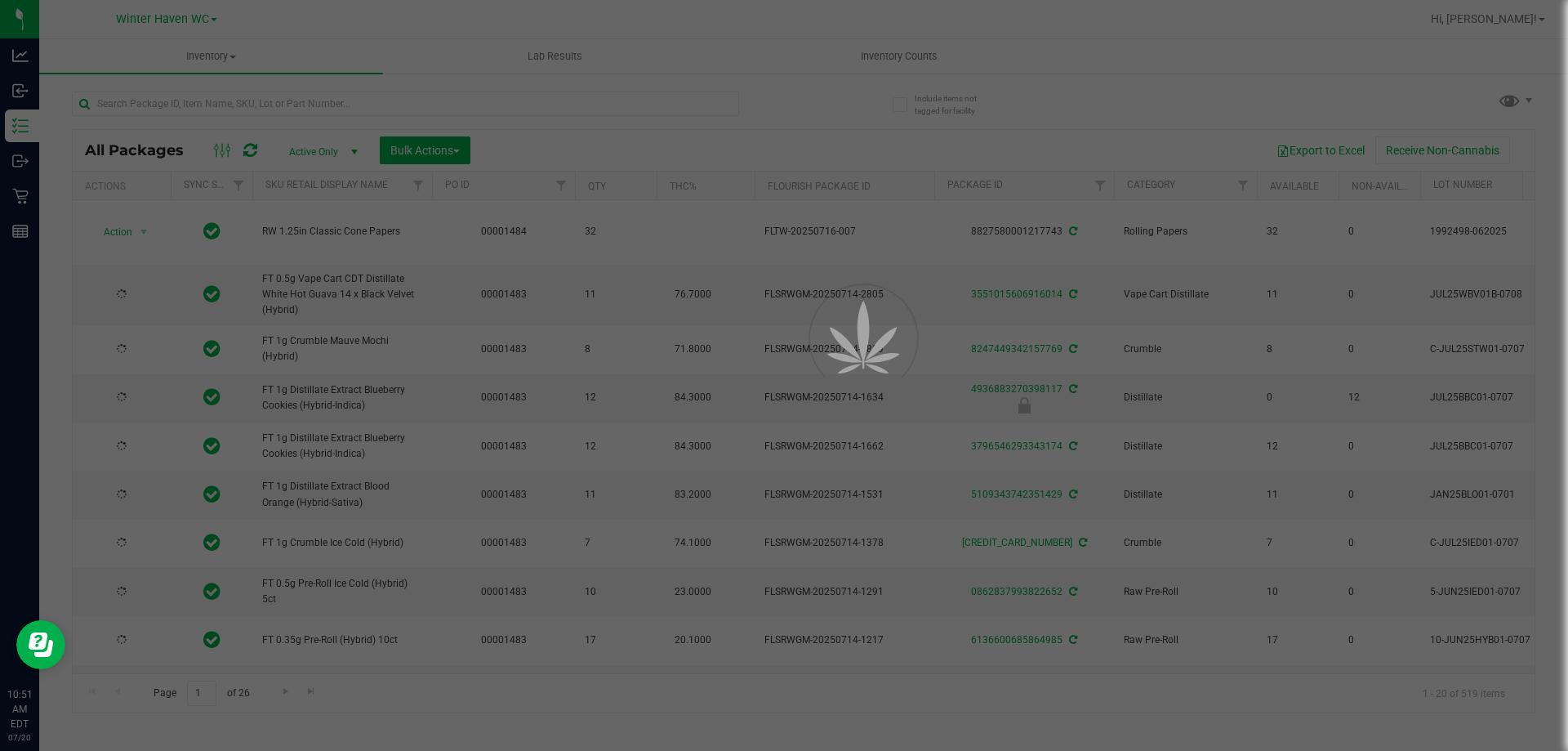 click at bounding box center [784, 375] 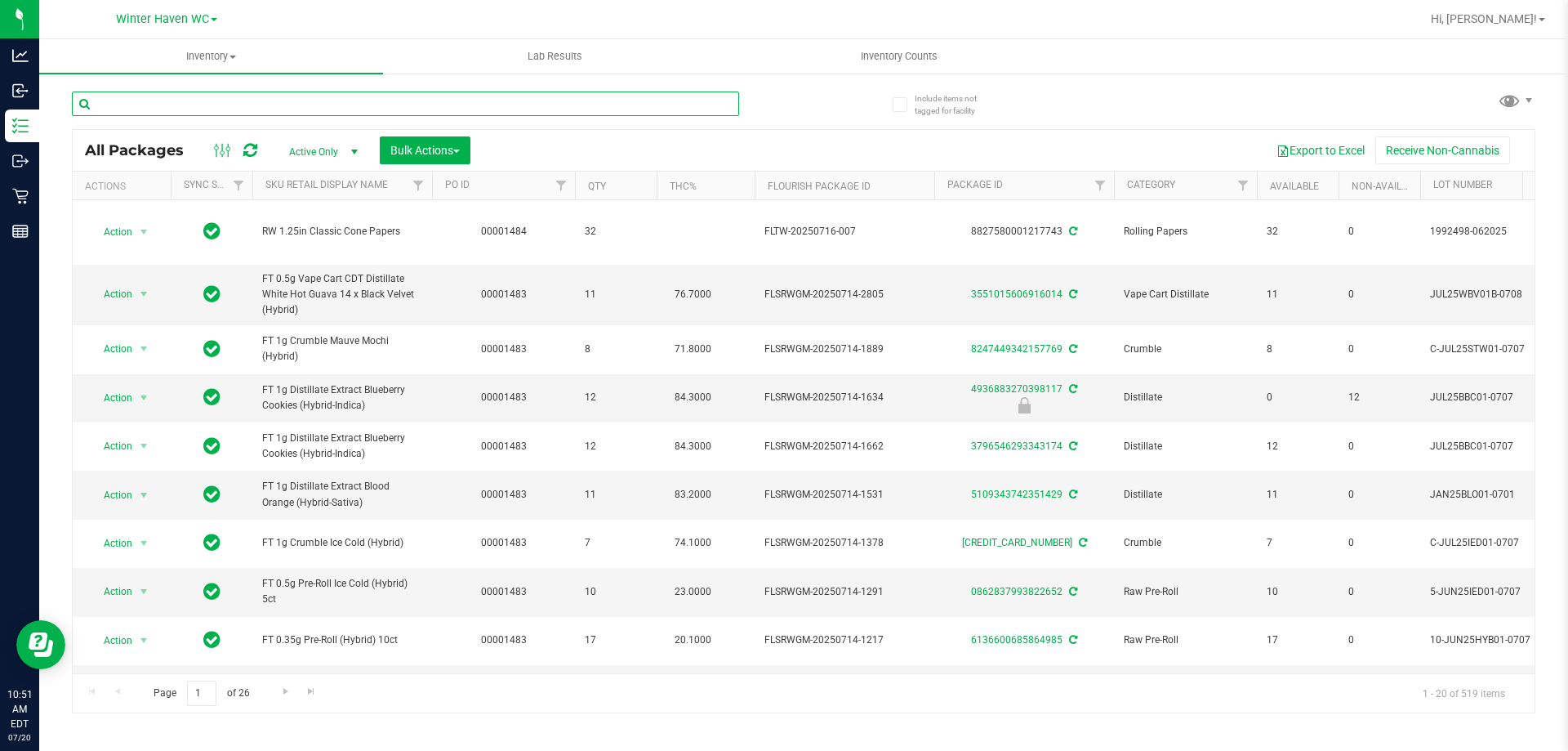 click at bounding box center [405, 104] 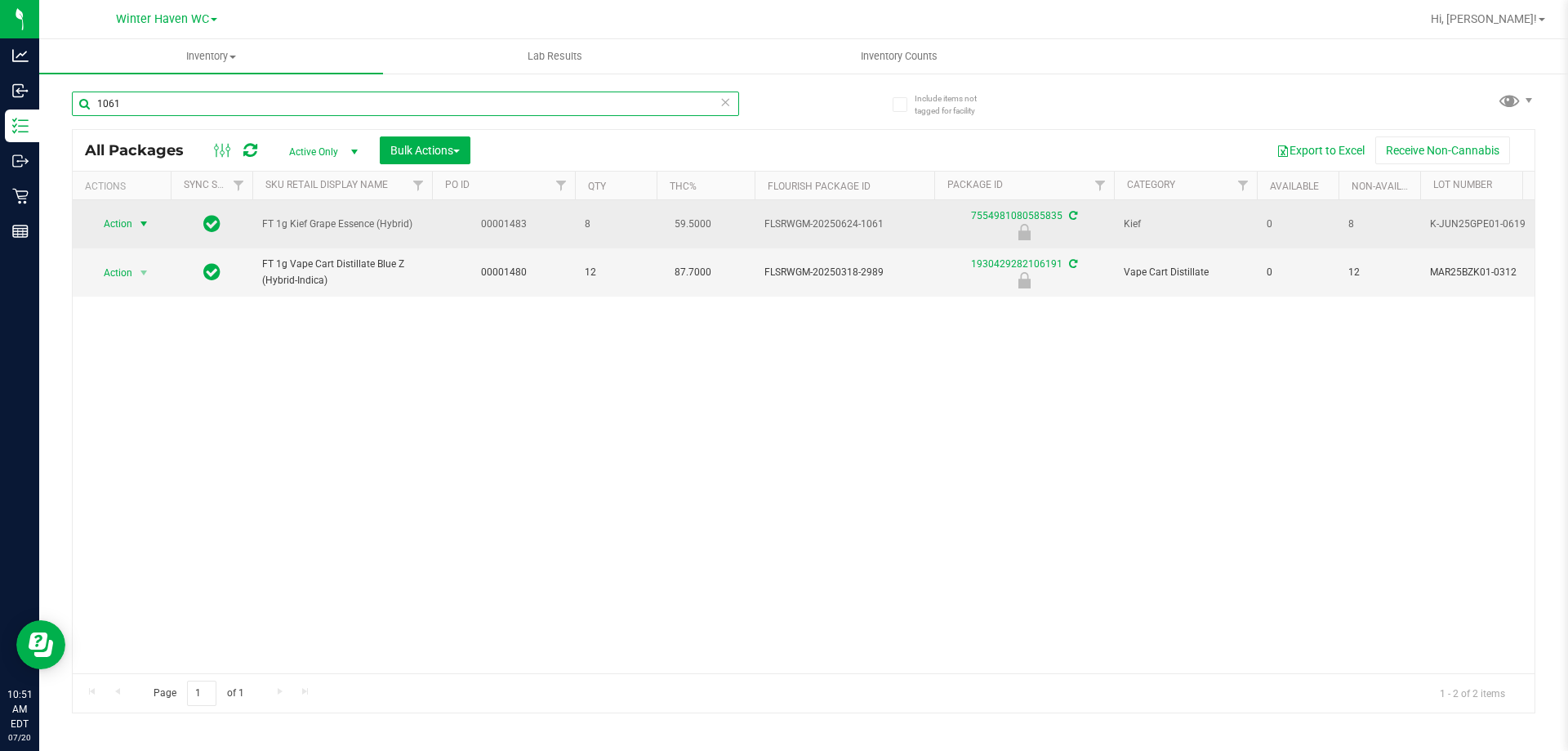 type on "1061" 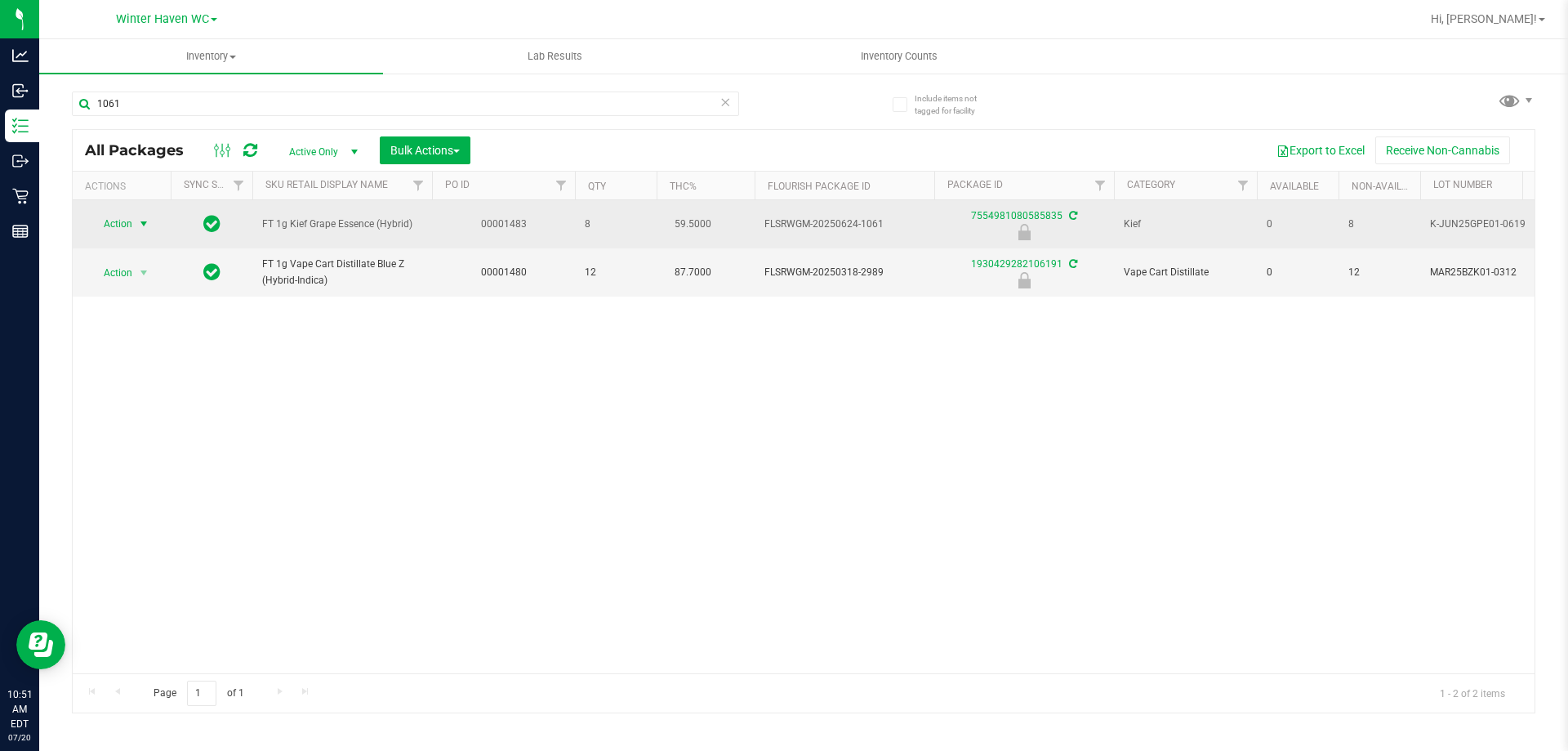 click on "Action" at bounding box center [111, 224] 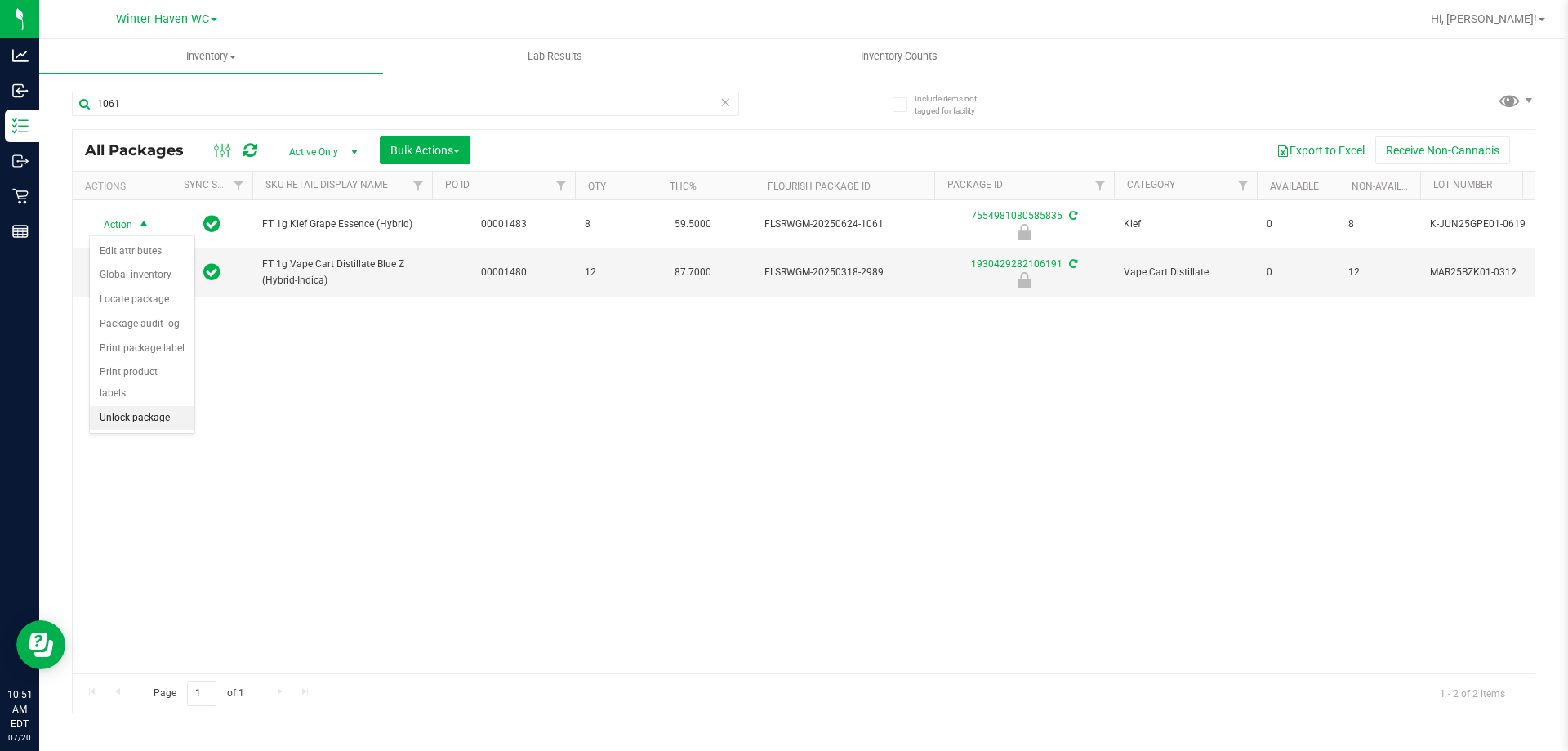 click on "Unlock package" at bounding box center [142, 418] 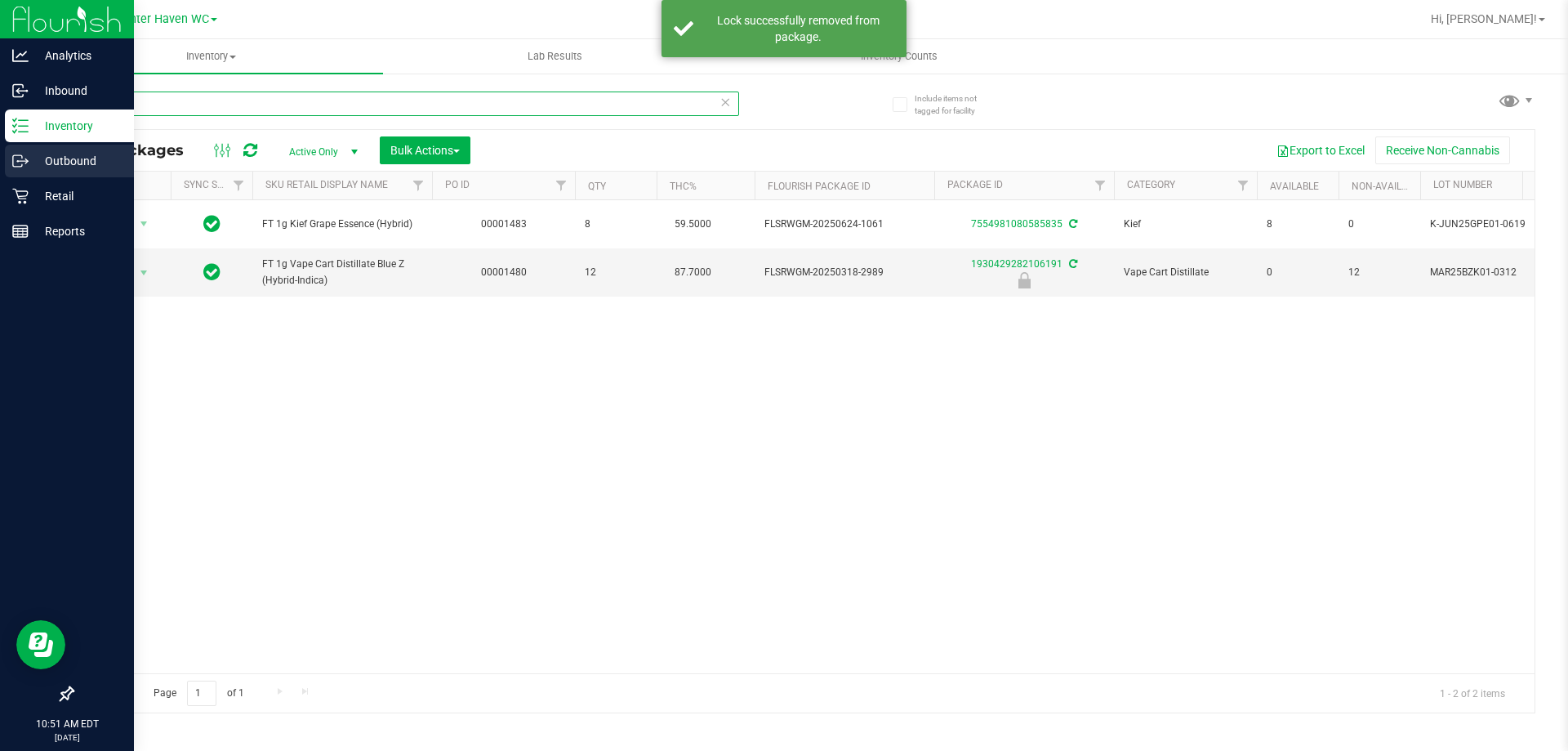 drag, startPoint x: 162, startPoint y: 101, endPoint x: 0, endPoint y: 175, distance: 178.10109 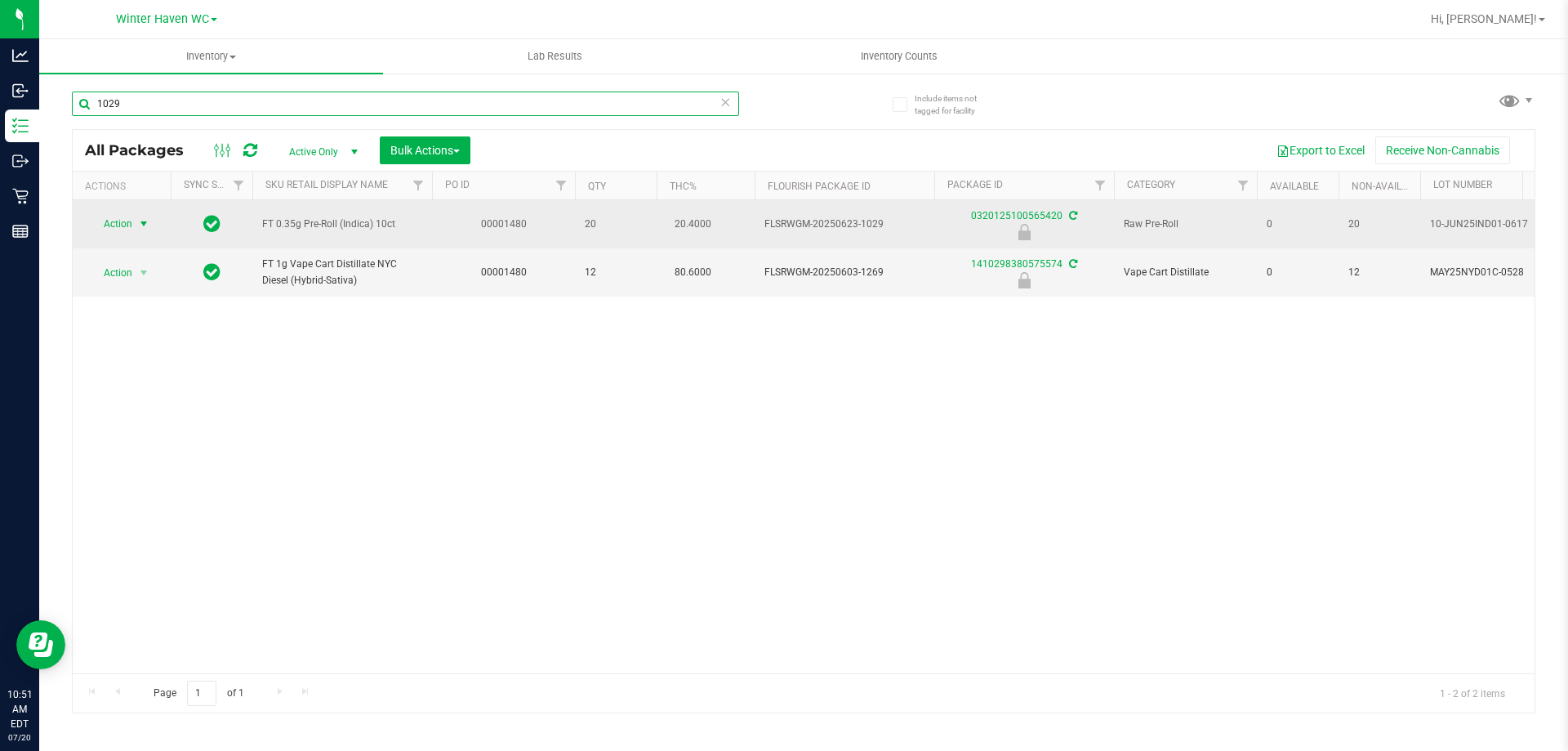 type on "1029" 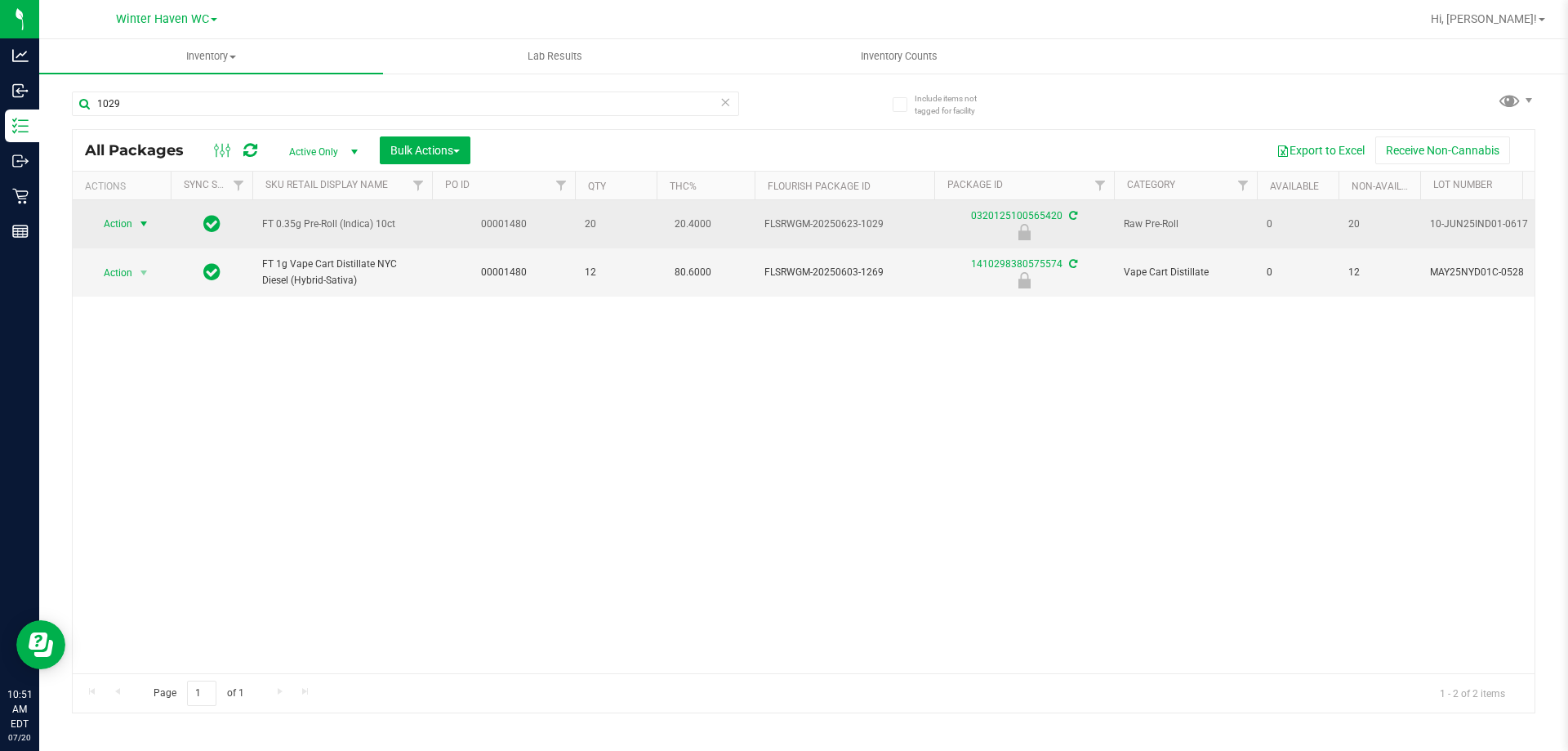 click at bounding box center (144, 224) 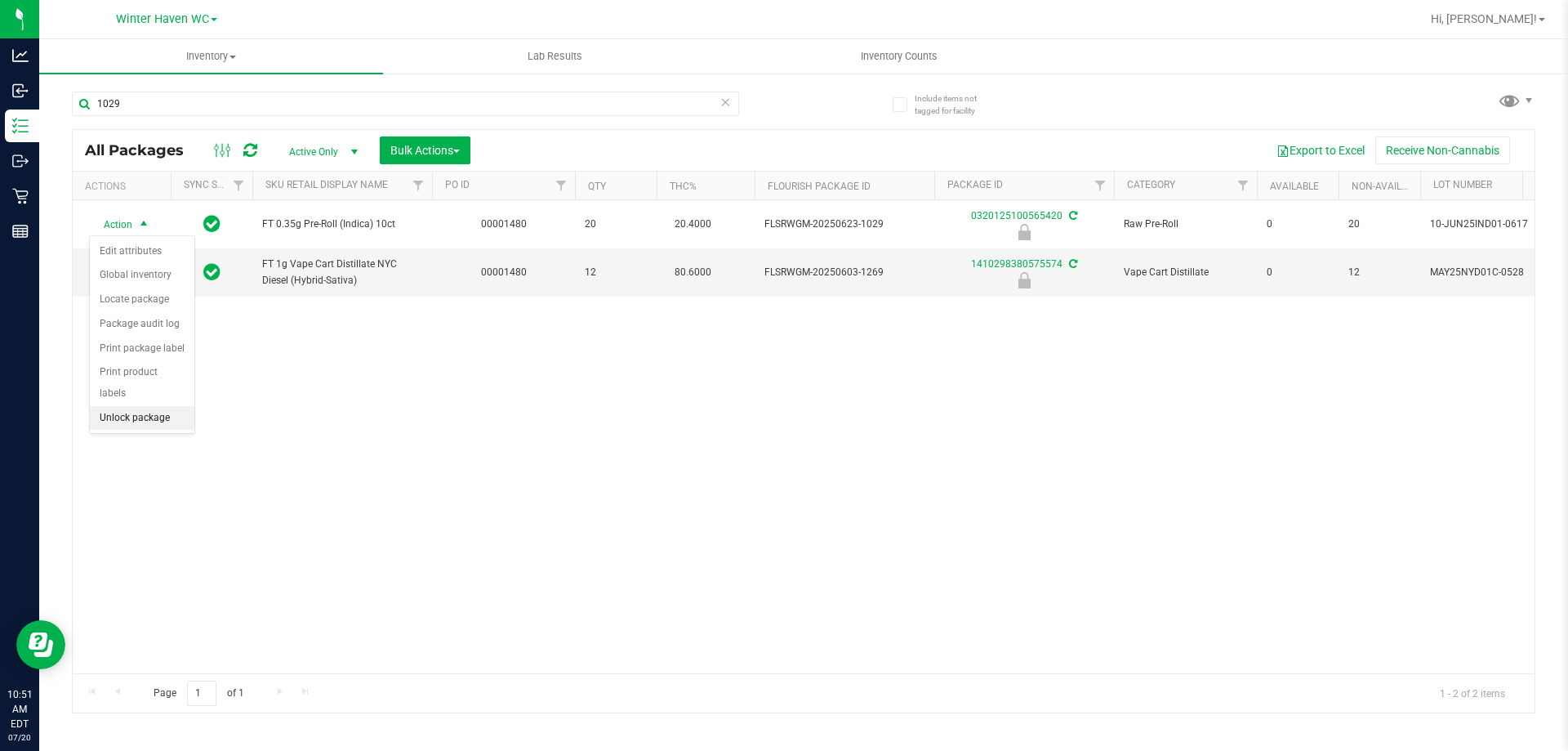 click on "Unlock package" at bounding box center [142, 418] 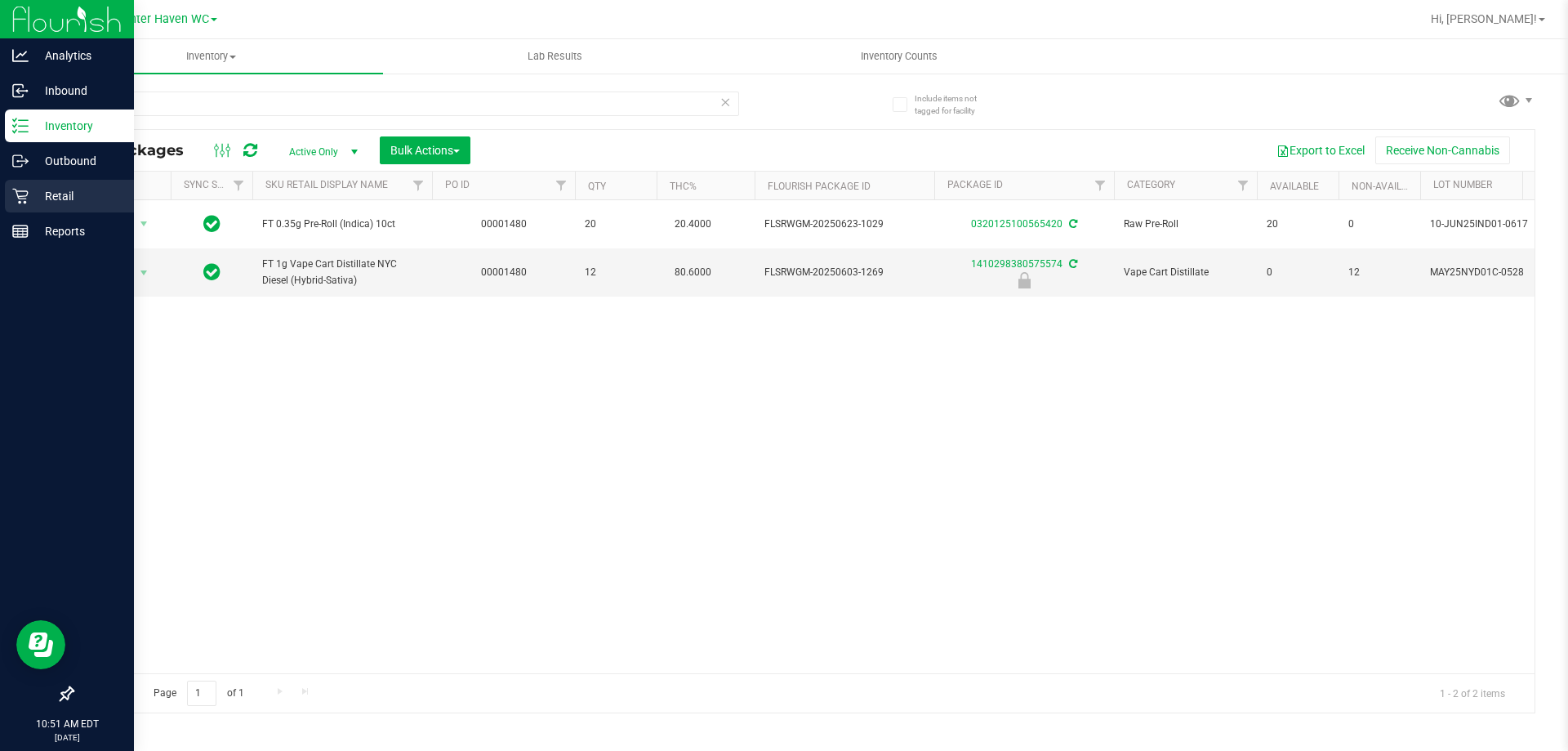 click on "Retail" at bounding box center [78, 196] 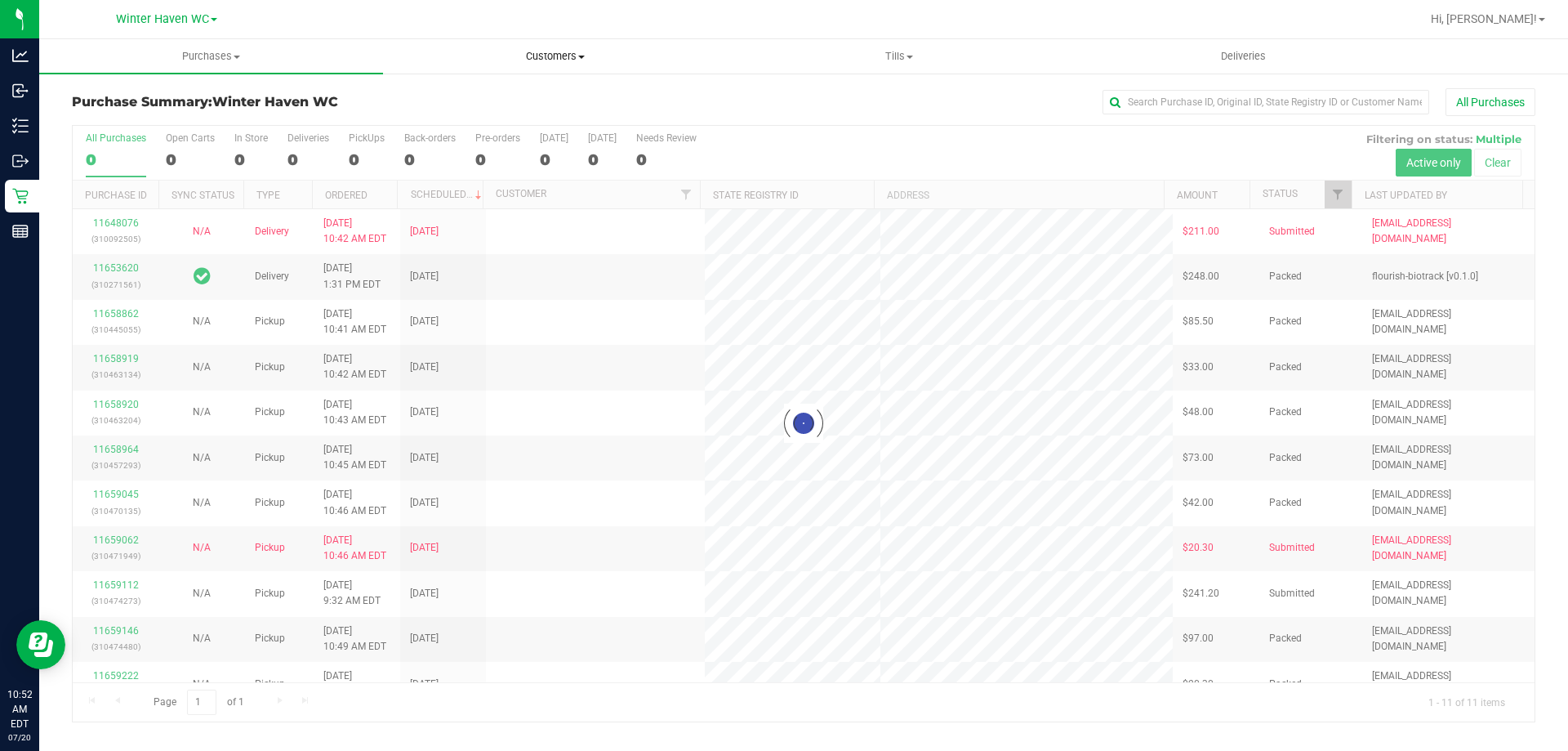 click on "Customers" at bounding box center [555, 56] 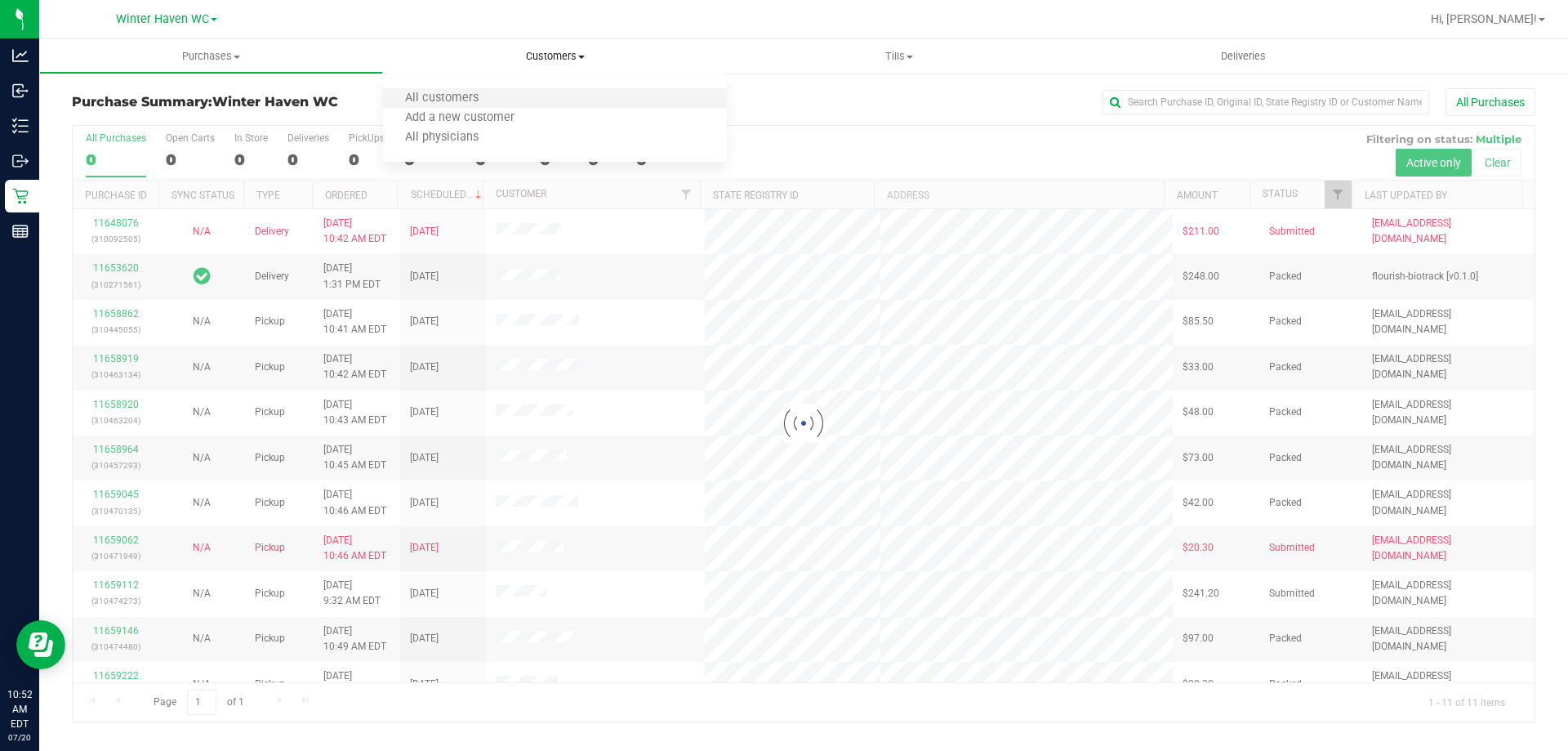 click on "All customers" at bounding box center [555, 99] 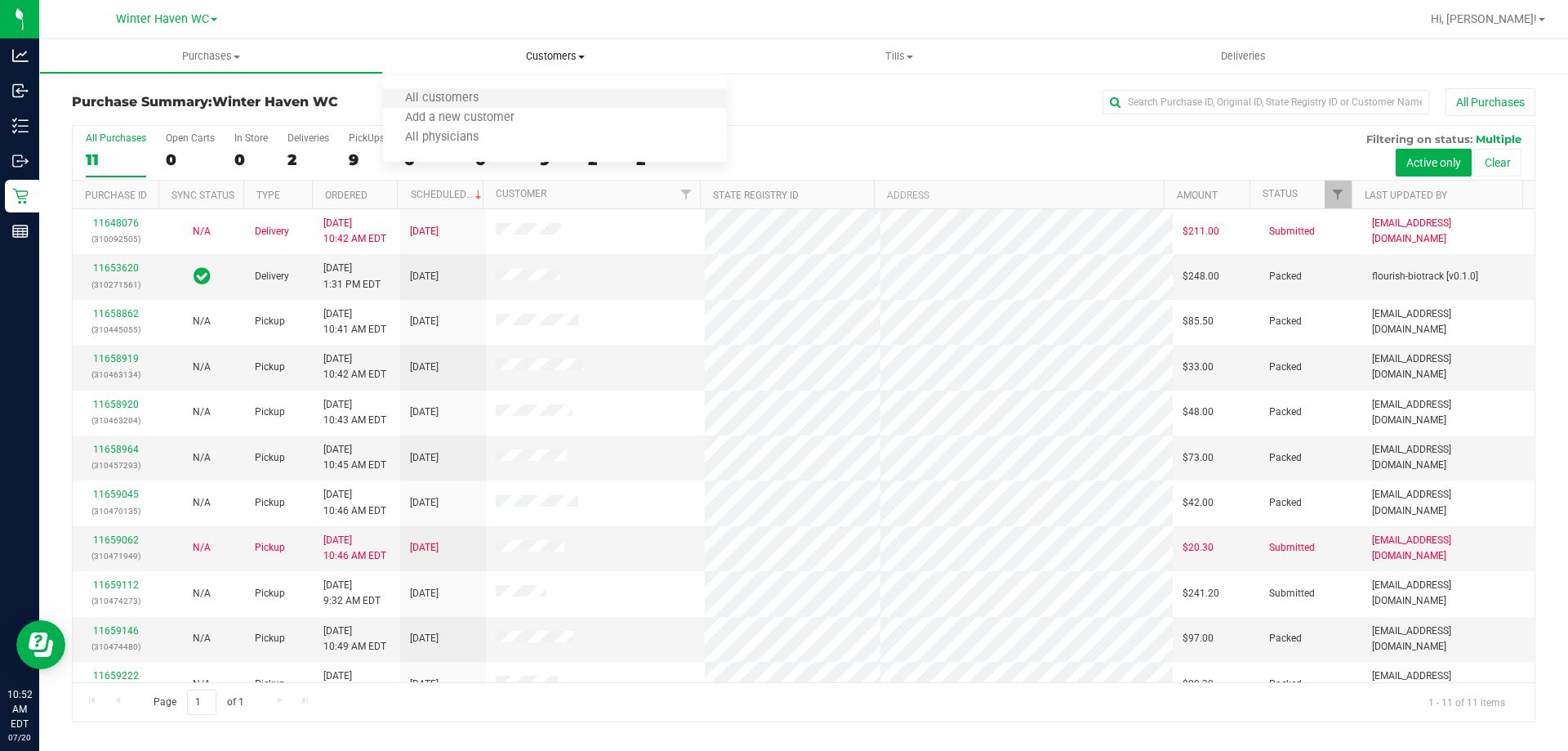 click on "All customers" at bounding box center [555, 99] 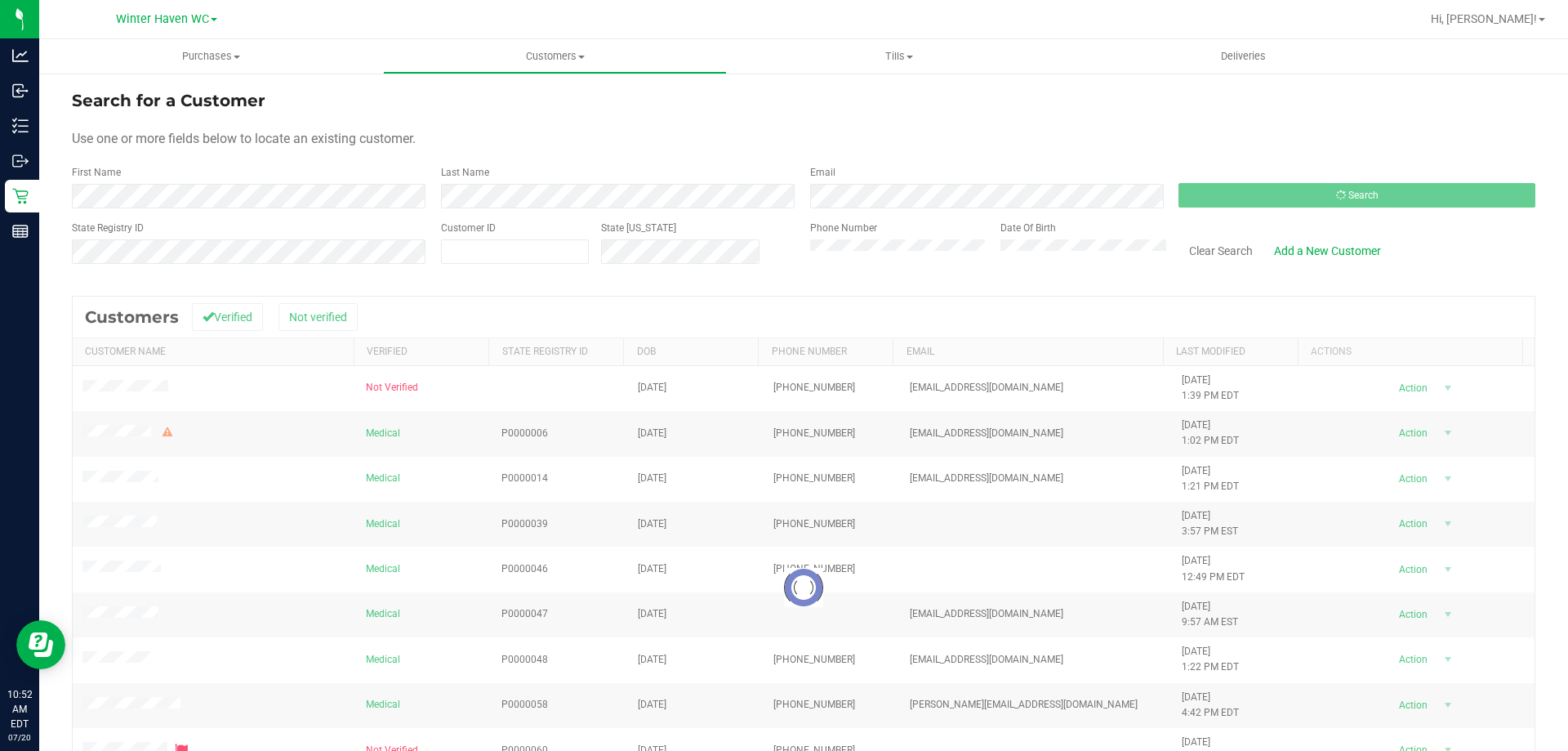 click on "State Registry ID
Customer ID
State ID
Phone Number
Date Of Birth
Clear Search
Add a New Customer" at bounding box center [804, 249] 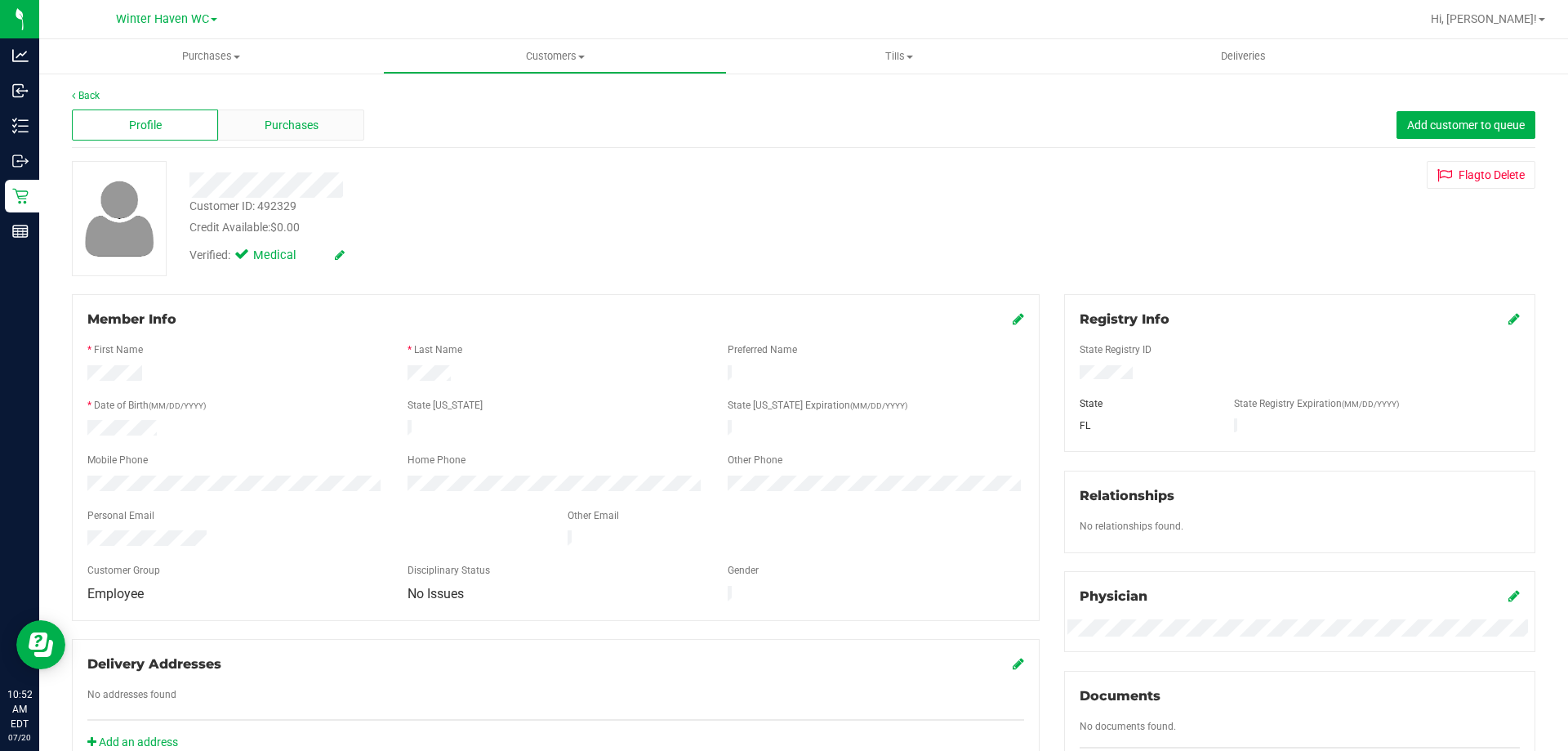click on "Purchases" at bounding box center [292, 125] 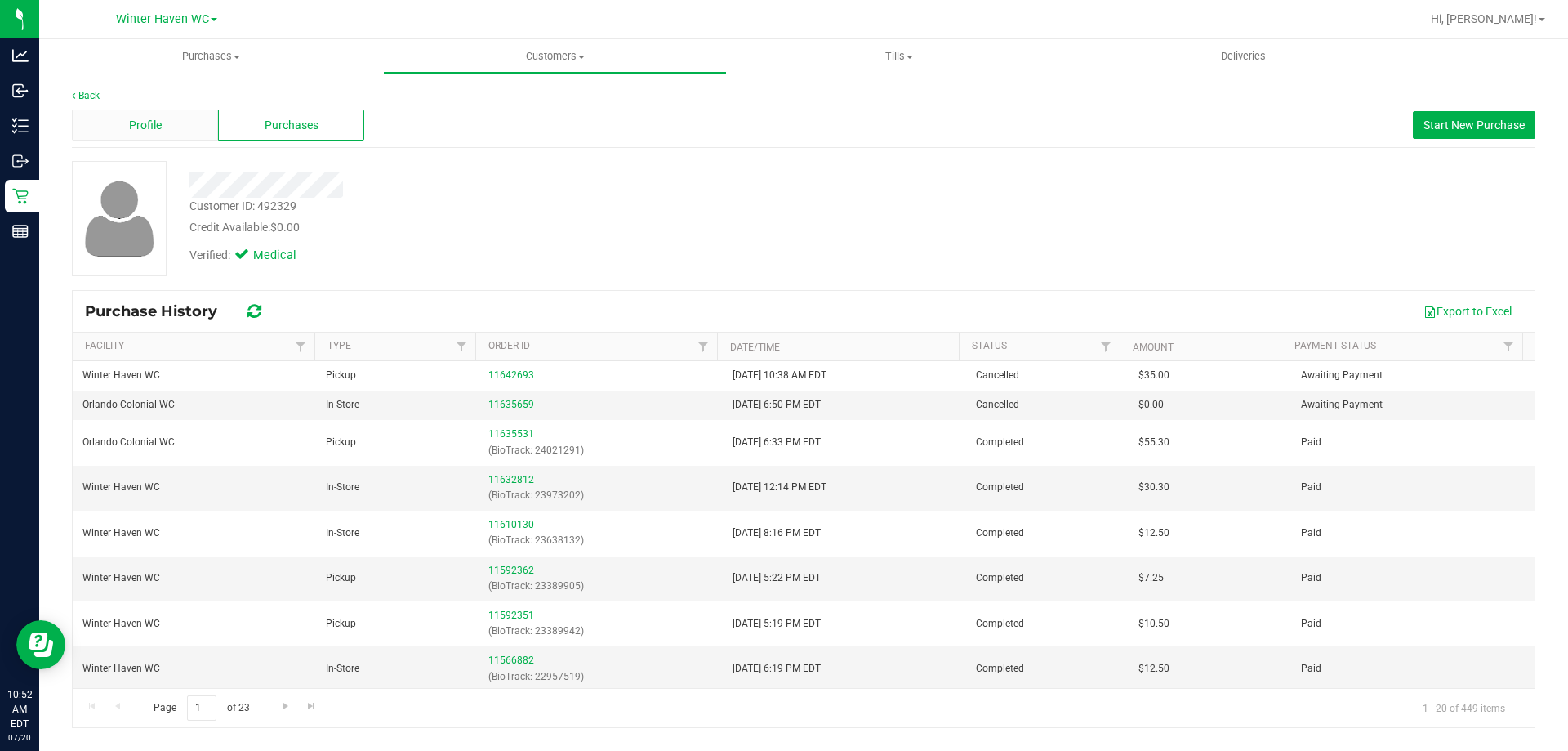 click on "Profile" at bounding box center [145, 125] 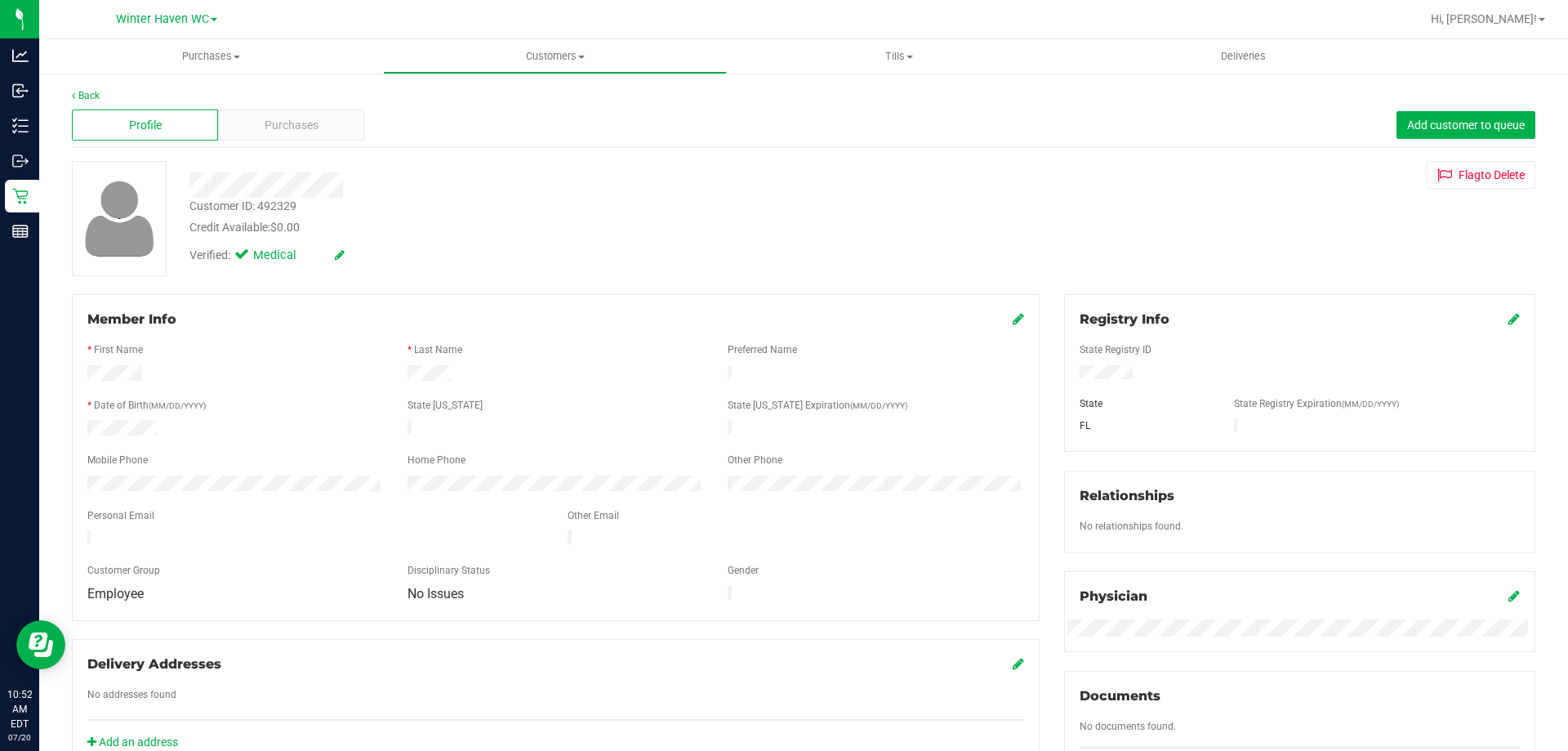 drag, startPoint x: 280, startPoint y: 117, endPoint x: 1566, endPoint y: 114, distance: 1286.0035 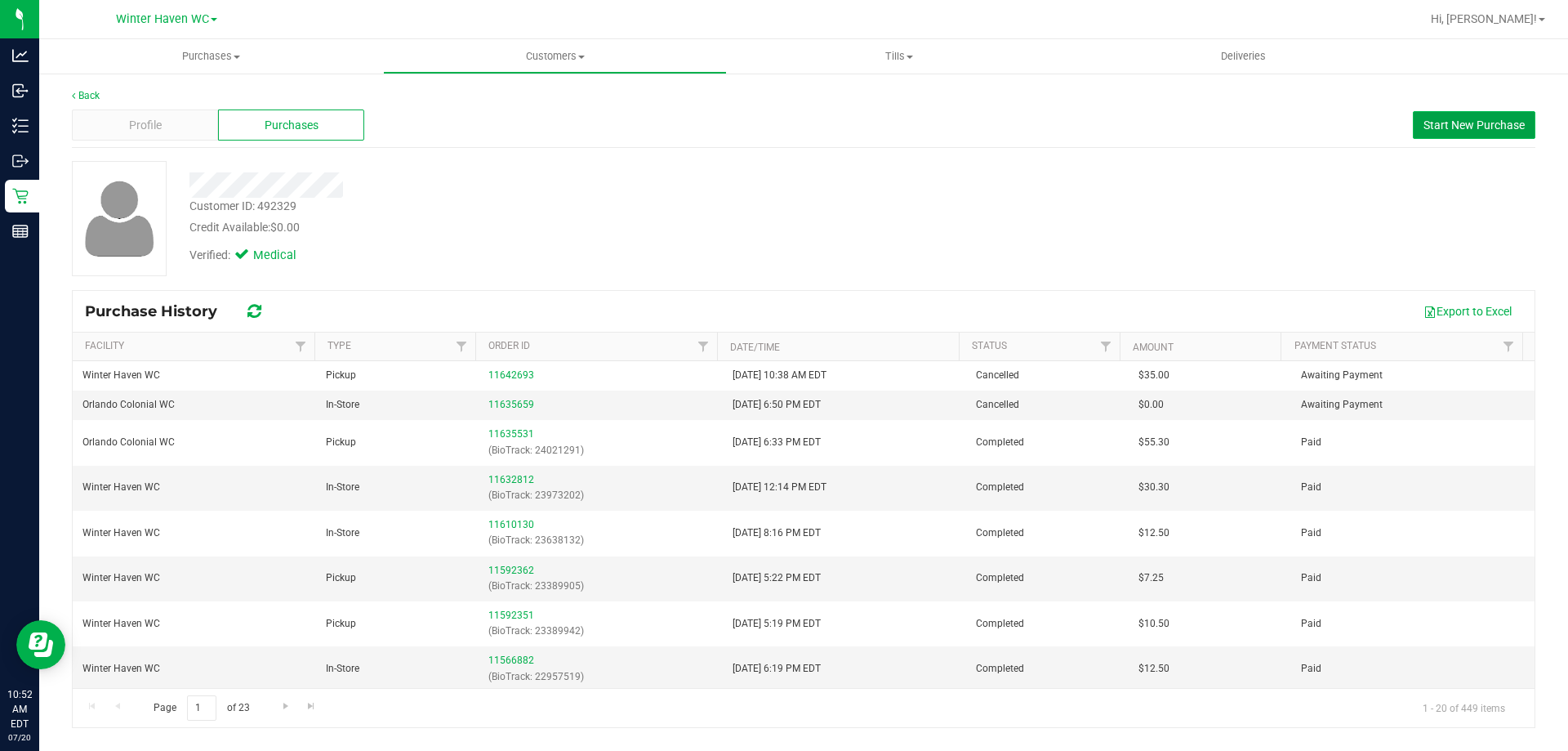 click on "Start New Purchase" at bounding box center [1474, 125] 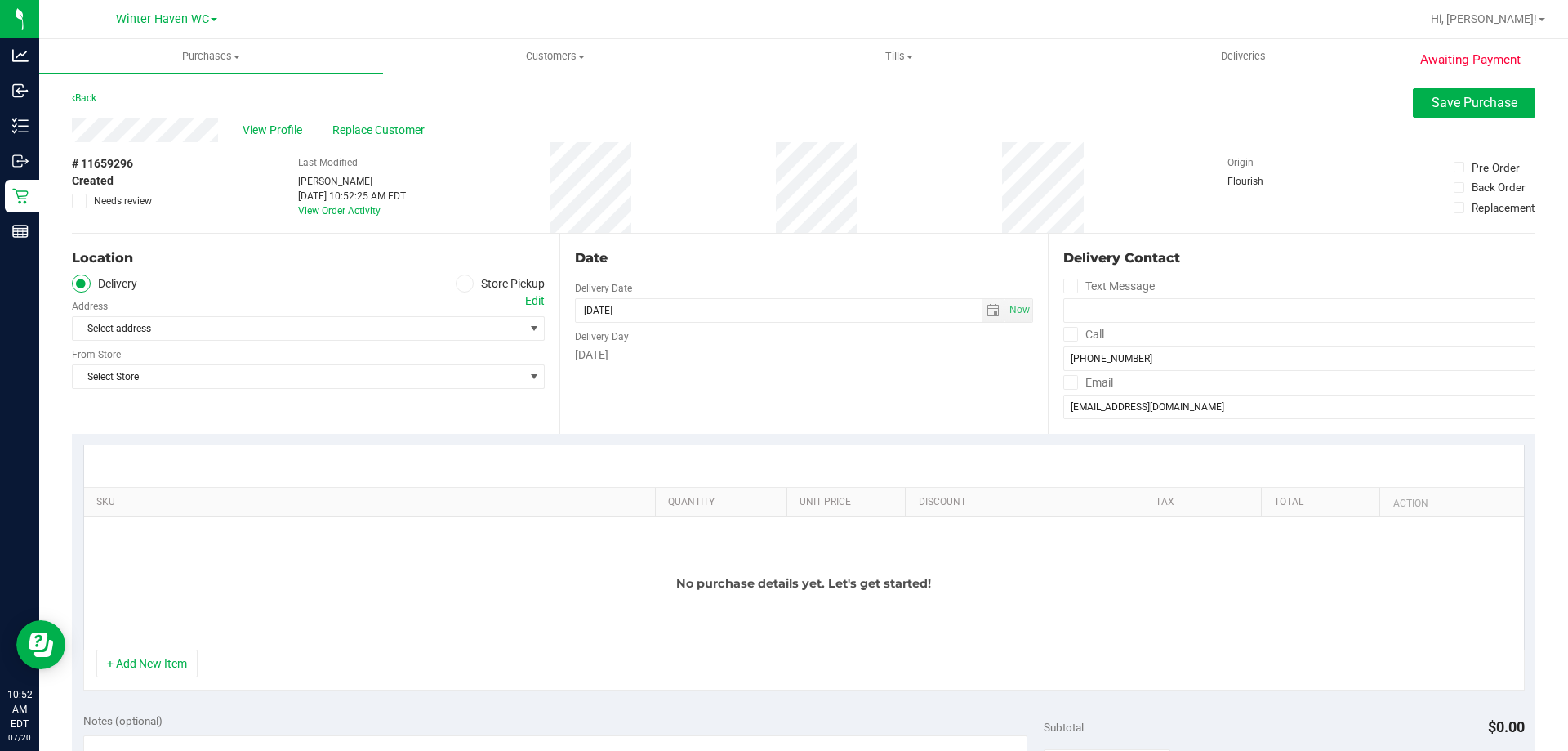 click on "Store Pickup" at bounding box center [501, 284] 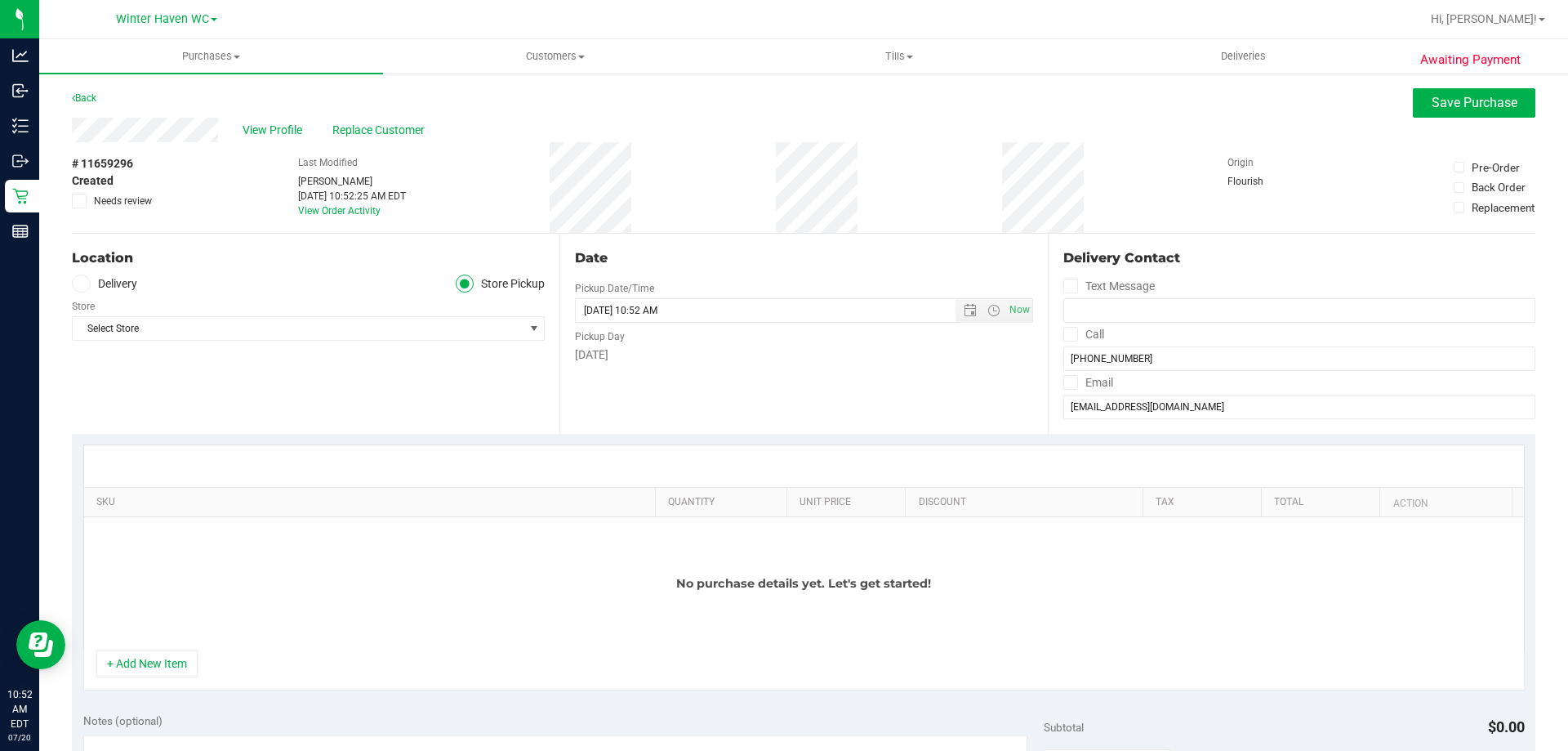 click on "Store" at bounding box center (308, 304) 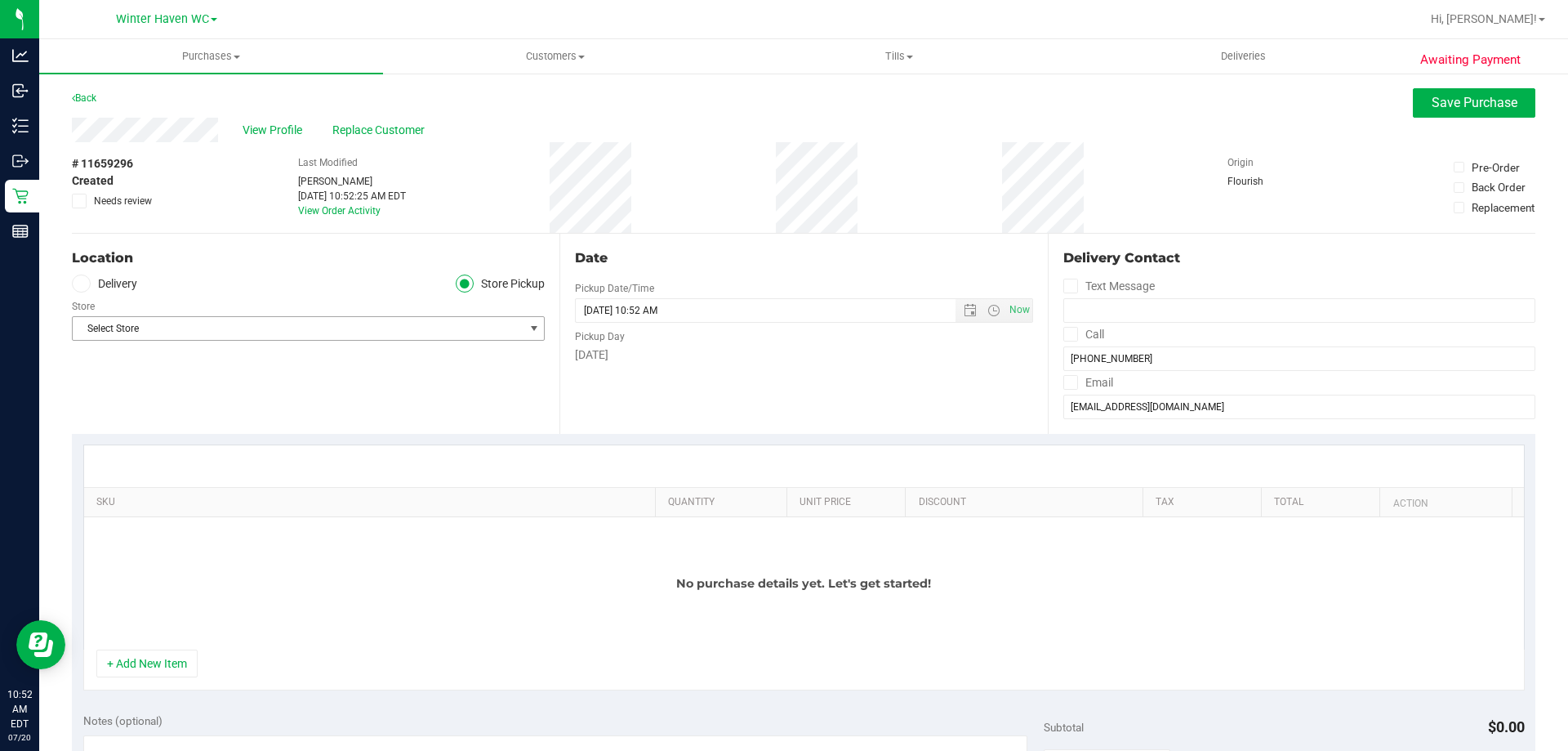 click on "Select Store" at bounding box center [298, 329] 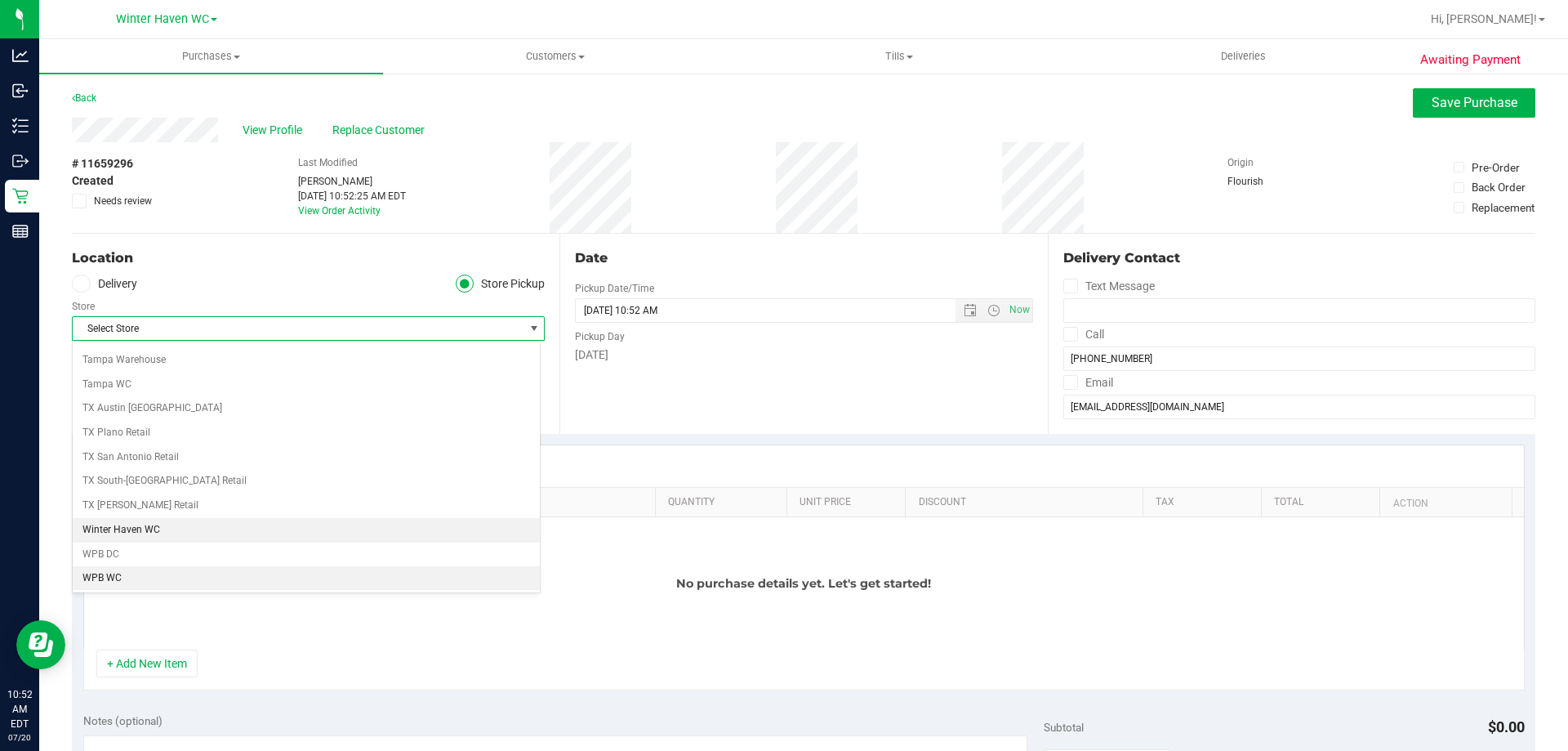 scroll, scrollTop: 1187, scrollLeft: 0, axis: vertical 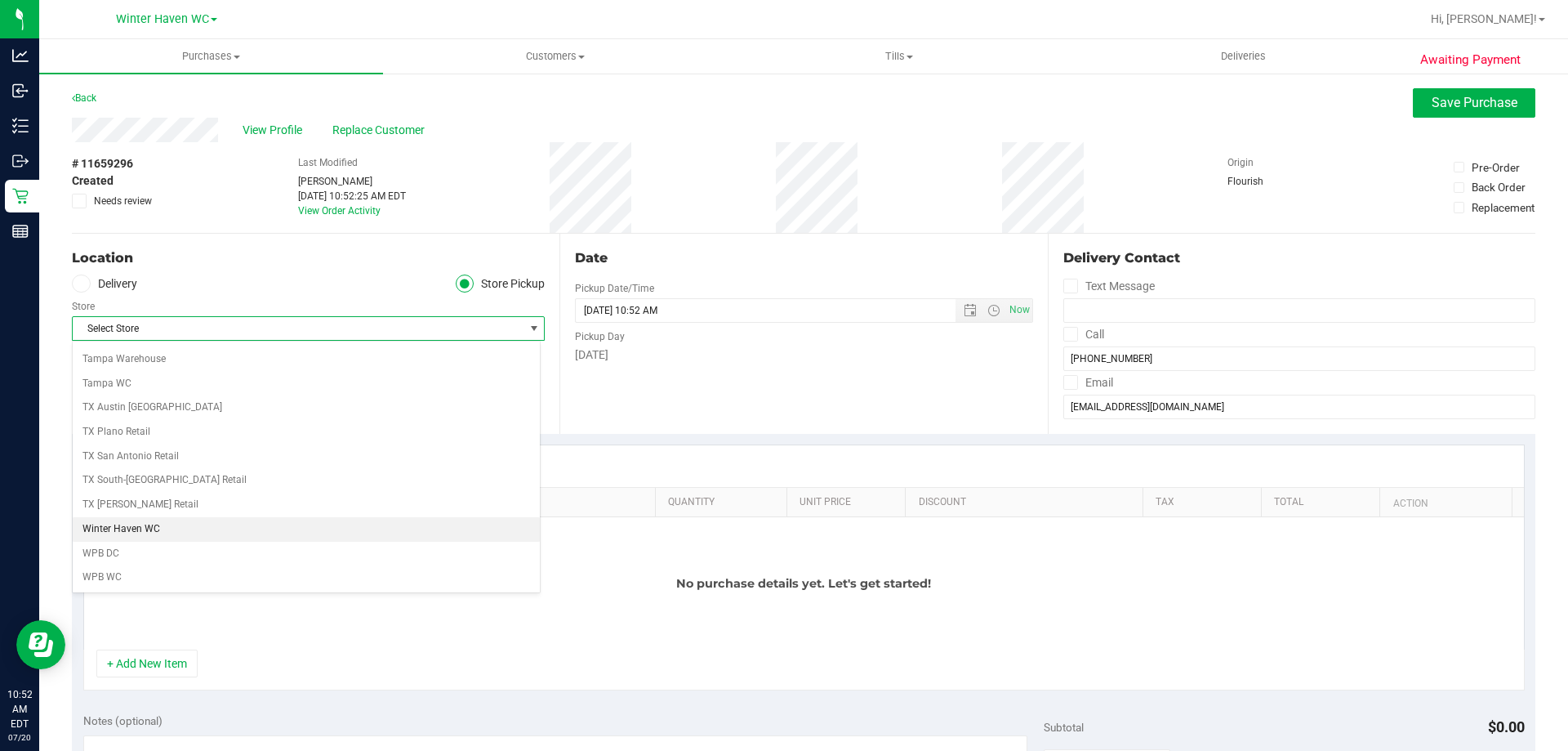 click on "Winter Haven WC" at bounding box center [306, 530] 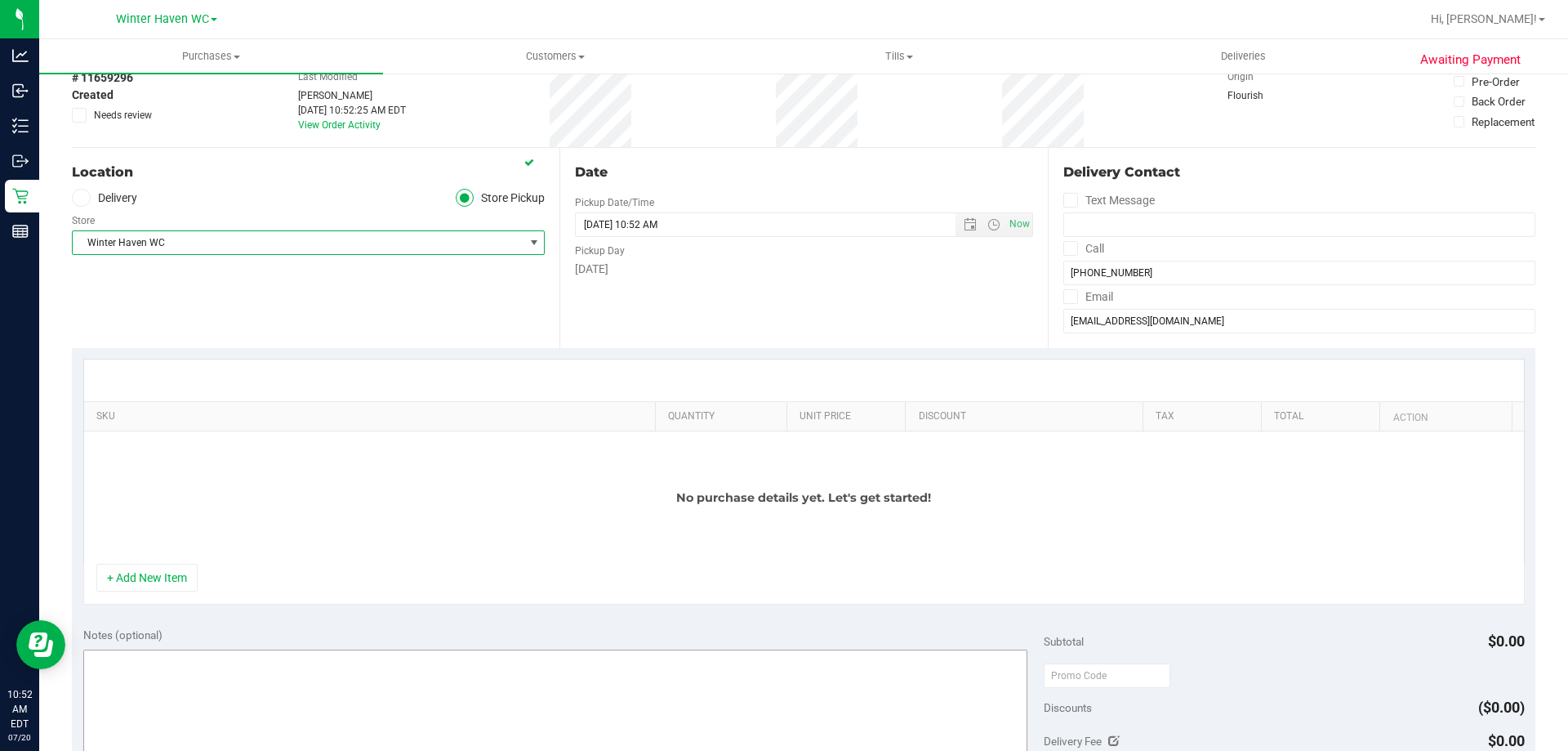 scroll, scrollTop: 245, scrollLeft: 0, axis: vertical 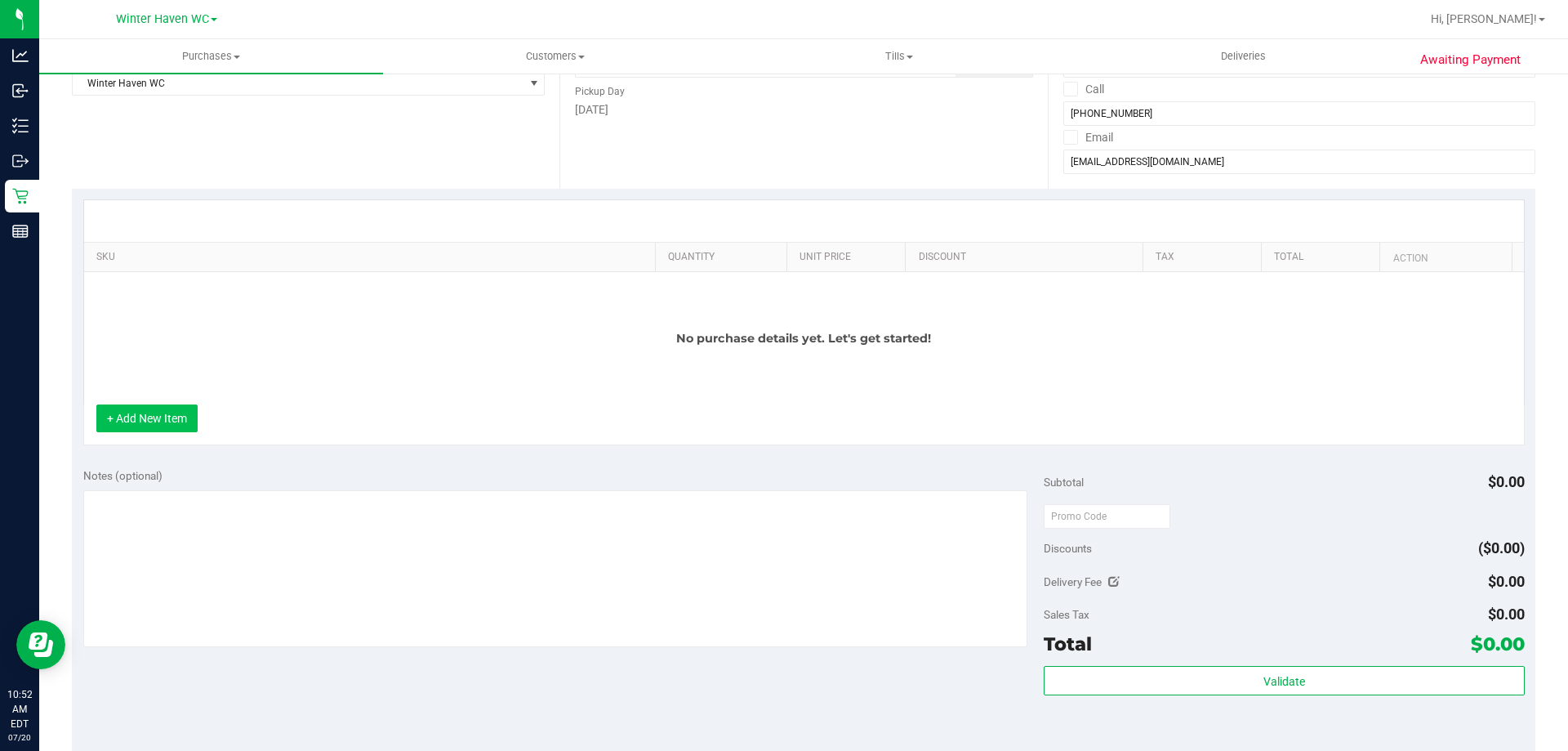 click on "+ Add New Item" at bounding box center (147, 418) 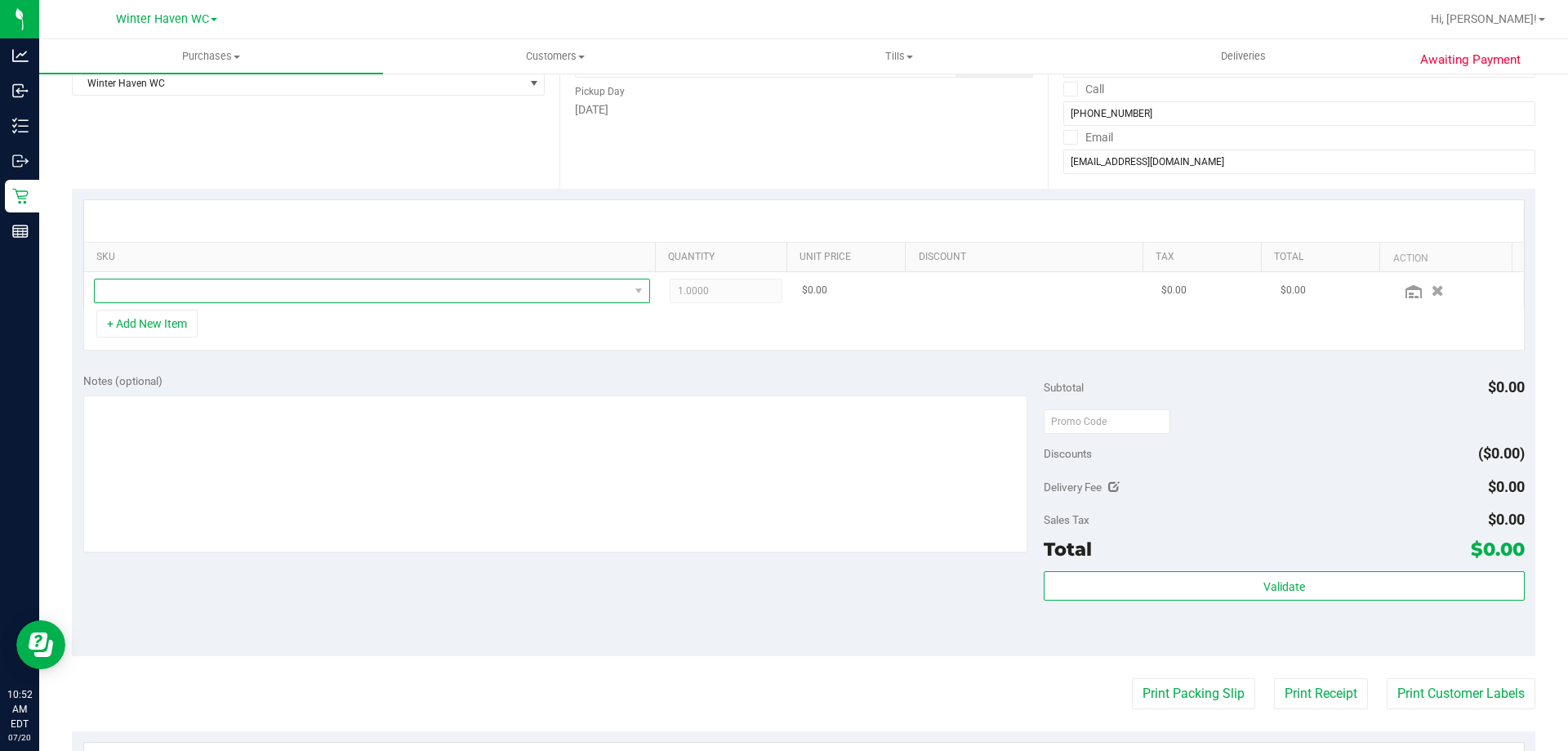 click at bounding box center (362, 291) 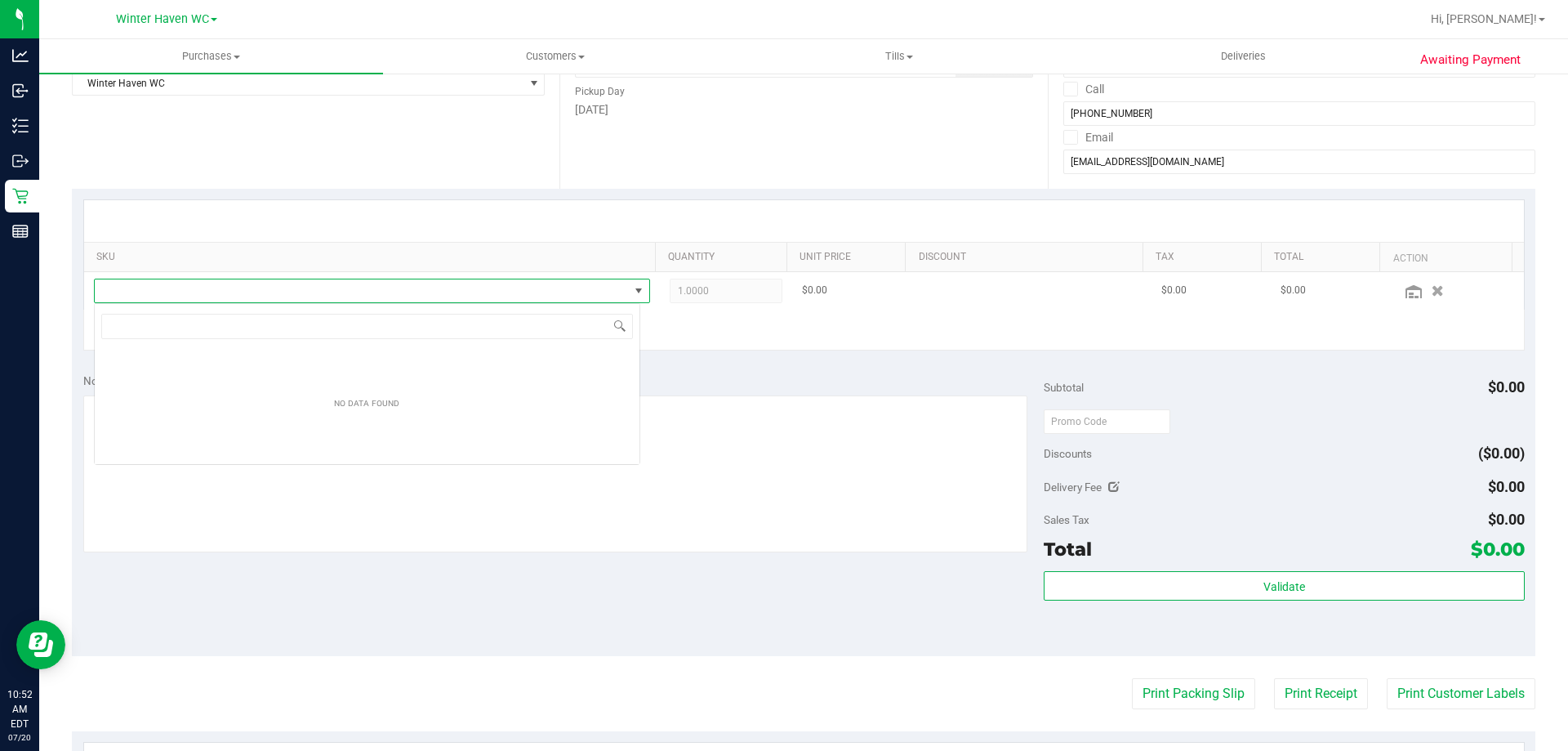scroll, scrollTop: 81695, scrollLeft: 81120, axis: both 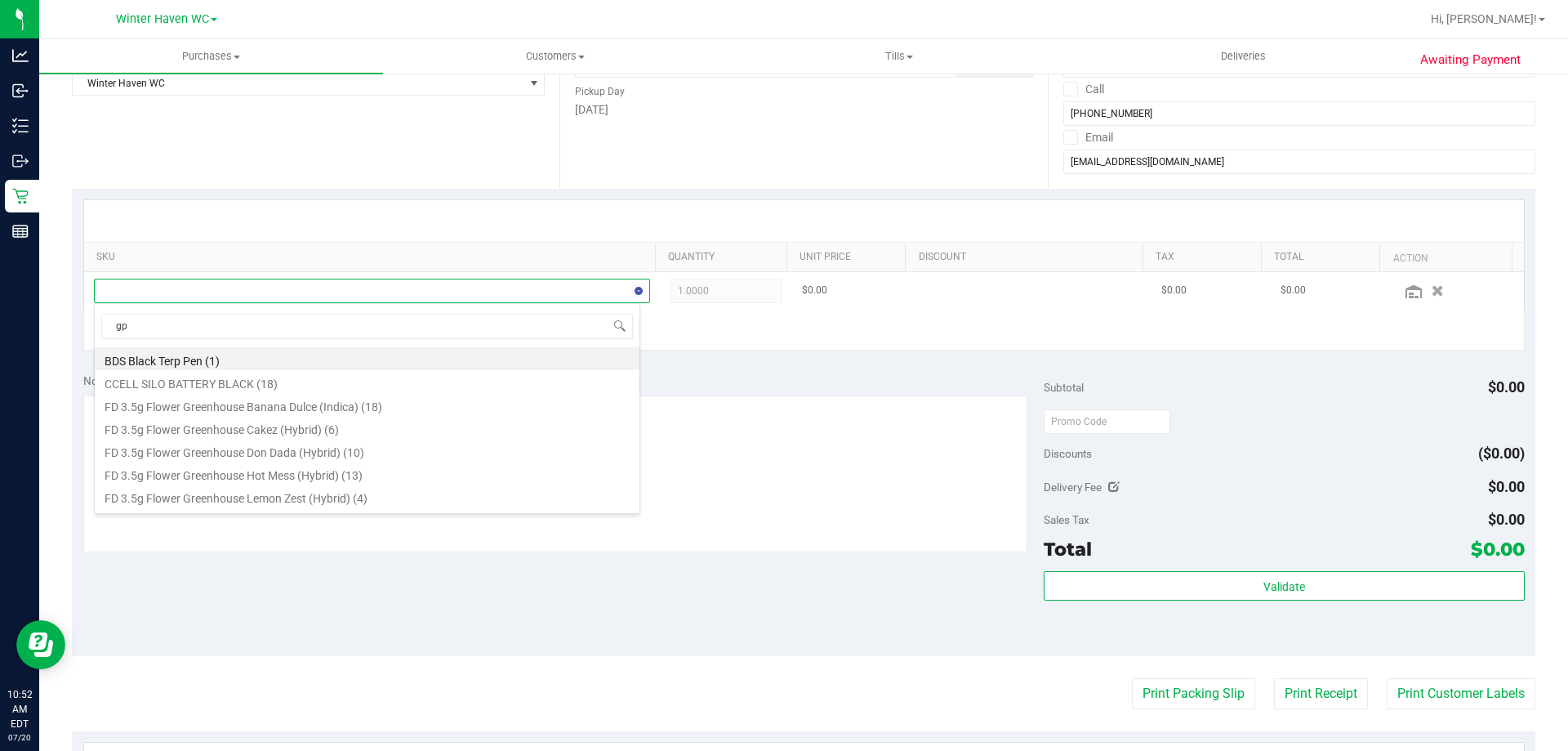 type on "gpe" 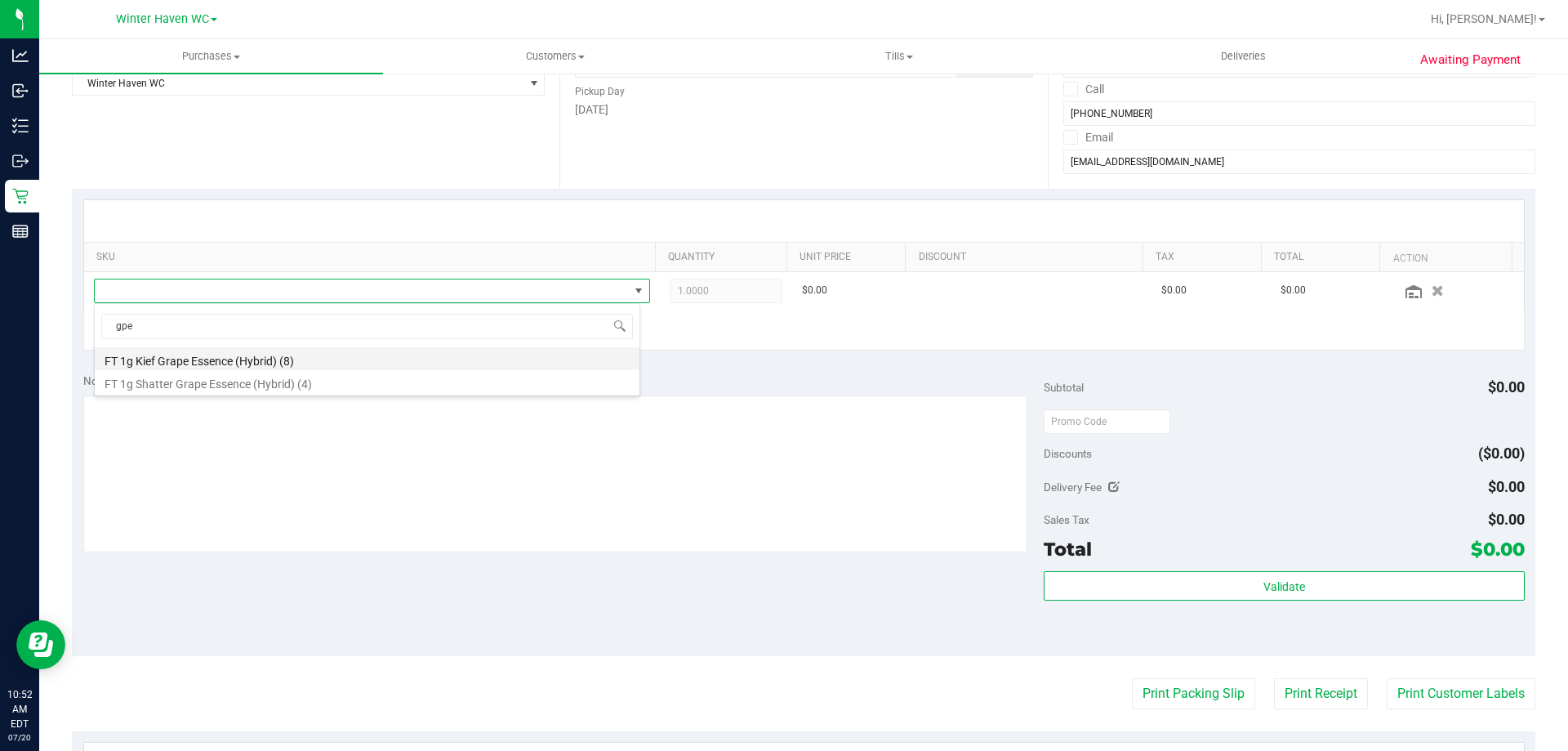 click on "FT 1g Kief Grape Essence (Hybrid) (8)" at bounding box center (367, 359) 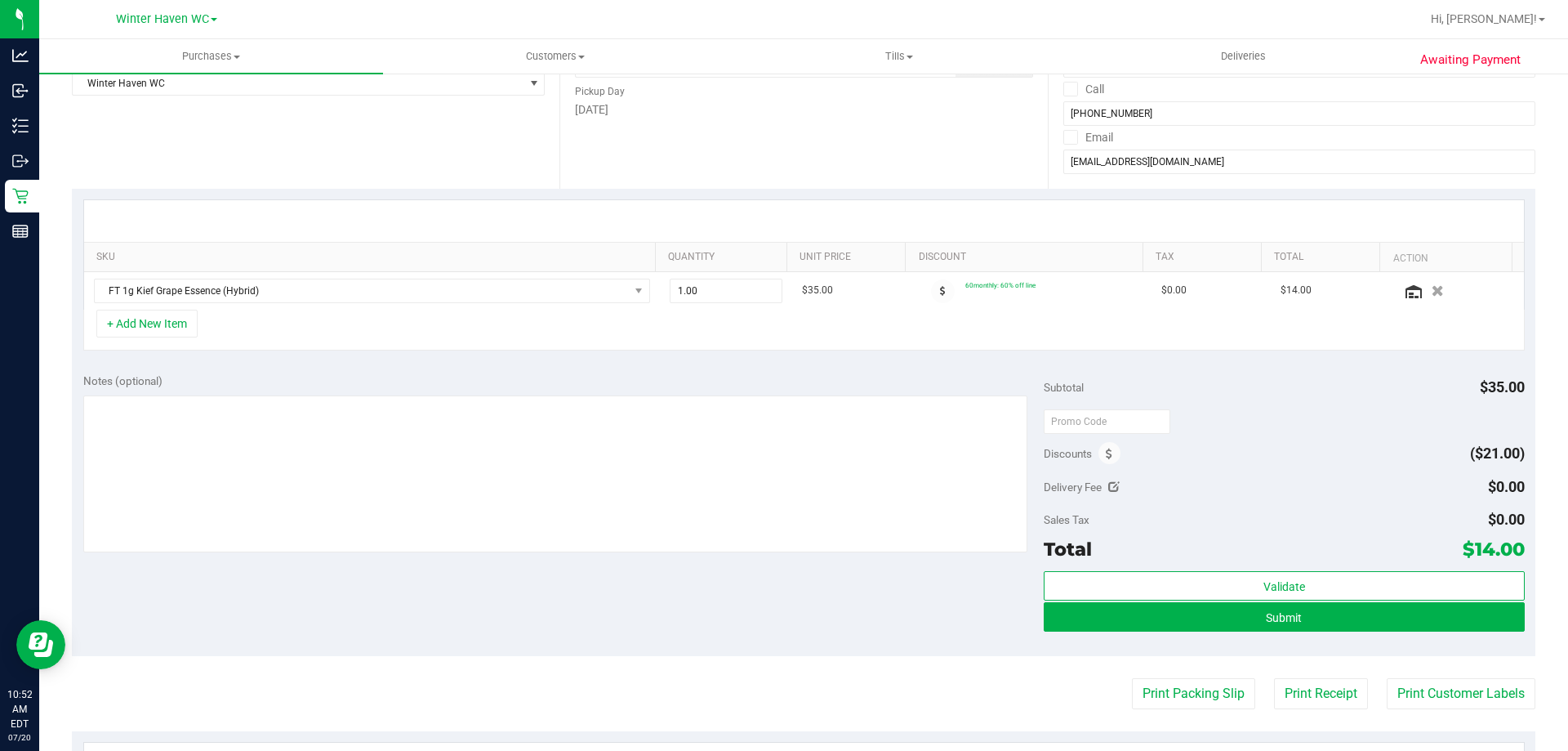 click on "Notes (optional)" at bounding box center (564, 381) 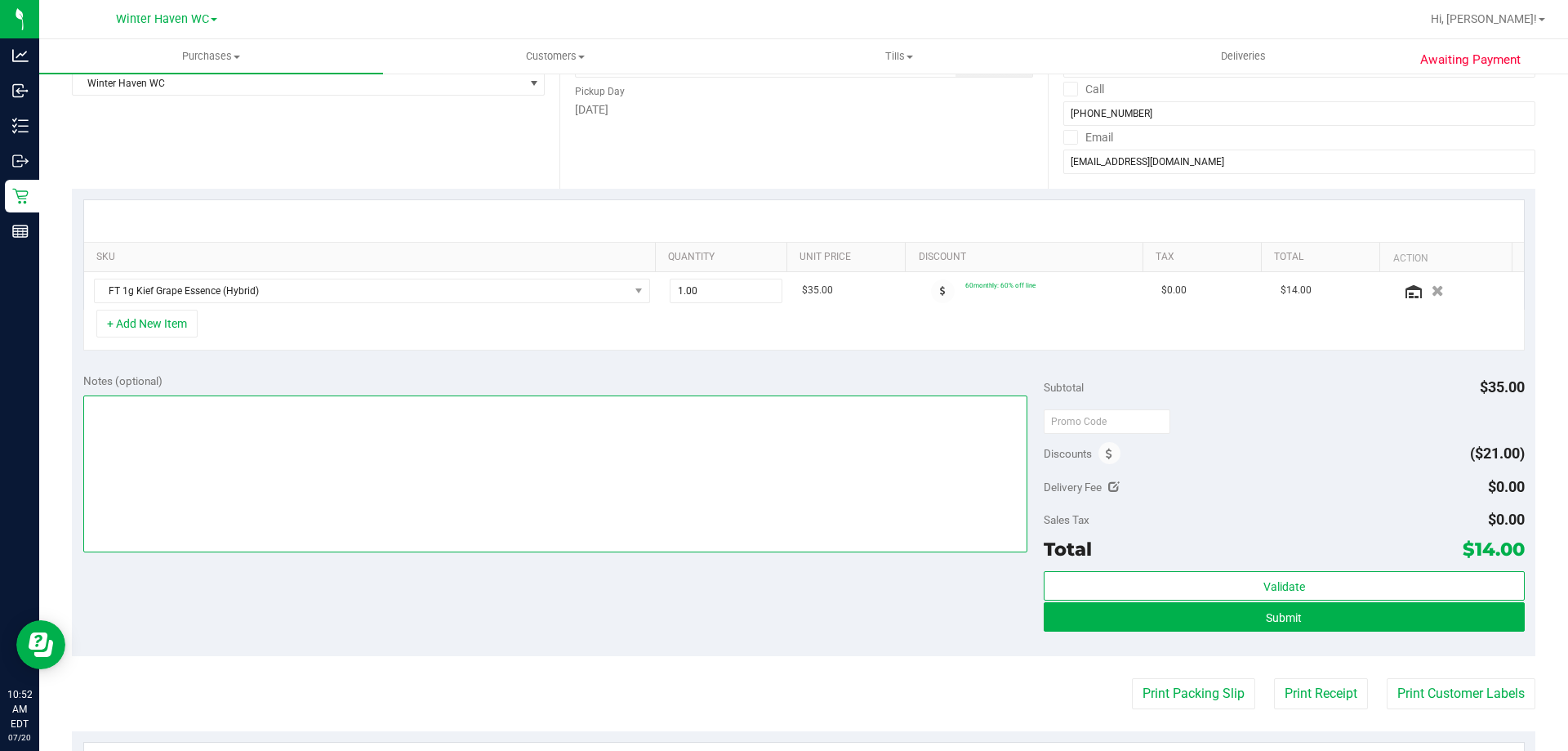 click at bounding box center [555, 474] 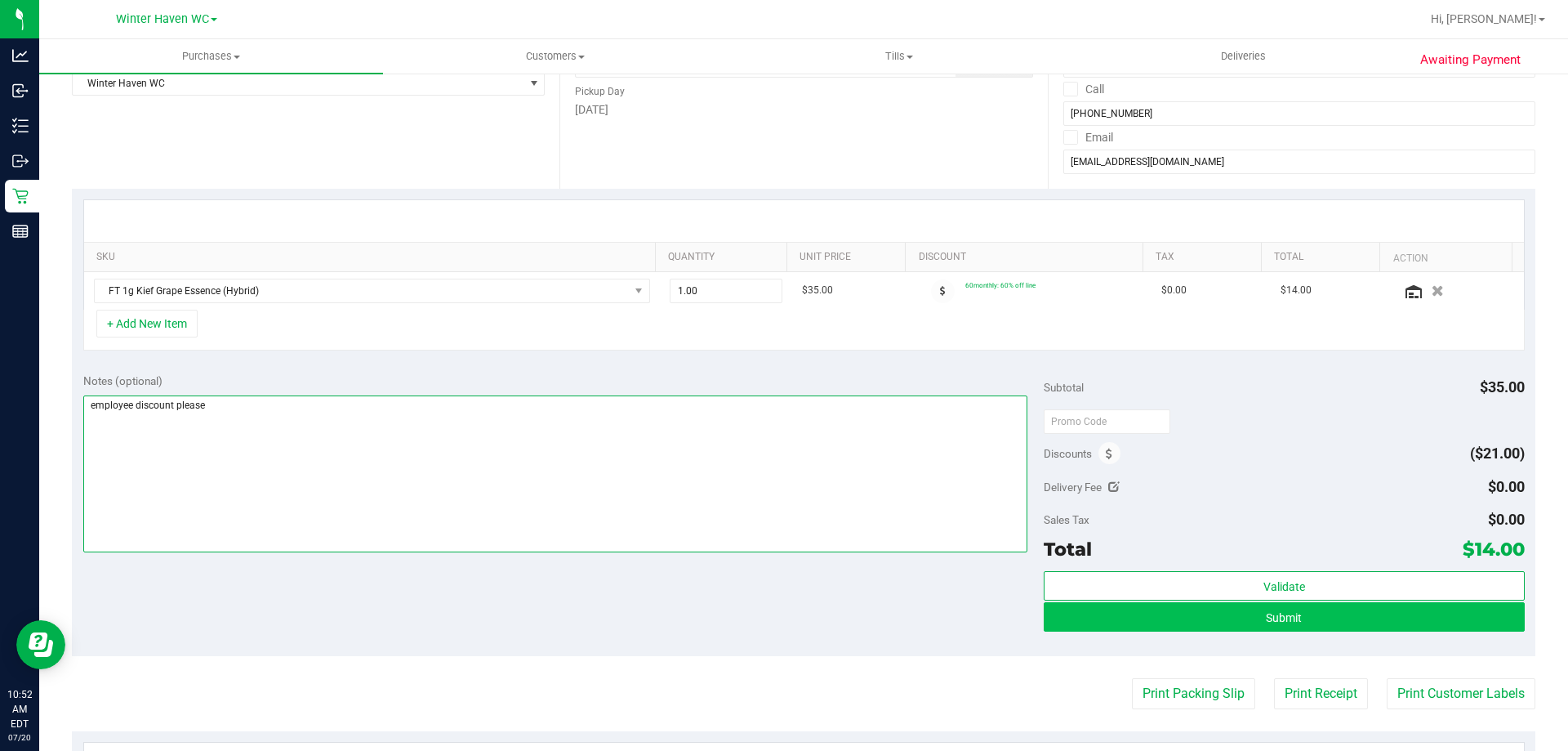 type on "employee discount please" 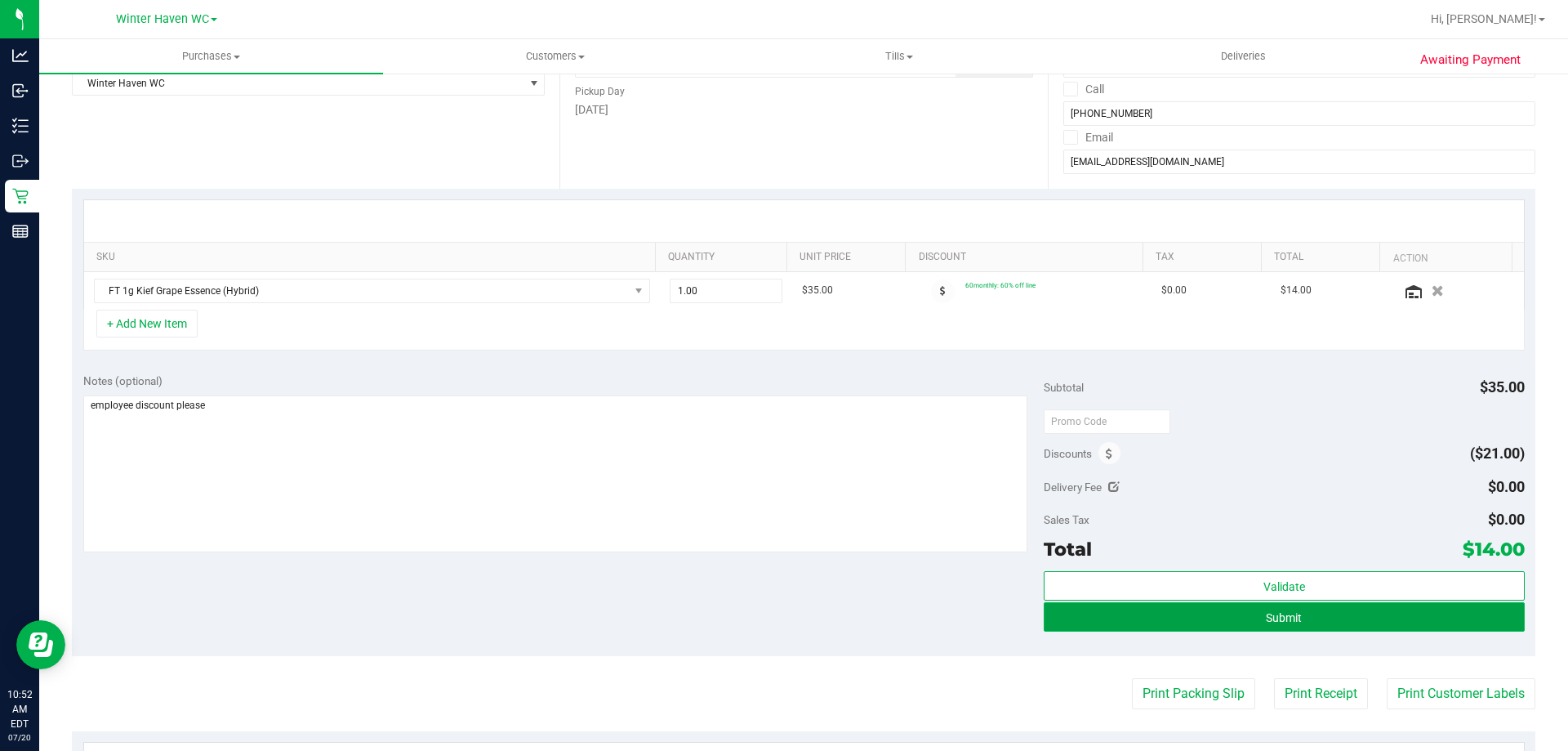 click on "Submit" at bounding box center (1284, 617) 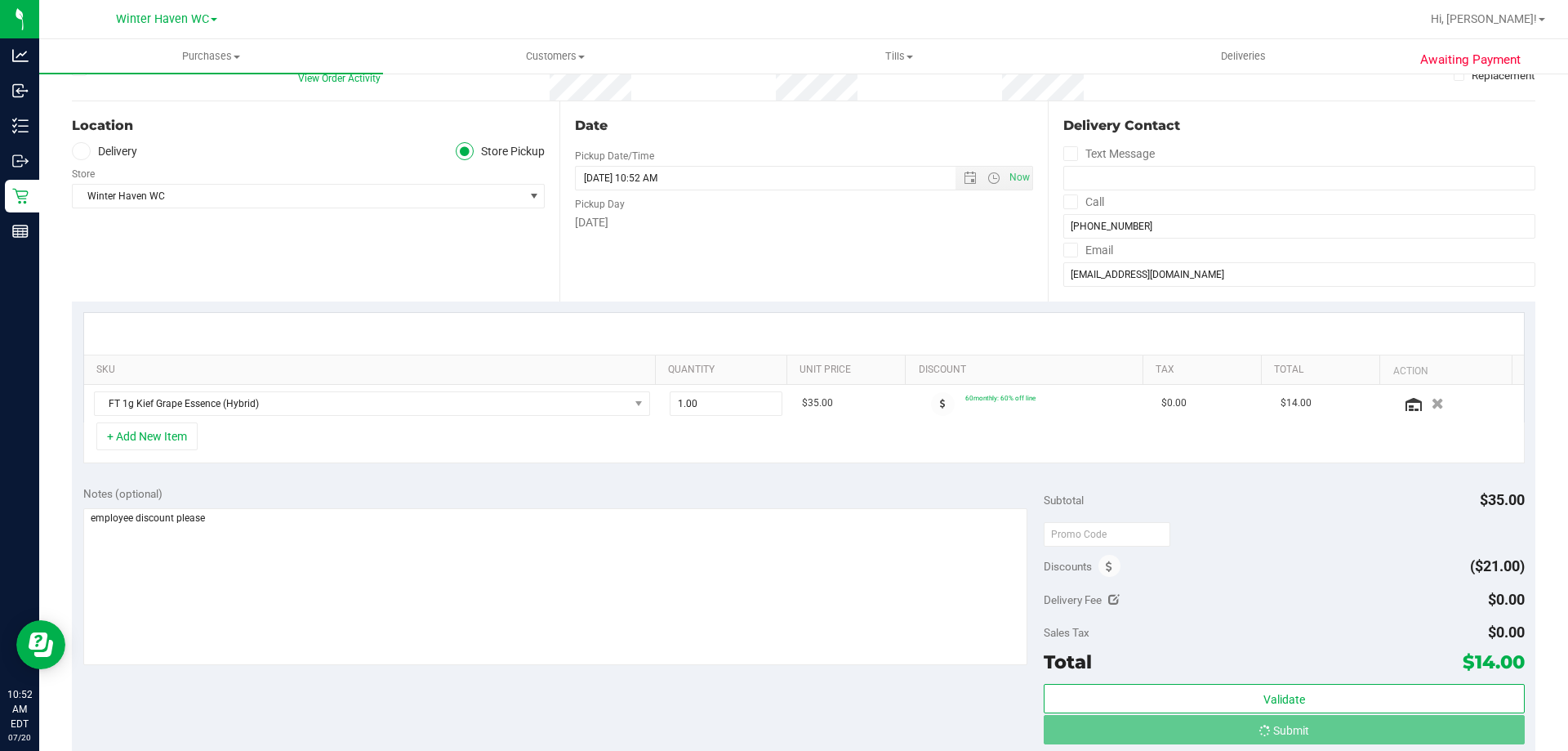 scroll, scrollTop: 0, scrollLeft: 0, axis: both 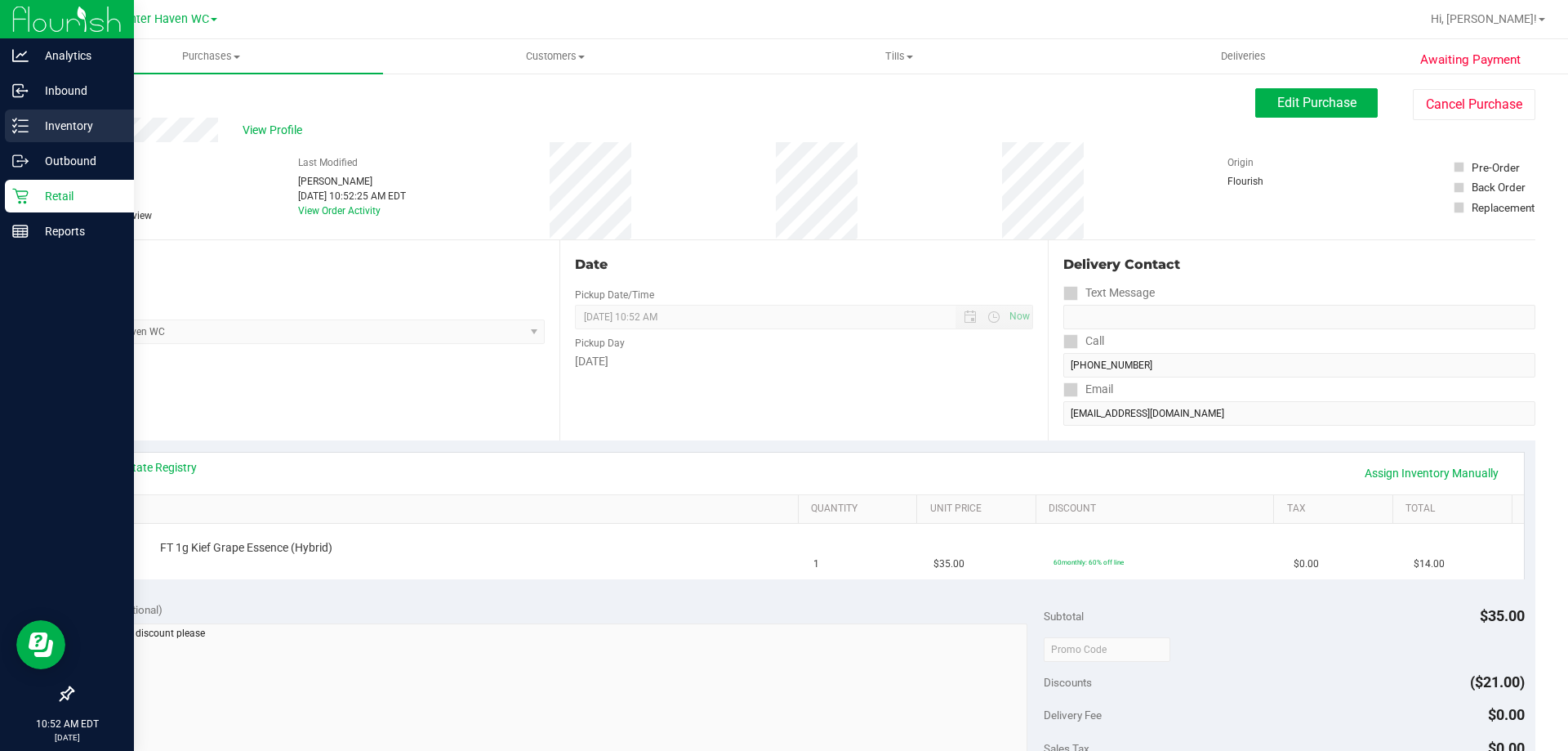 click on "Inventory" at bounding box center [69, 126] 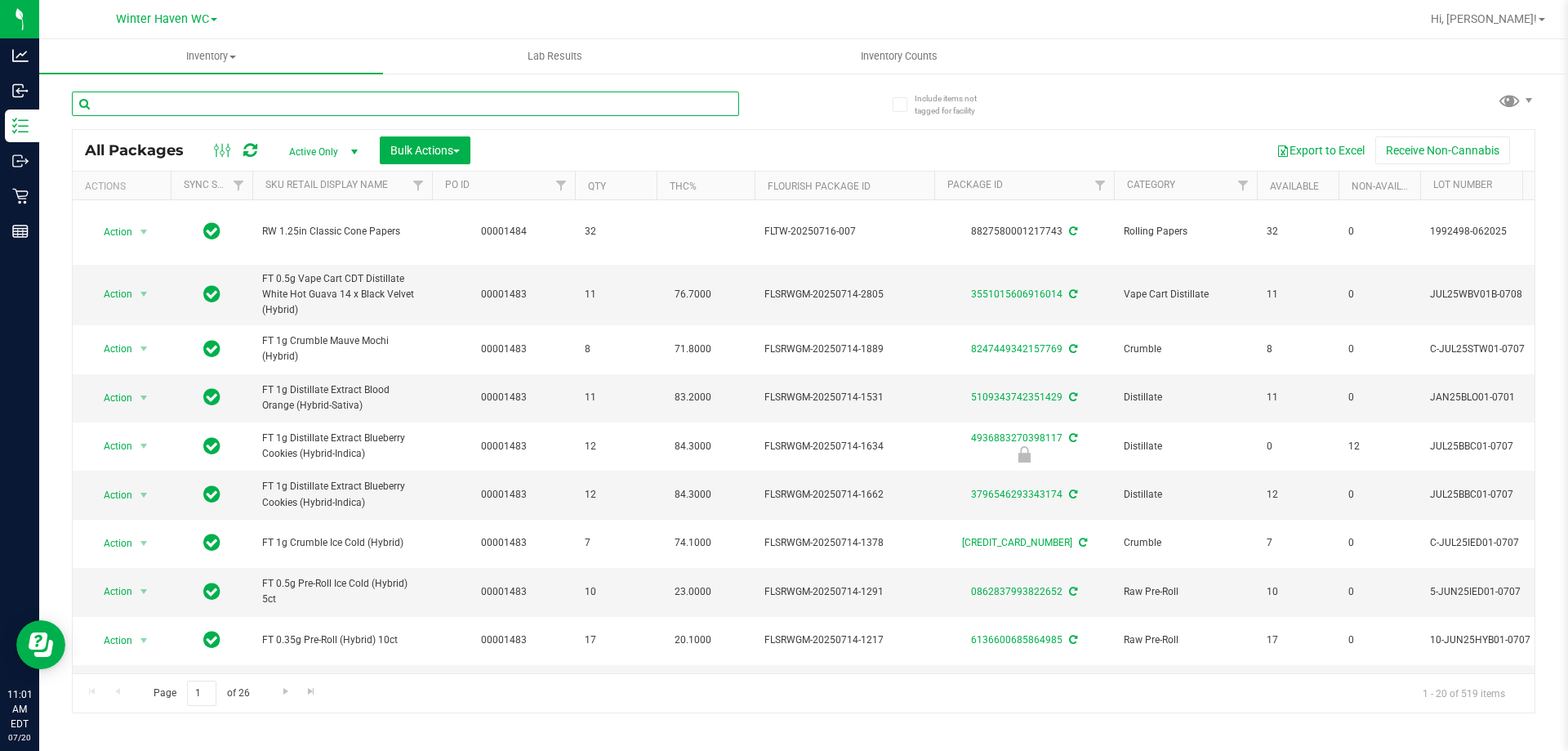 click at bounding box center (405, 104) 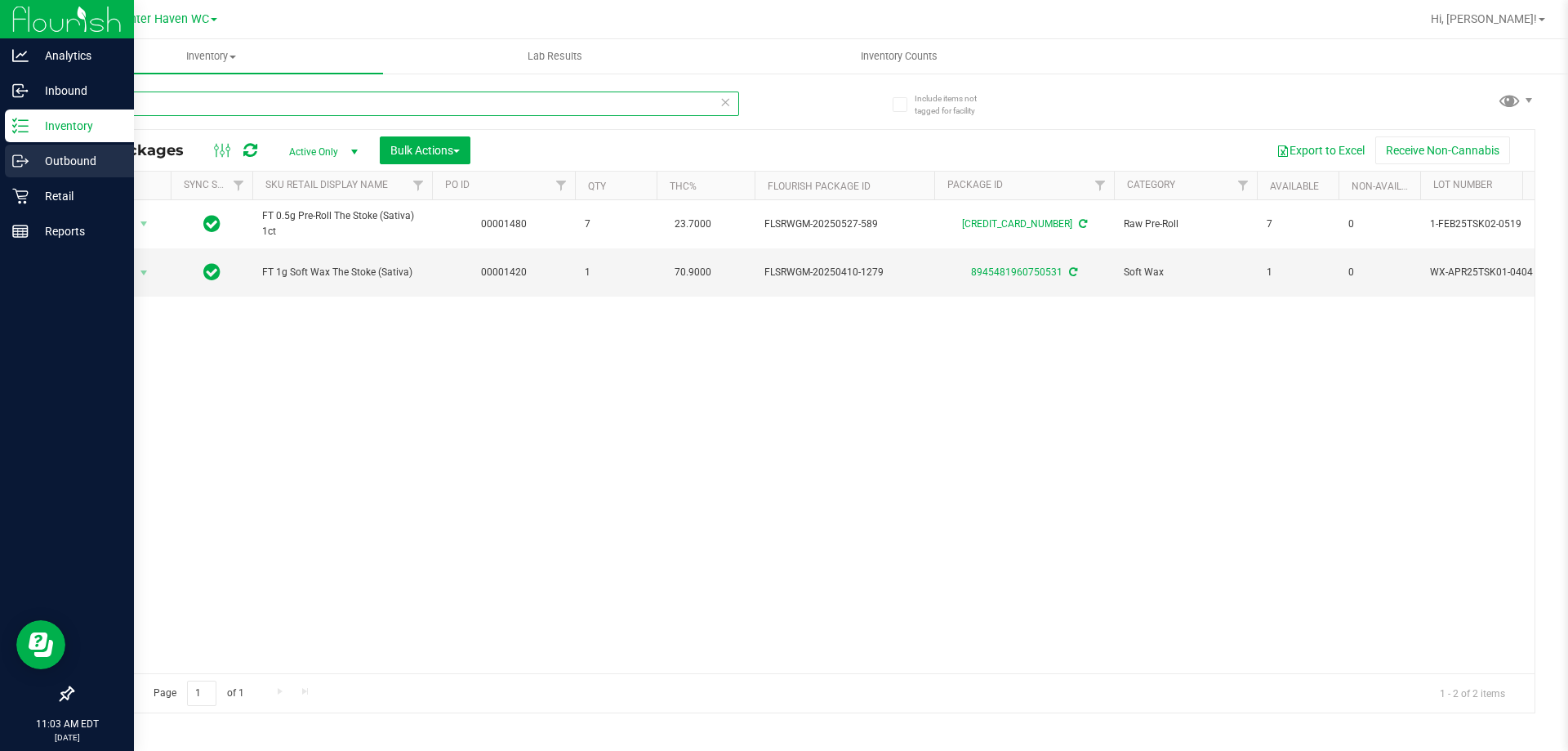 drag, startPoint x: 137, startPoint y: 100, endPoint x: 0, endPoint y: 145, distance: 144.20125 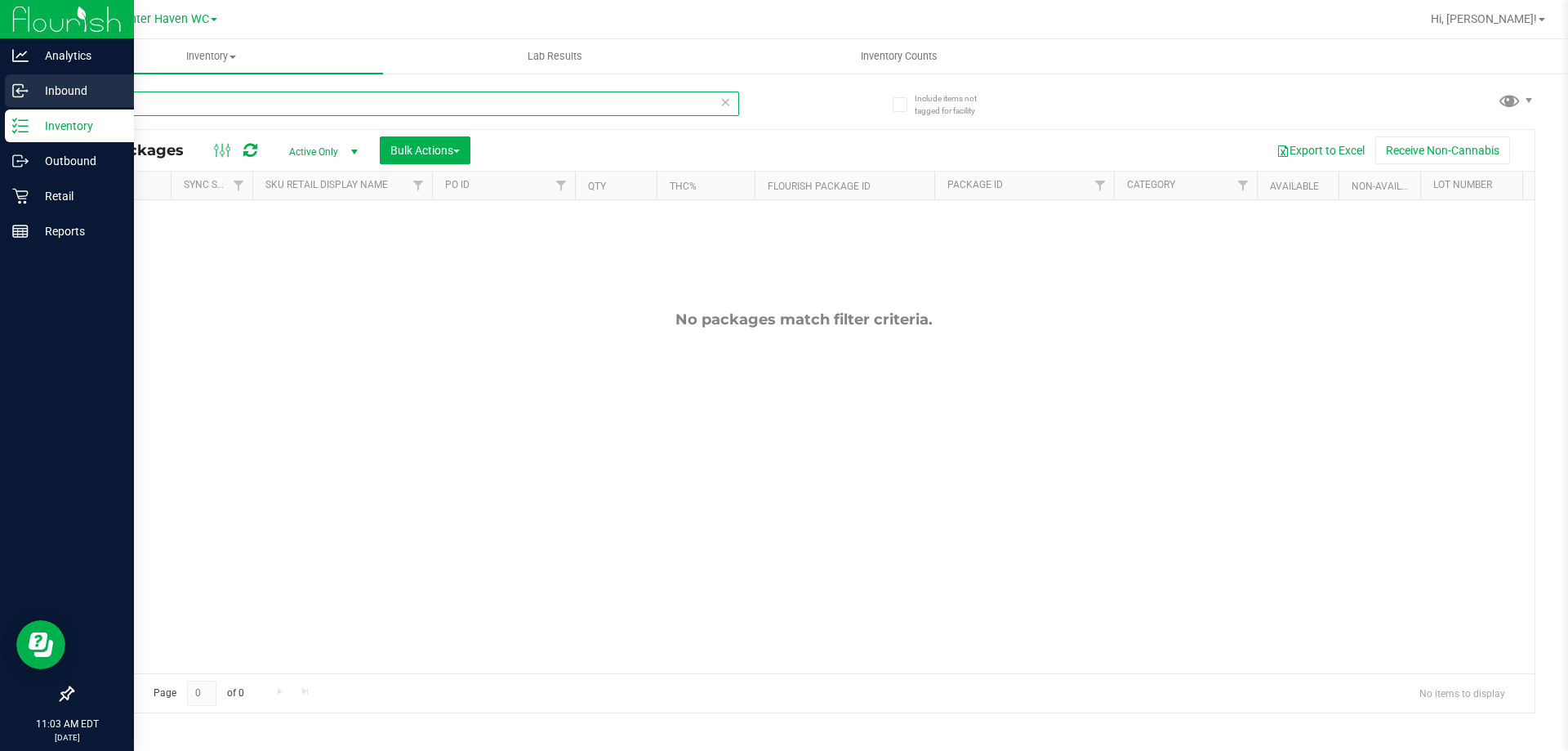 type on "t17" 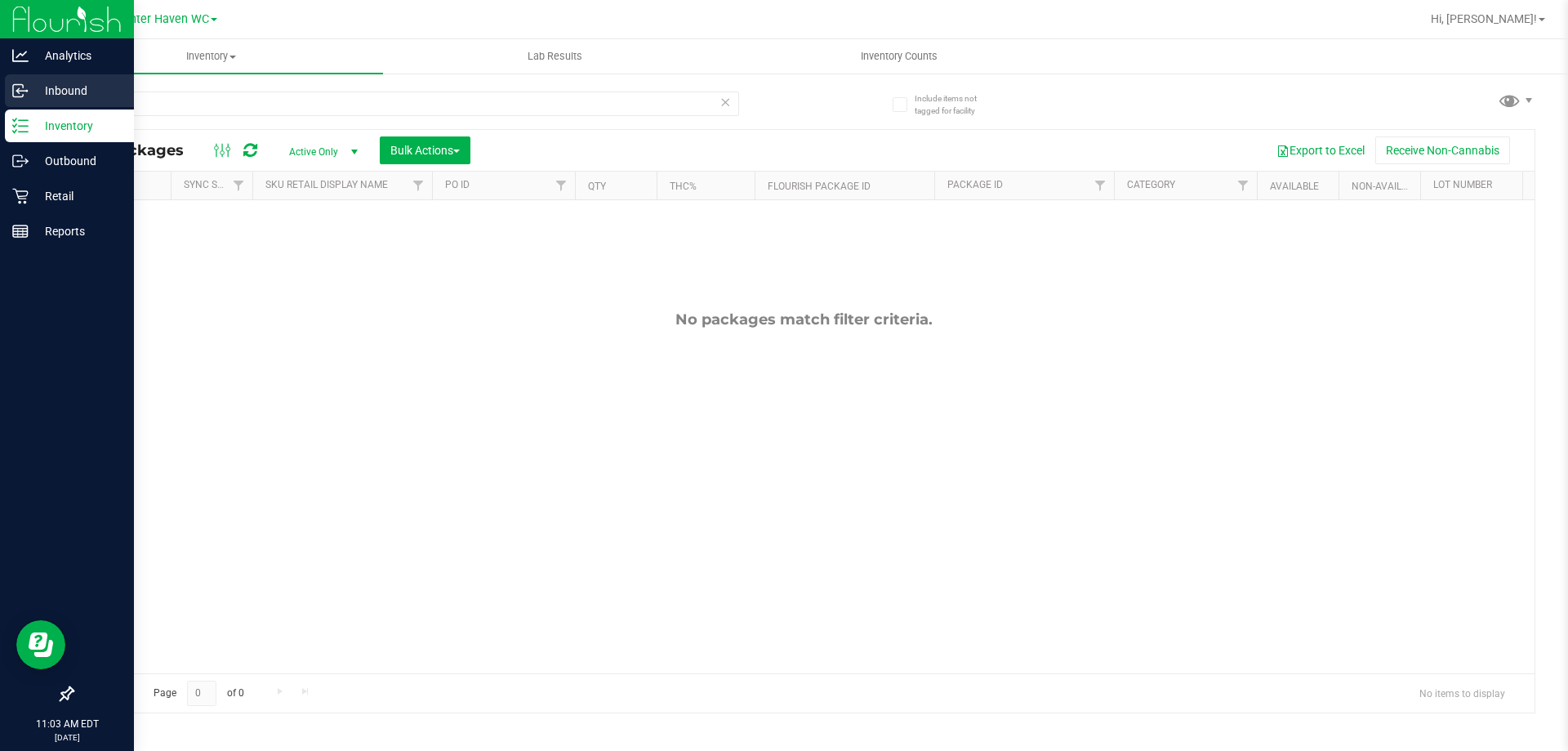 click on "Inbound" at bounding box center [69, 91] 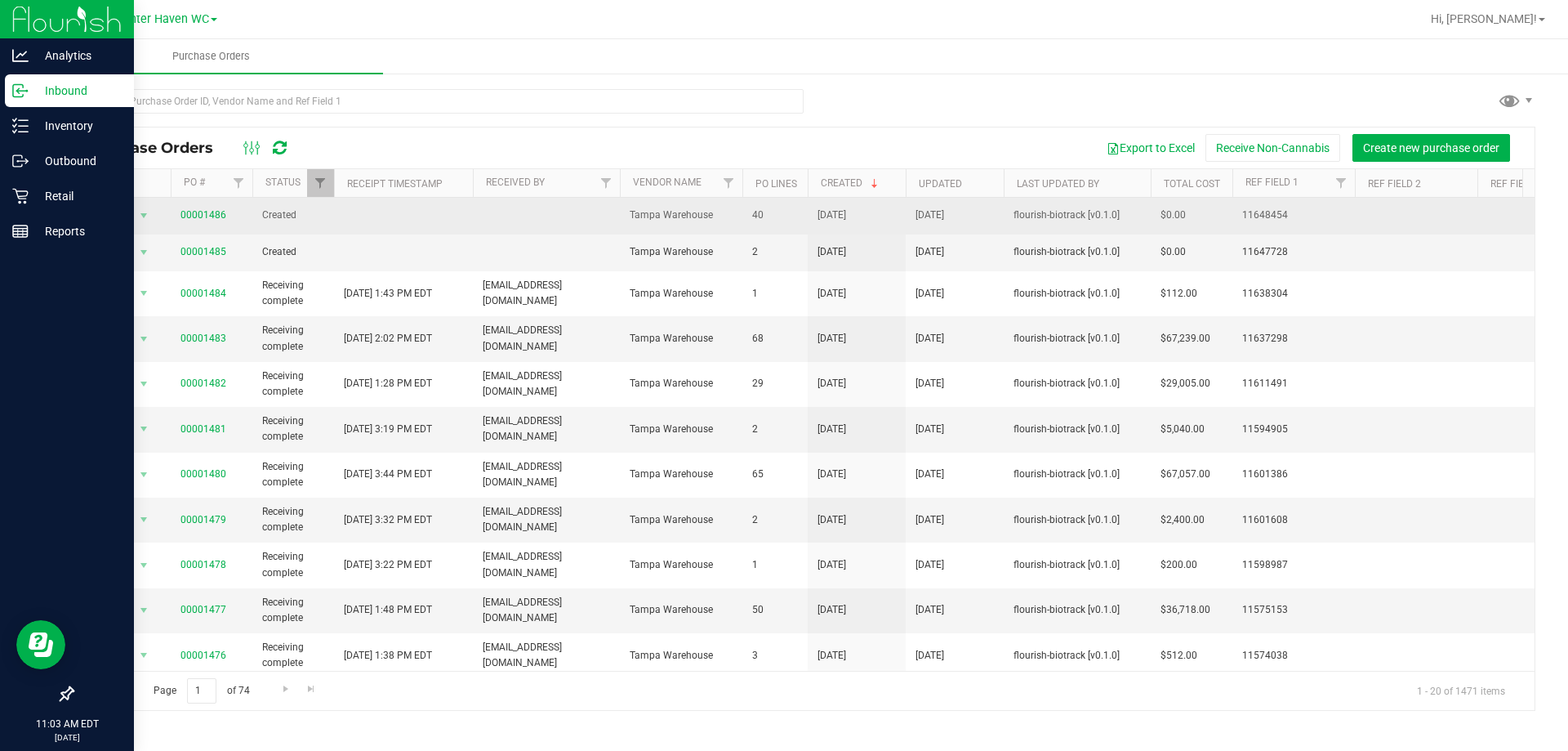 click on "00001486" at bounding box center (212, 216) 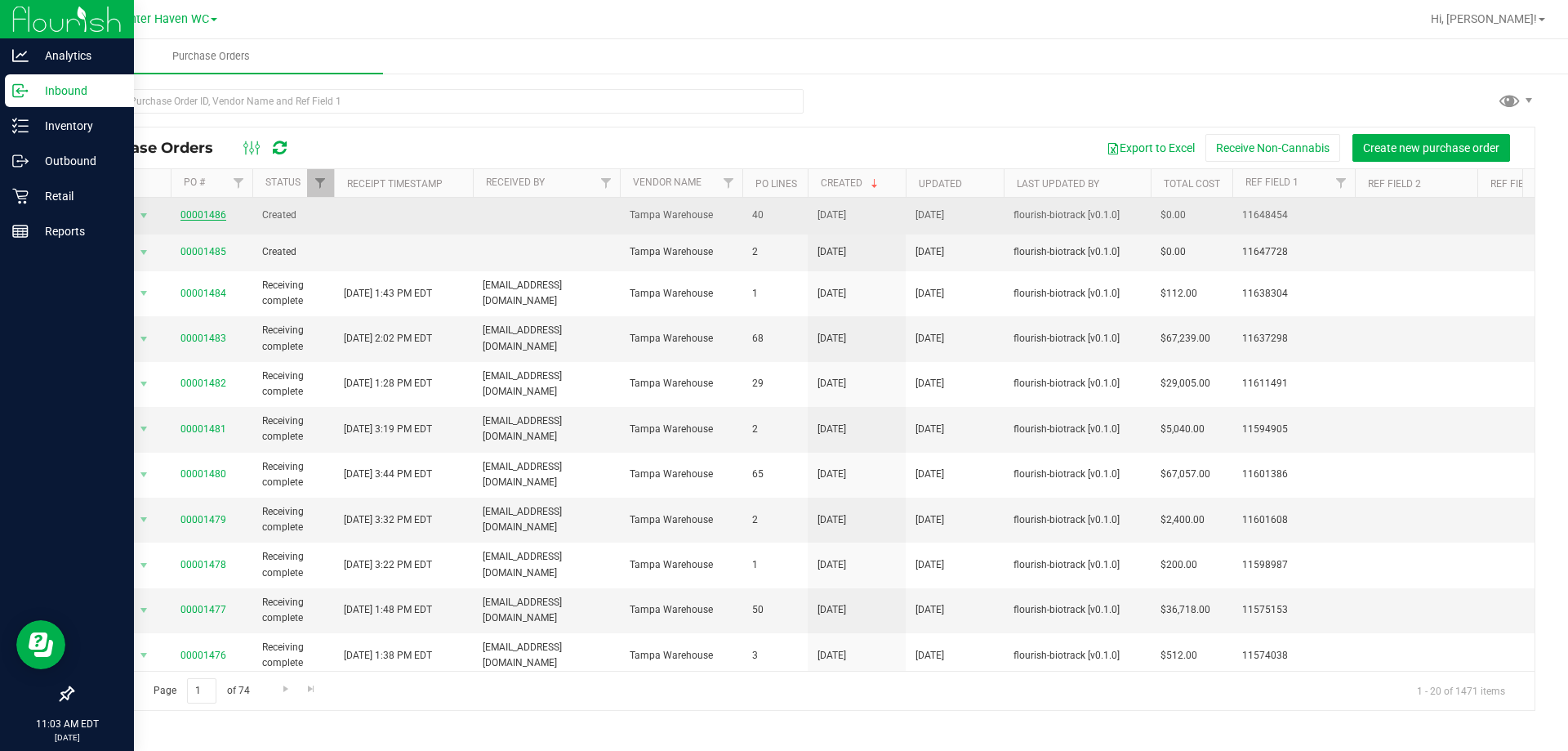 click on "00001486" at bounding box center (203, 215) 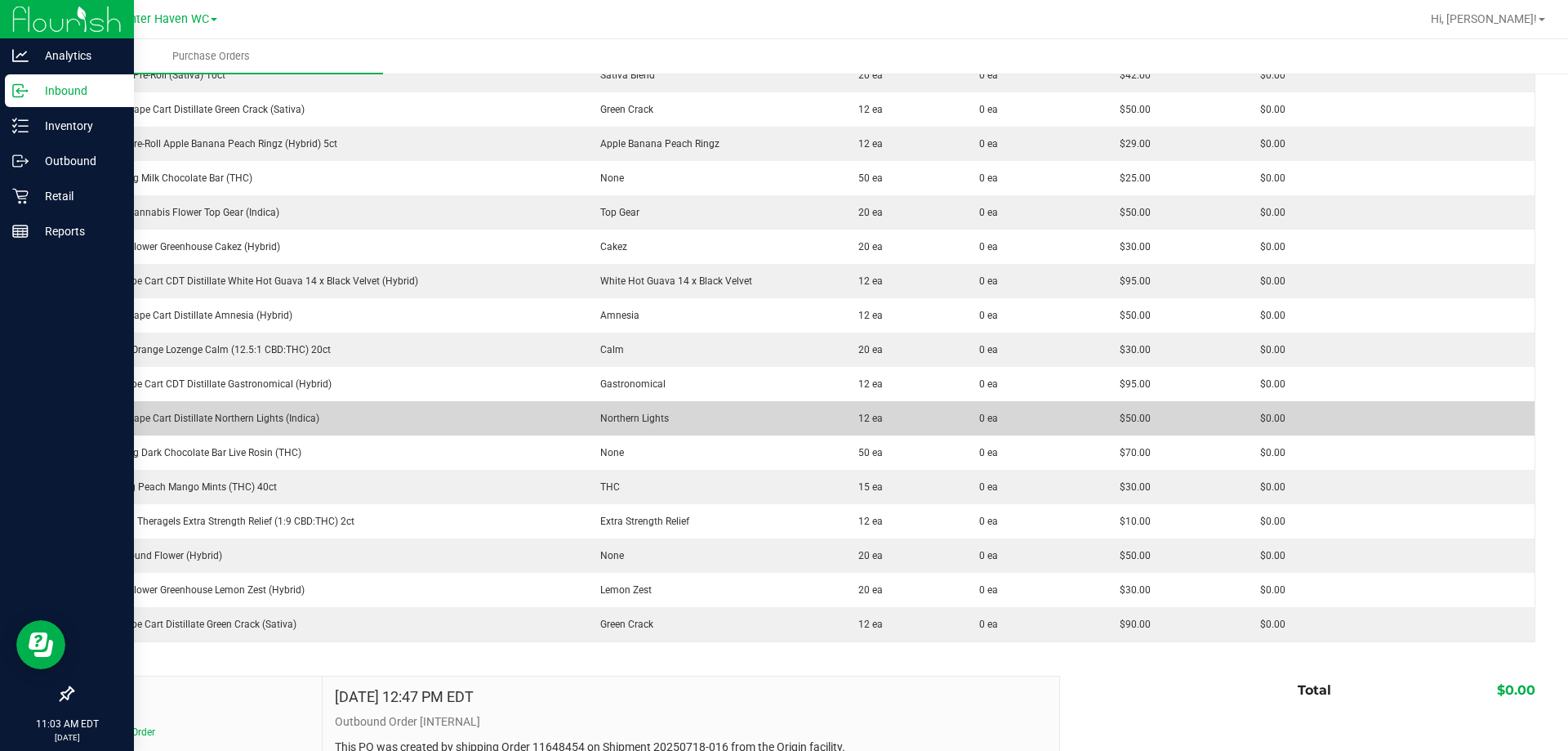 scroll, scrollTop: 1144, scrollLeft: 0, axis: vertical 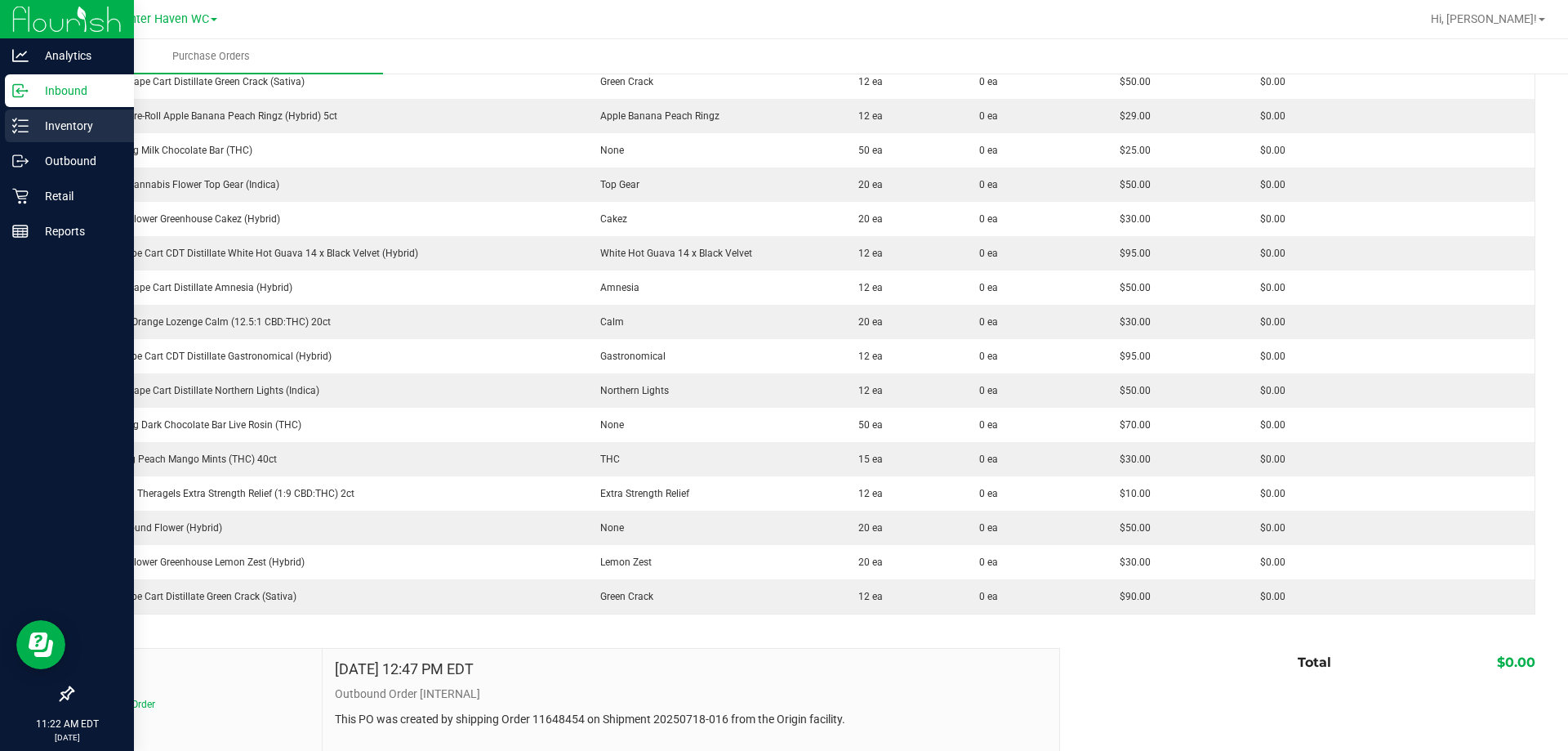 click on "Inventory" at bounding box center [78, 126] 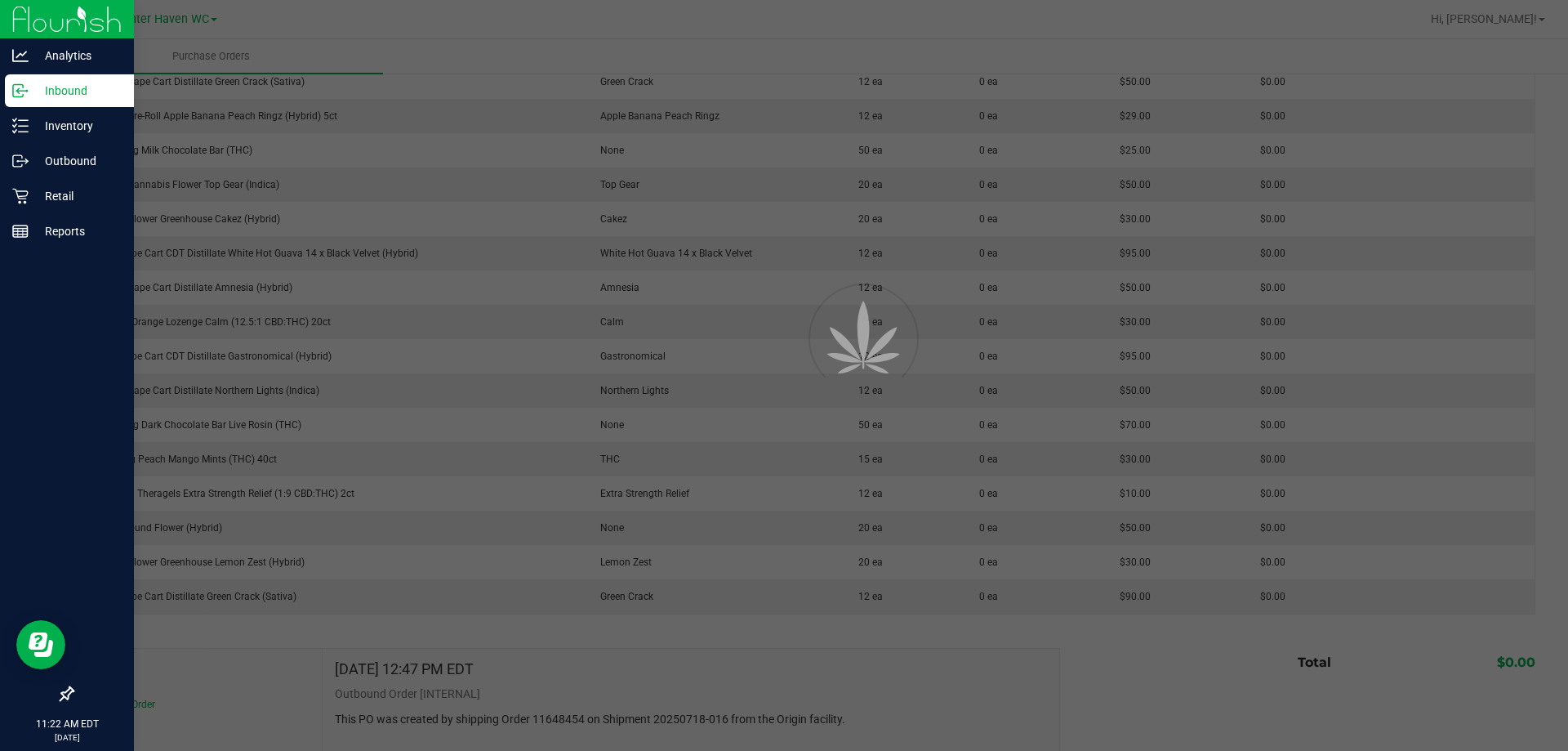 scroll, scrollTop: 0, scrollLeft: 0, axis: both 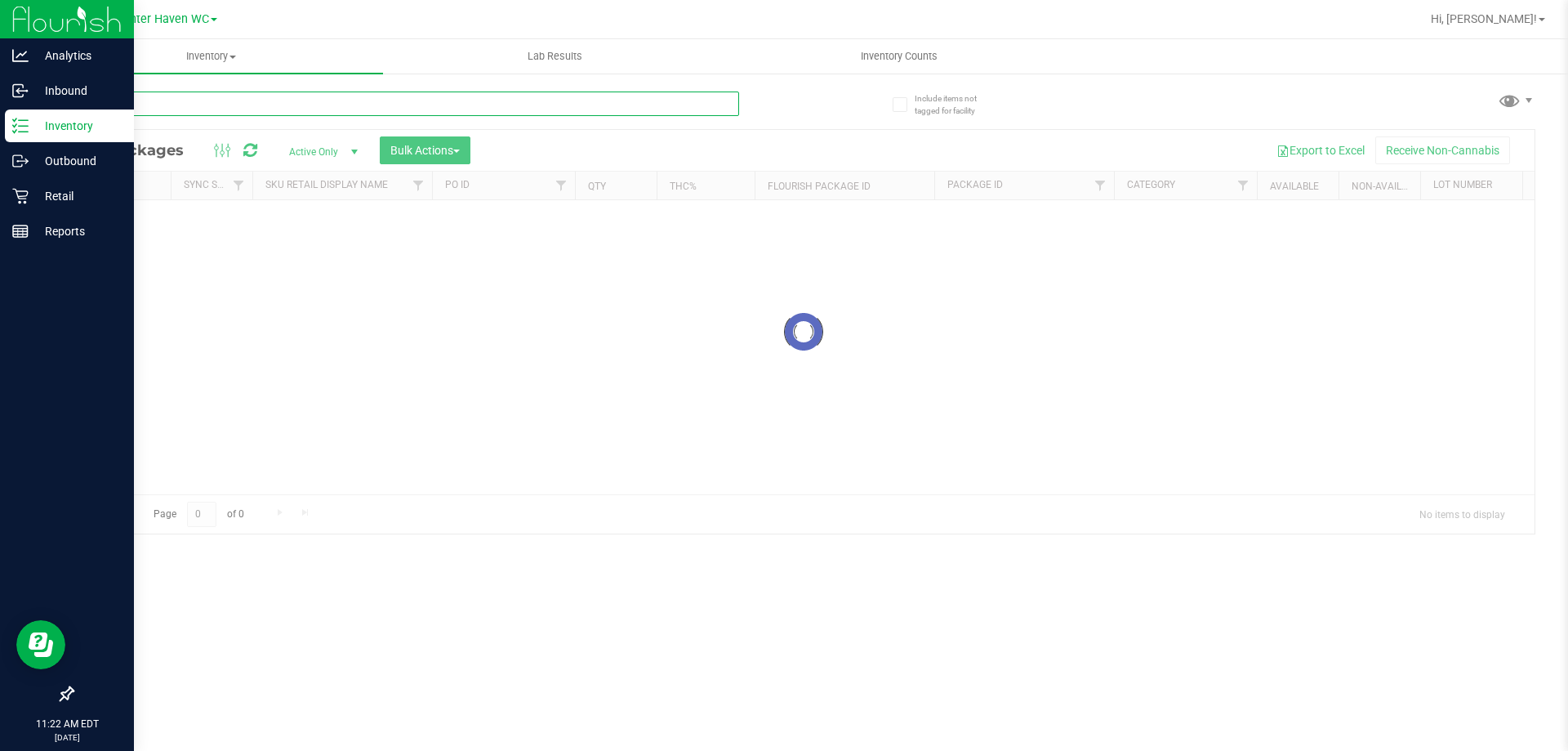 click at bounding box center [405, 104] 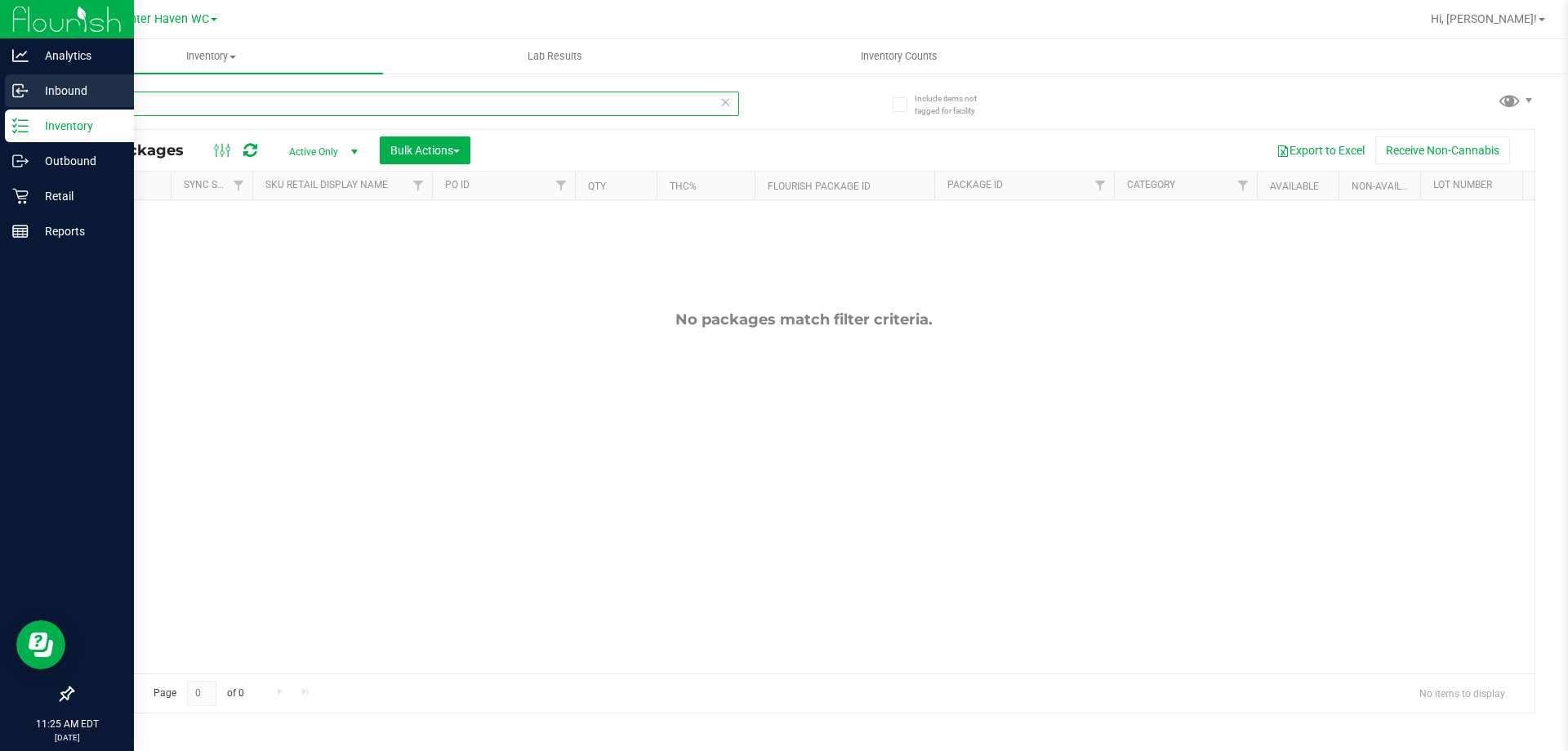 drag, startPoint x: 26, startPoint y: 103, endPoint x: 0, endPoint y: 97, distance: 26.68333 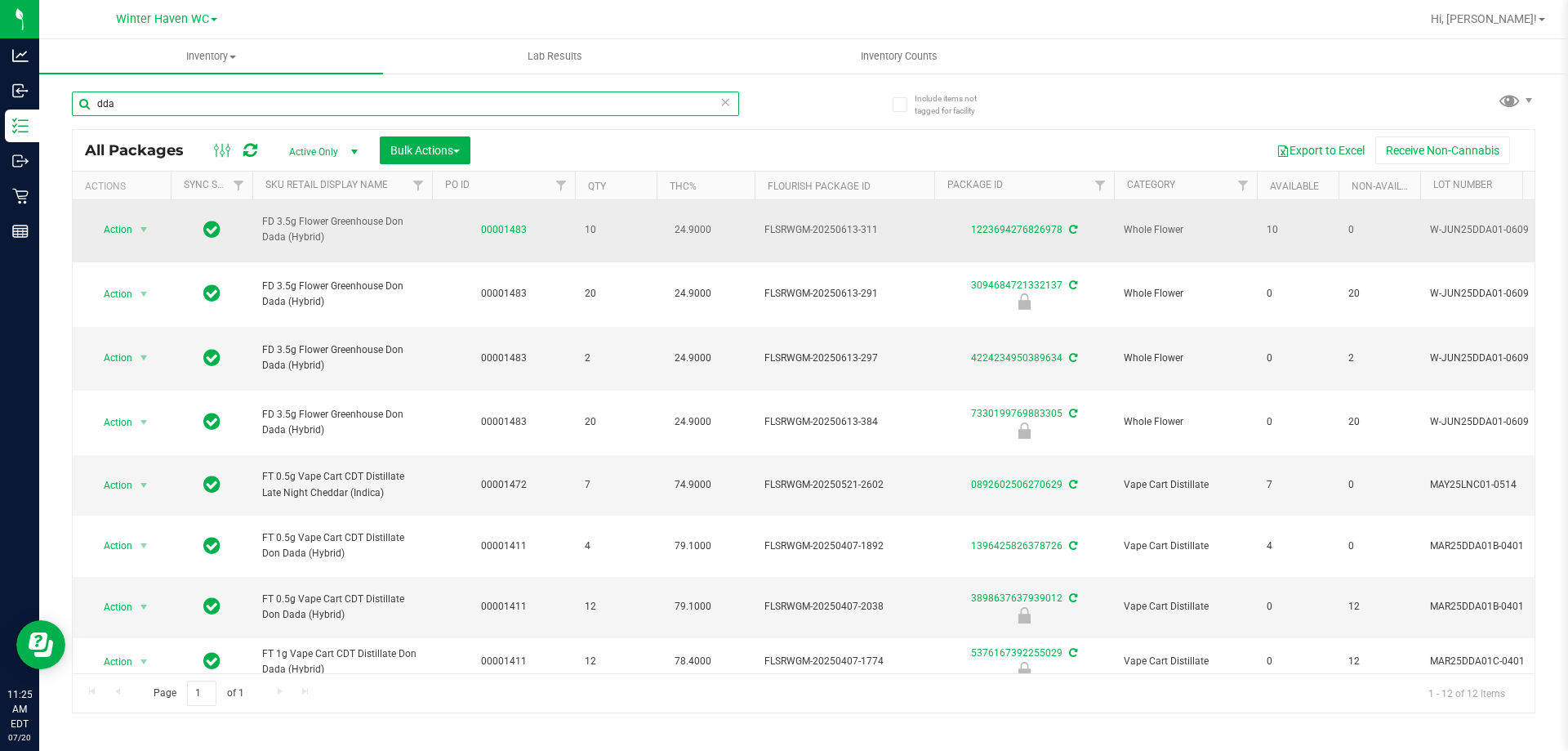 scroll, scrollTop: 183, scrollLeft: 0, axis: vertical 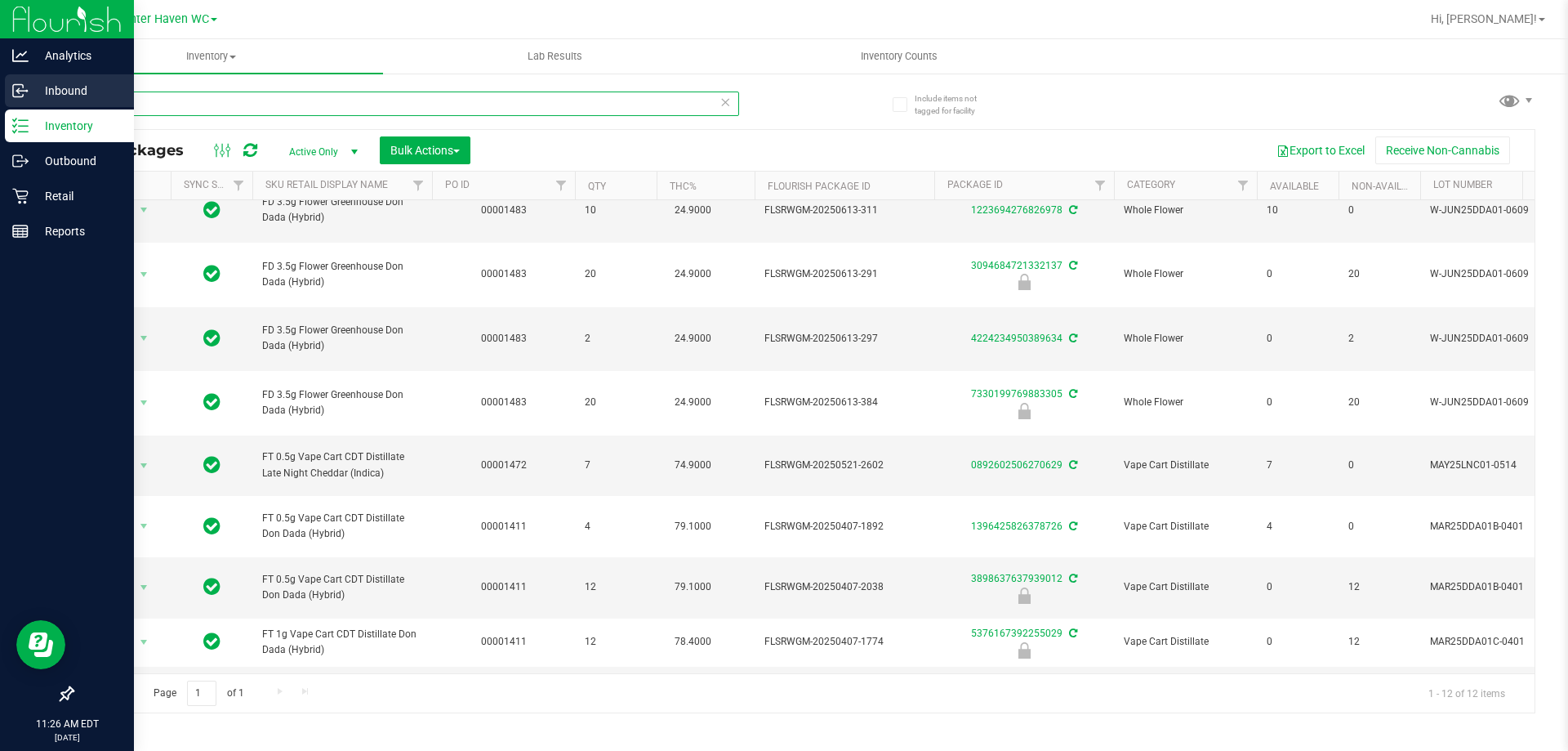 drag, startPoint x: 520, startPoint y: 97, endPoint x: 0, endPoint y: 93, distance: 520.01538 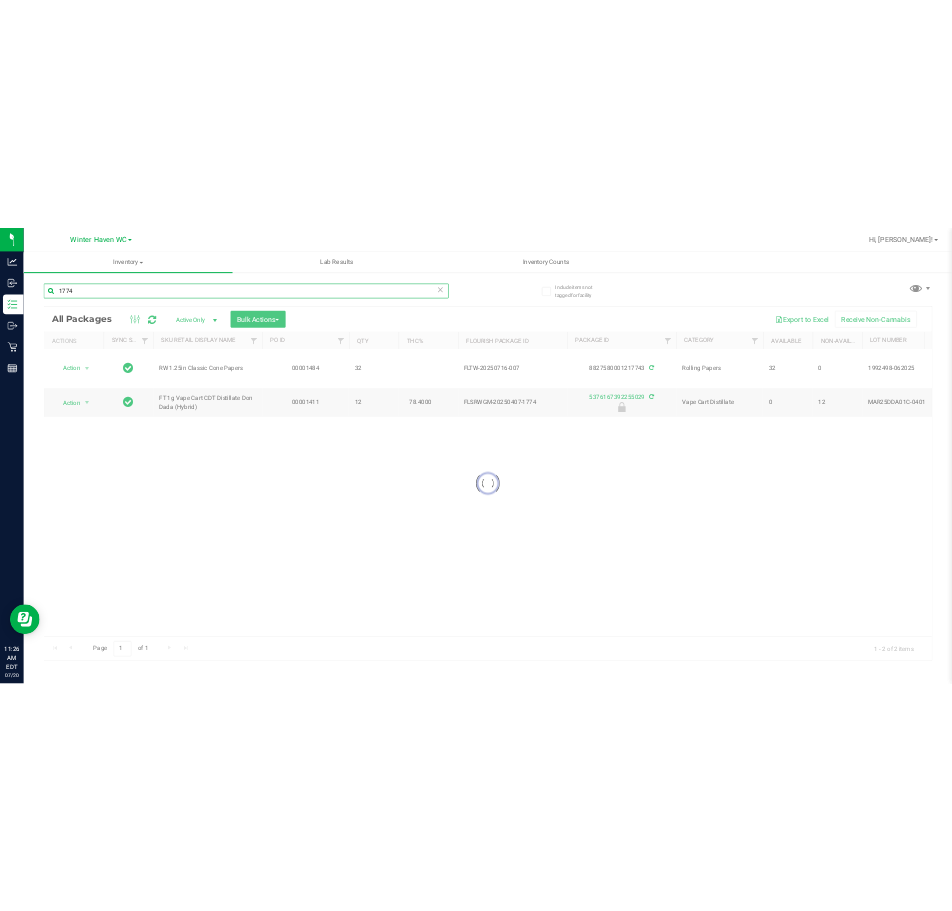 scroll, scrollTop: 0, scrollLeft: 0, axis: both 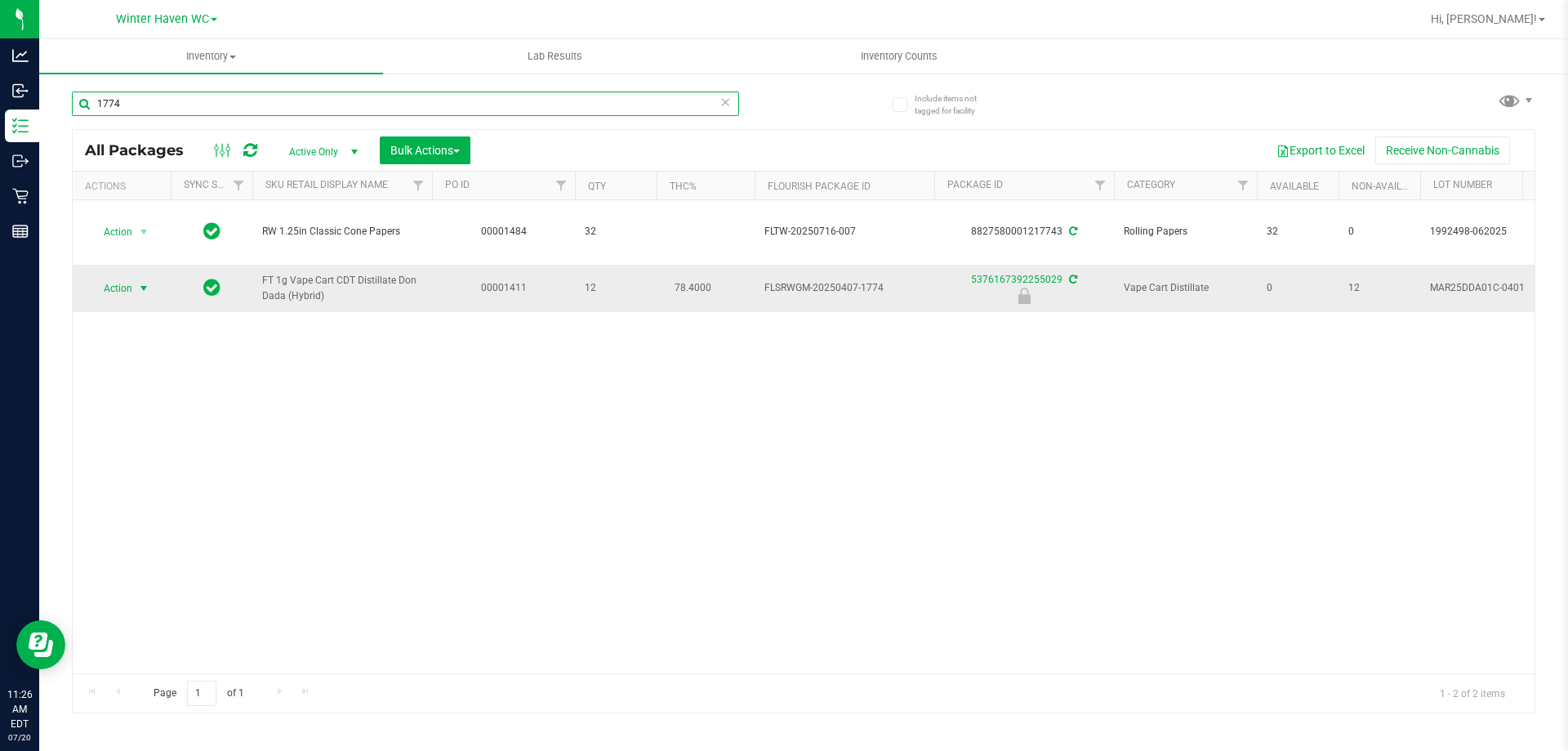 type on "1774" 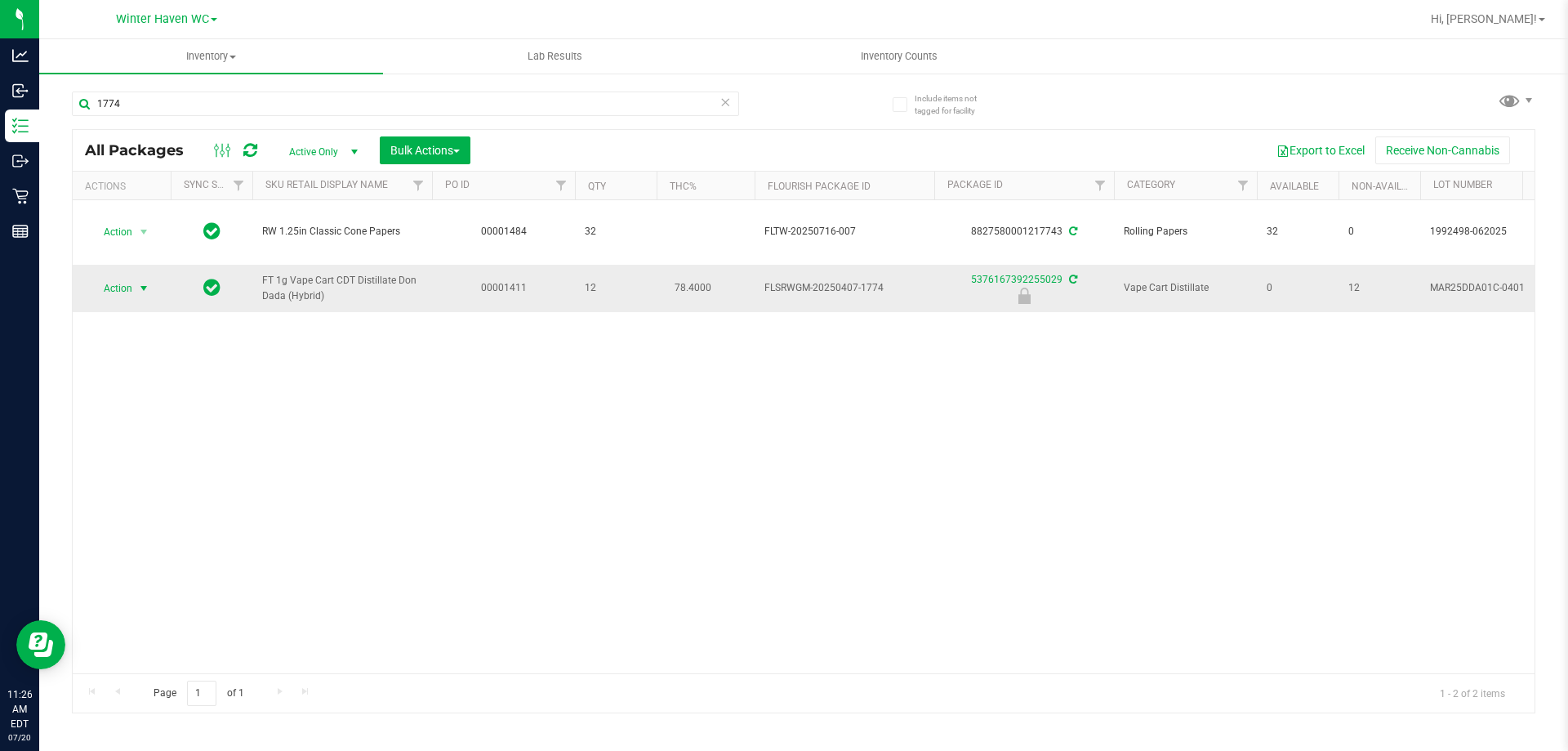 click on "Action" at bounding box center (111, 288) 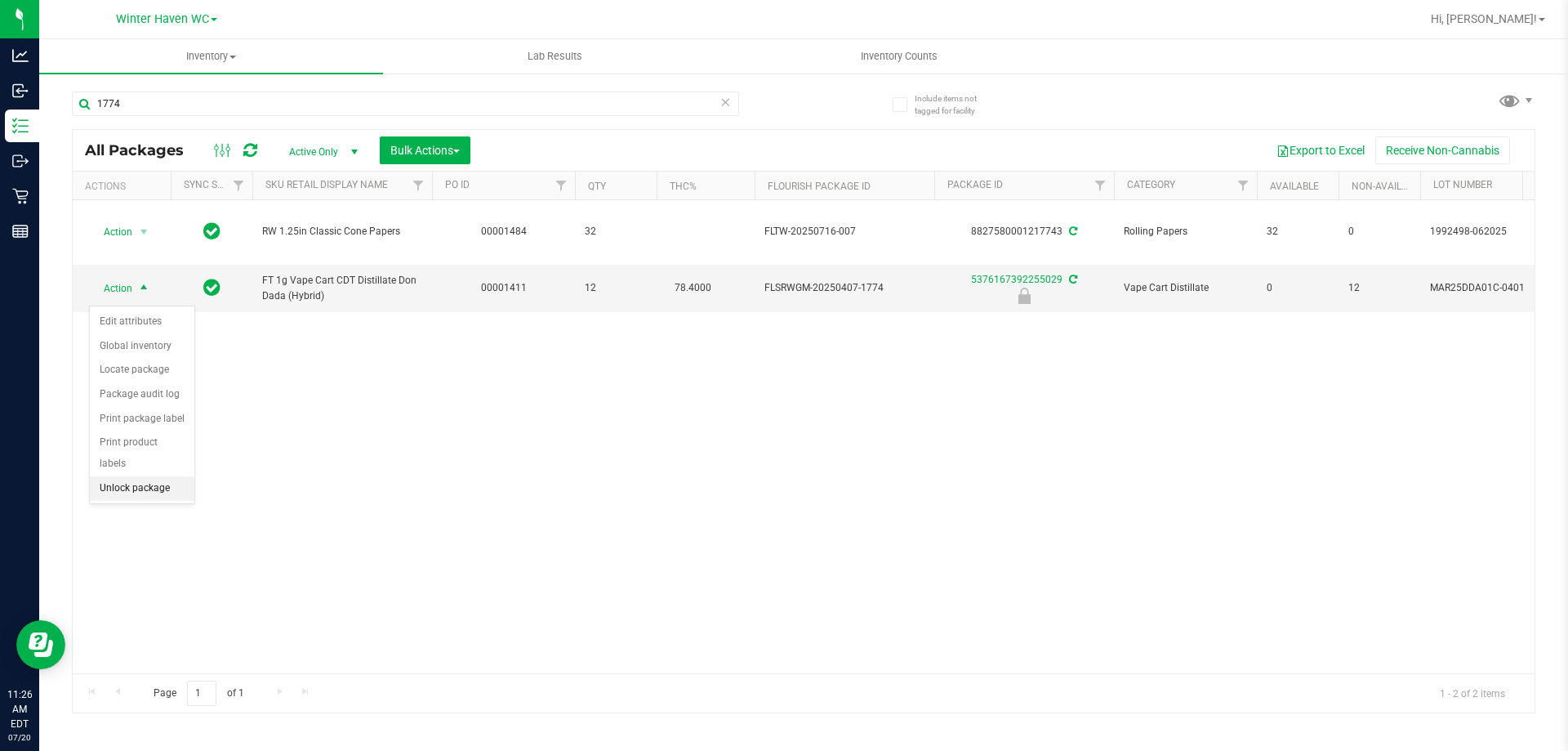 click on "Unlock package" at bounding box center [142, 489] 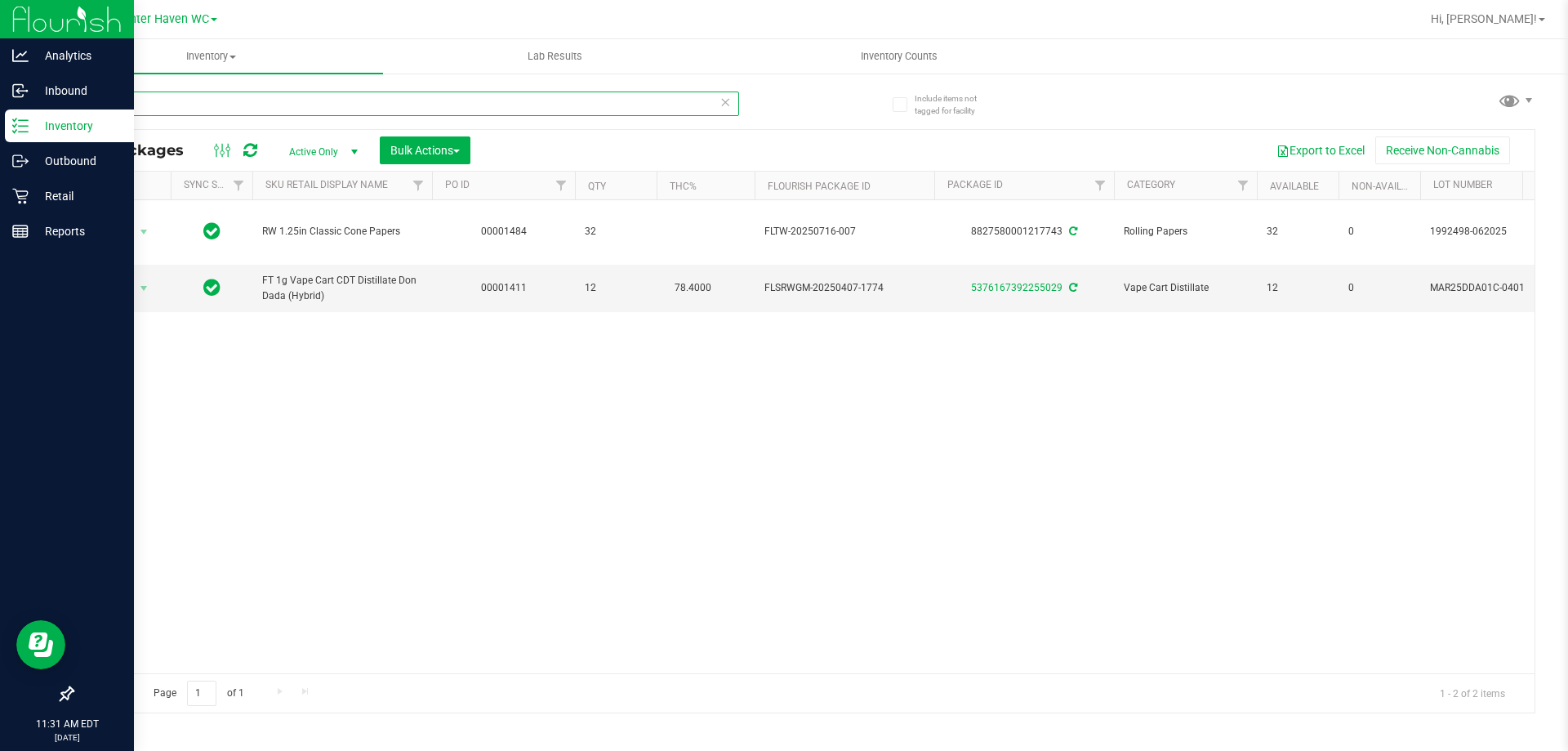 drag, startPoint x: 233, startPoint y: 101, endPoint x: 3, endPoint y: 144, distance: 233.98504 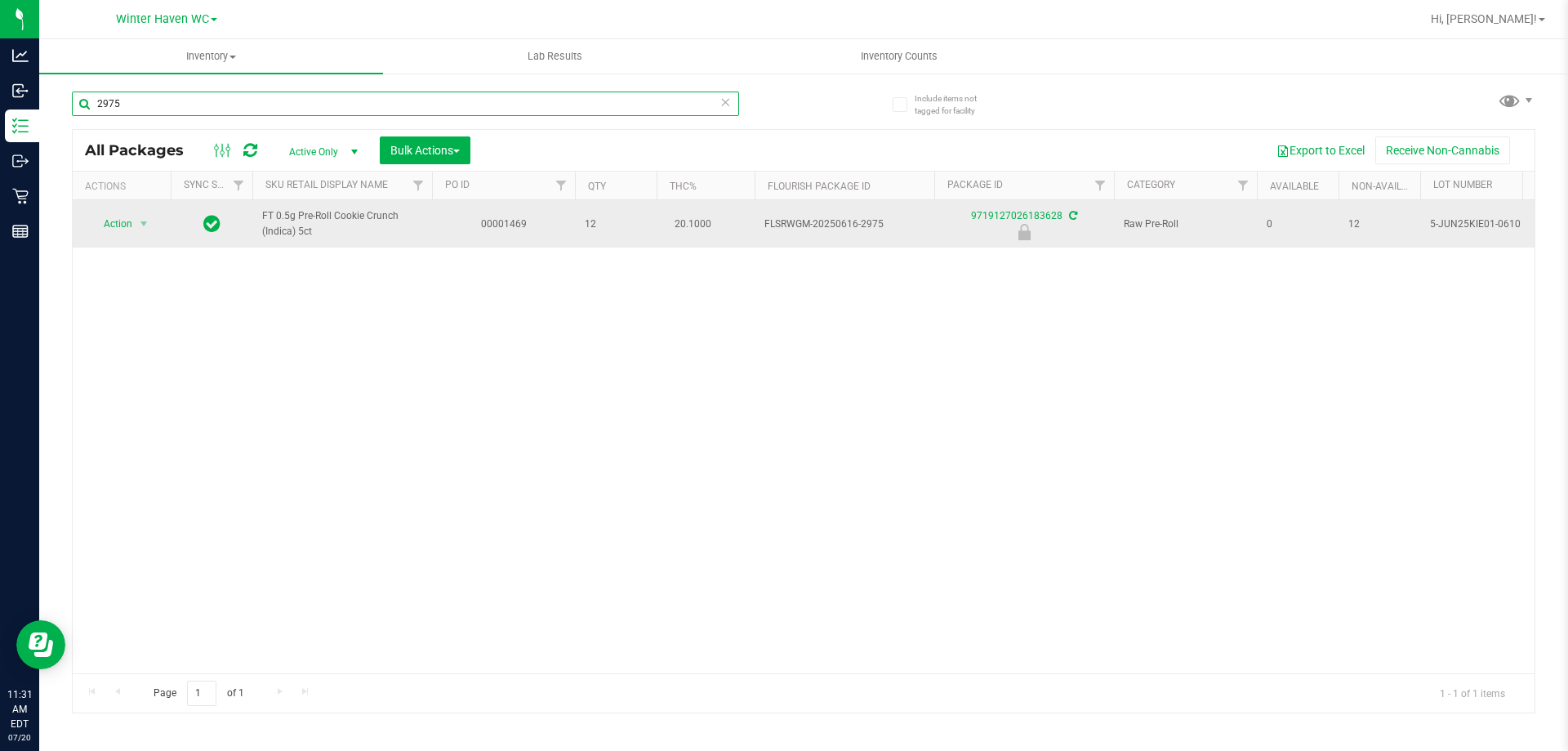 type on "2975" 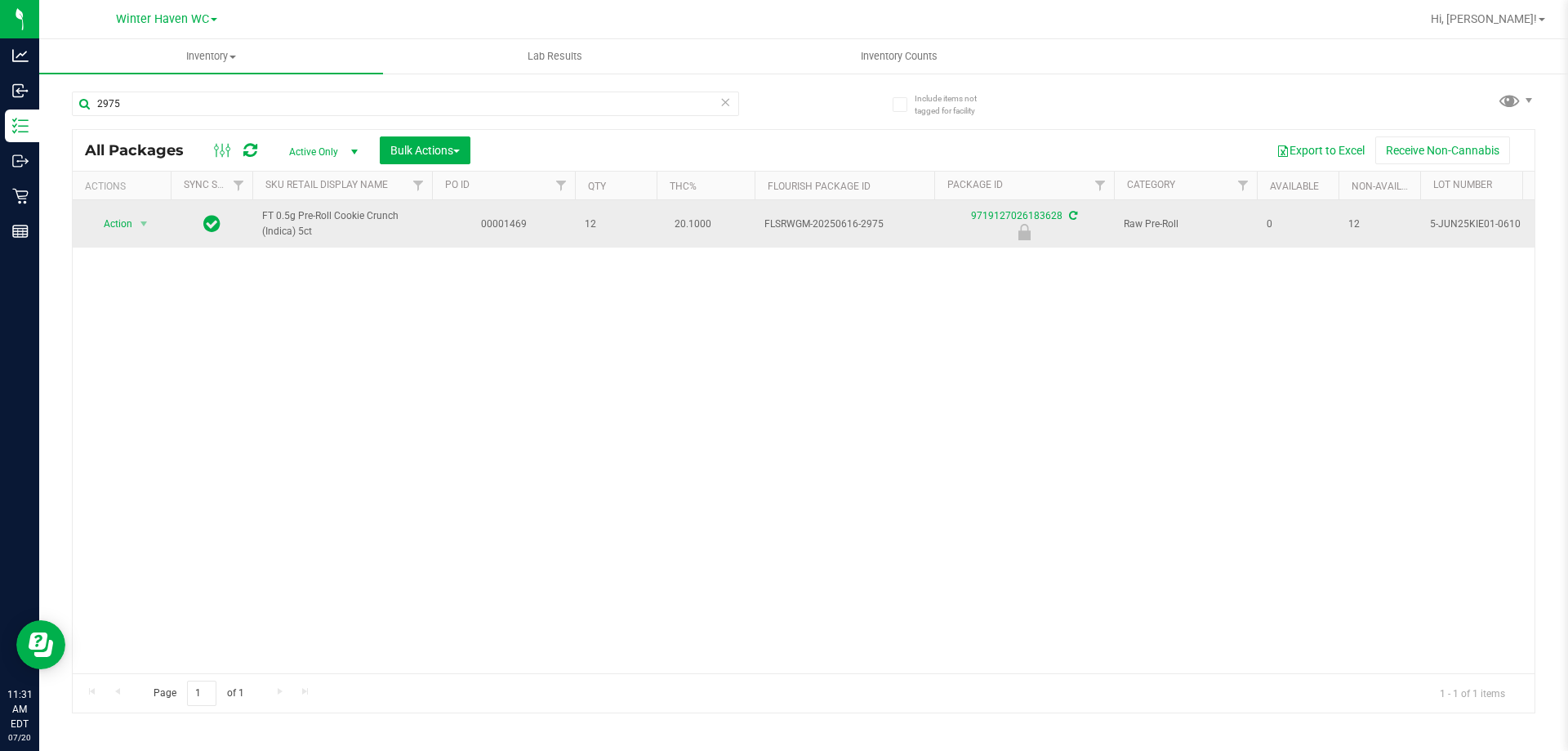 click on "Action" at bounding box center [111, 224] 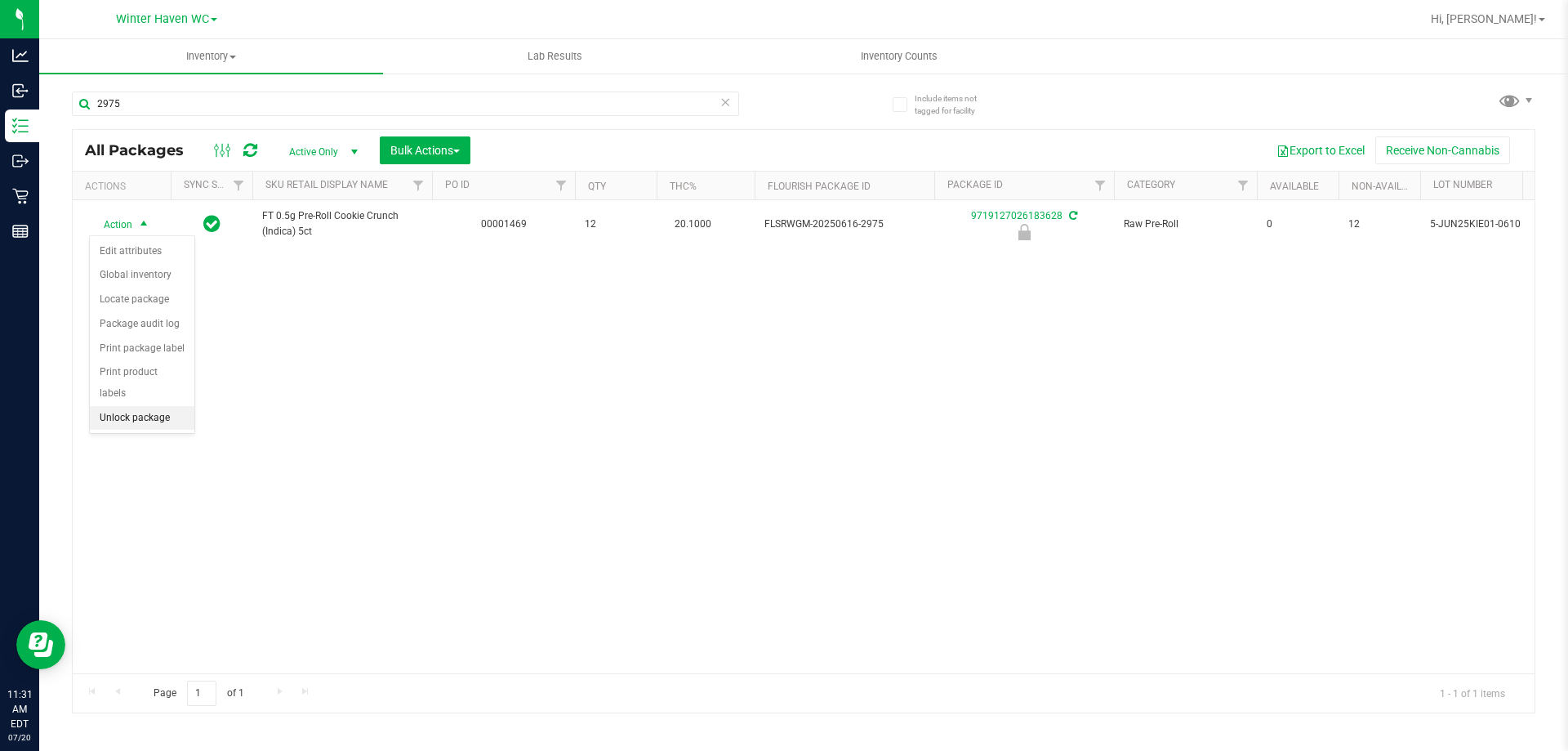 click on "Unlock package" at bounding box center (142, 418) 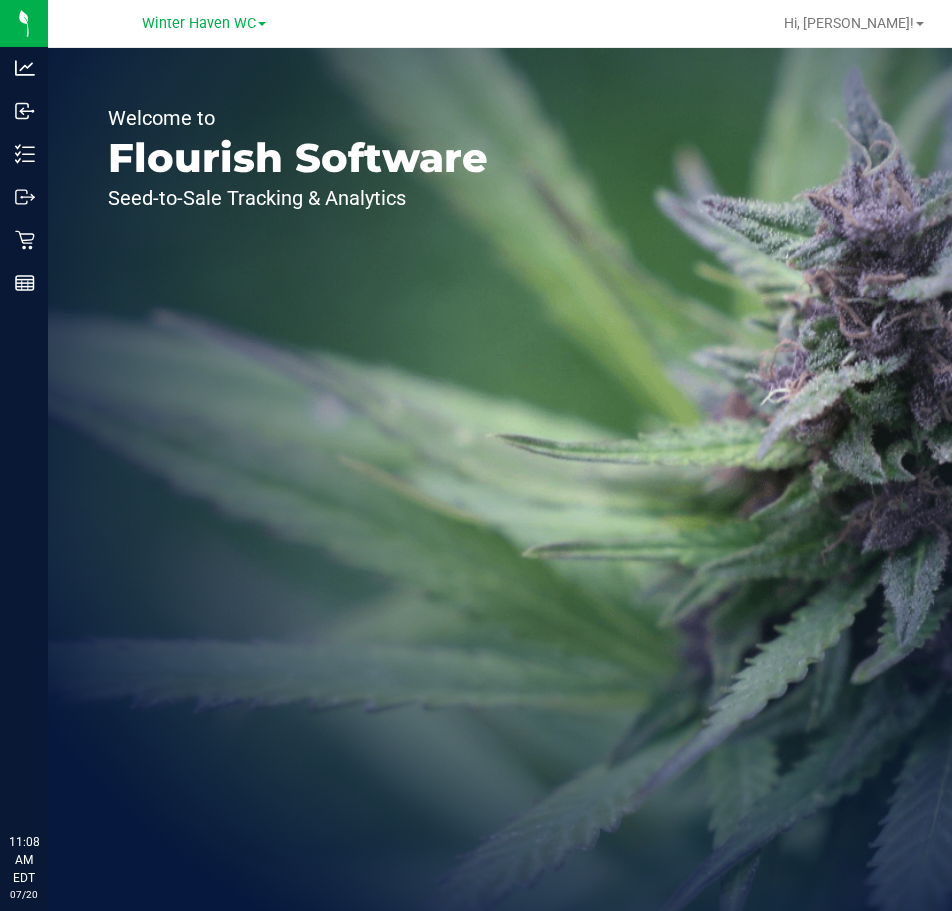 scroll, scrollTop: 0, scrollLeft: 0, axis: both 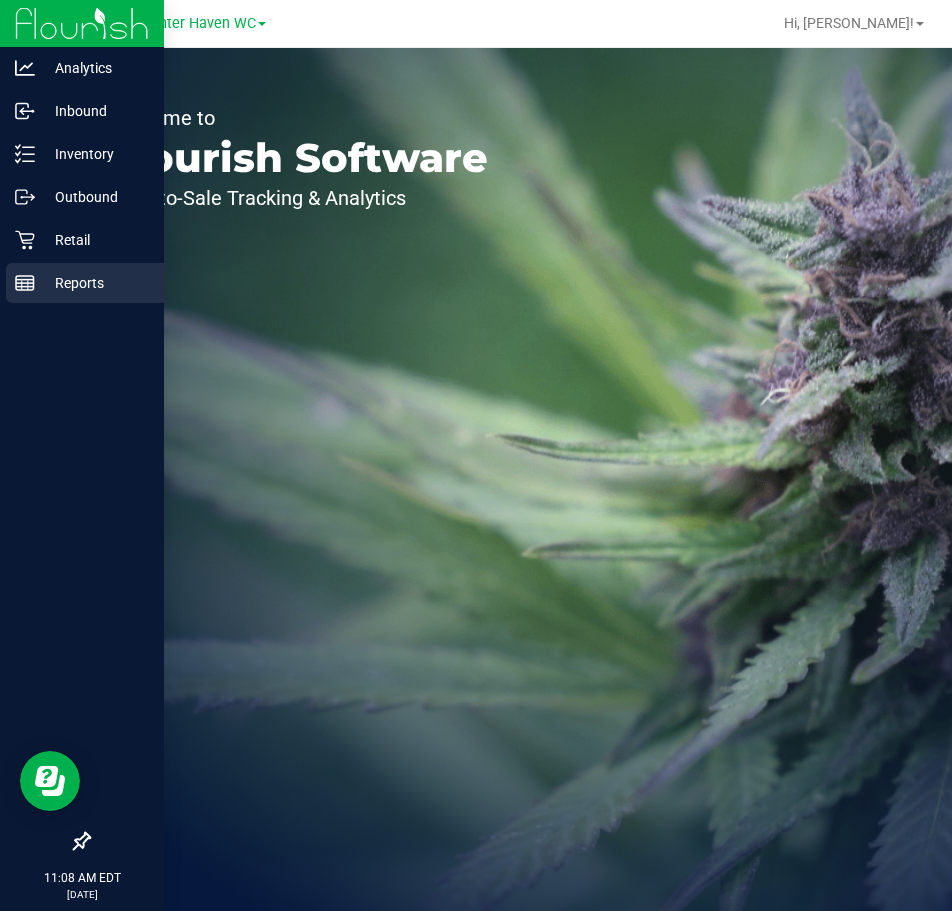 click on "Reports" at bounding box center [85, 283] 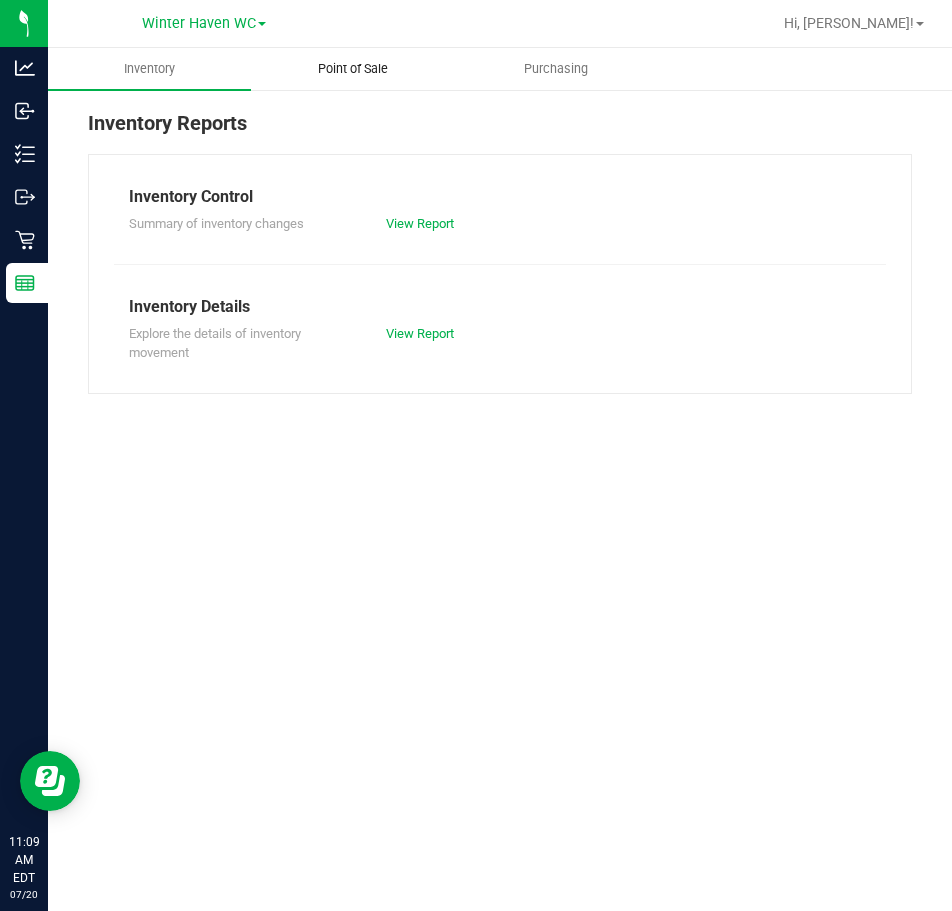 click on "Point of Sale" at bounding box center [353, 69] 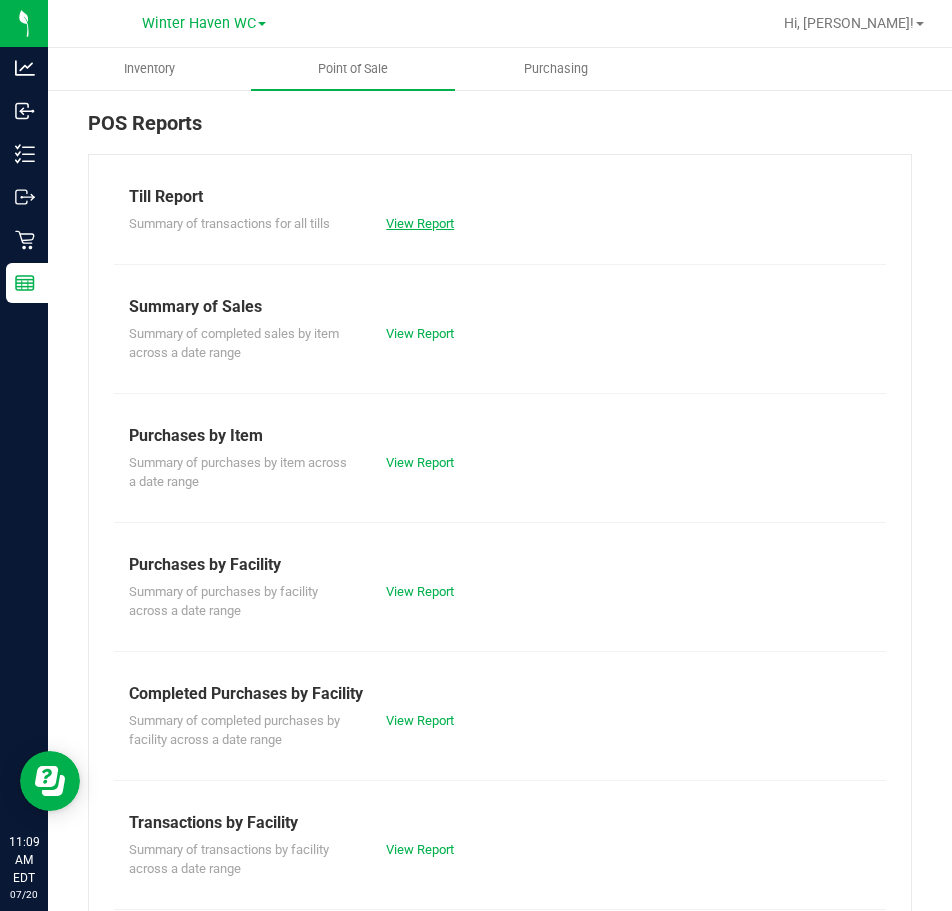 click on "View Report" at bounding box center (420, 223) 